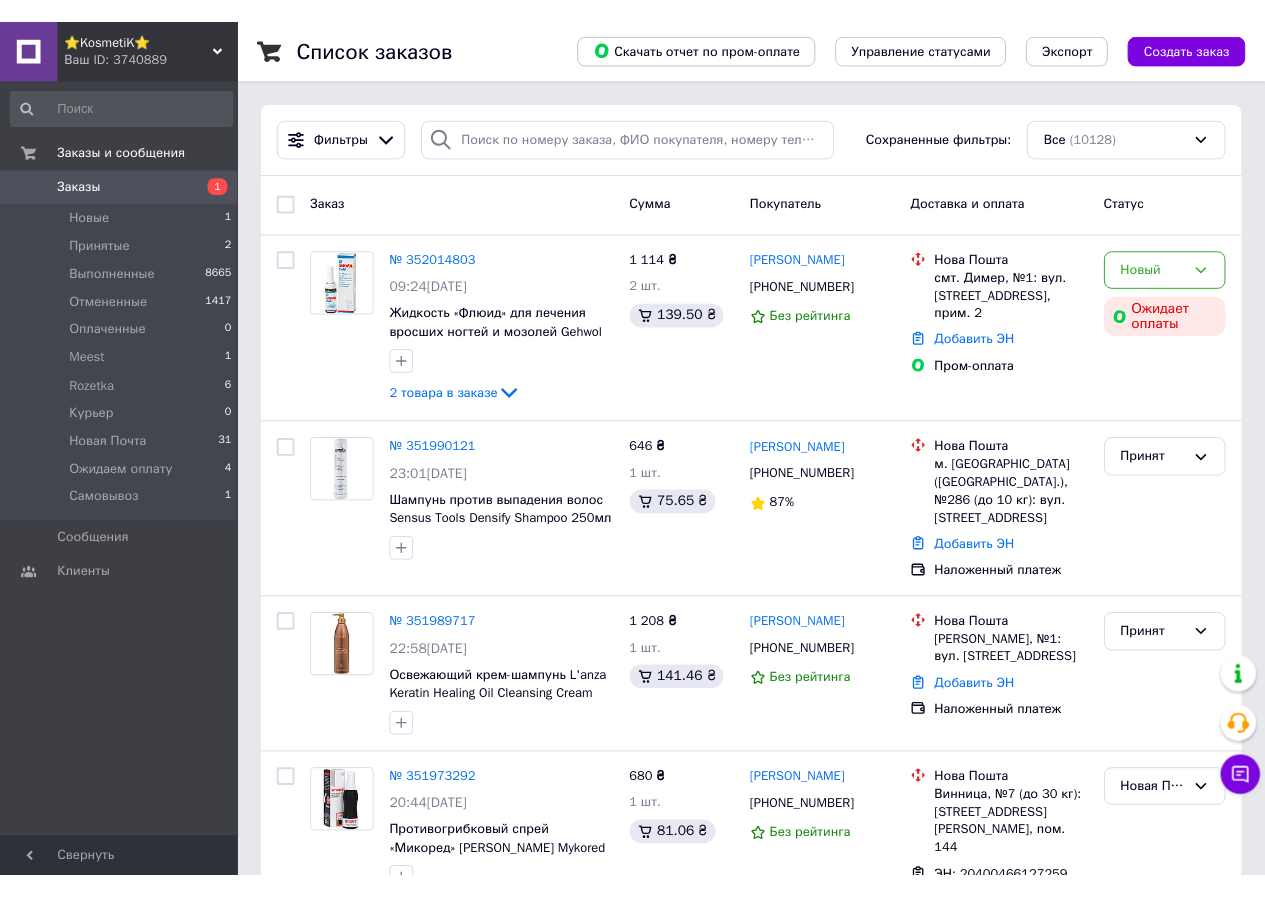 scroll, scrollTop: 0, scrollLeft: 0, axis: both 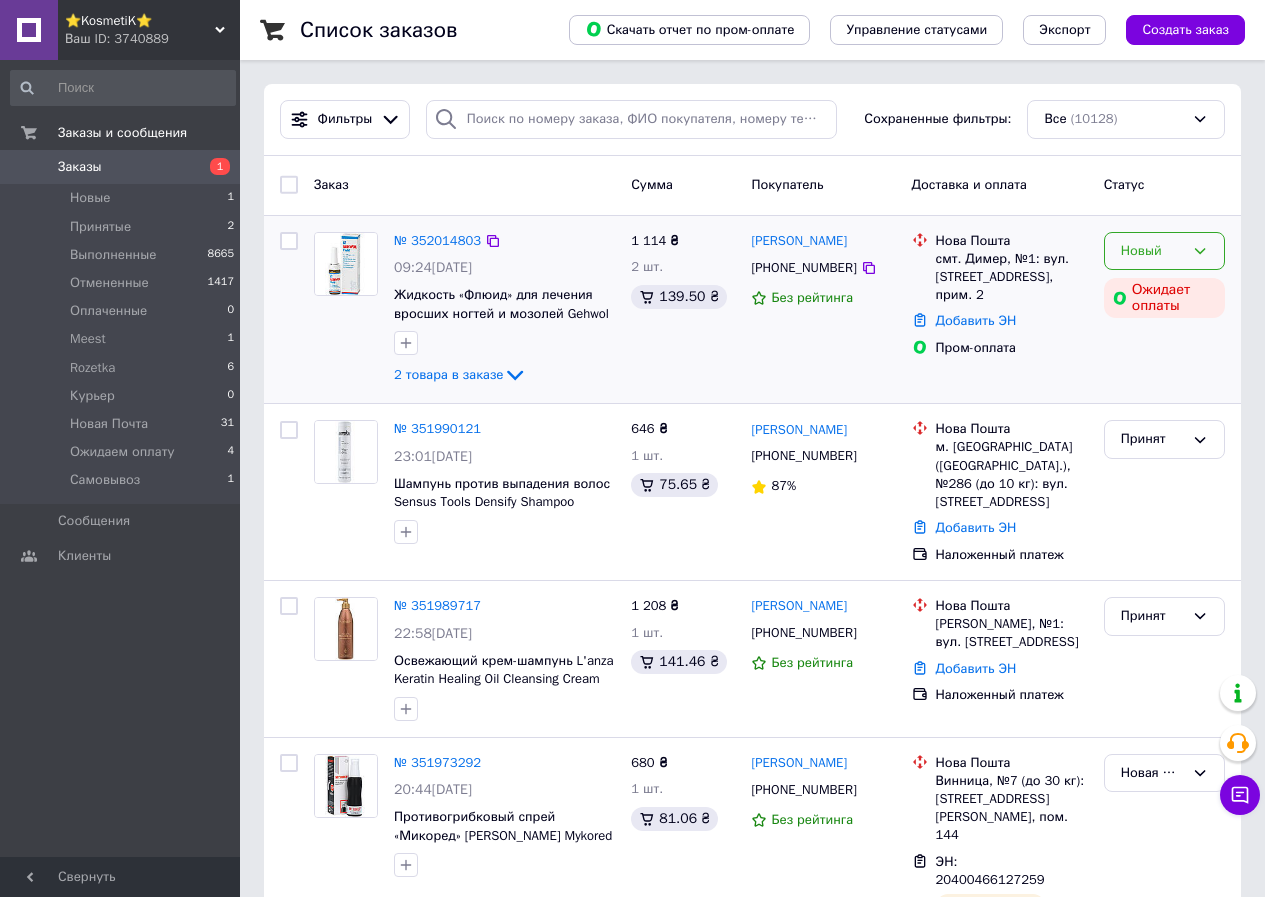 click on "Новый" at bounding box center [1152, 251] 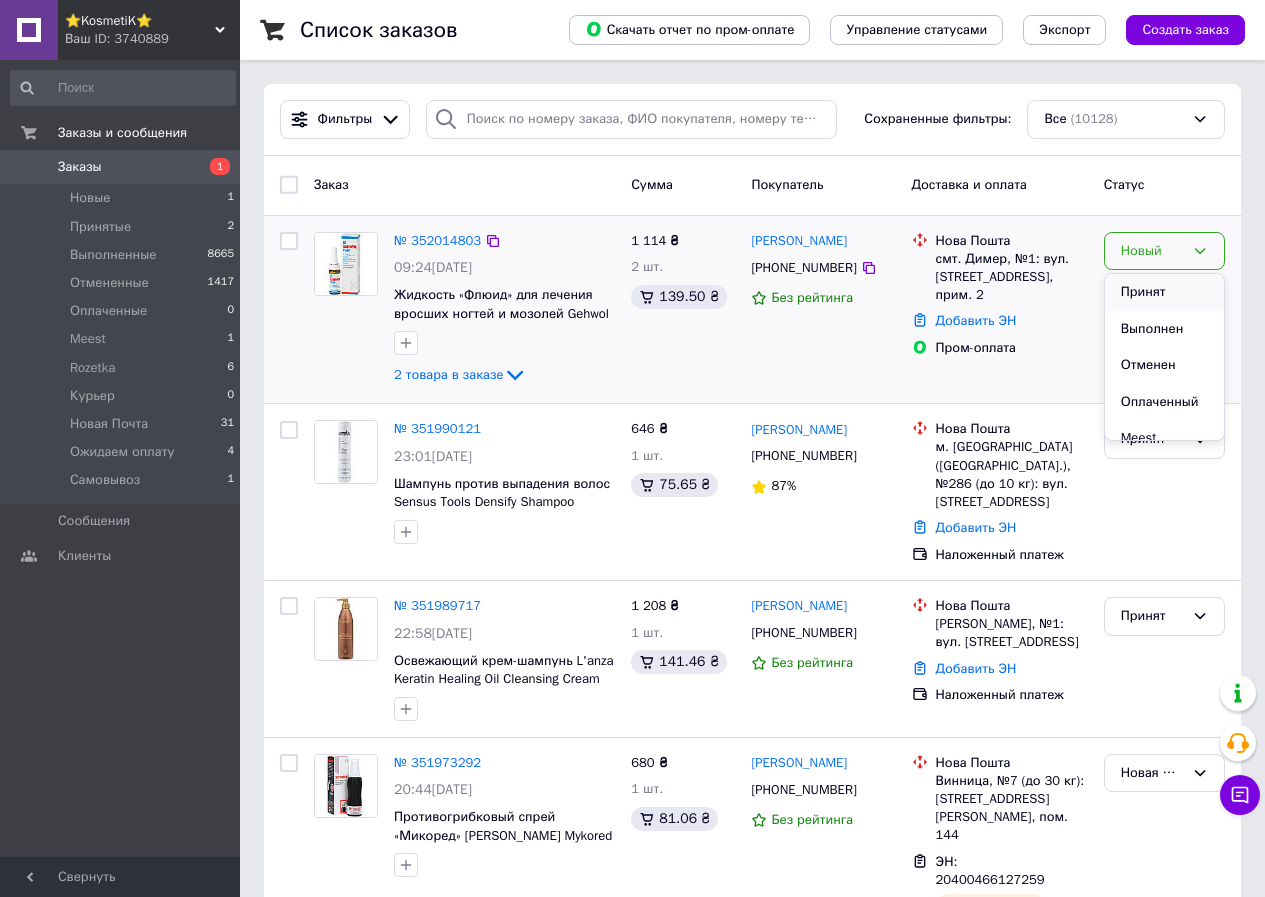 click on "Принят" at bounding box center (1164, 292) 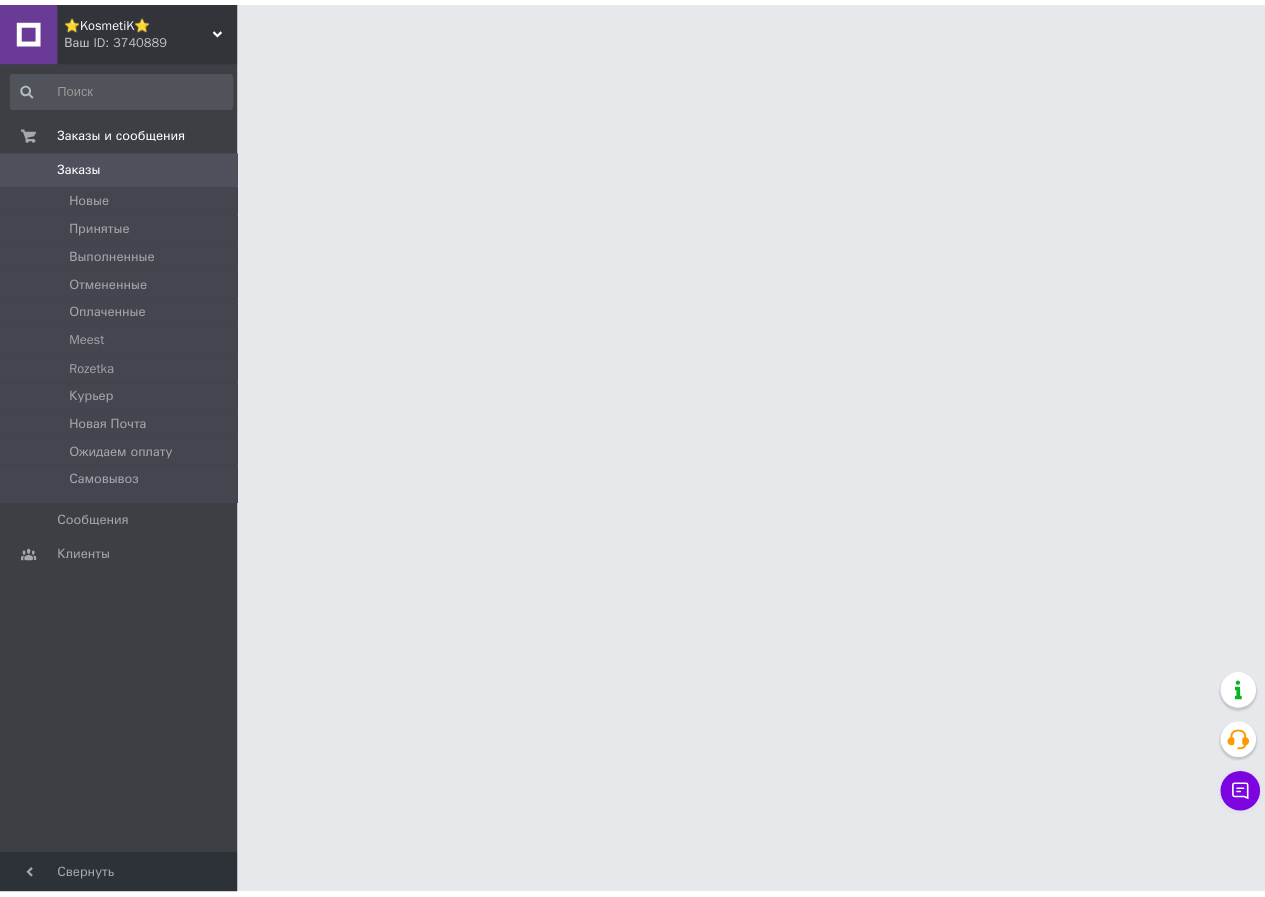scroll, scrollTop: 0, scrollLeft: 0, axis: both 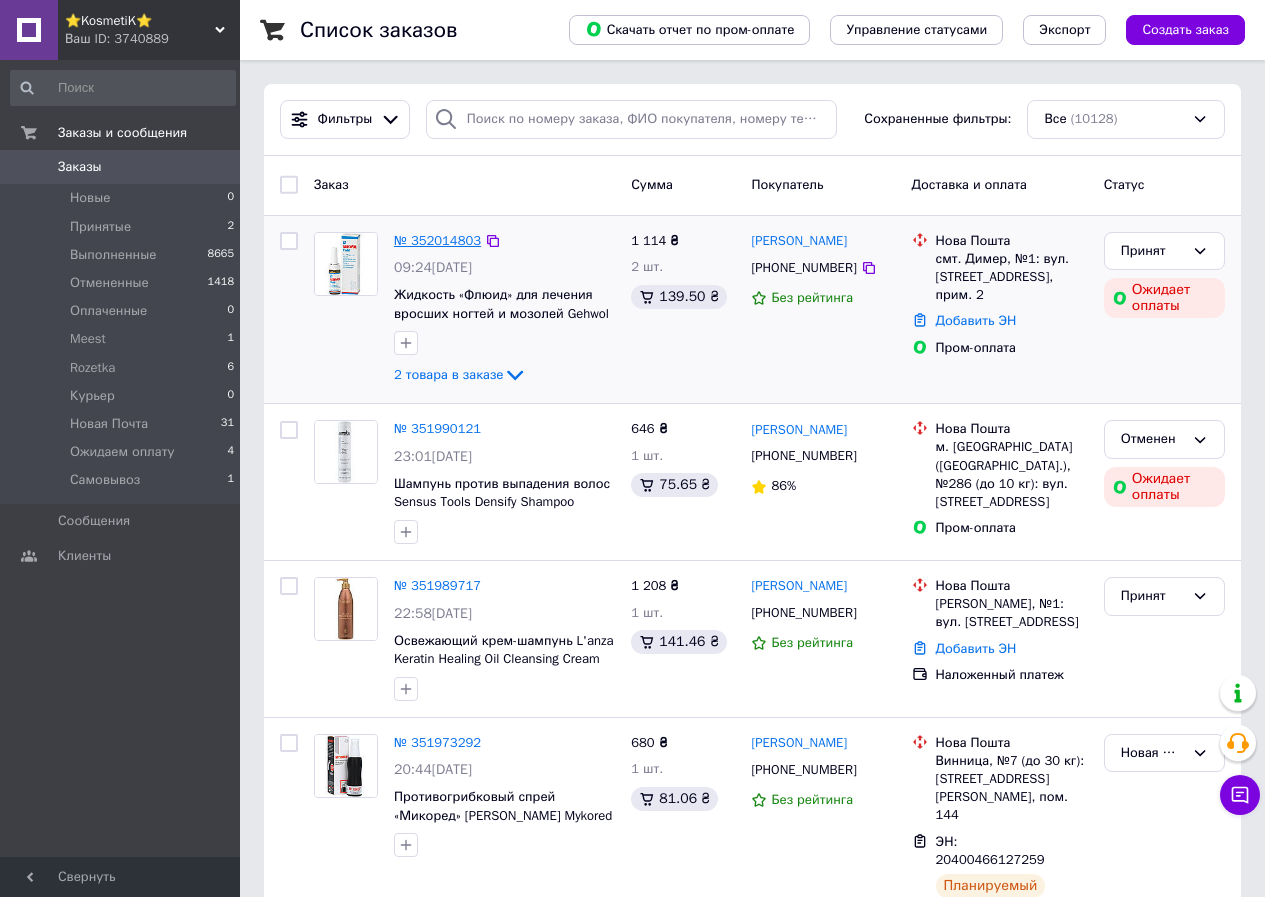 click on "№ 352014803" at bounding box center [437, 240] 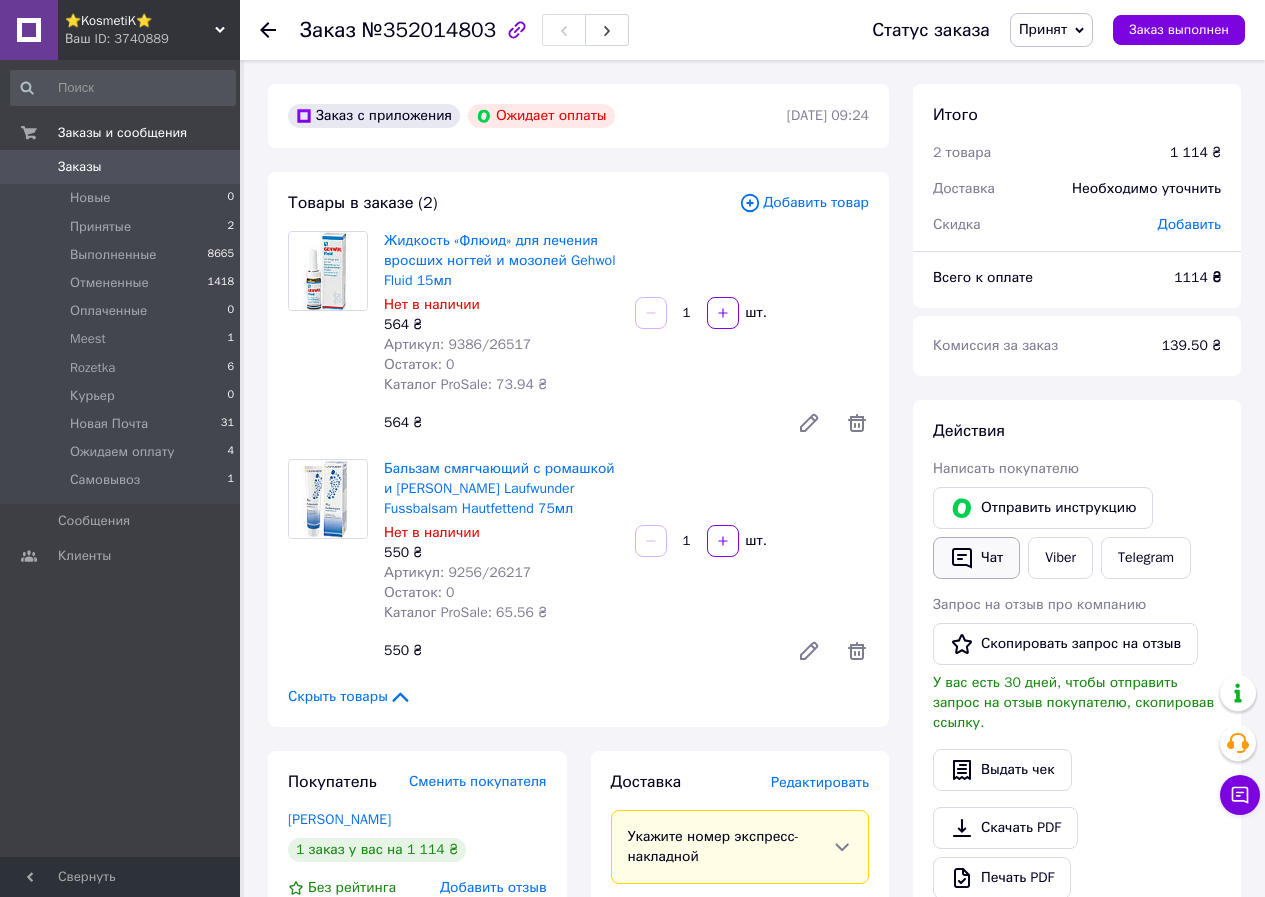 click on "Чат" at bounding box center (976, 558) 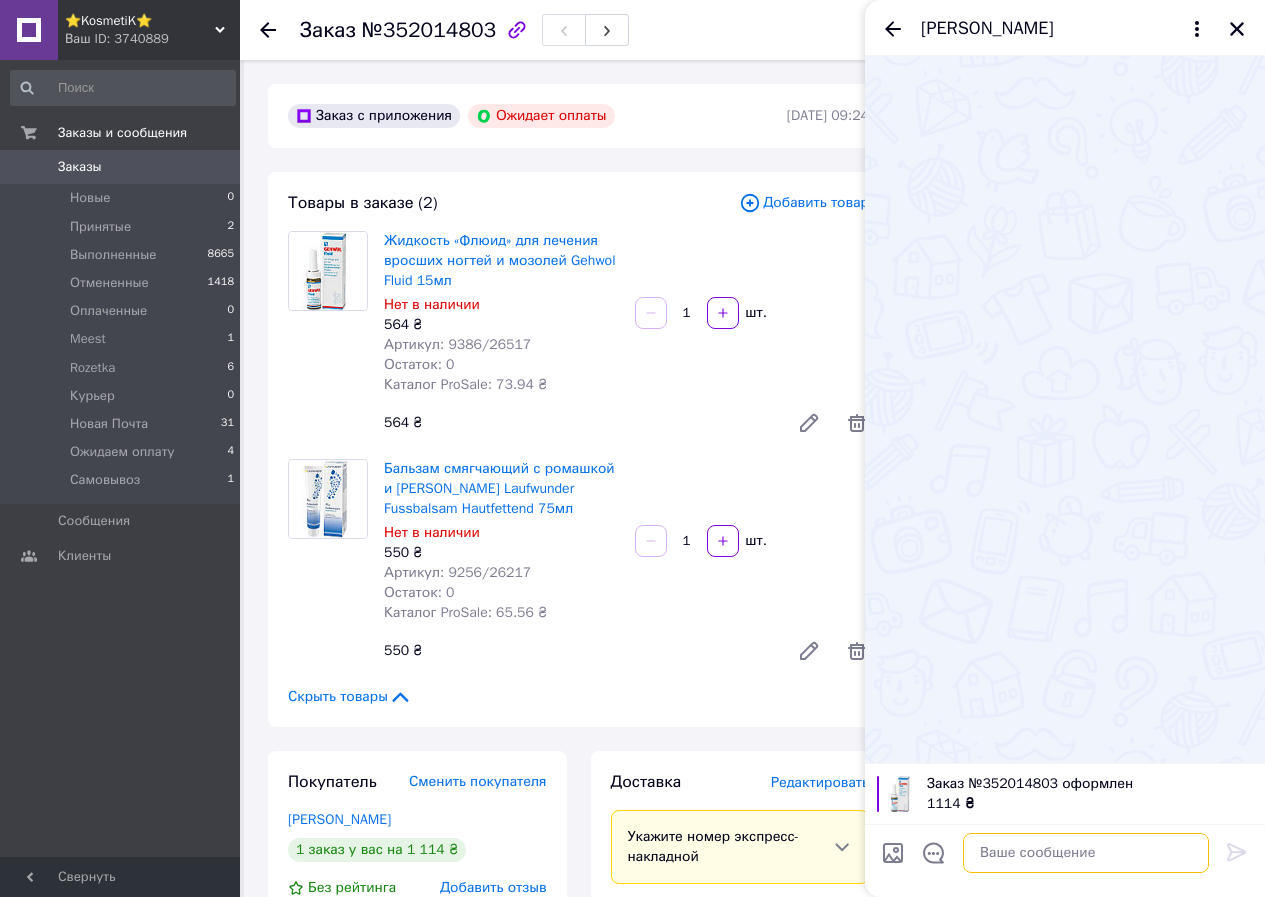 click at bounding box center [1086, 853] 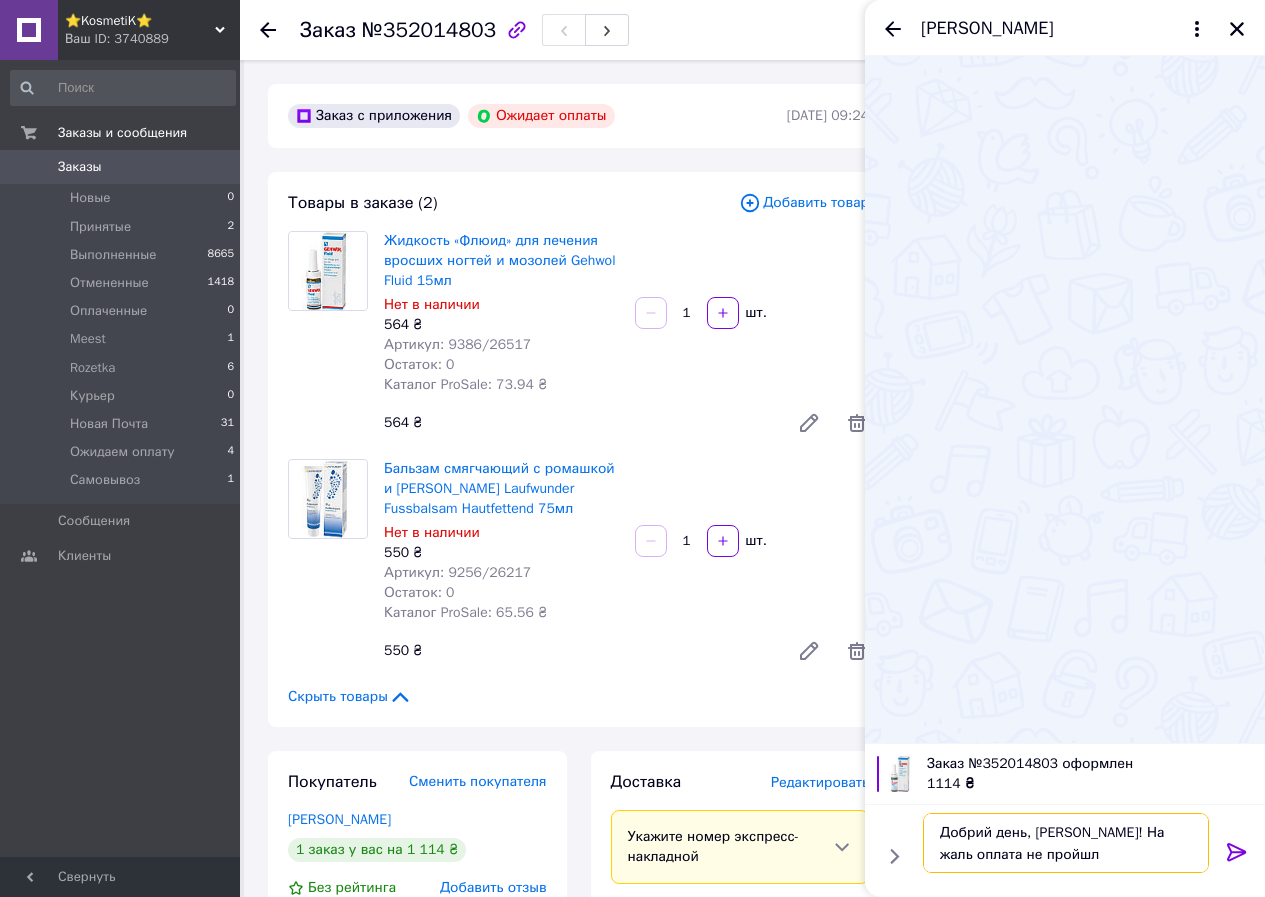 type on "Добрий день, Ольга! На жаль оплата не пройшла" 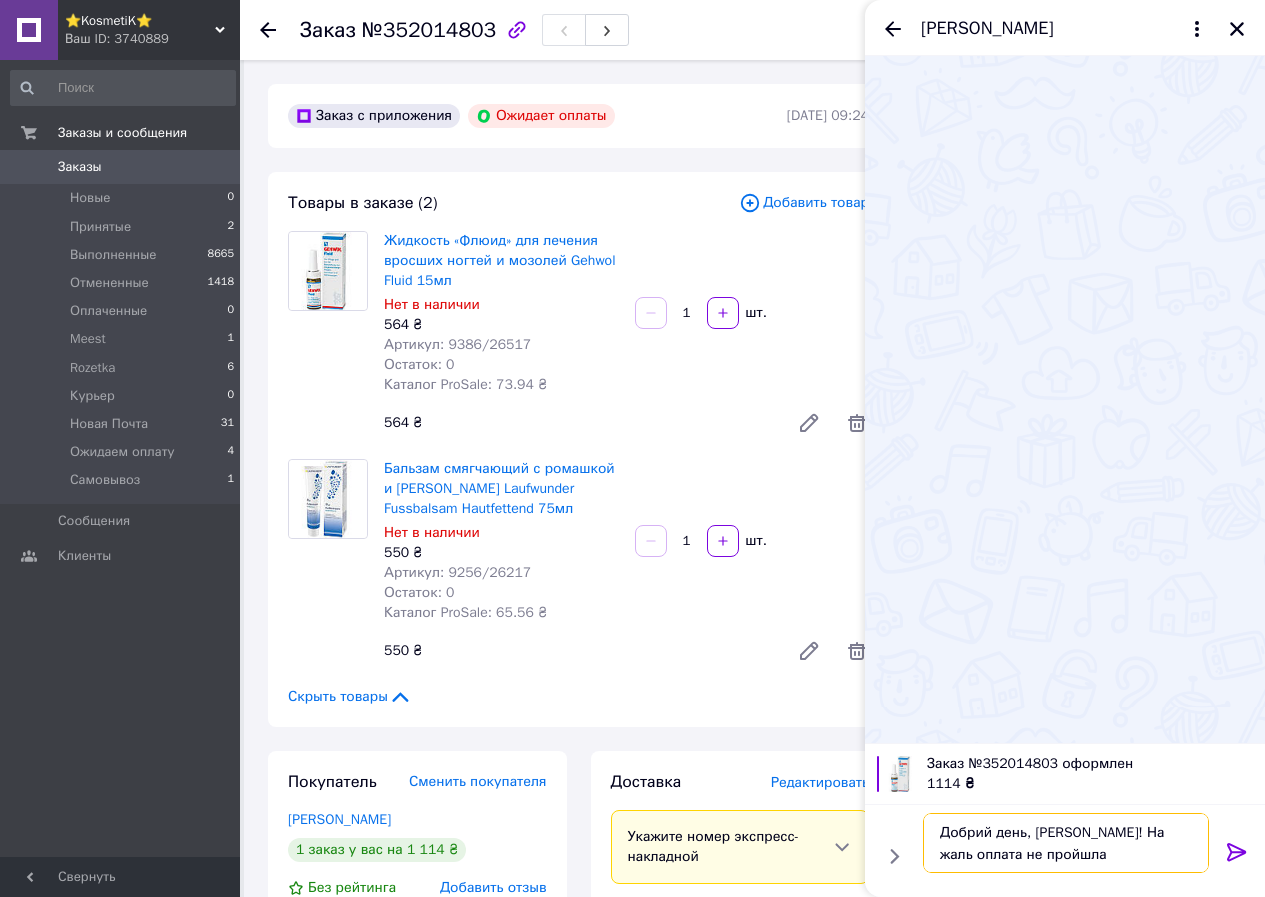 type 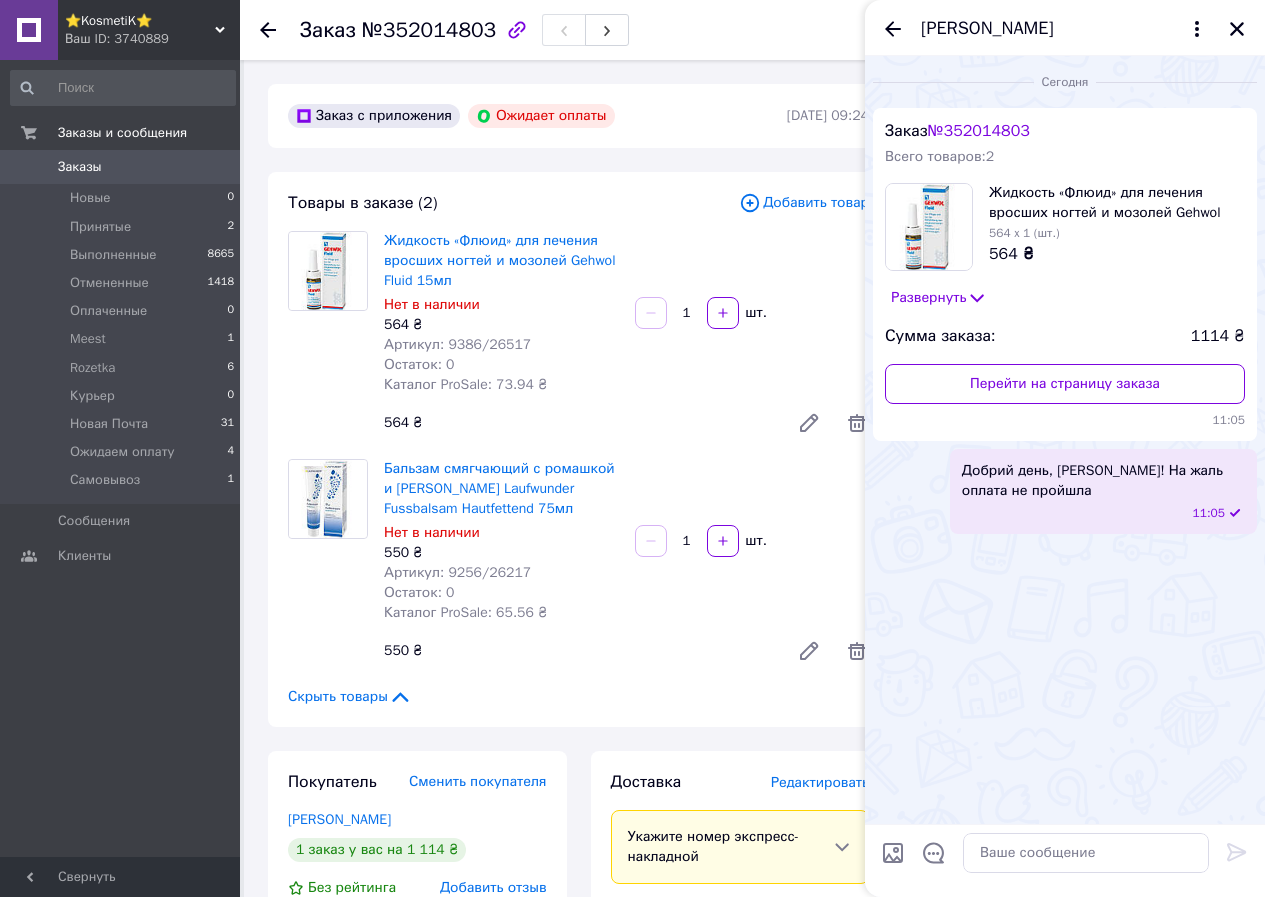 click on "Артикул: 9386/26517" at bounding box center (457, 344) 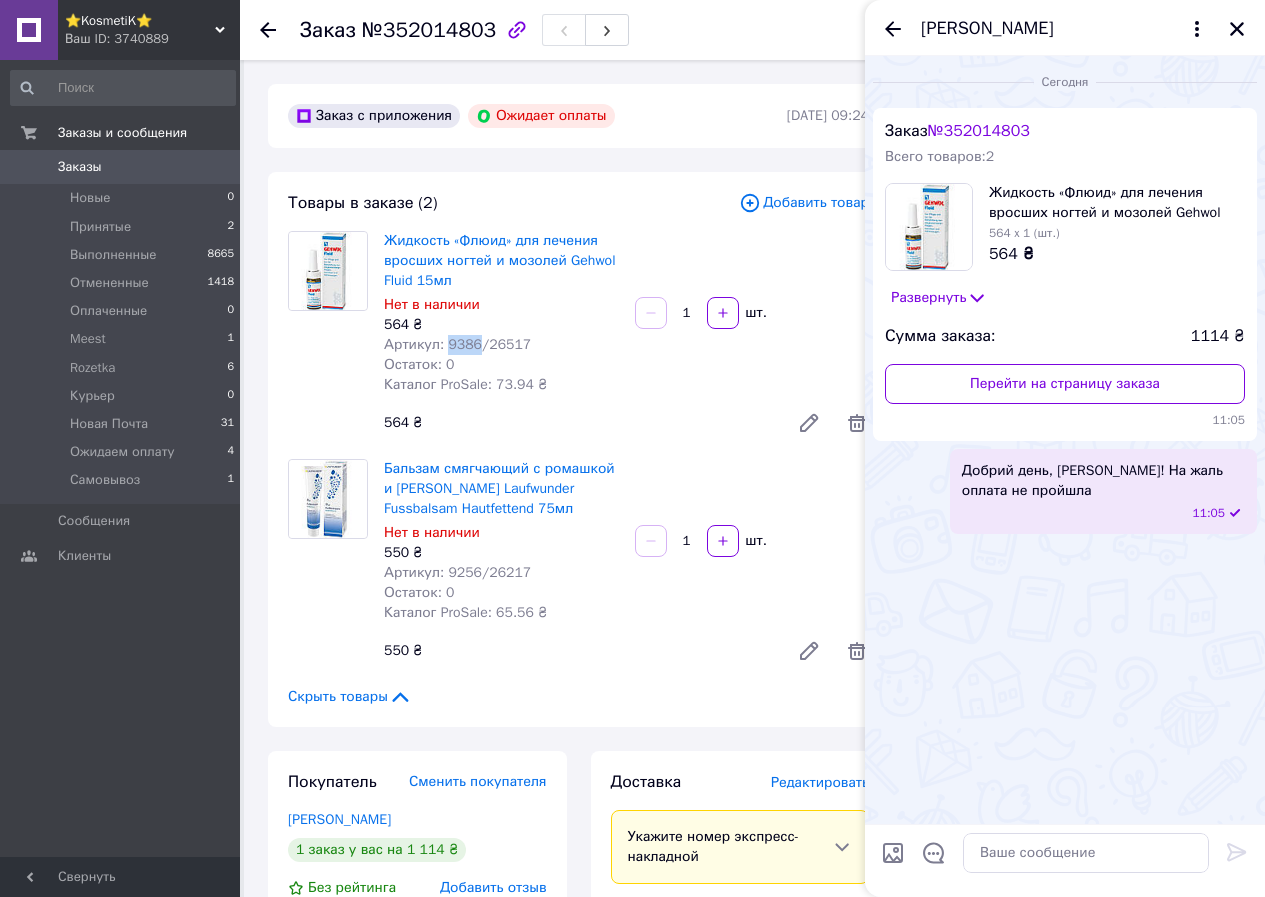 click on "Артикул: 9386/26517" at bounding box center [457, 344] 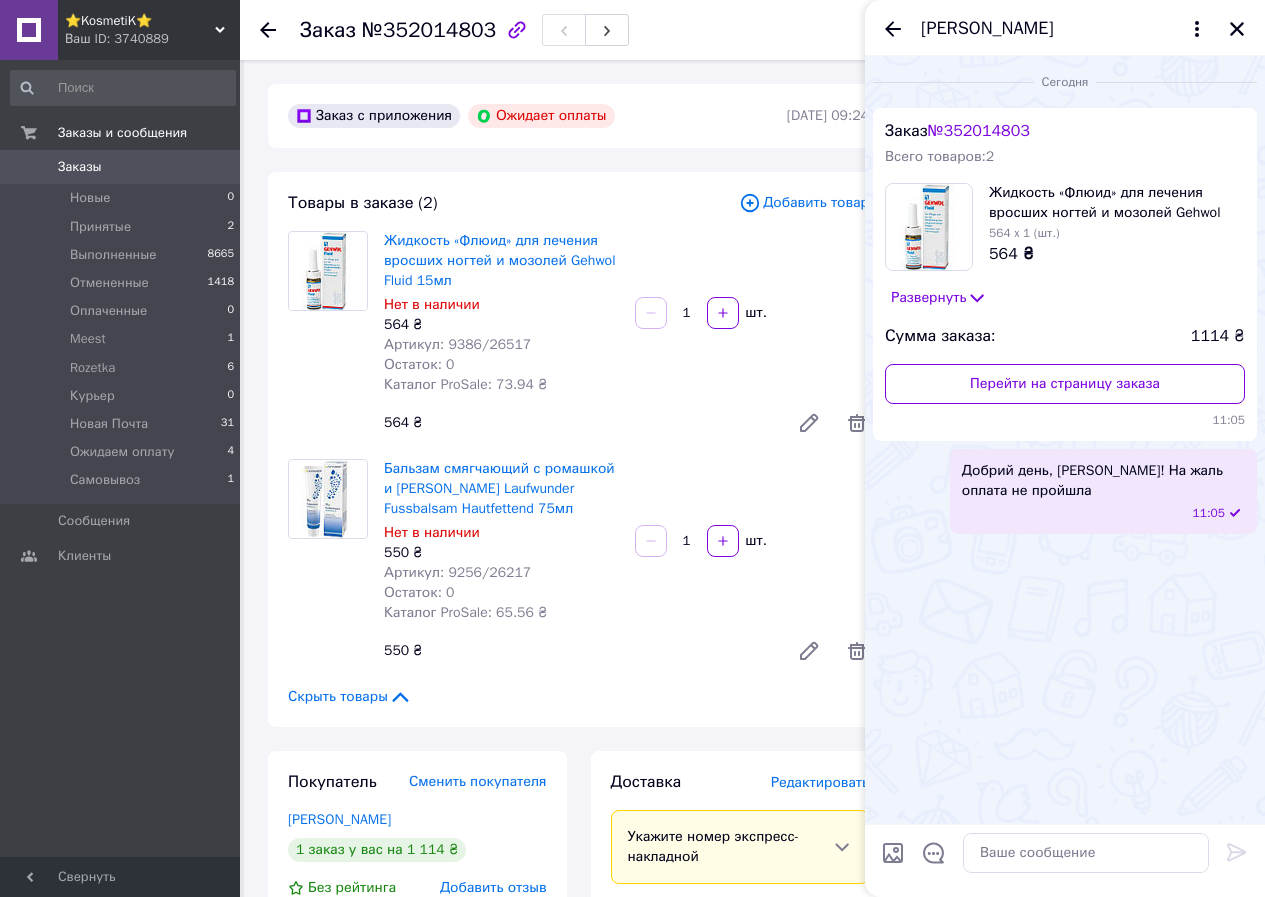 click on "Артикул: 9256/26217" at bounding box center [457, 572] 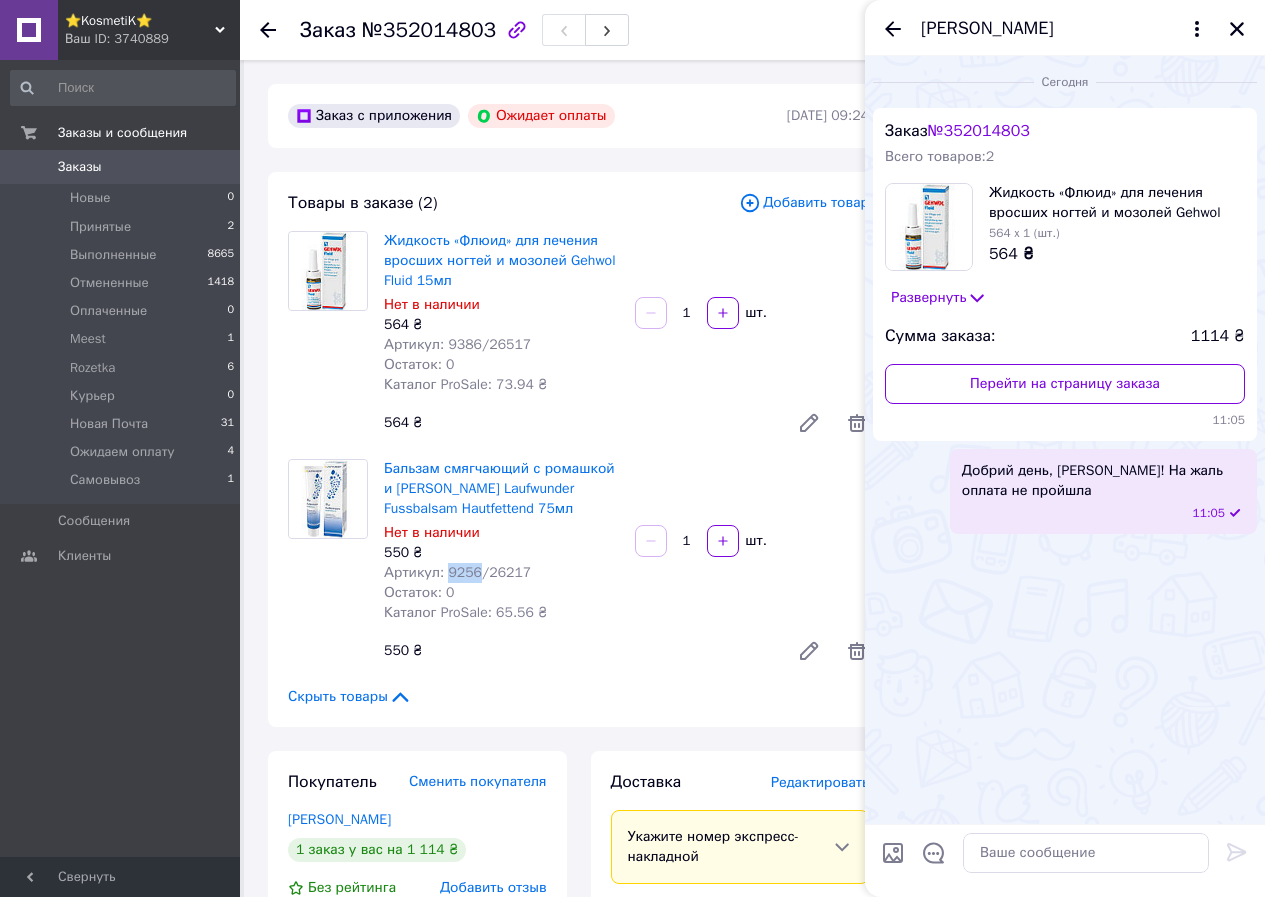 click on "Артикул: 9256/26217" at bounding box center [457, 572] 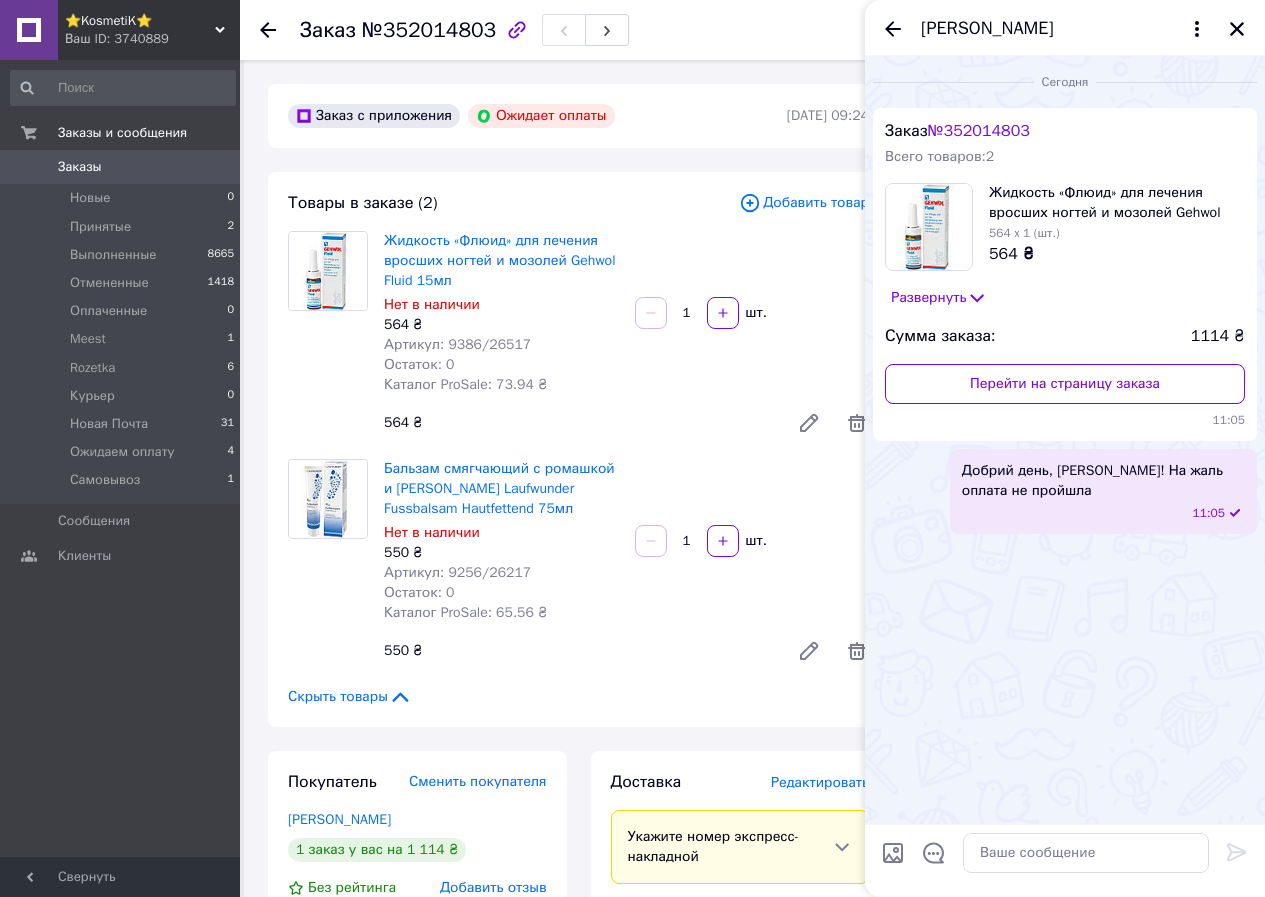 click on "Заказ №352014803" at bounding box center (566, 30) 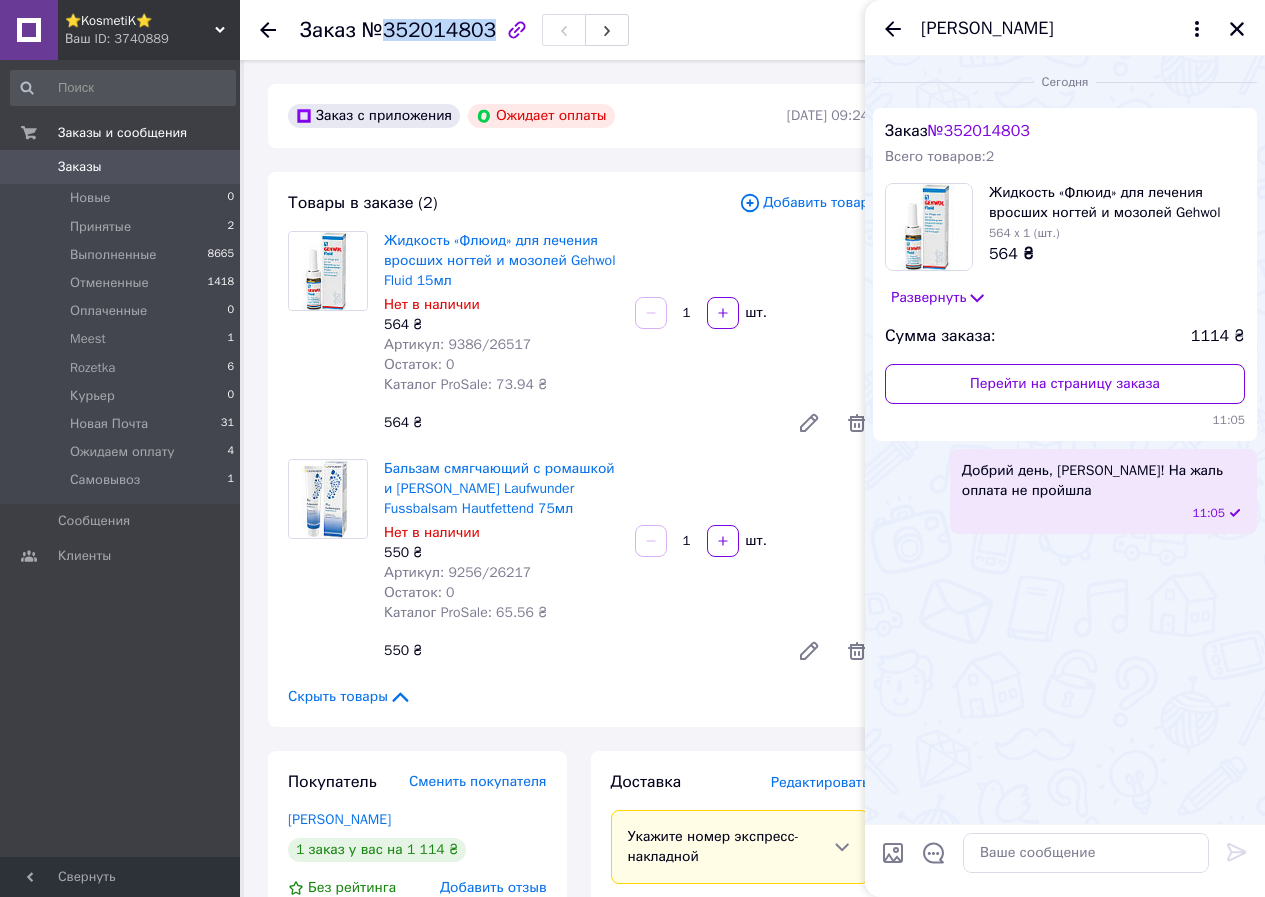 click on "№352014803" at bounding box center (429, 30) 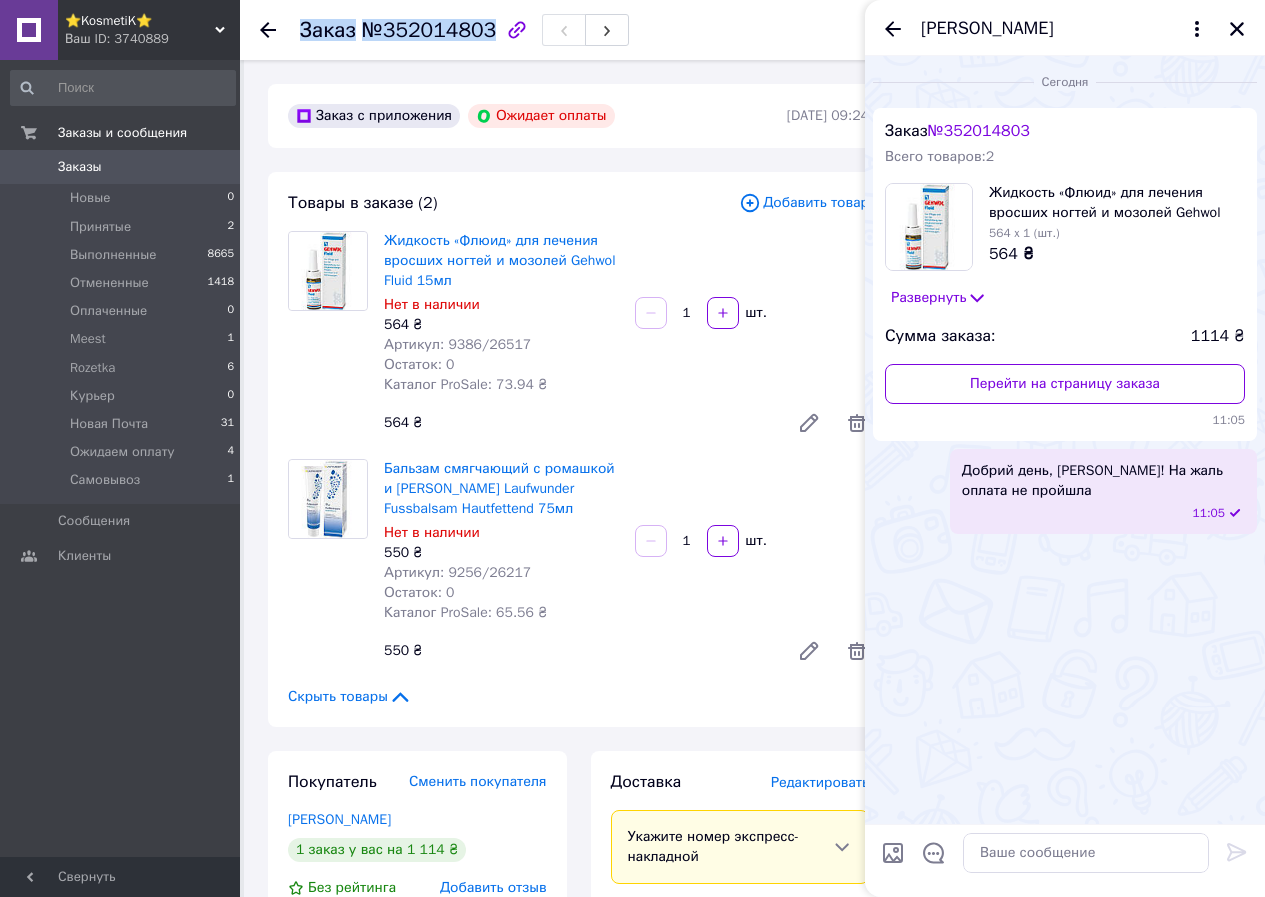 click on "№352014803" at bounding box center [429, 30] 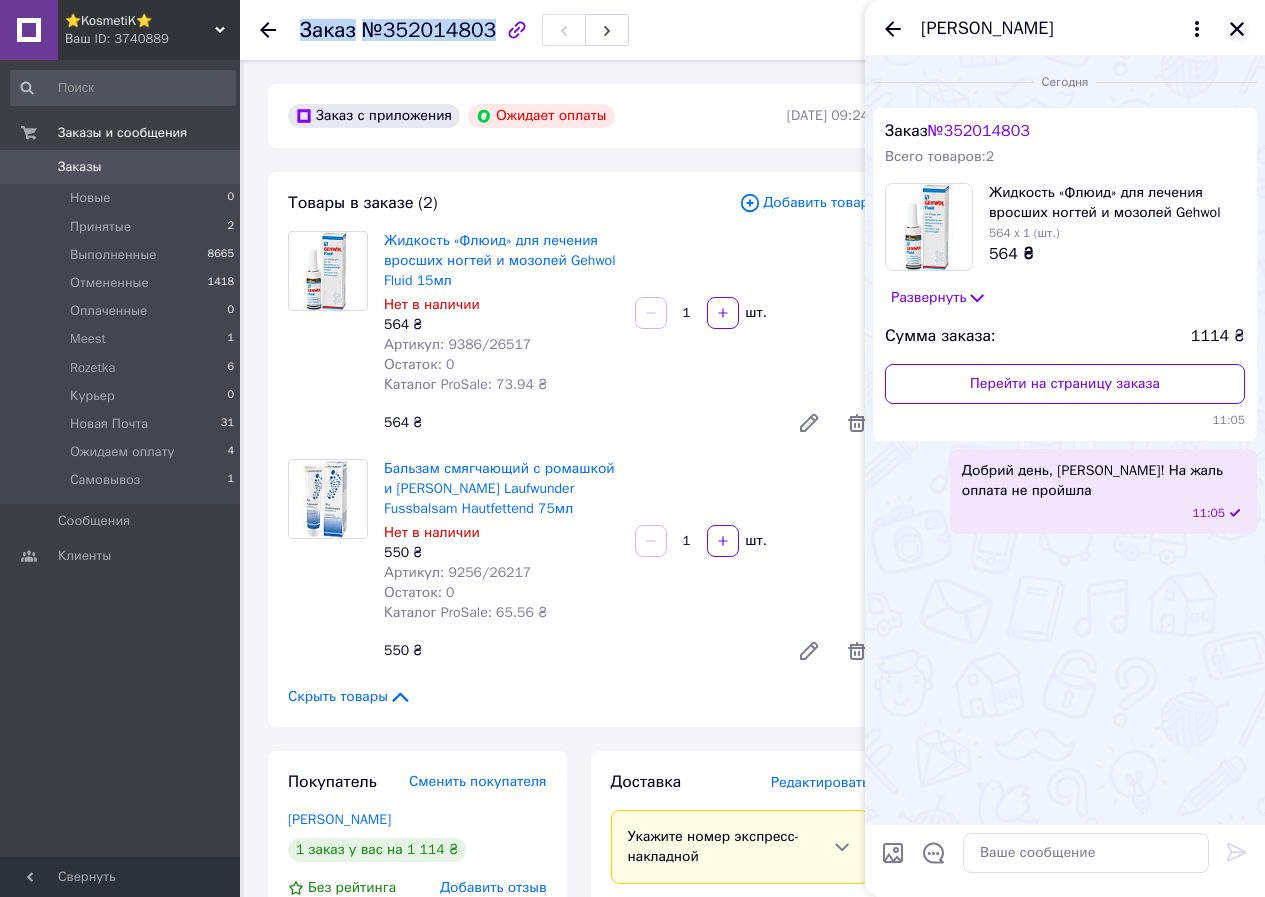 click 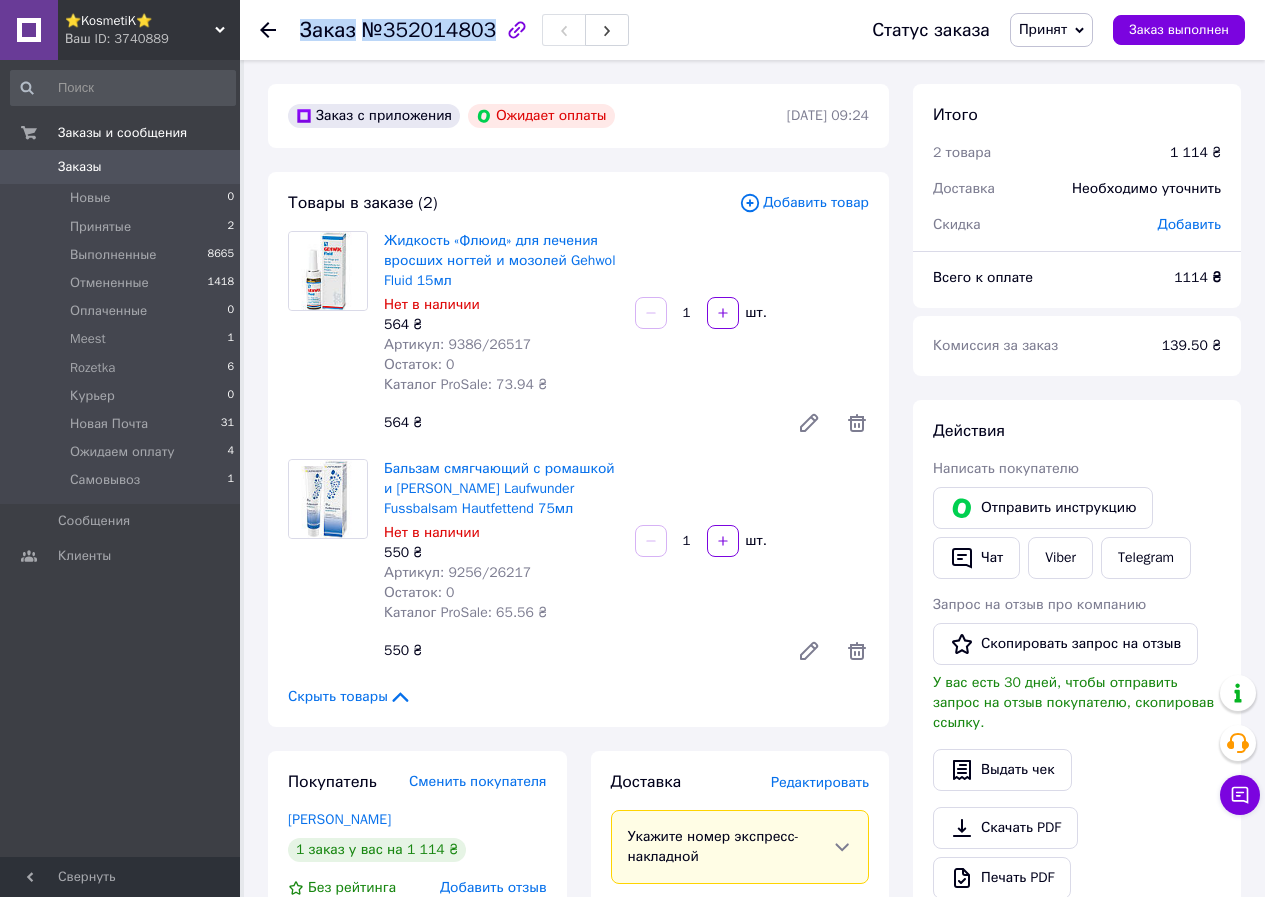 click on "Принят" at bounding box center (1051, 30) 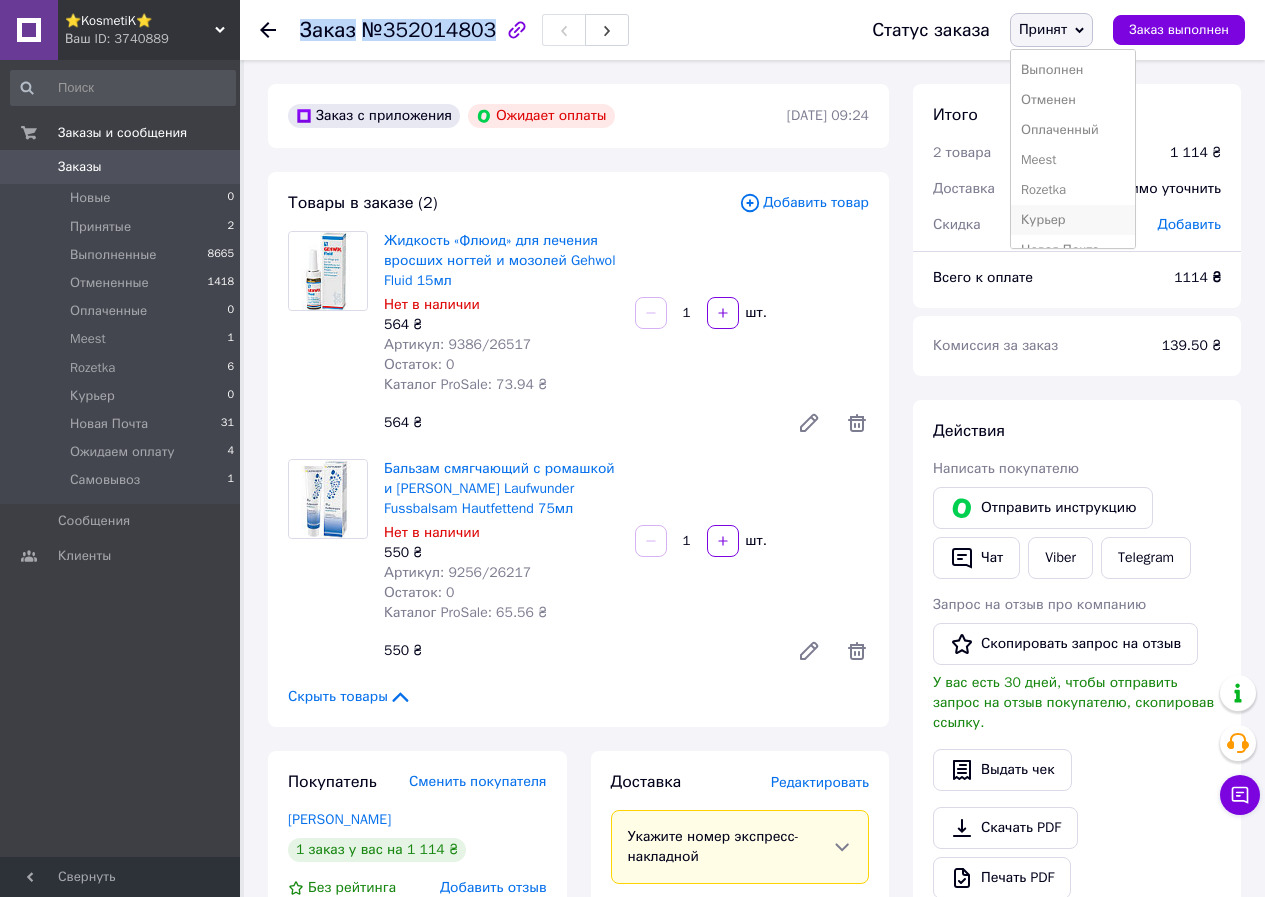 scroll, scrollTop: 82, scrollLeft: 0, axis: vertical 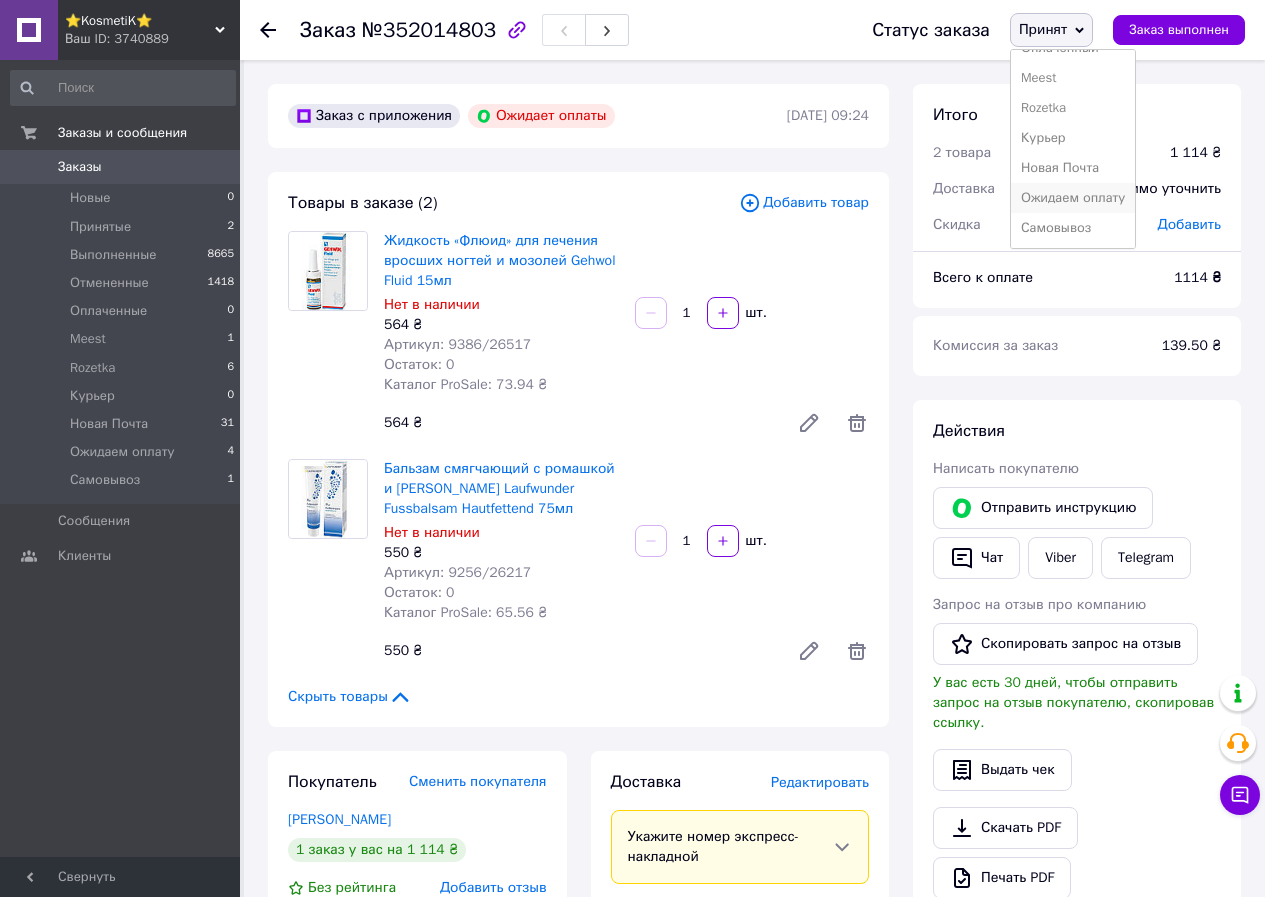 click on "Ожидаем оплату" at bounding box center [1073, 198] 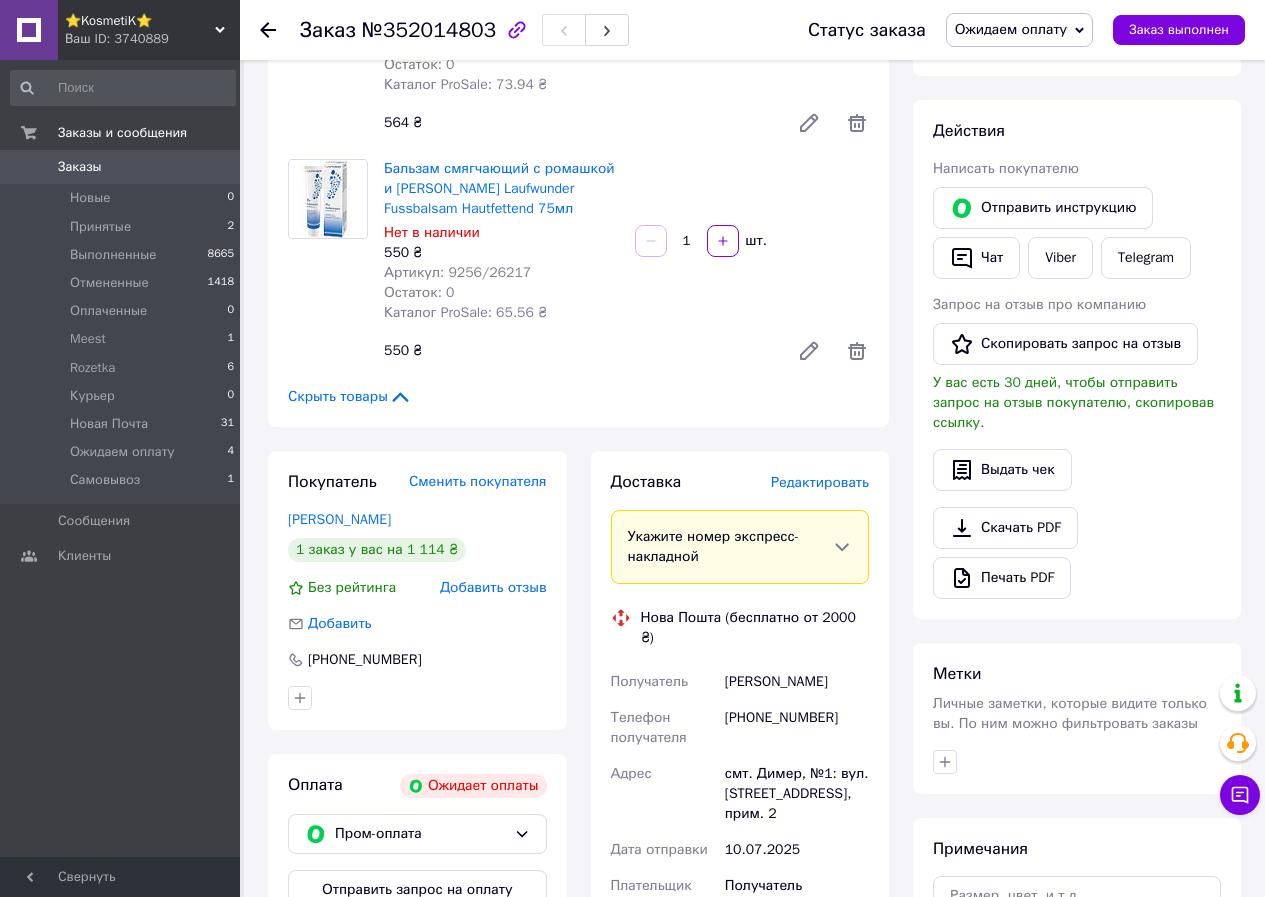 scroll, scrollTop: 400, scrollLeft: 0, axis: vertical 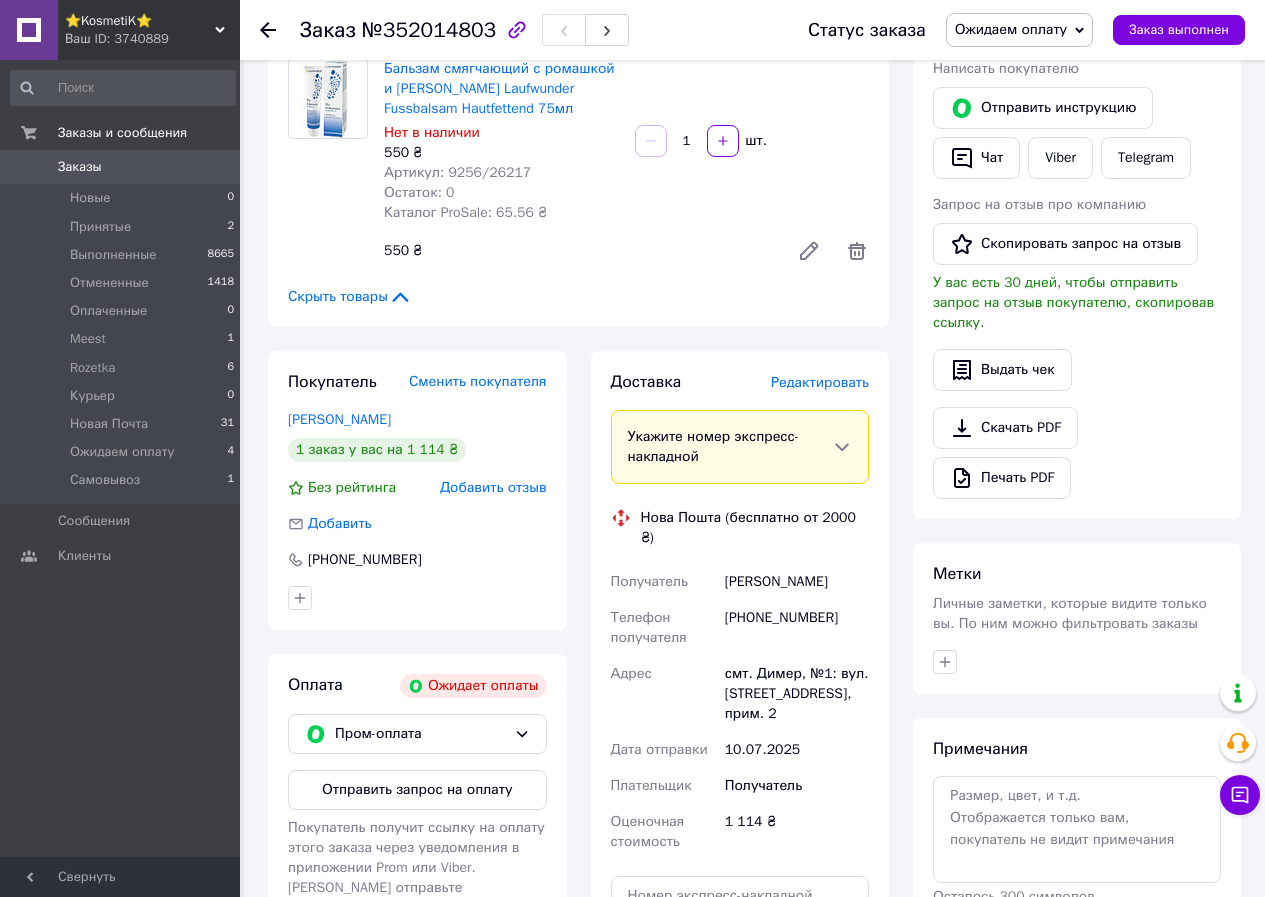 click on "тверецкая ольга" at bounding box center [797, 582] 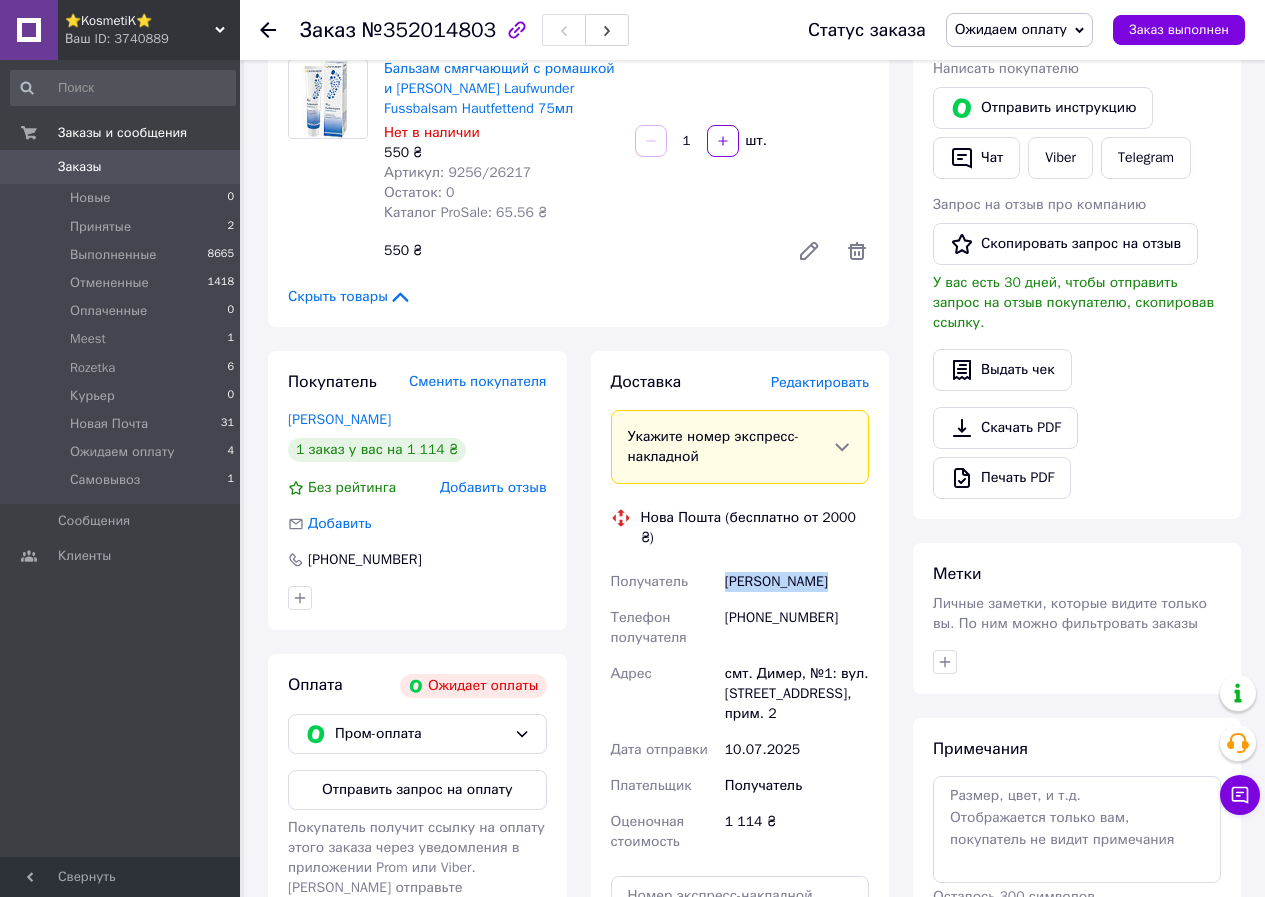 click on "тверецкая ольга" at bounding box center [797, 582] 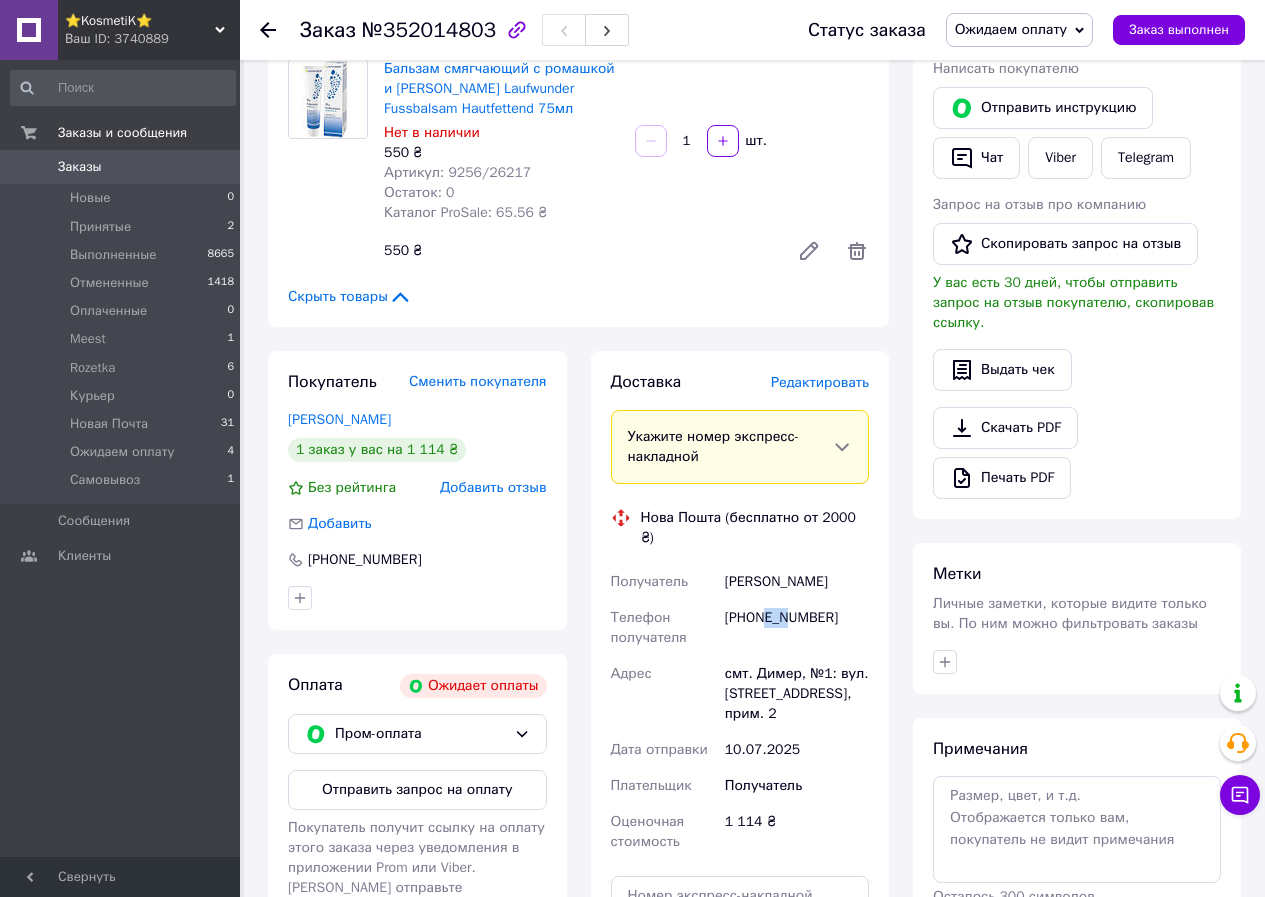 drag, startPoint x: 761, startPoint y: 622, endPoint x: 785, endPoint y: 626, distance: 24.33105 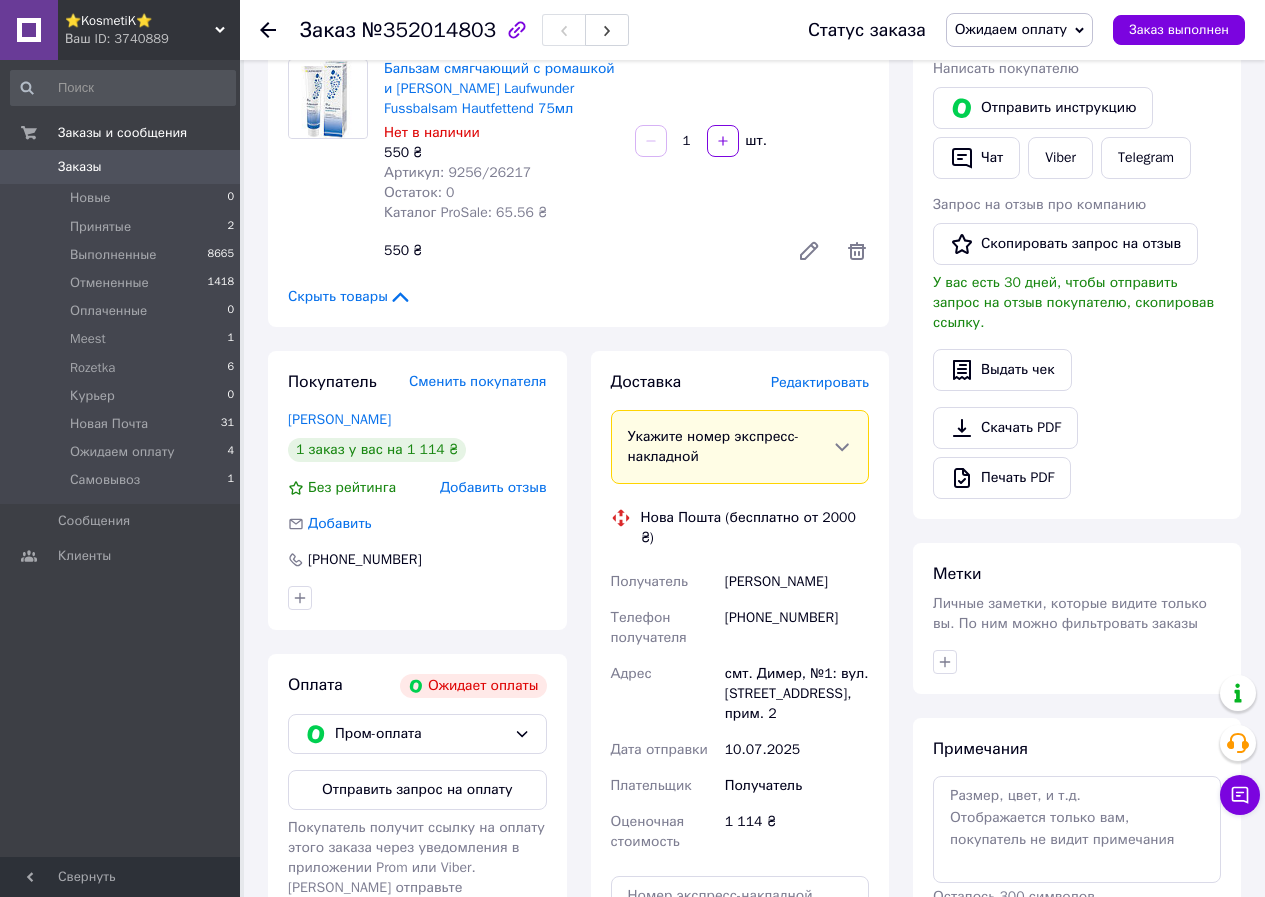 click on "[PHONE_NUMBER]" at bounding box center [797, 628] 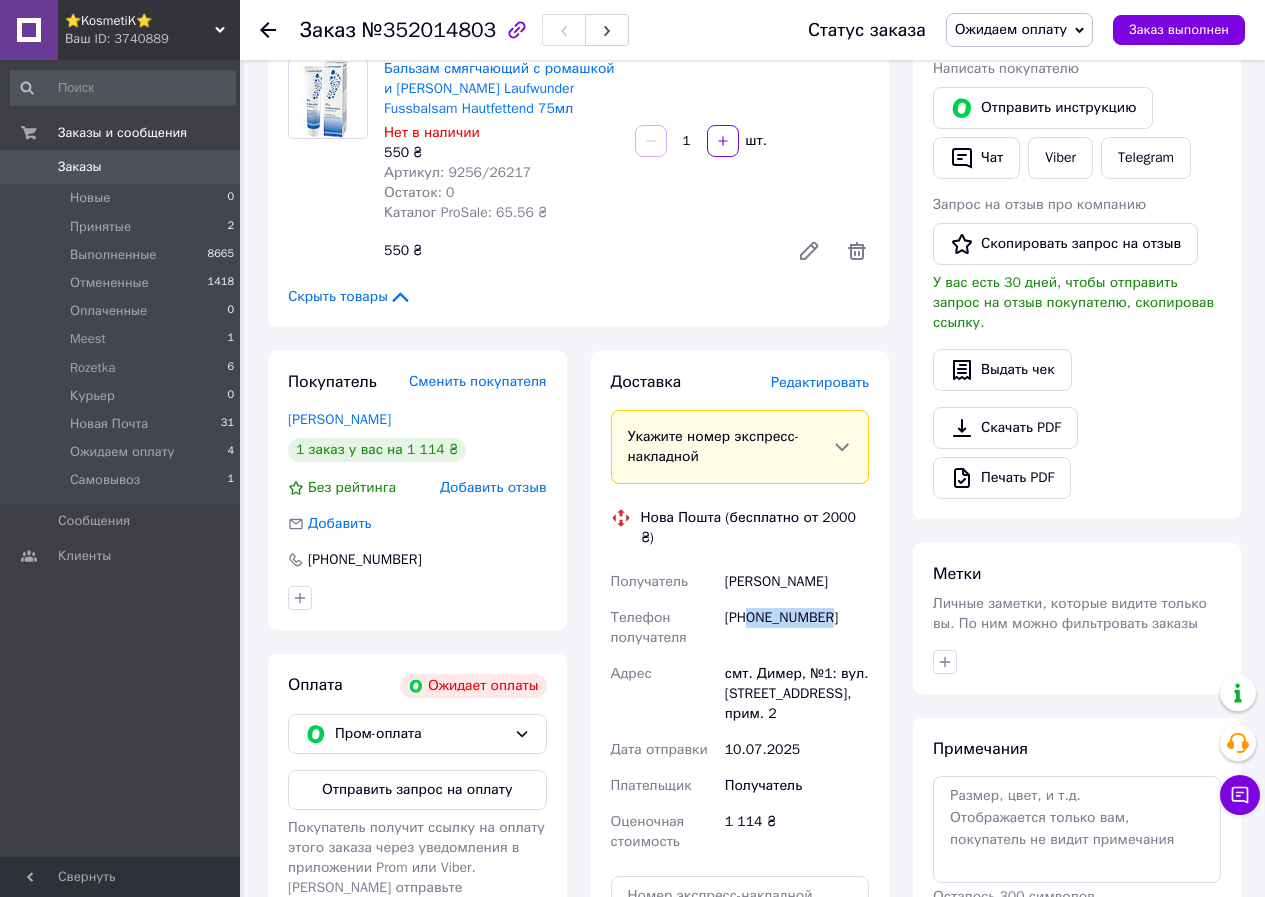 drag, startPoint x: 749, startPoint y: 608, endPoint x: 863, endPoint y: 617, distance: 114.35471 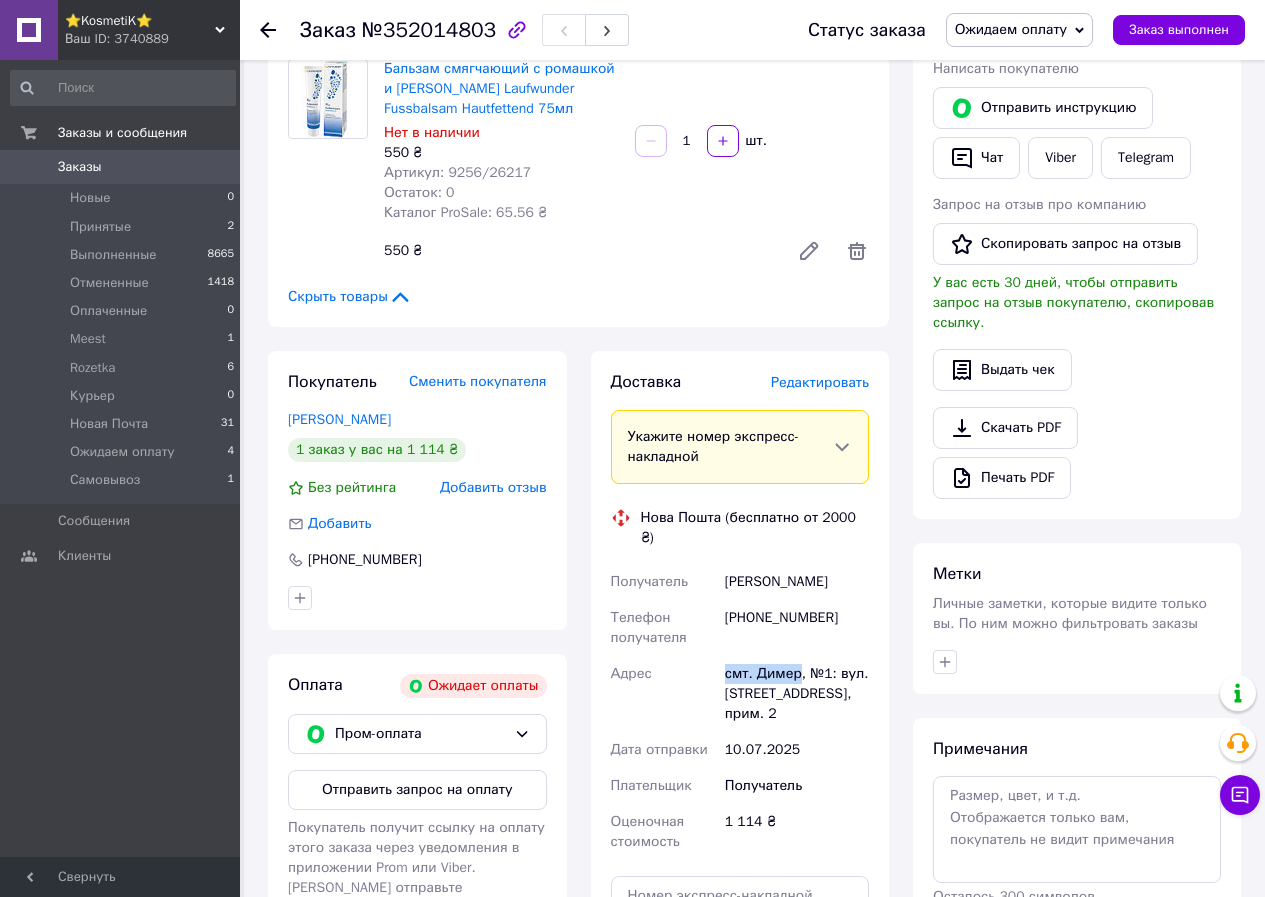 drag, startPoint x: 723, startPoint y: 667, endPoint x: 796, endPoint y: 680, distance: 74.1485 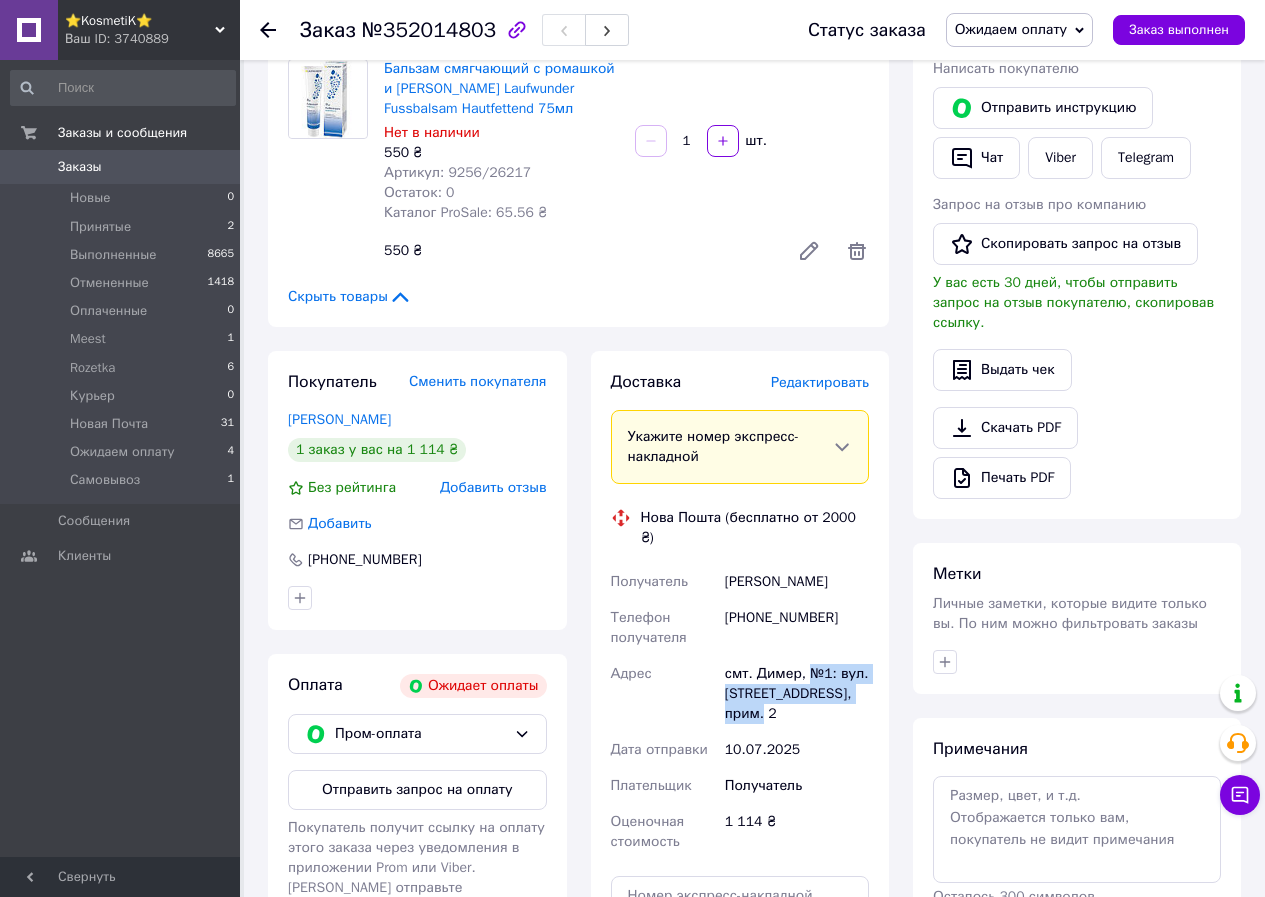 drag, startPoint x: 805, startPoint y: 669, endPoint x: 823, endPoint y: 710, distance: 44.777225 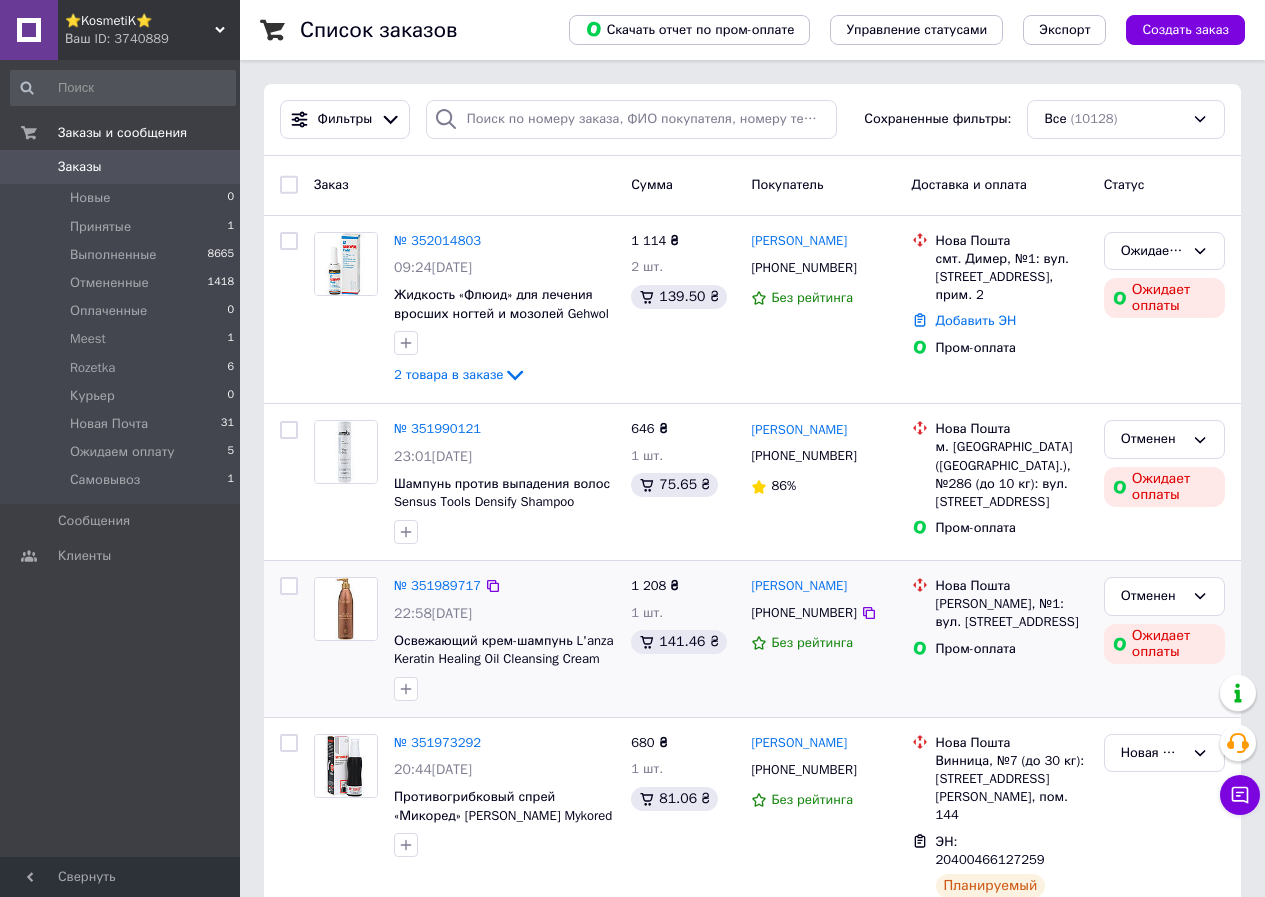 scroll, scrollTop: 200, scrollLeft: 0, axis: vertical 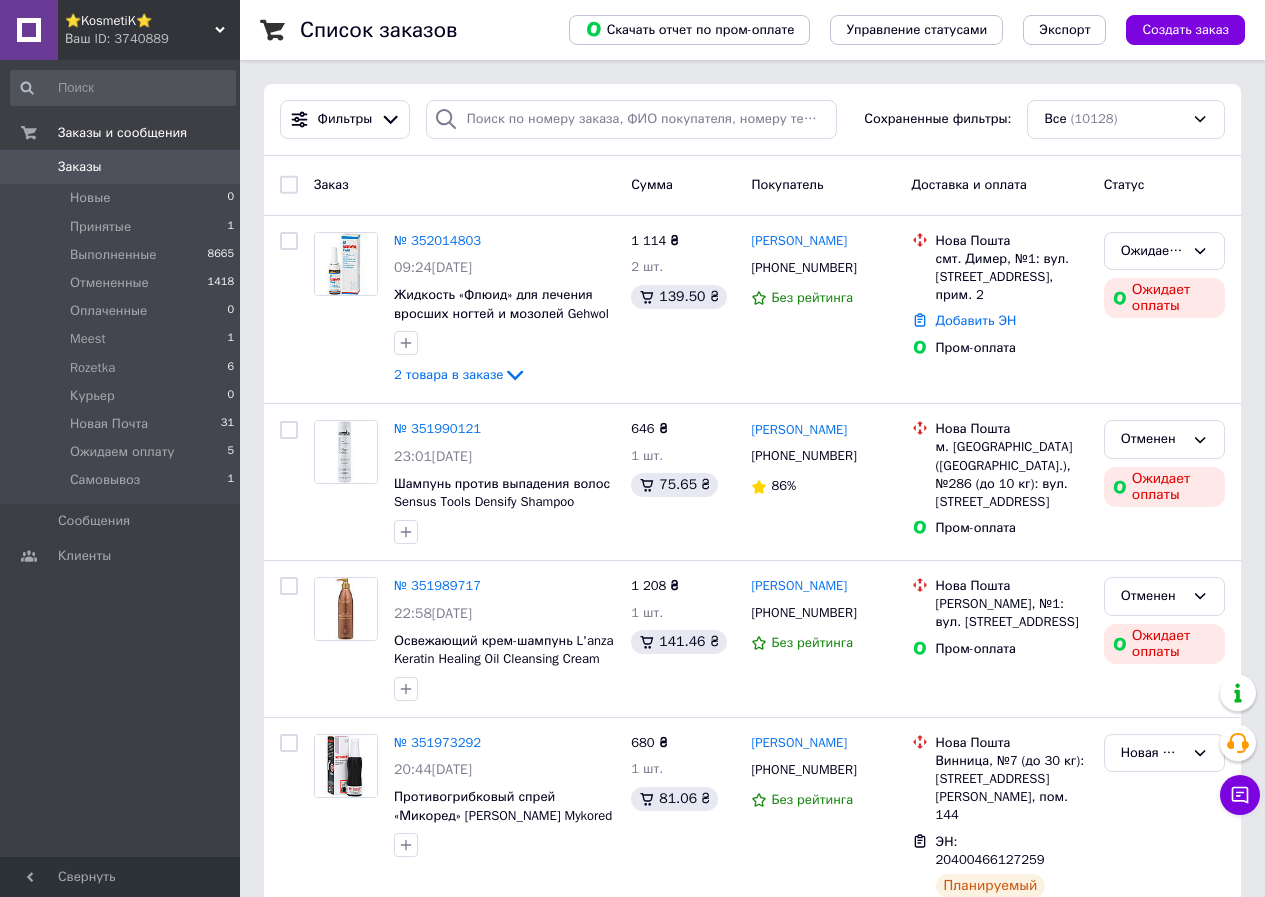 click on "Заказы" at bounding box center [121, 167] 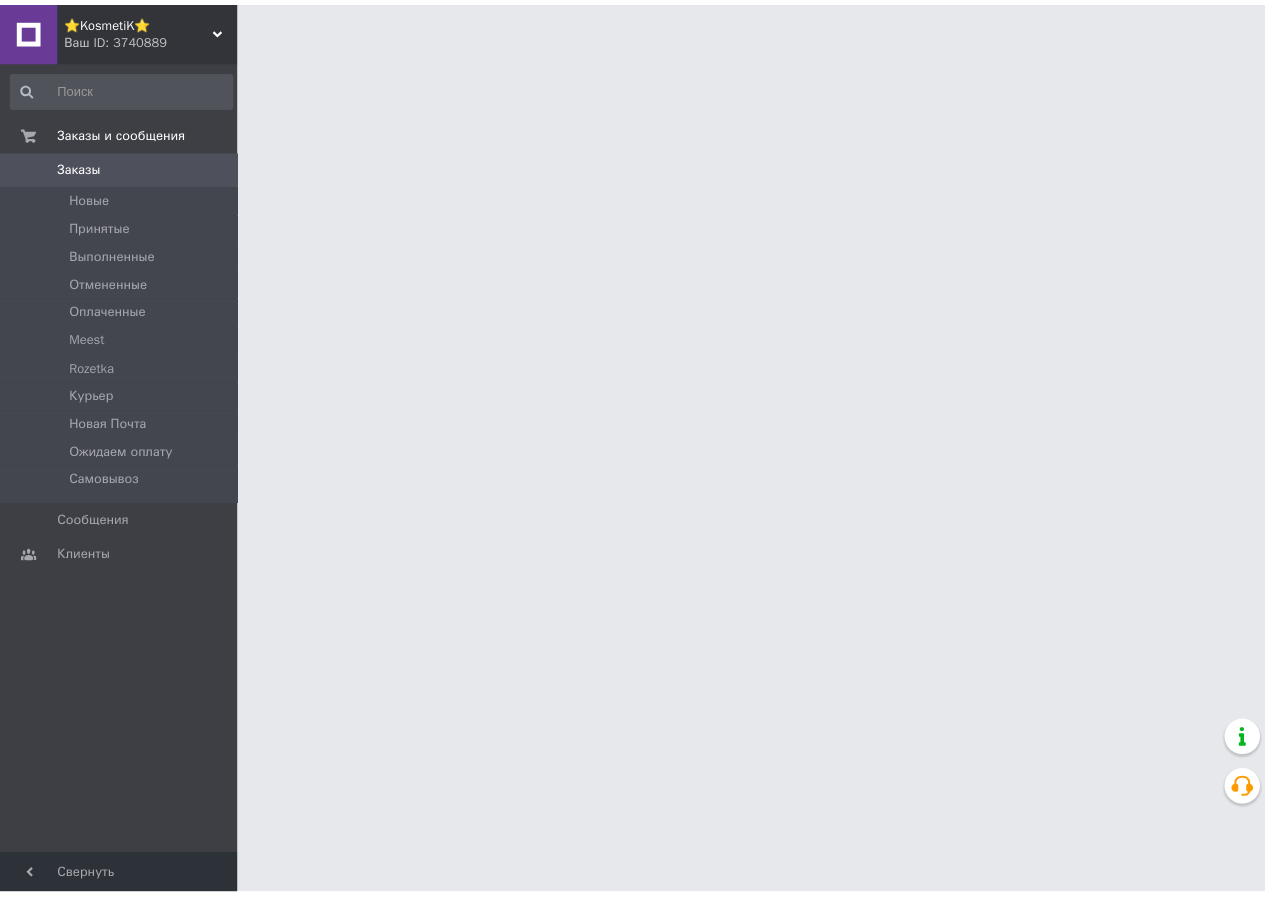 scroll, scrollTop: 0, scrollLeft: 0, axis: both 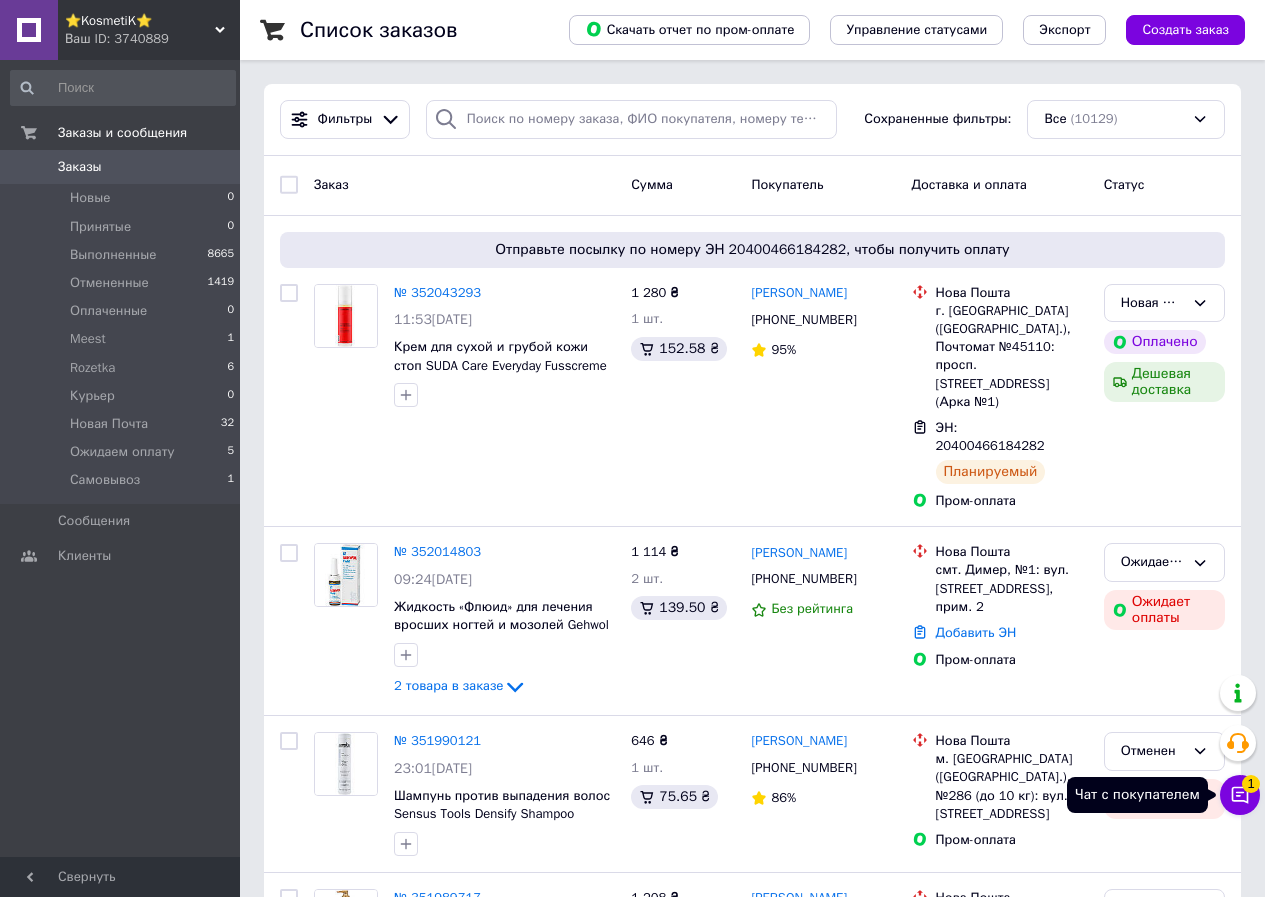 click 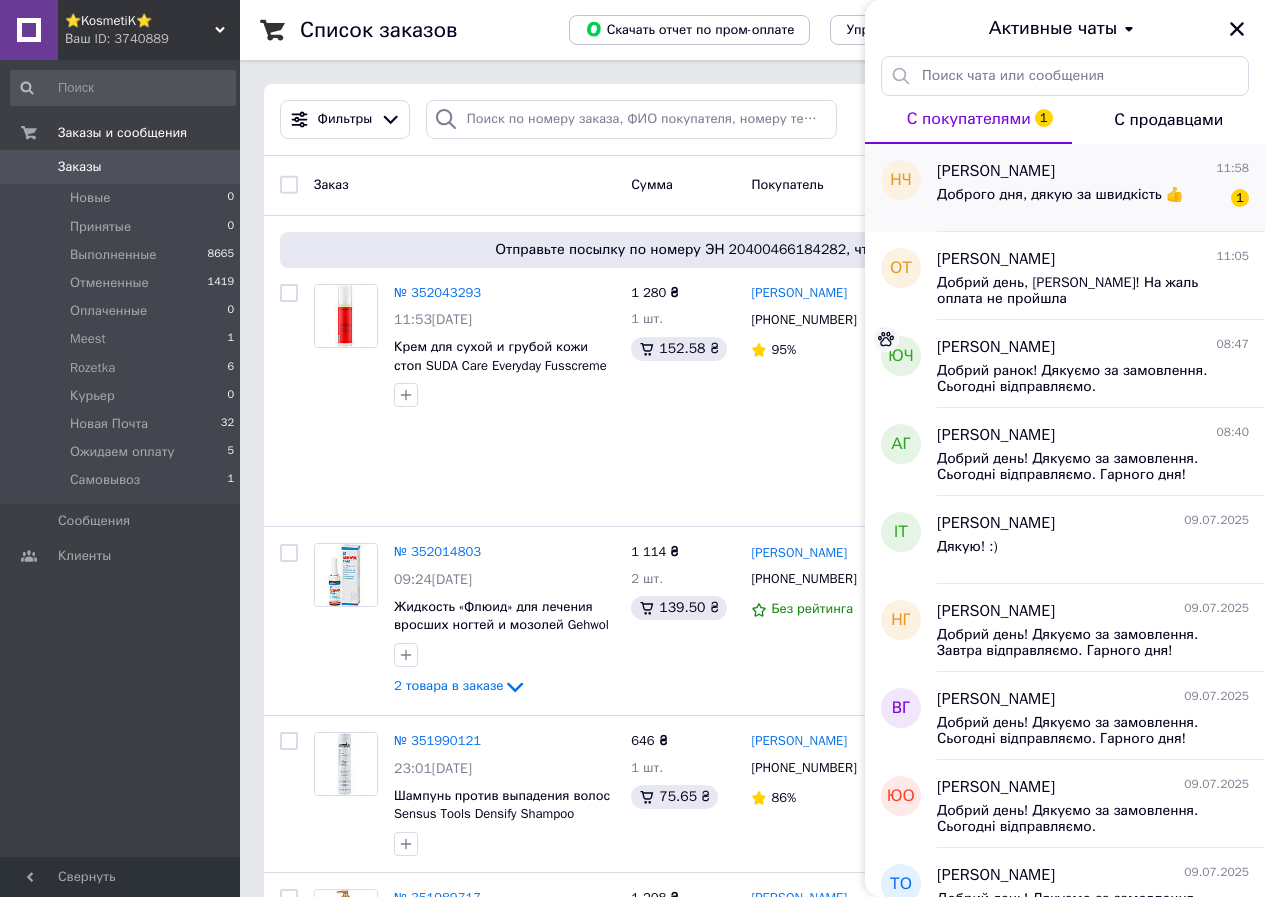 click on "Доброго дня, дякую за швидкість 👍" at bounding box center (1060, 195) 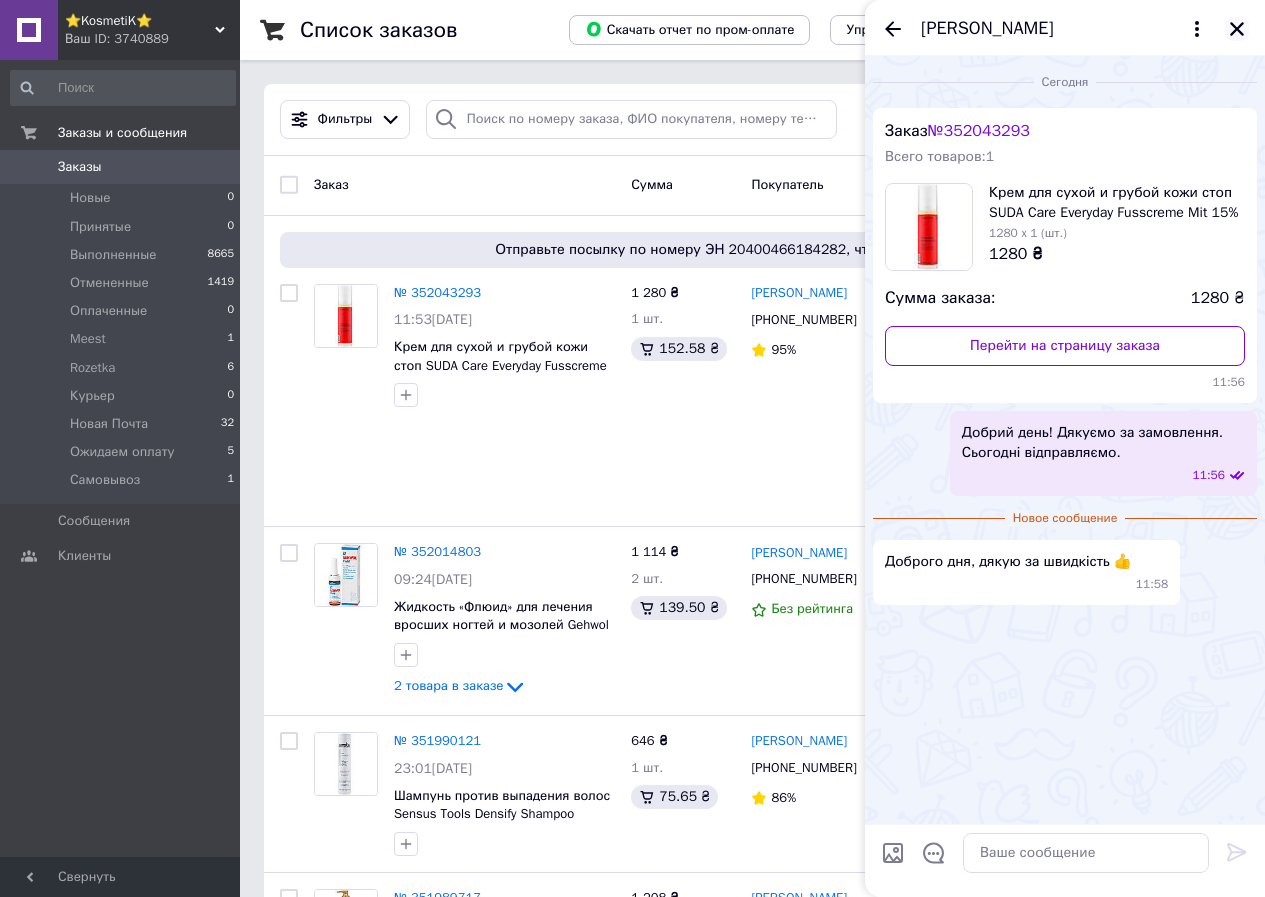 click 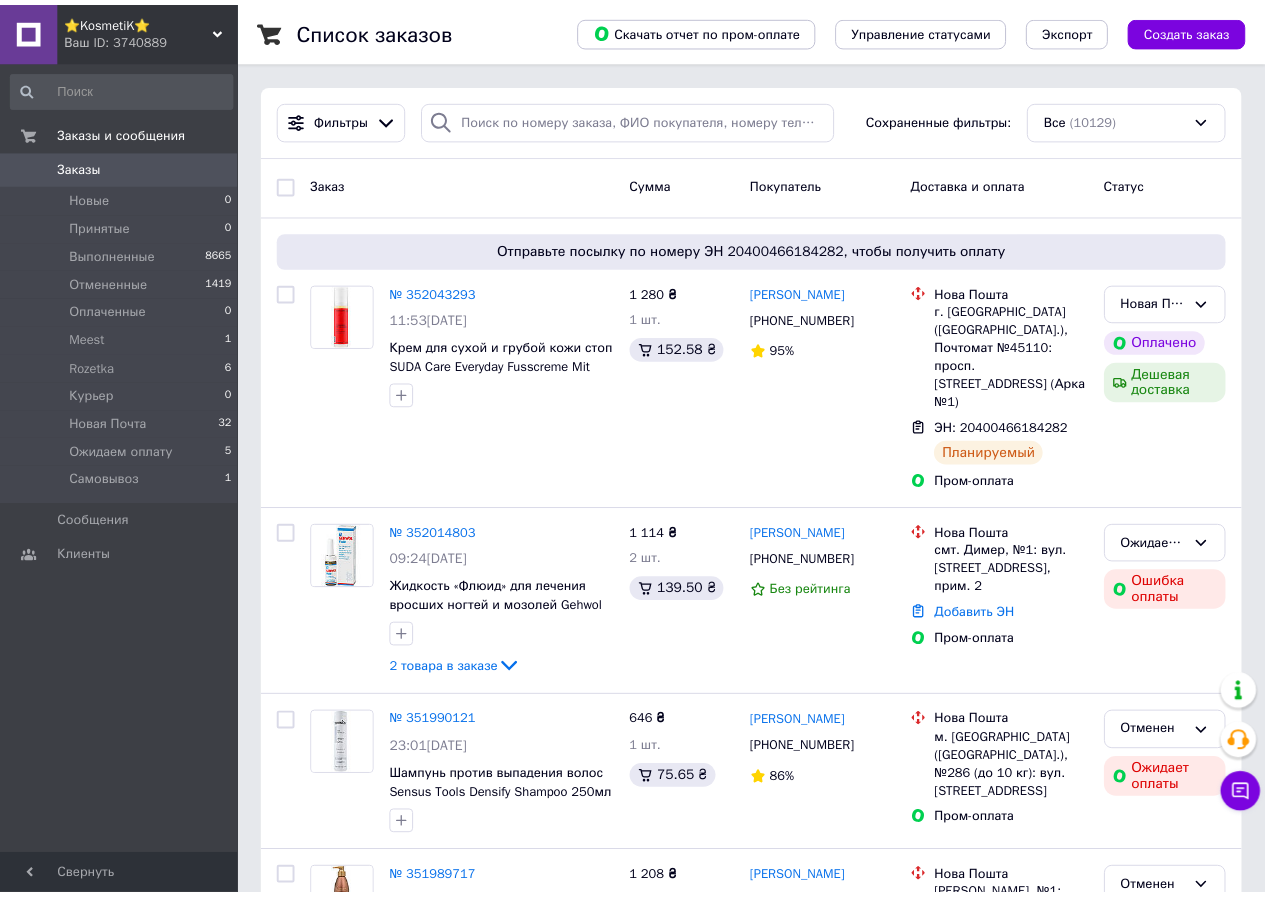 scroll, scrollTop: 0, scrollLeft: 0, axis: both 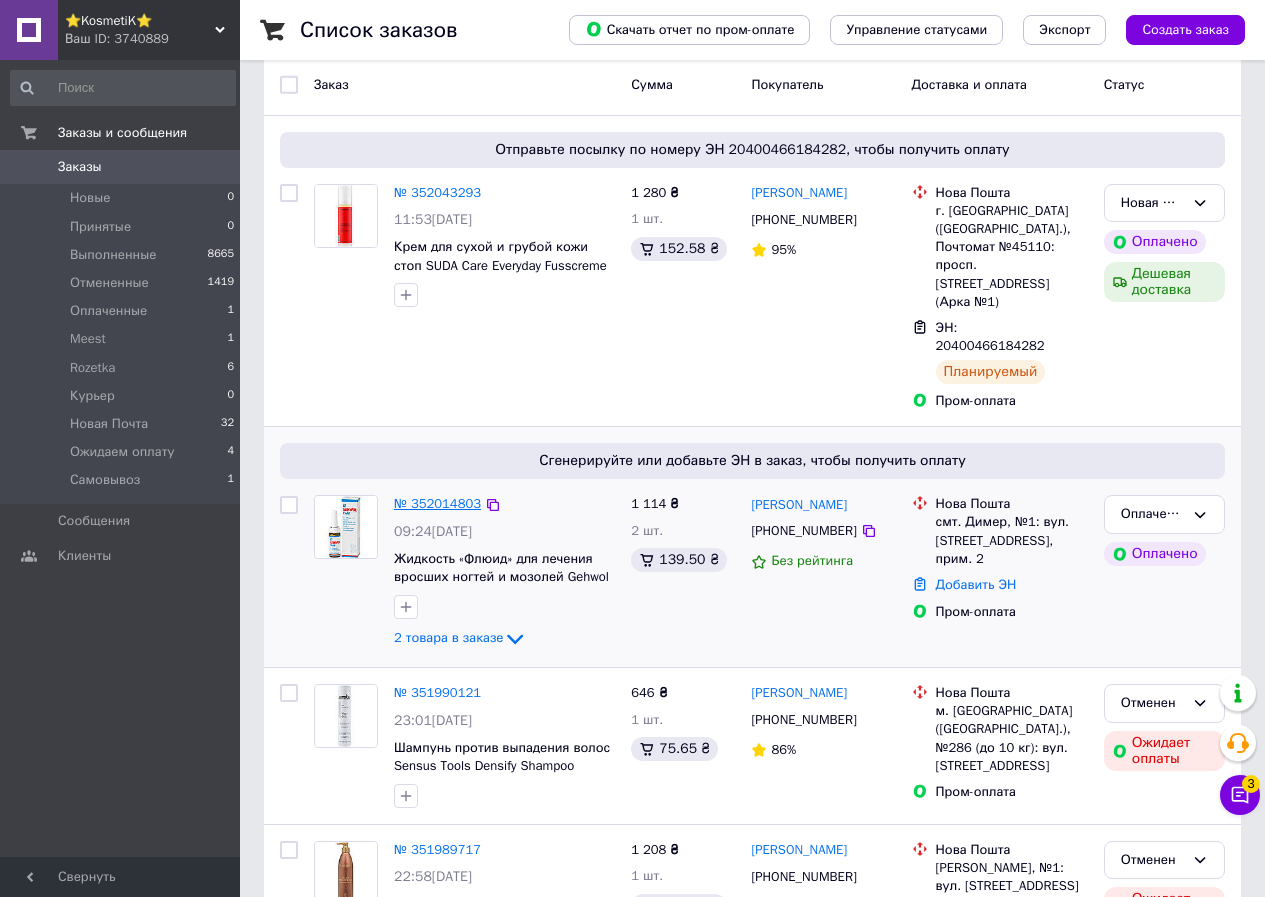 click on "№ 352014803" at bounding box center [437, 503] 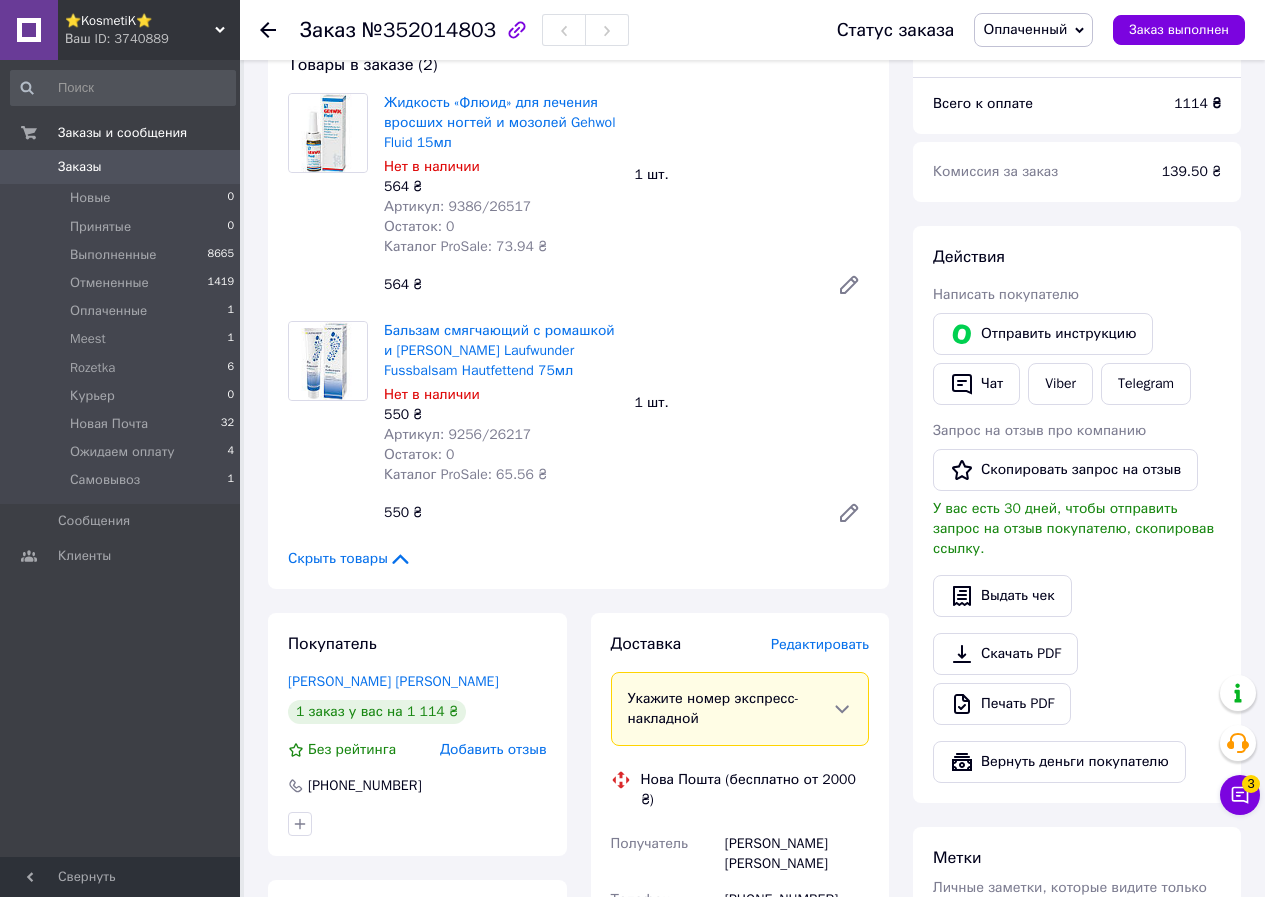 scroll, scrollTop: 500, scrollLeft: 0, axis: vertical 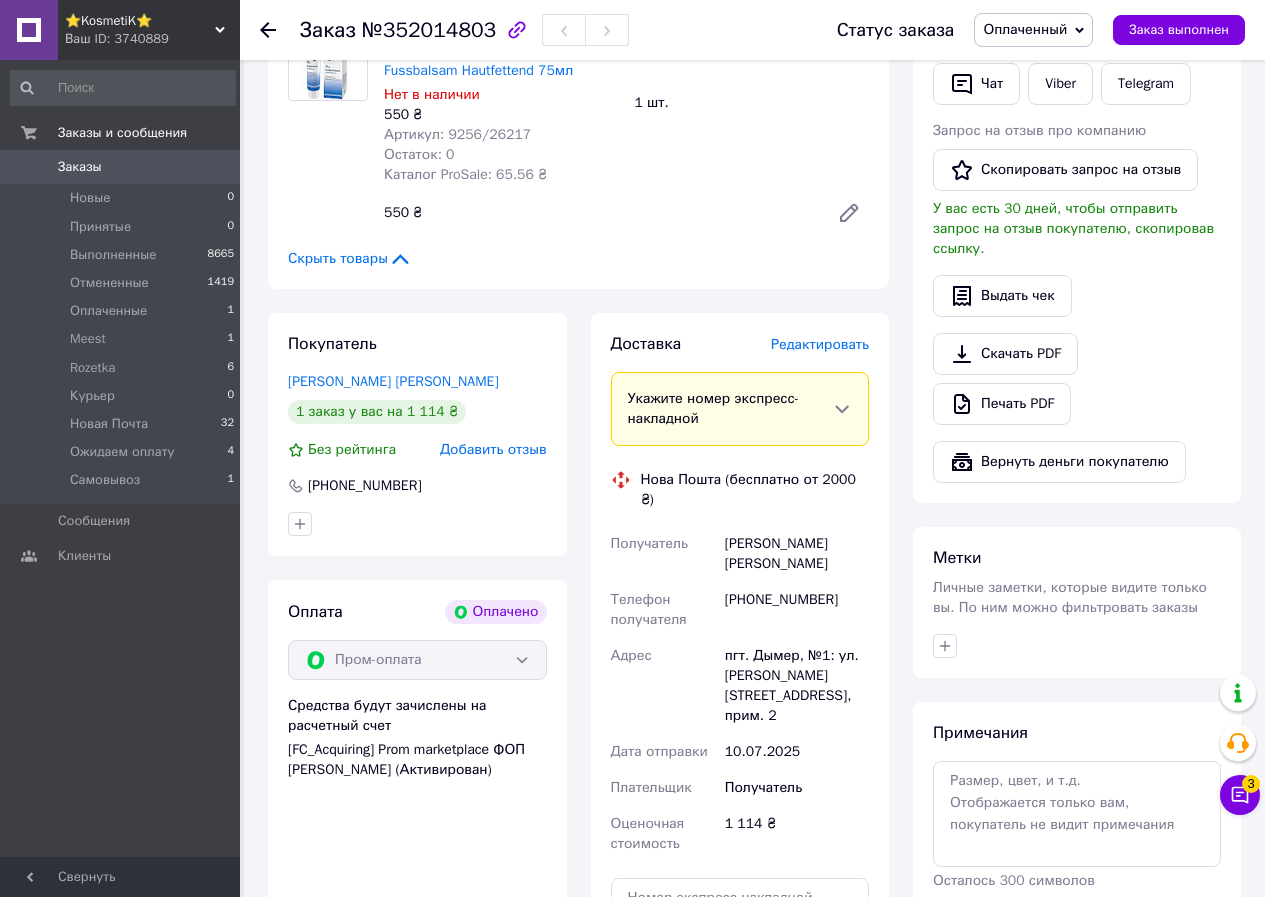 click on "Оплаченный" at bounding box center (1025, 29) 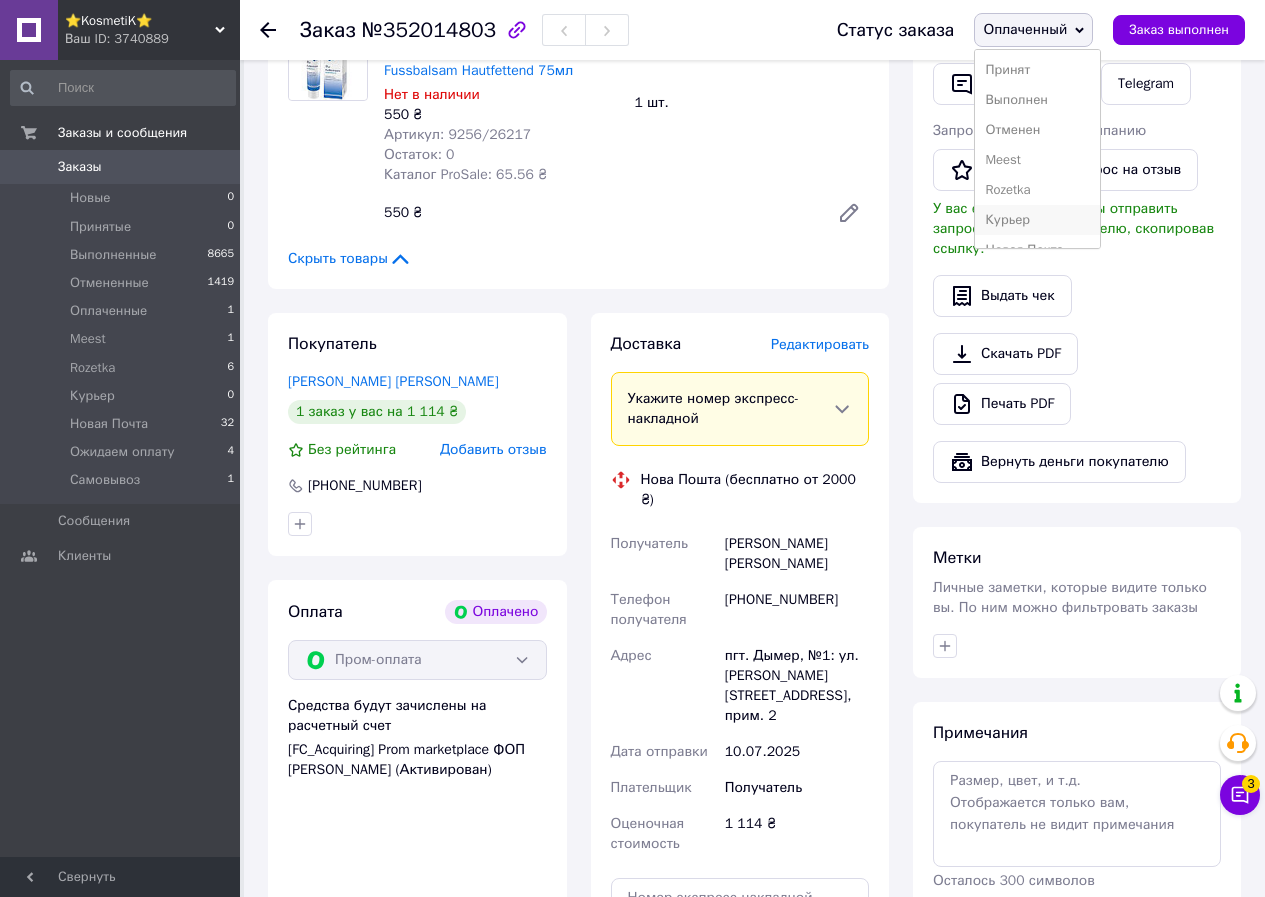 scroll, scrollTop: 82, scrollLeft: 0, axis: vertical 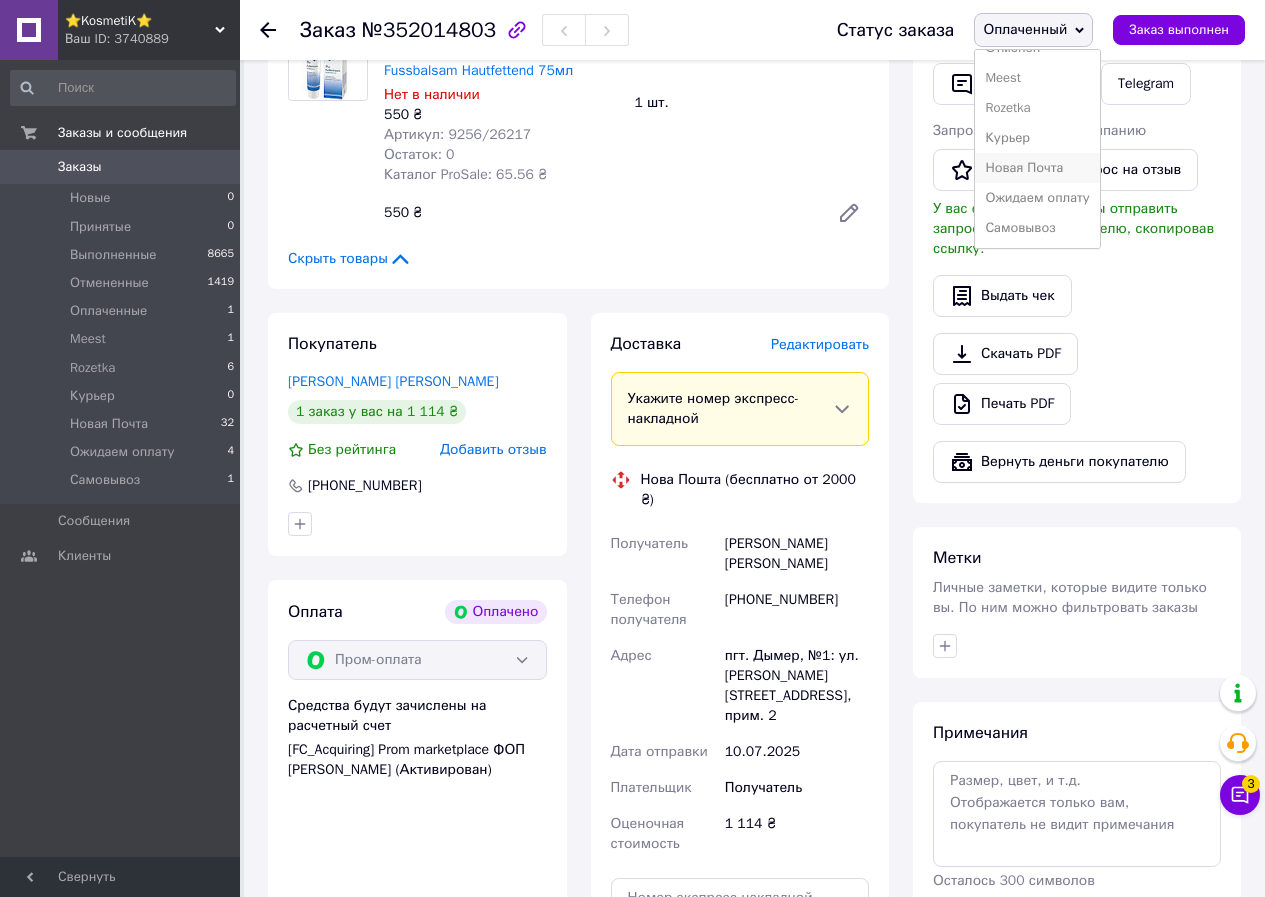 click on "Новая Почта" at bounding box center (1037, 168) 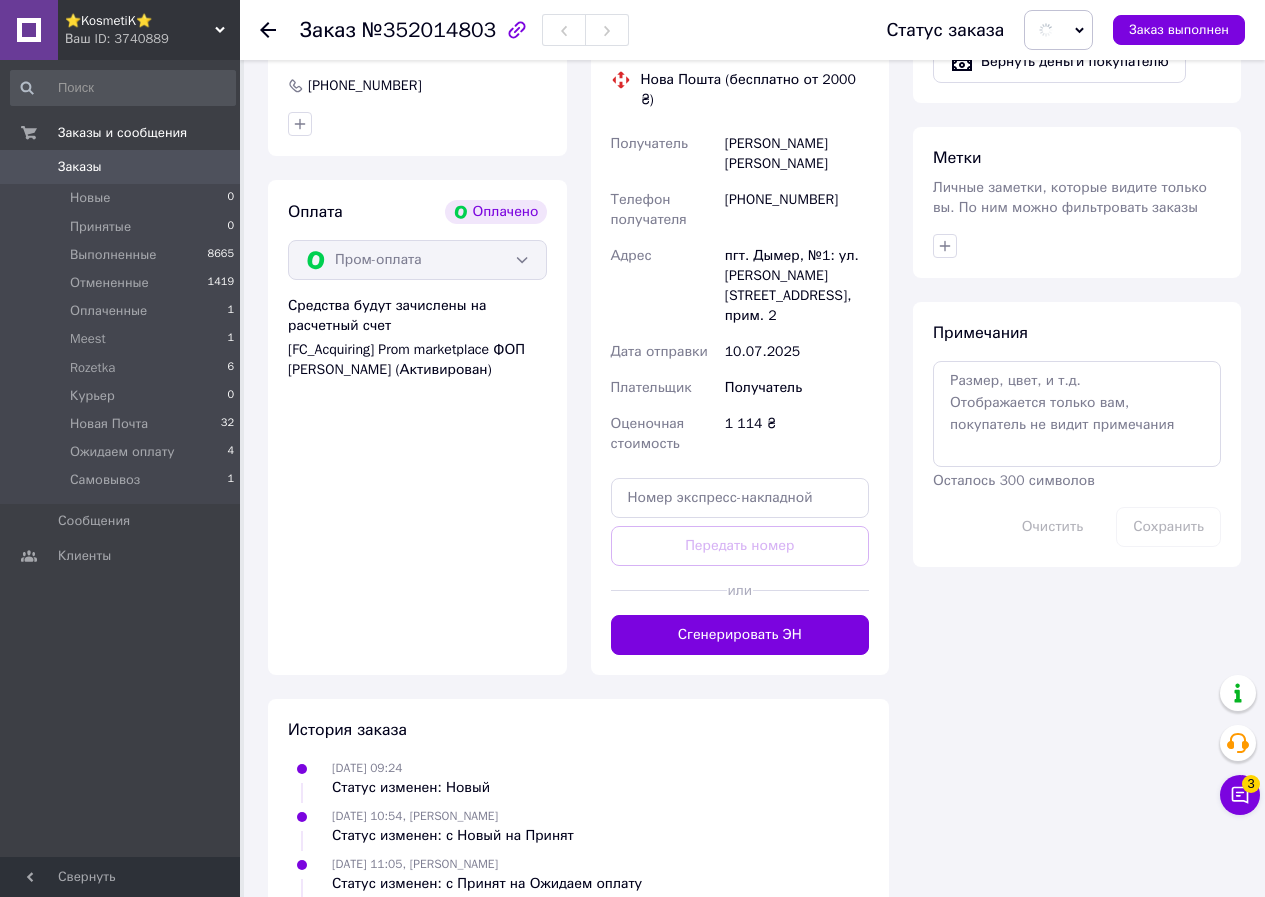 scroll, scrollTop: 1000, scrollLeft: 0, axis: vertical 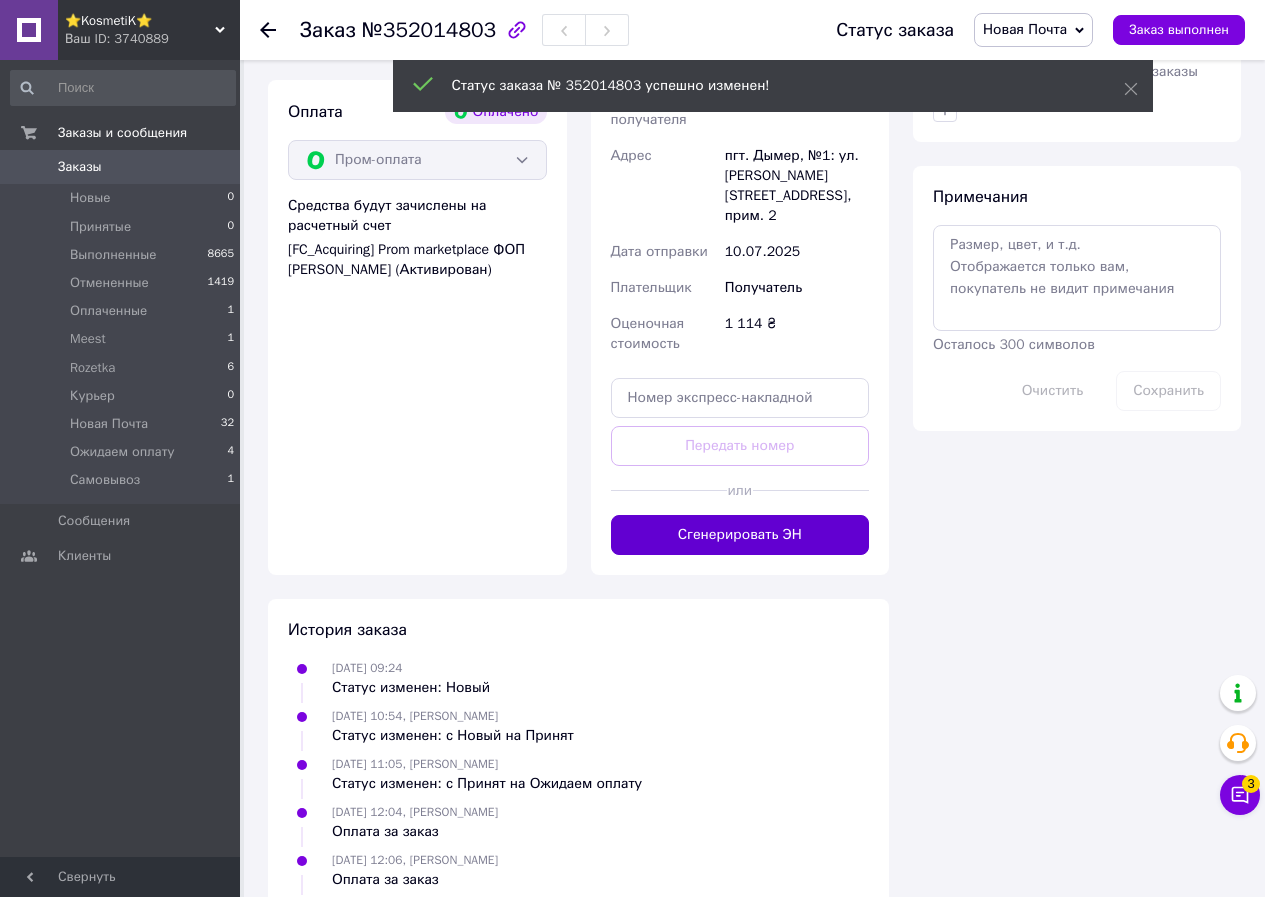 click on "Сгенерировать ЭН" at bounding box center [740, 535] 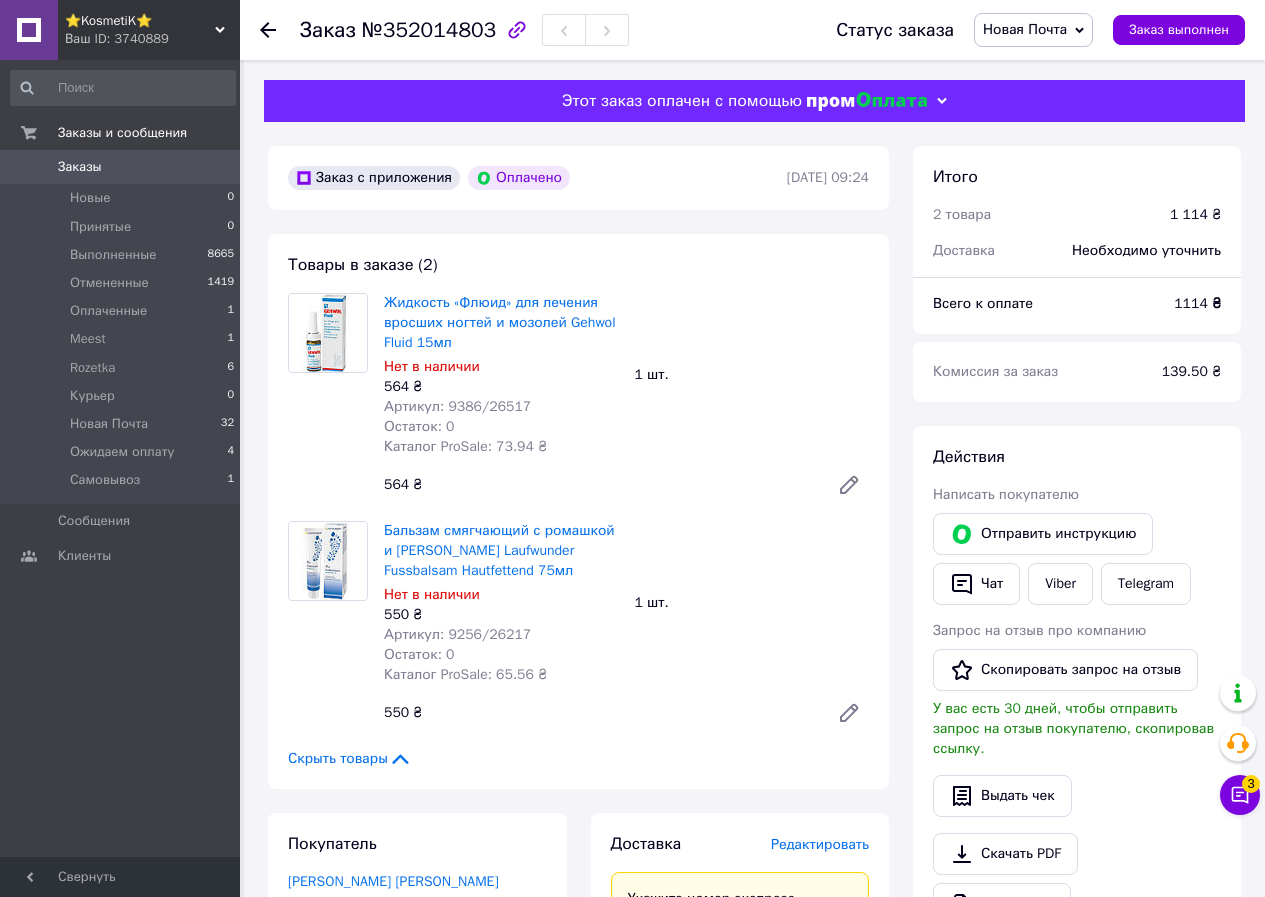 scroll, scrollTop: 500, scrollLeft: 0, axis: vertical 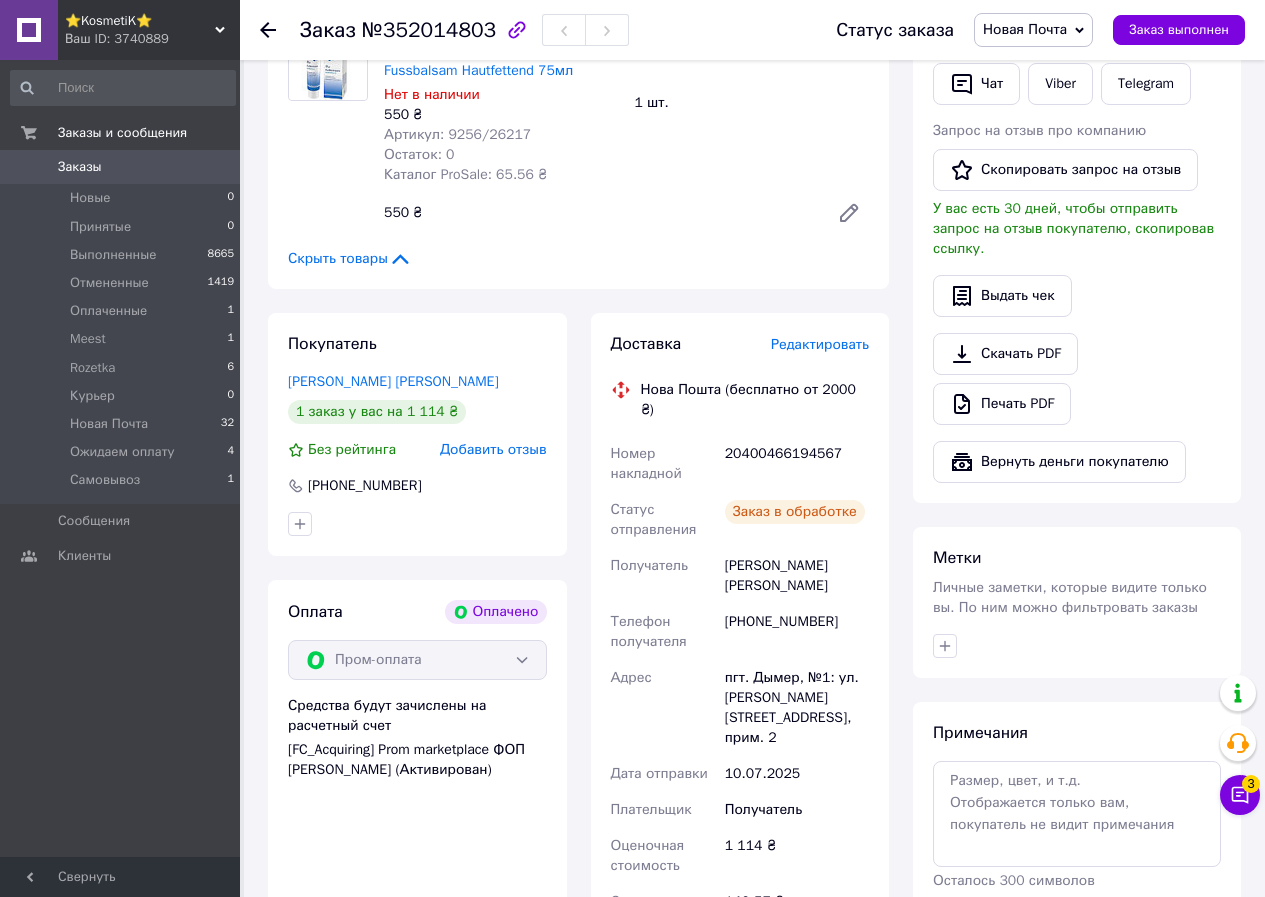 click on "20400466194567" at bounding box center [797, 464] 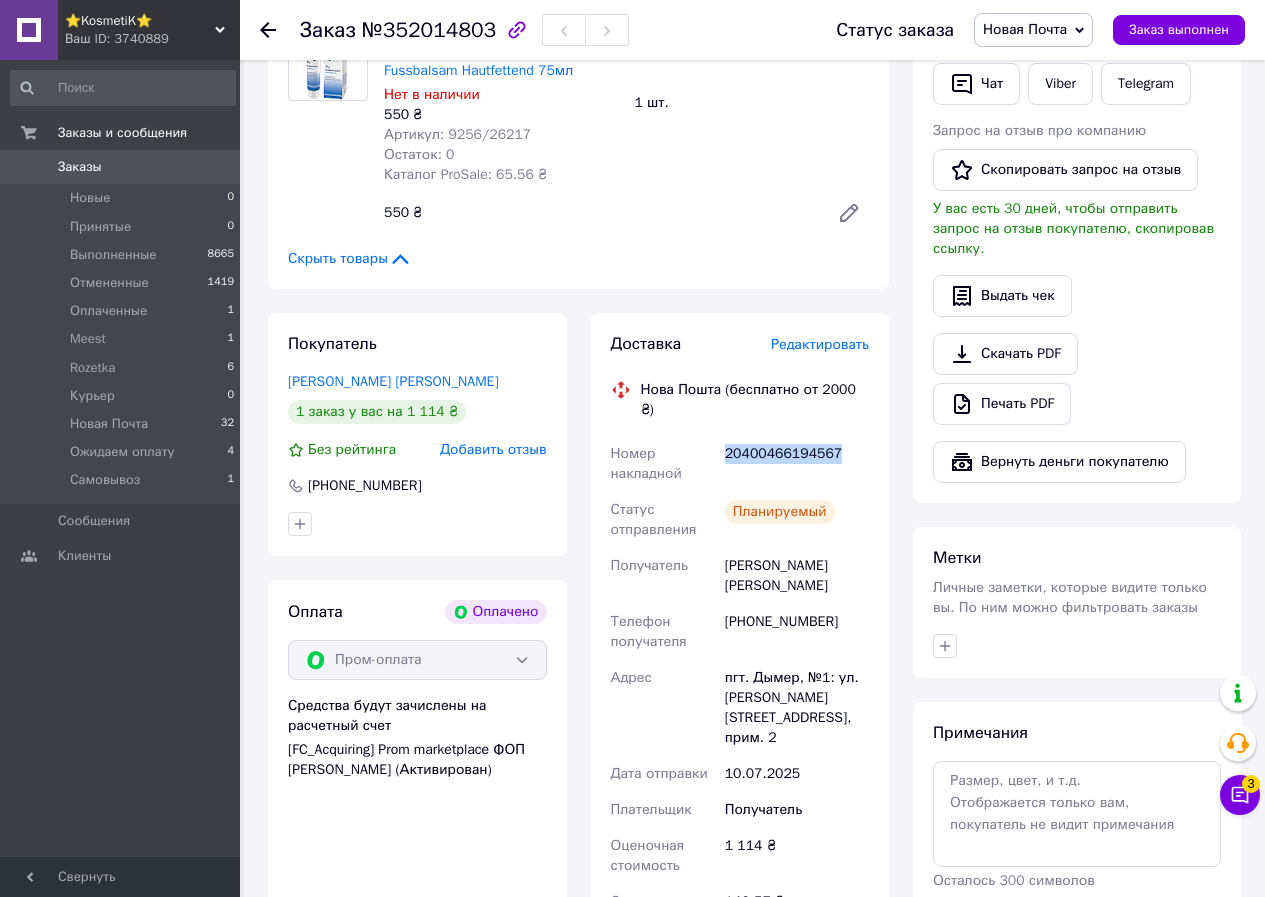 click on "20400466194567" at bounding box center (797, 464) 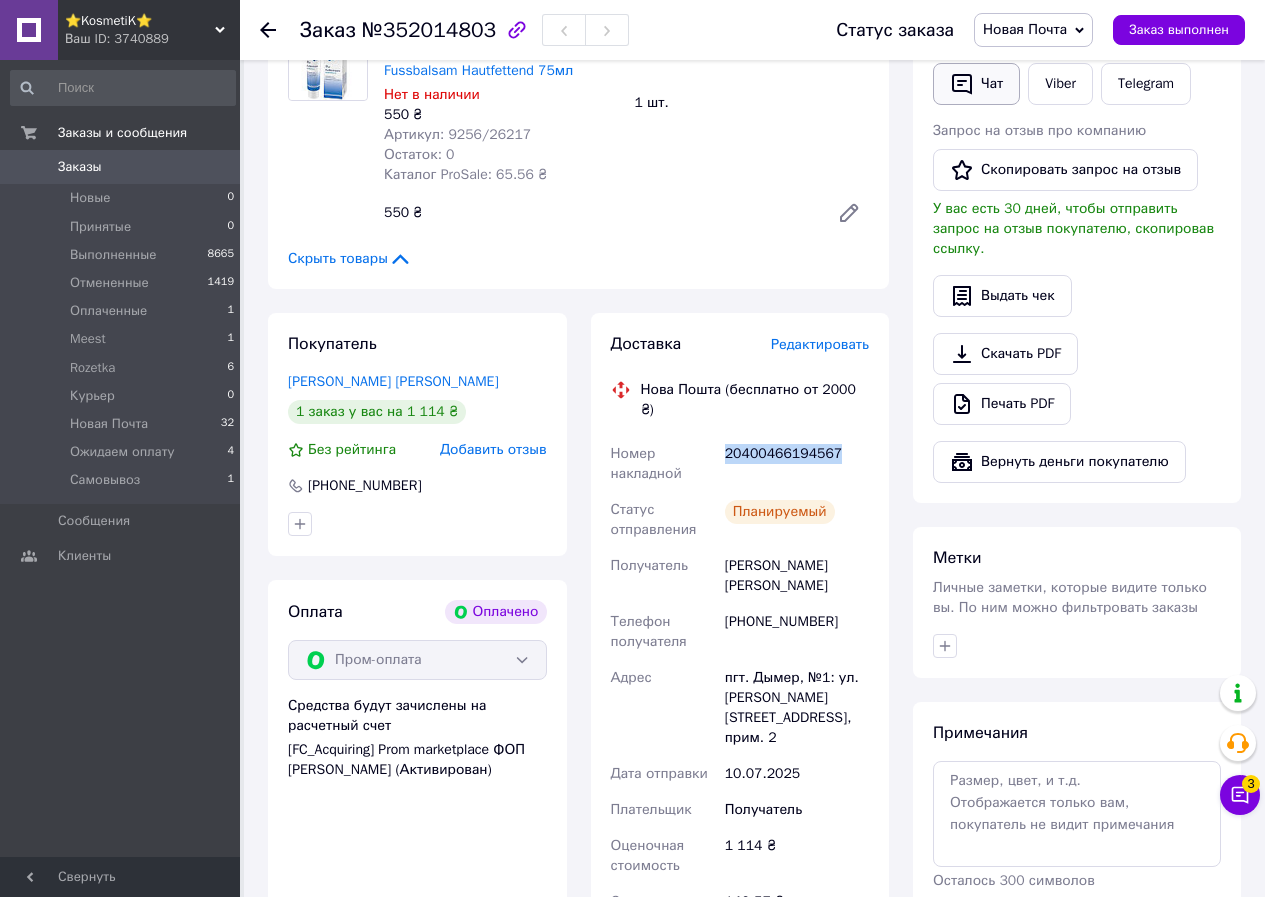 click on "Чат" at bounding box center (976, 84) 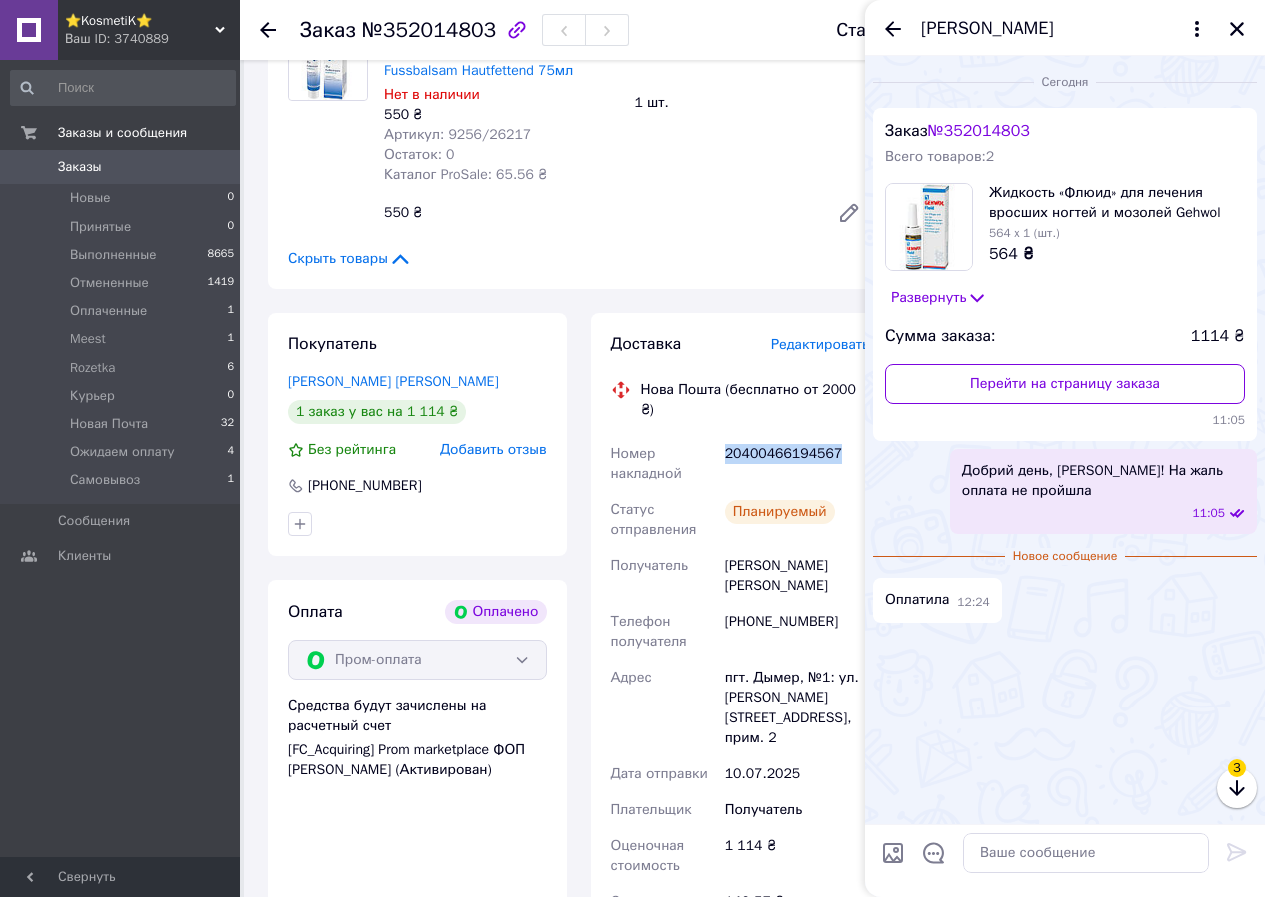 scroll, scrollTop: 44, scrollLeft: 0, axis: vertical 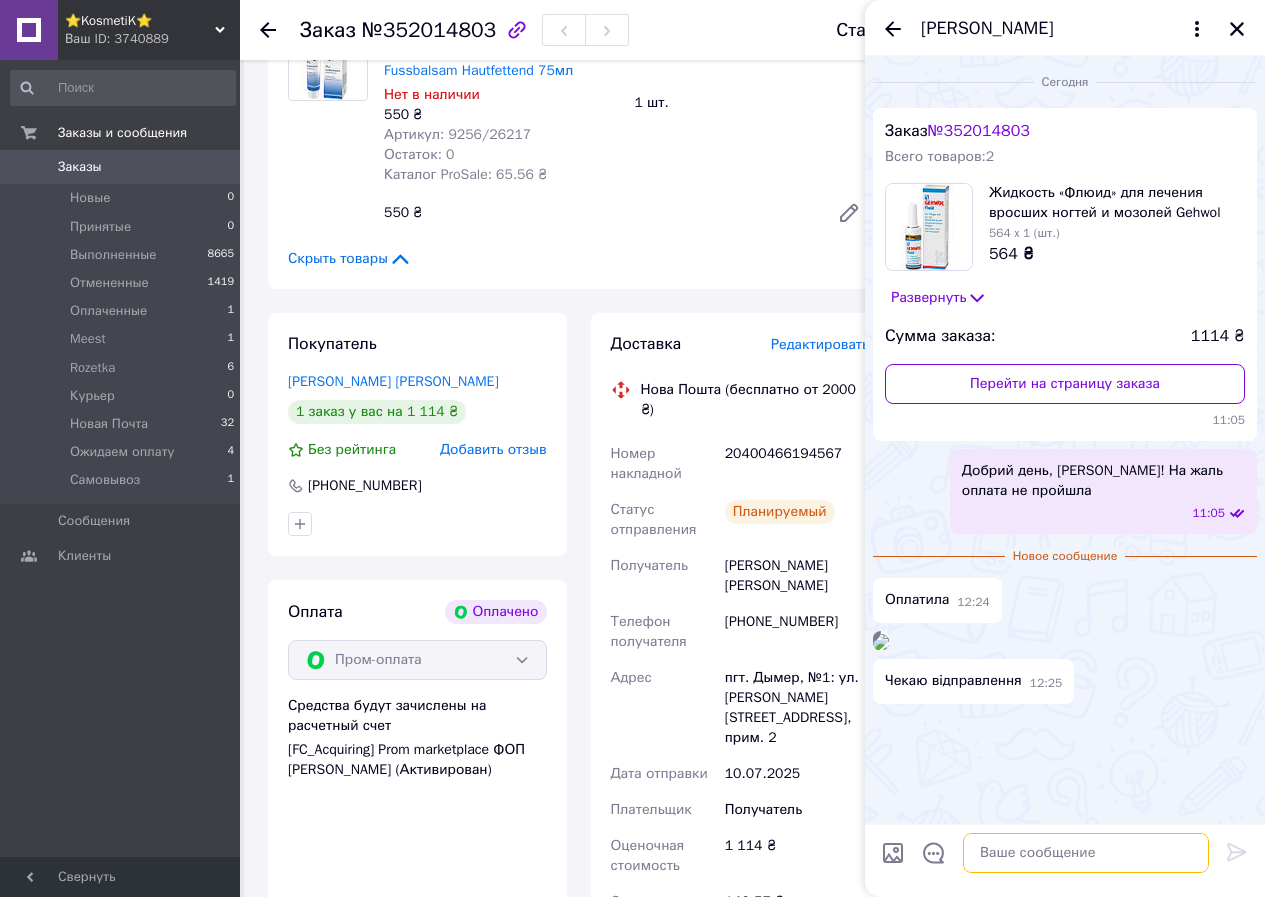 click at bounding box center (1086, 853) 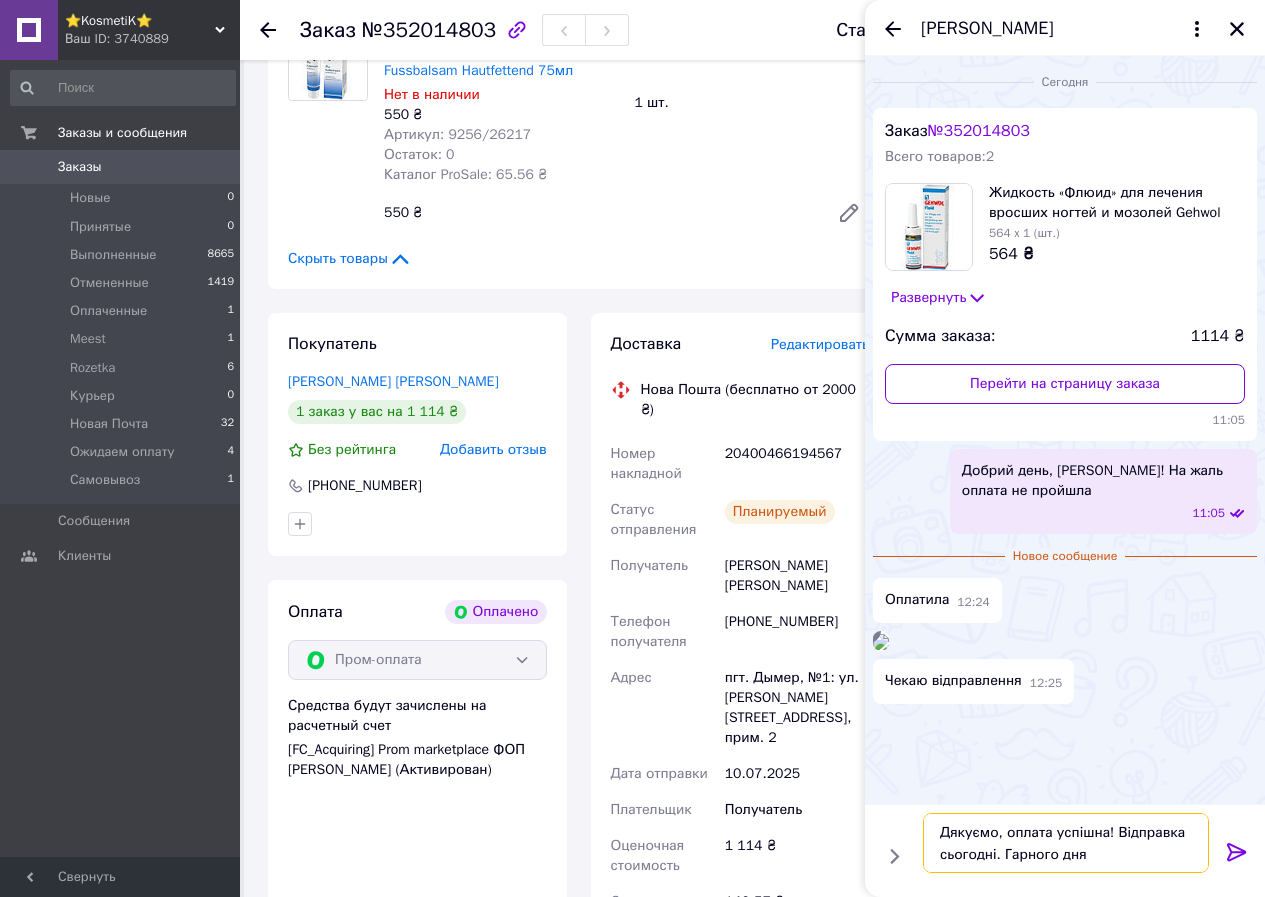 type on "Дякуємо, оплата успішна! Відправка сьогодні. Гарного дня!" 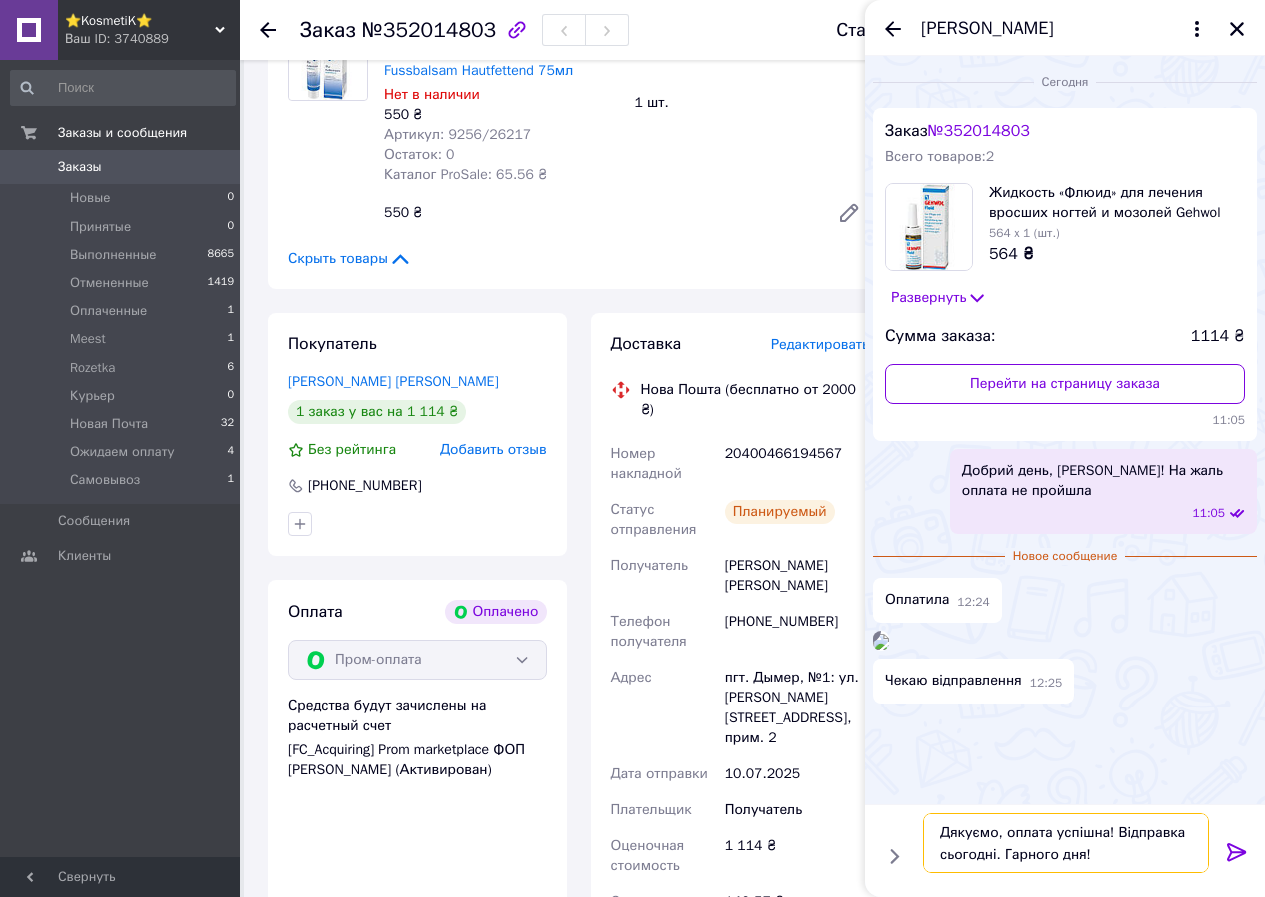 type 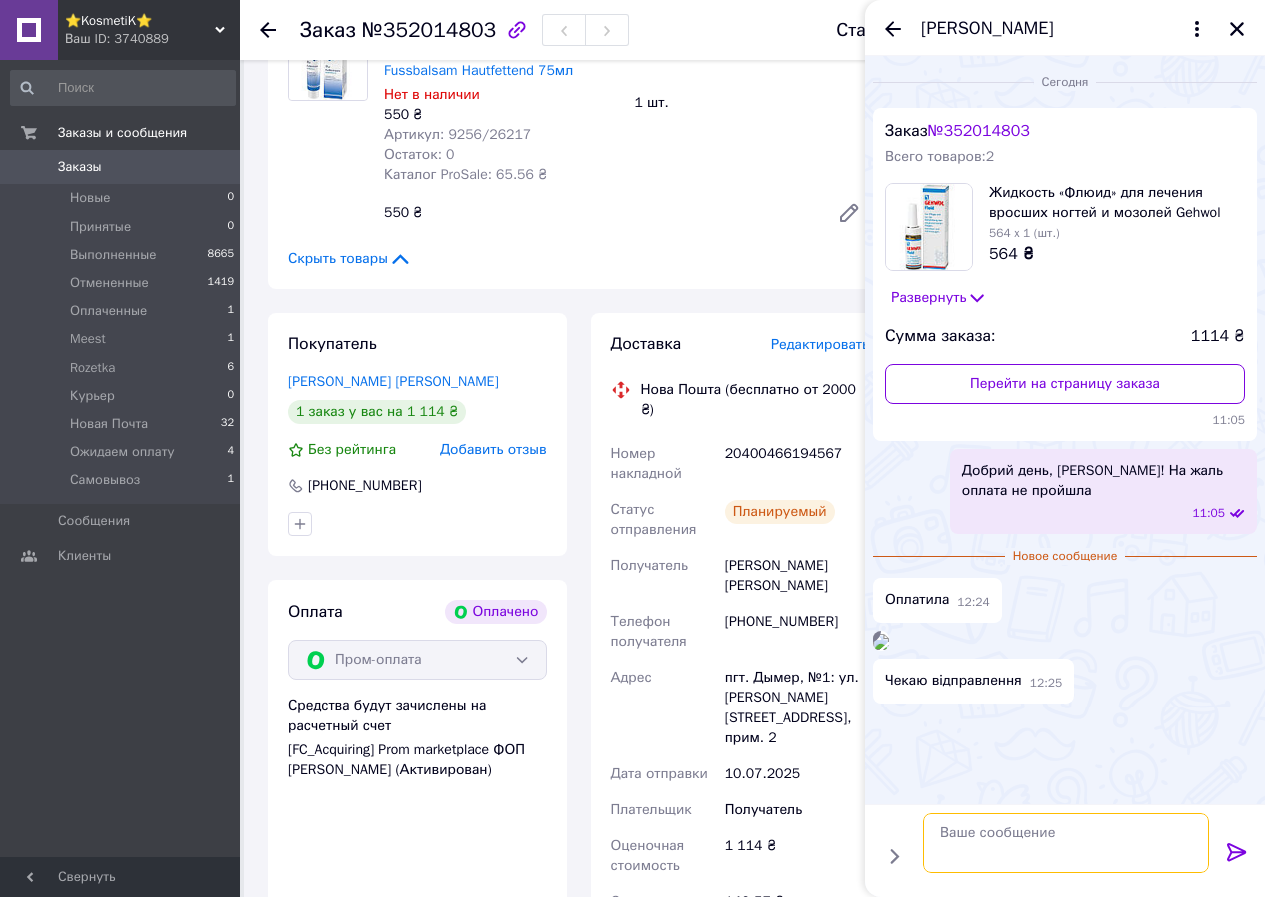 scroll, scrollTop: 225, scrollLeft: 0, axis: vertical 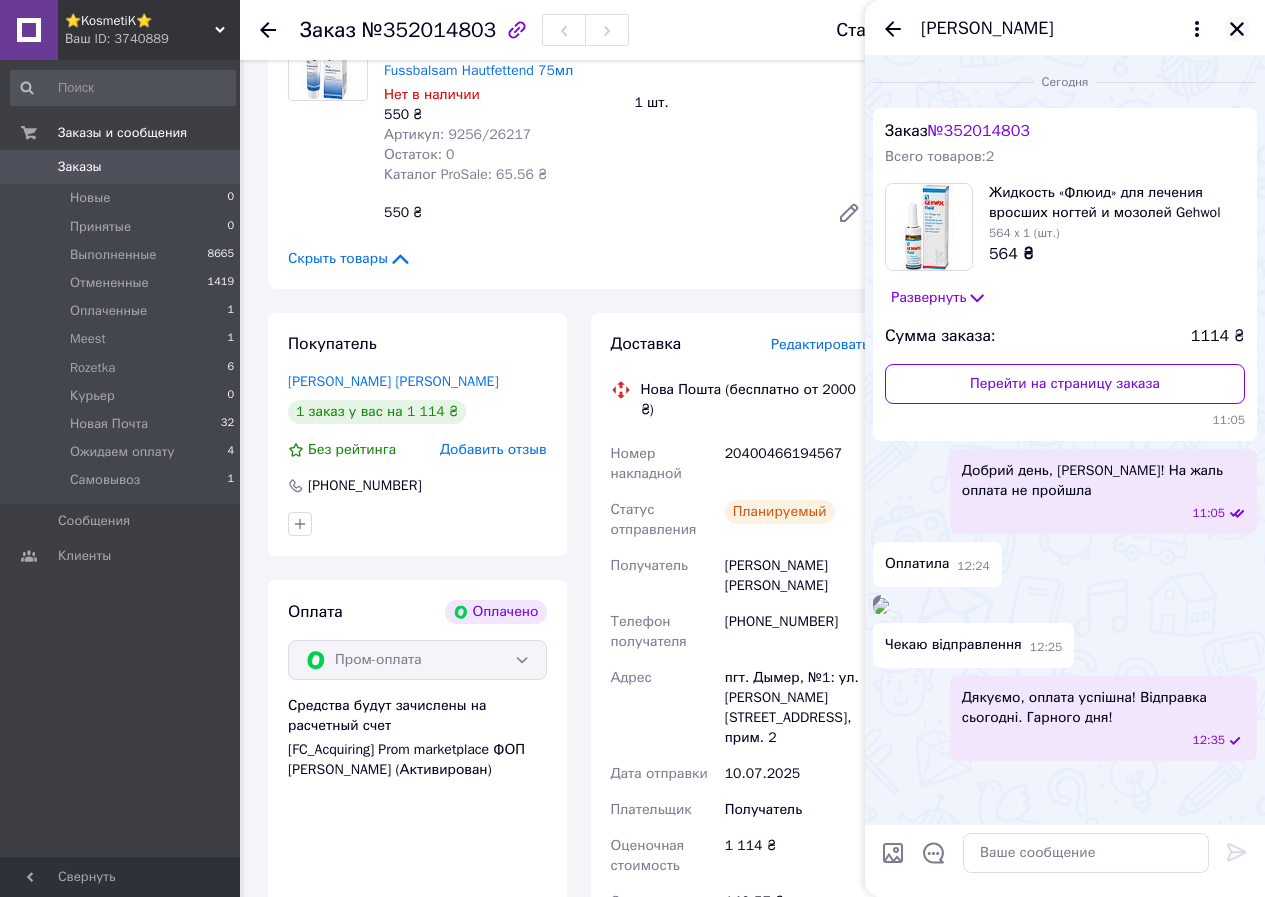 click 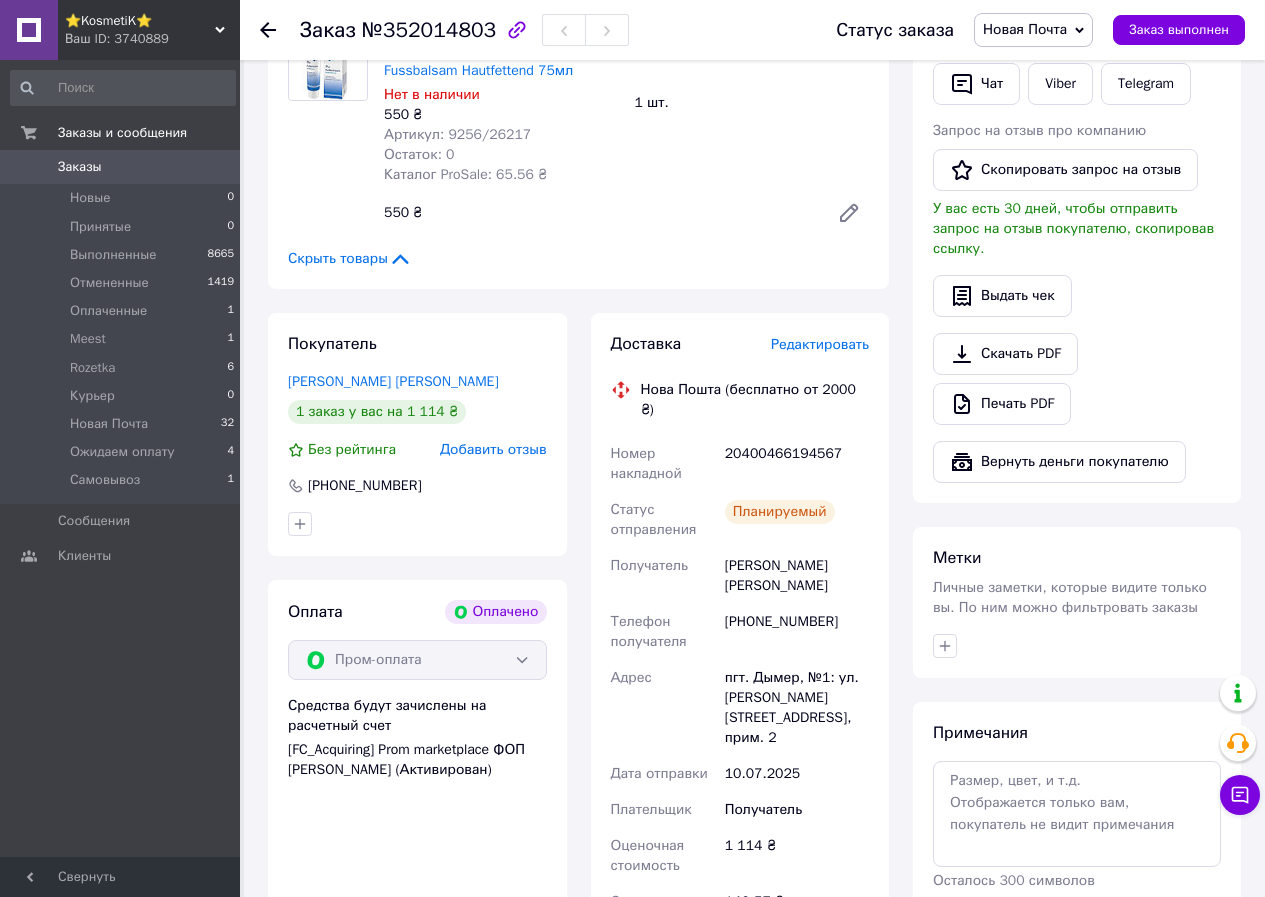 click on "Заказы" at bounding box center [80, 167] 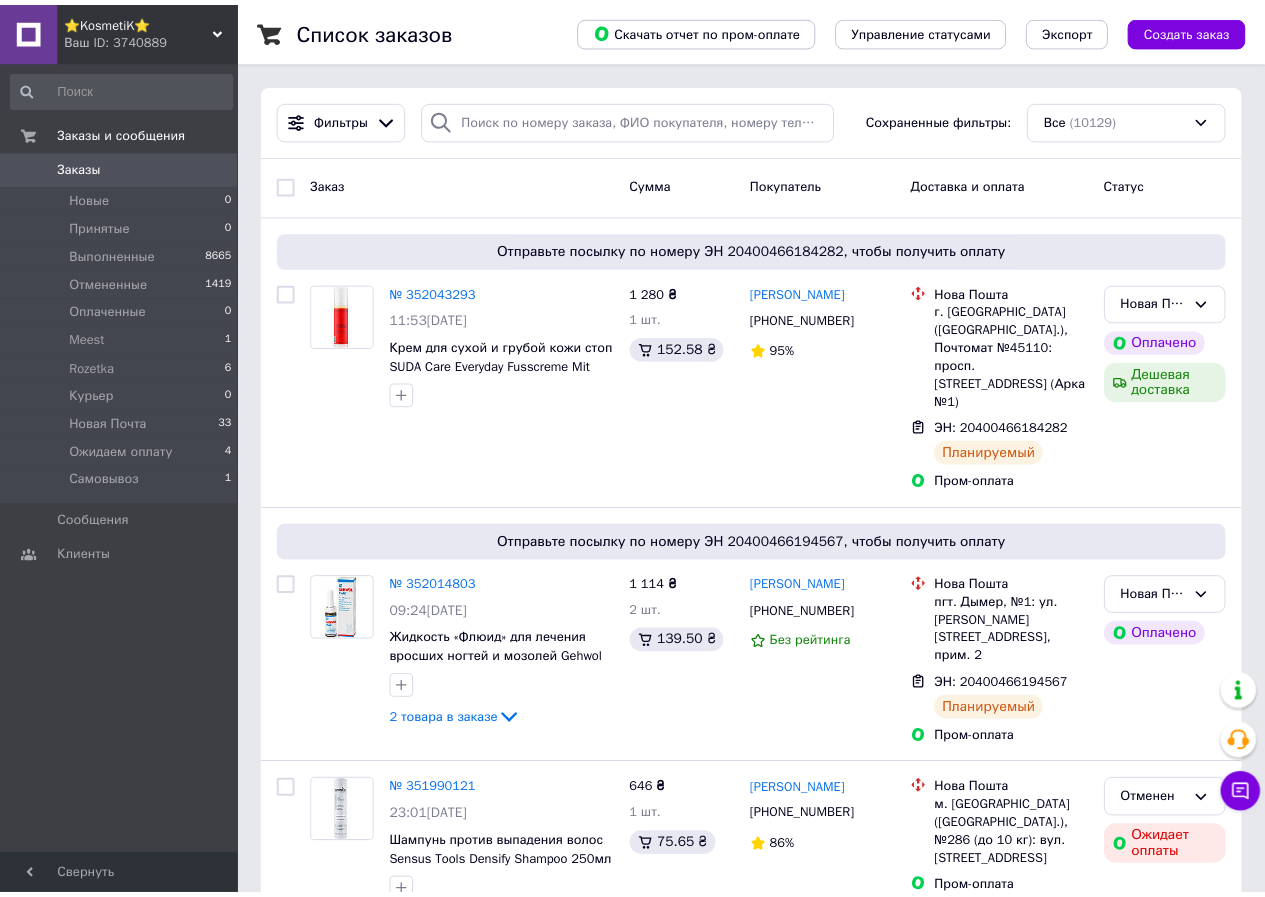 scroll, scrollTop: 0, scrollLeft: 0, axis: both 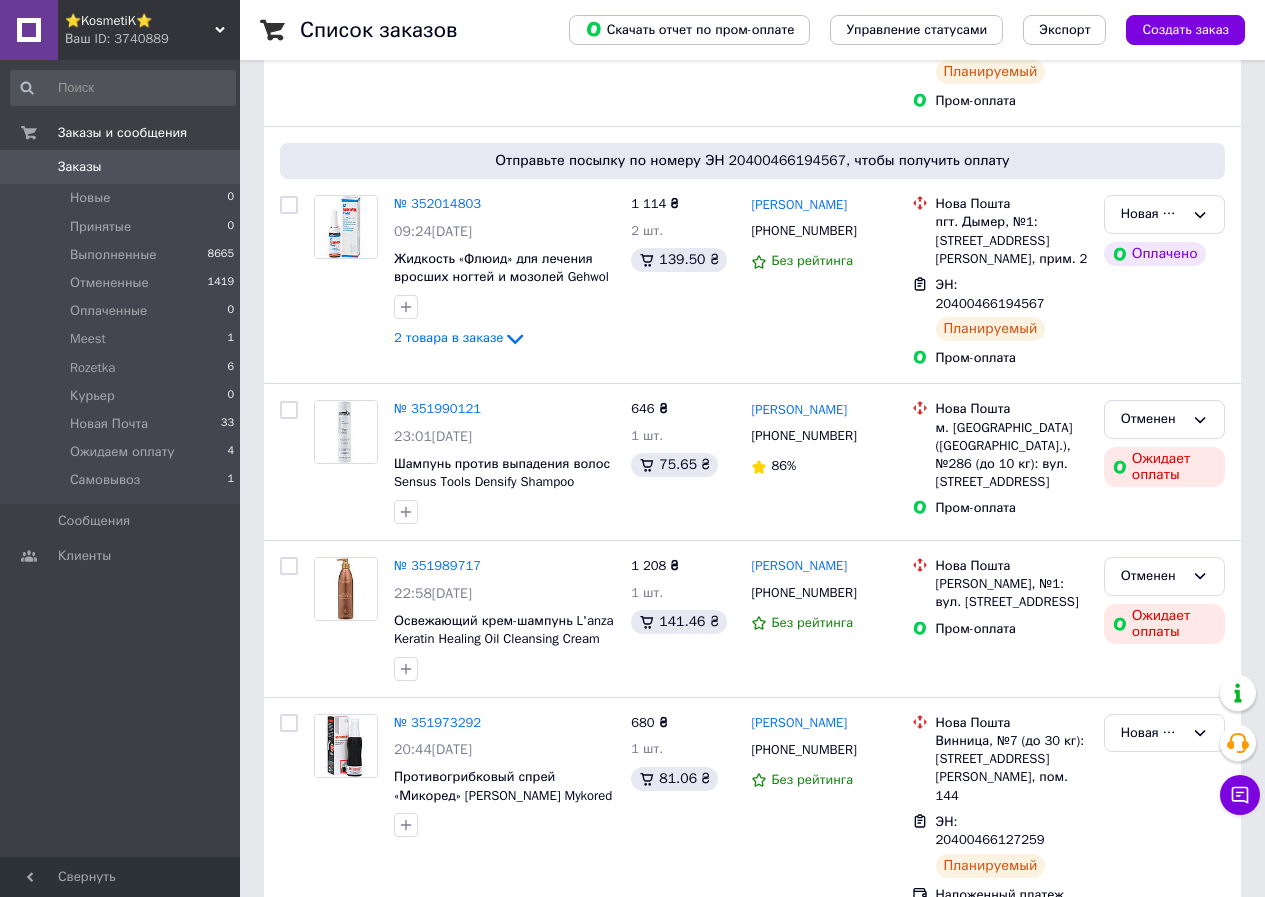 click on "Заказы" at bounding box center [80, 167] 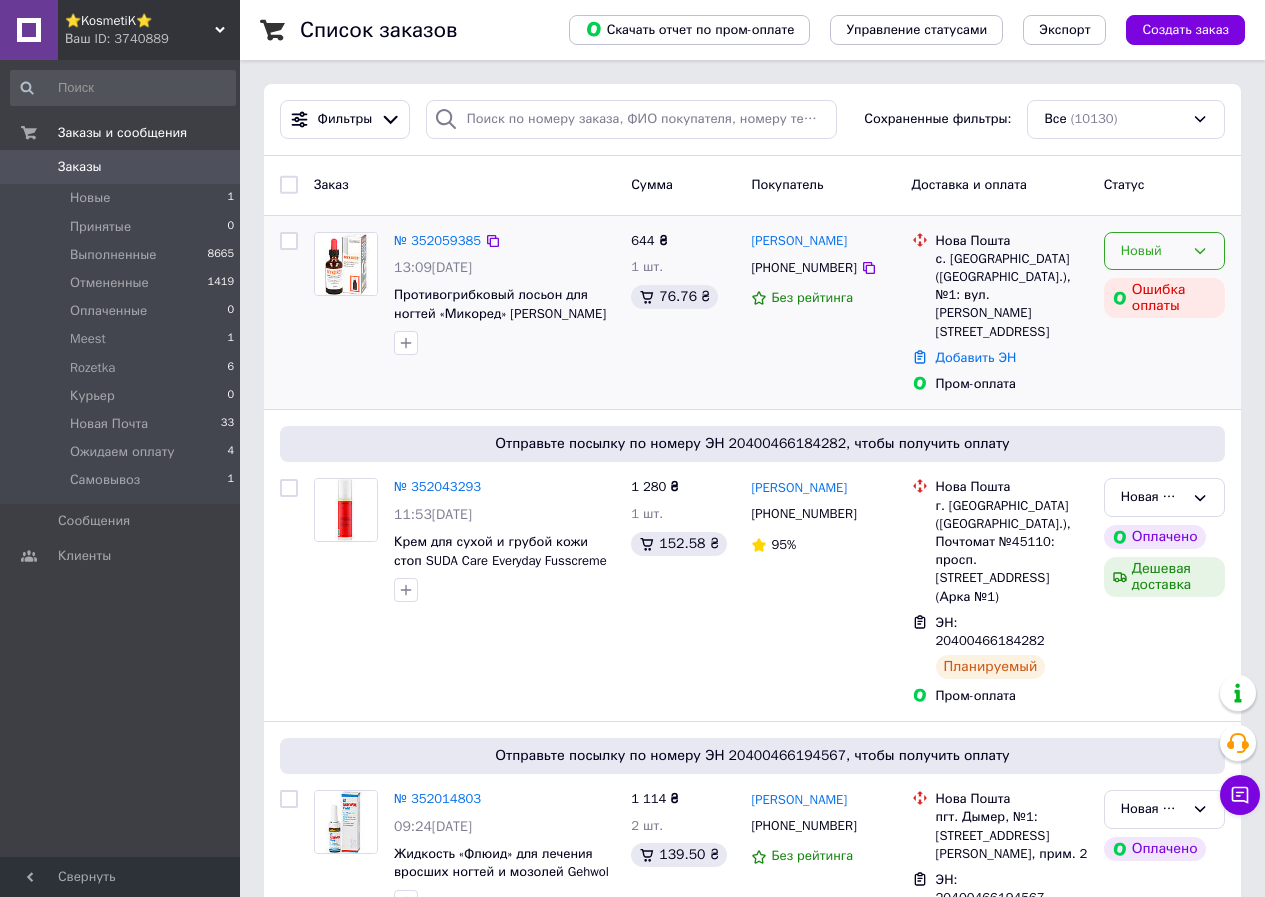 click on "Новый" at bounding box center (1152, 251) 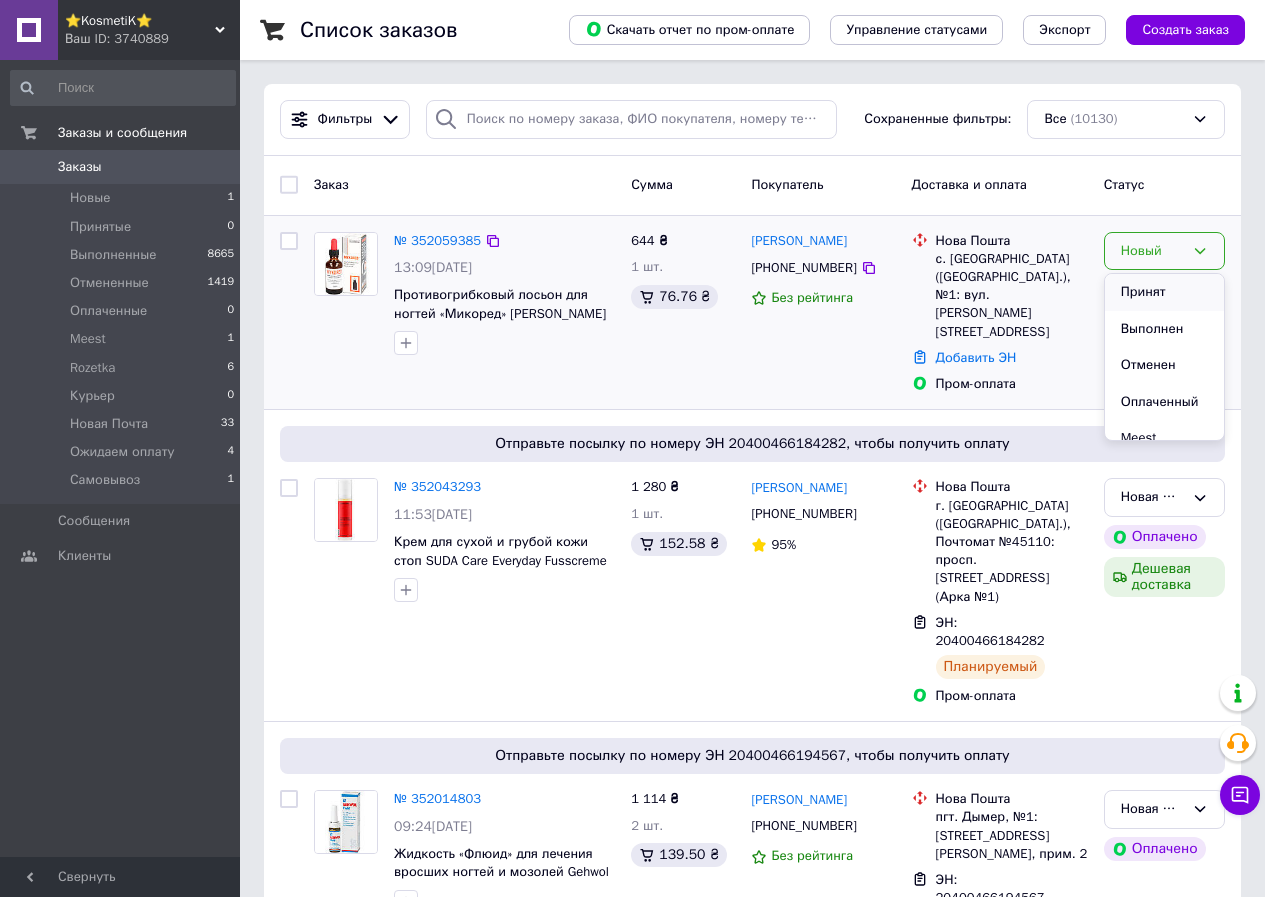 click on "Принят" at bounding box center [1164, 292] 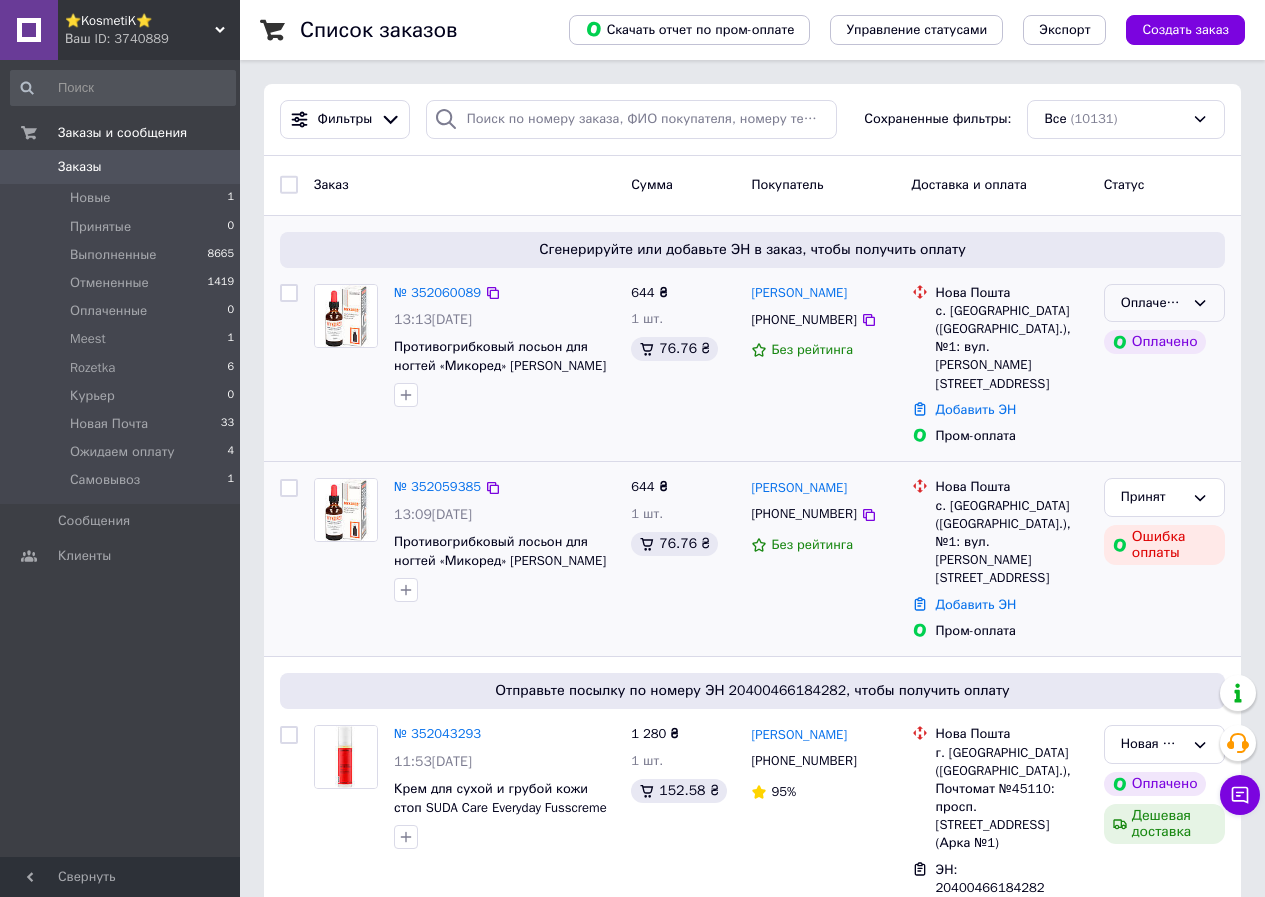 click on "Оплаченный" at bounding box center (1152, 303) 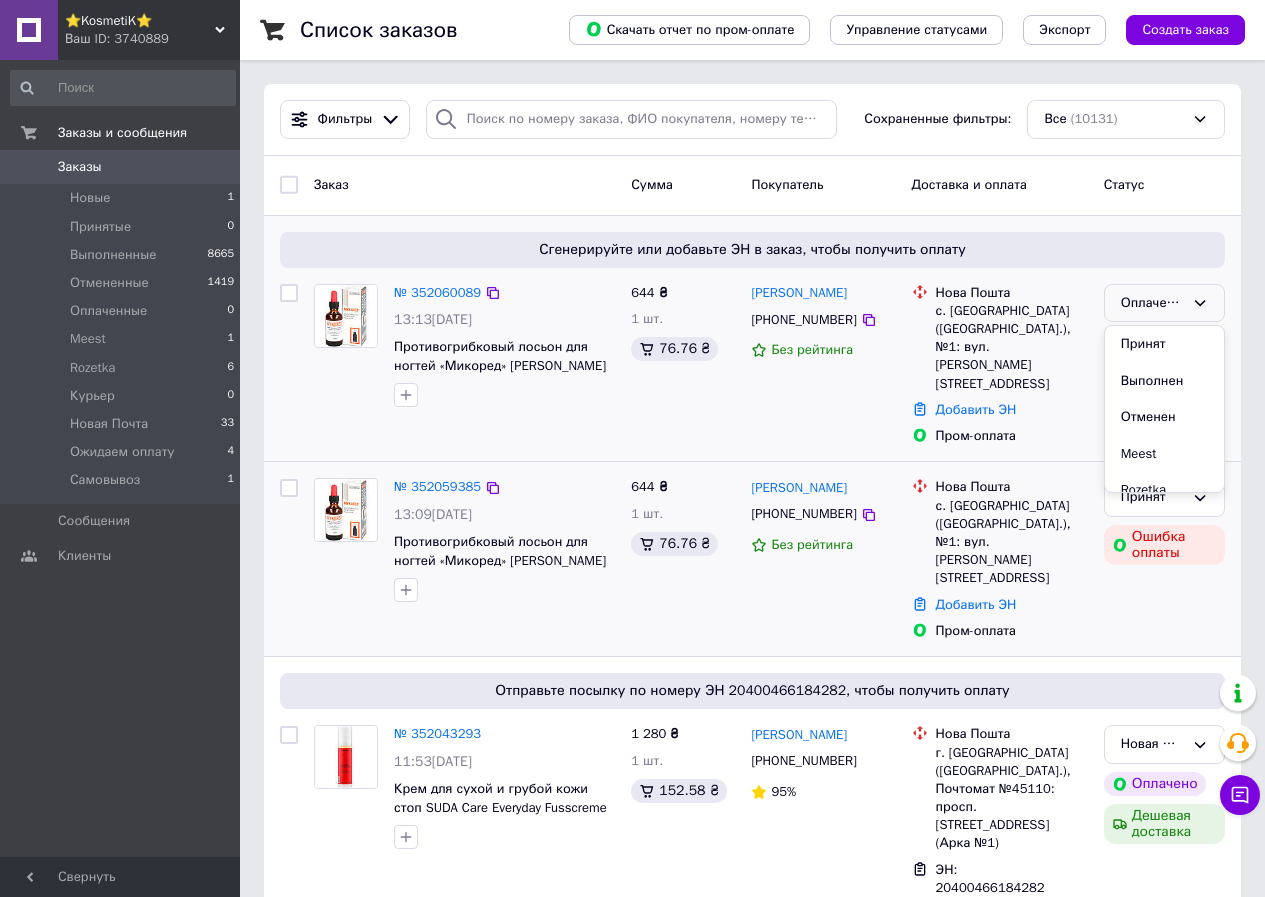 scroll, scrollTop: 184, scrollLeft: 0, axis: vertical 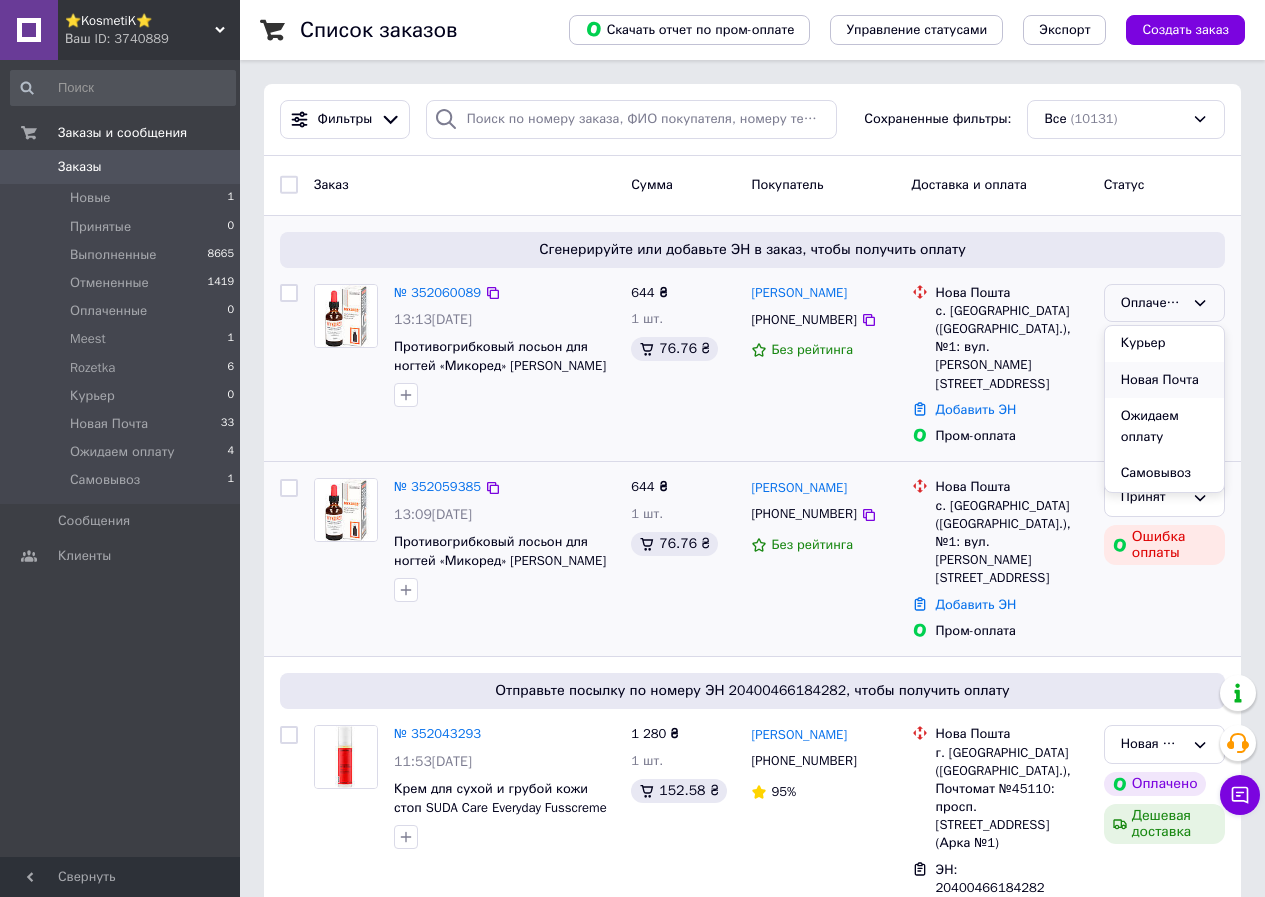 click on "Новая Почта" at bounding box center [1164, 380] 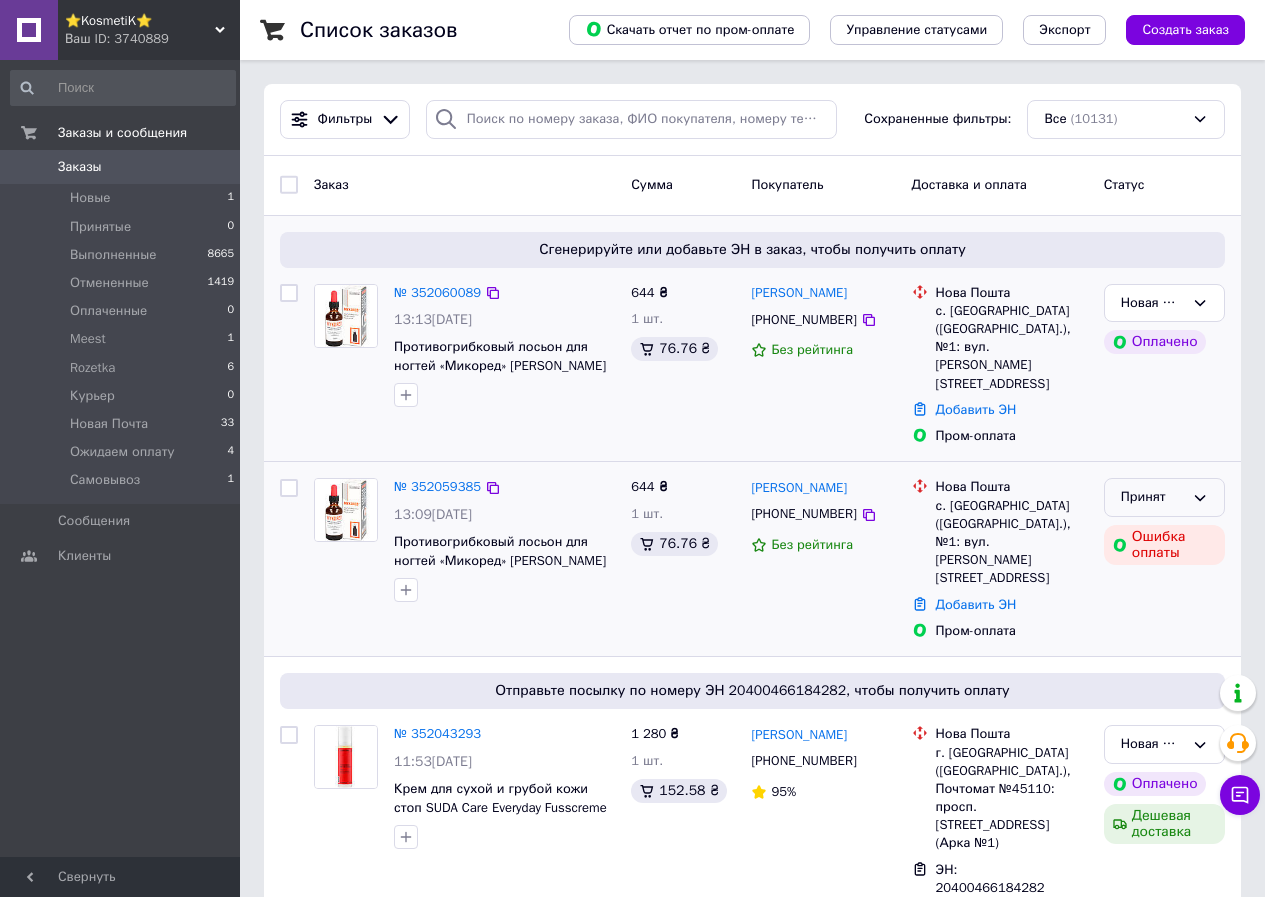 click on "Принят" at bounding box center (1152, 497) 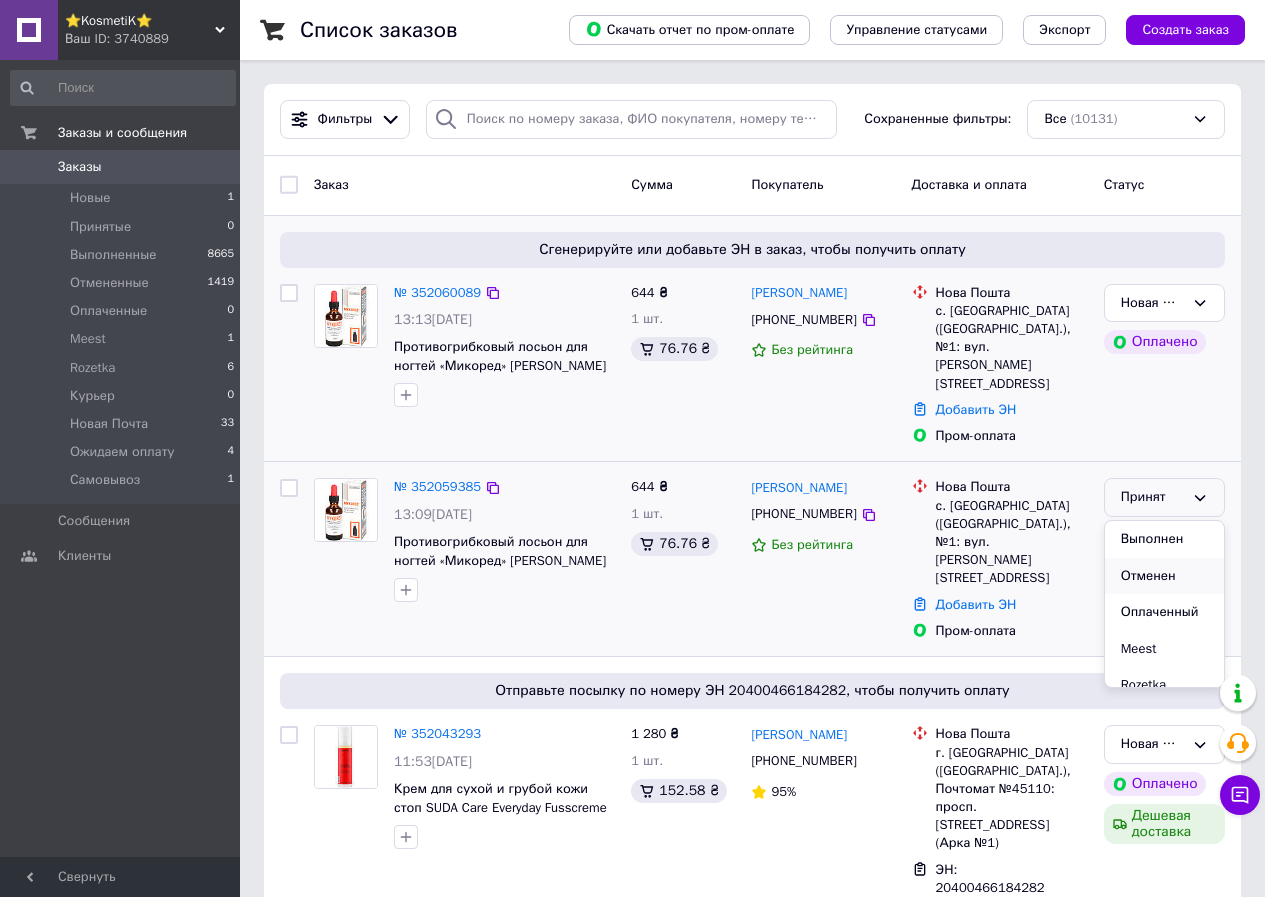 click on "Отменен" at bounding box center [1164, 576] 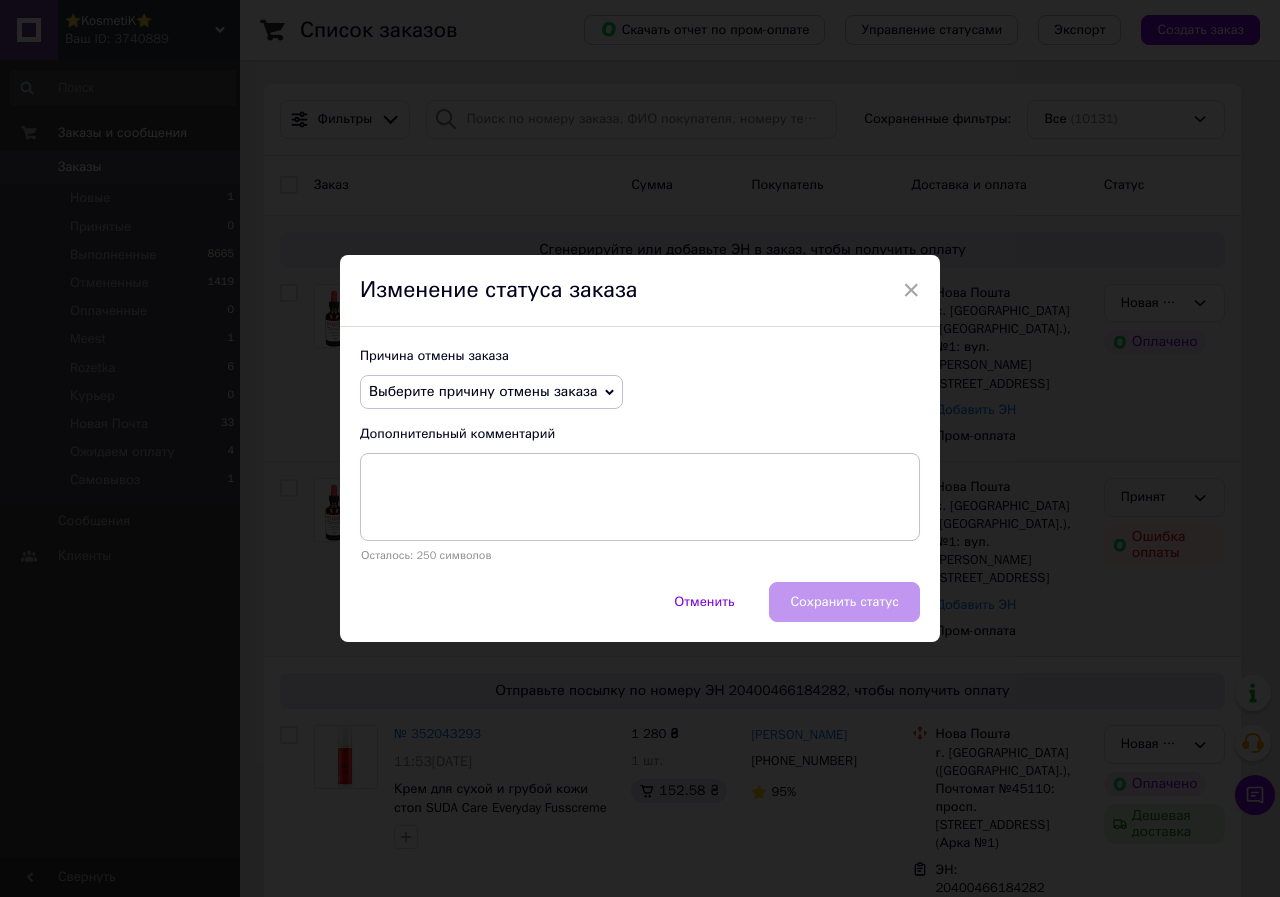 click on "Выберите причину отмены заказа" at bounding box center [483, 391] 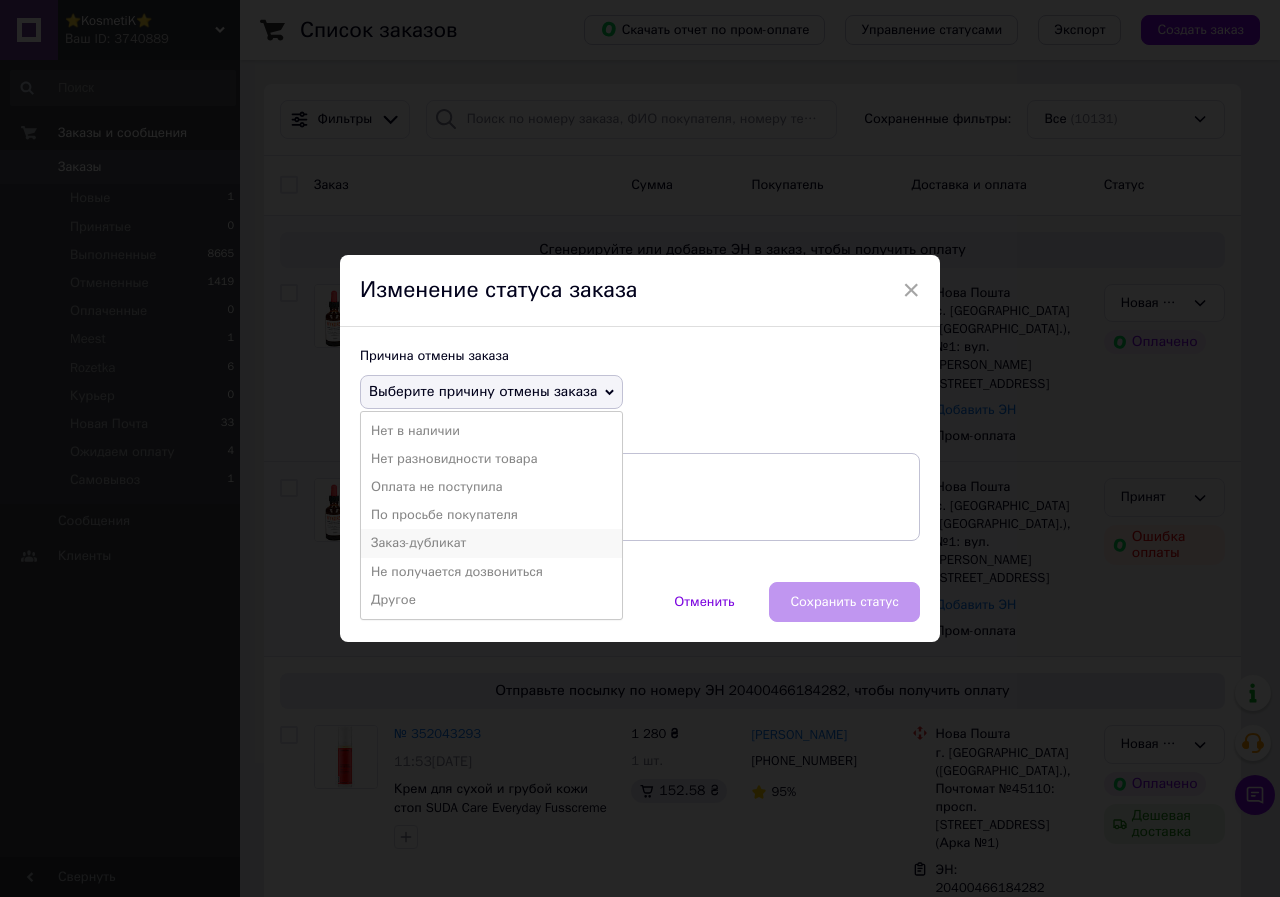 click on "Заказ-дубликат" at bounding box center (491, 543) 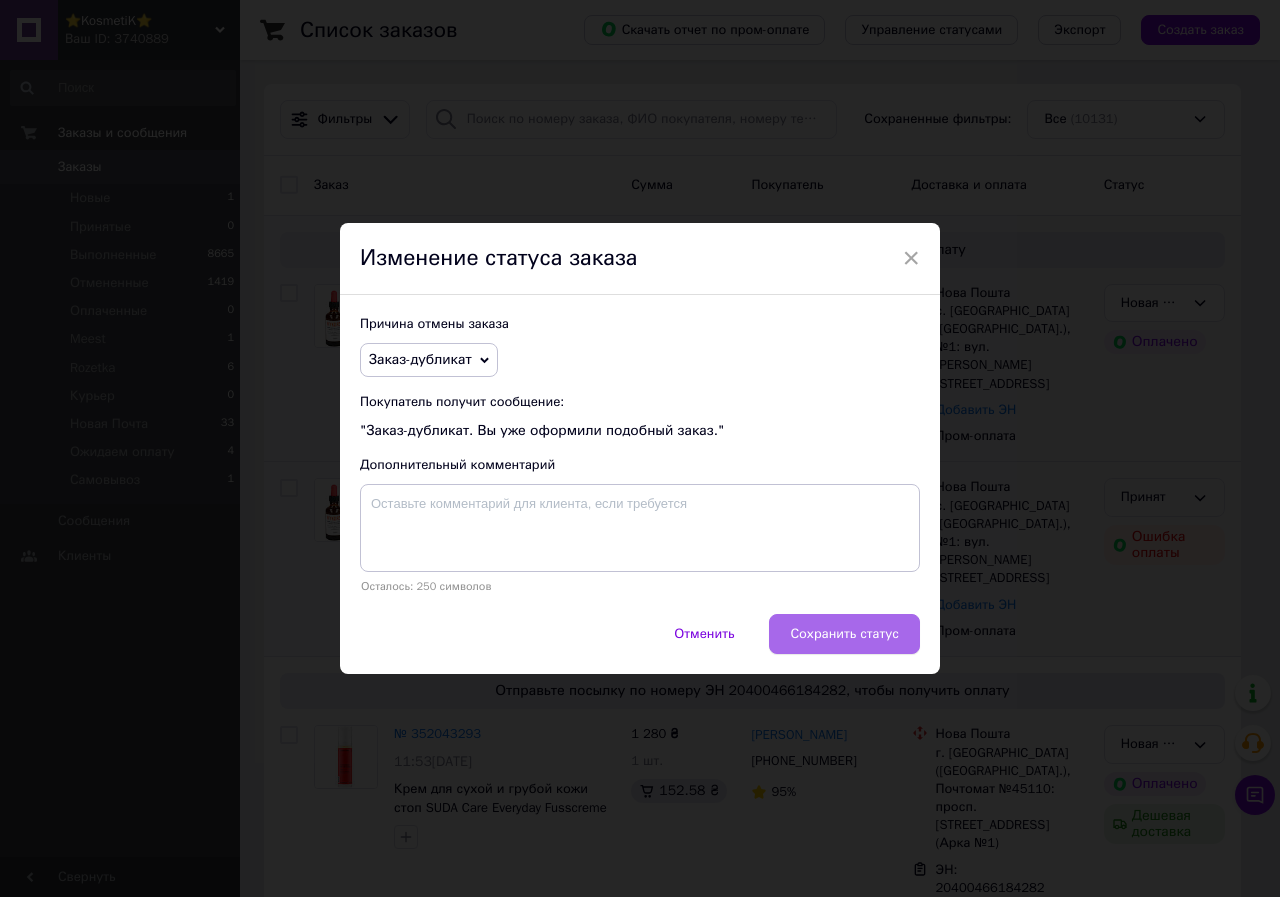click on "Сохранить статус" at bounding box center (844, 634) 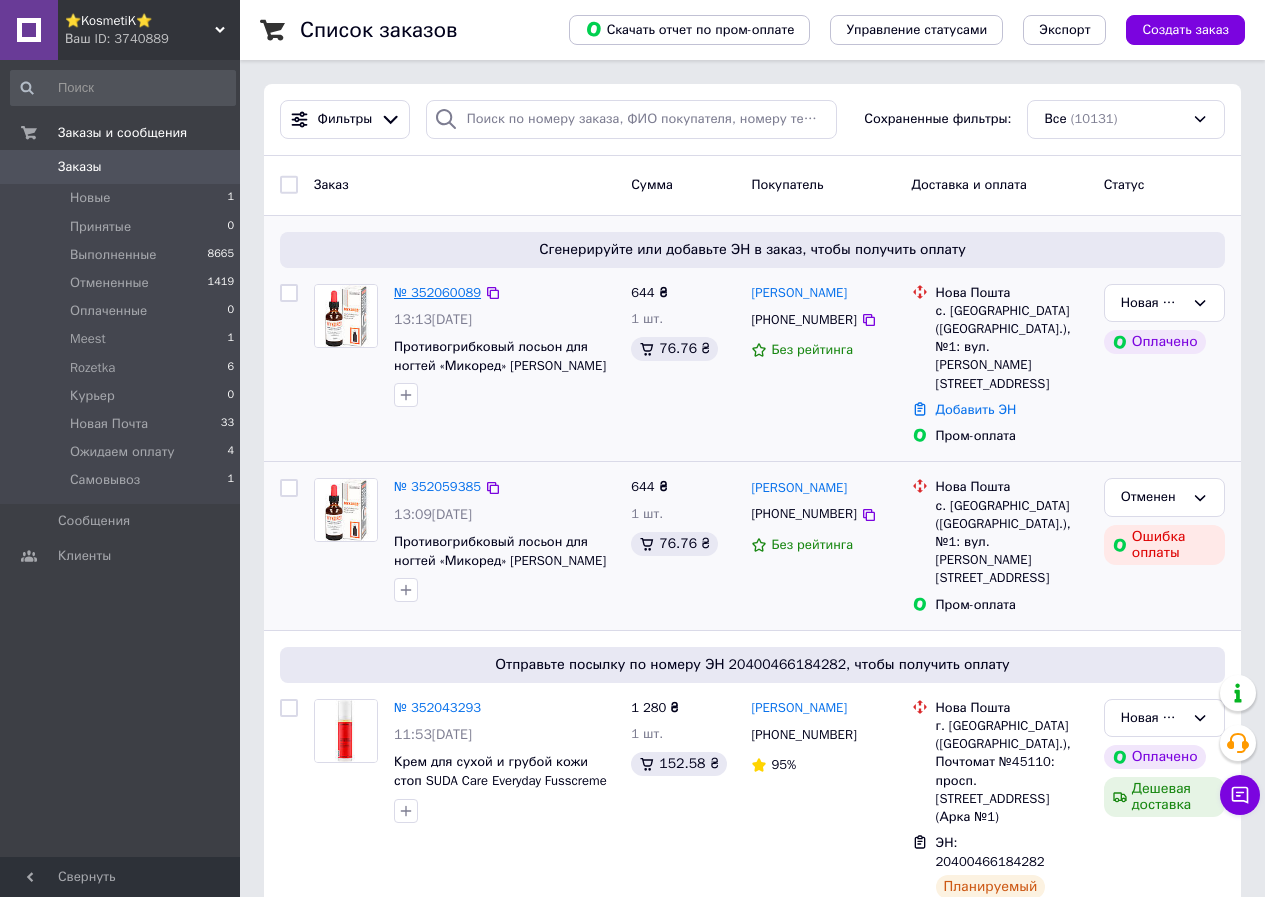click on "№ 352060089" at bounding box center (437, 292) 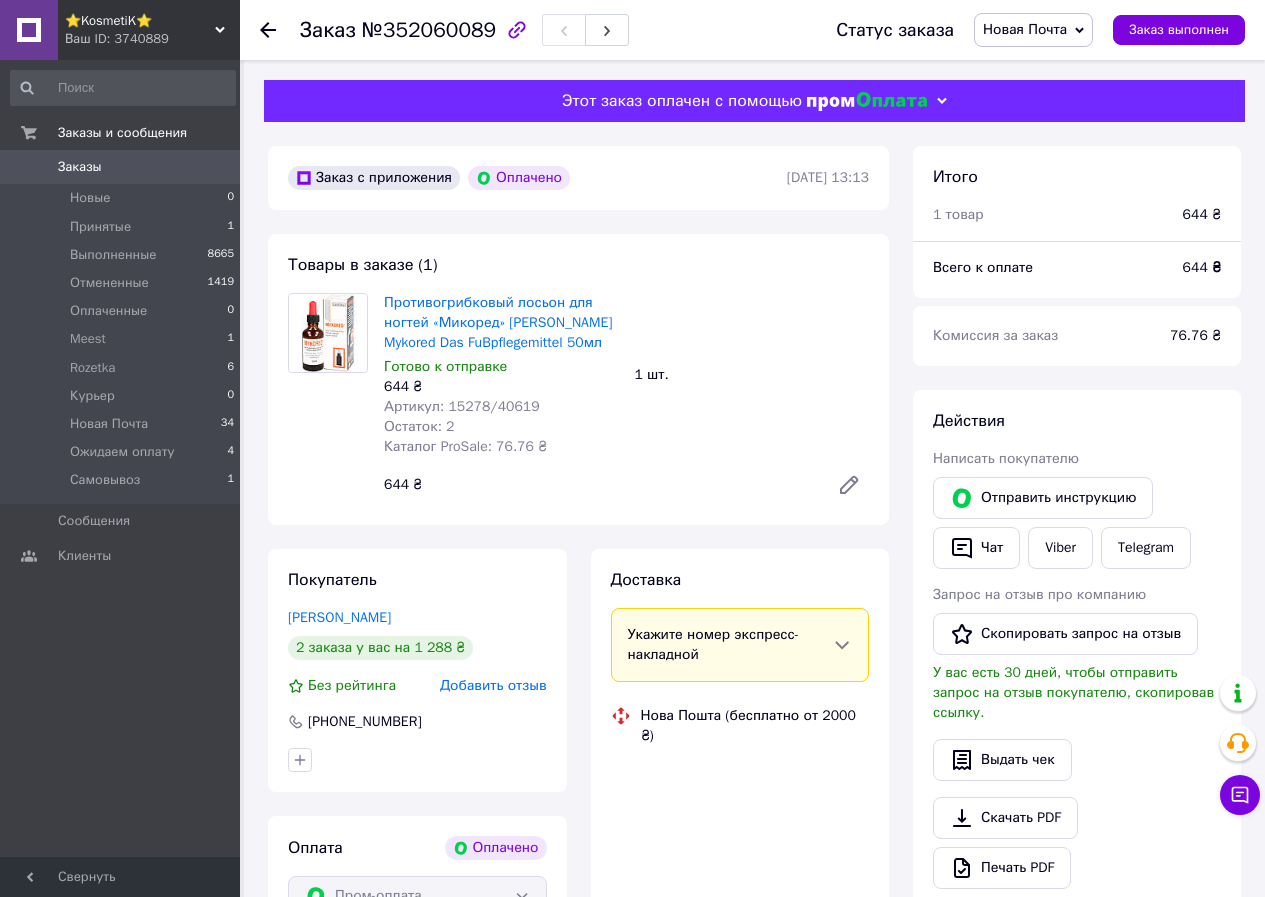 click on "Артикул: 15278/40619" at bounding box center (462, 406) 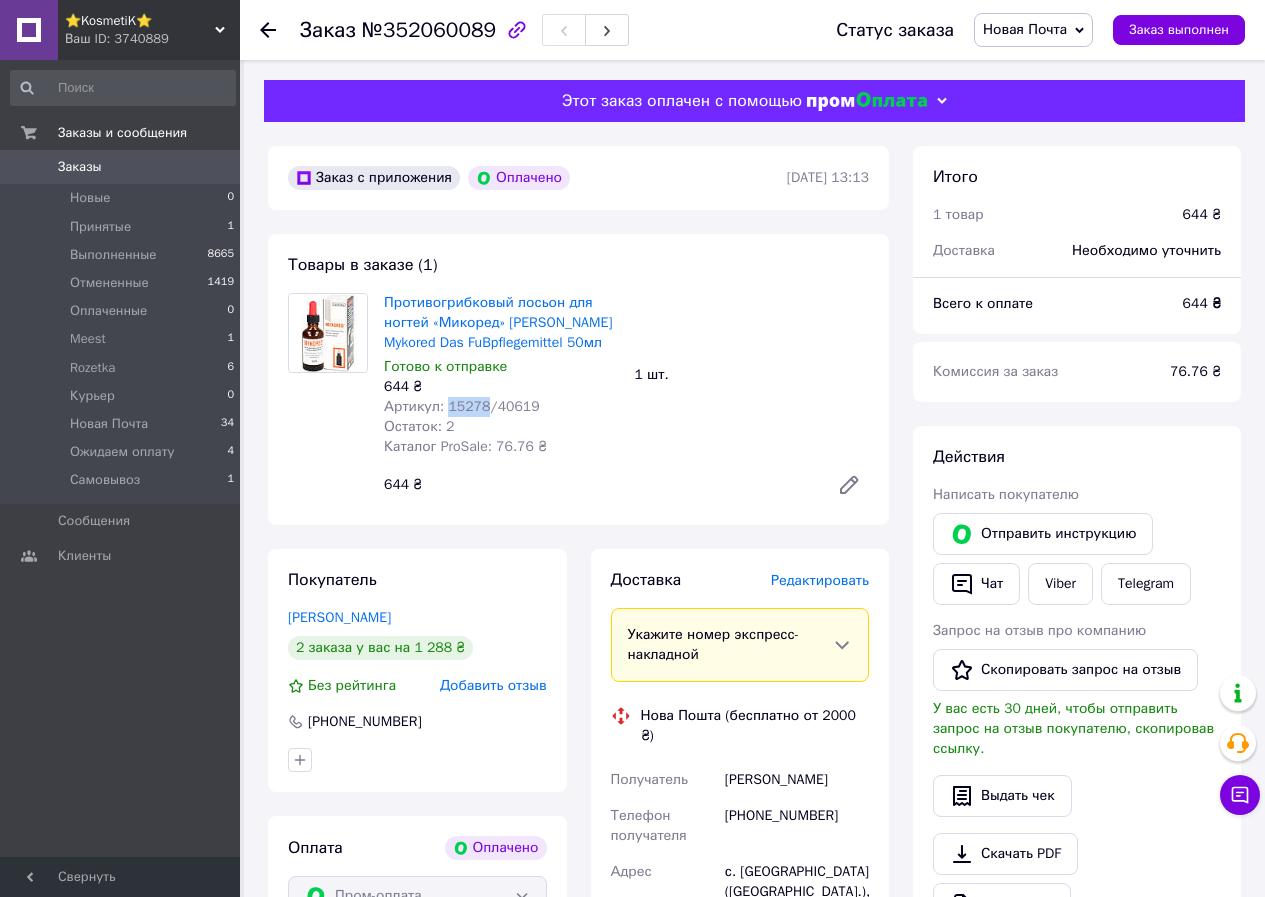 click on "Артикул: 15278/40619" at bounding box center (462, 406) 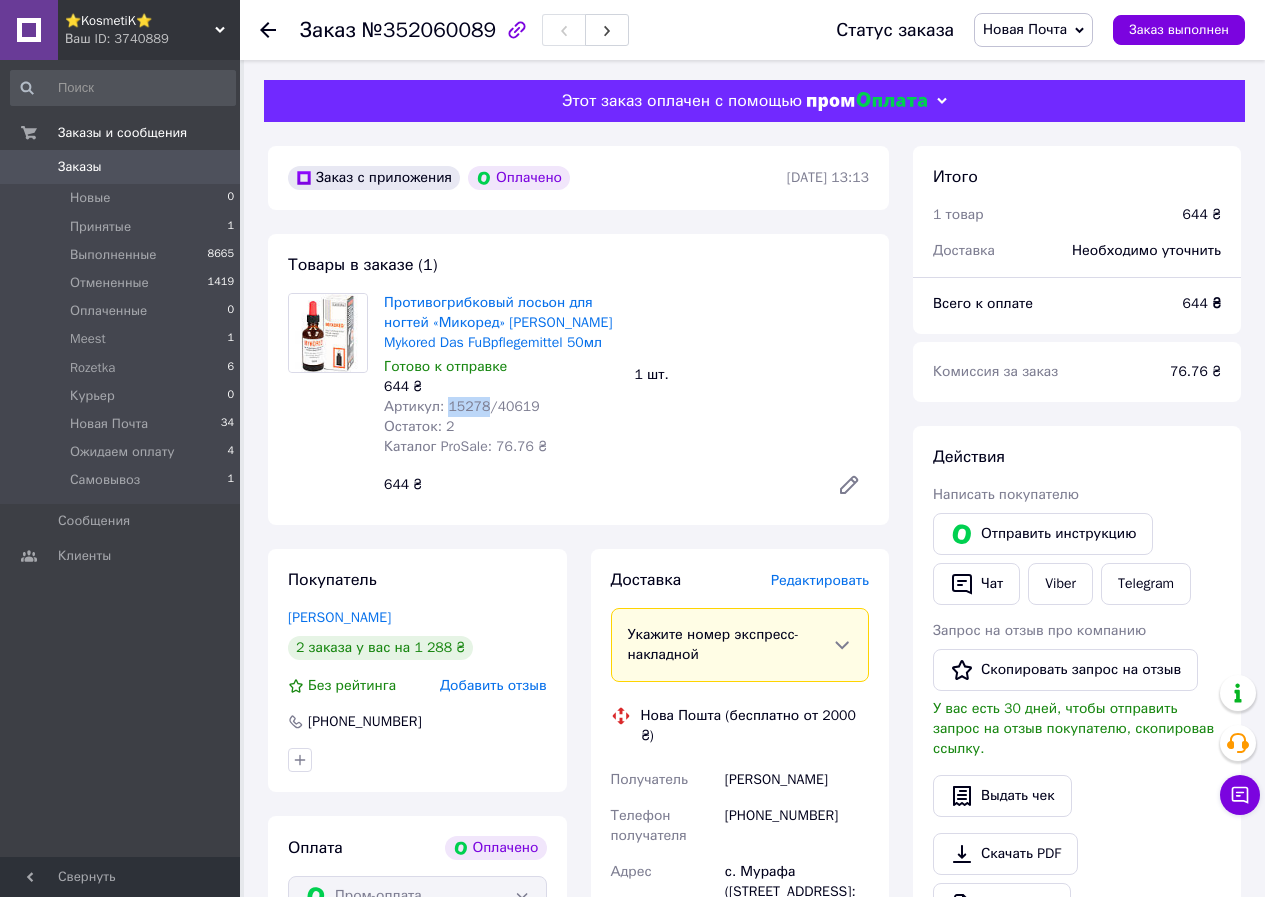 copy on "15278" 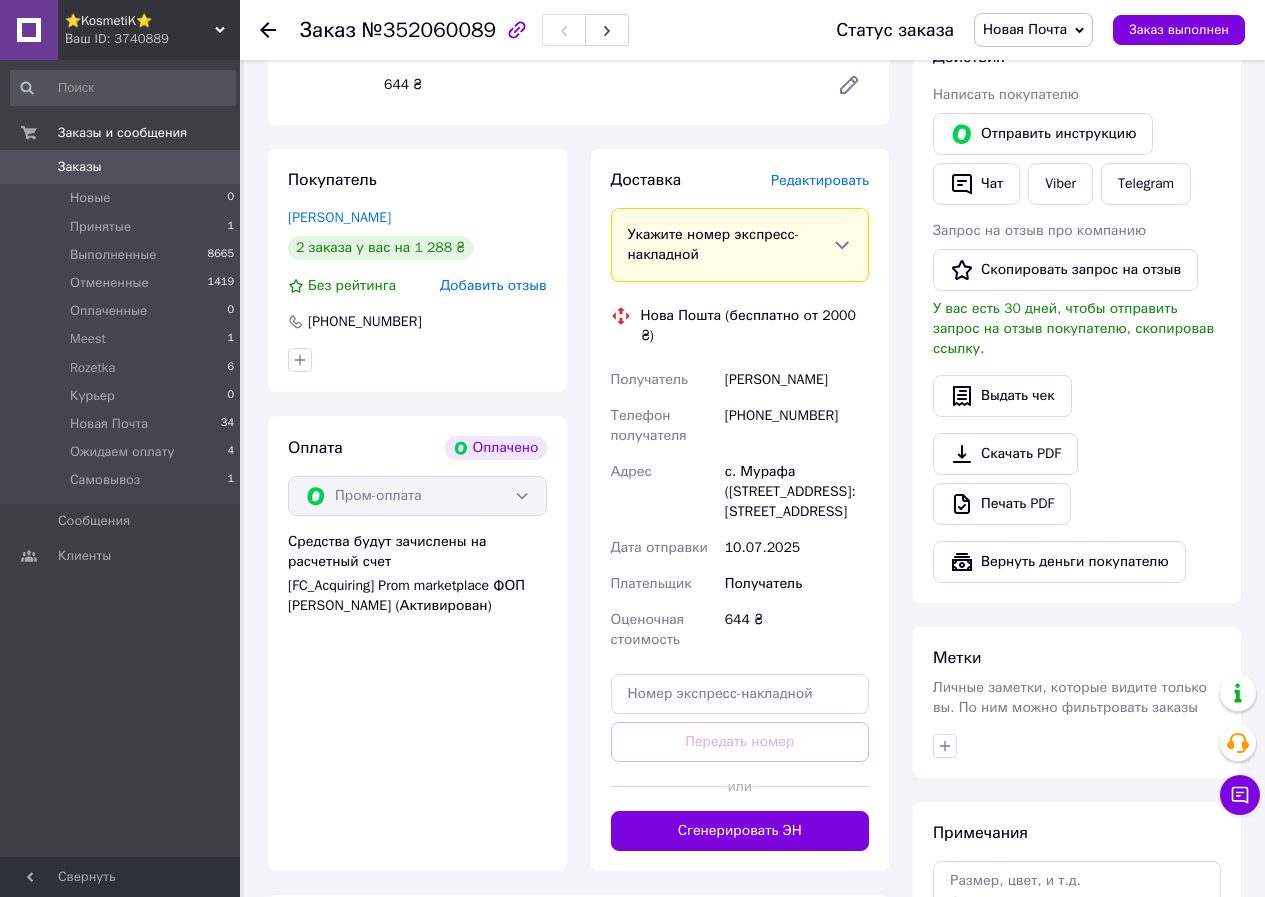 drag, startPoint x: 814, startPoint y: 803, endPoint x: 831, endPoint y: 808, distance: 17.720045 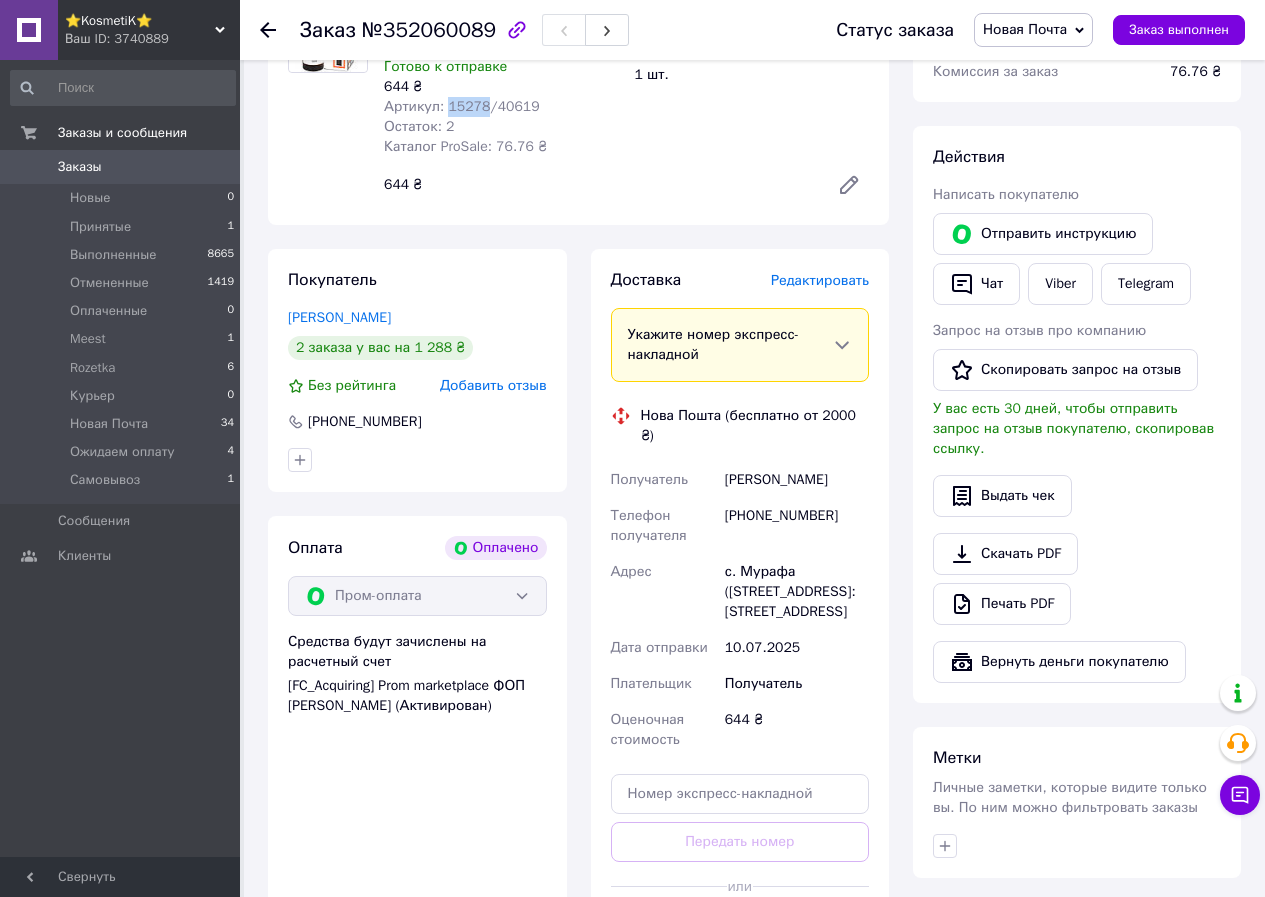 scroll, scrollTop: 100, scrollLeft: 0, axis: vertical 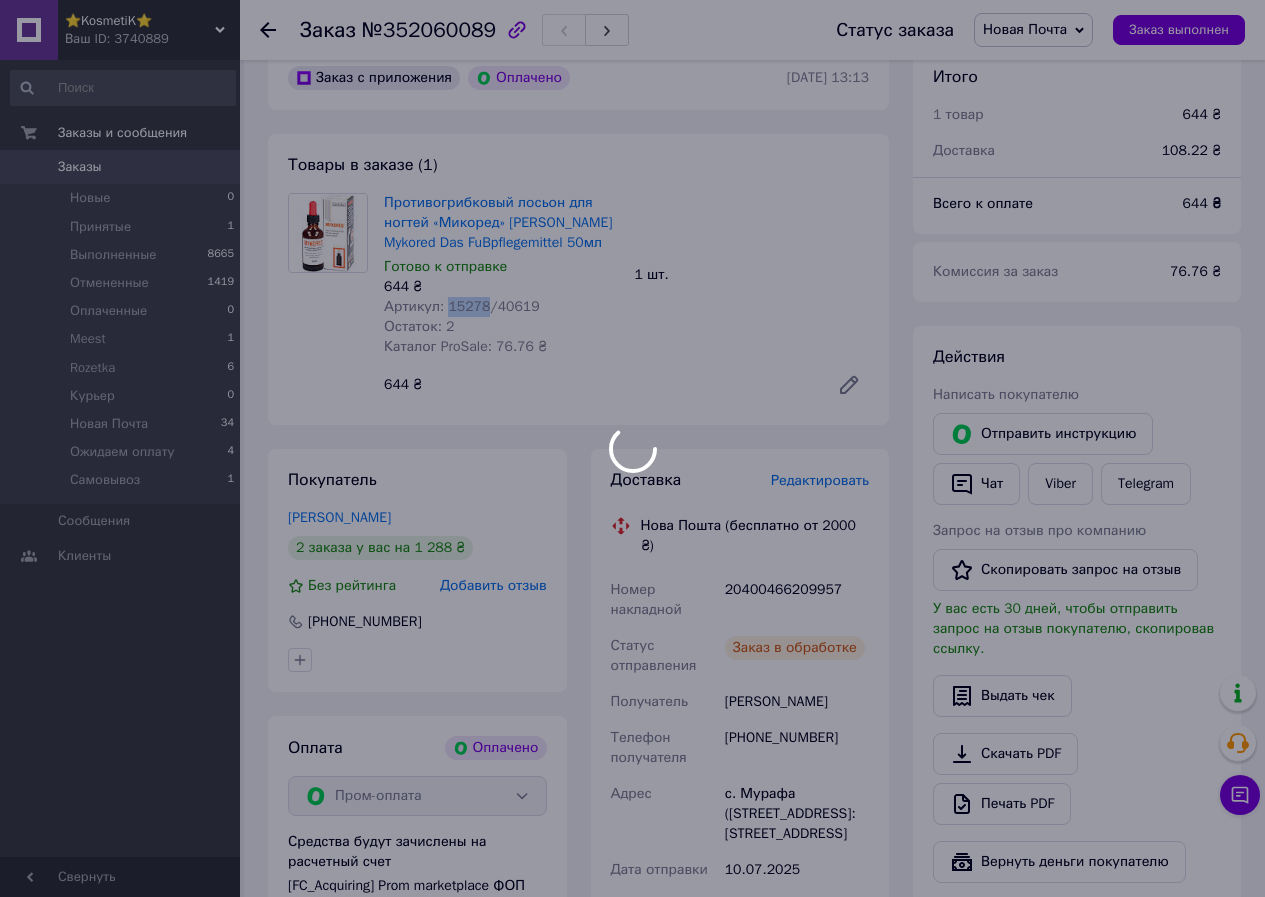 copy on "15278" 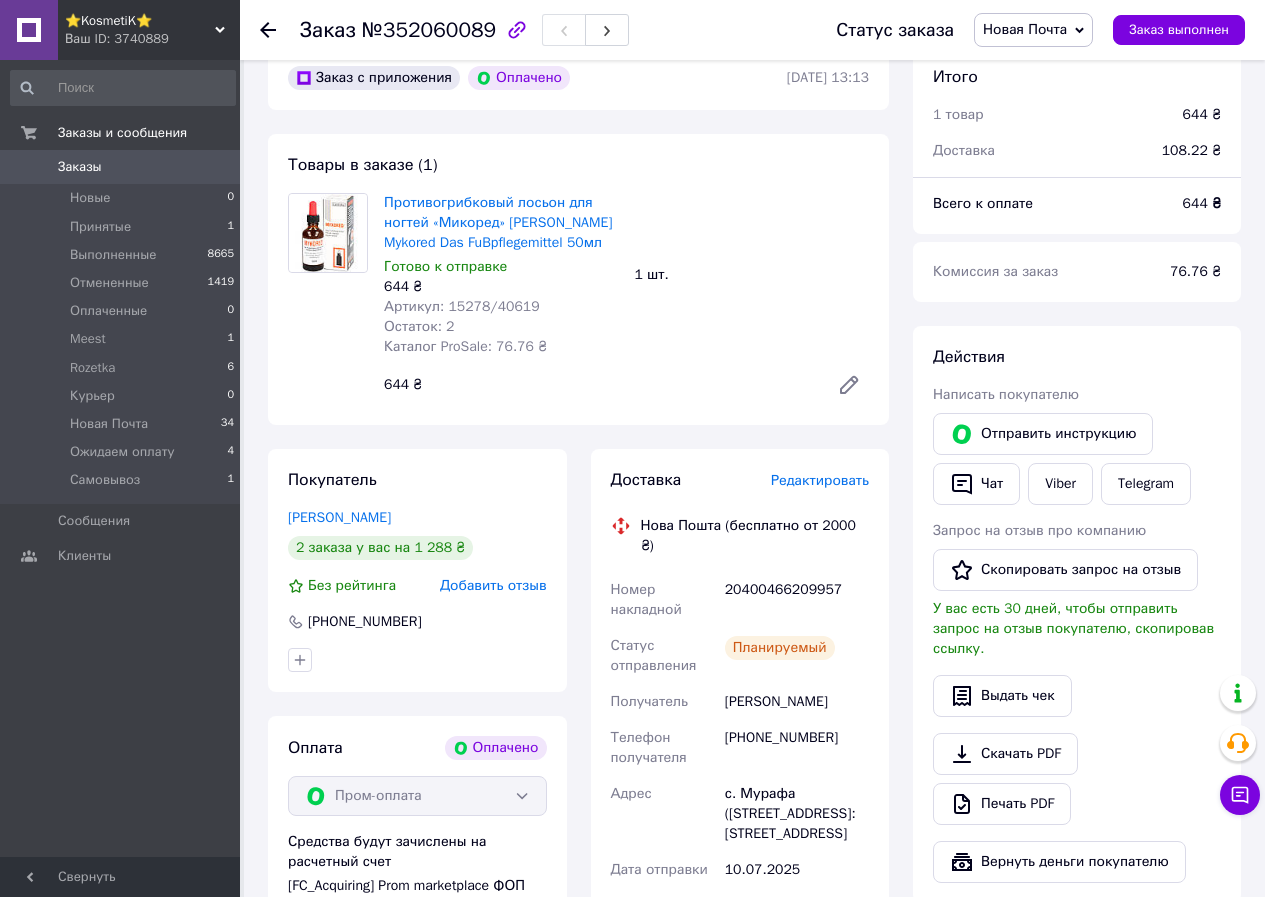 click on "№352060089" at bounding box center (429, 30) 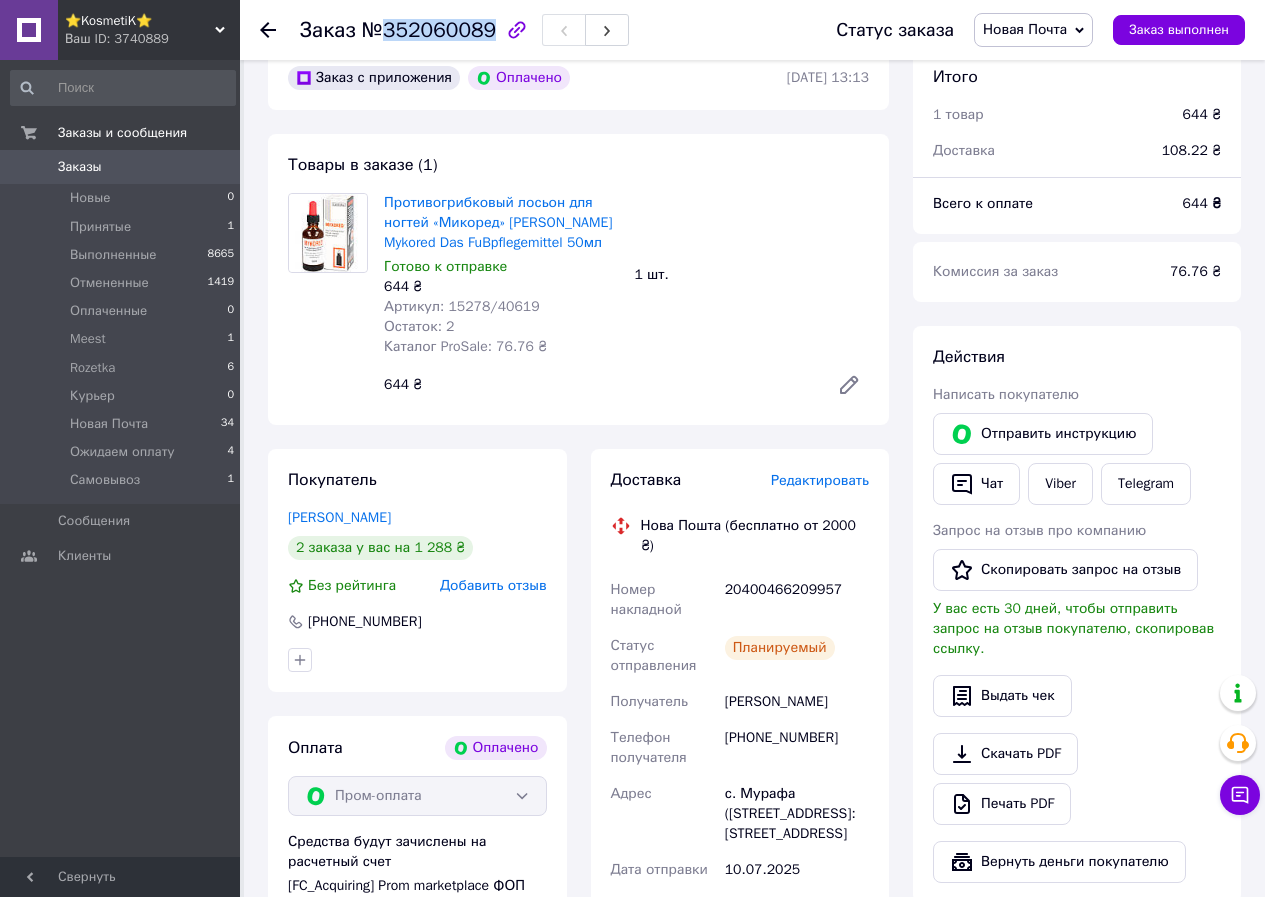 click on "№352060089" at bounding box center [429, 30] 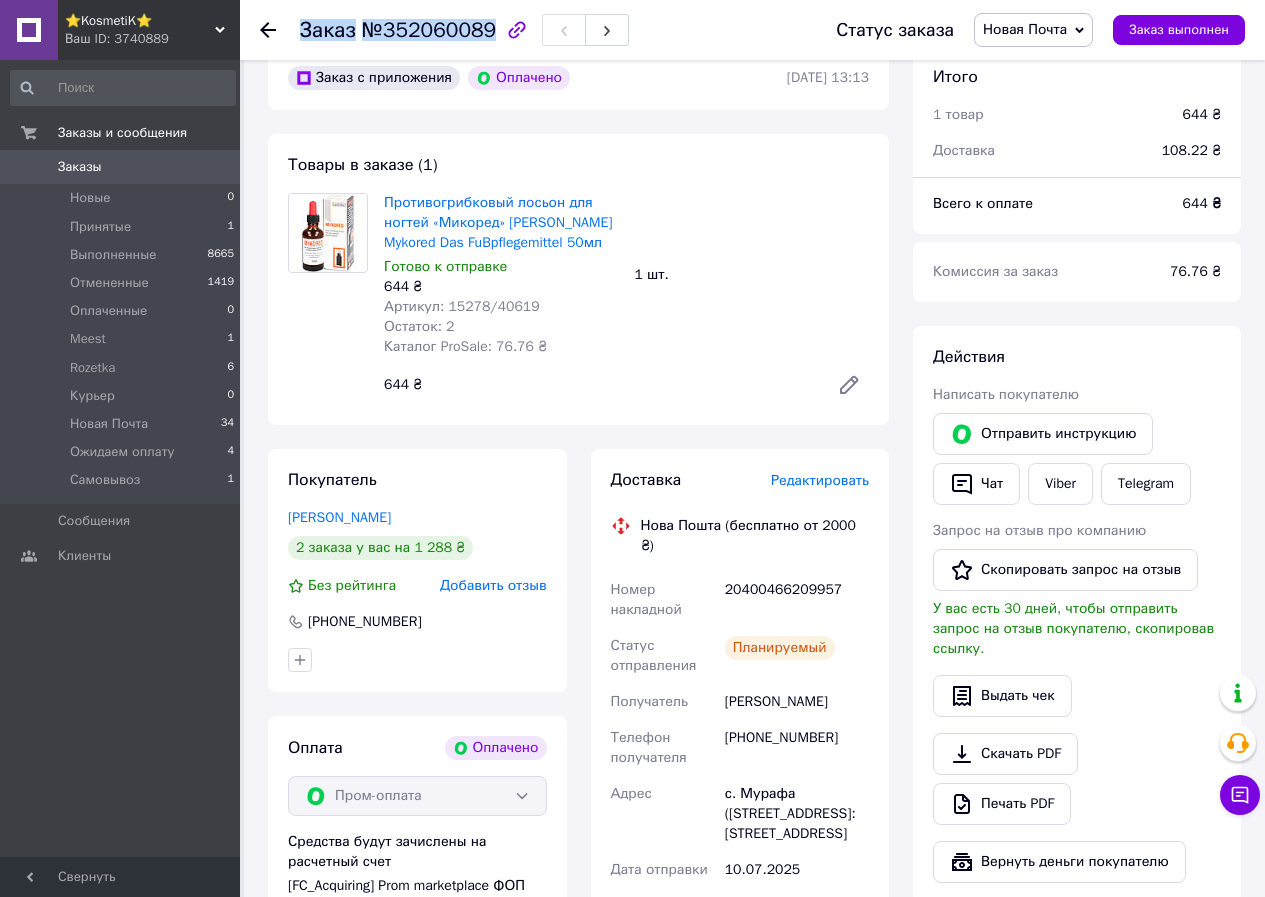 click on "№352060089" at bounding box center (429, 30) 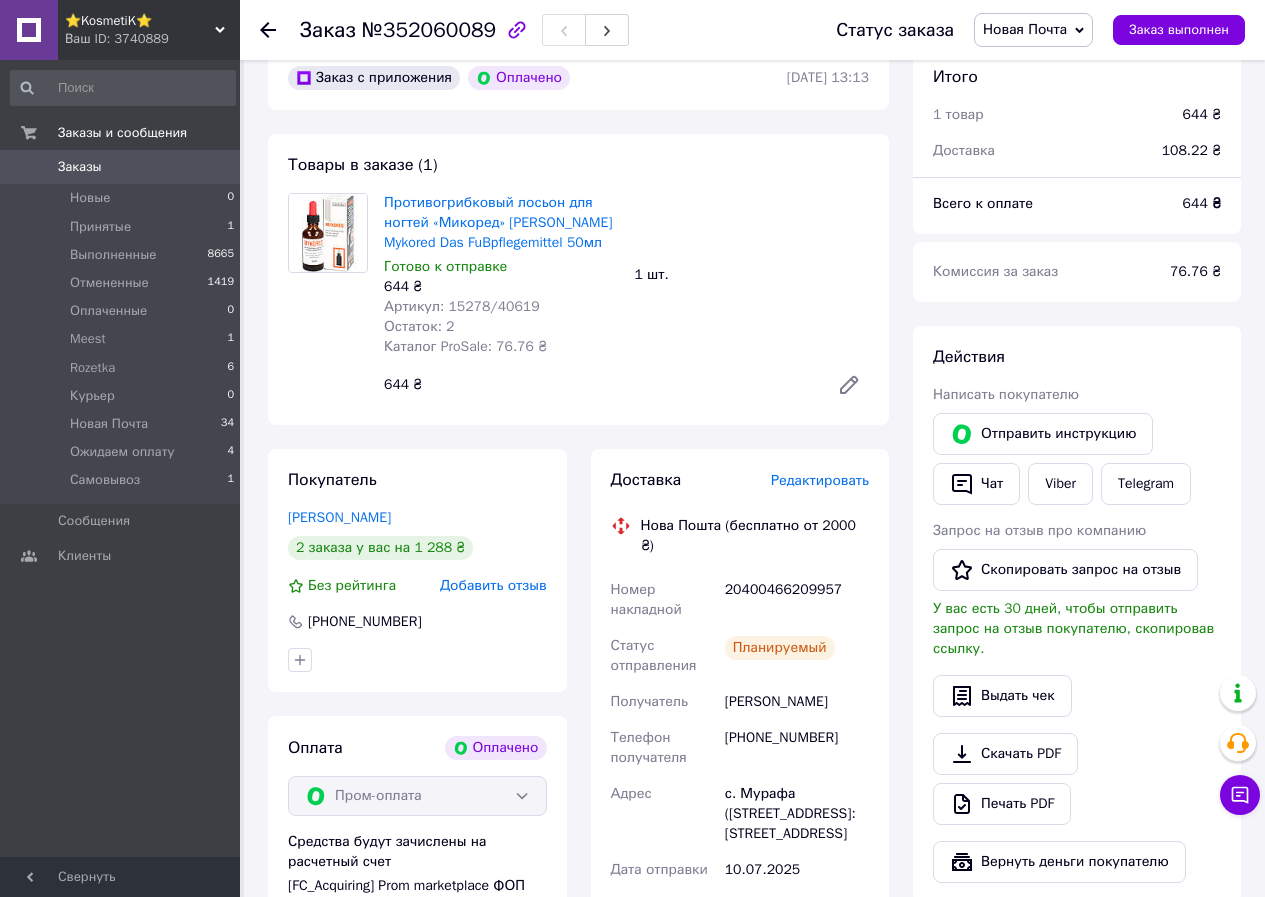 click on "[PERSON_NAME]" at bounding box center [797, 702] 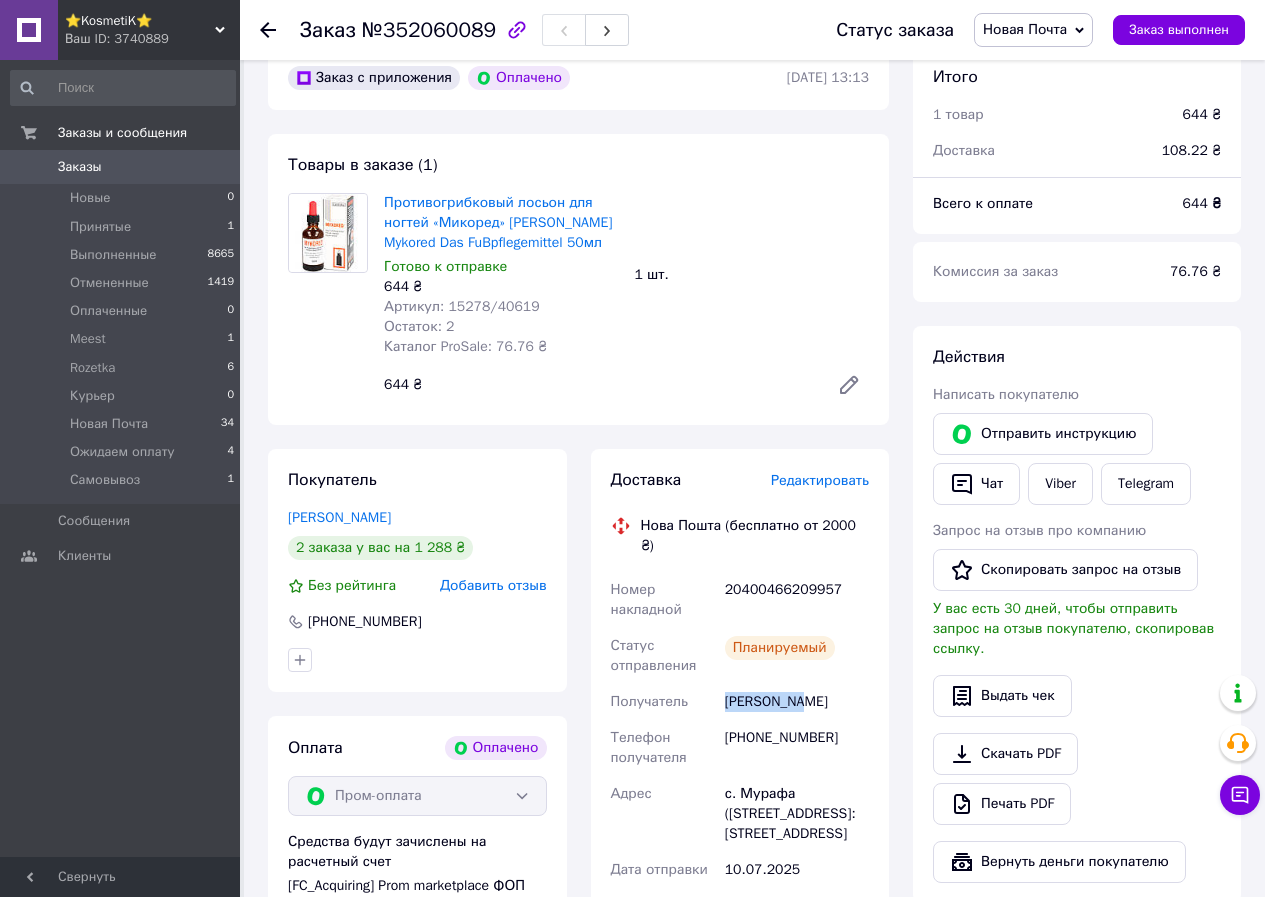 click on "[PERSON_NAME]" at bounding box center [797, 702] 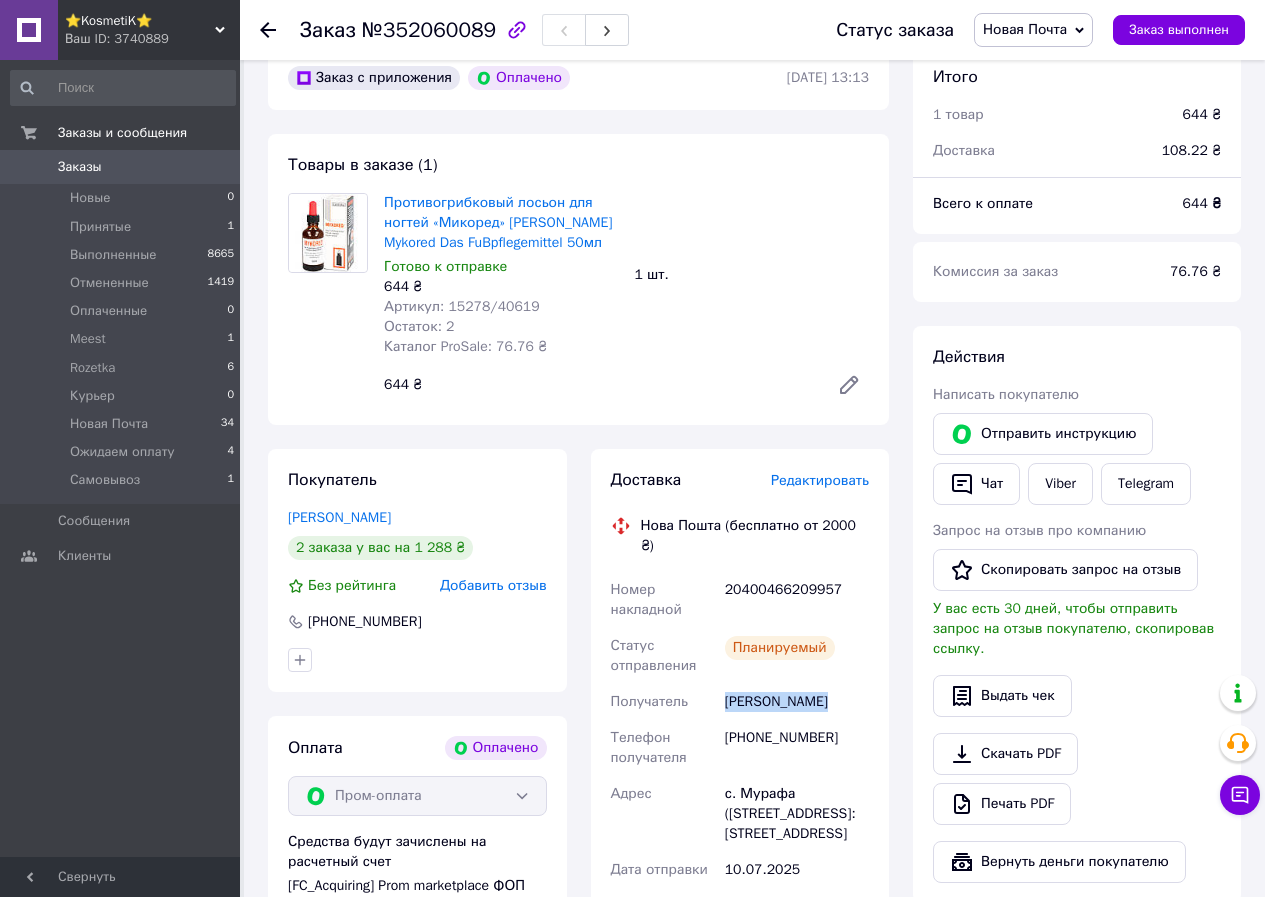 click on "[PERSON_NAME]" at bounding box center [797, 702] 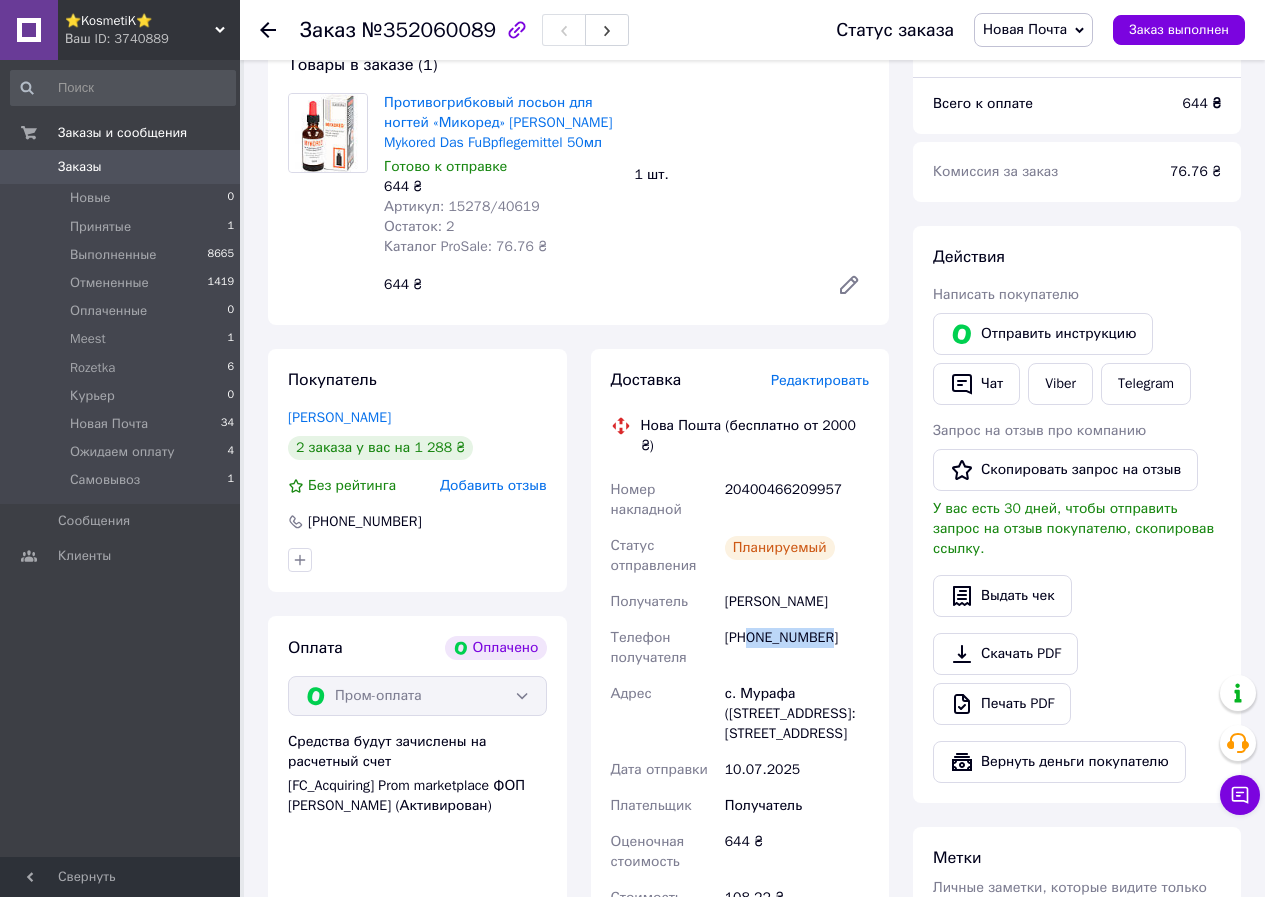 drag, startPoint x: 747, startPoint y: 619, endPoint x: 851, endPoint y: 620, distance: 104.00481 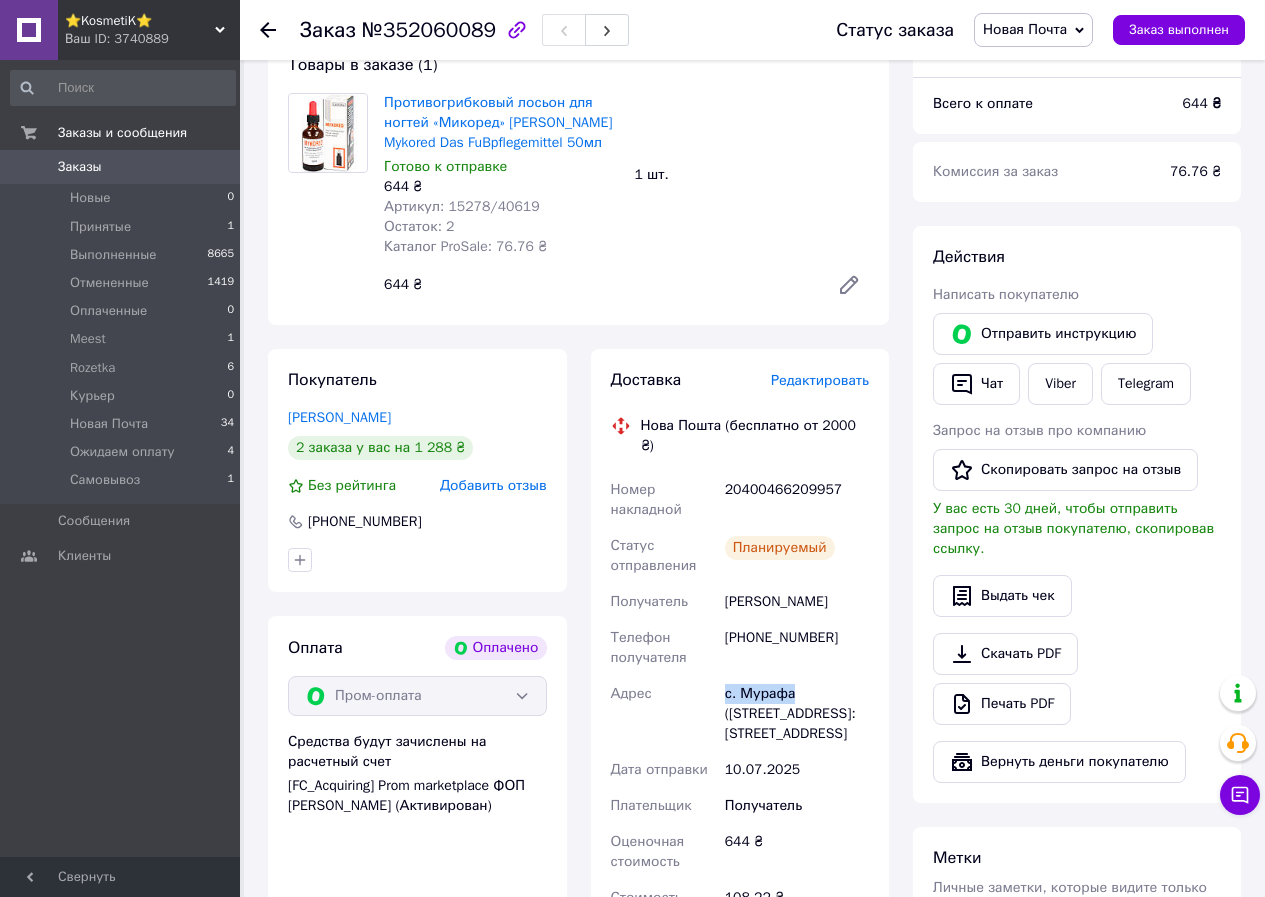 drag, startPoint x: 749, startPoint y: 676, endPoint x: 789, endPoint y: 676, distance: 40 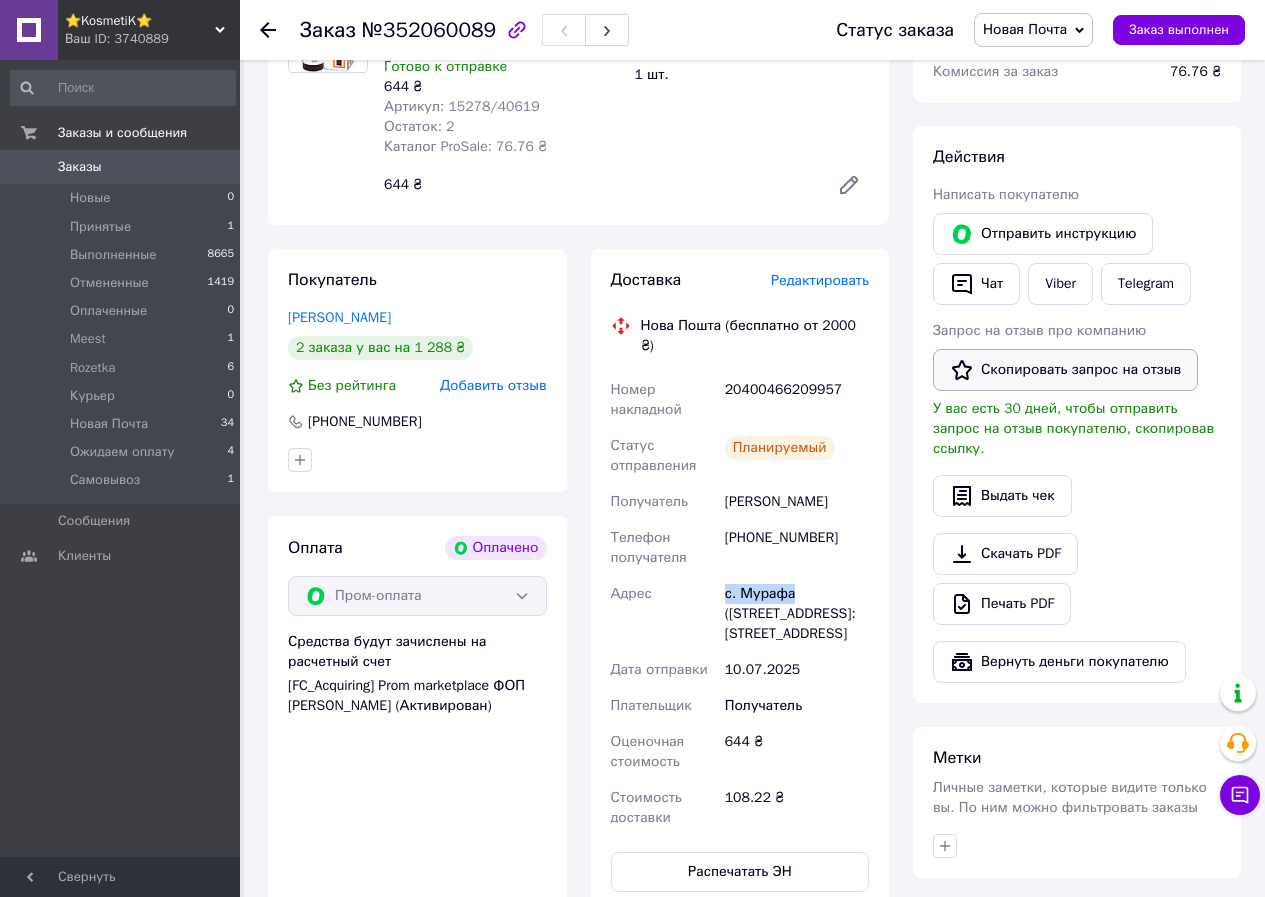 scroll, scrollTop: 400, scrollLeft: 0, axis: vertical 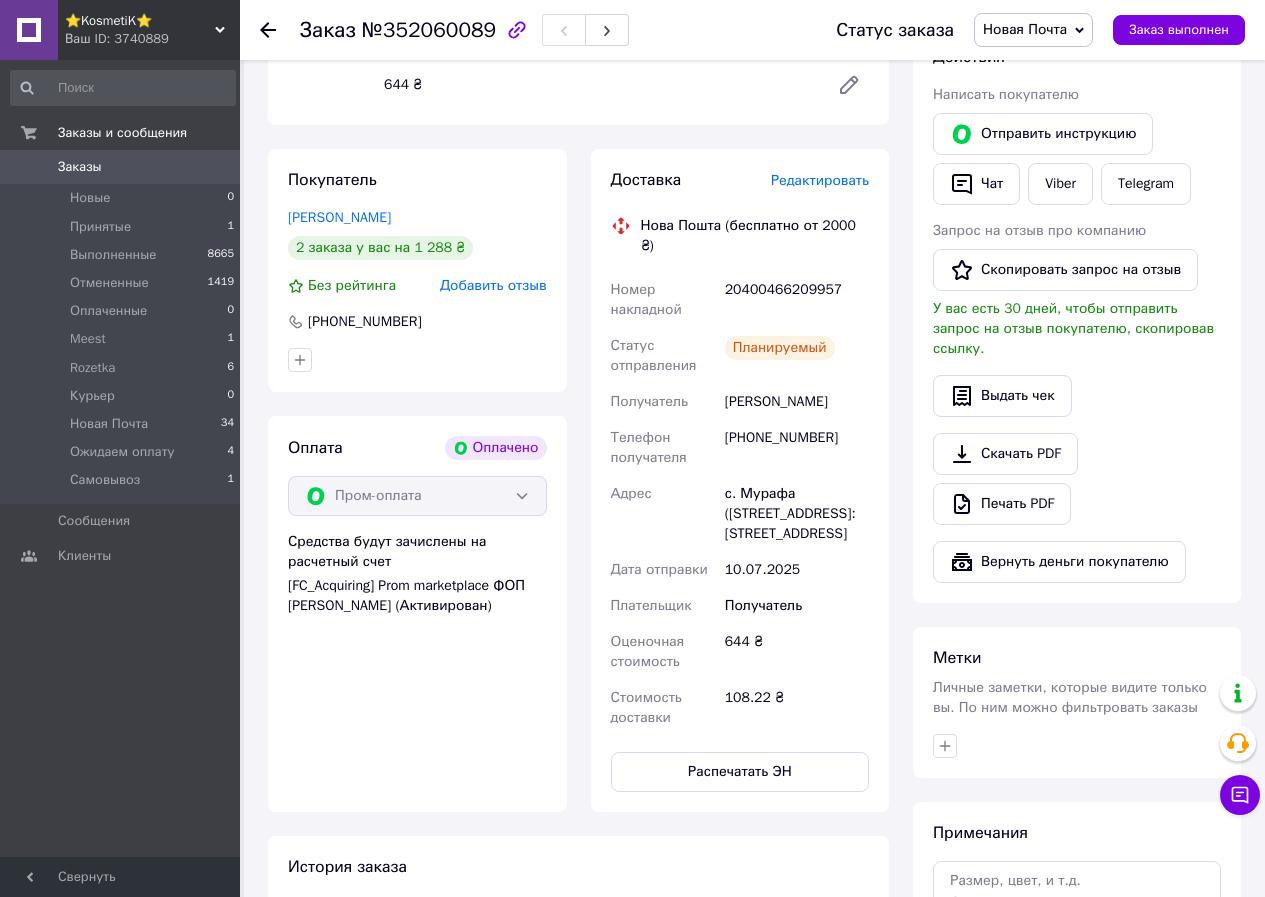 click on "20400466209957" at bounding box center (797, 300) 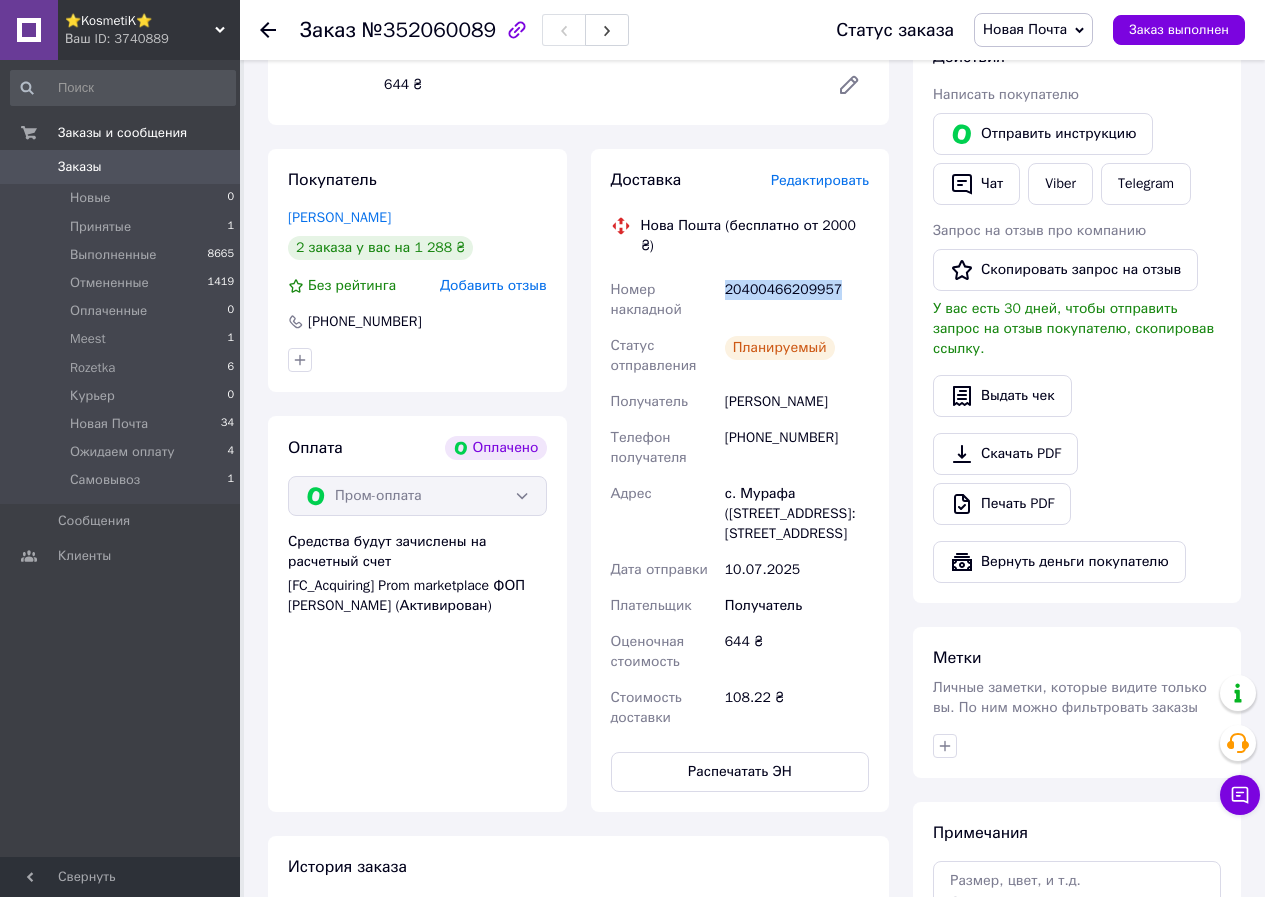 click on "20400466209957" at bounding box center [797, 300] 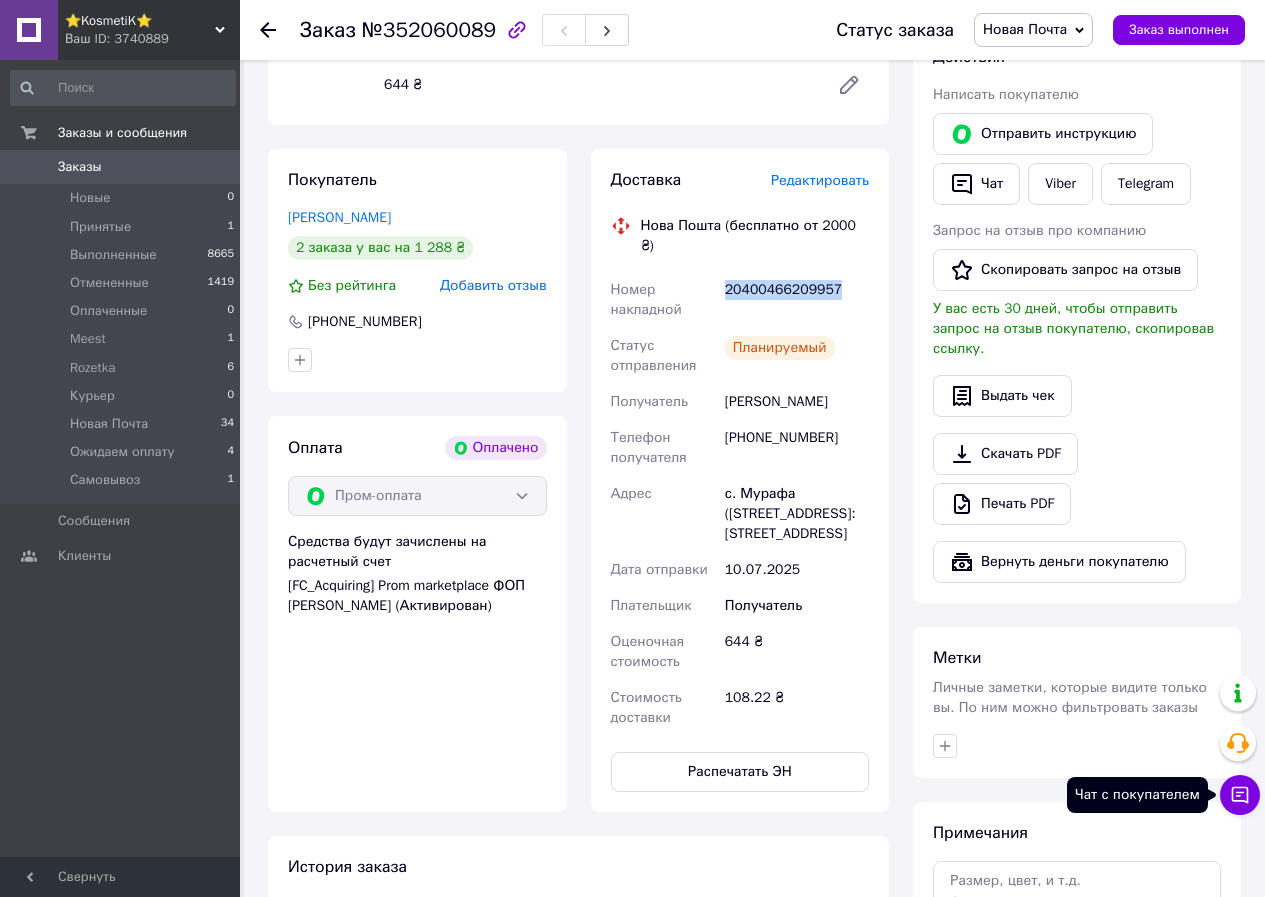drag, startPoint x: 1239, startPoint y: 801, endPoint x: 1257, endPoint y: 801, distance: 18 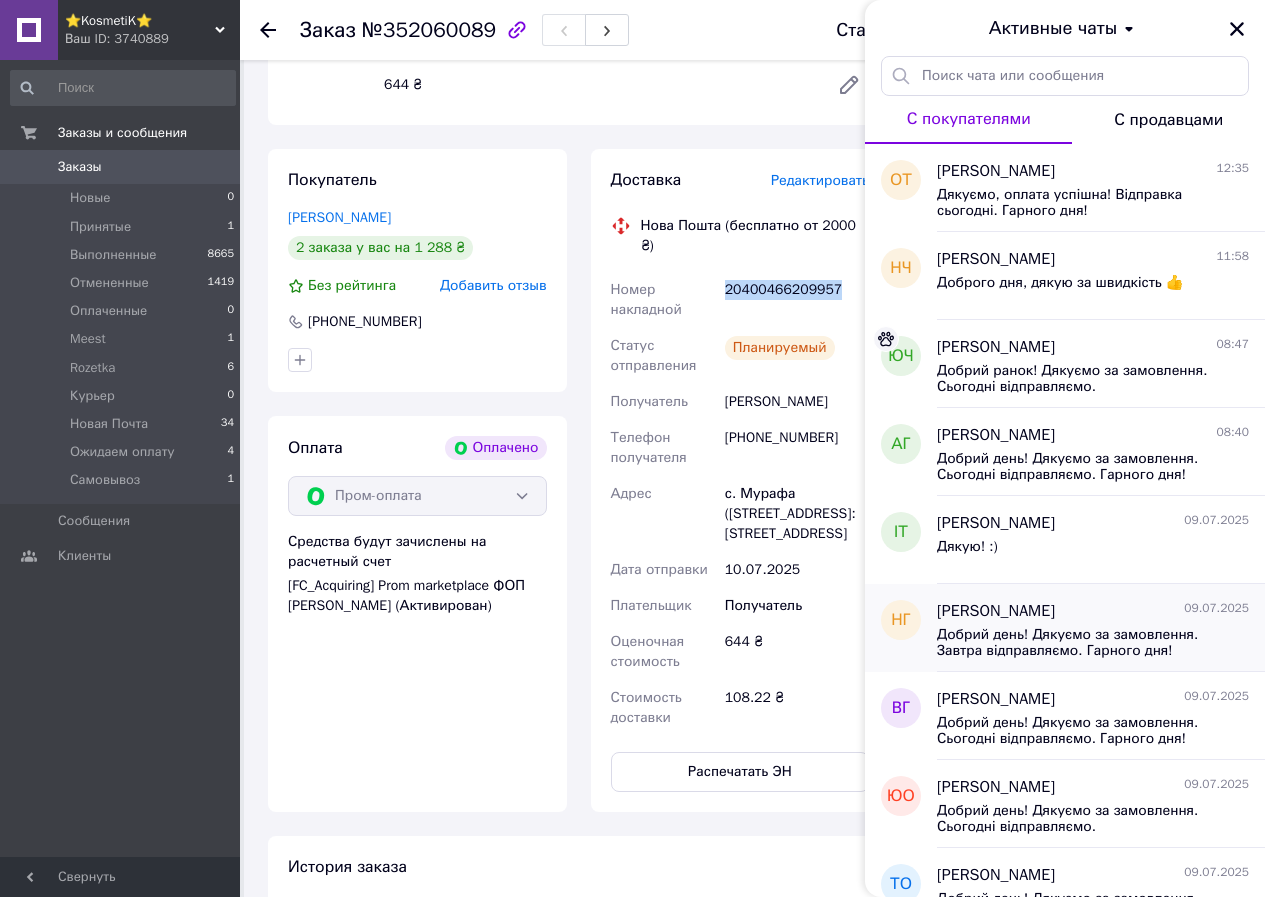 click on "Добрий день! Дякуємо за замовлення. Завтра відправляємо. Гарного дня!" at bounding box center (1079, 643) 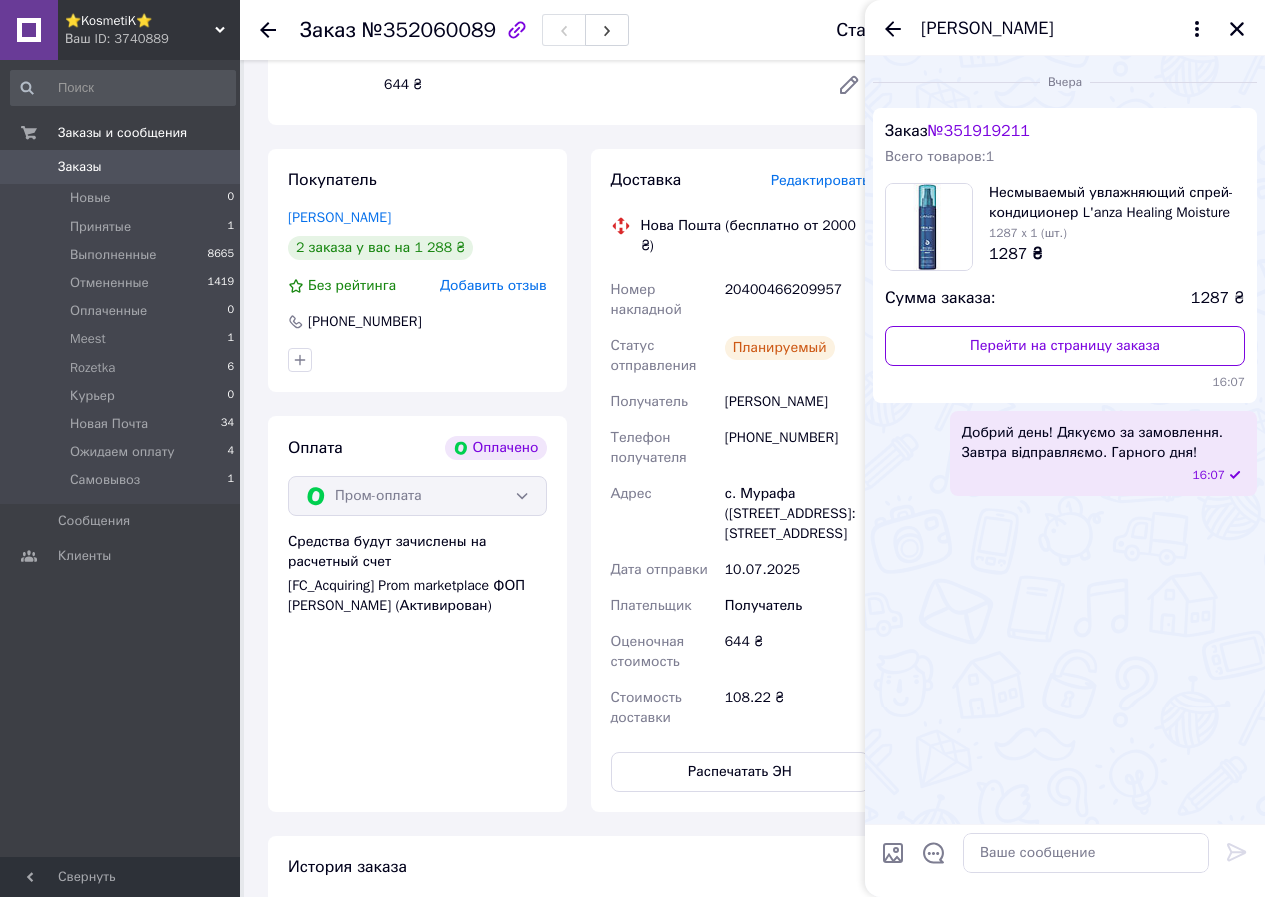 drag, startPoint x: 1177, startPoint y: 451, endPoint x: 995, endPoint y: 477, distance: 183.84776 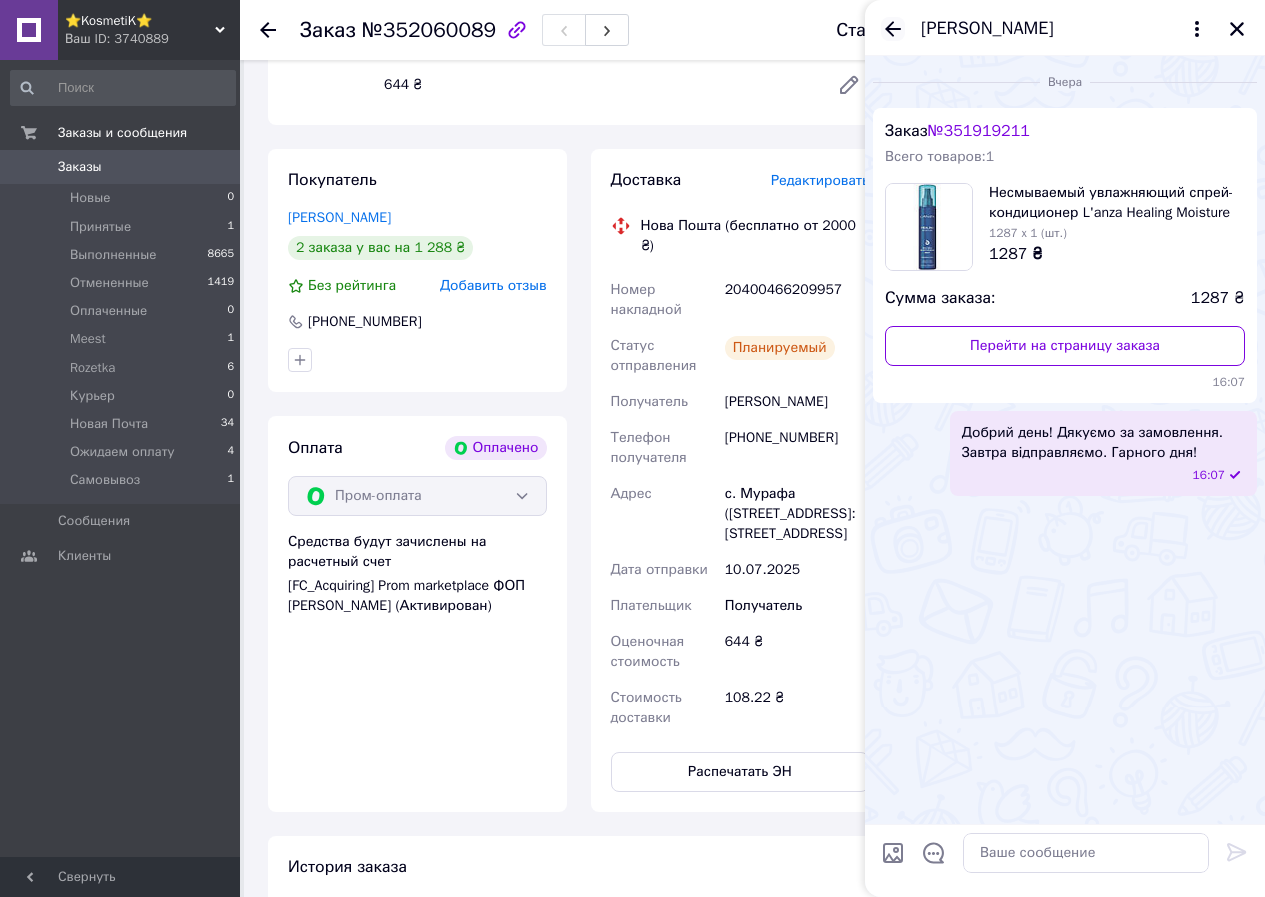 click 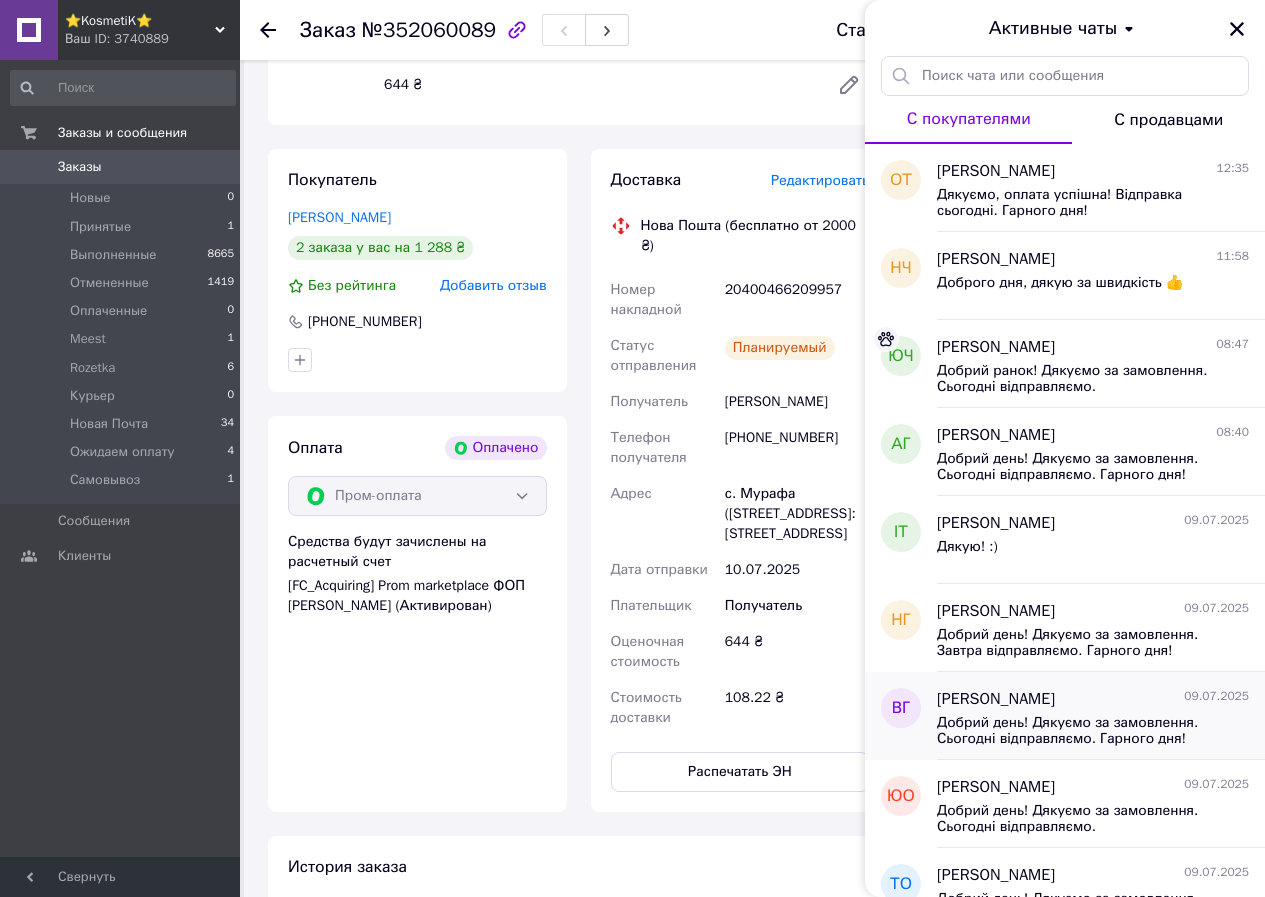 click on "Добрий день! Дякуємо за замовлення. Сьогодні відправляємо. Гарного дня!" at bounding box center [1079, 731] 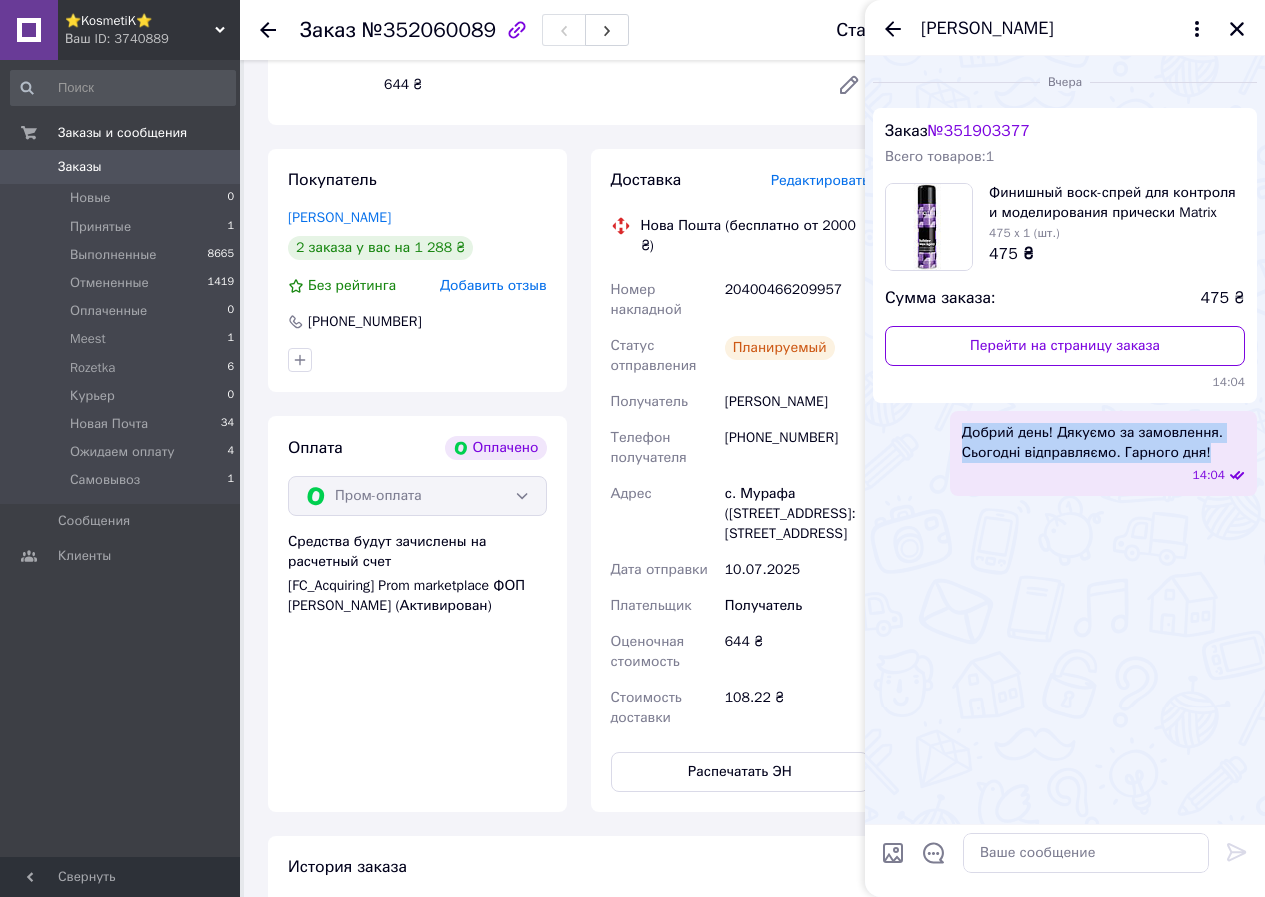 drag, startPoint x: 1215, startPoint y: 449, endPoint x: 937, endPoint y: 426, distance: 278.94983 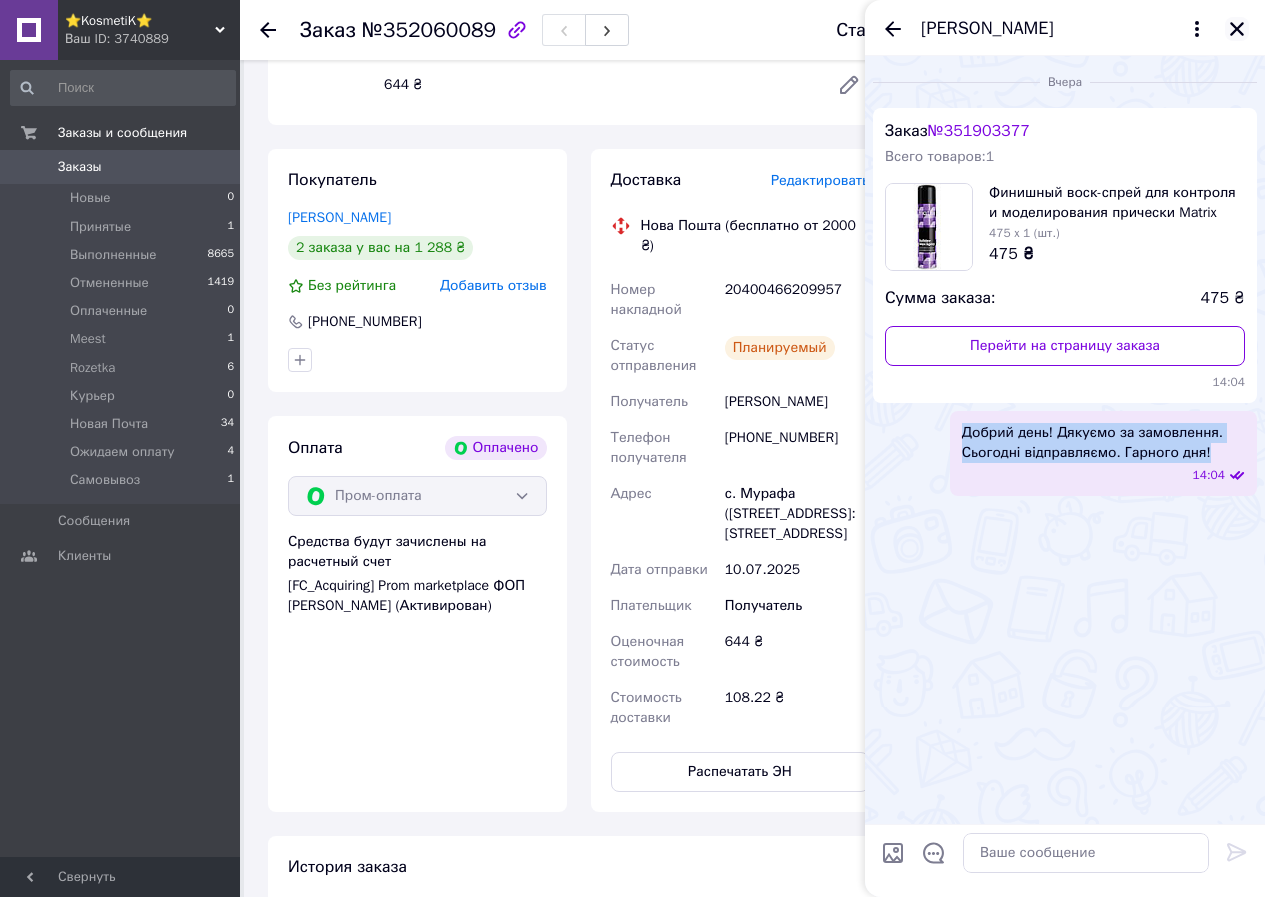 click 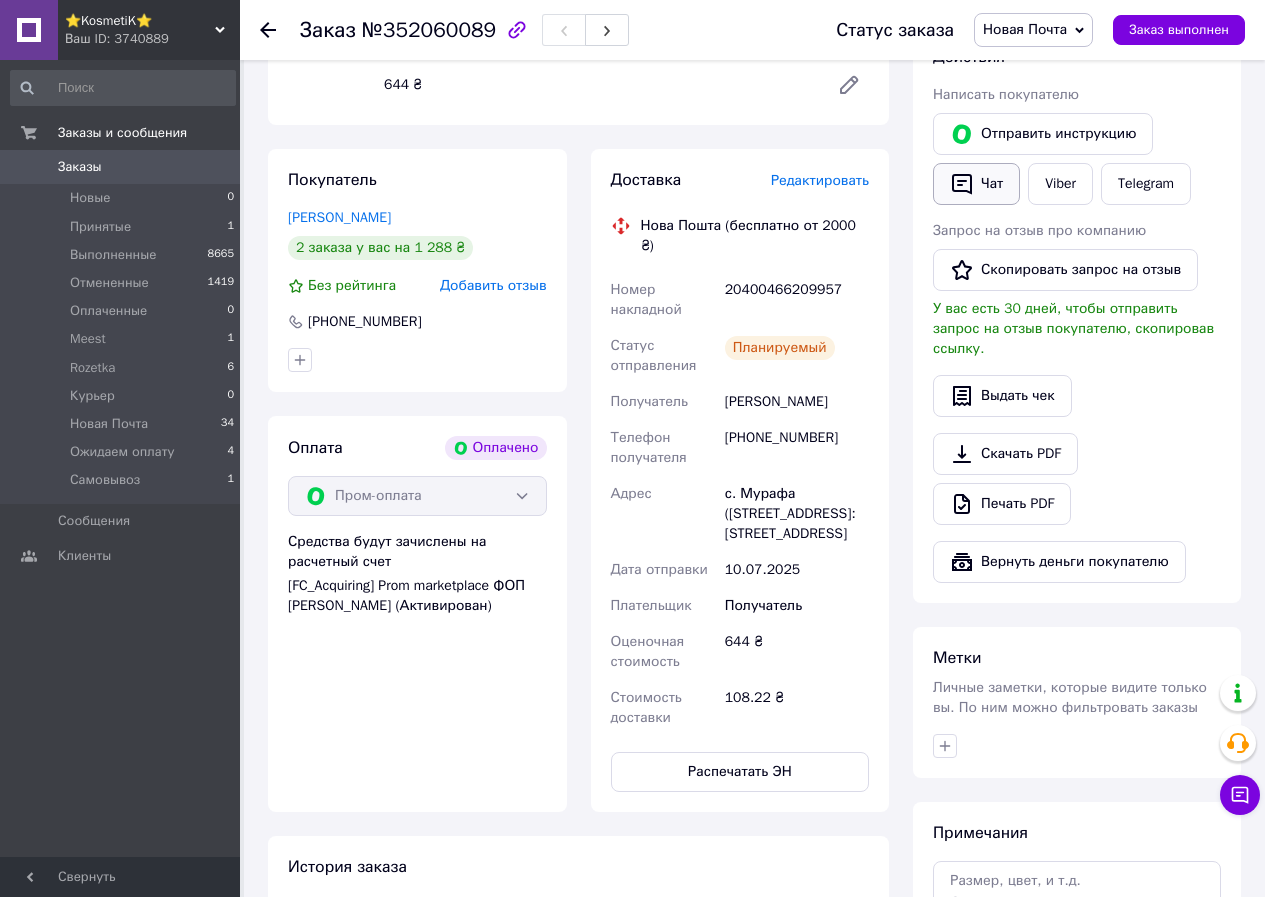 click on "Чат" at bounding box center (976, 184) 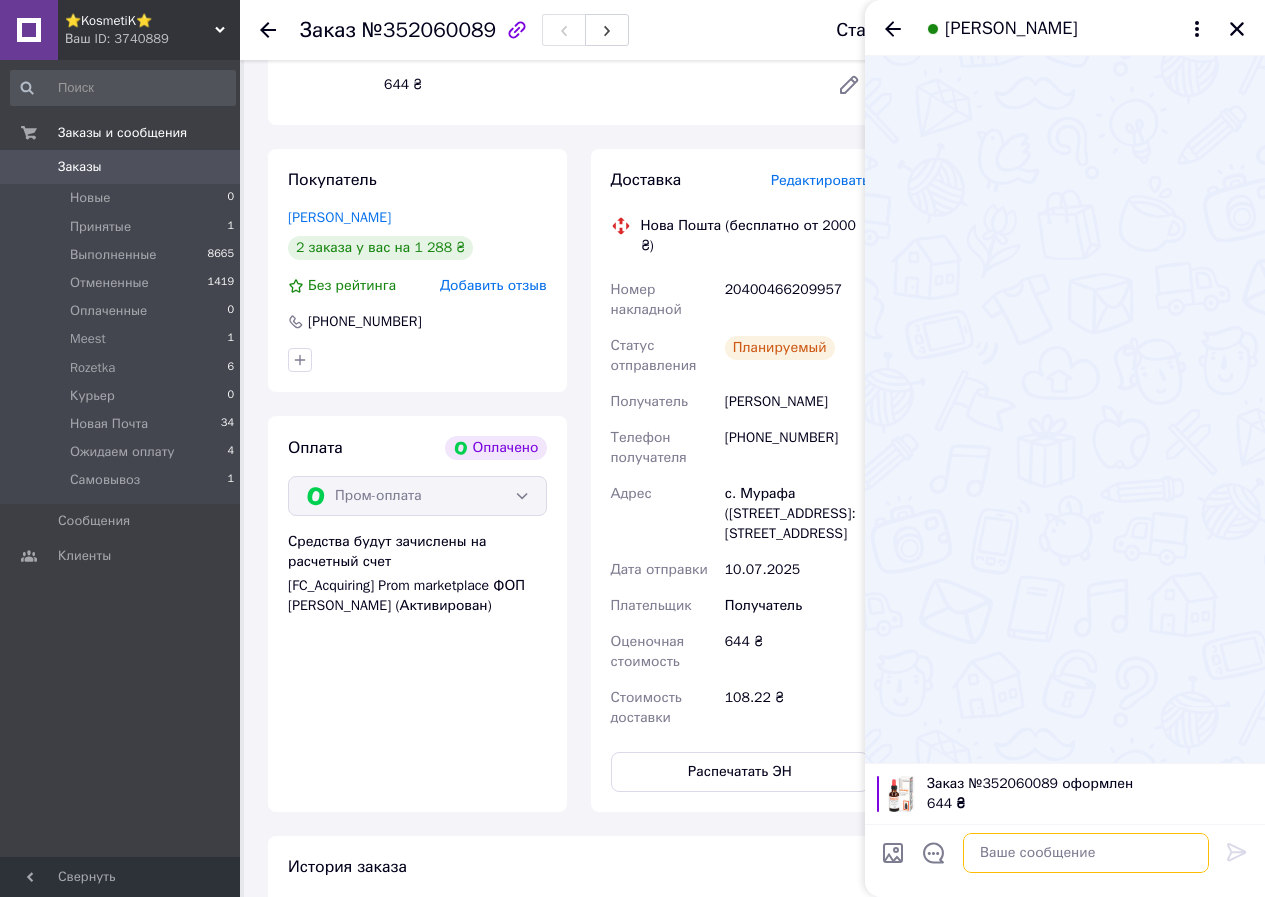 click at bounding box center [1086, 853] 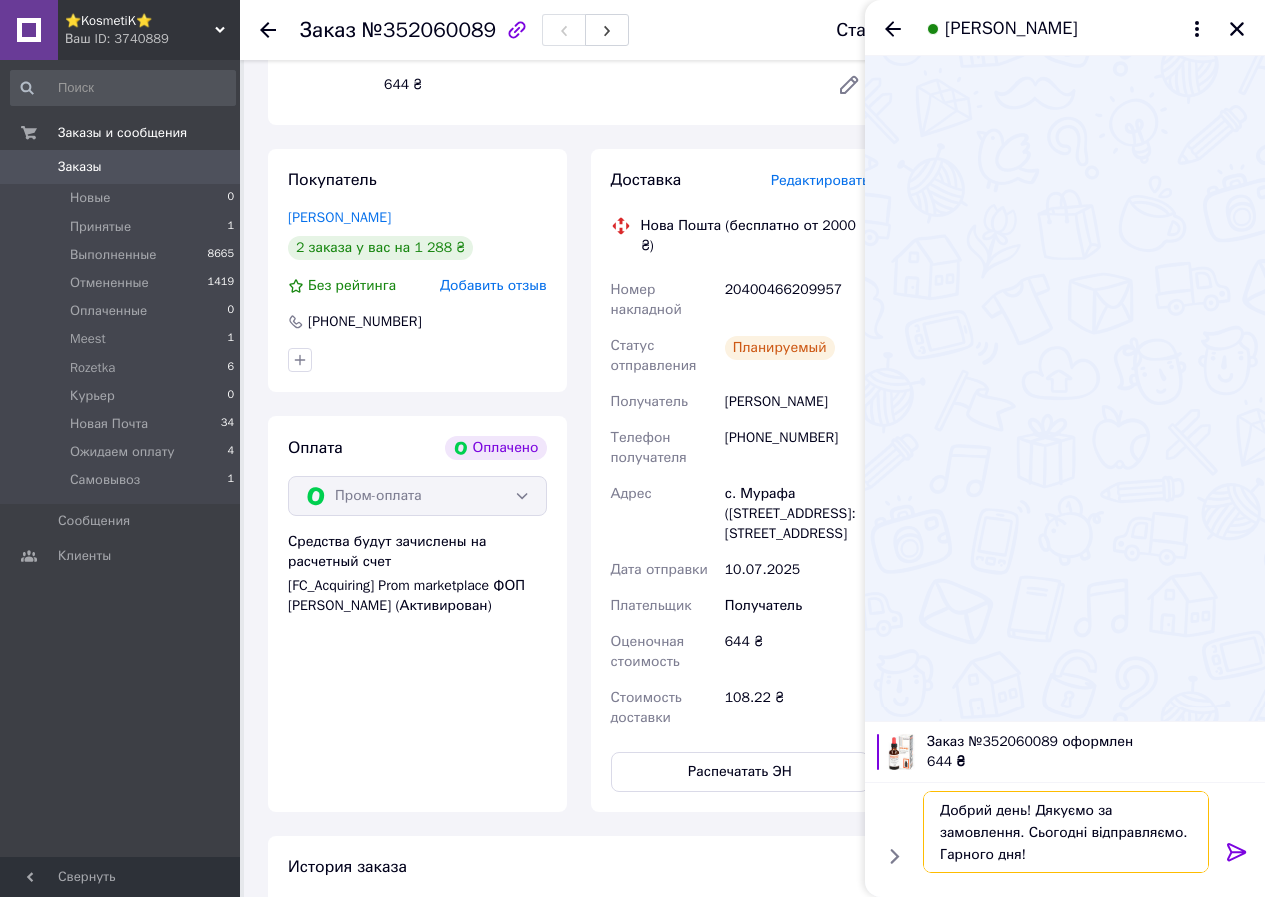 type on "Добрий день! Дякуємо за замовлення. Сьогодні відправляємо. Гарного дня!" 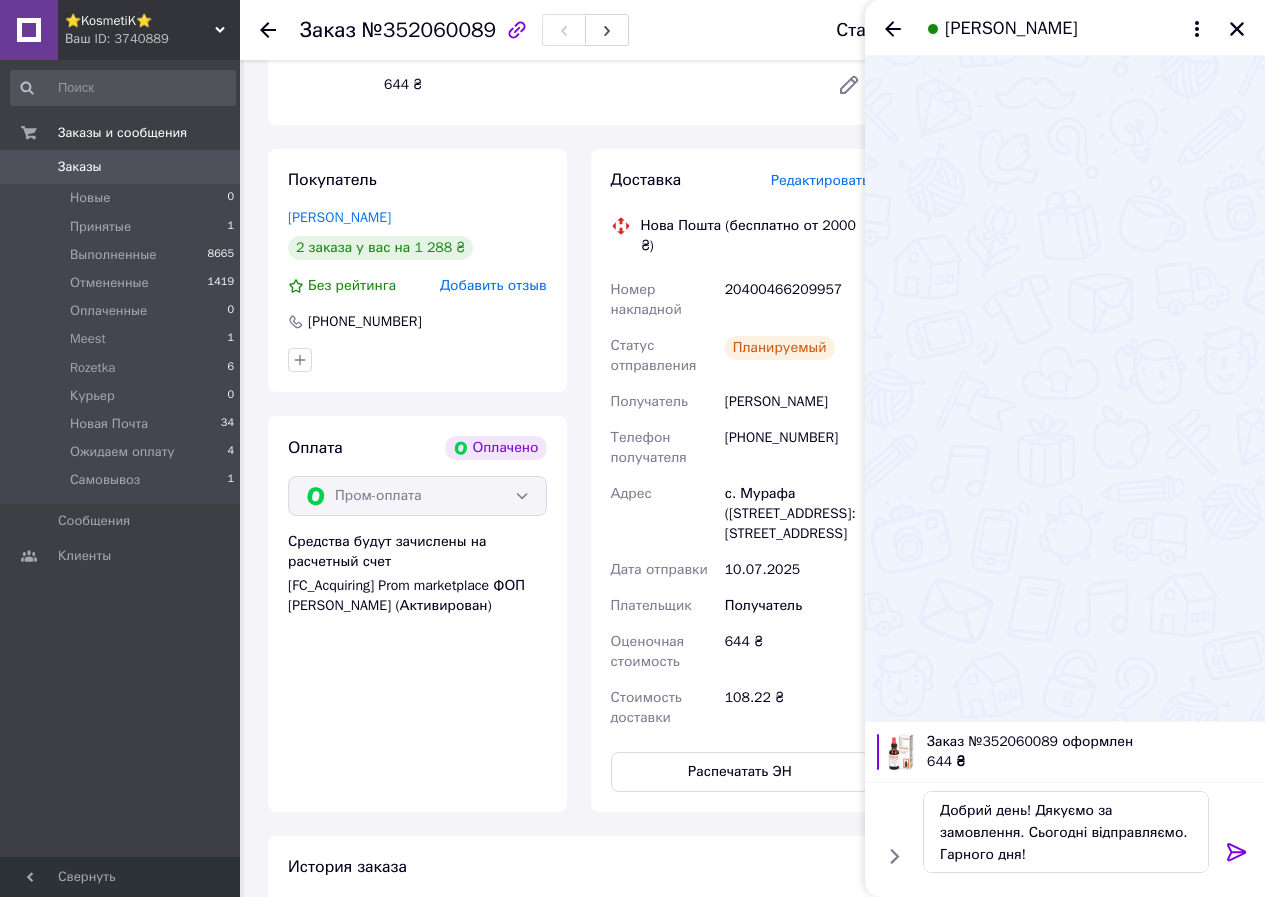 click 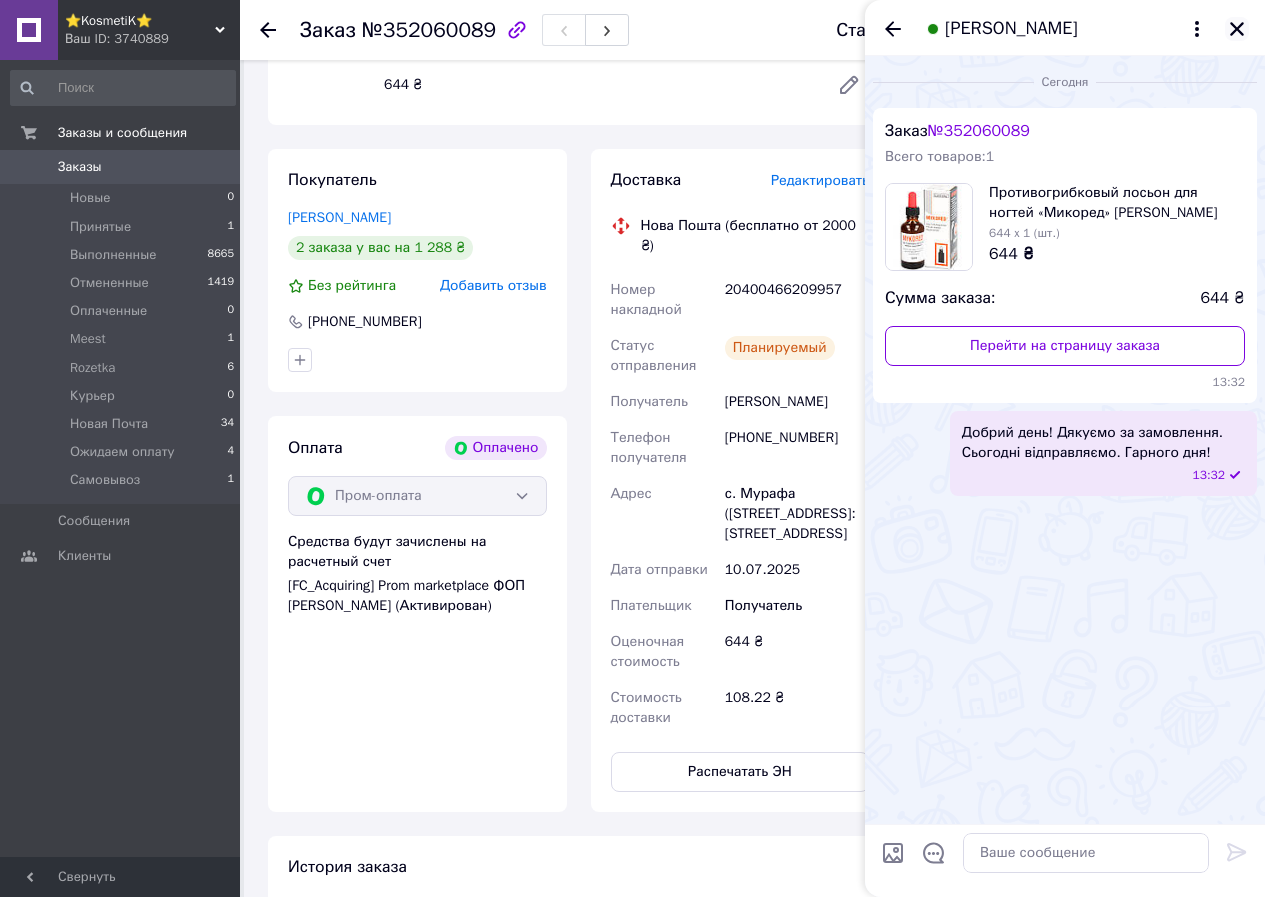 click 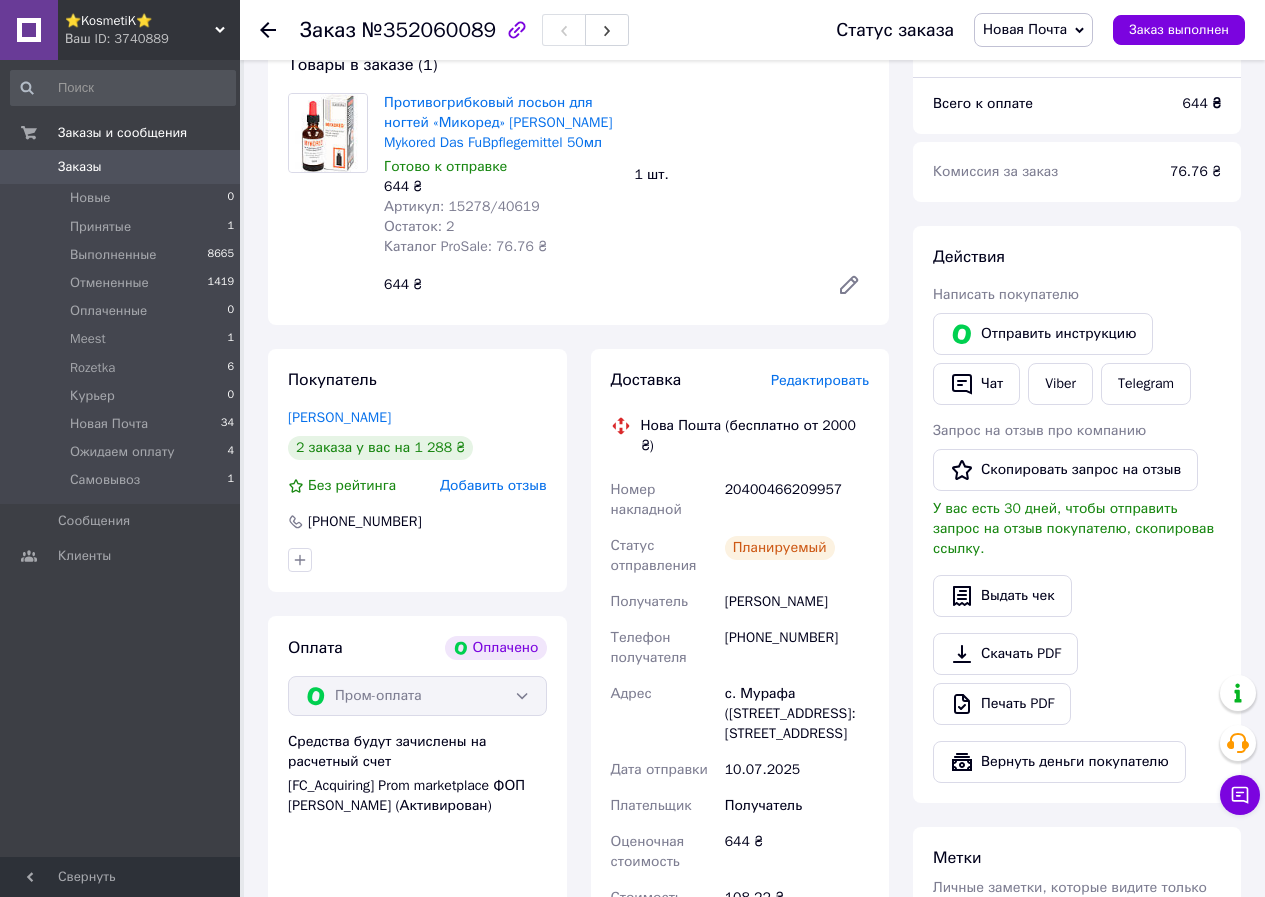 scroll, scrollTop: 100, scrollLeft: 0, axis: vertical 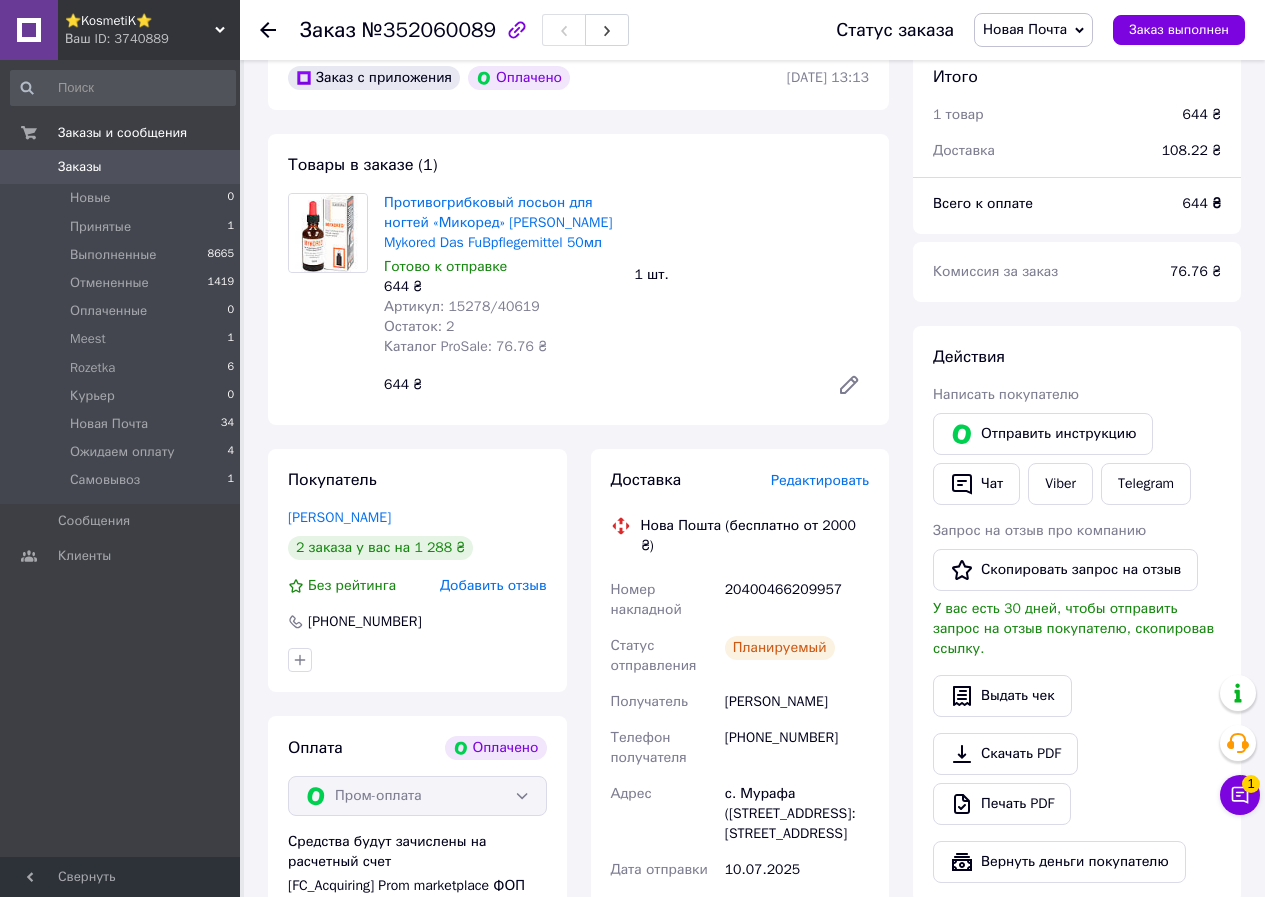 click on "1" at bounding box center (1251, 784) 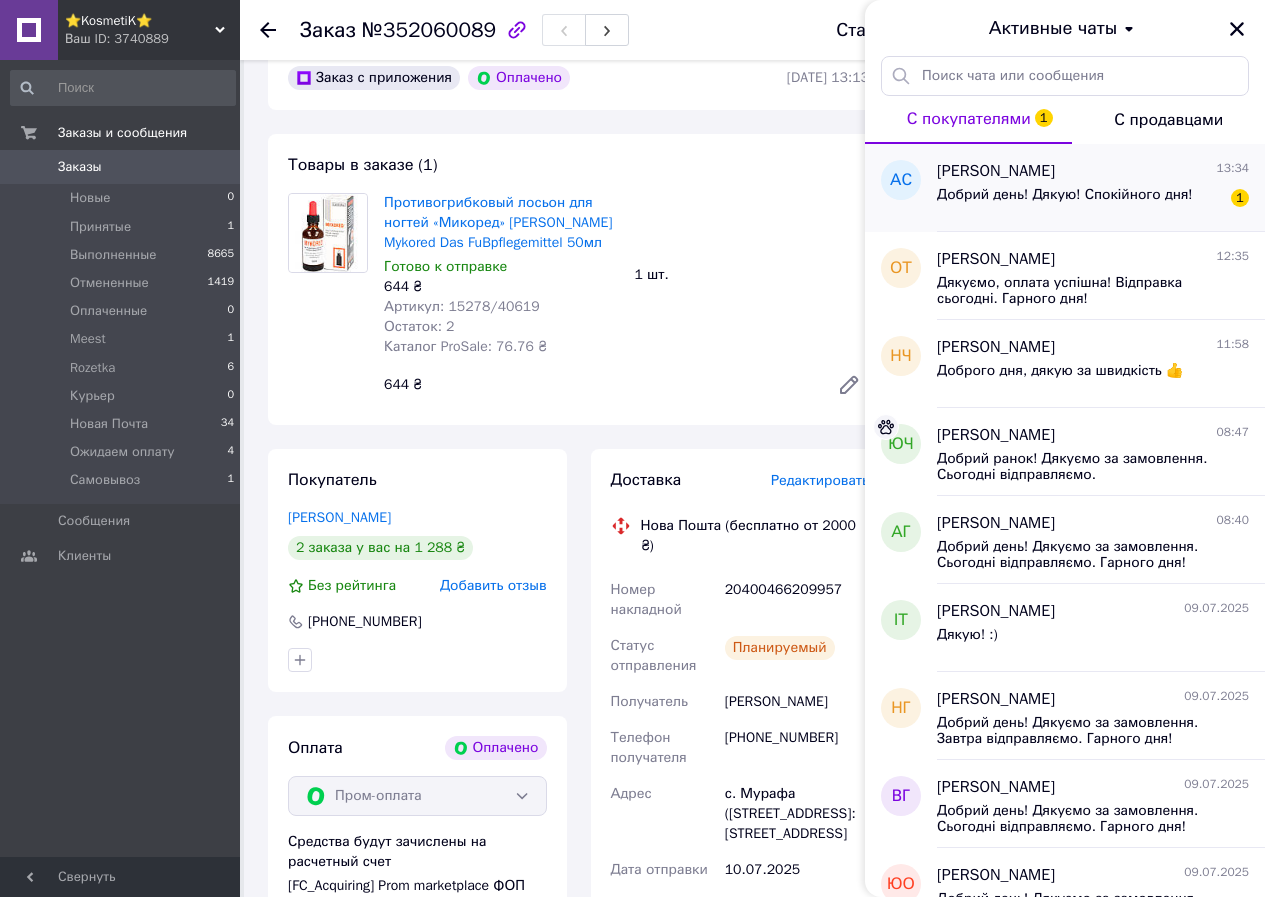 click on "Добрий день!
Дякую! Спокійного дня!" at bounding box center (1065, 195) 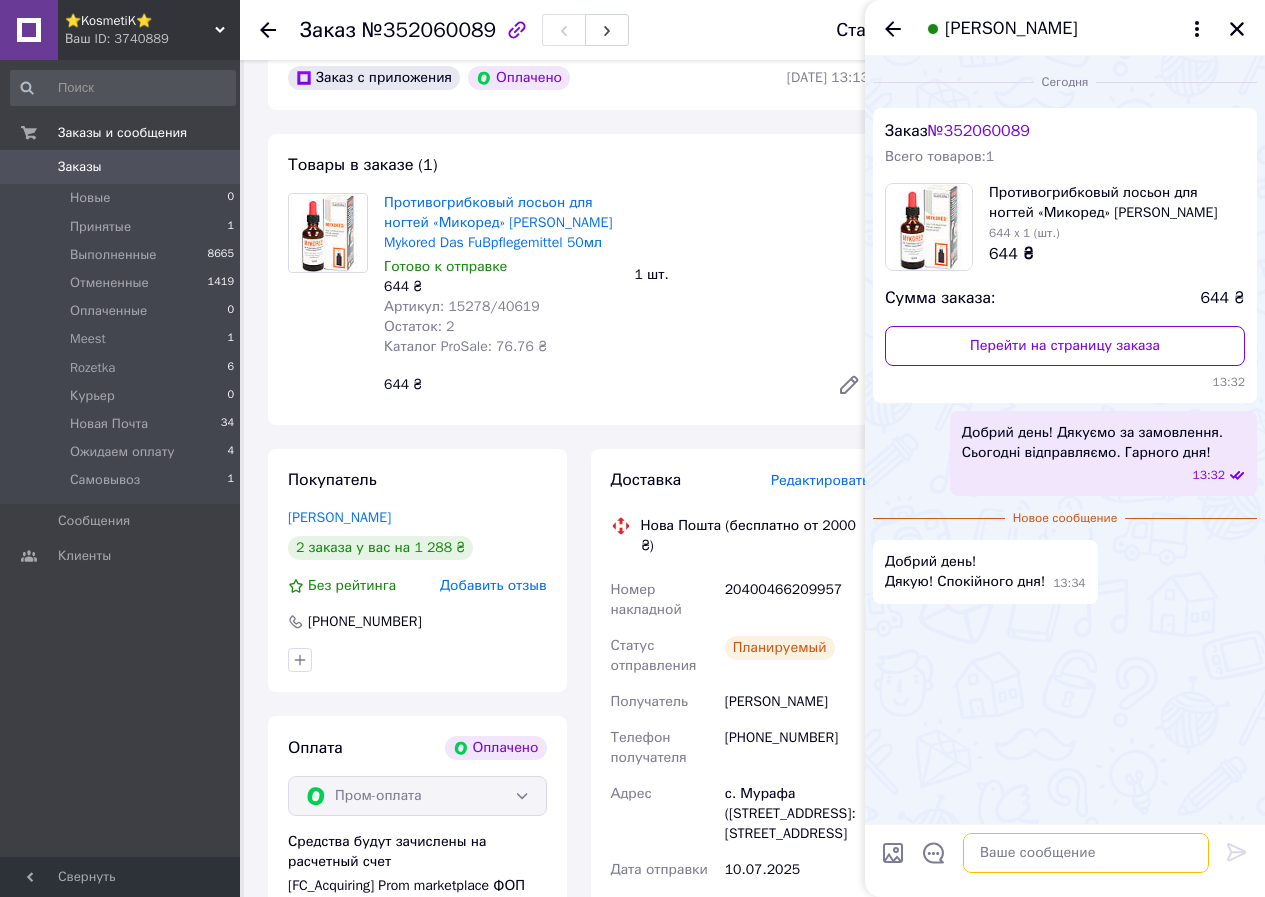 click at bounding box center (1086, 853) 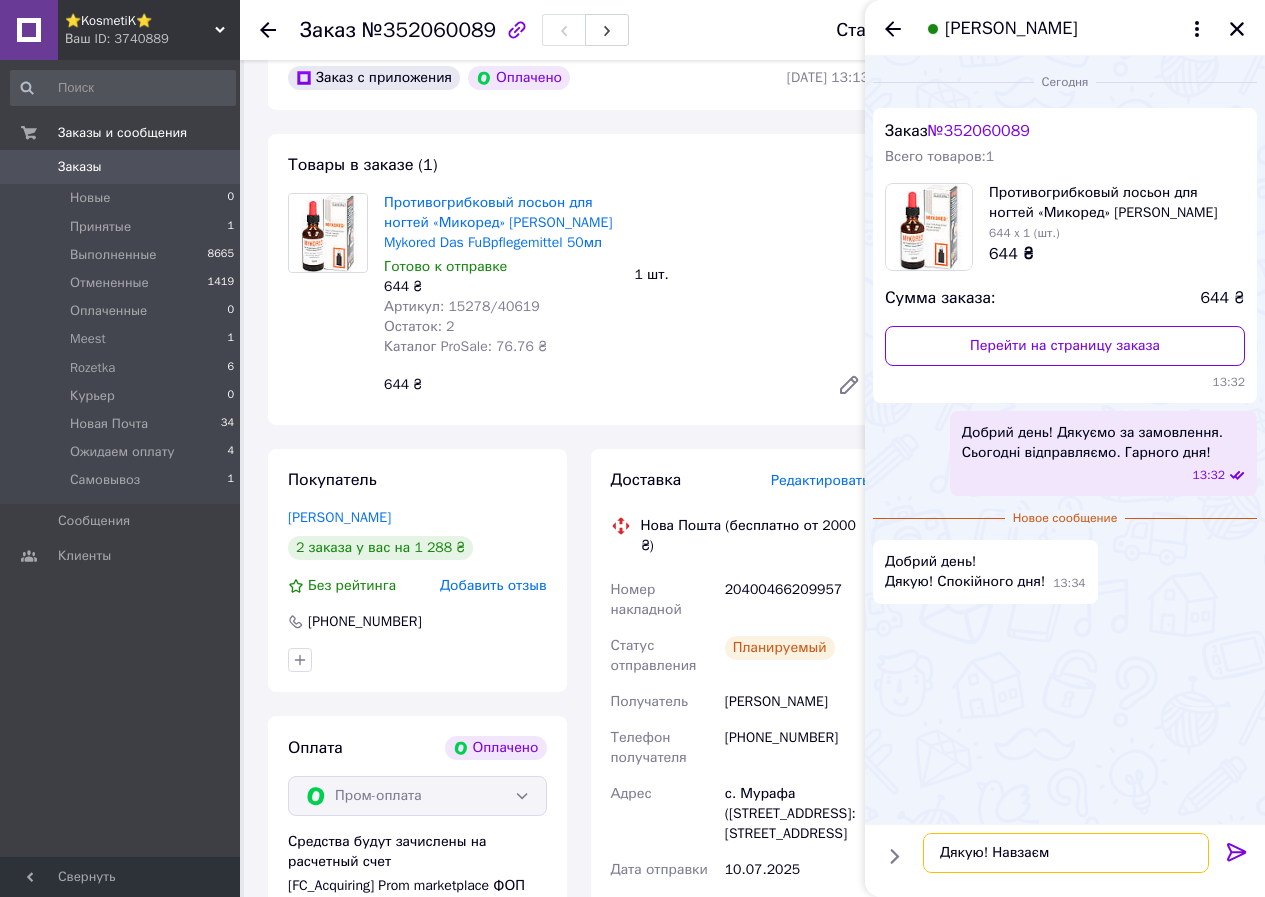 type on "Дякую! Навзаєм!" 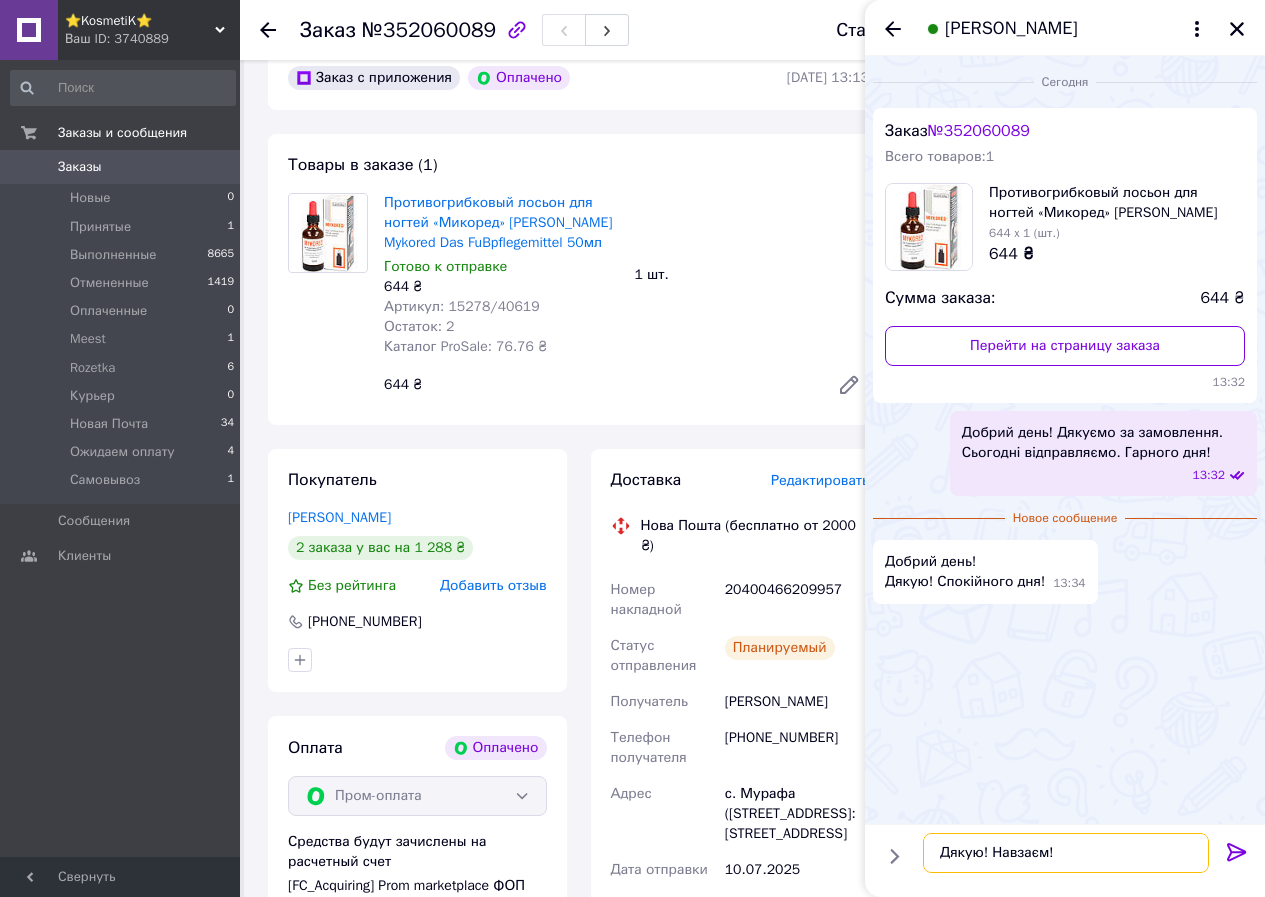 type 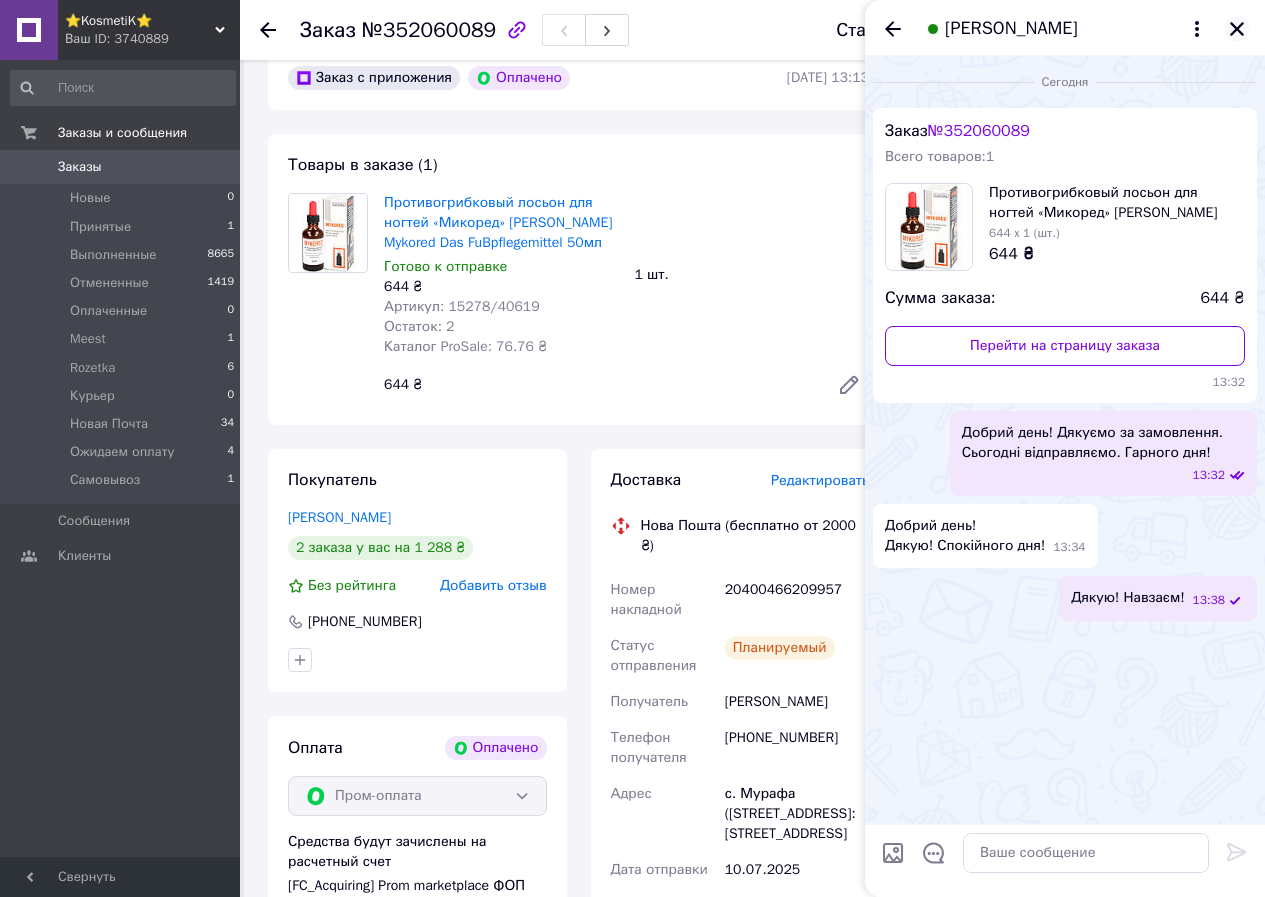 click 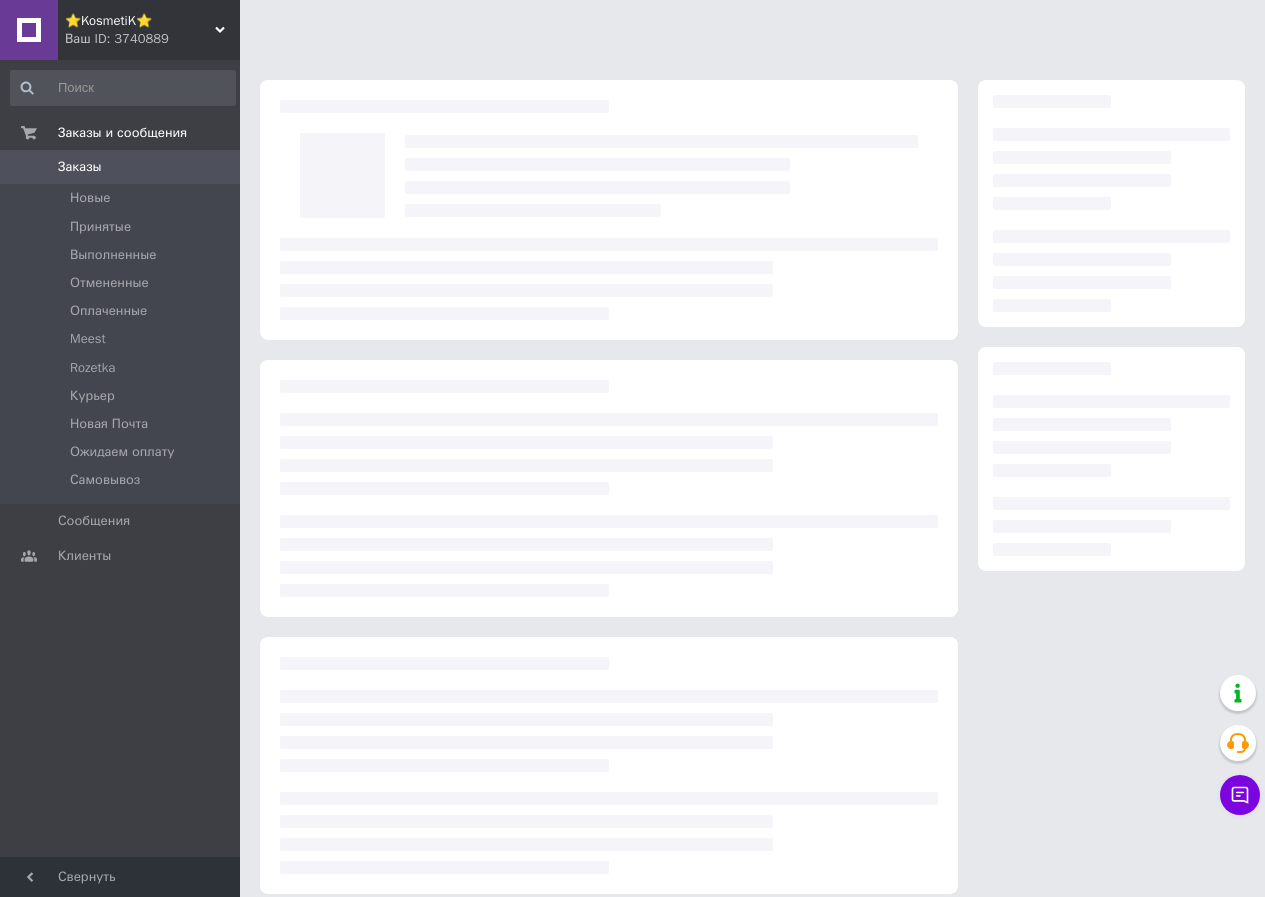 scroll, scrollTop: 17, scrollLeft: 0, axis: vertical 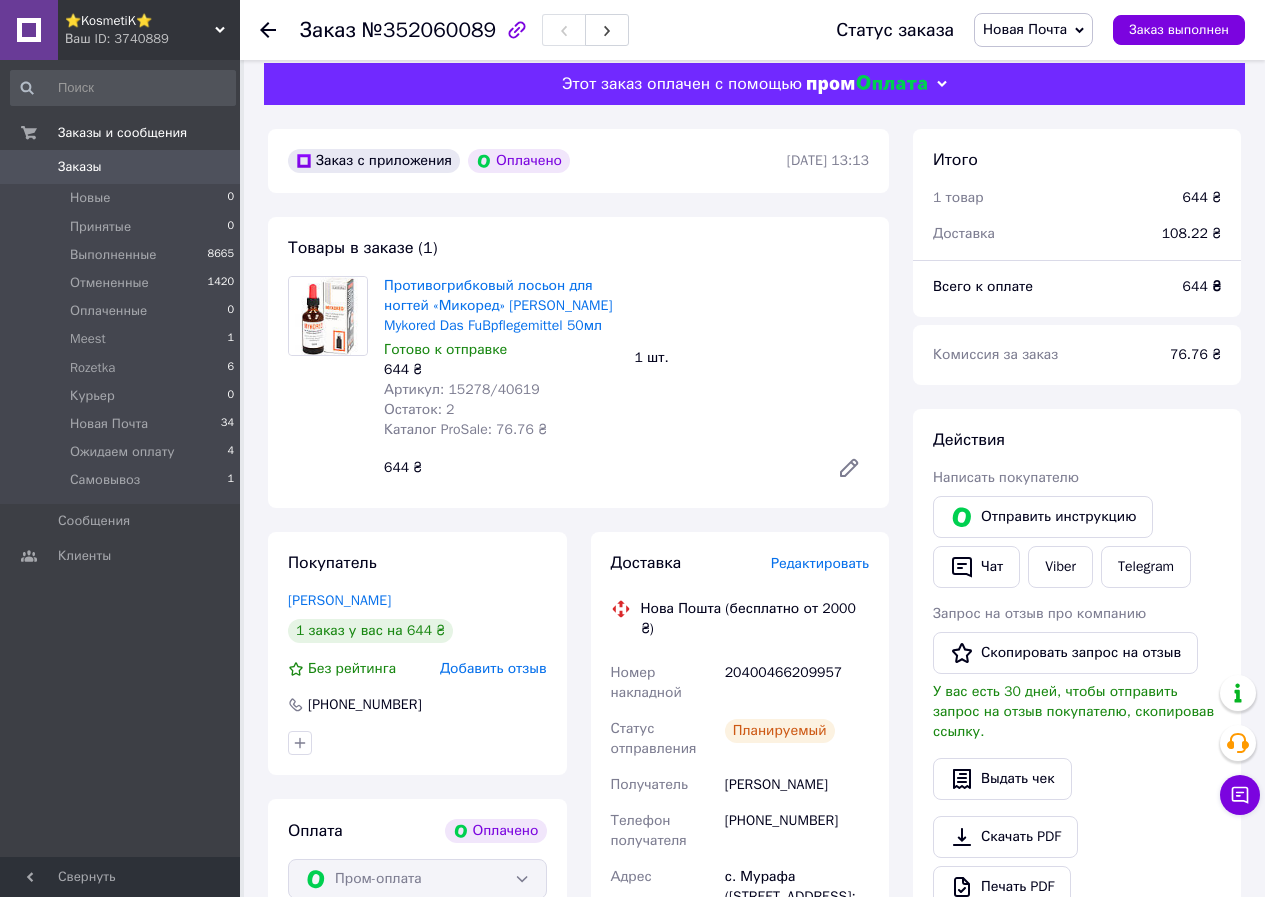 click on "Заказы" at bounding box center [121, 167] 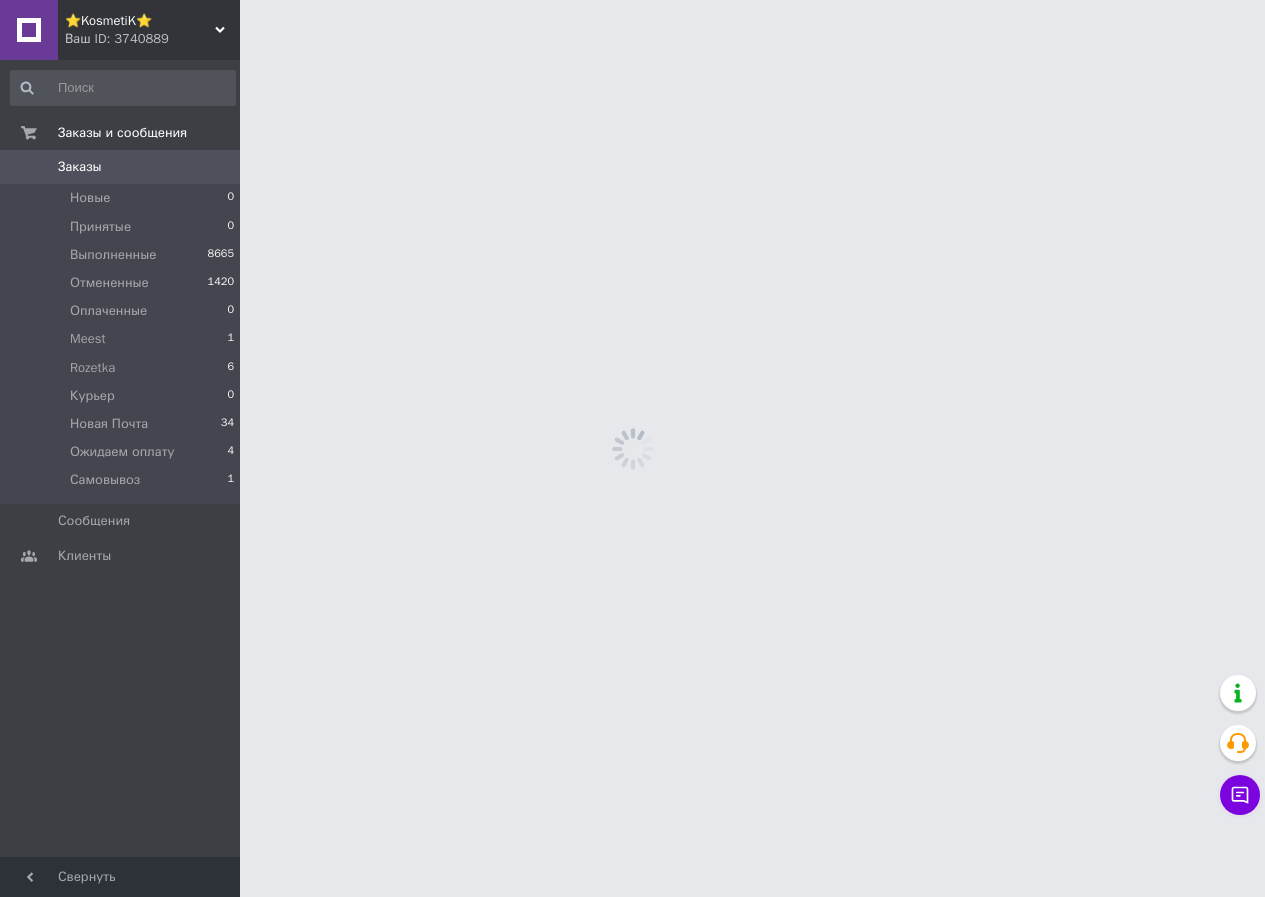 scroll, scrollTop: 0, scrollLeft: 0, axis: both 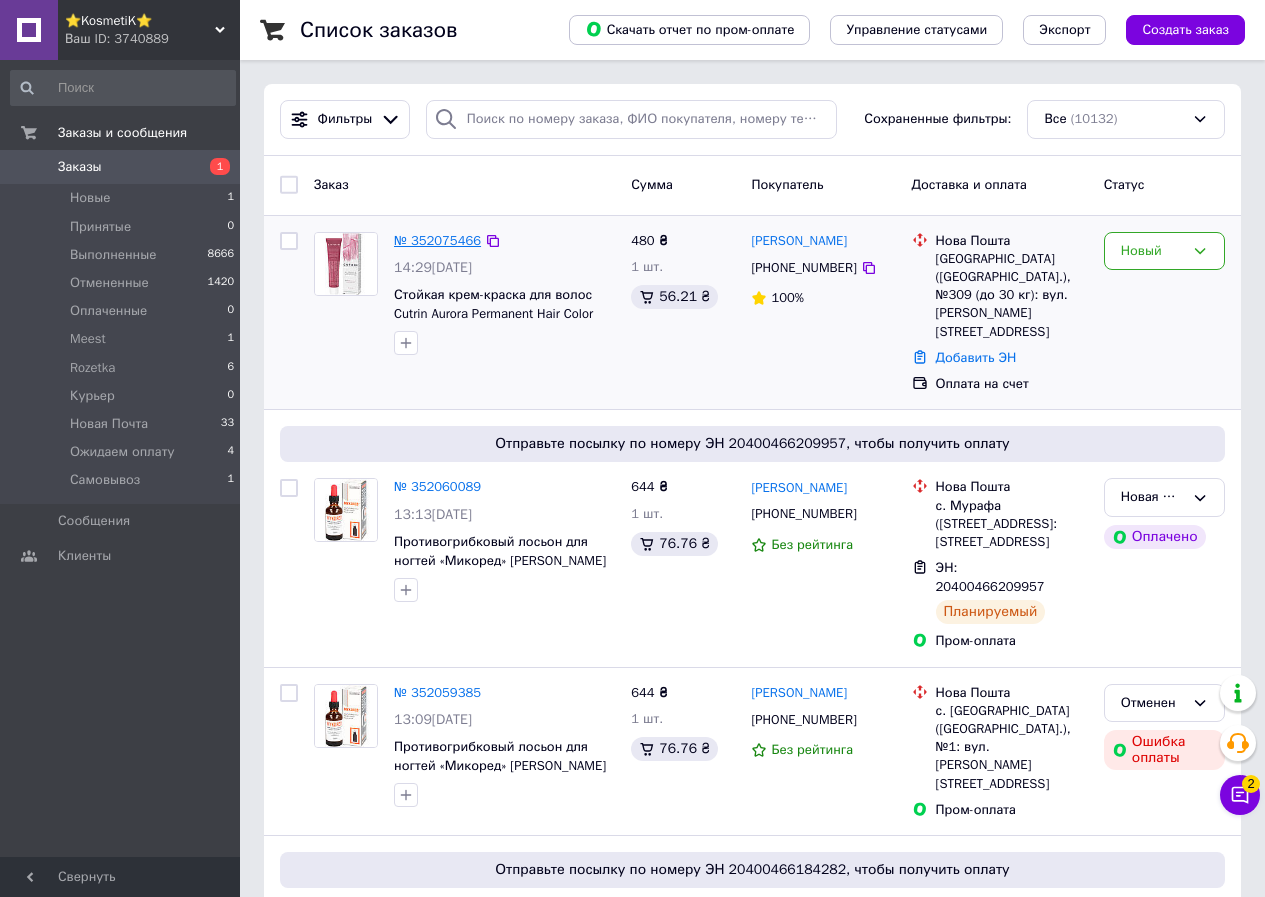 click on "№ 352075466" at bounding box center [437, 240] 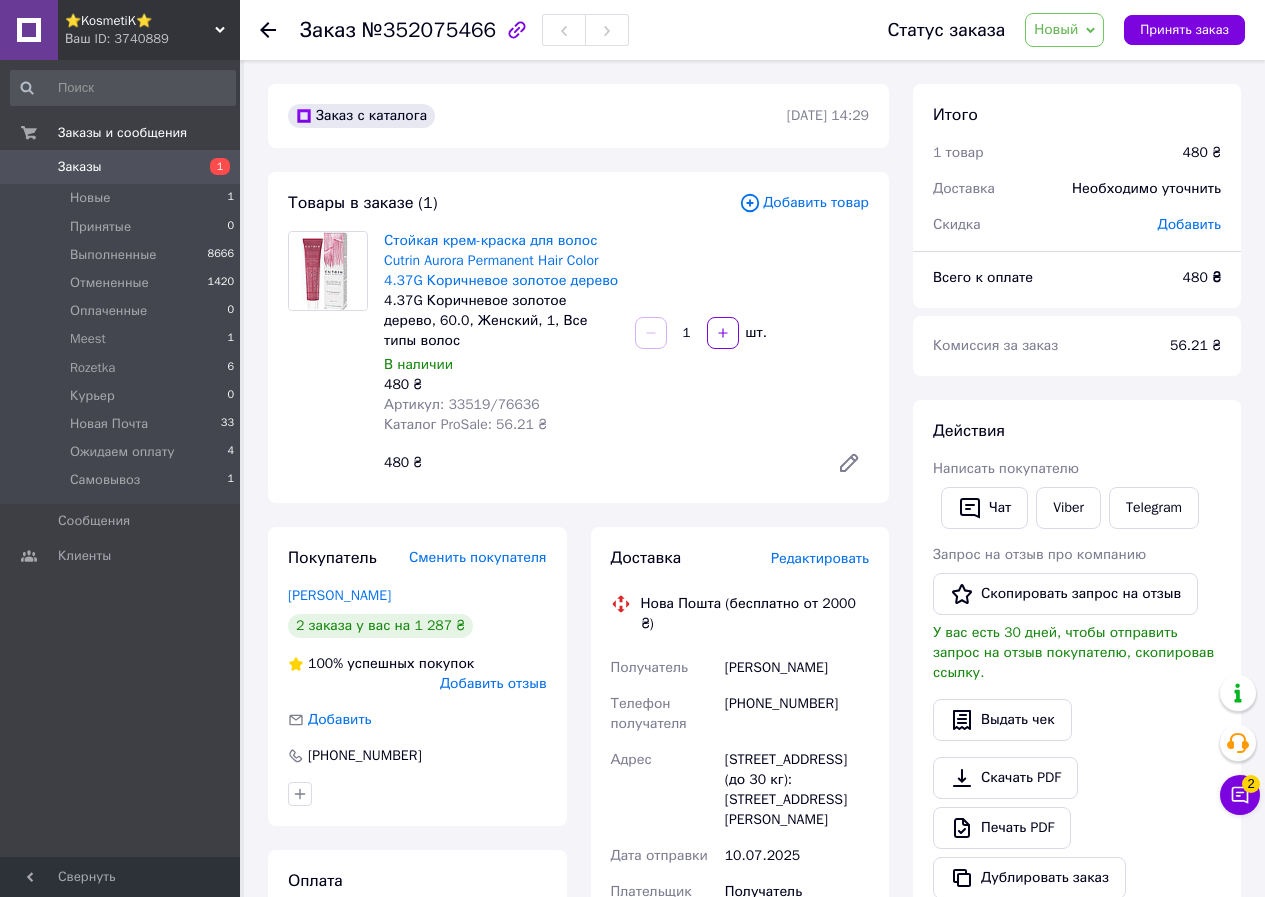 click on "Новый" at bounding box center [1056, 29] 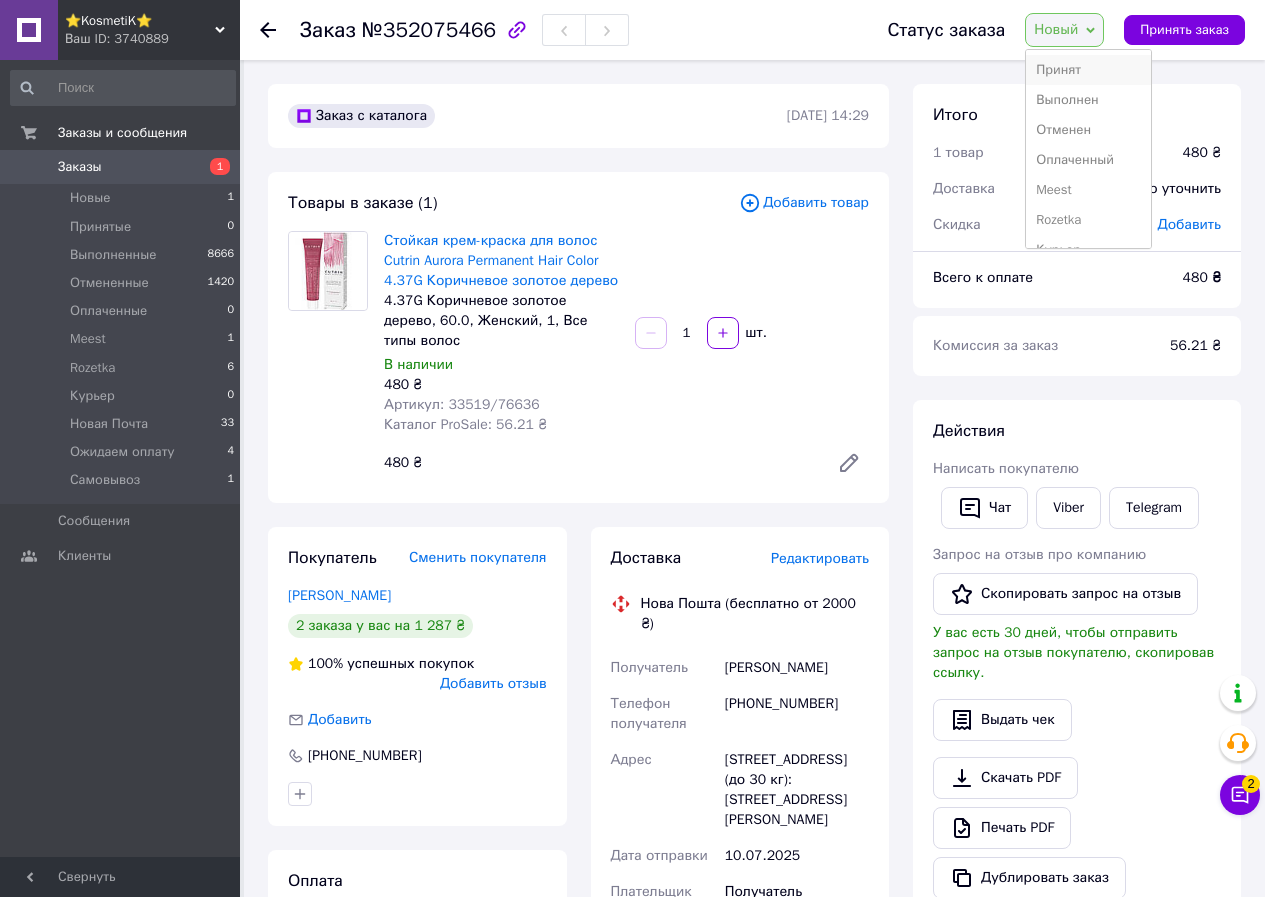 click on "Принят" at bounding box center (1088, 70) 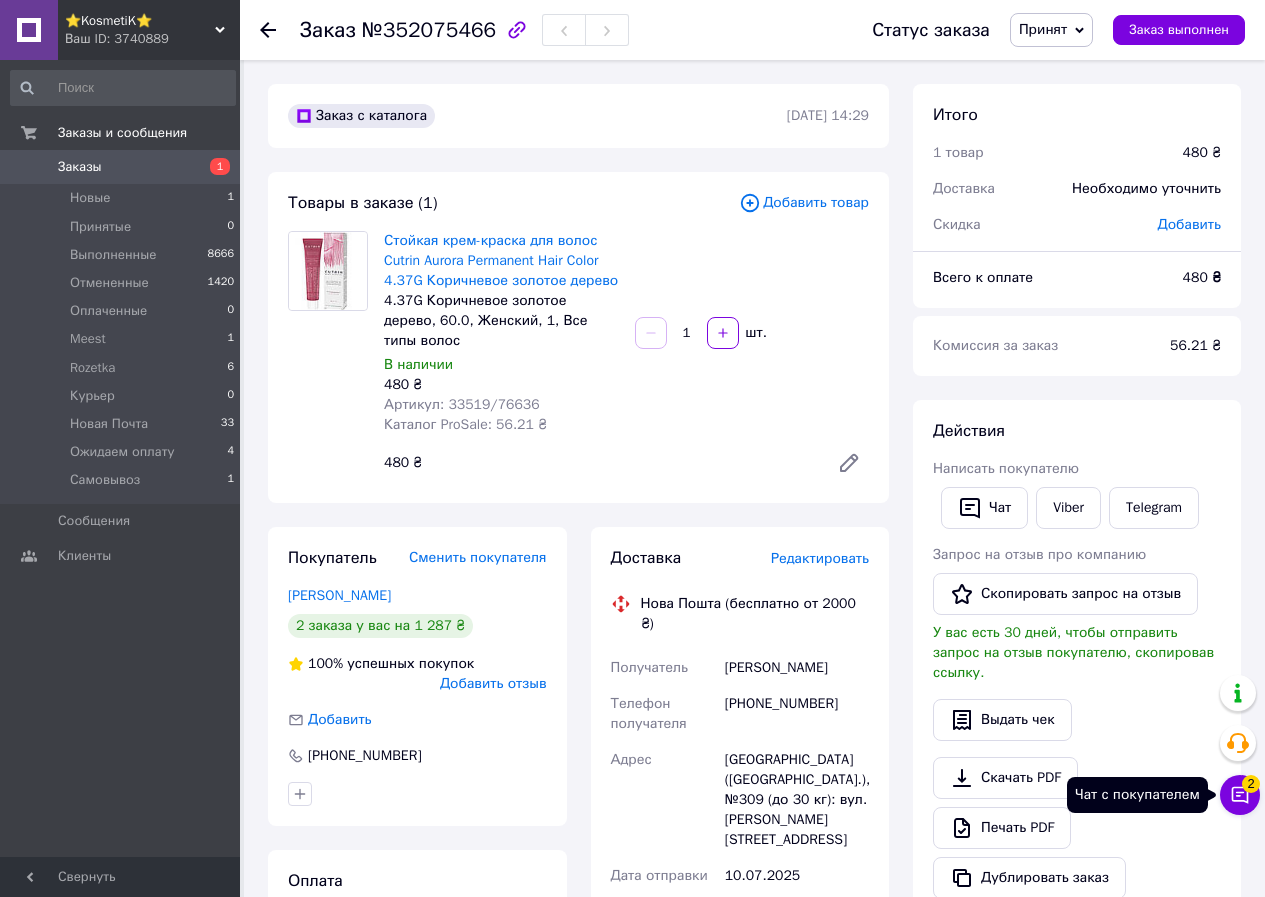 click 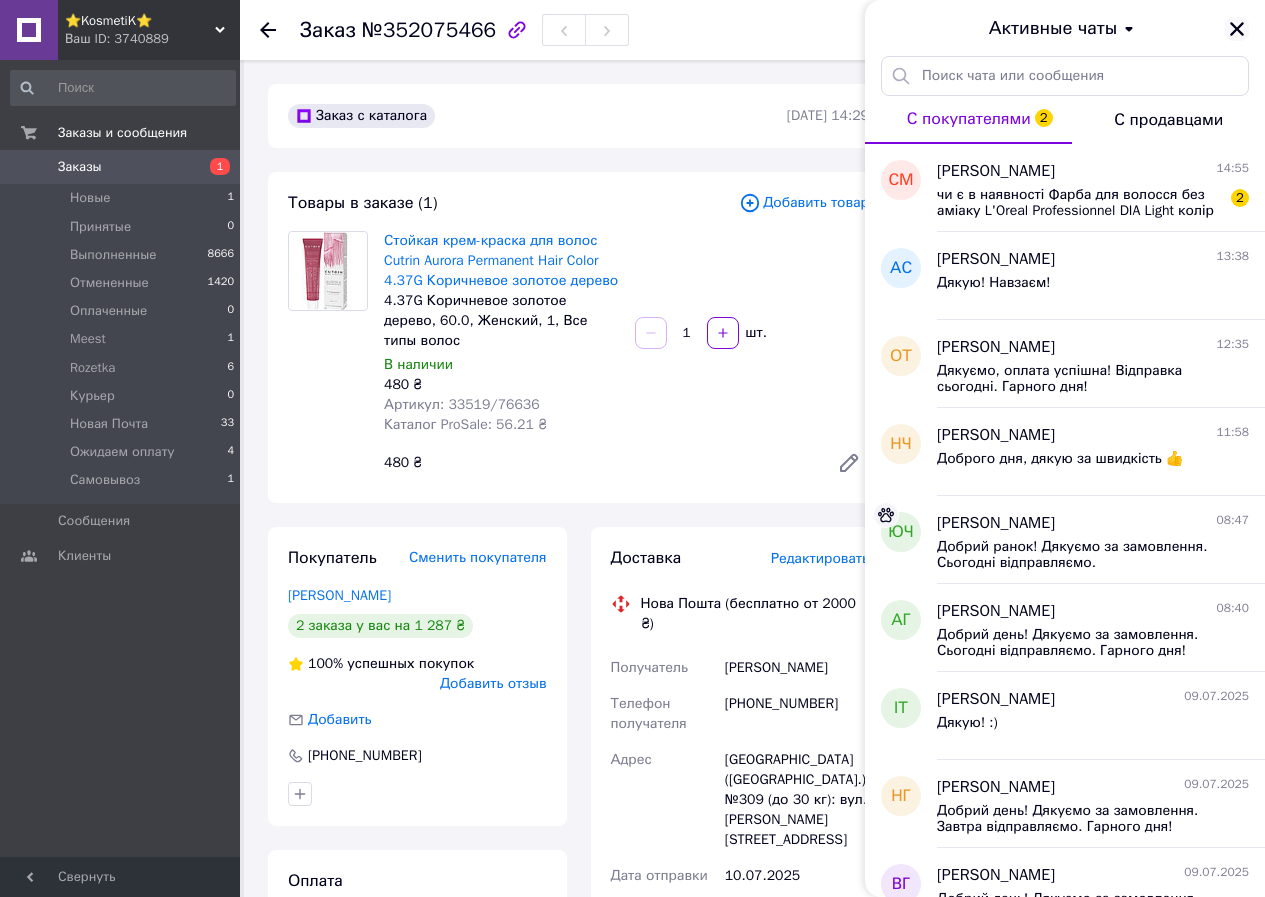 click 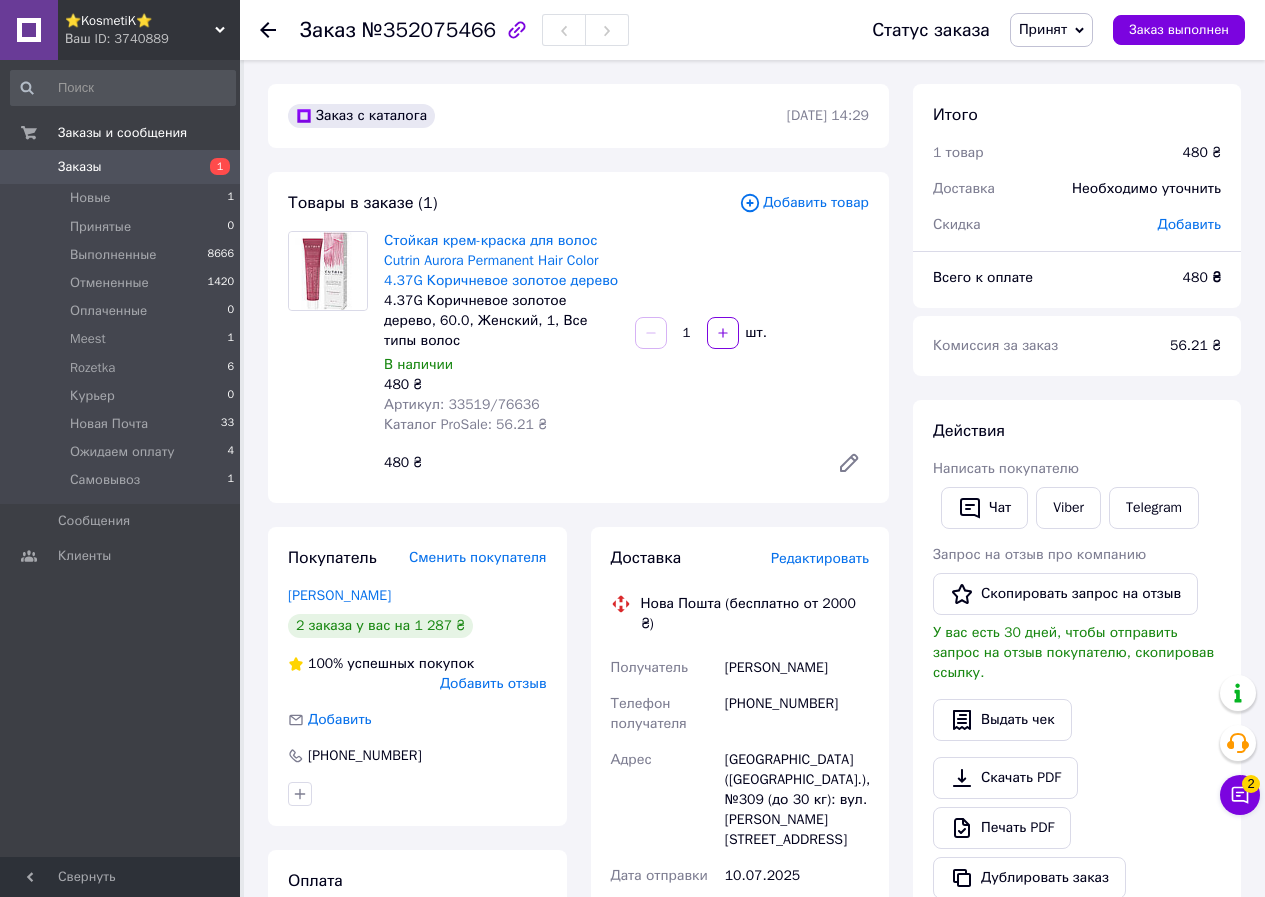 click on "Артикул: 33519/76636" at bounding box center (462, 404) 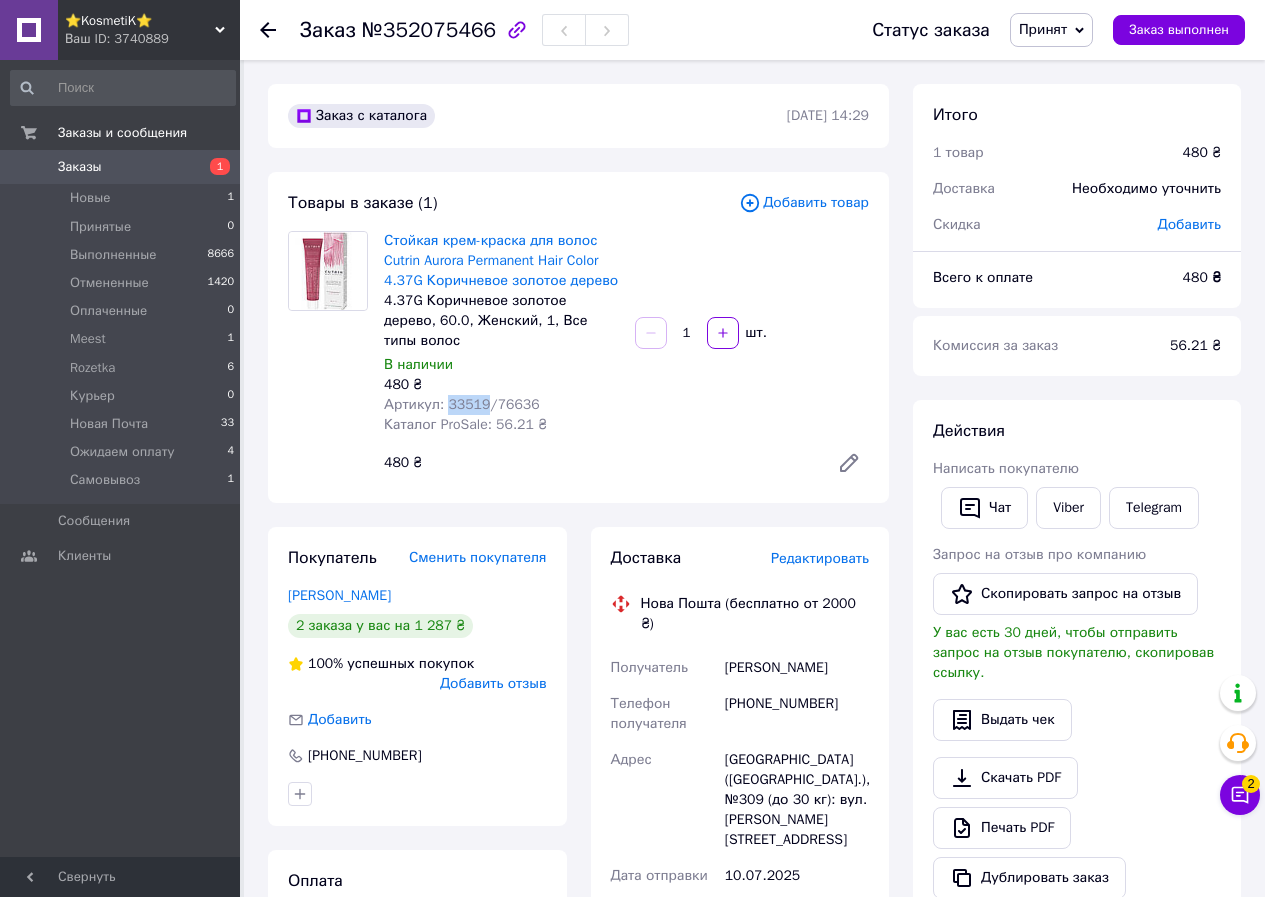 click on "Артикул: 33519/76636" at bounding box center [462, 404] 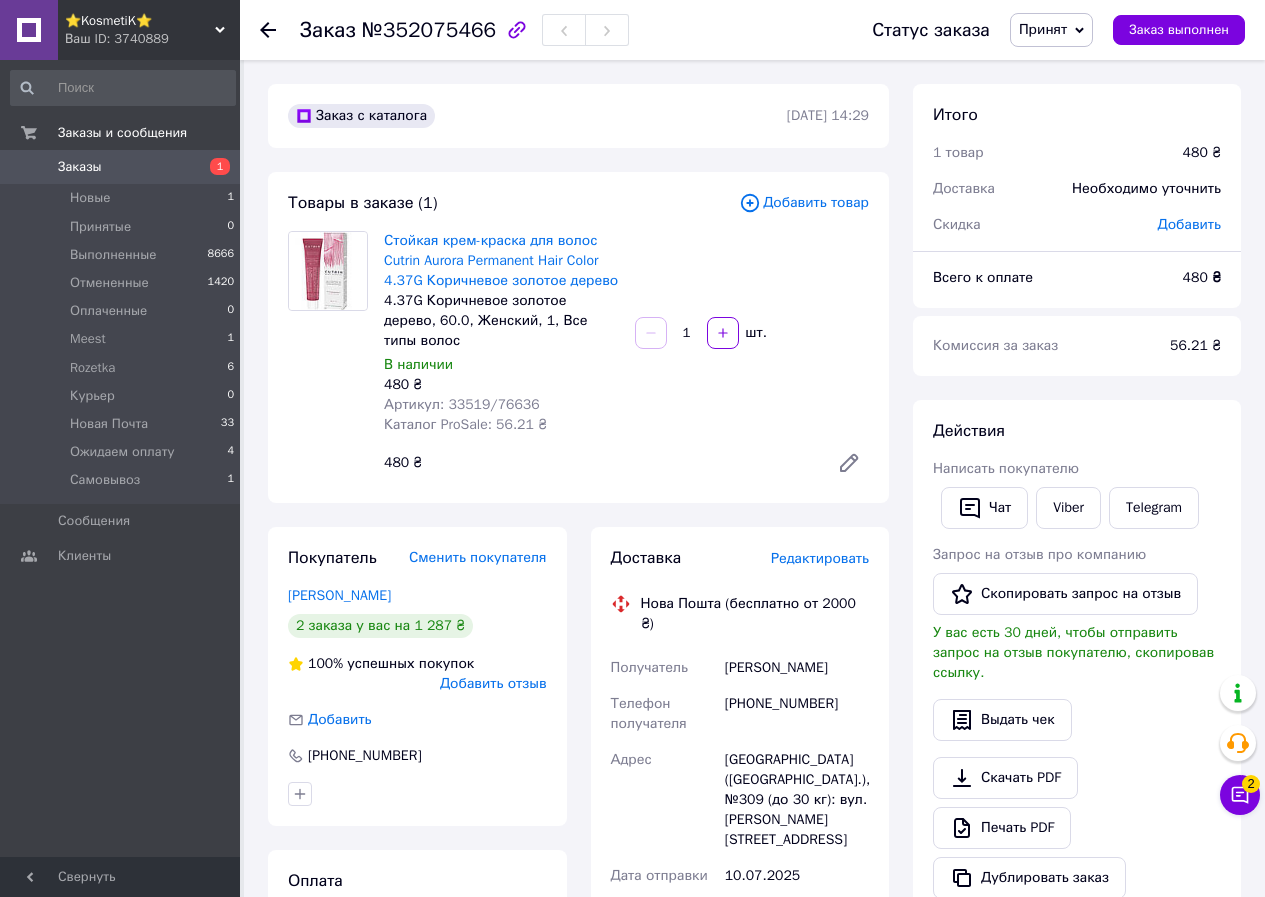 click on "№352075466" at bounding box center (429, 30) 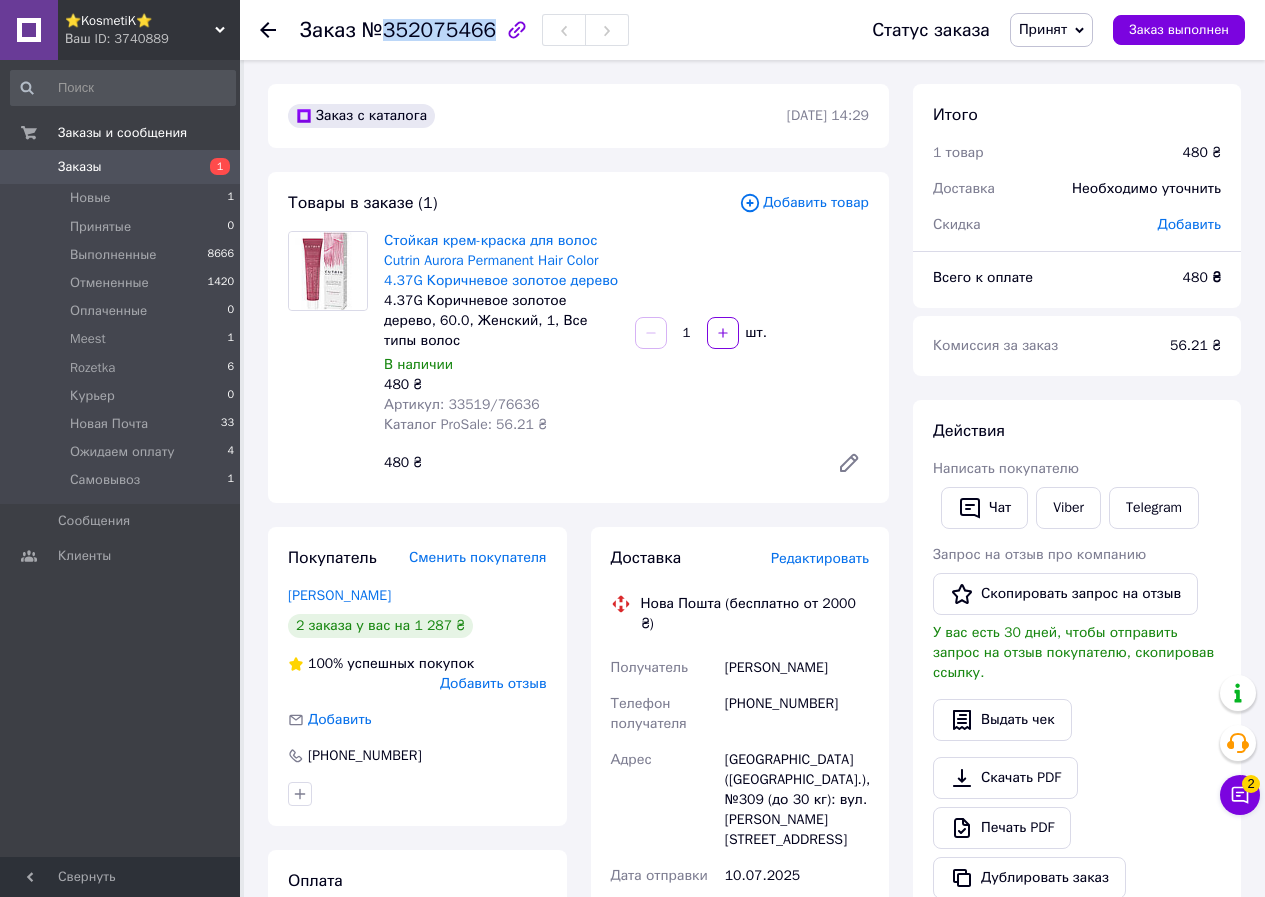 click on "№352075466" at bounding box center (429, 30) 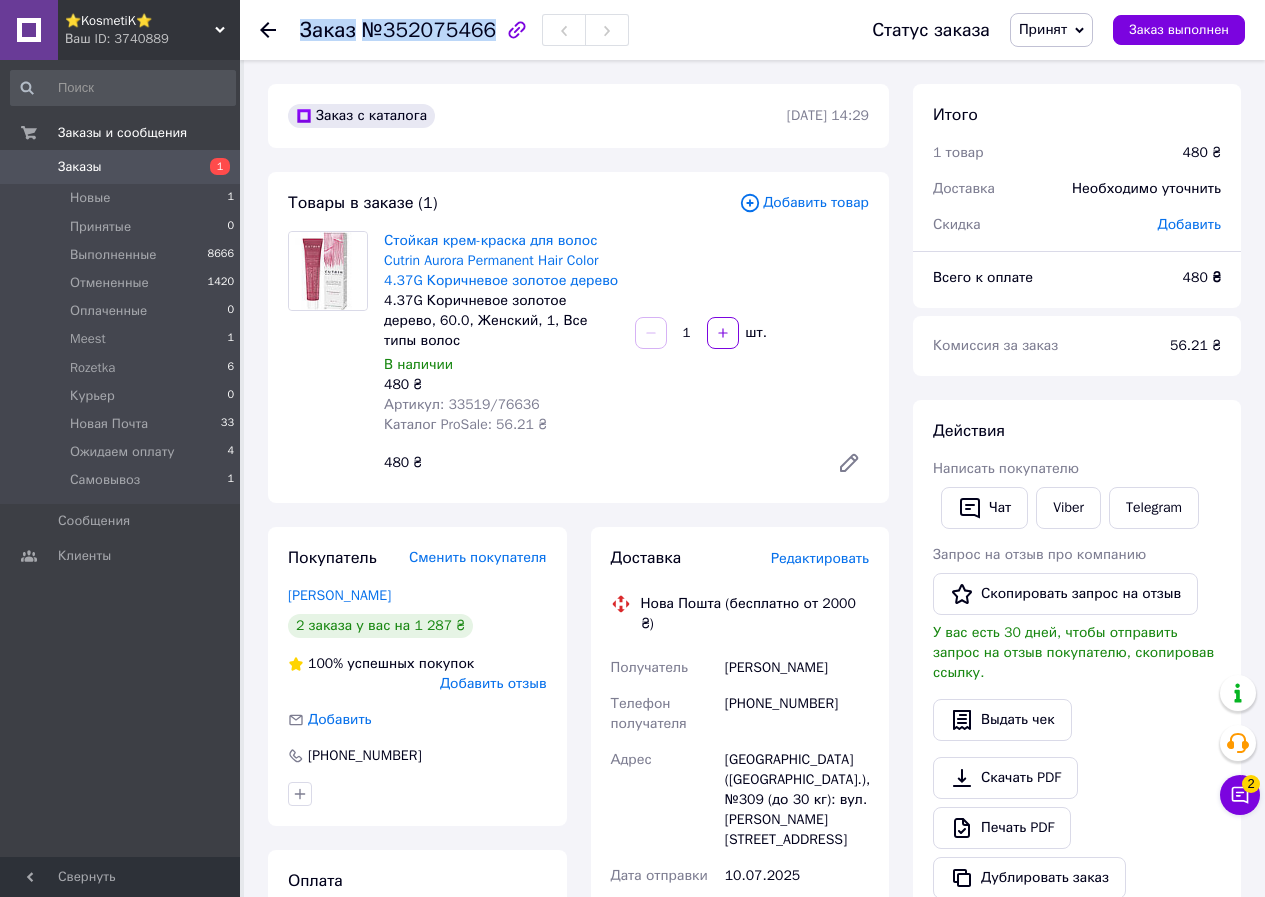 click on "№352075466" at bounding box center [429, 30] 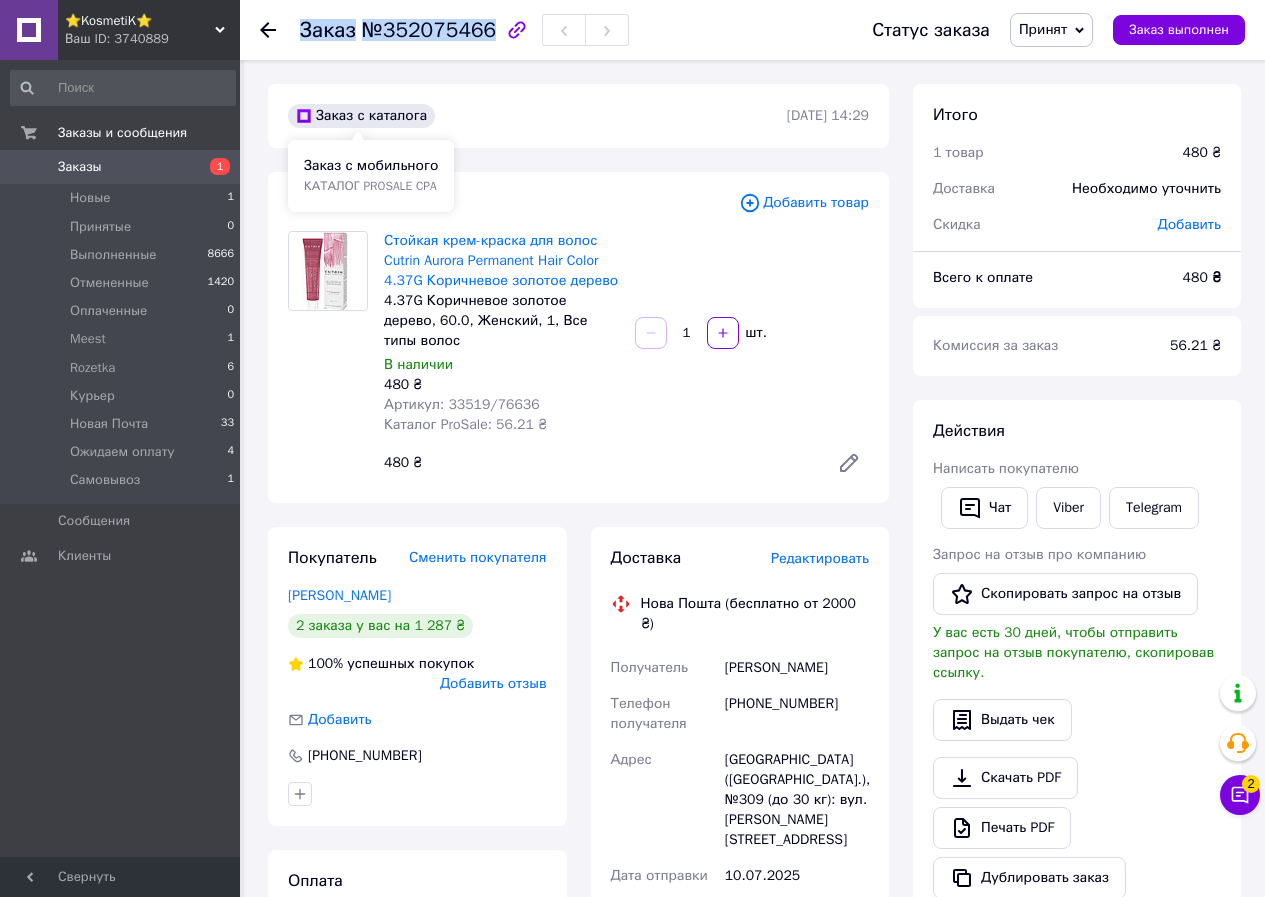copy on "Заказ №352075466" 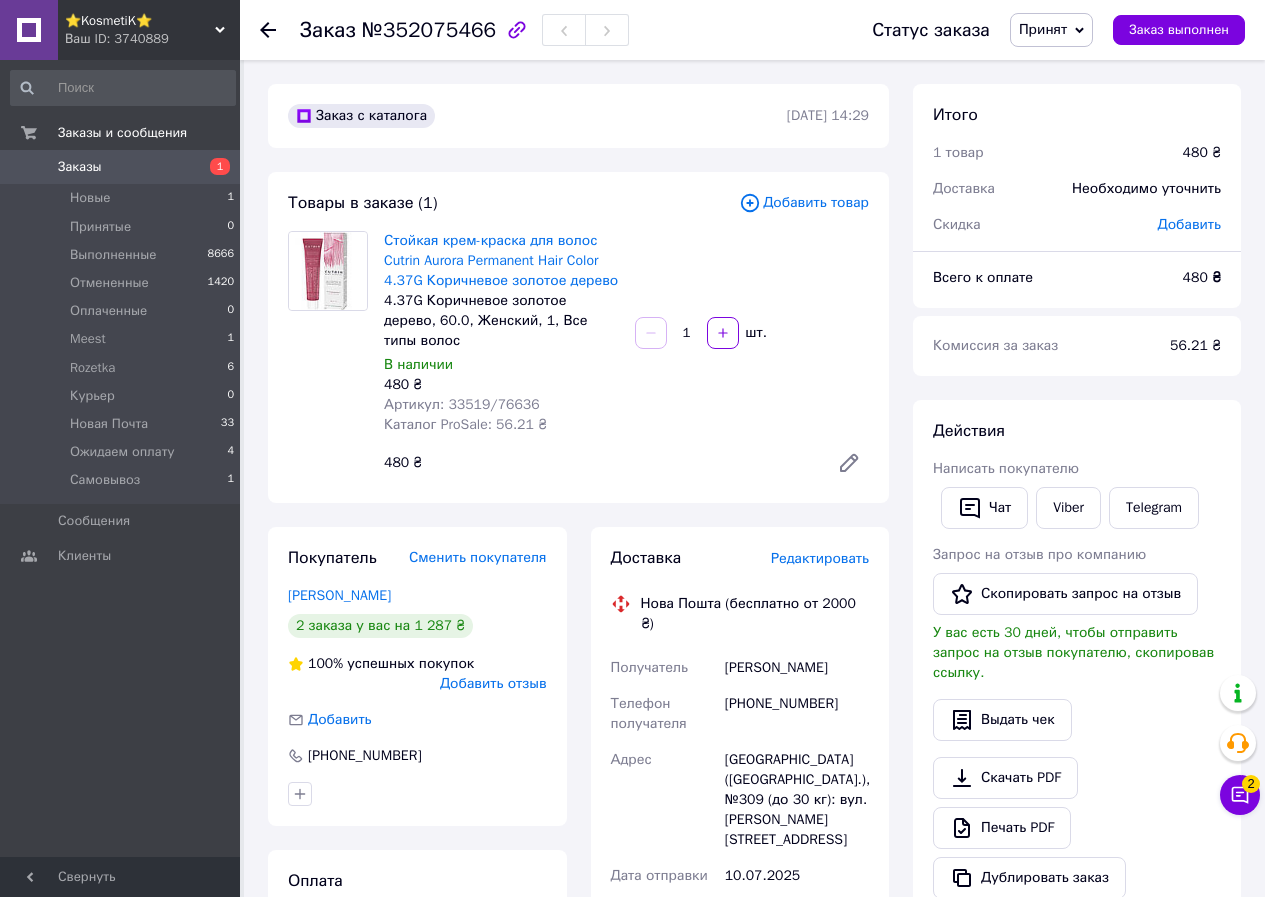 click on "Калініна Юлія" at bounding box center [797, 668] 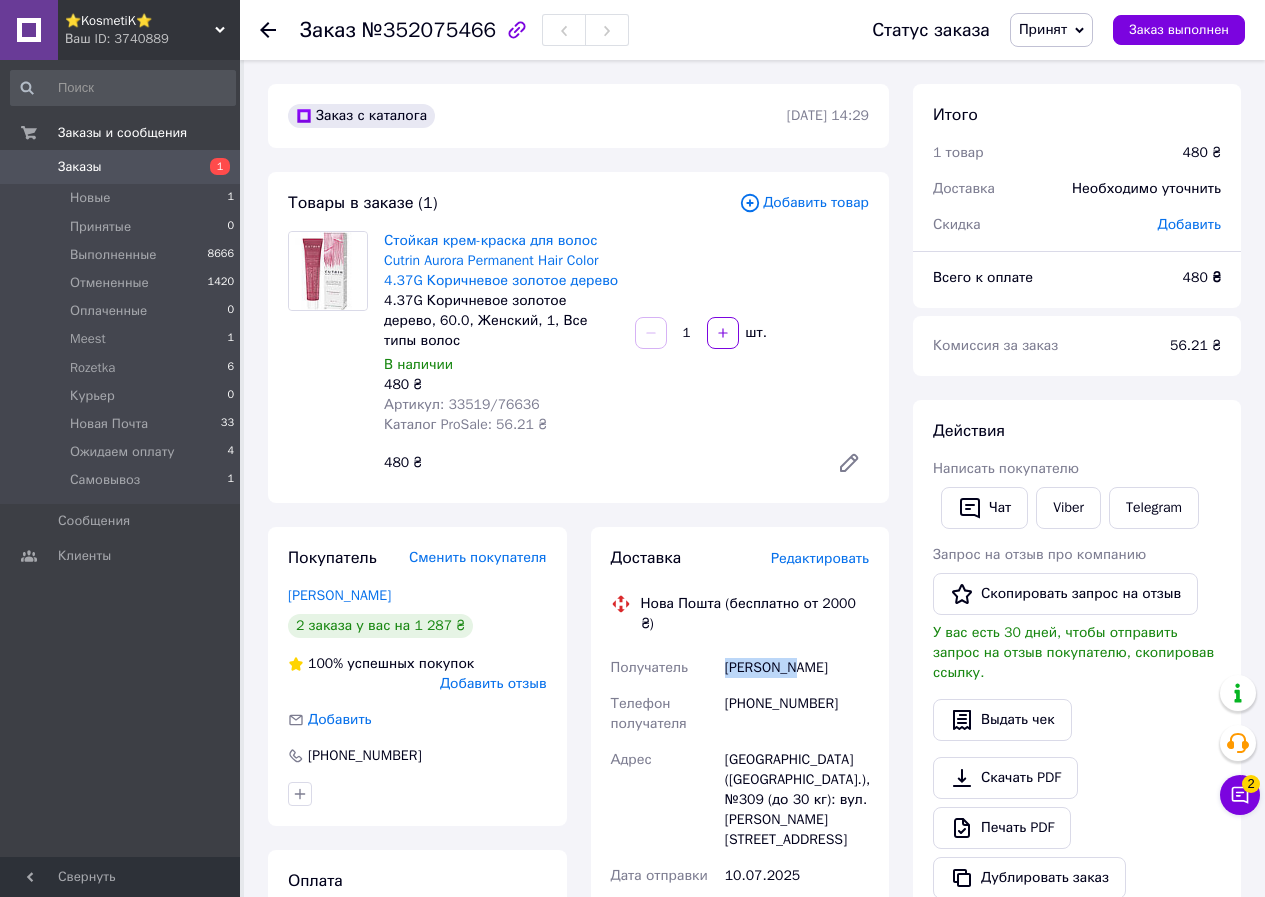 click on "Калініна Юлія" at bounding box center [797, 668] 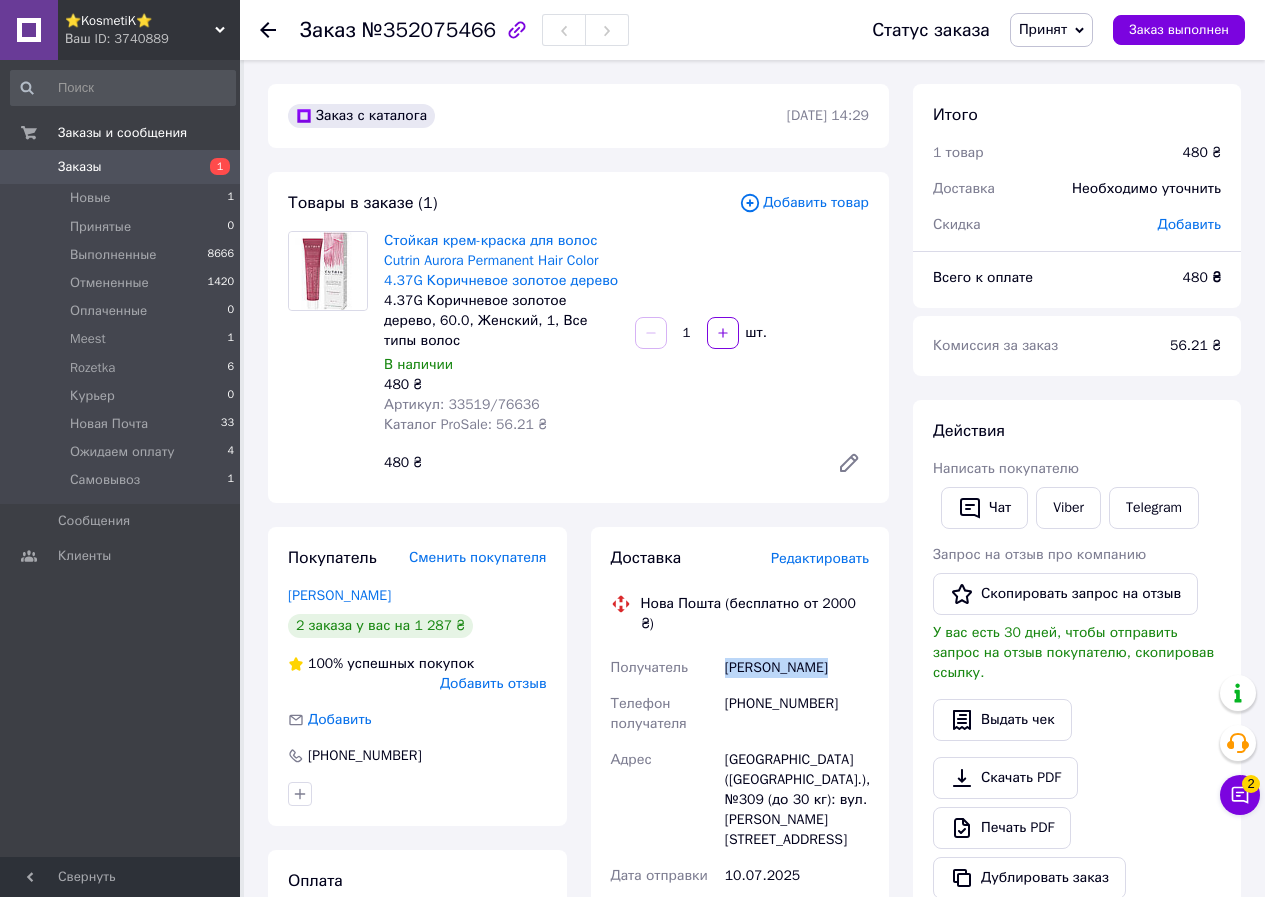 click on "Калініна Юлія" at bounding box center [797, 668] 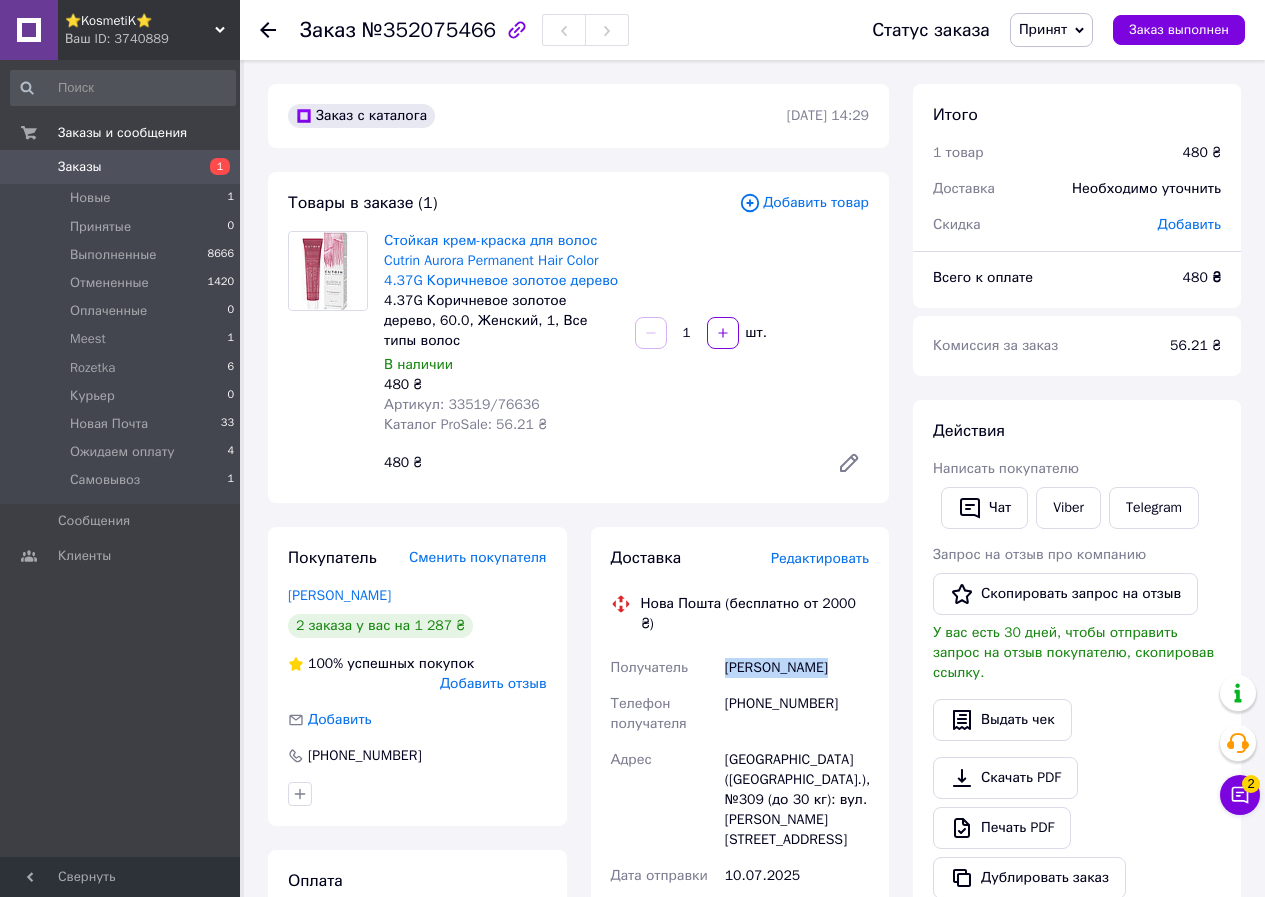 scroll, scrollTop: 300, scrollLeft: 0, axis: vertical 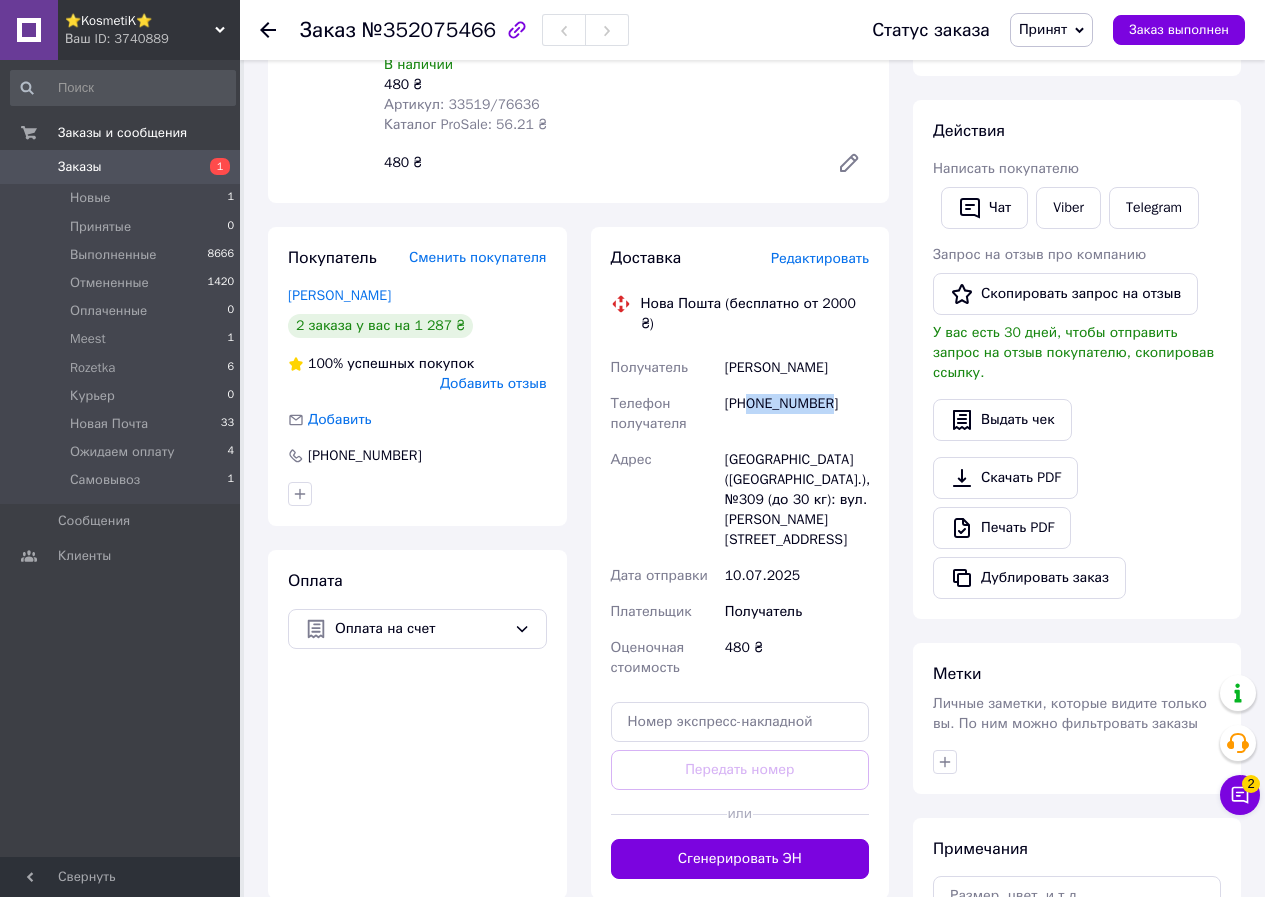 drag, startPoint x: 763, startPoint y: 366, endPoint x: 871, endPoint y: 385, distance: 109.65856 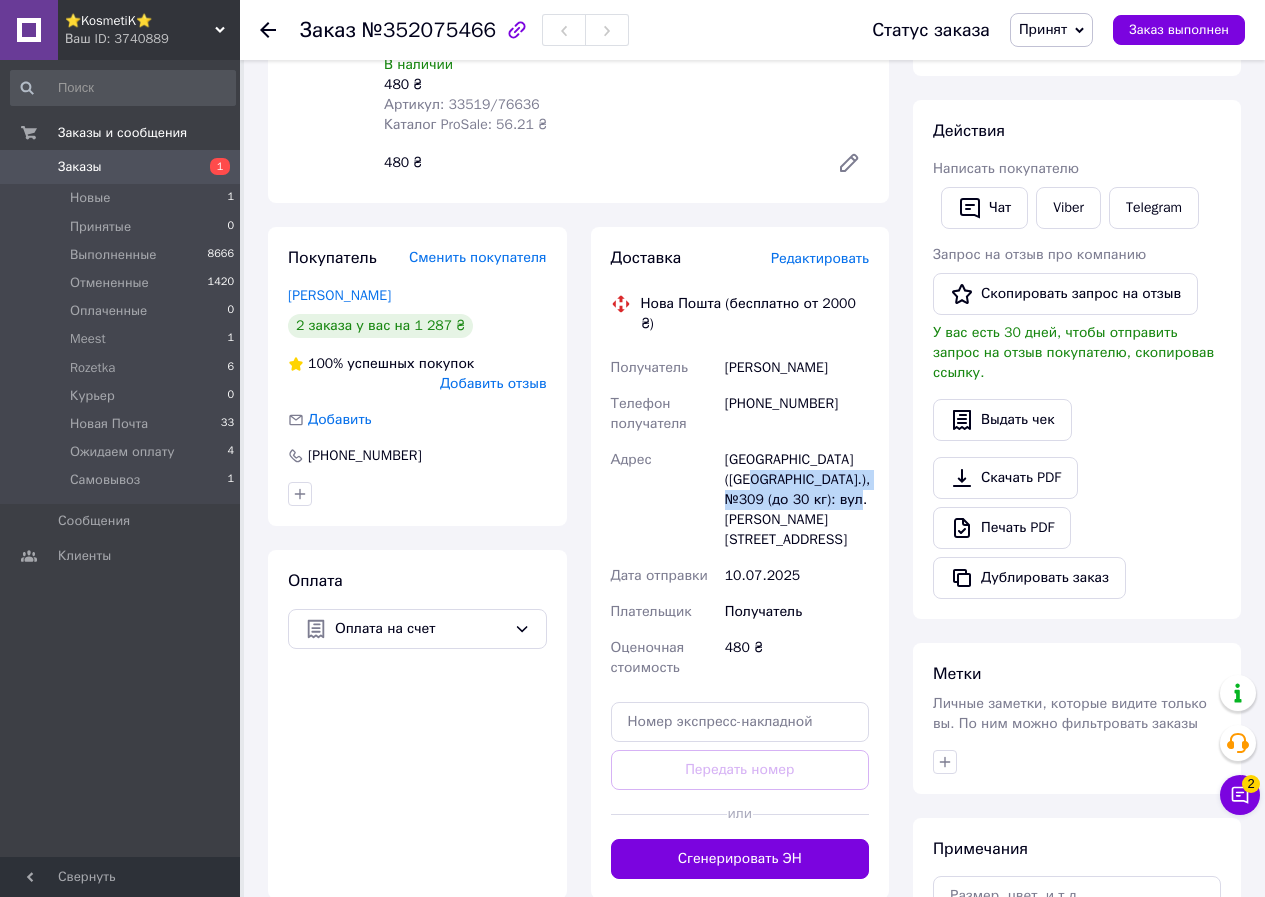 drag, startPoint x: 726, startPoint y: 440, endPoint x: 836, endPoint y: 461, distance: 111.9866 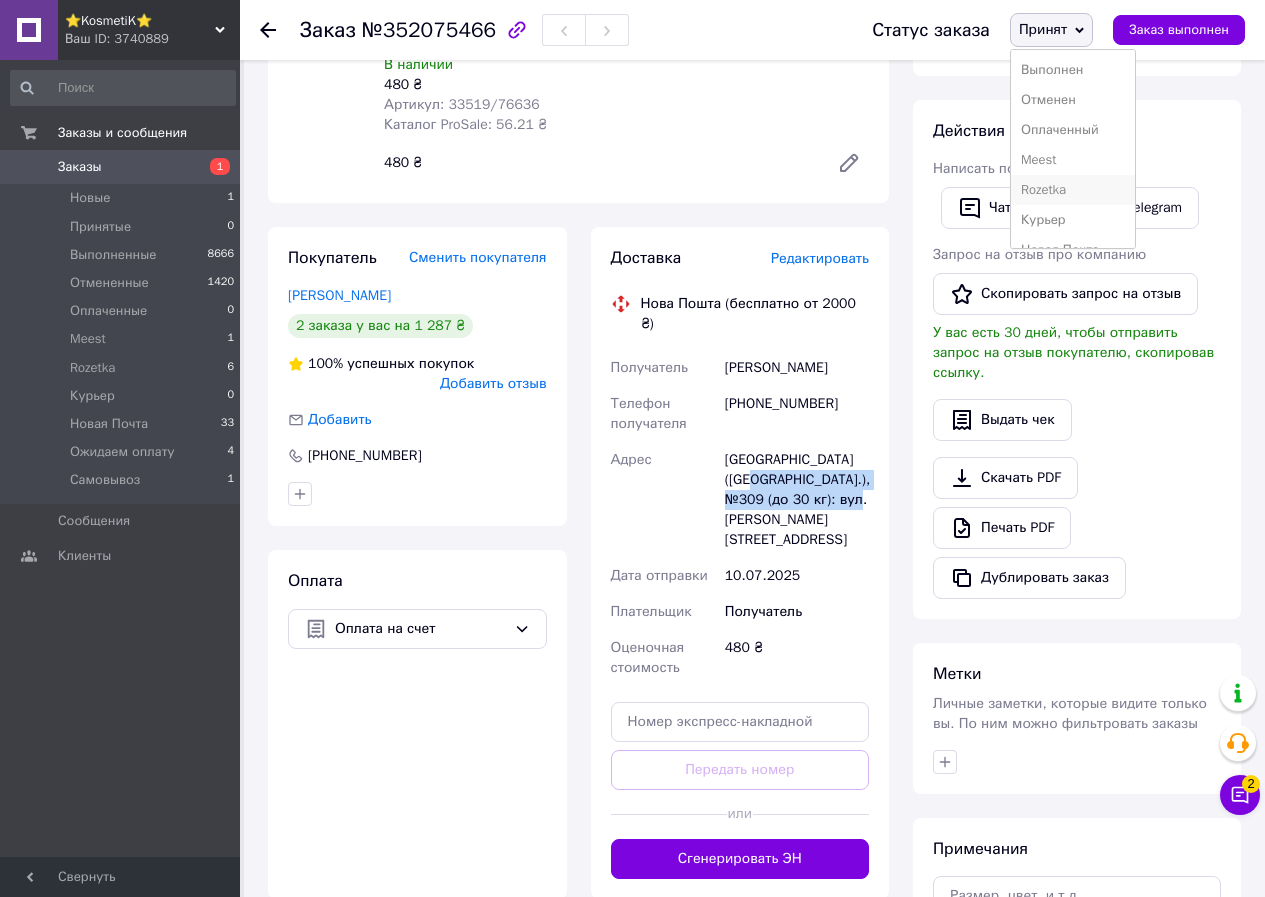 scroll, scrollTop: 82, scrollLeft: 0, axis: vertical 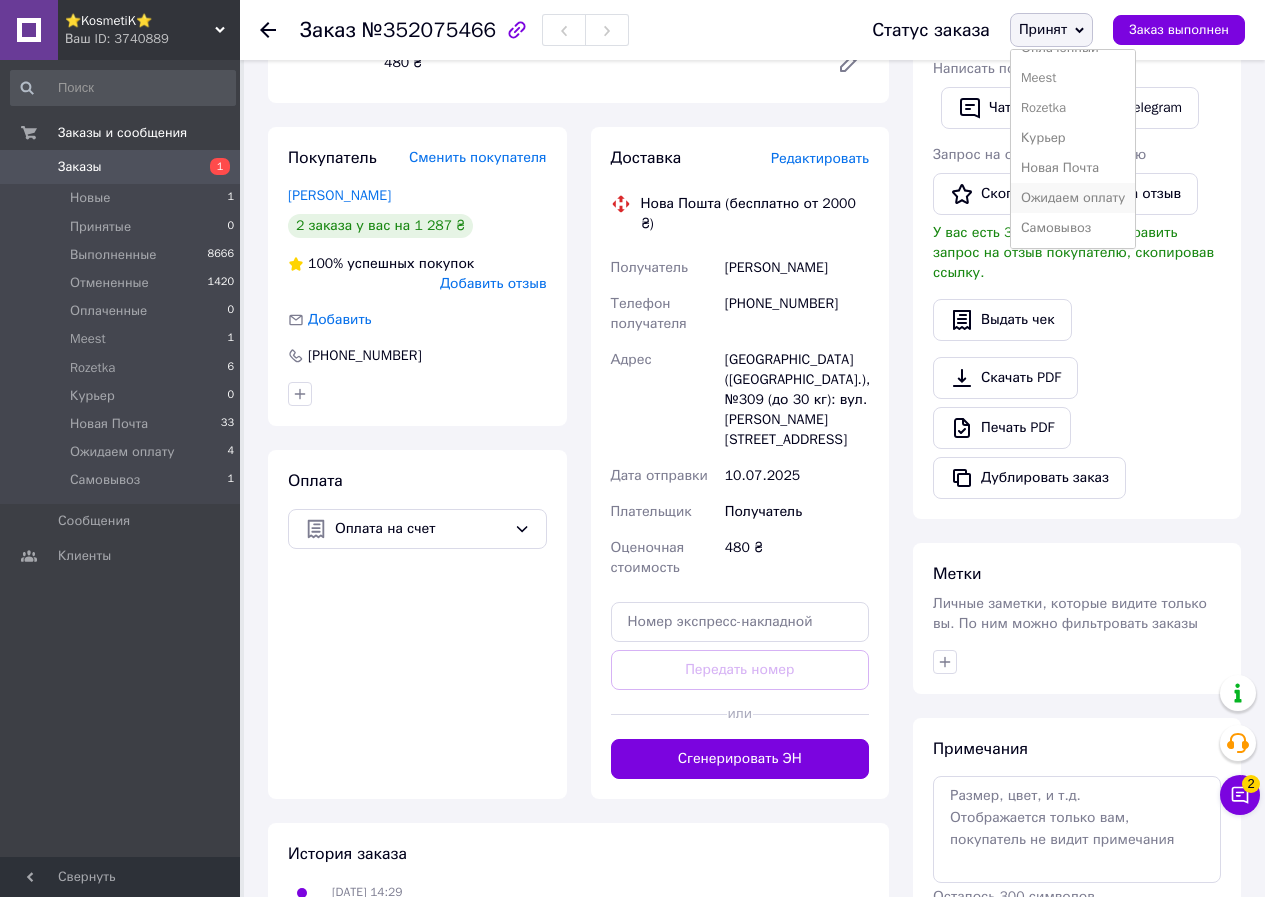 click on "Ожидаем оплату" at bounding box center (1073, 198) 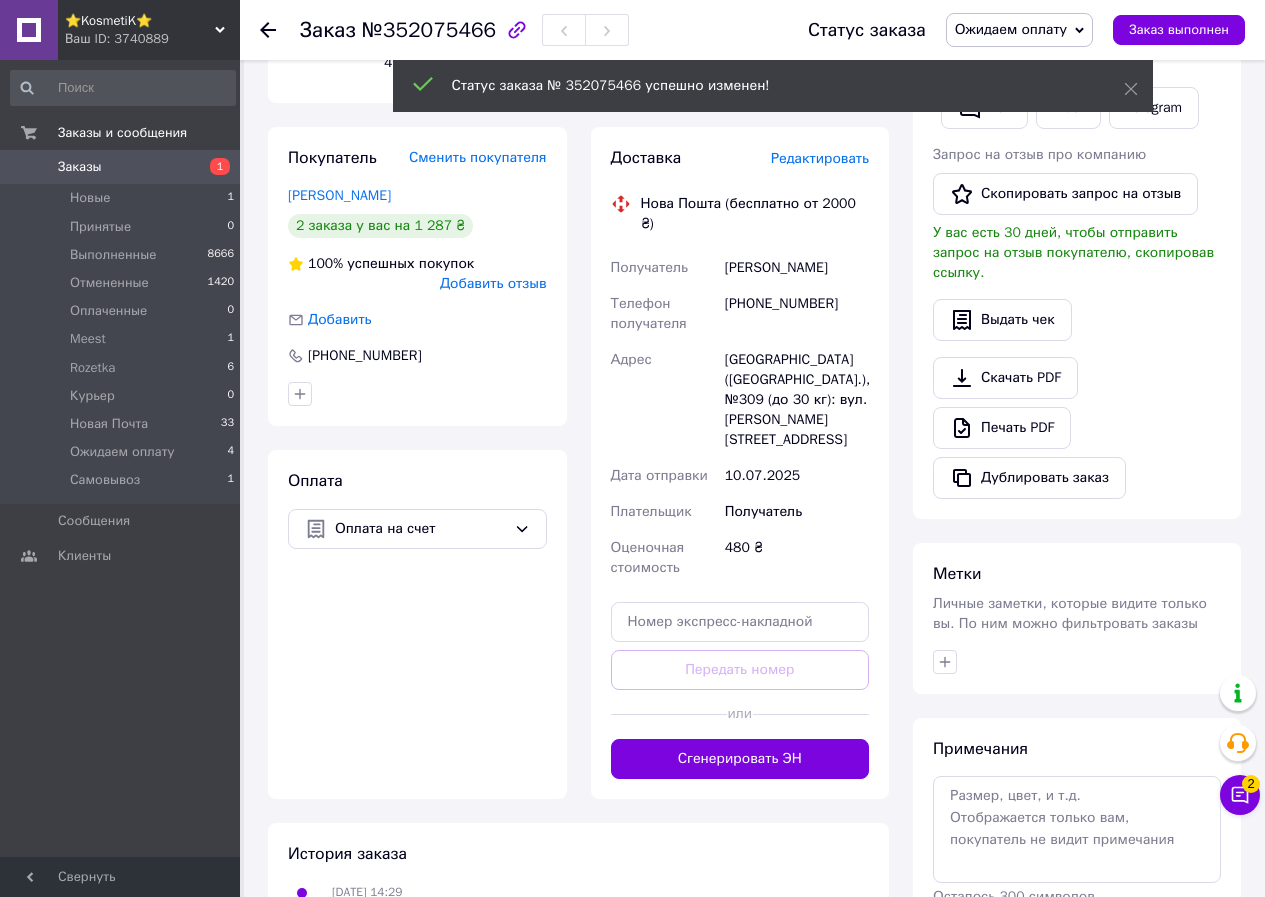 scroll, scrollTop: 0, scrollLeft: 0, axis: both 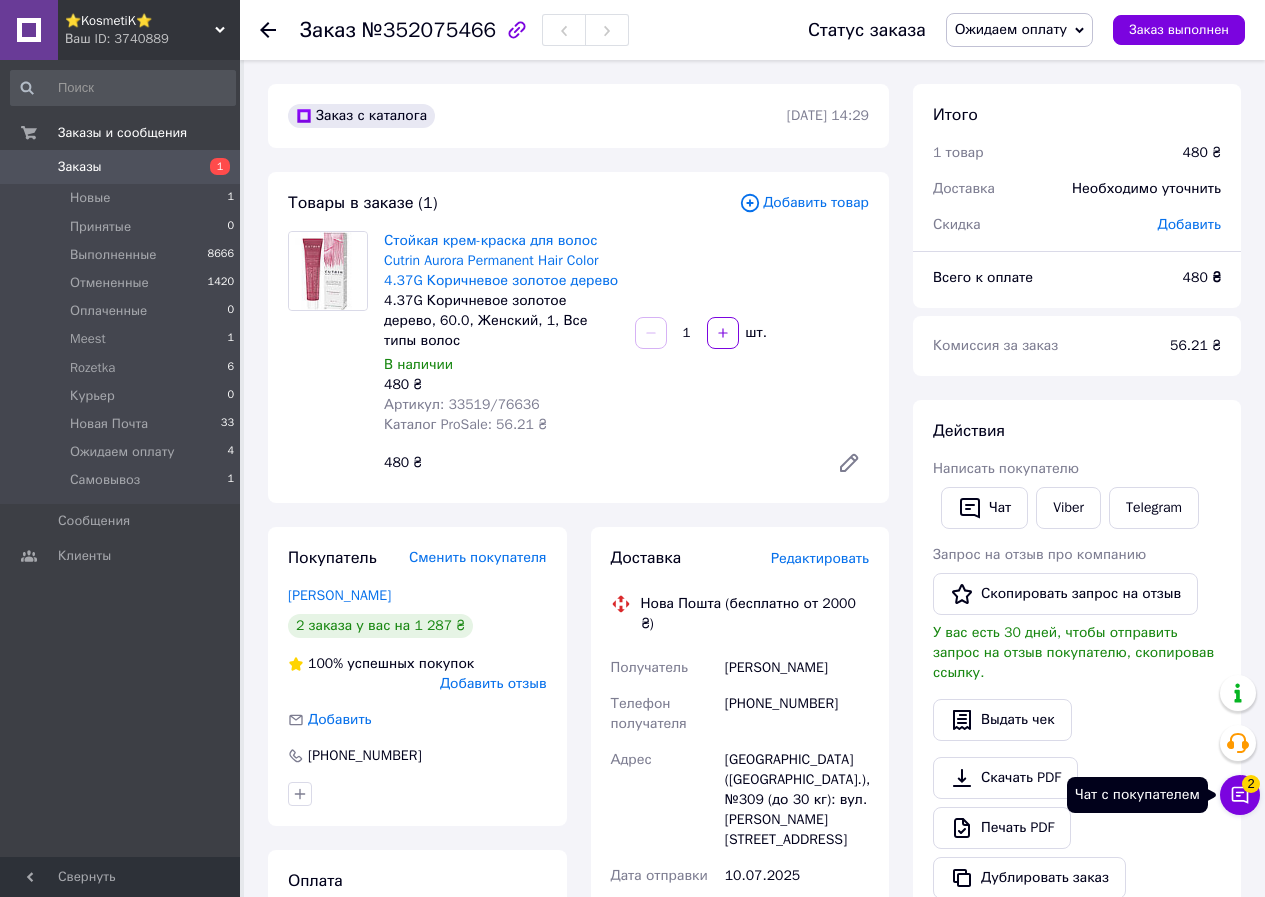 click 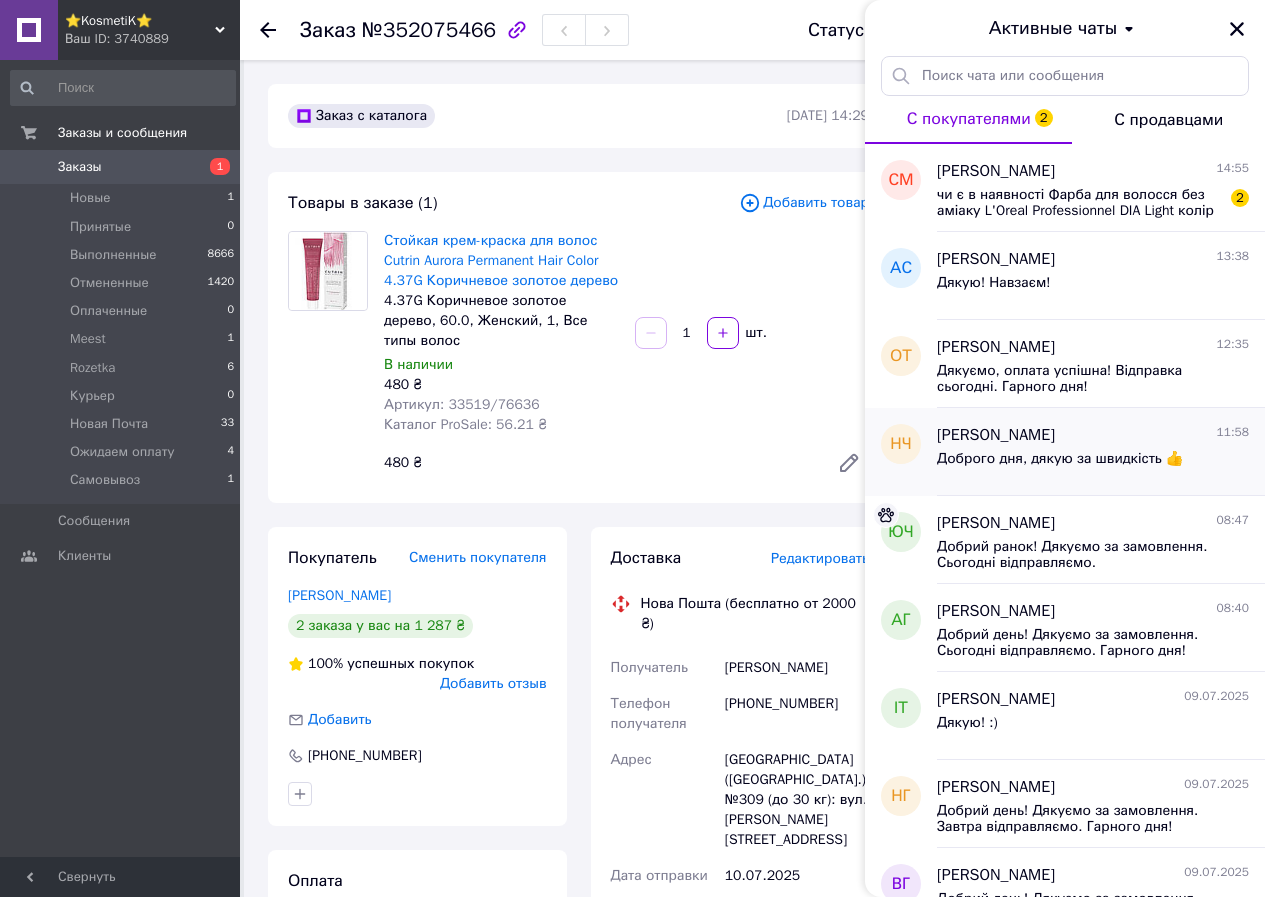click on "Доброго дня, дякую за швидкість 👍" at bounding box center (1060, 465) 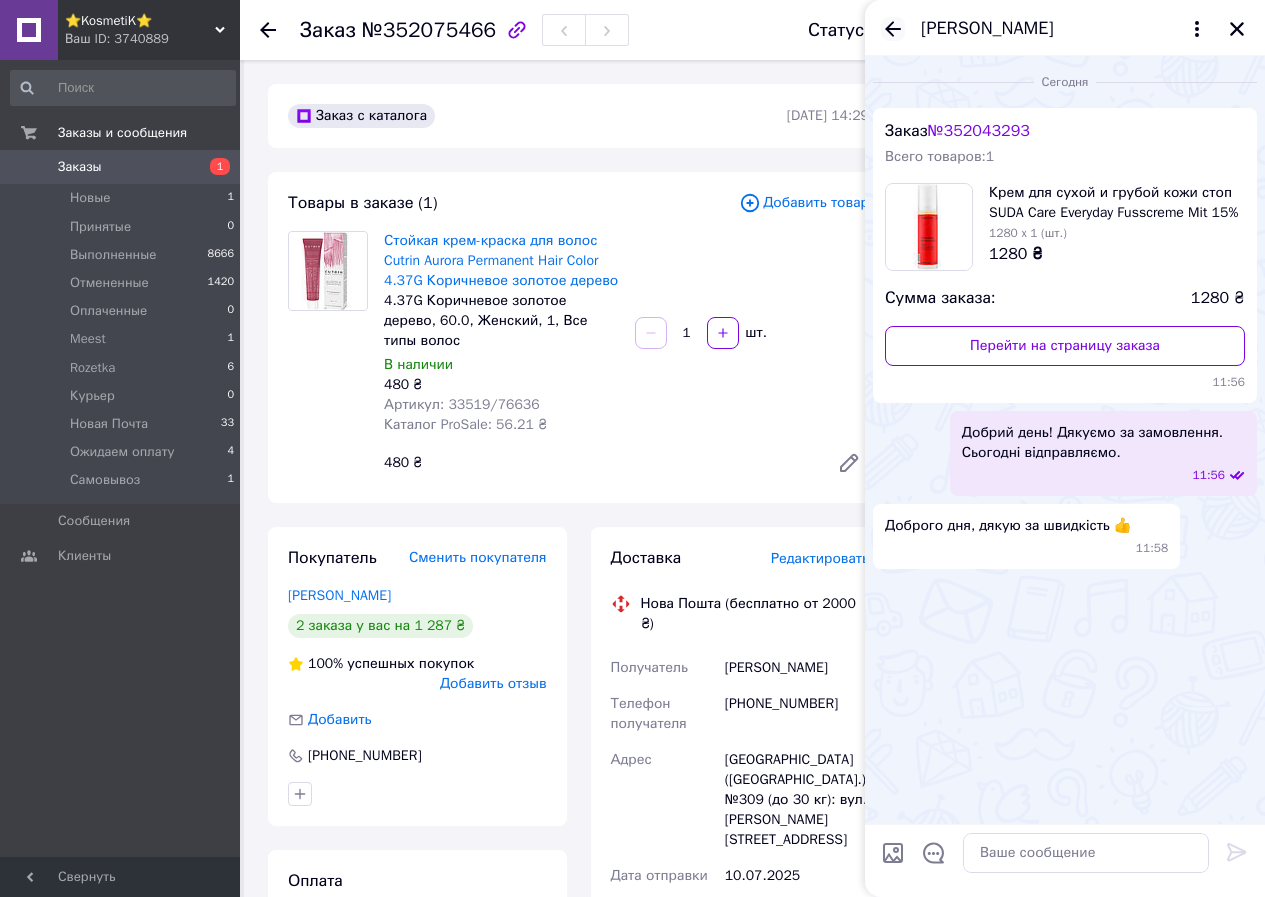click 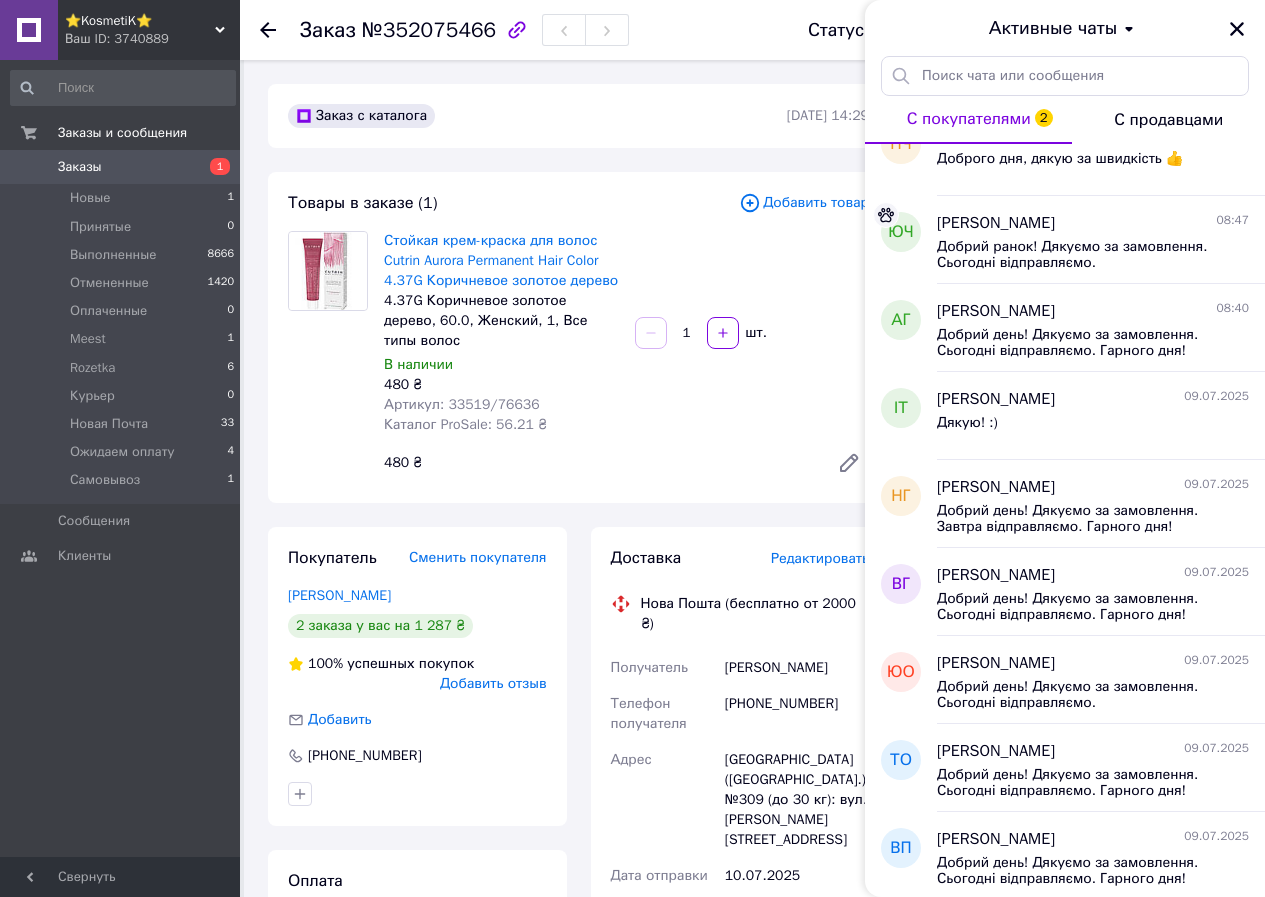 scroll, scrollTop: 0, scrollLeft: 0, axis: both 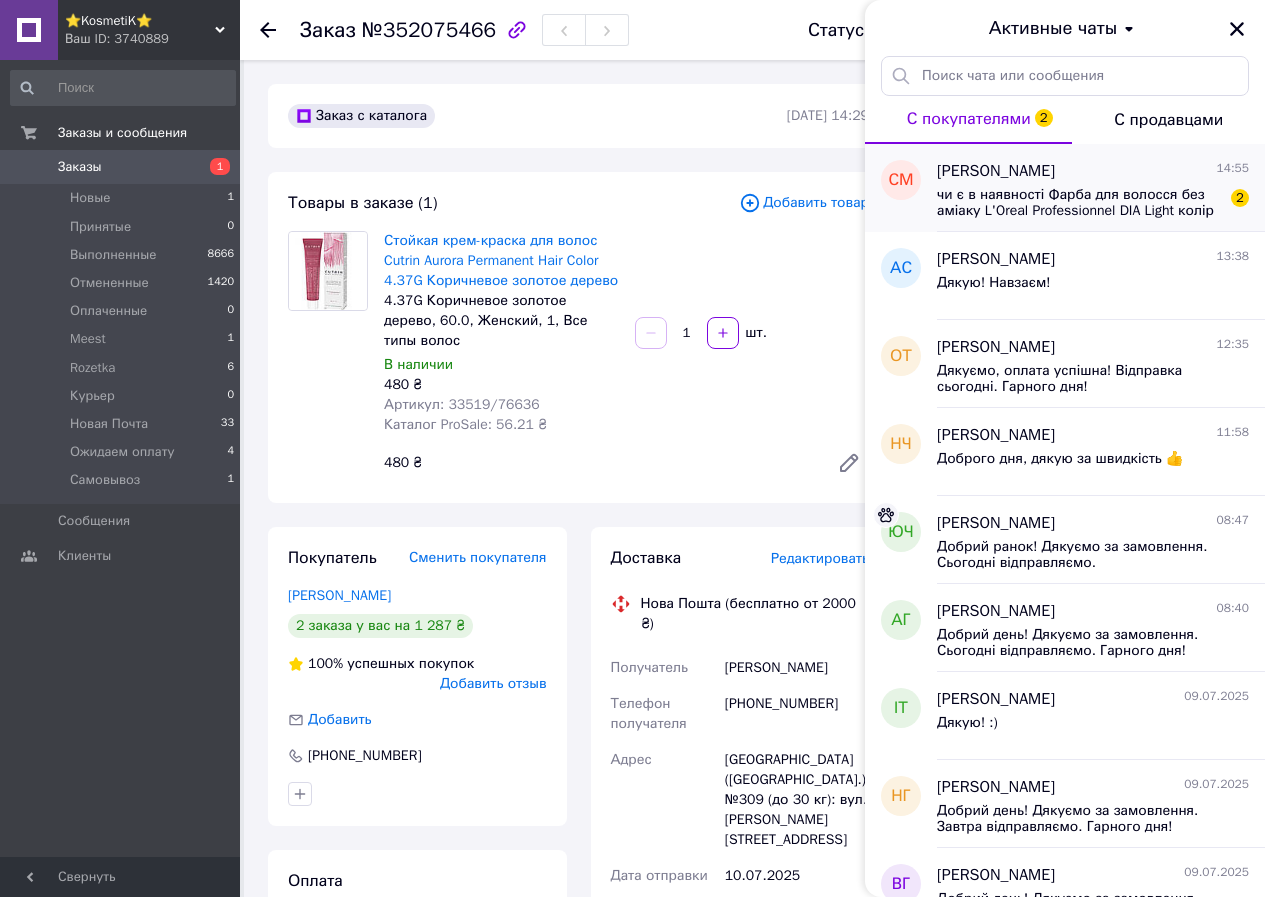 click on "чи є в наявності Фарба для волосся без аміаку L'Oreal Professionnel DIA Light  колір 7.12?" at bounding box center [1079, 203] 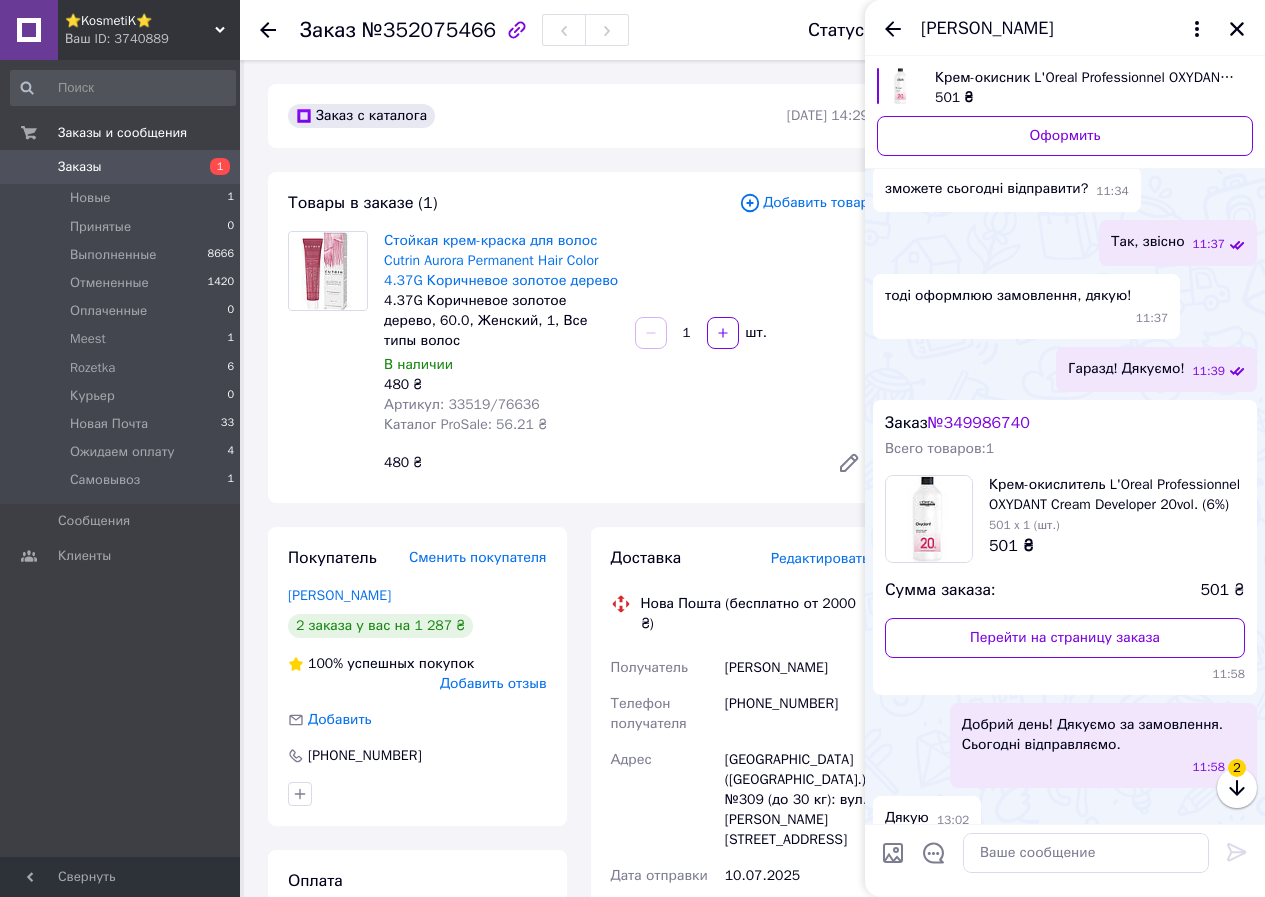 scroll, scrollTop: 447, scrollLeft: 0, axis: vertical 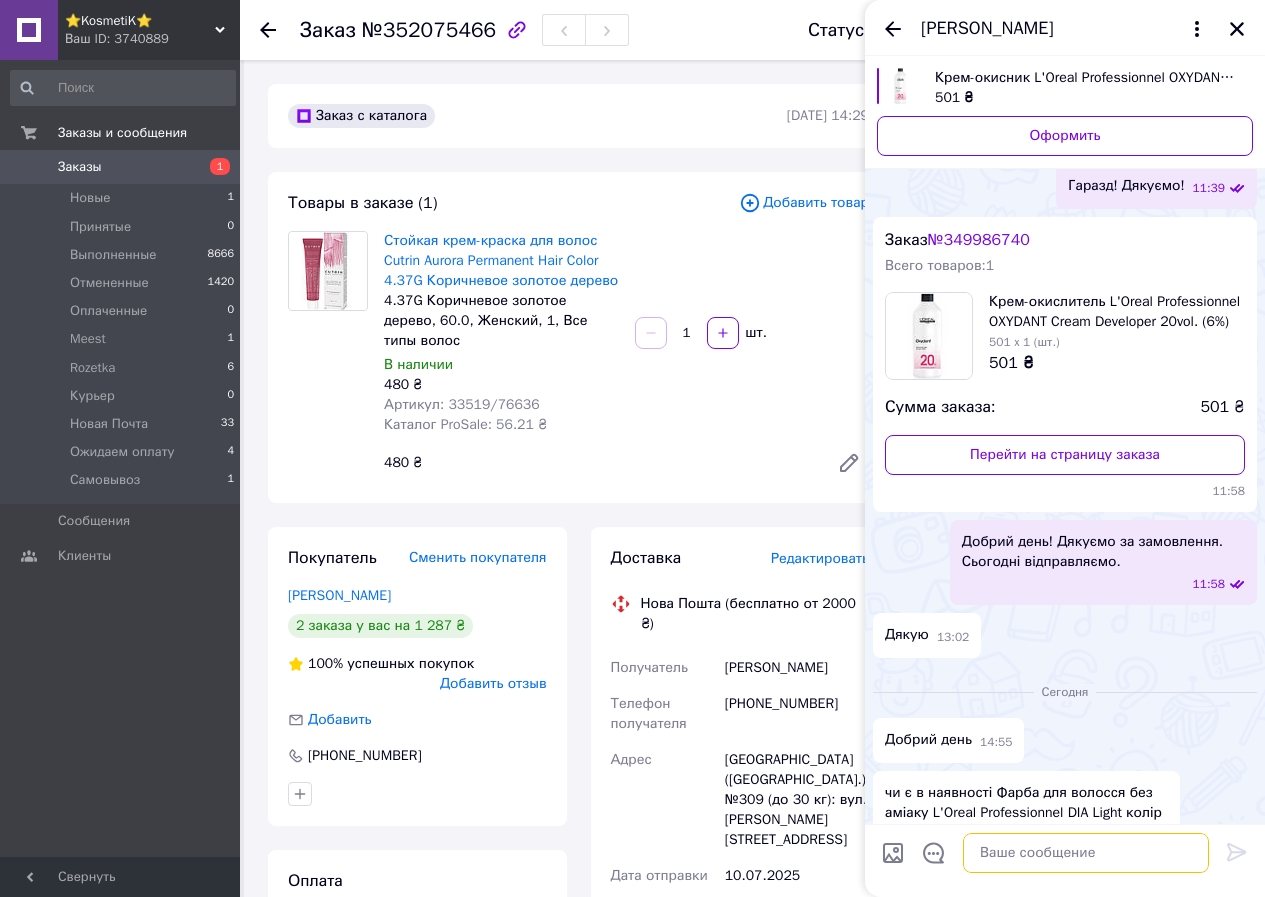 click at bounding box center [1086, 853] 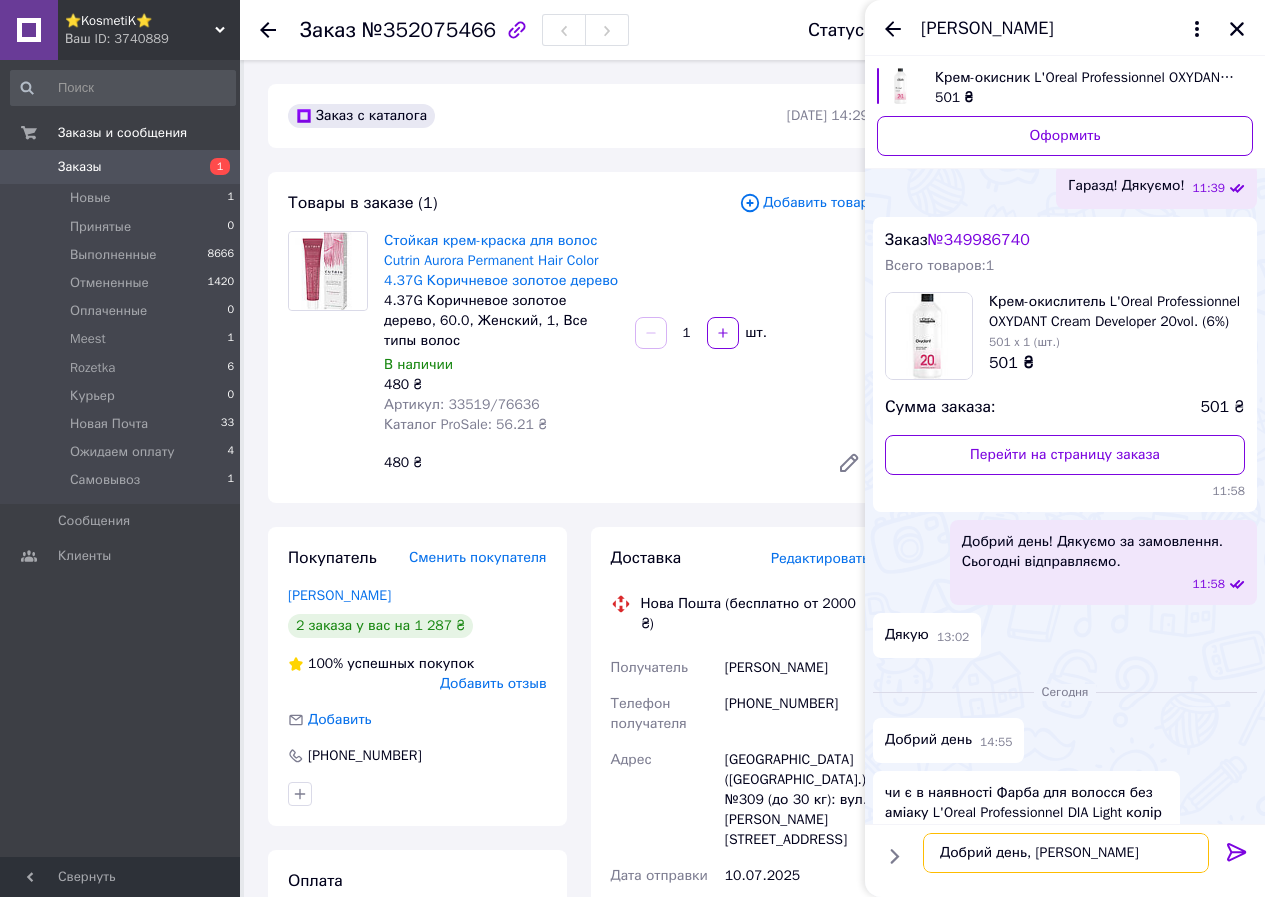 type on "Добрий день, [PERSON_NAME]!" 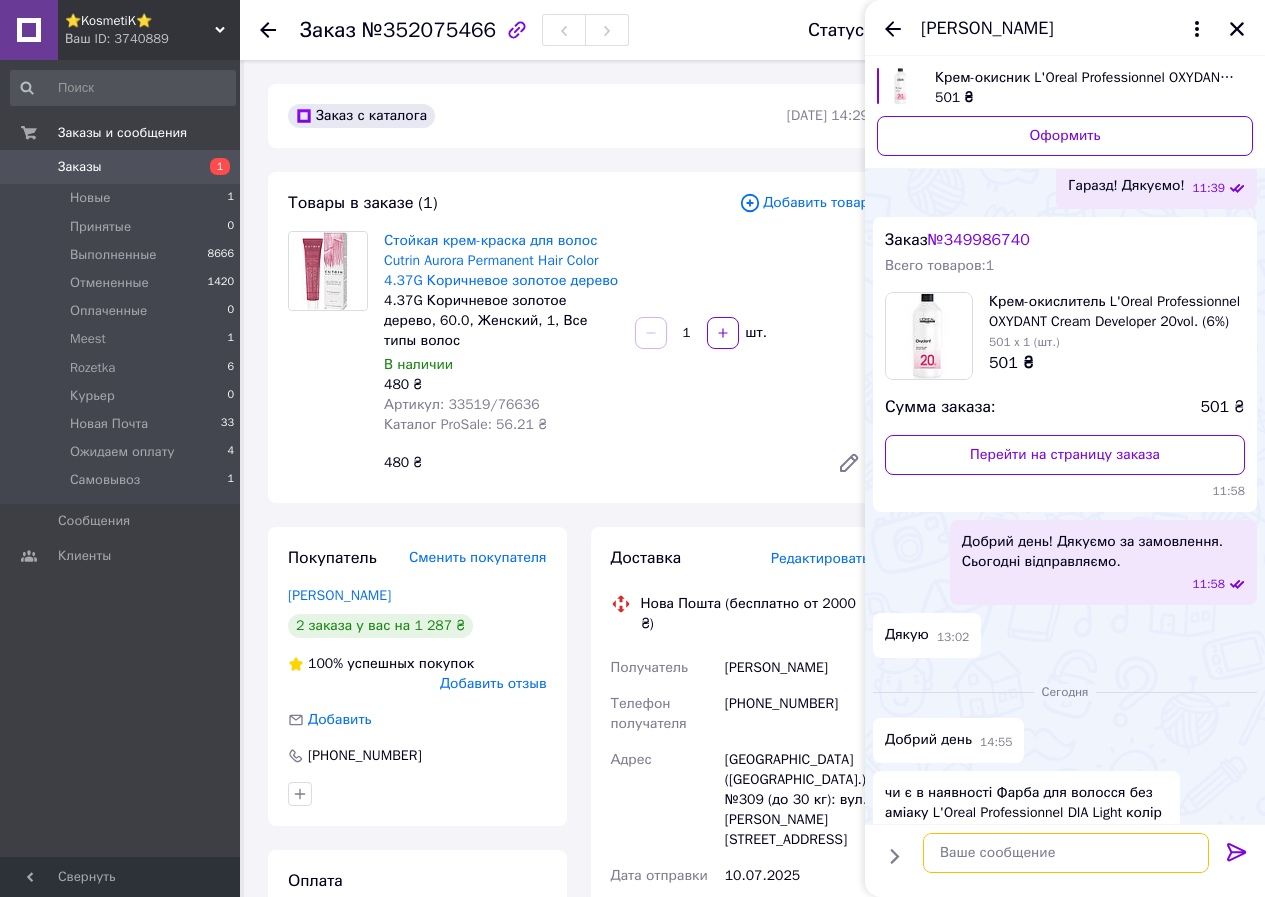 scroll, scrollTop: 464, scrollLeft: 0, axis: vertical 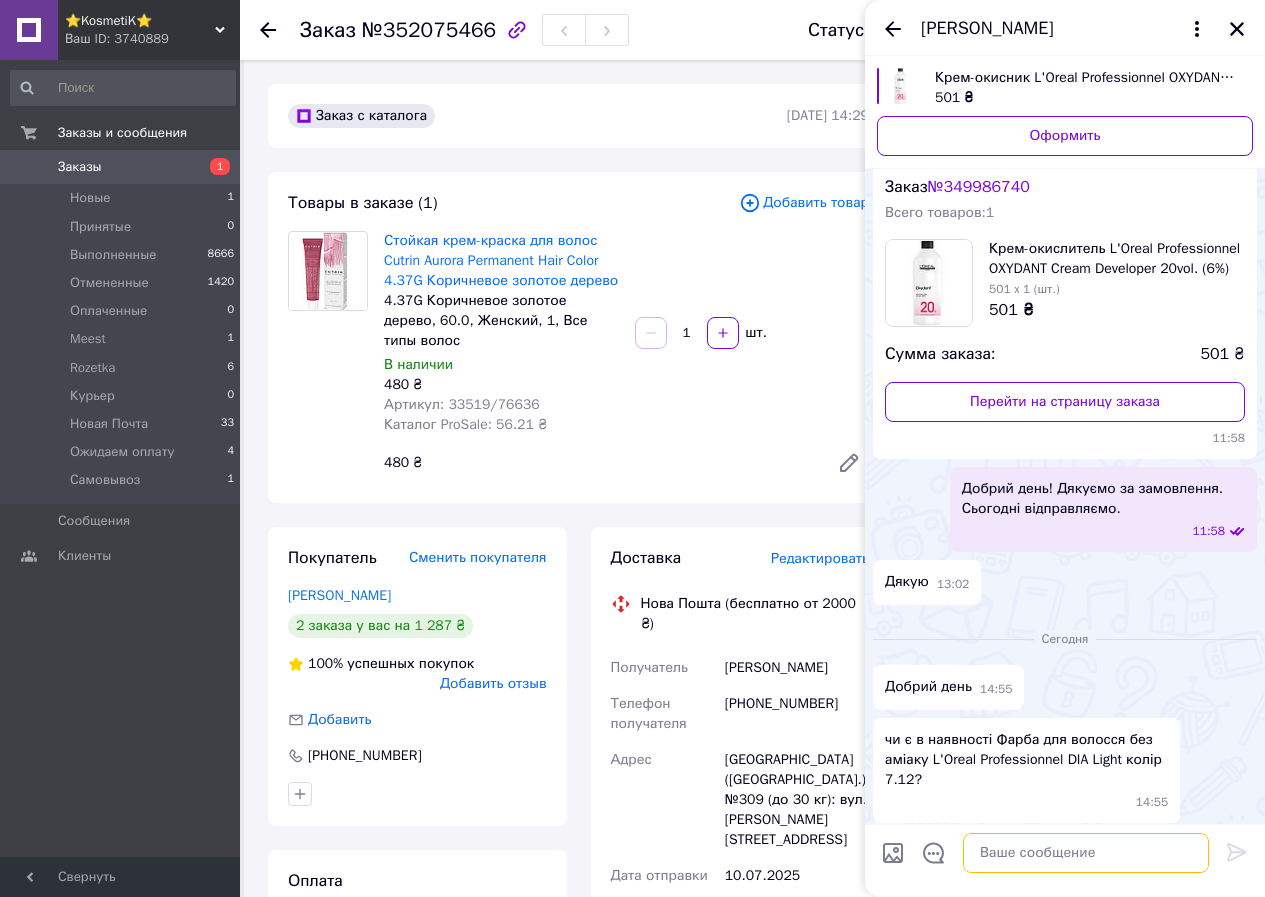 click at bounding box center (1086, 853) 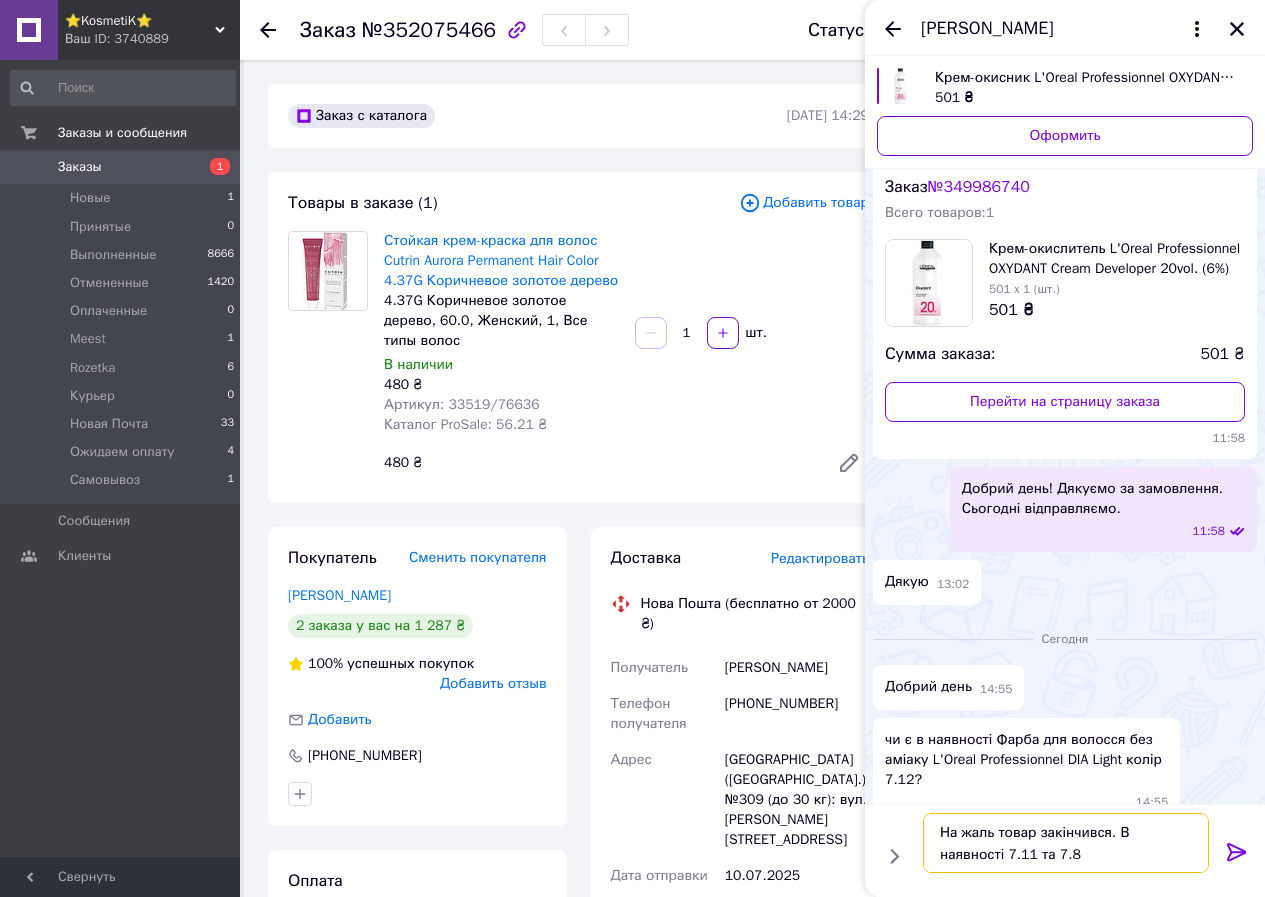 type on "На жаль товар закінчився. В наявності 7.11 та 7.8" 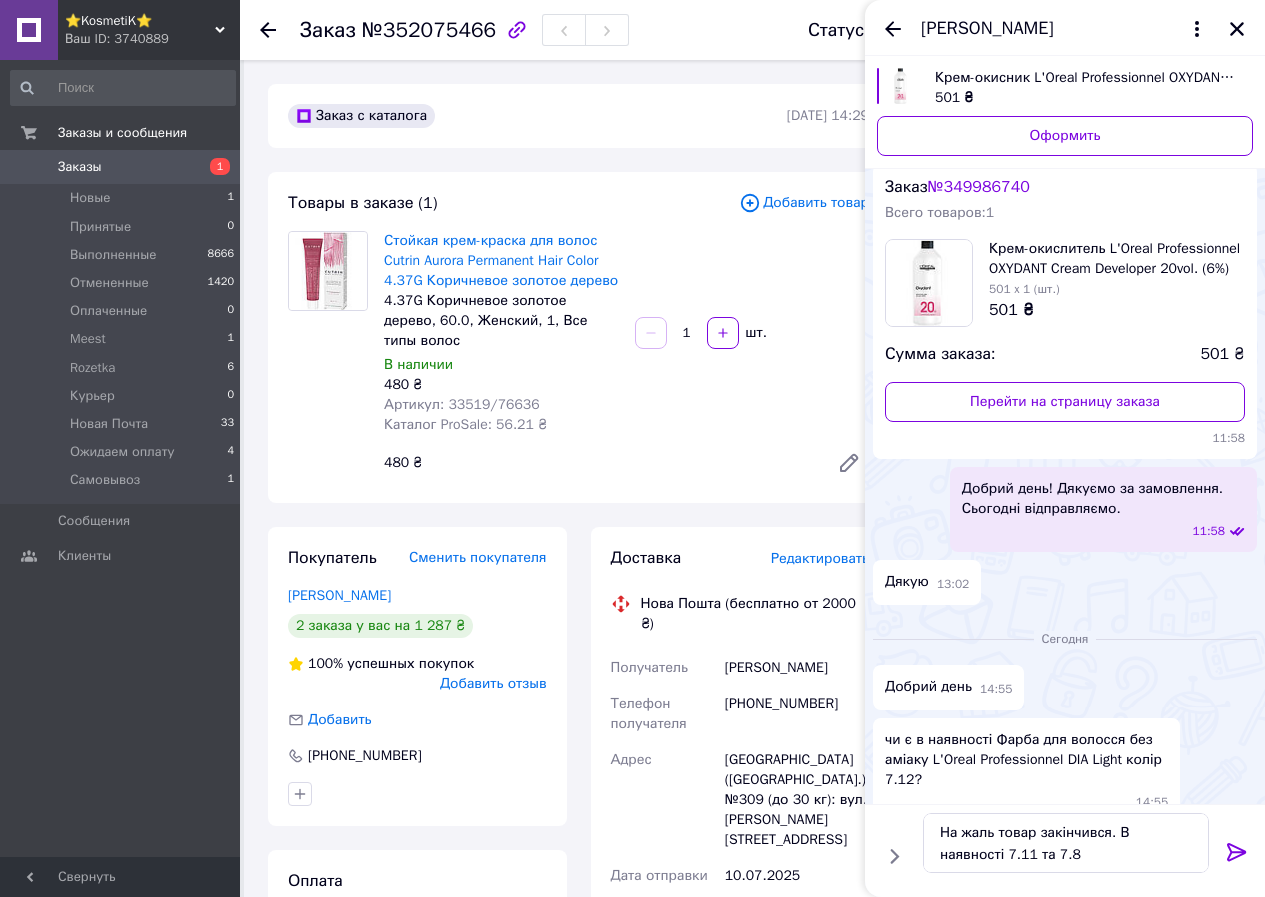 click 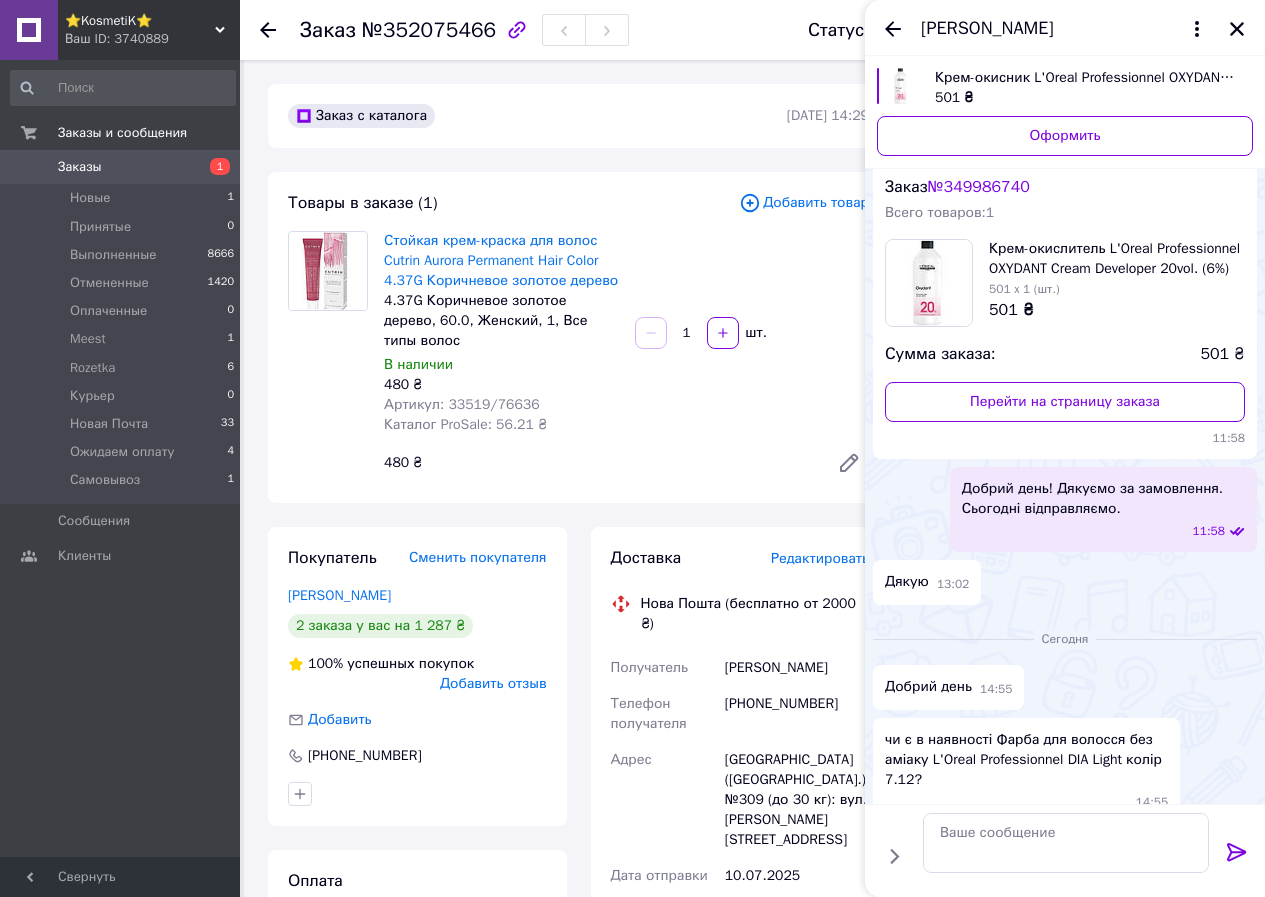 scroll, scrollTop: 558, scrollLeft: 0, axis: vertical 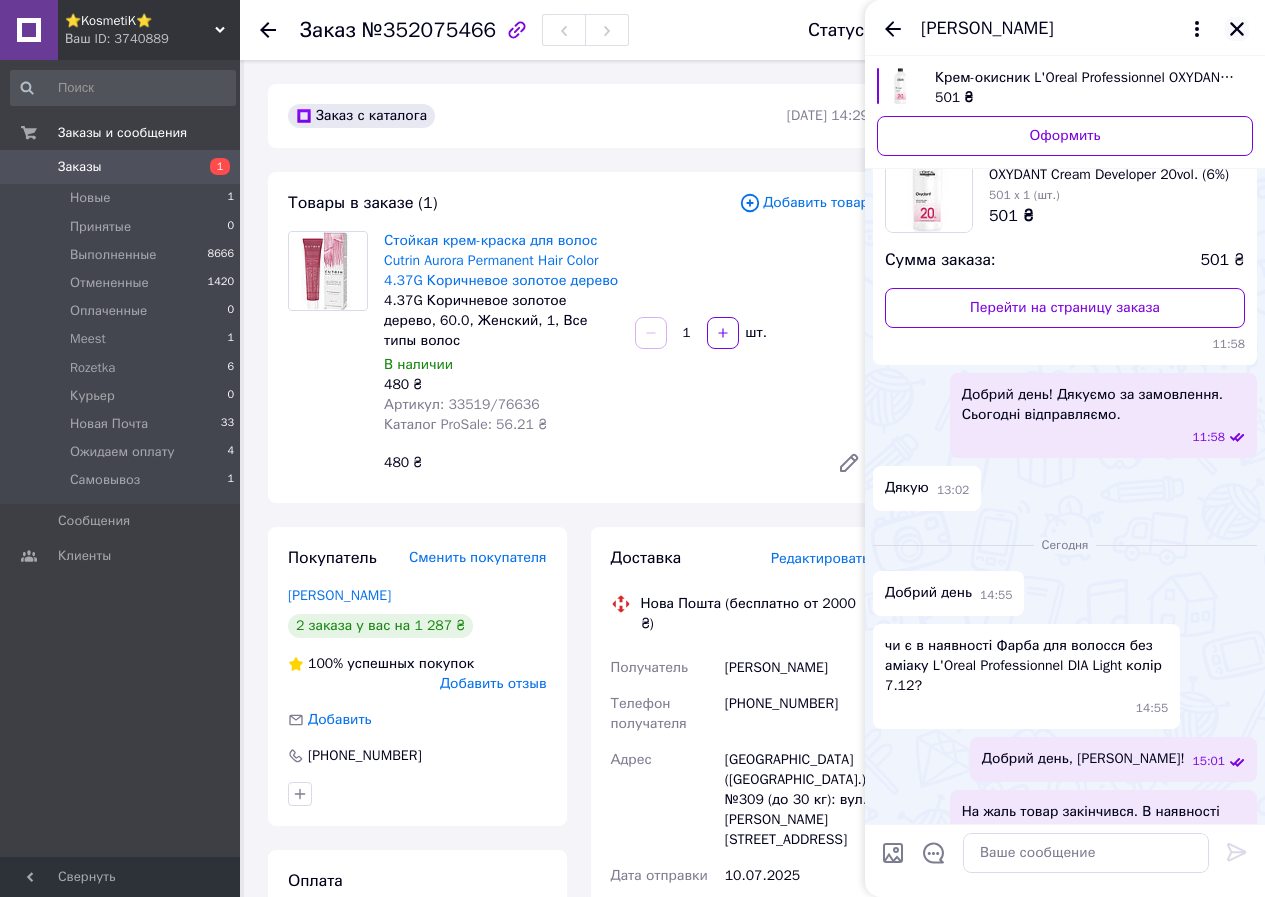 click 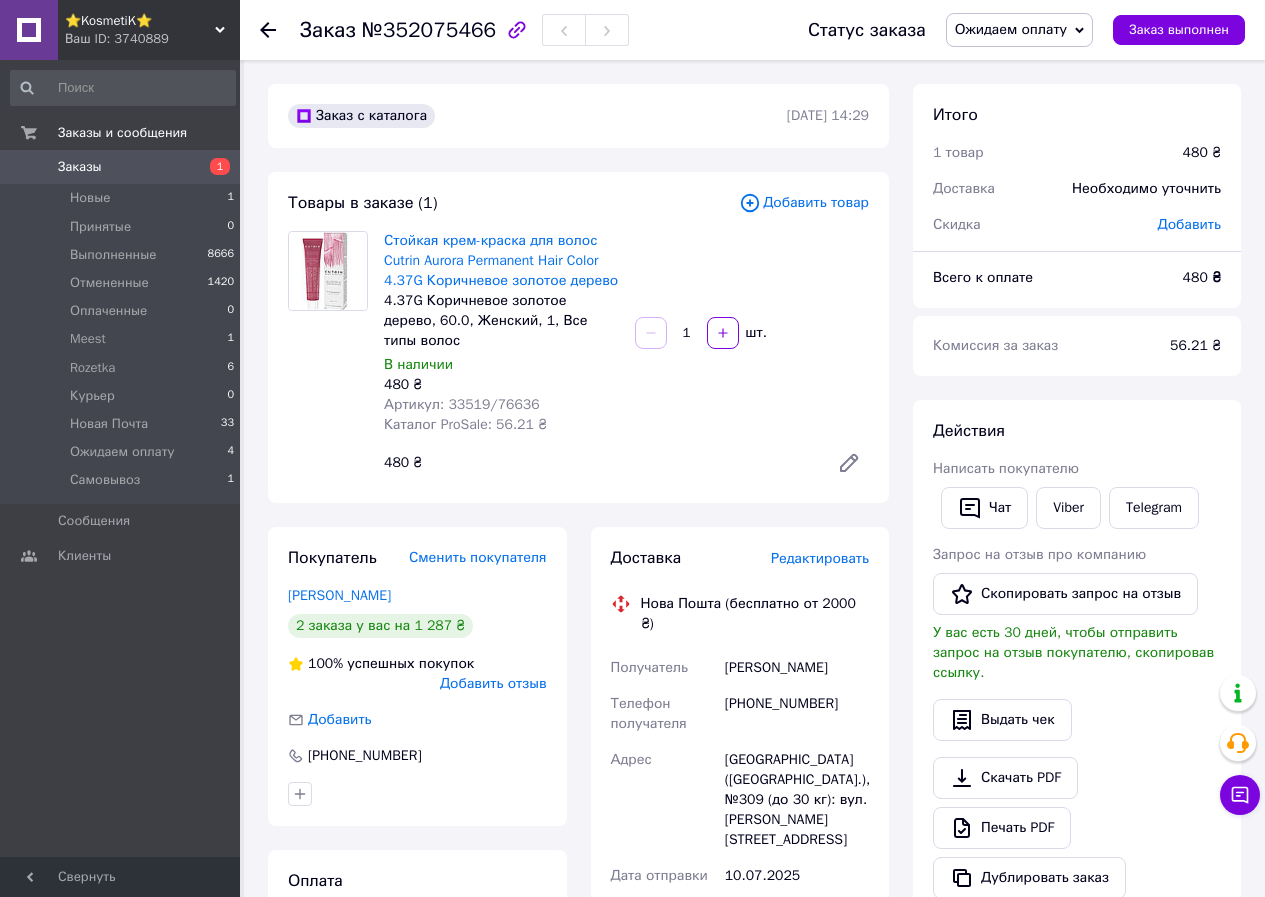 click on "Заказы" at bounding box center [80, 167] 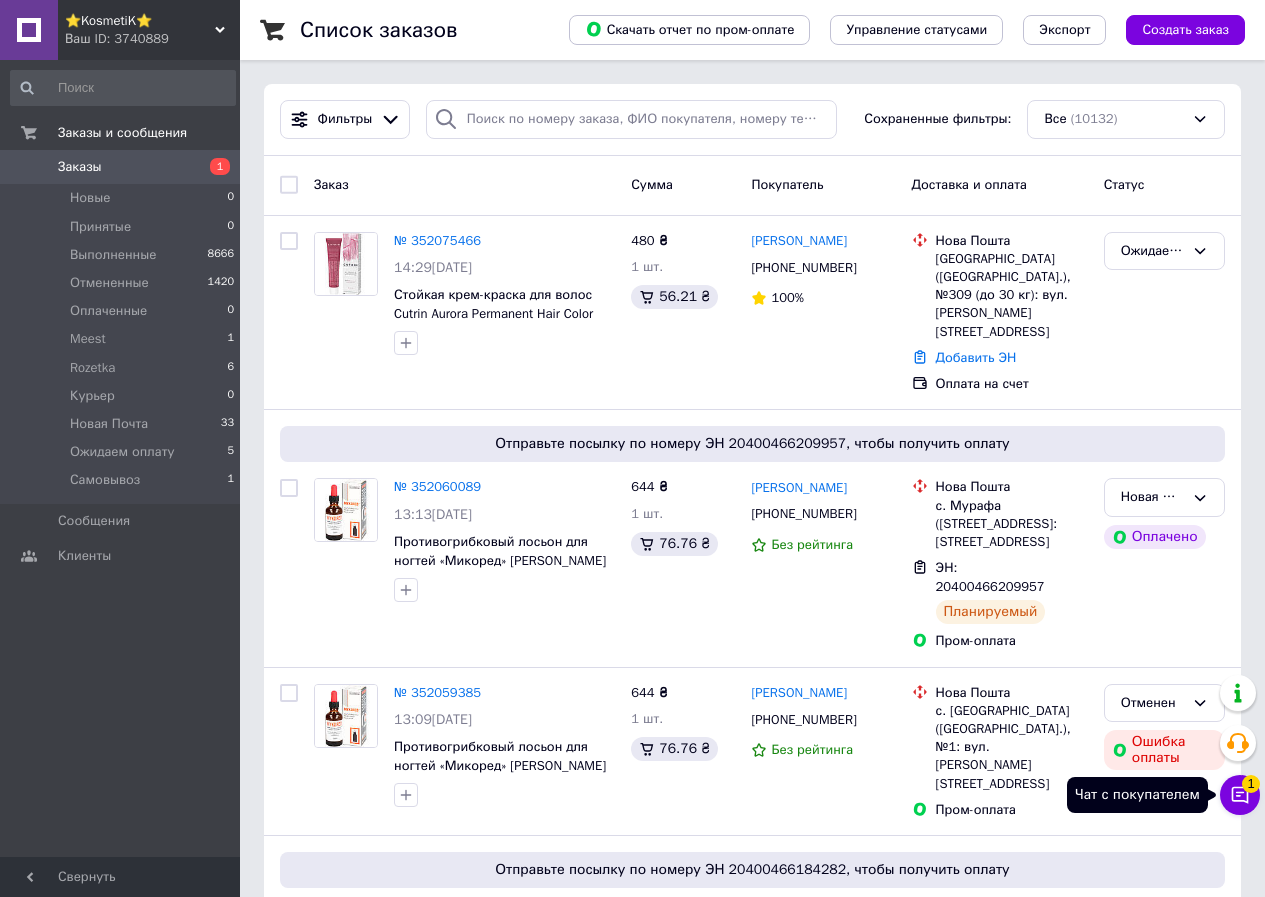 click 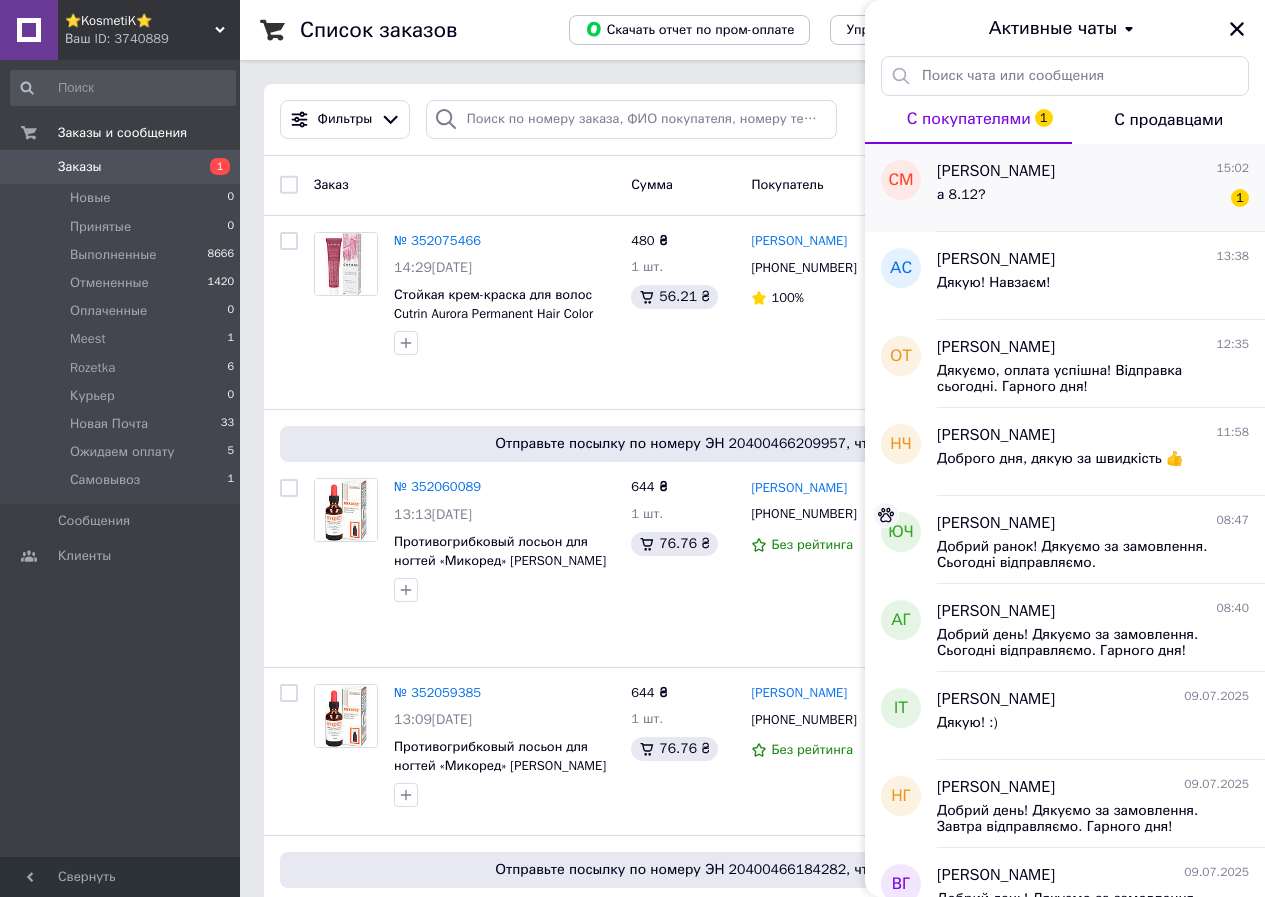 click on "а 8.12? 1" at bounding box center [1093, 199] 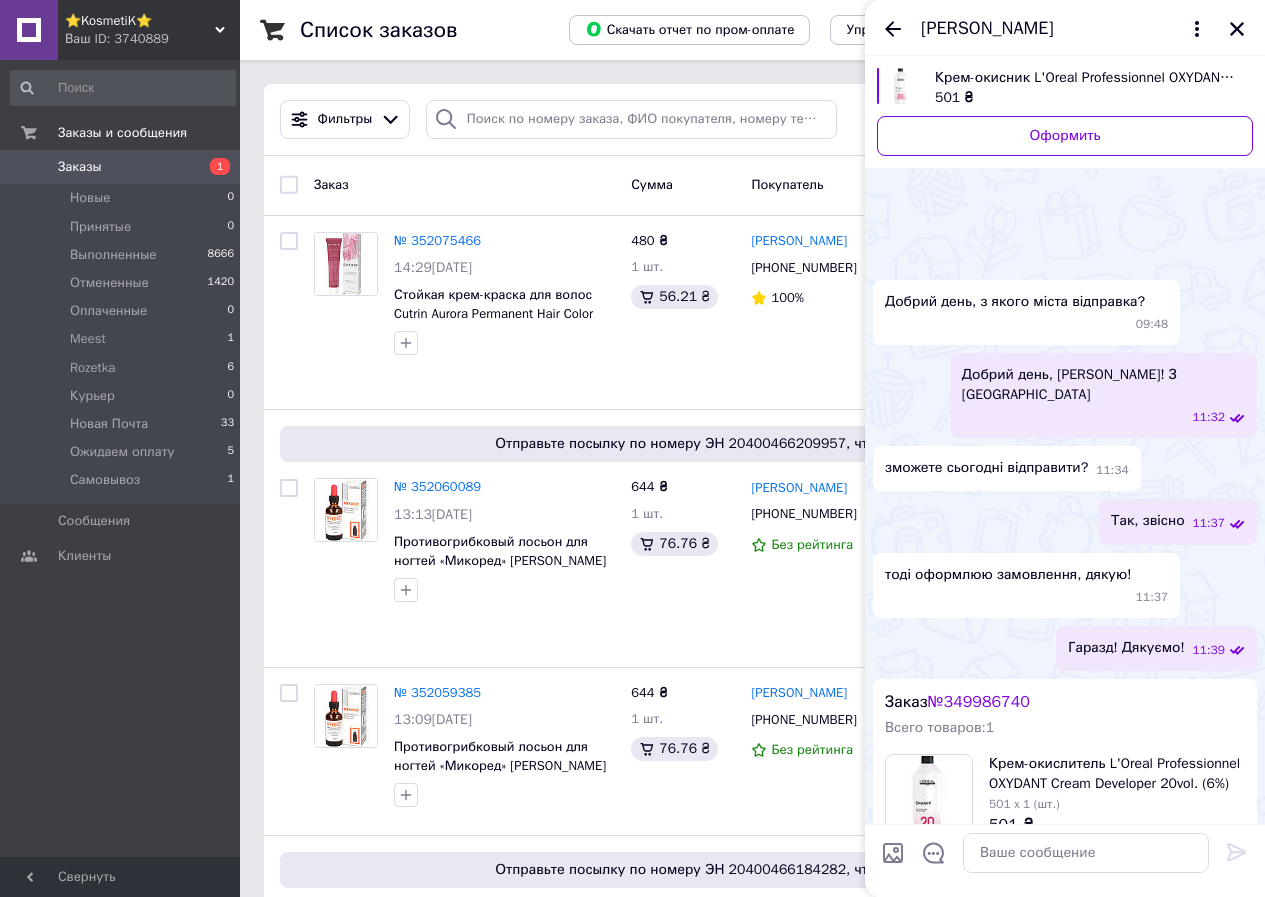 scroll, scrollTop: 698, scrollLeft: 0, axis: vertical 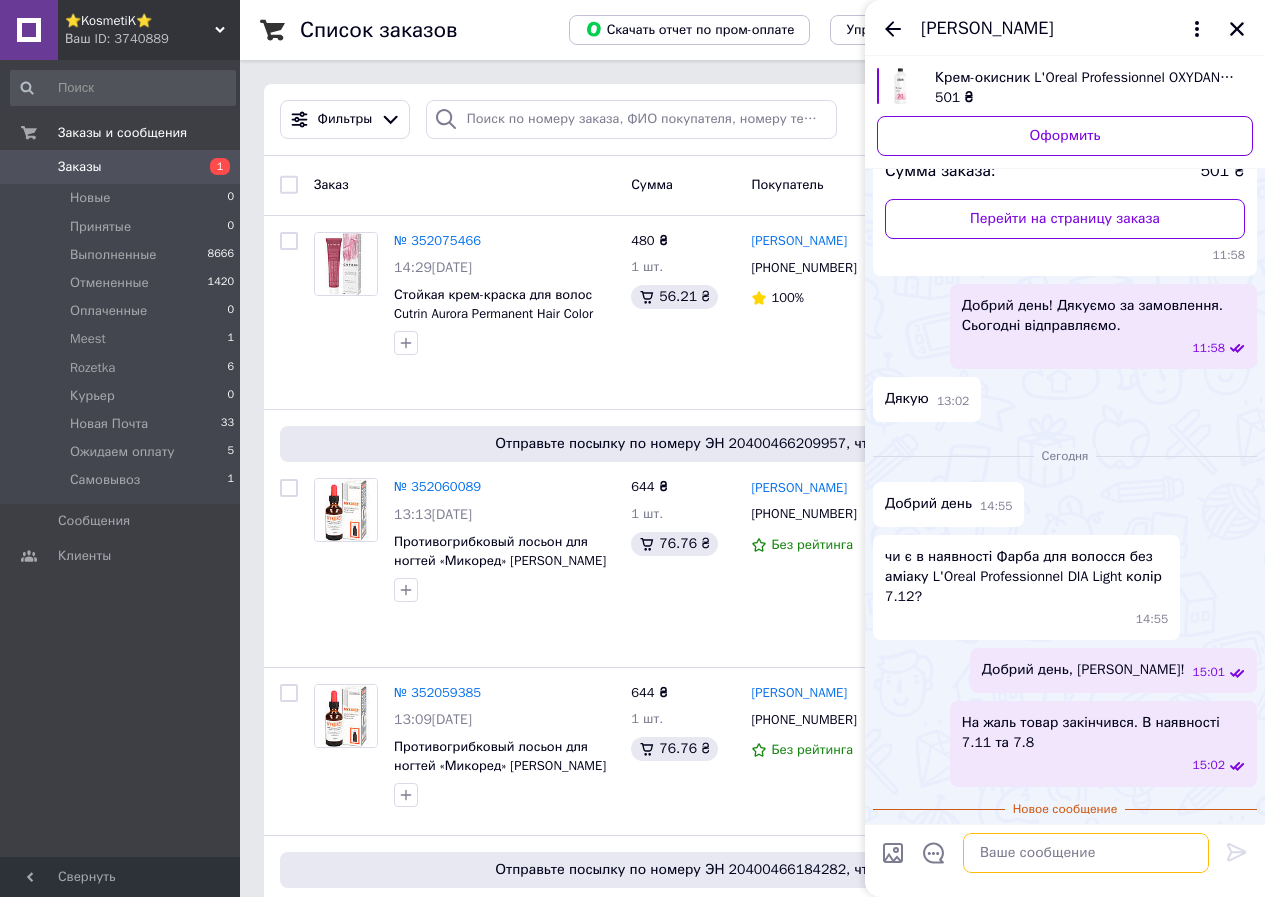 click at bounding box center (1086, 853) 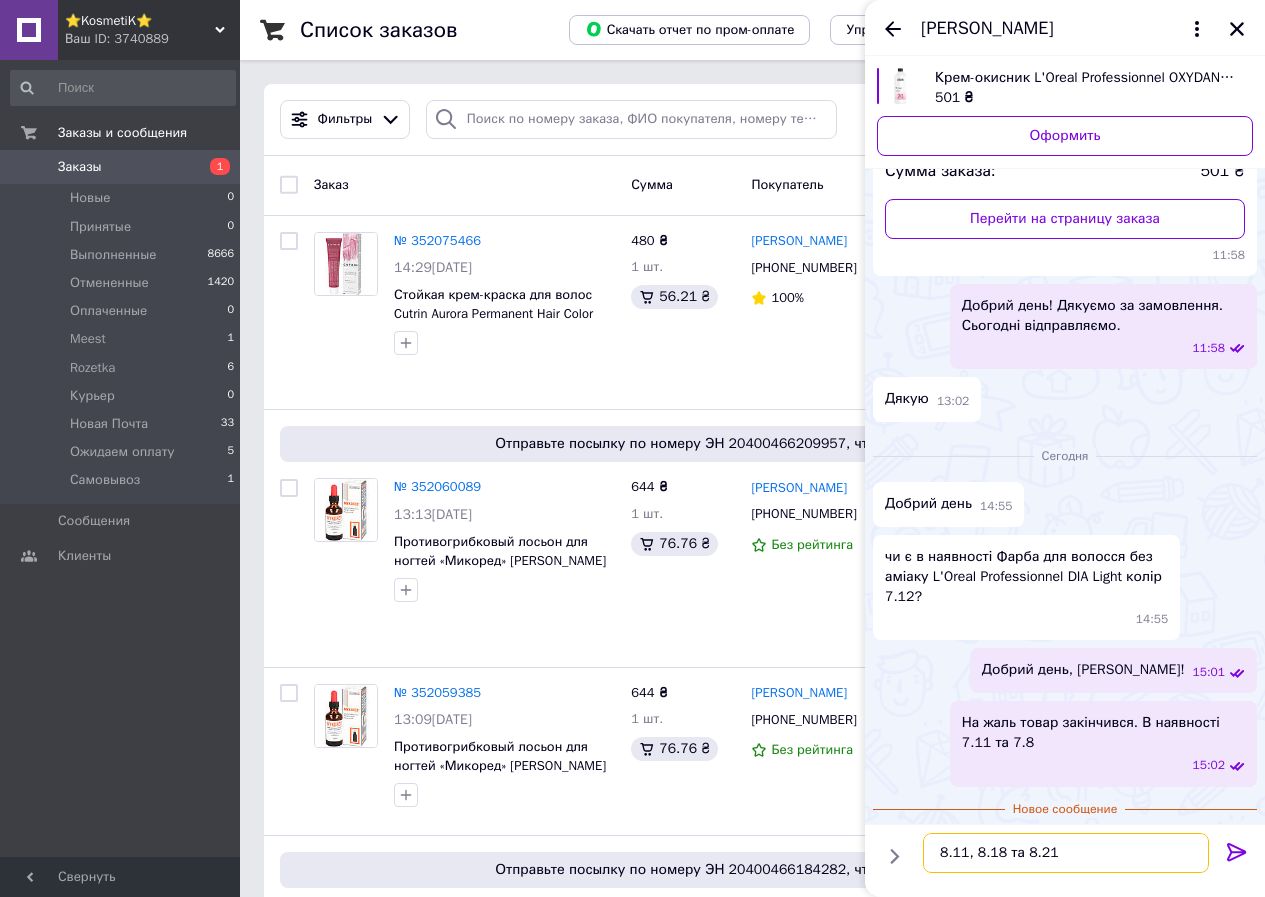 click on "8.11, 8.18 та 8.21" at bounding box center (1066, 853) 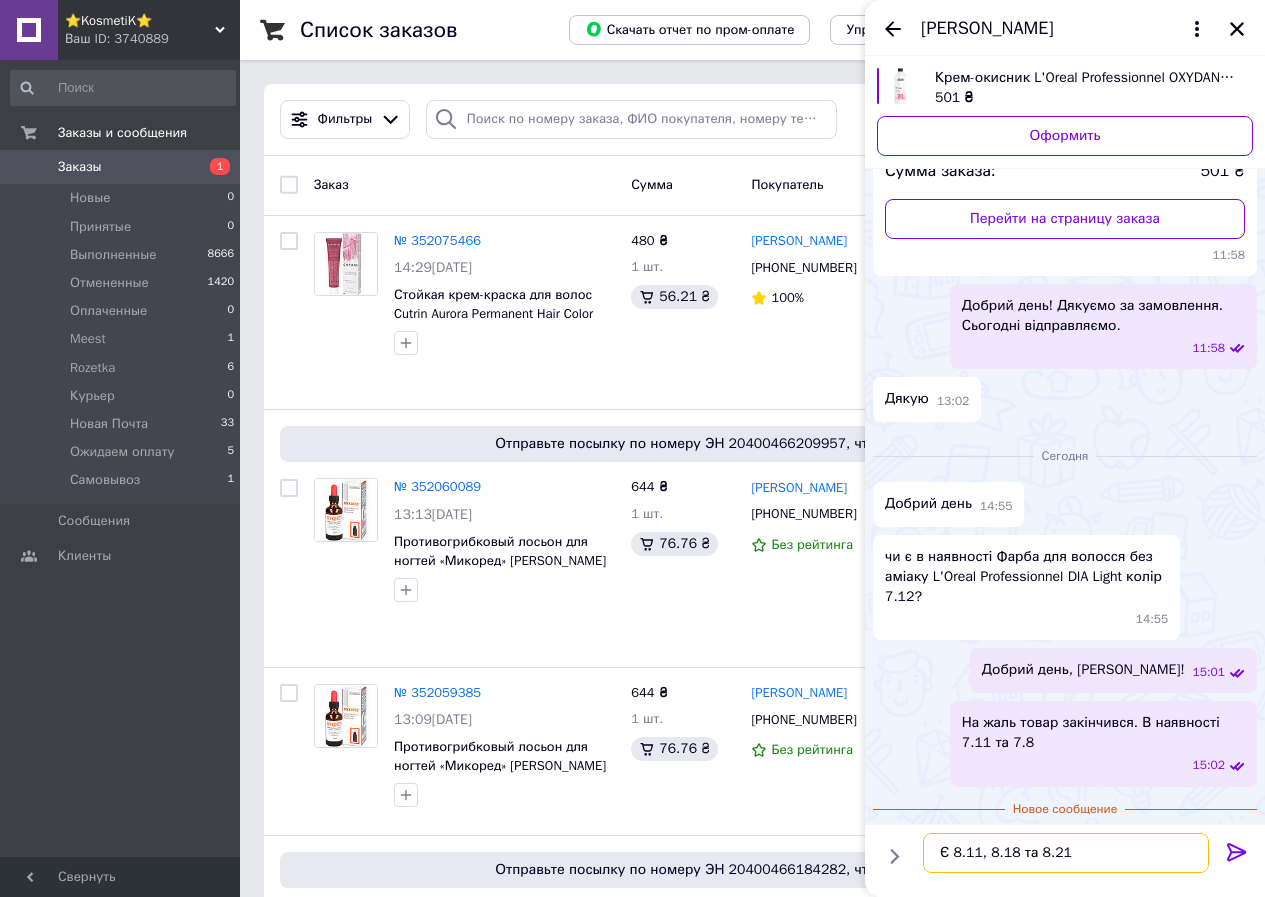 click on "Є 8.11, 8.18 та 8.21" at bounding box center [1066, 853] 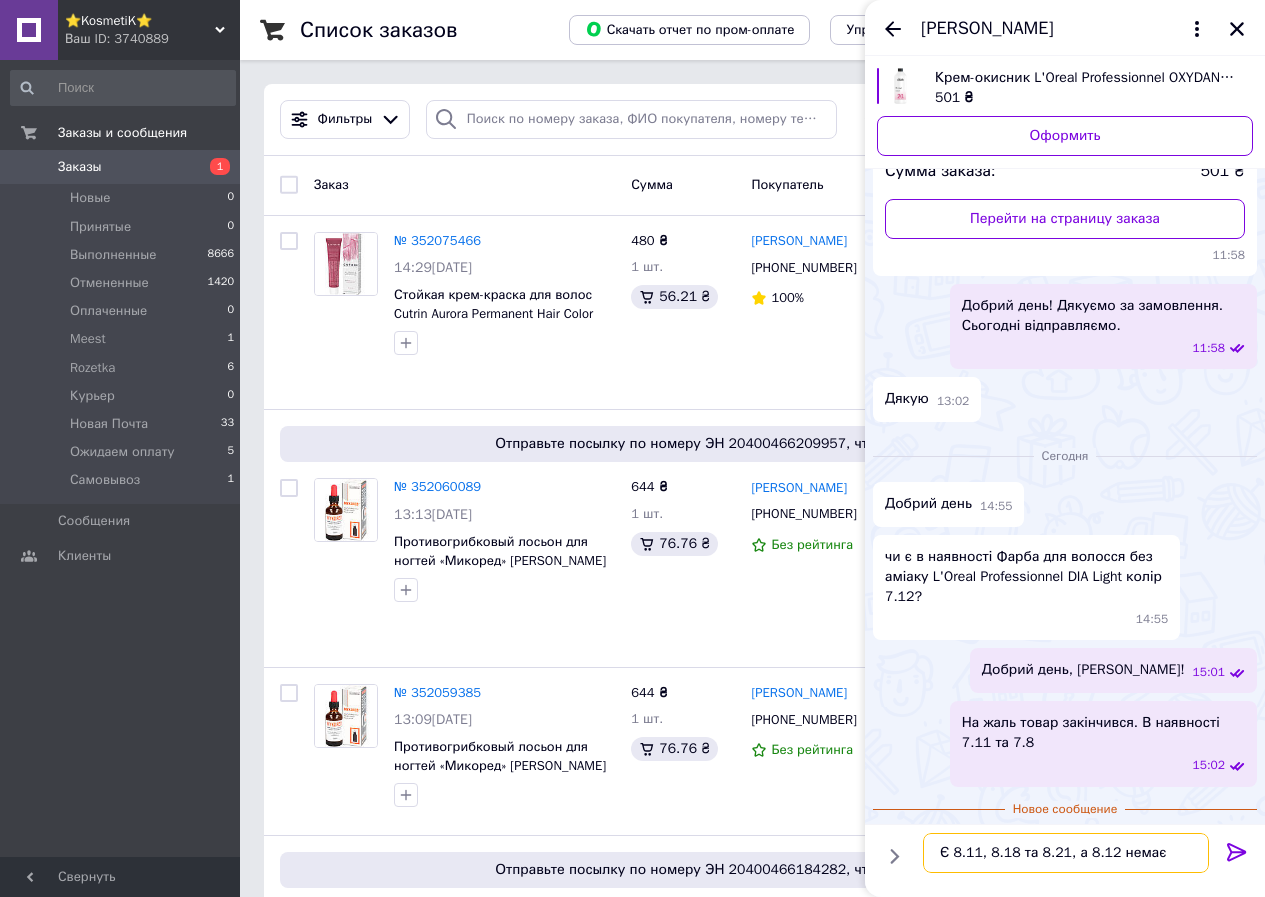 type on "Є 8.11, 8.18 та 8.21, а 8.12 немає" 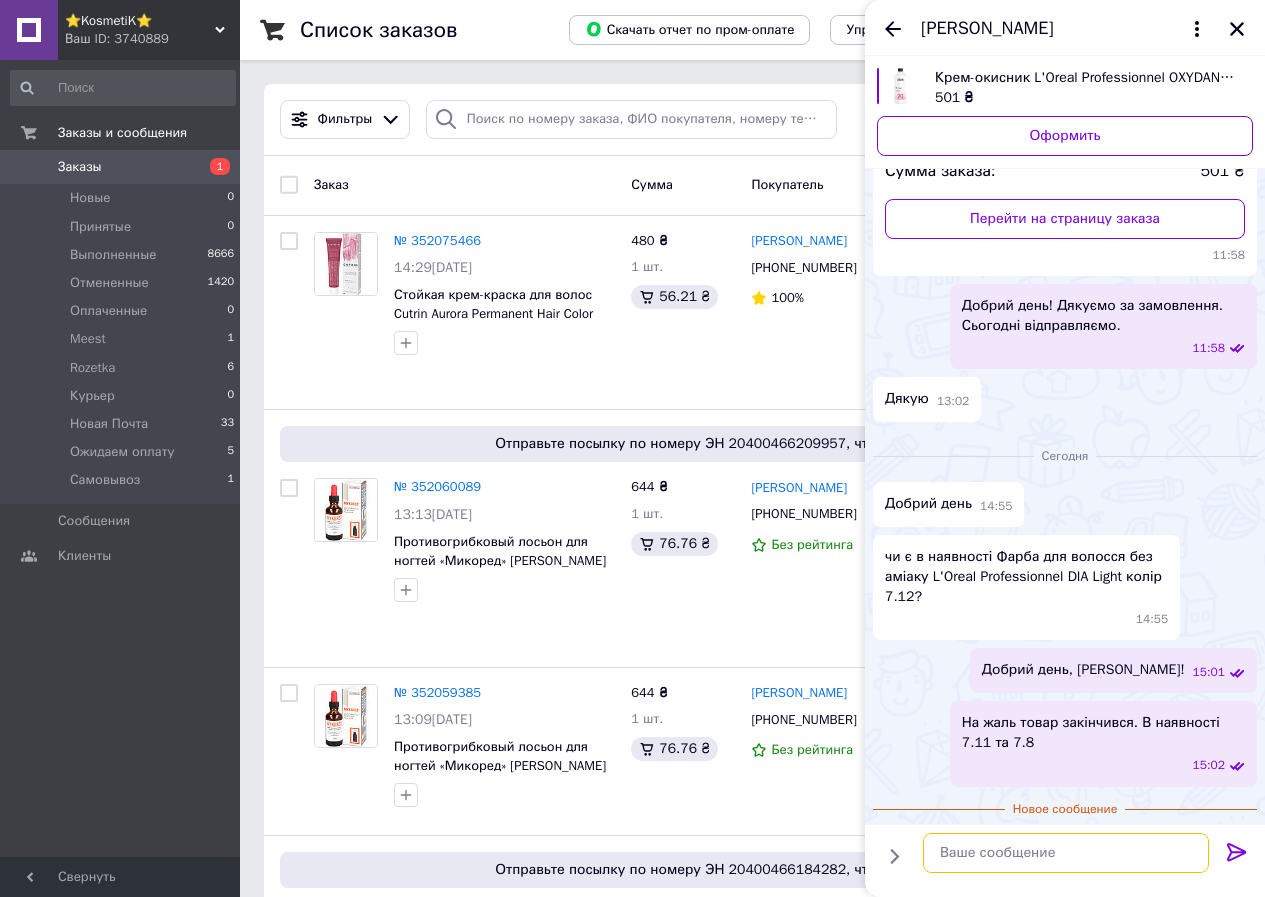 scroll, scrollTop: 664, scrollLeft: 0, axis: vertical 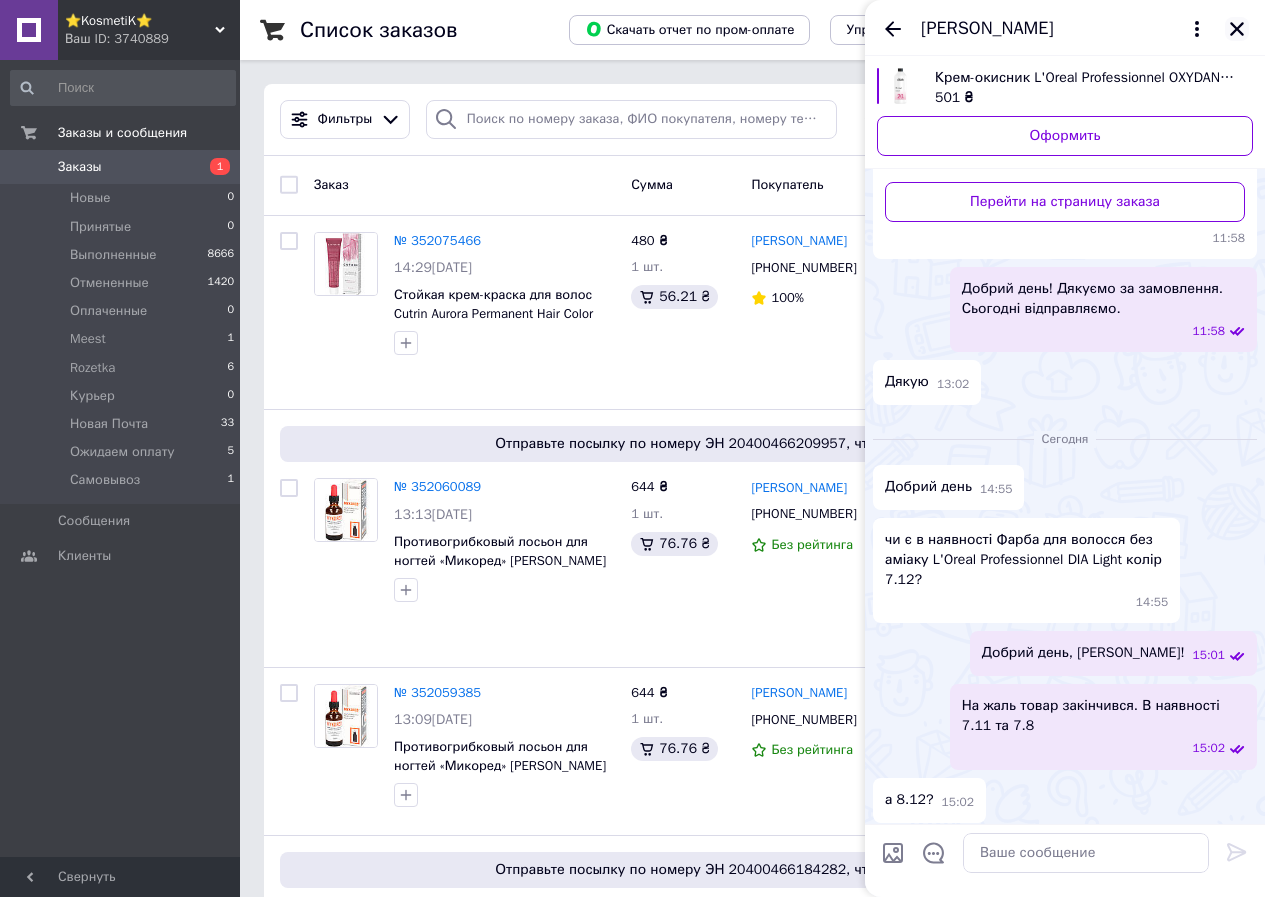 click 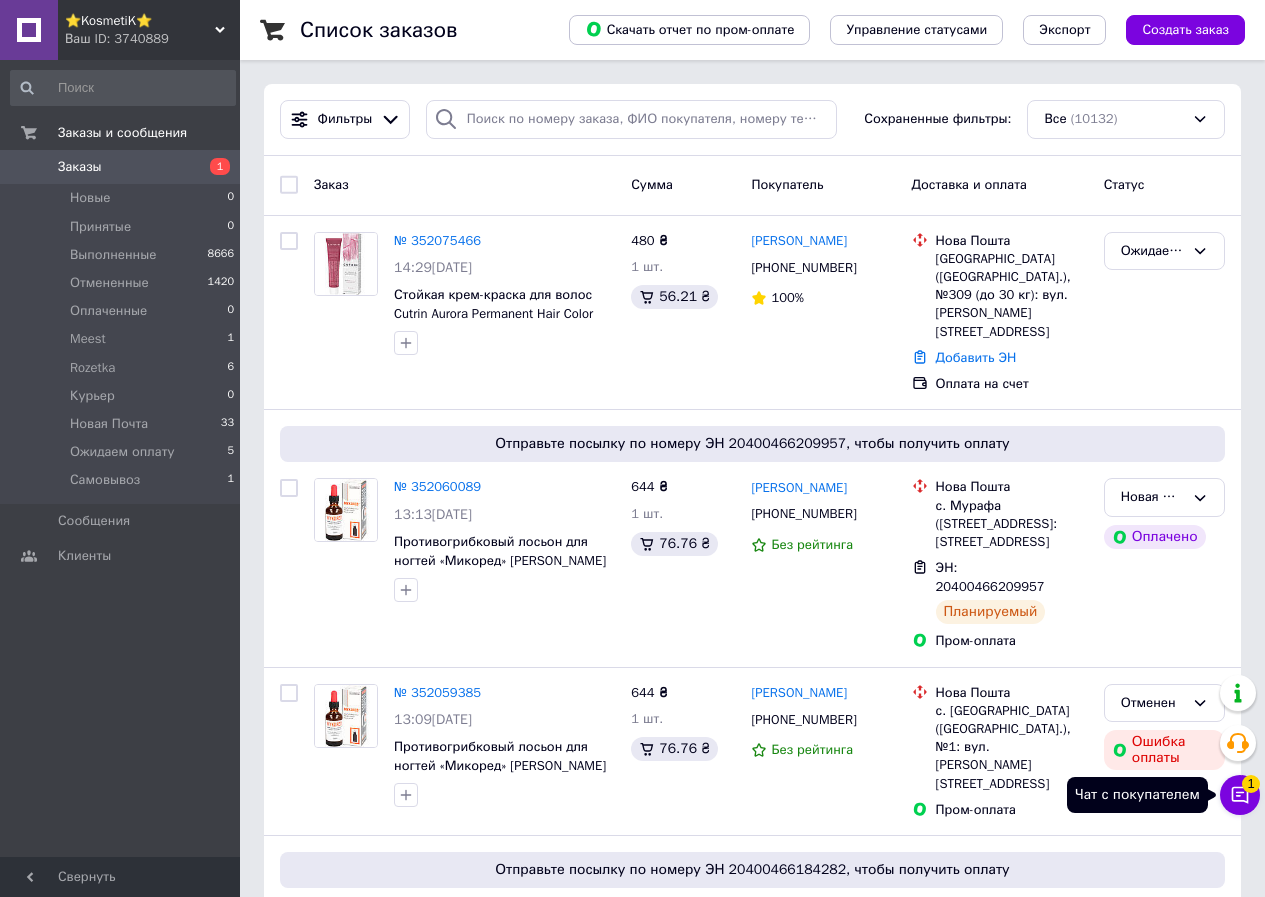 click on "Чат с покупателем 1" at bounding box center [1240, 795] 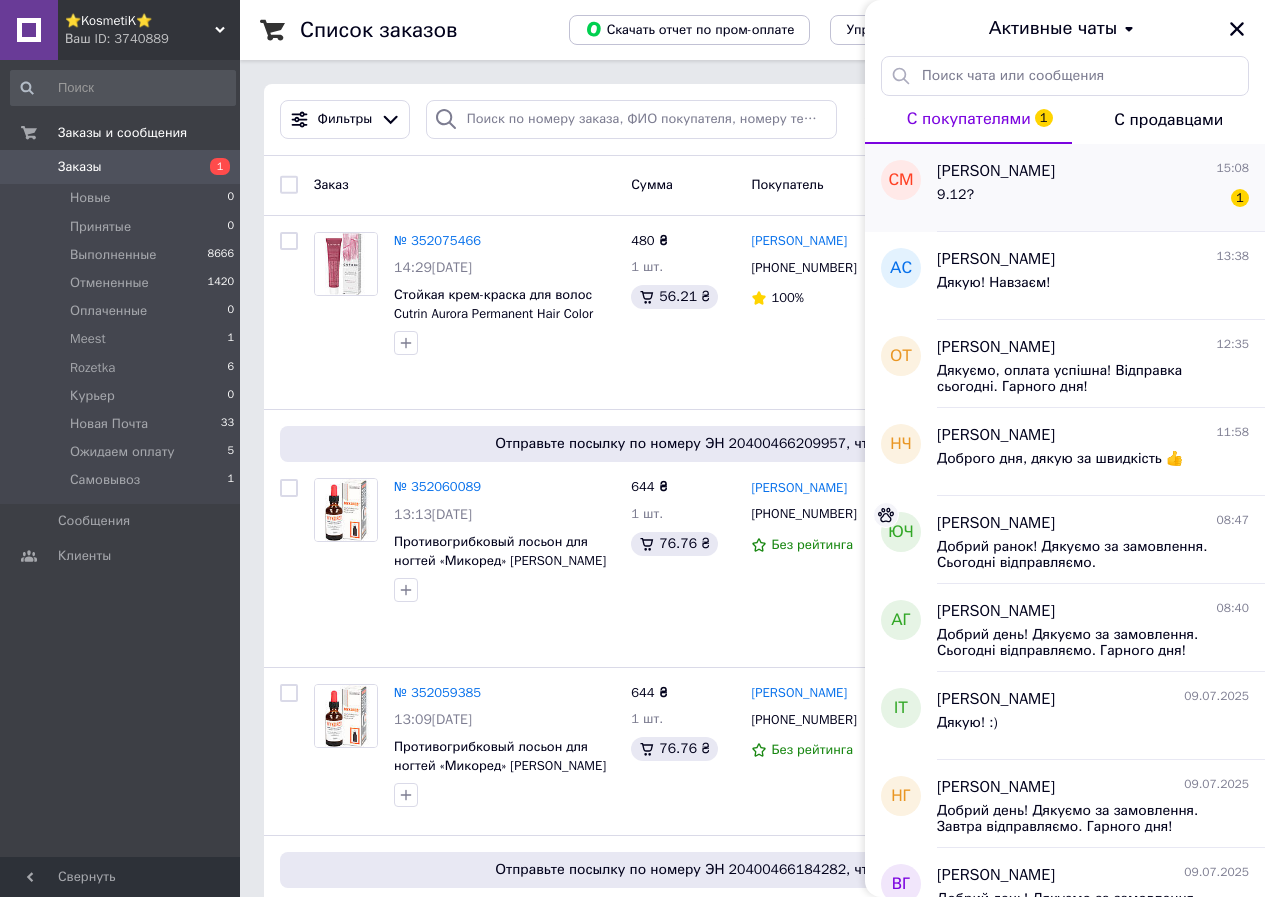 click on "9.12? 1" at bounding box center [1093, 199] 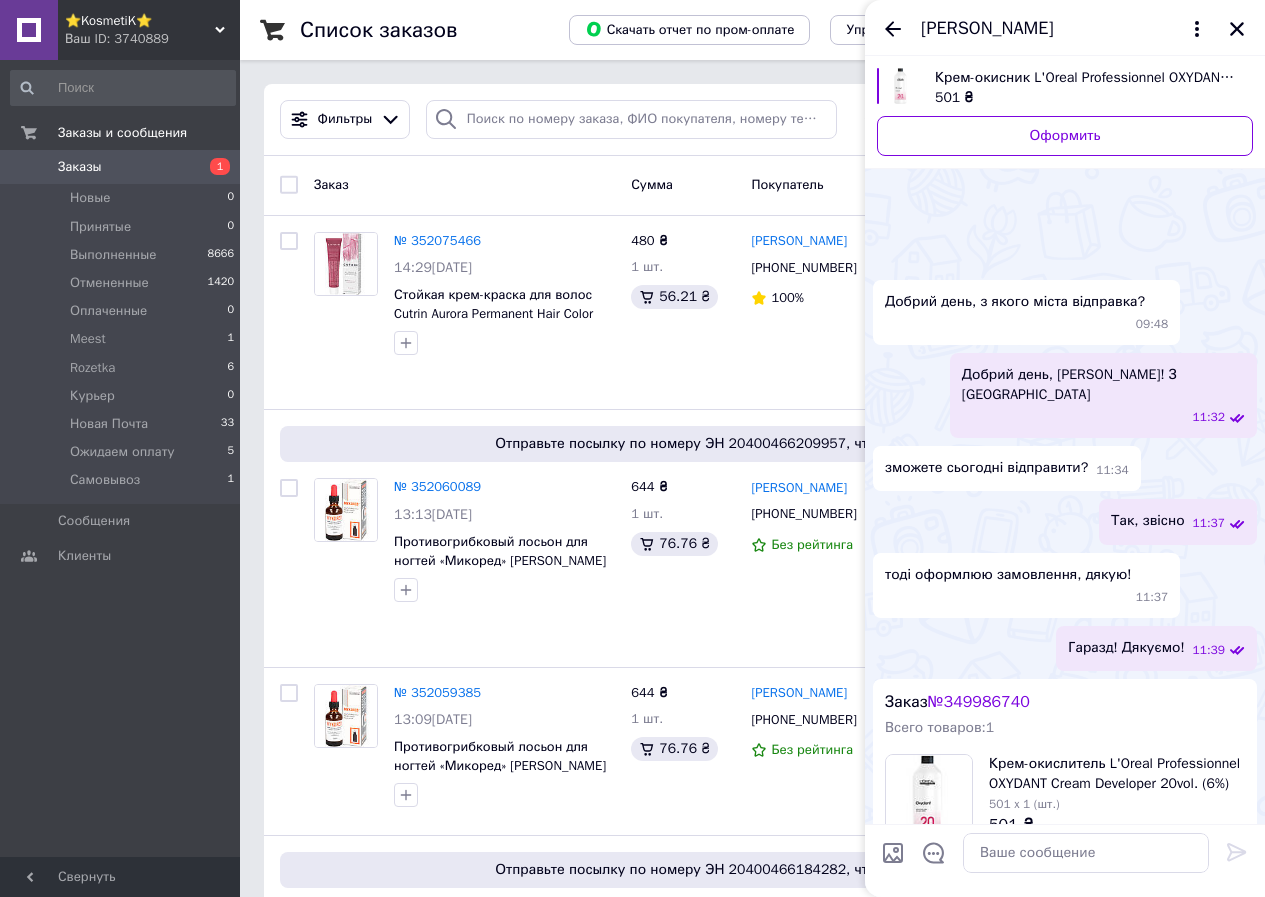 scroll, scrollTop: 804, scrollLeft: 0, axis: vertical 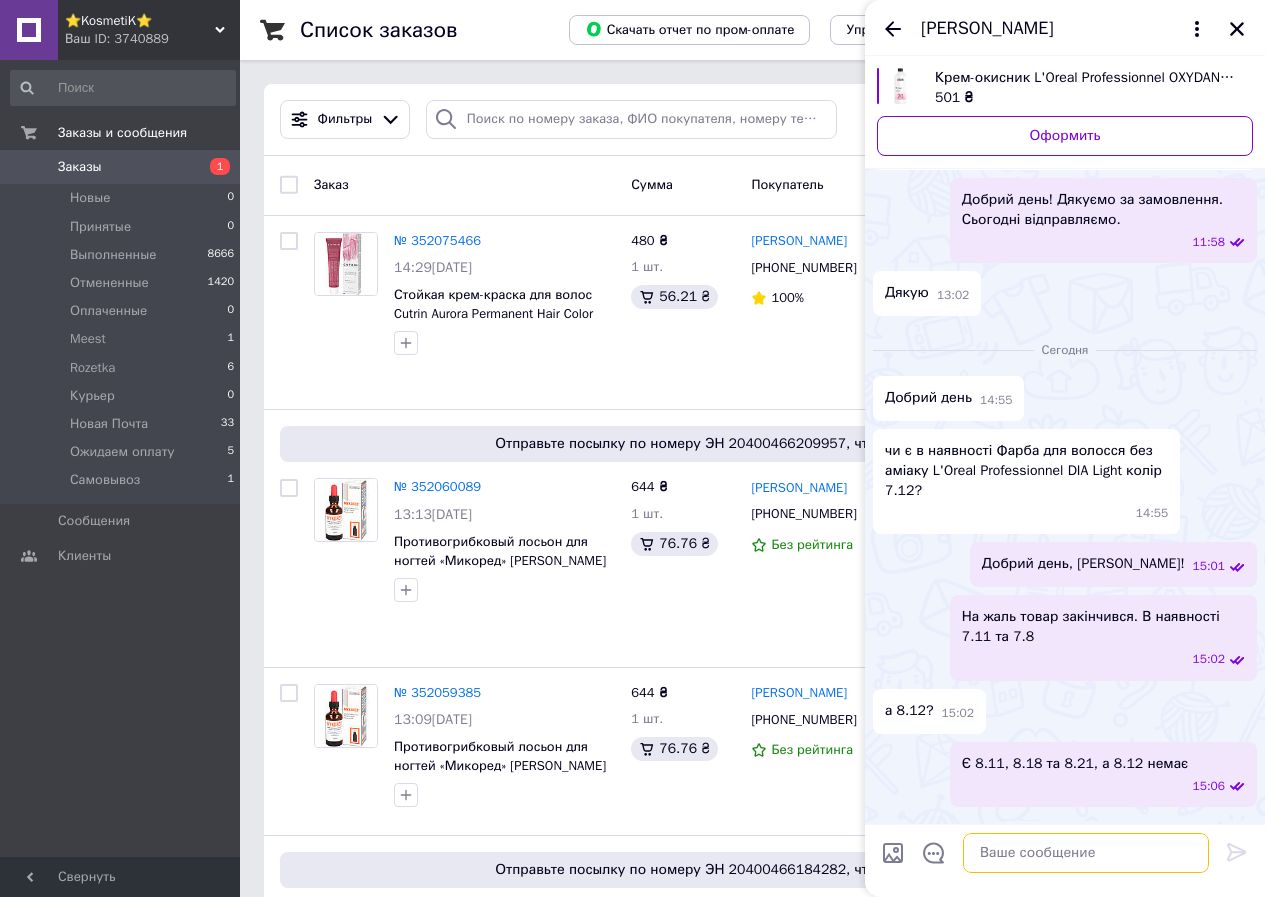 drag, startPoint x: 1040, startPoint y: 865, endPoint x: 1050, endPoint y: 842, distance: 25.079872 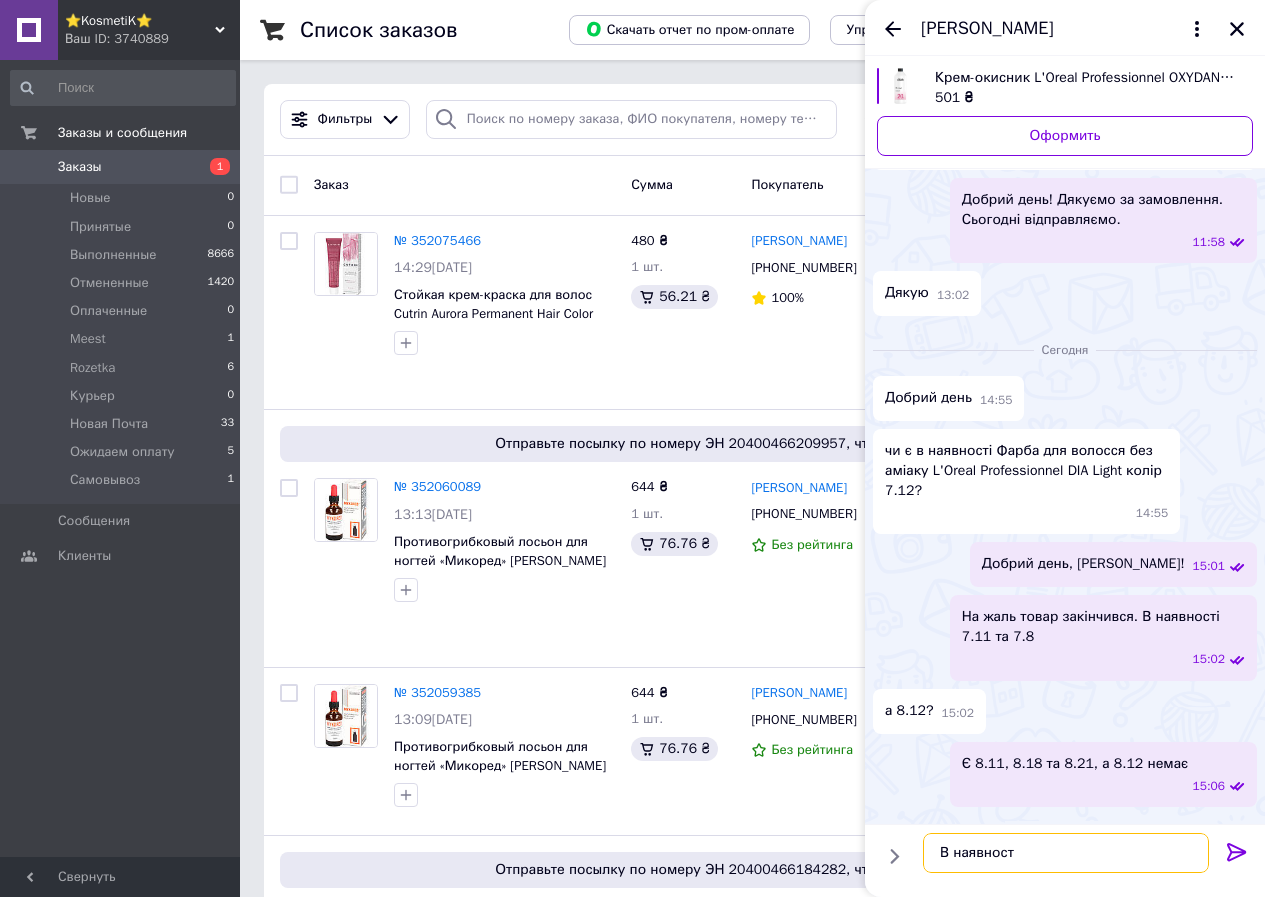 type on "В наявності" 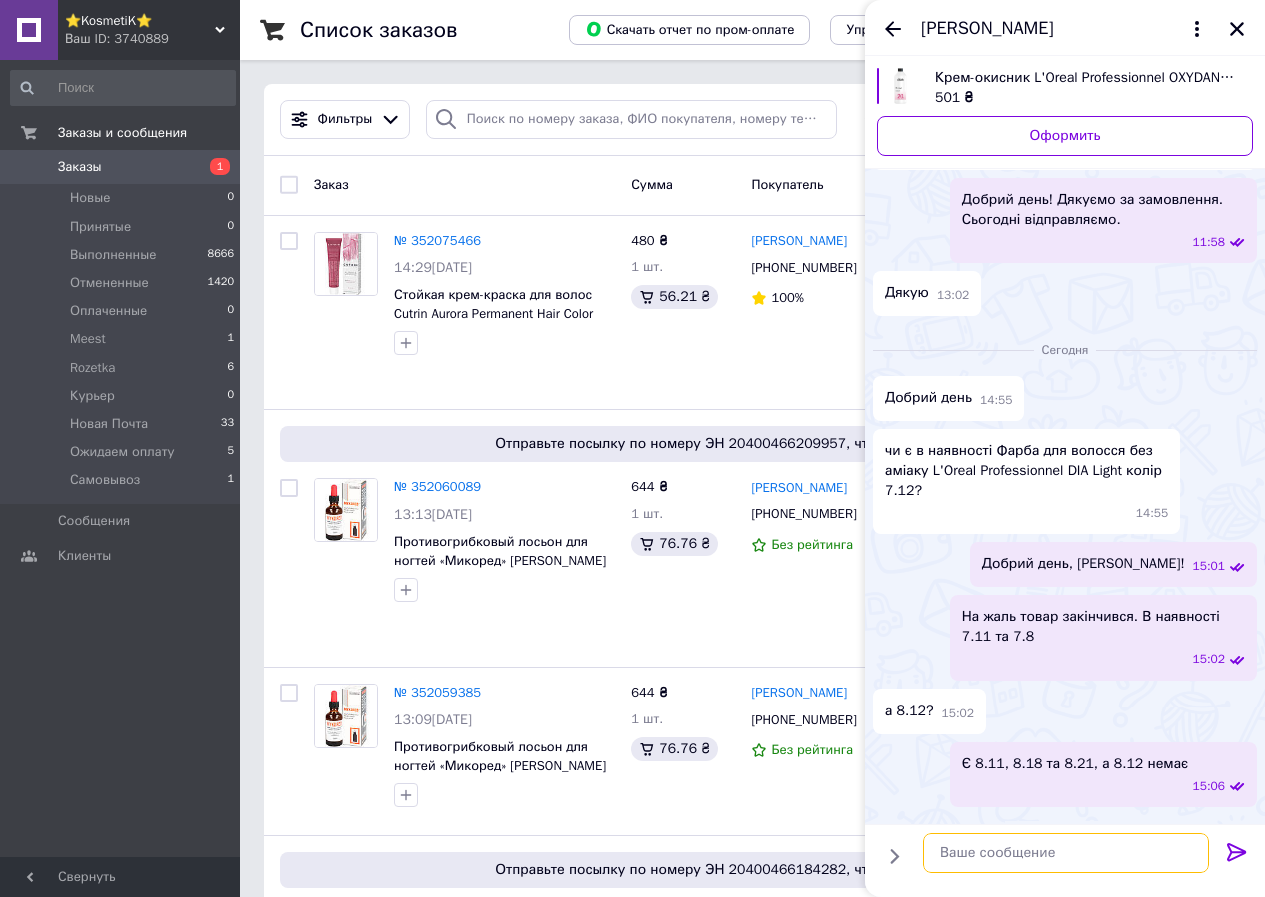 type on "," 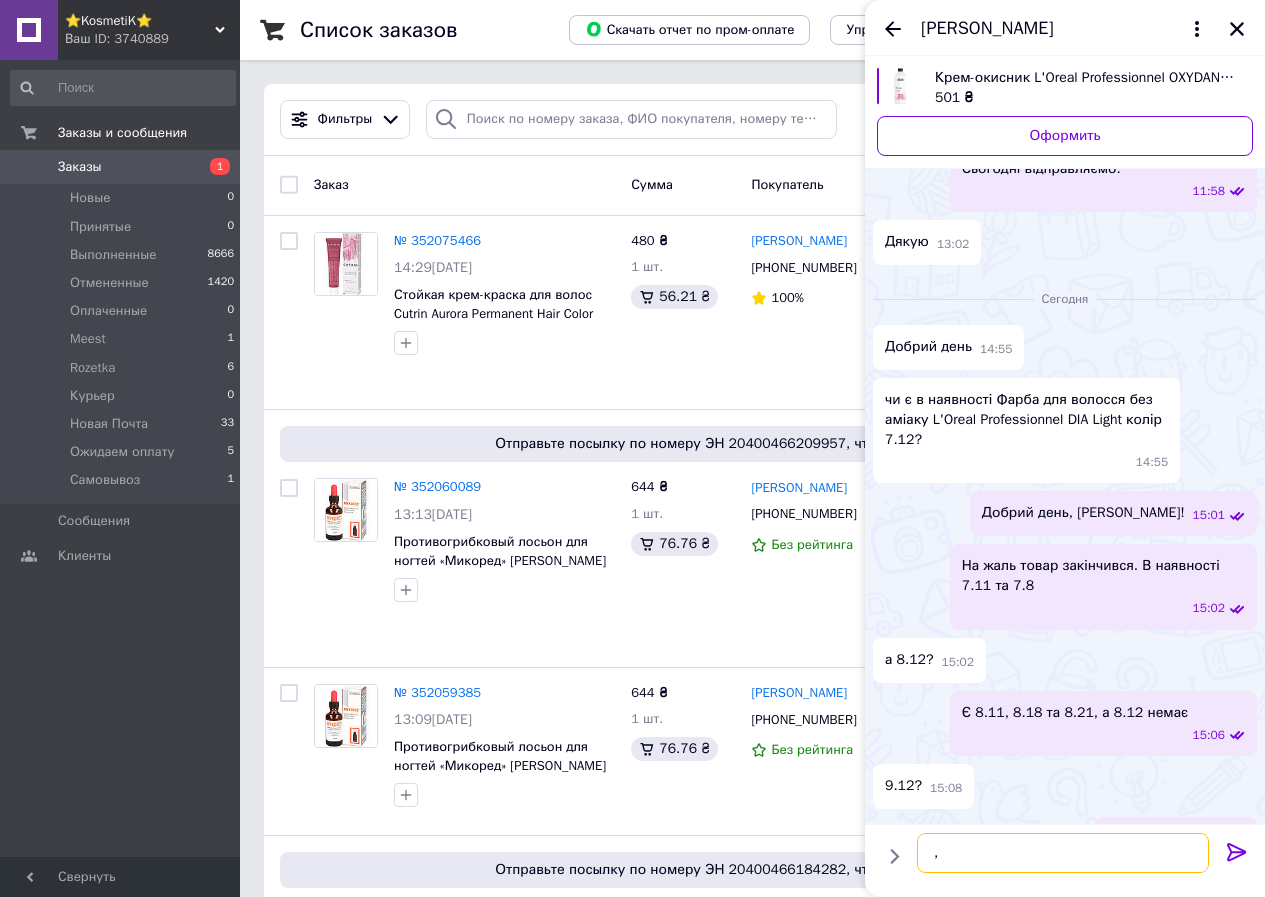 scroll, scrollTop: 770, scrollLeft: 0, axis: vertical 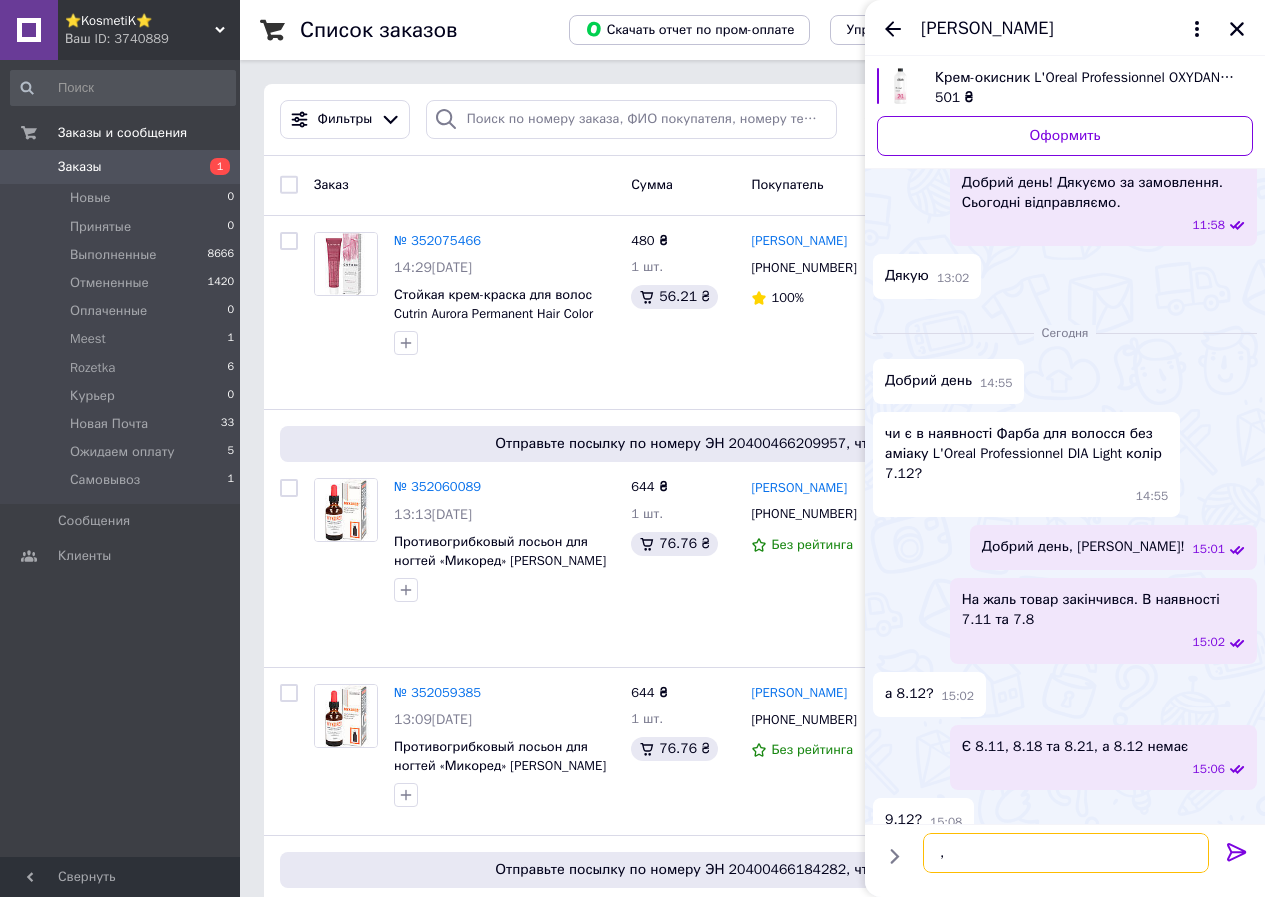 type 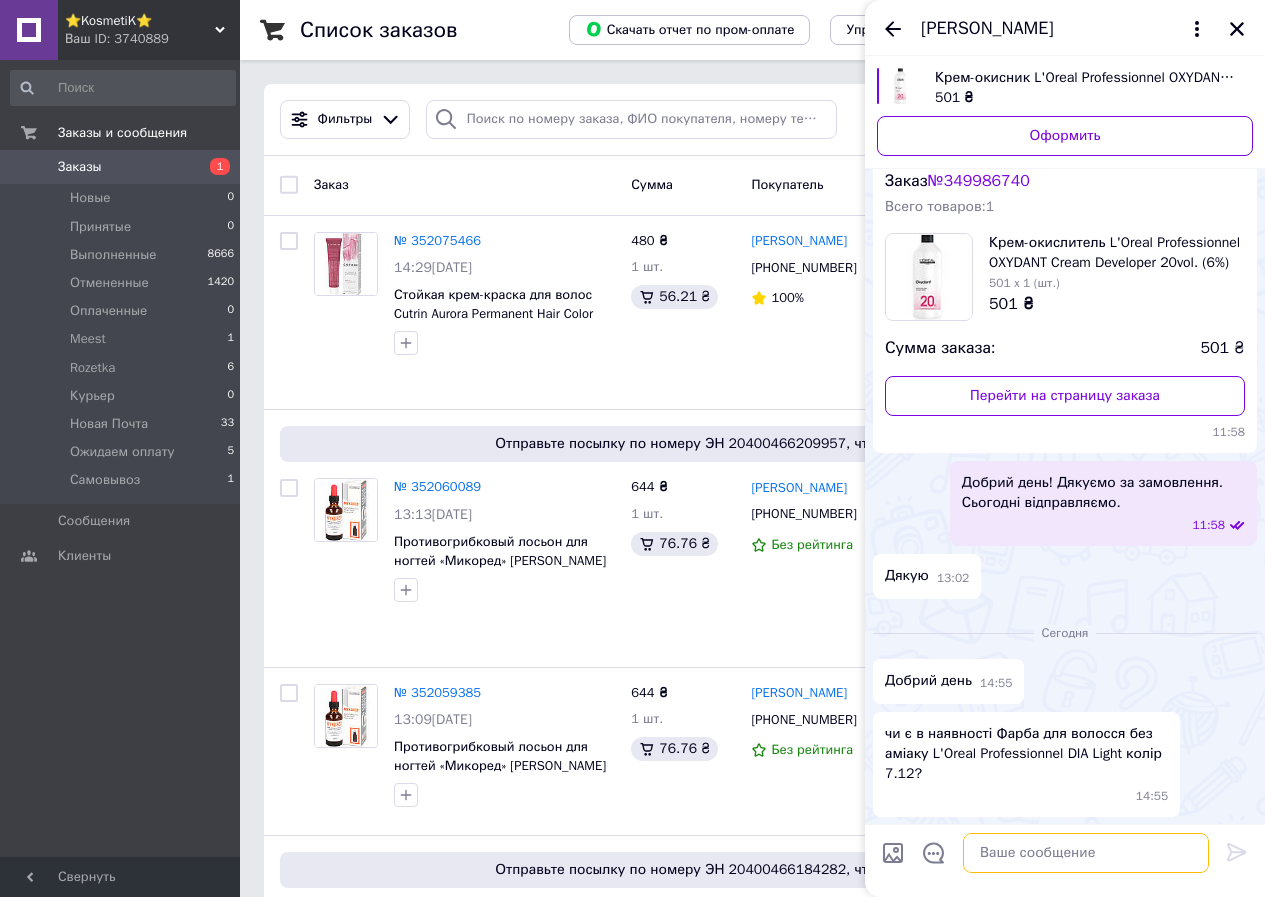 scroll, scrollTop: 370, scrollLeft: 0, axis: vertical 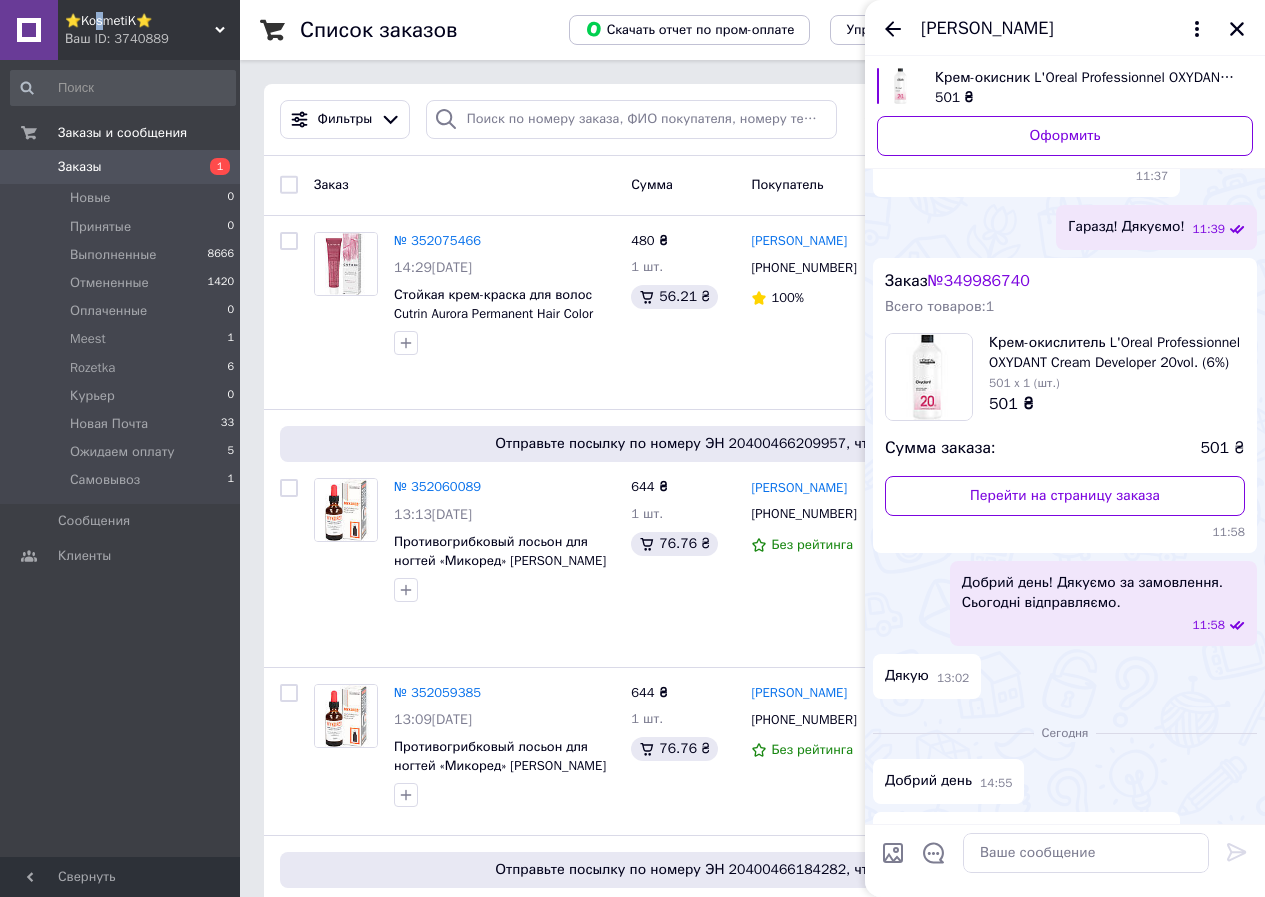 click on "⭐KosmetiK⭐" at bounding box center [140, 21] 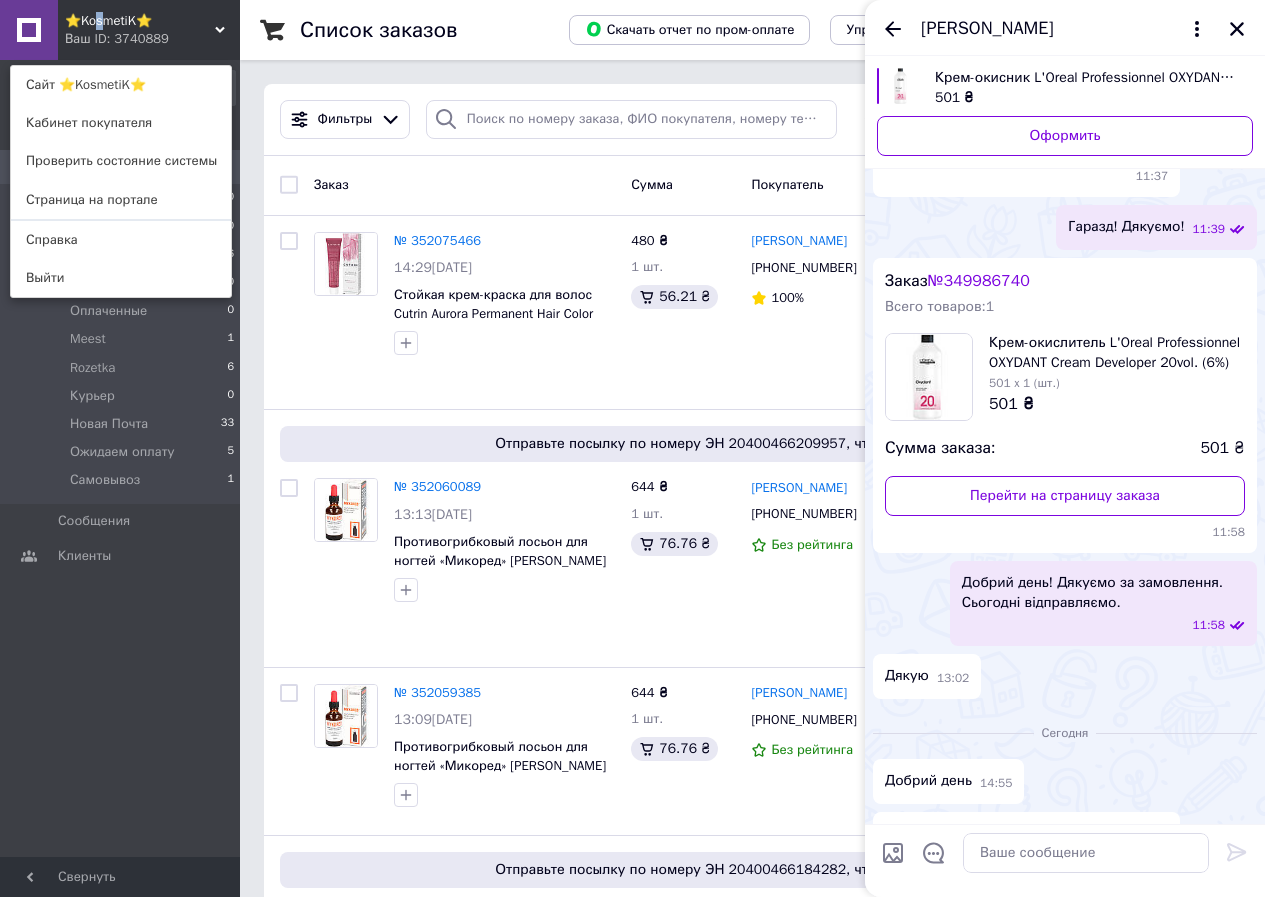 click on "Сайт ⭐KosmetiK⭐" at bounding box center [121, 85] 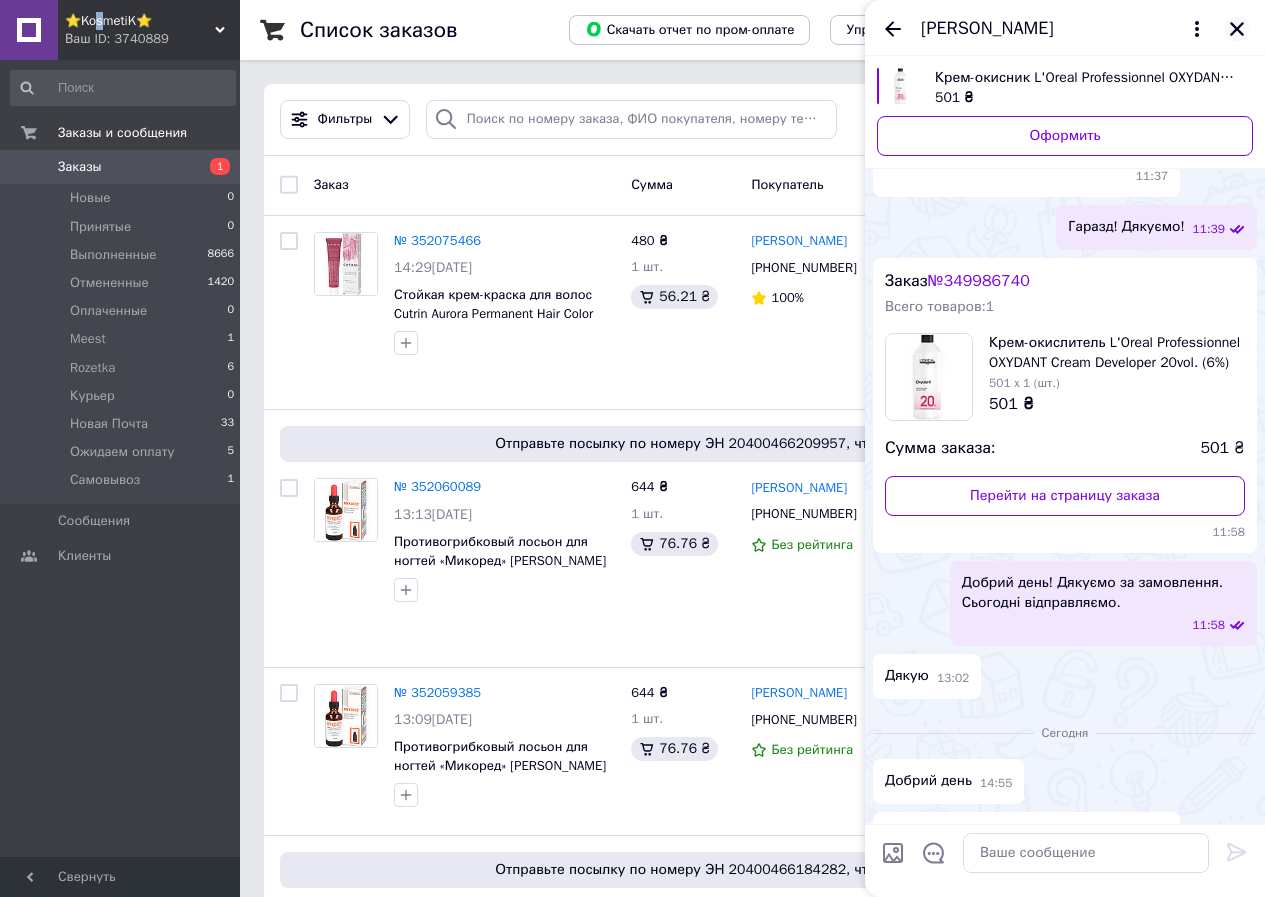 click 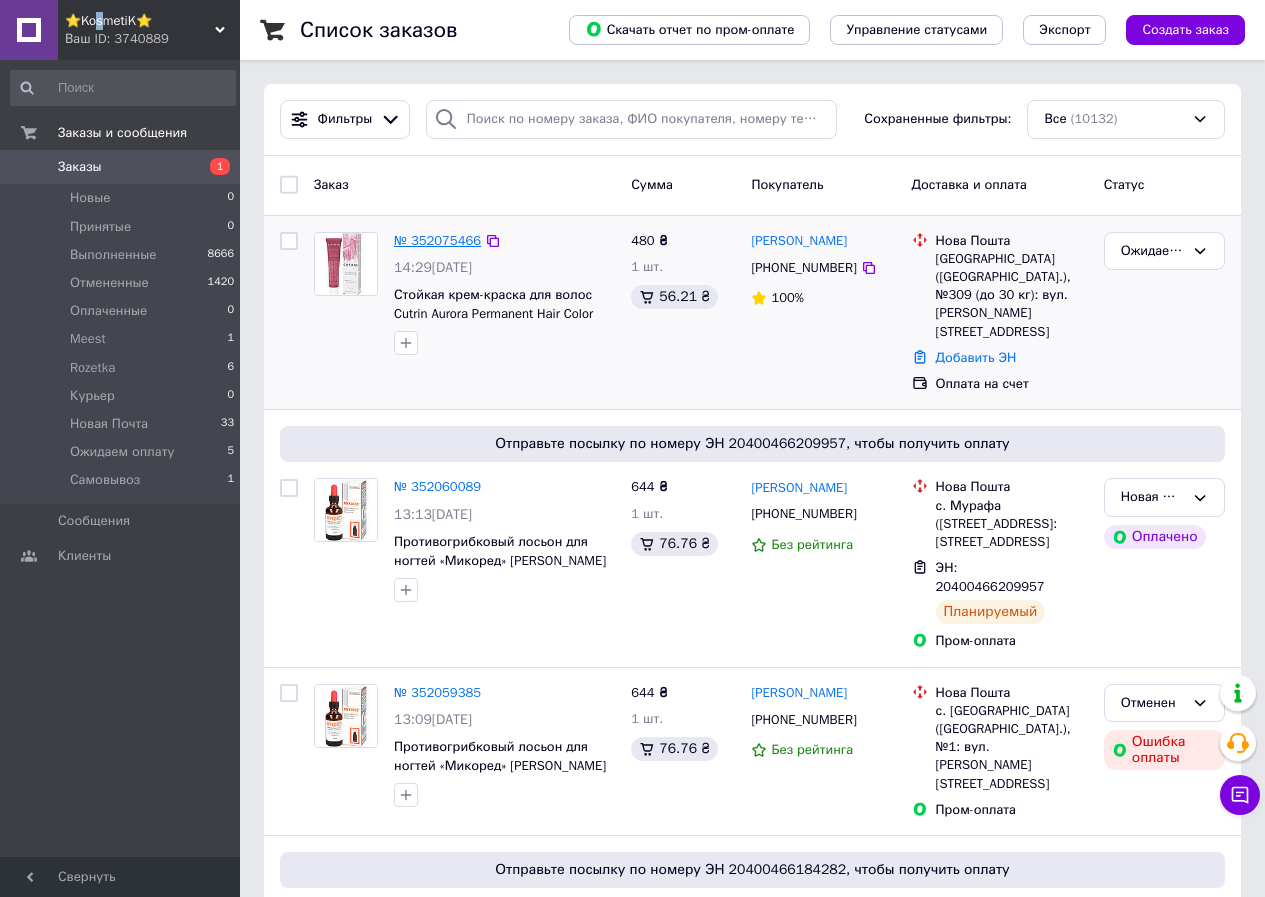 click on "№ 352075466" at bounding box center (437, 240) 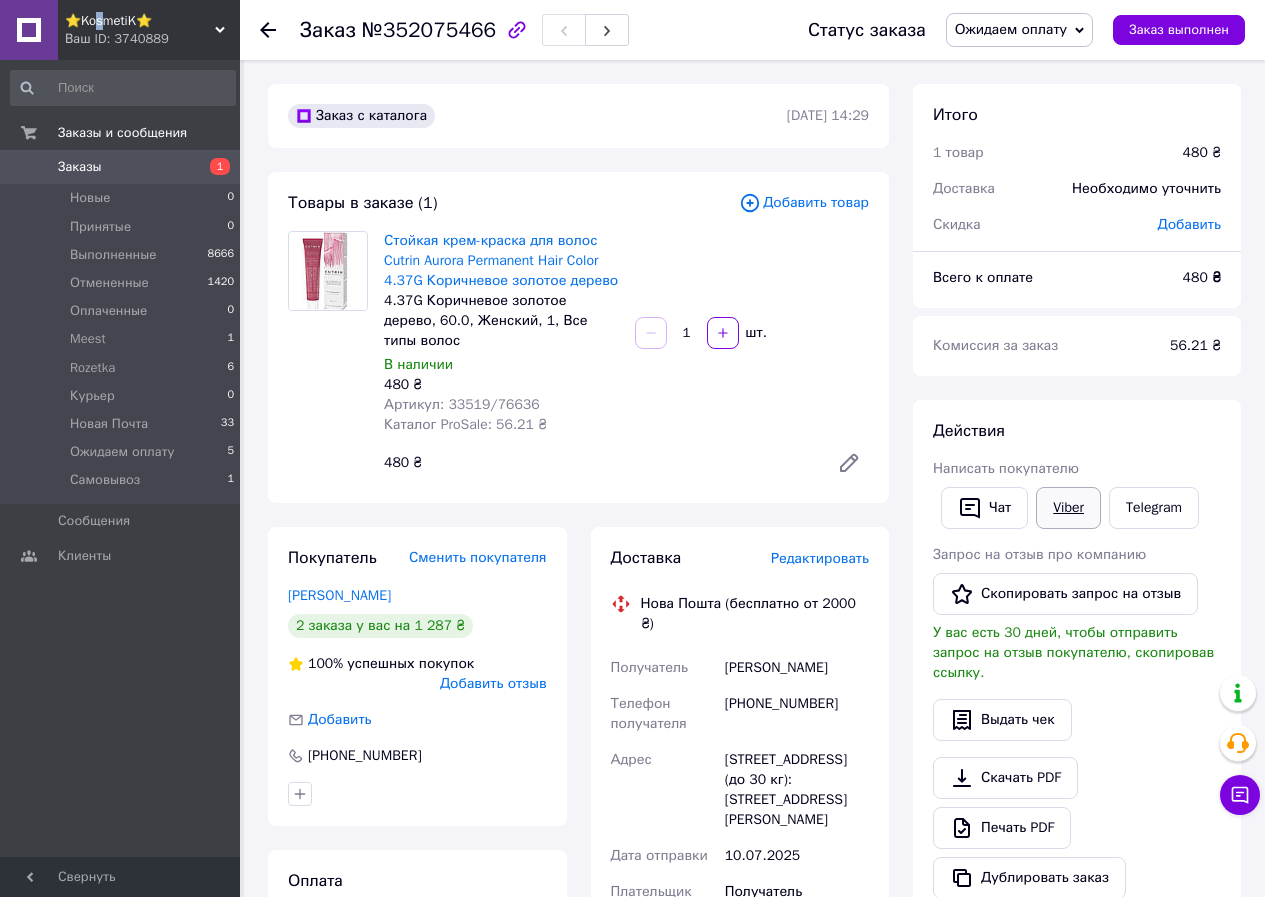 scroll, scrollTop: 100, scrollLeft: 0, axis: vertical 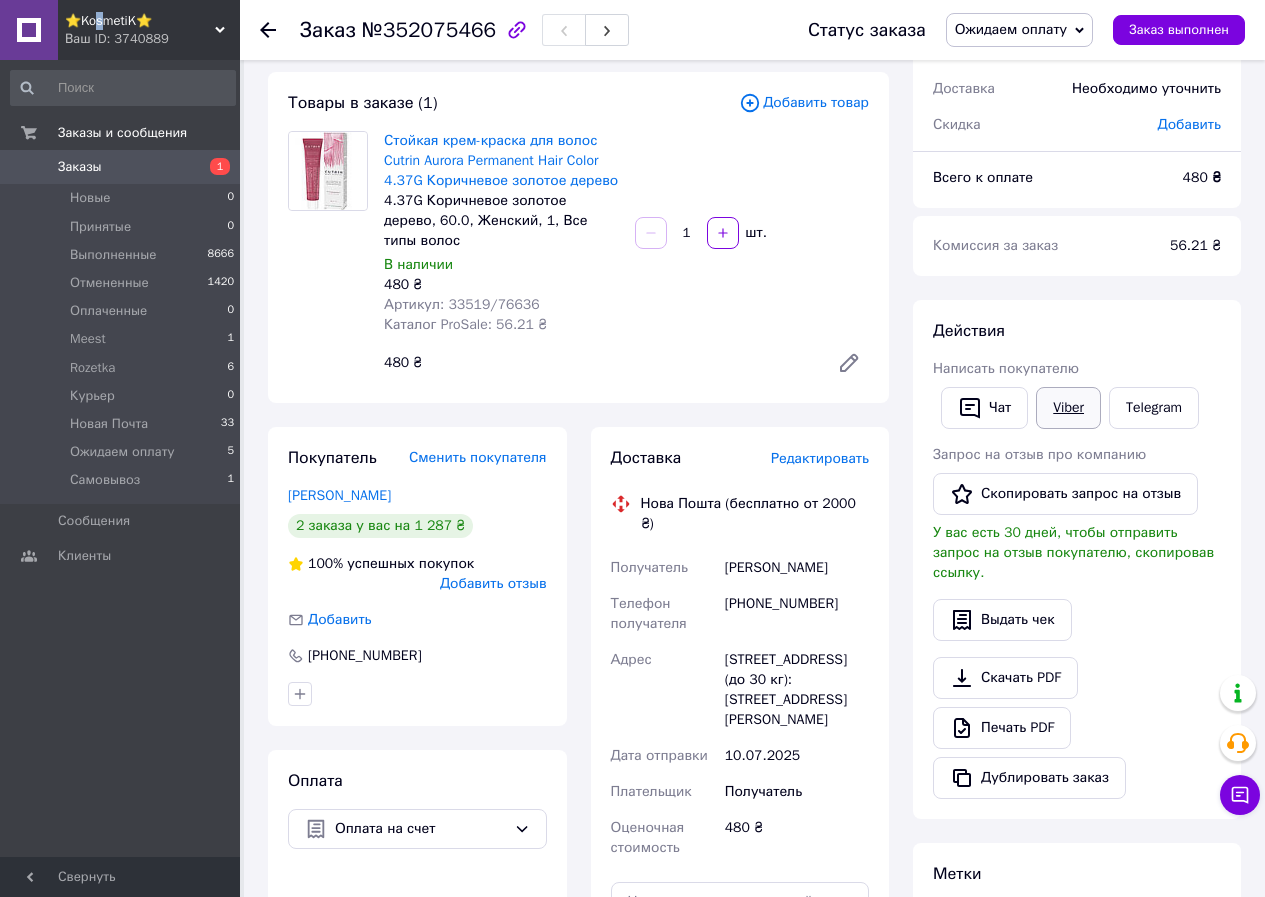 click on "Viber" at bounding box center [1068, 408] 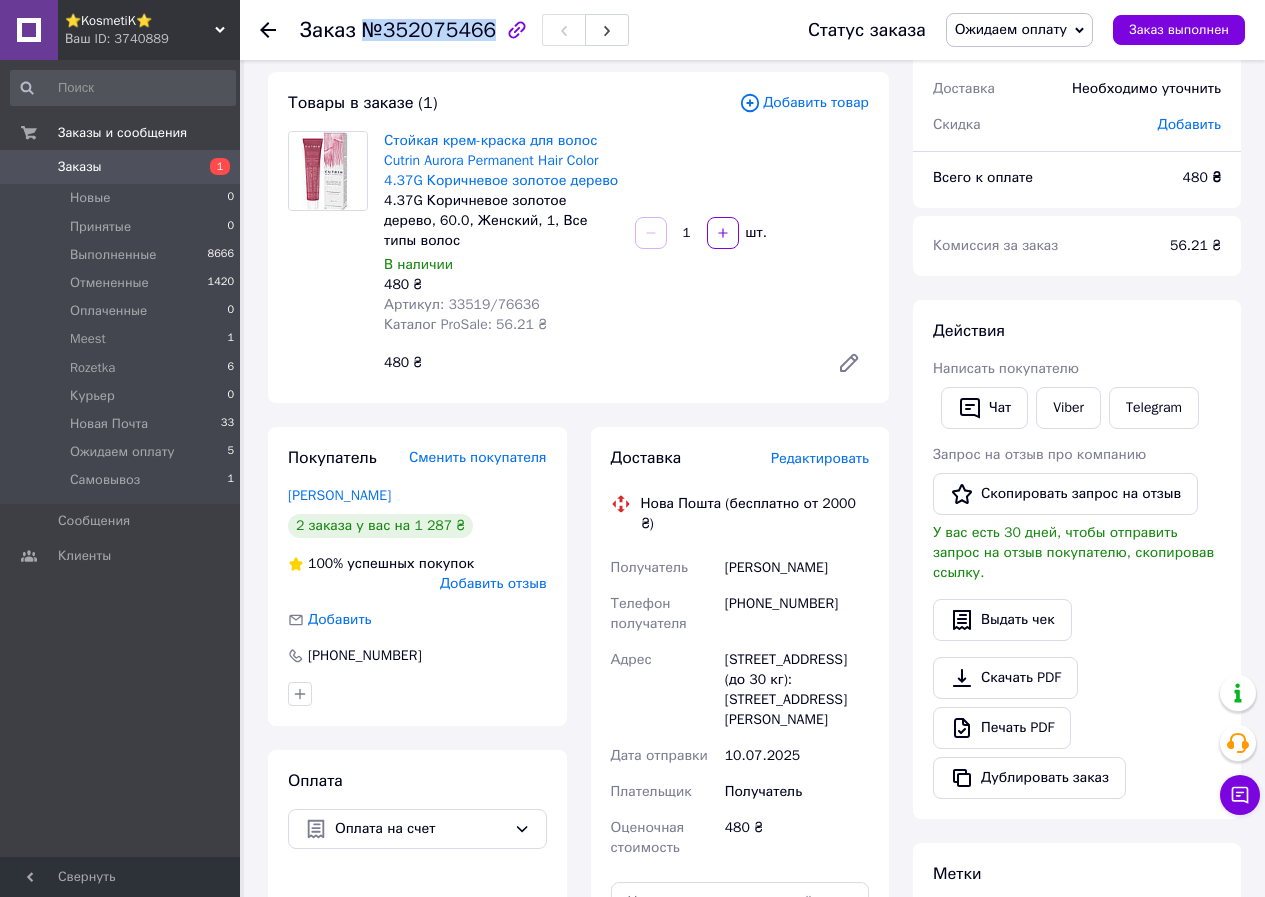 drag, startPoint x: 358, startPoint y: 31, endPoint x: 483, endPoint y: 33, distance: 125.016 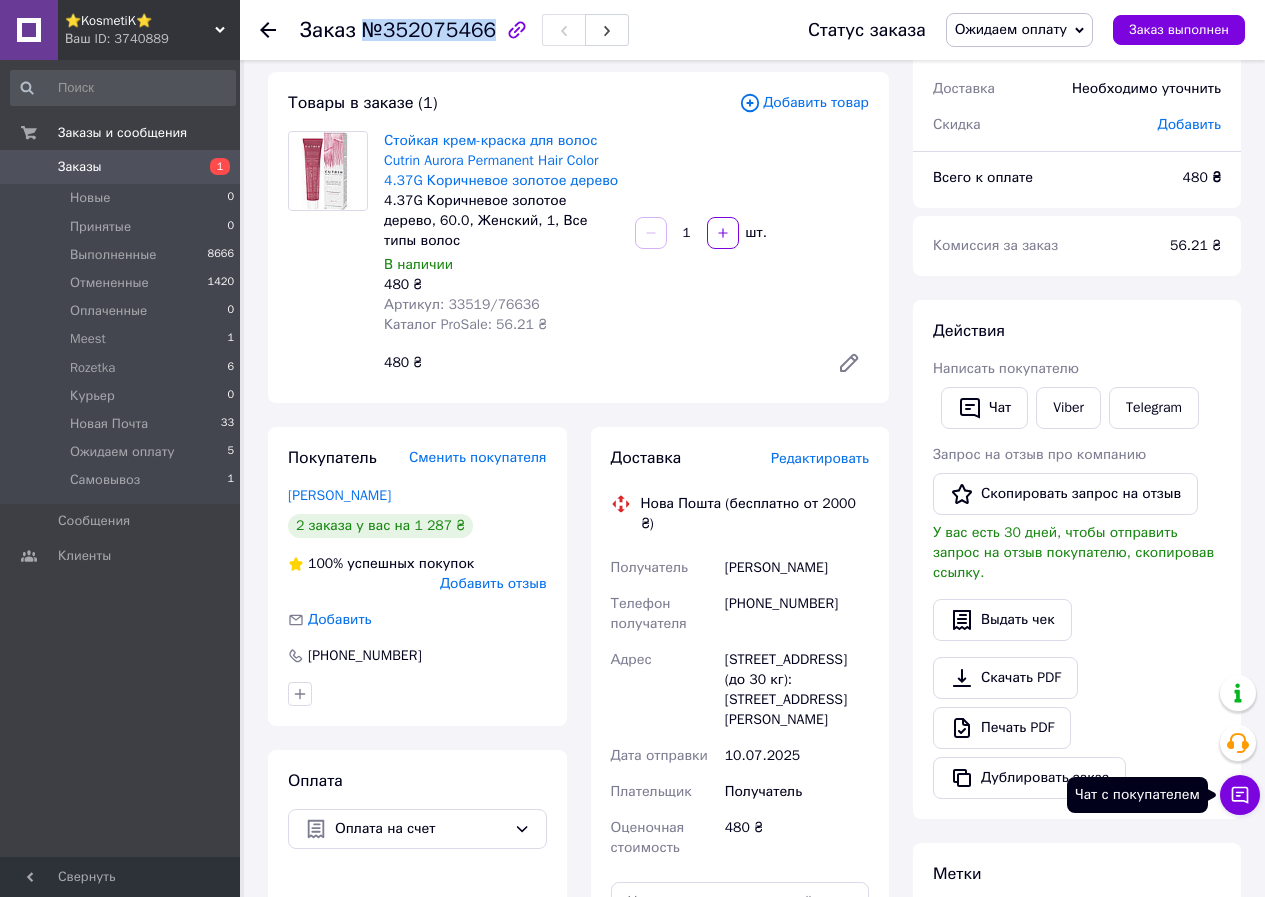 click 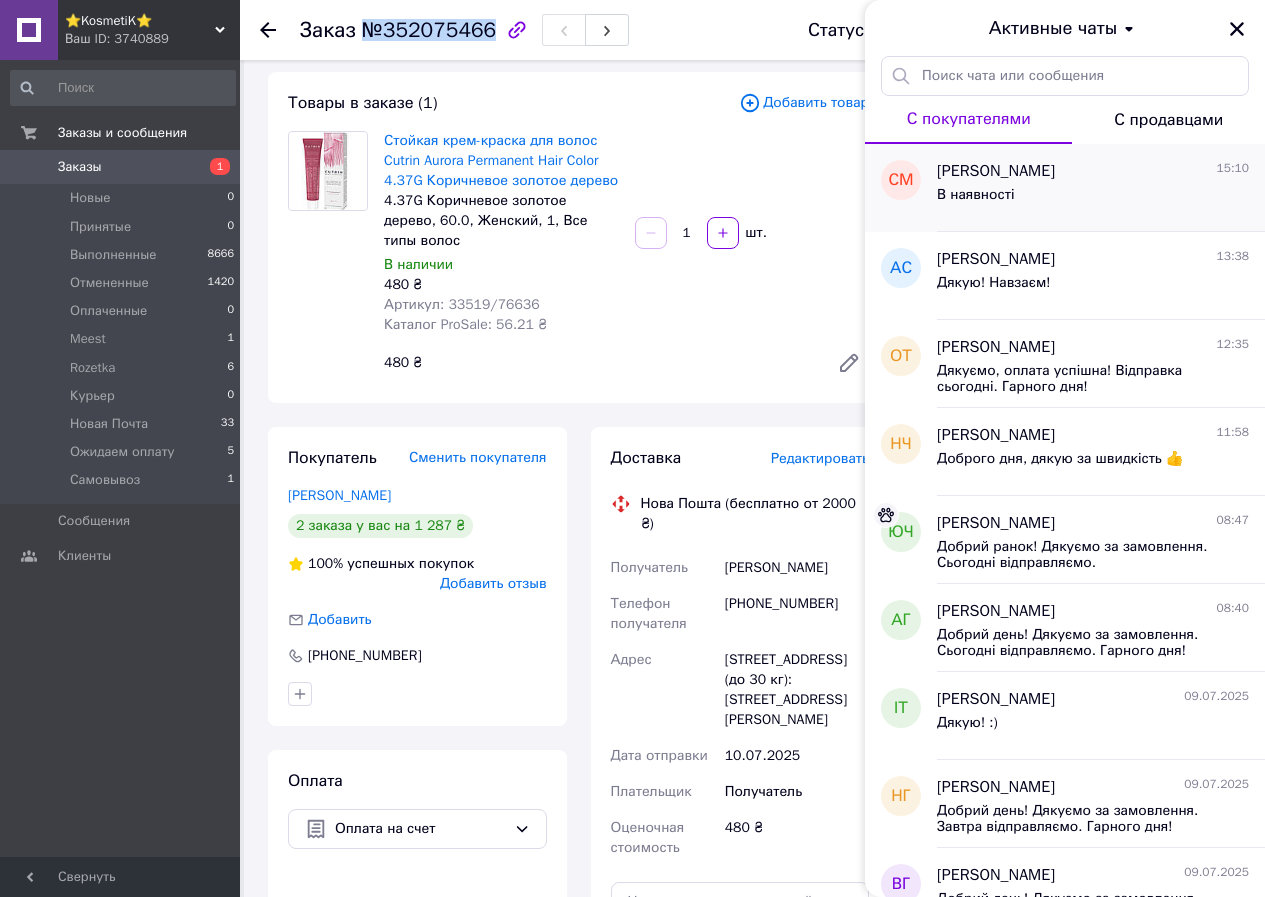 click on "[PERSON_NAME]" at bounding box center [996, 171] 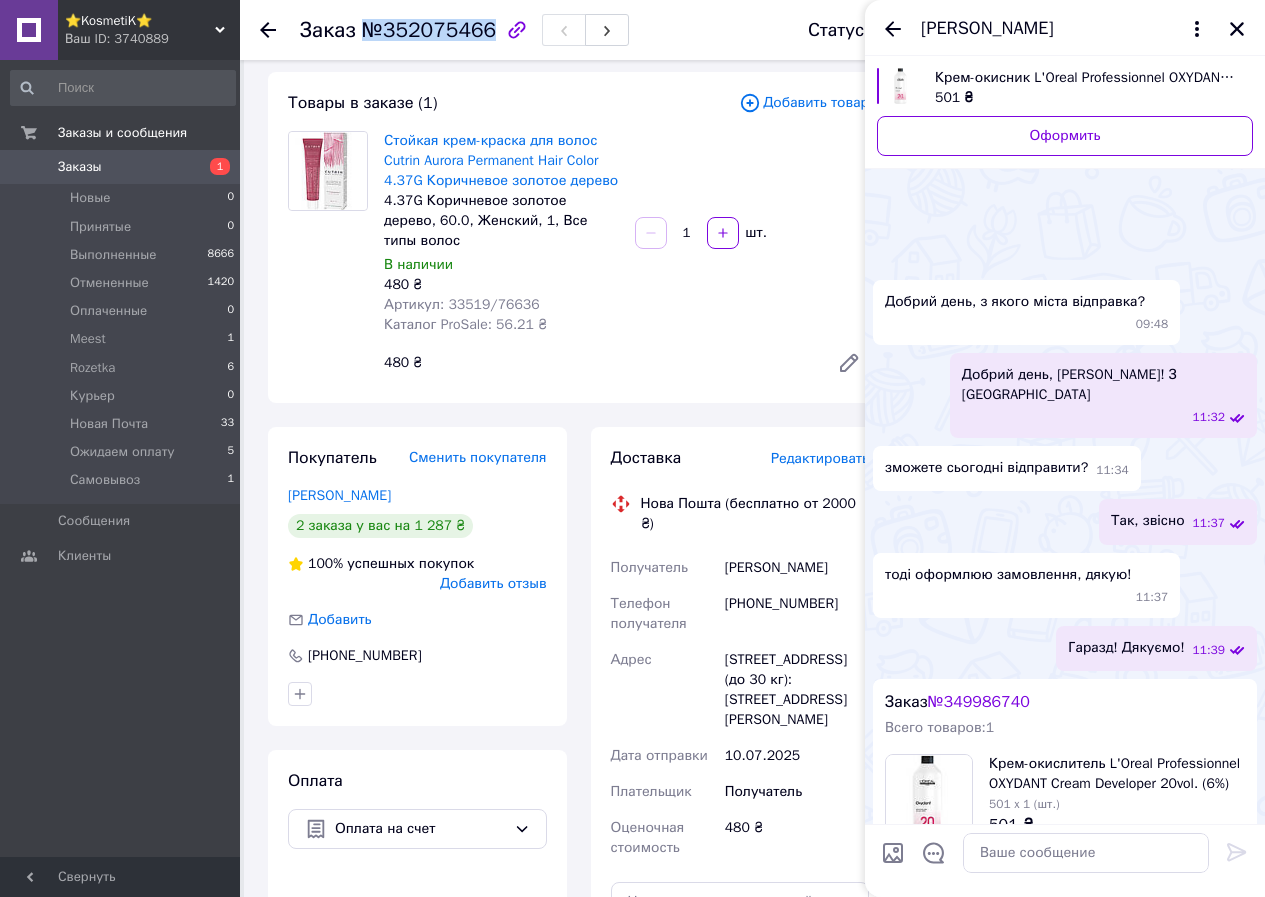 scroll, scrollTop: 821, scrollLeft: 0, axis: vertical 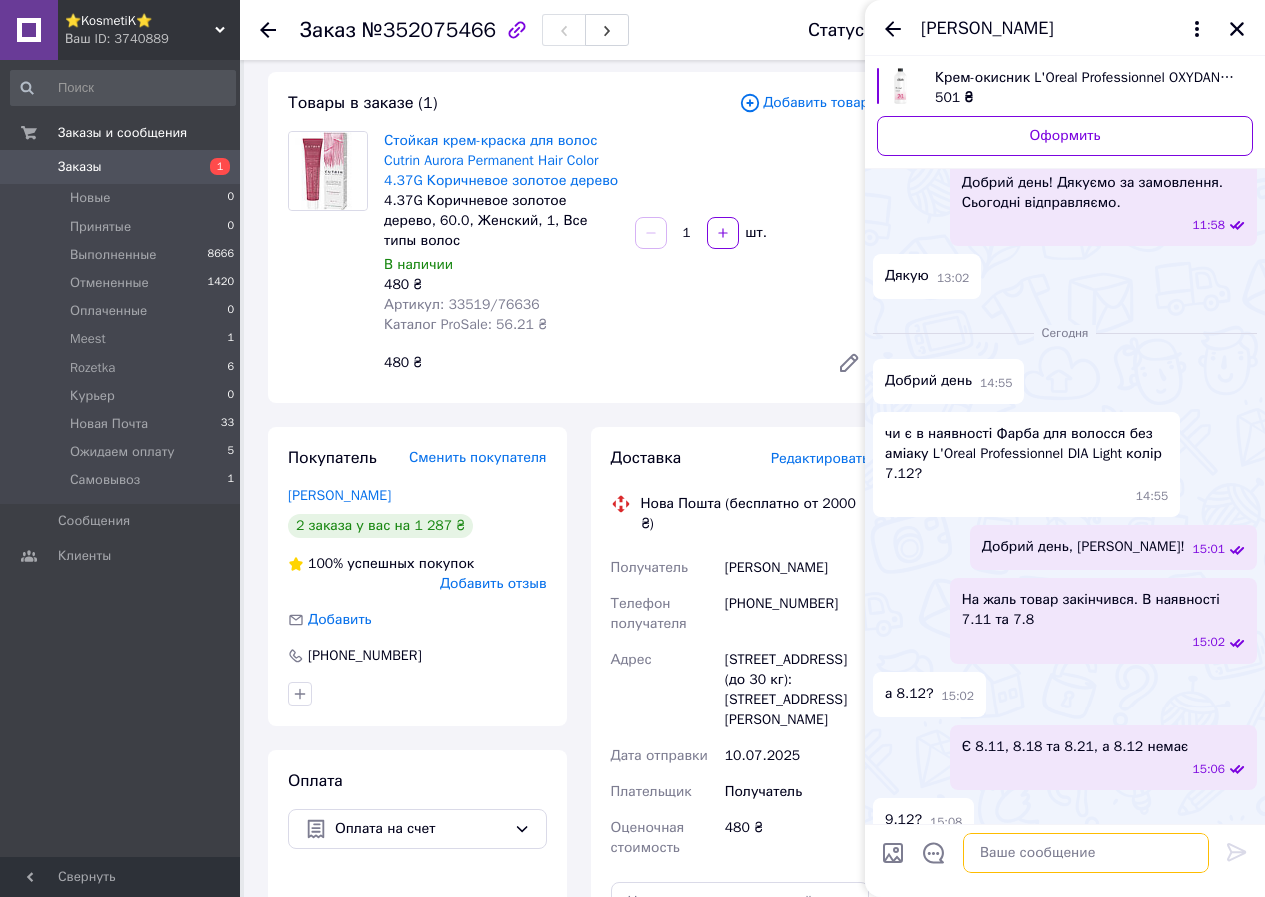 click at bounding box center [1086, 853] 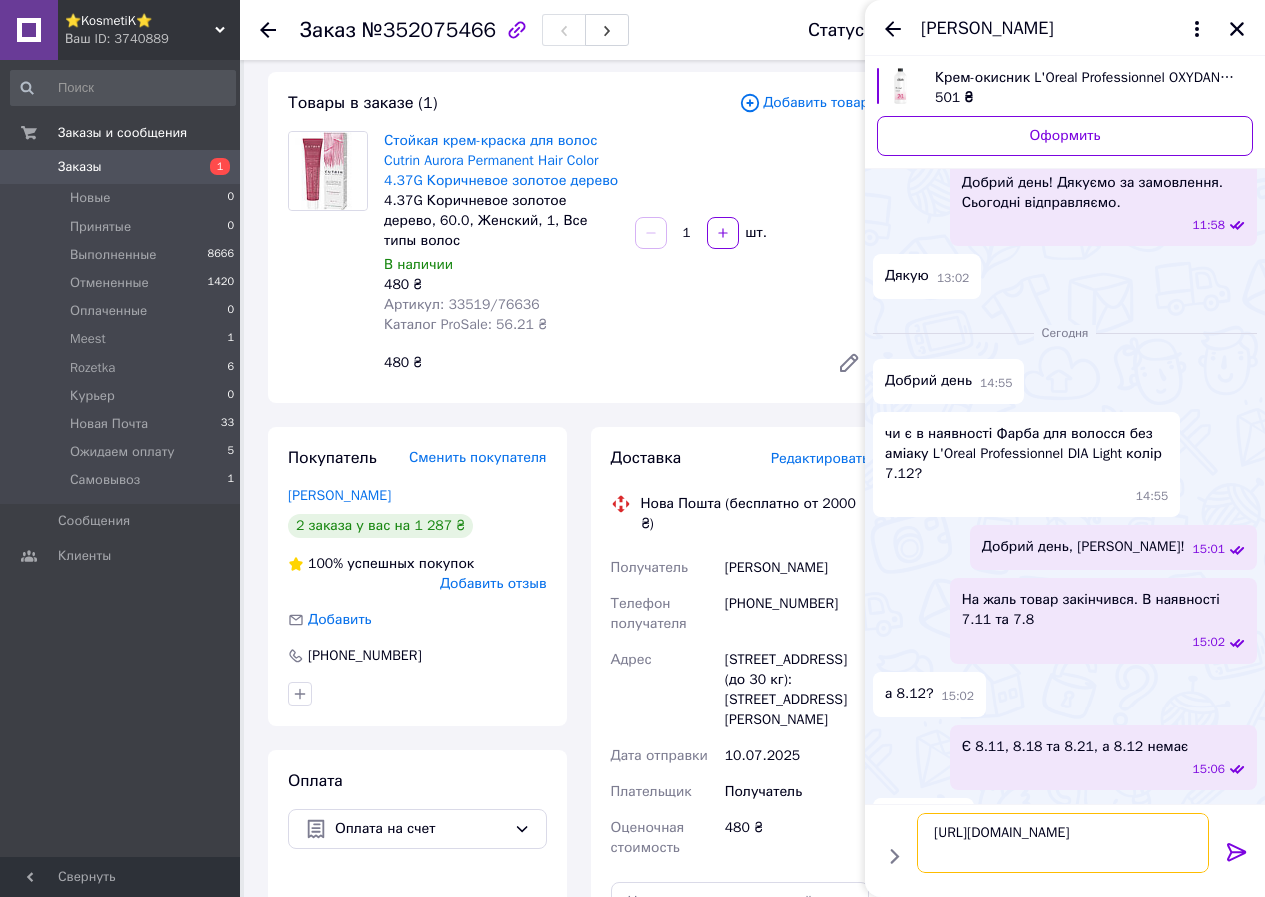 type 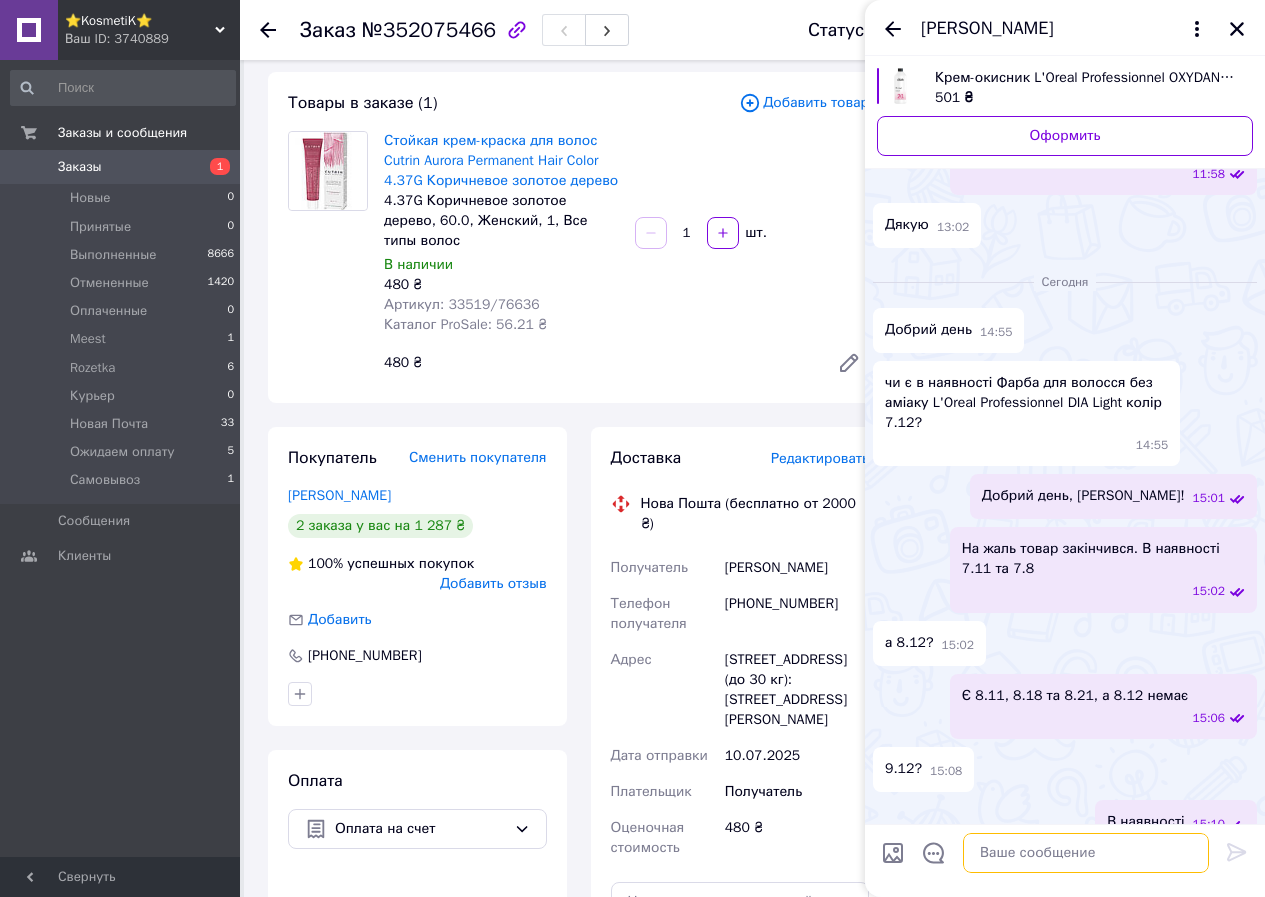 scroll, scrollTop: 1111, scrollLeft: 0, axis: vertical 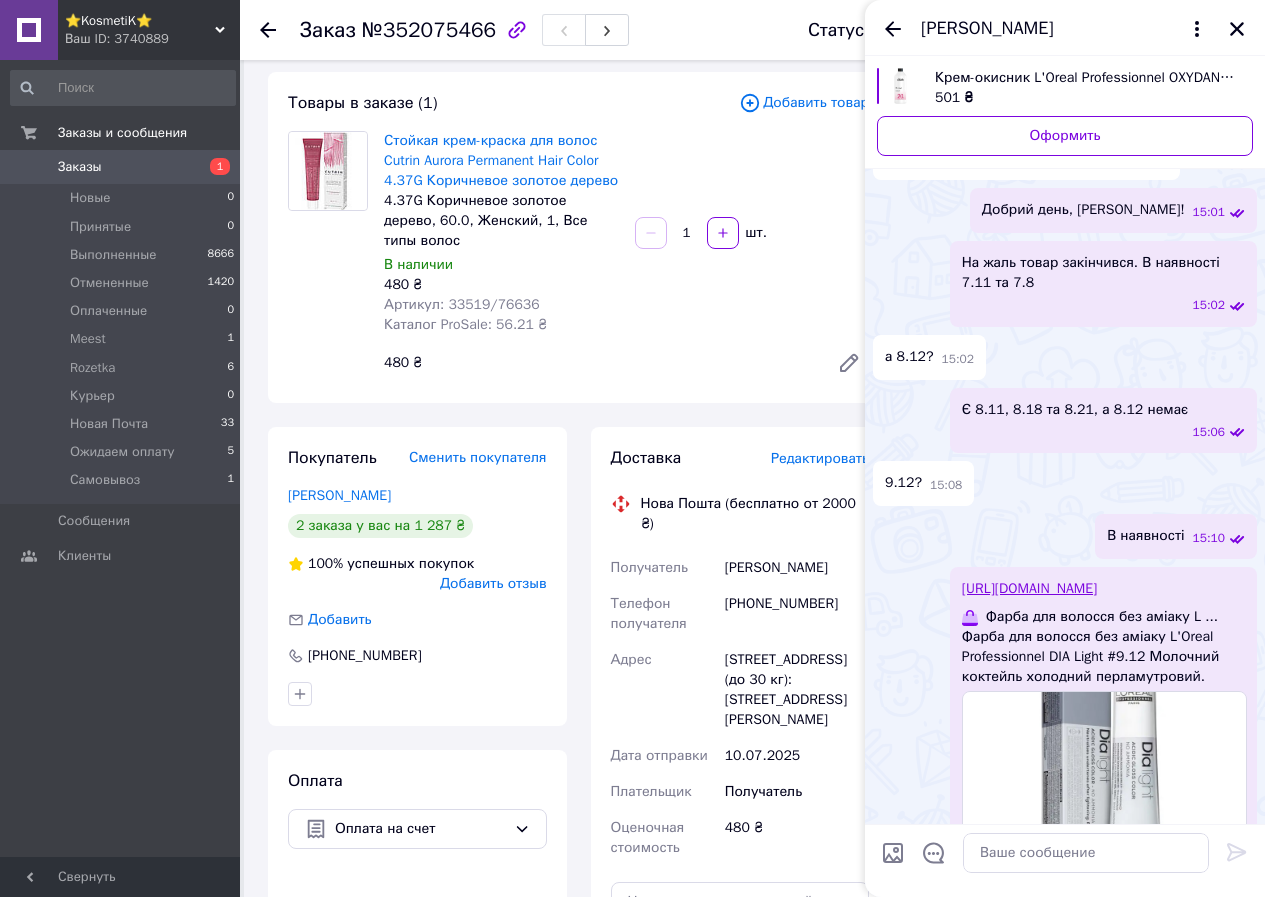 click on "Заказы" at bounding box center (121, 167) 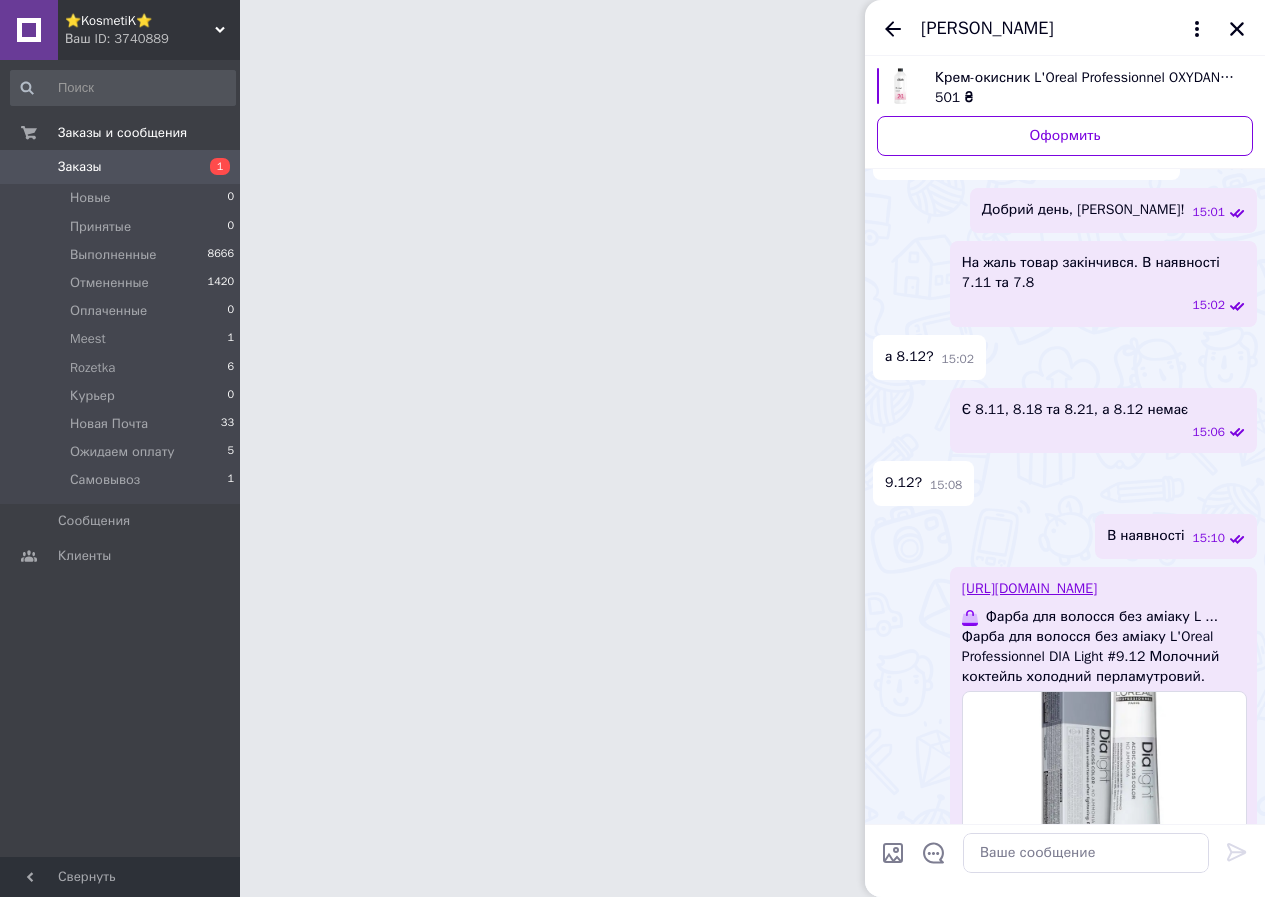 scroll, scrollTop: 0, scrollLeft: 0, axis: both 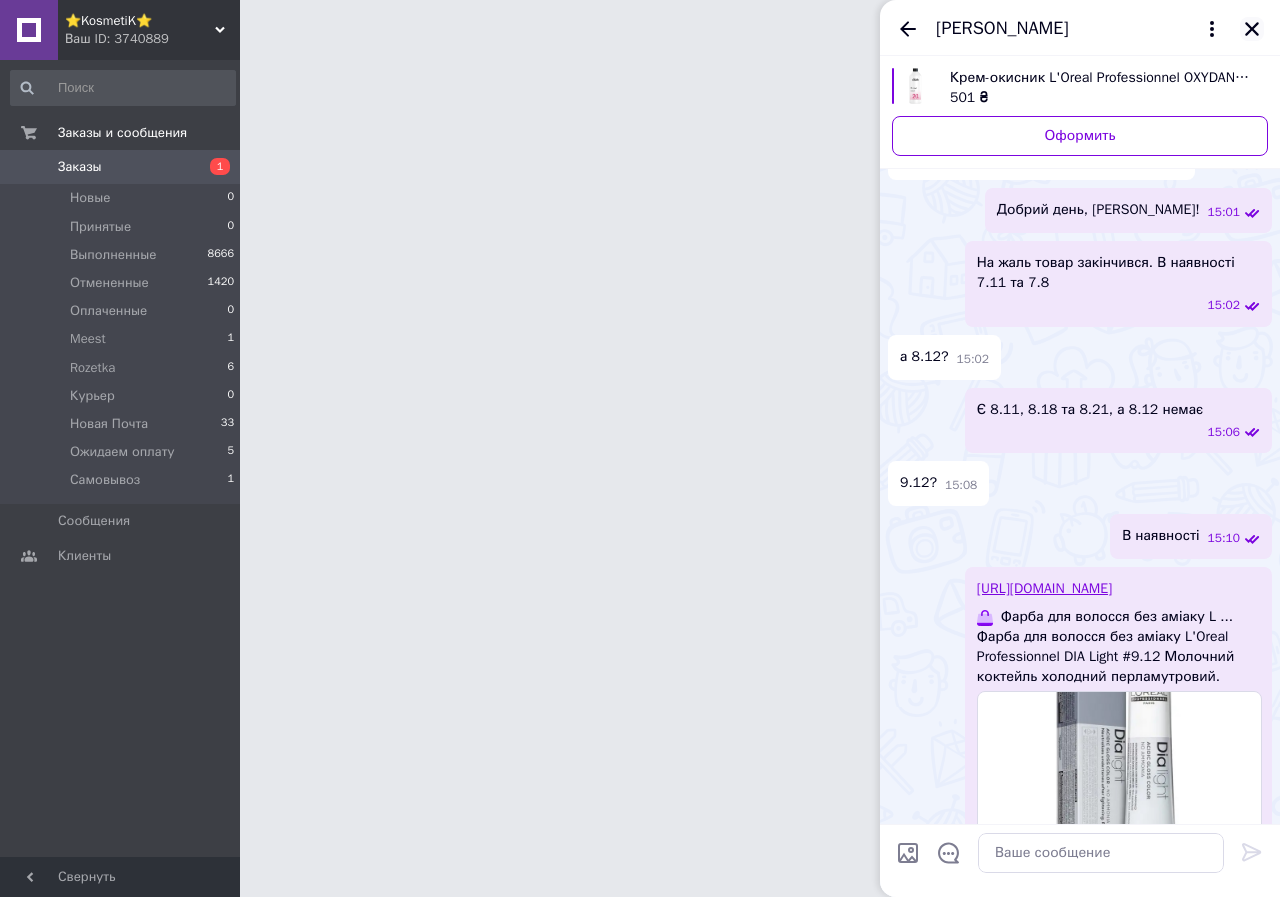 click 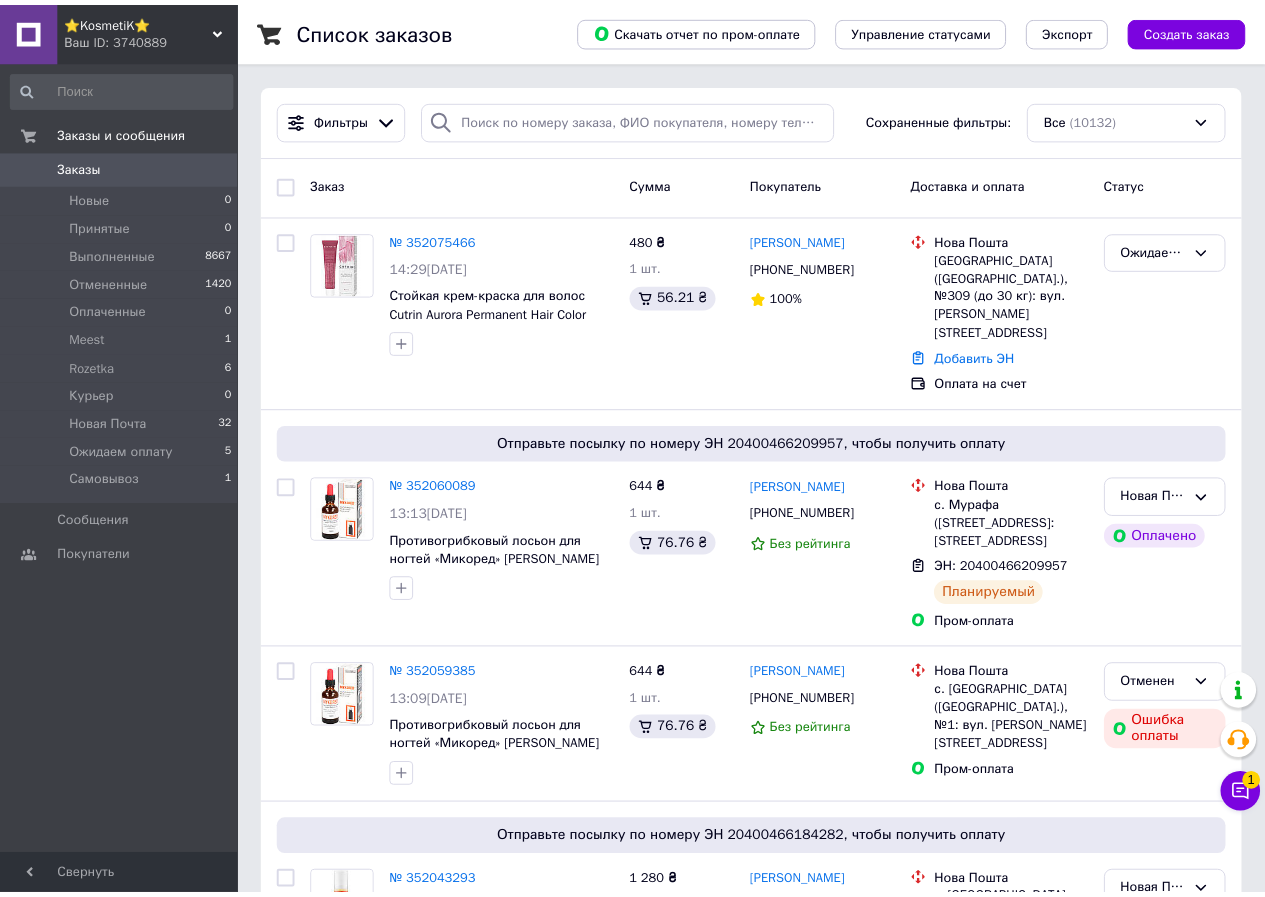 scroll, scrollTop: 0, scrollLeft: 0, axis: both 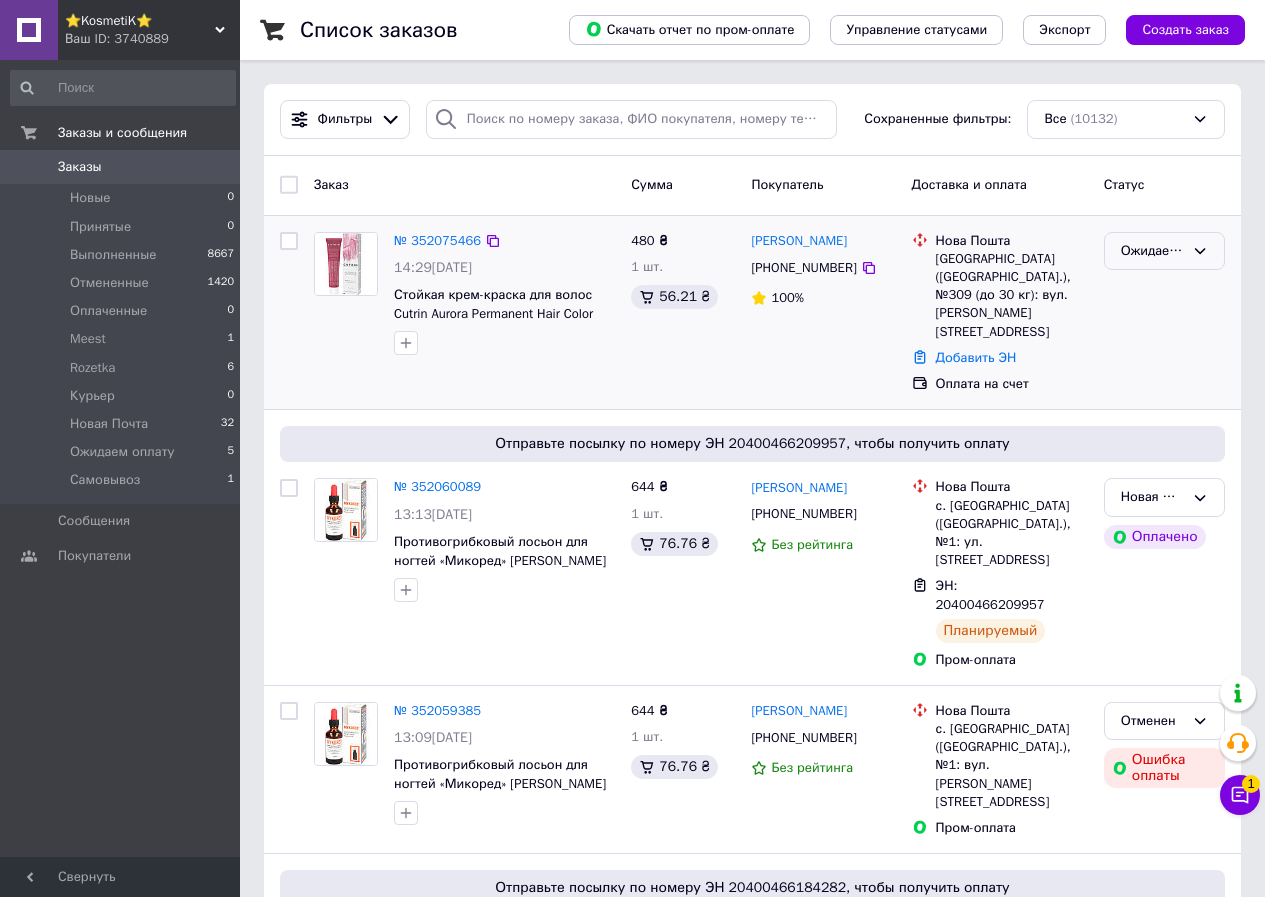 click on "Ожидаем оплату" at bounding box center (1152, 251) 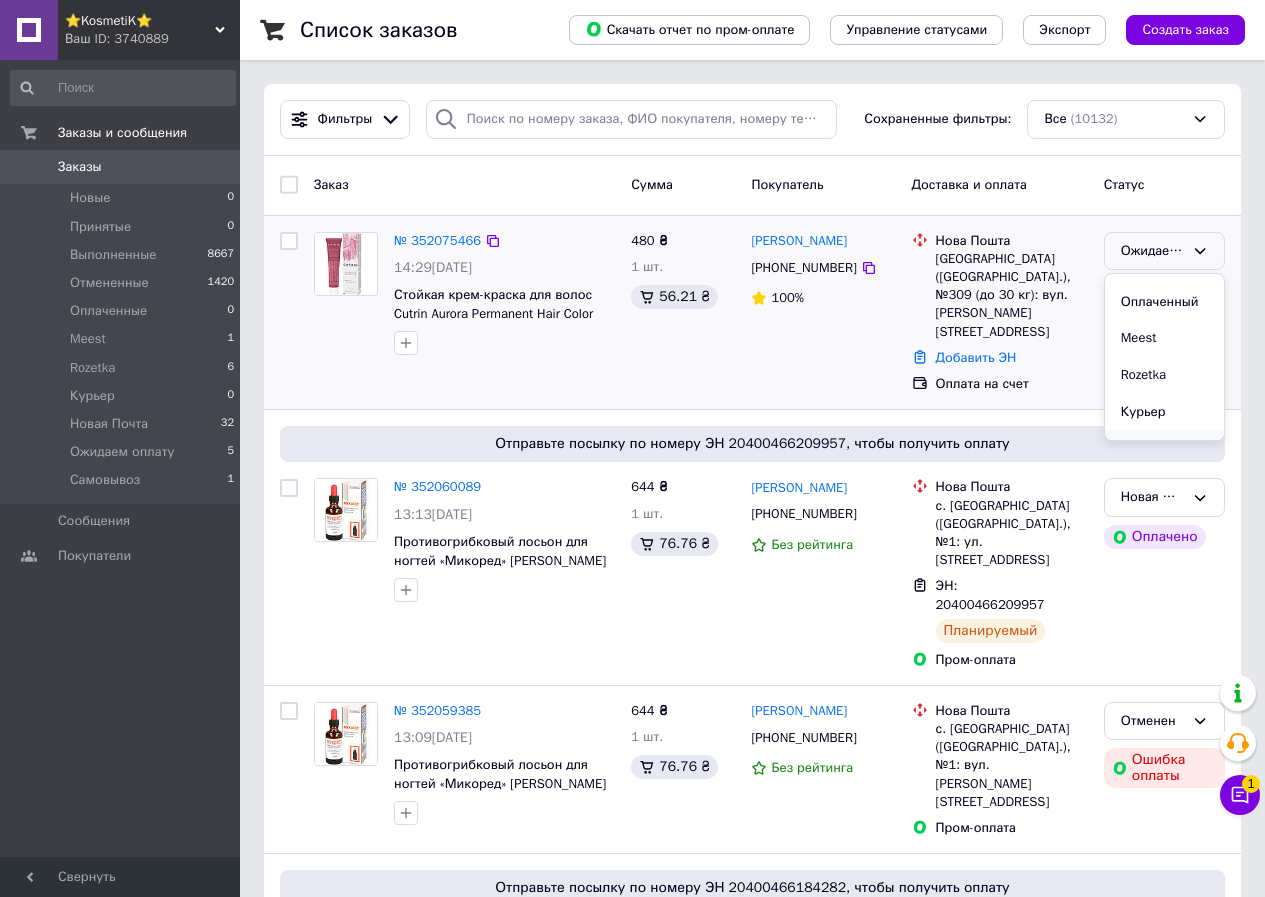 scroll, scrollTop: 163, scrollLeft: 0, axis: vertical 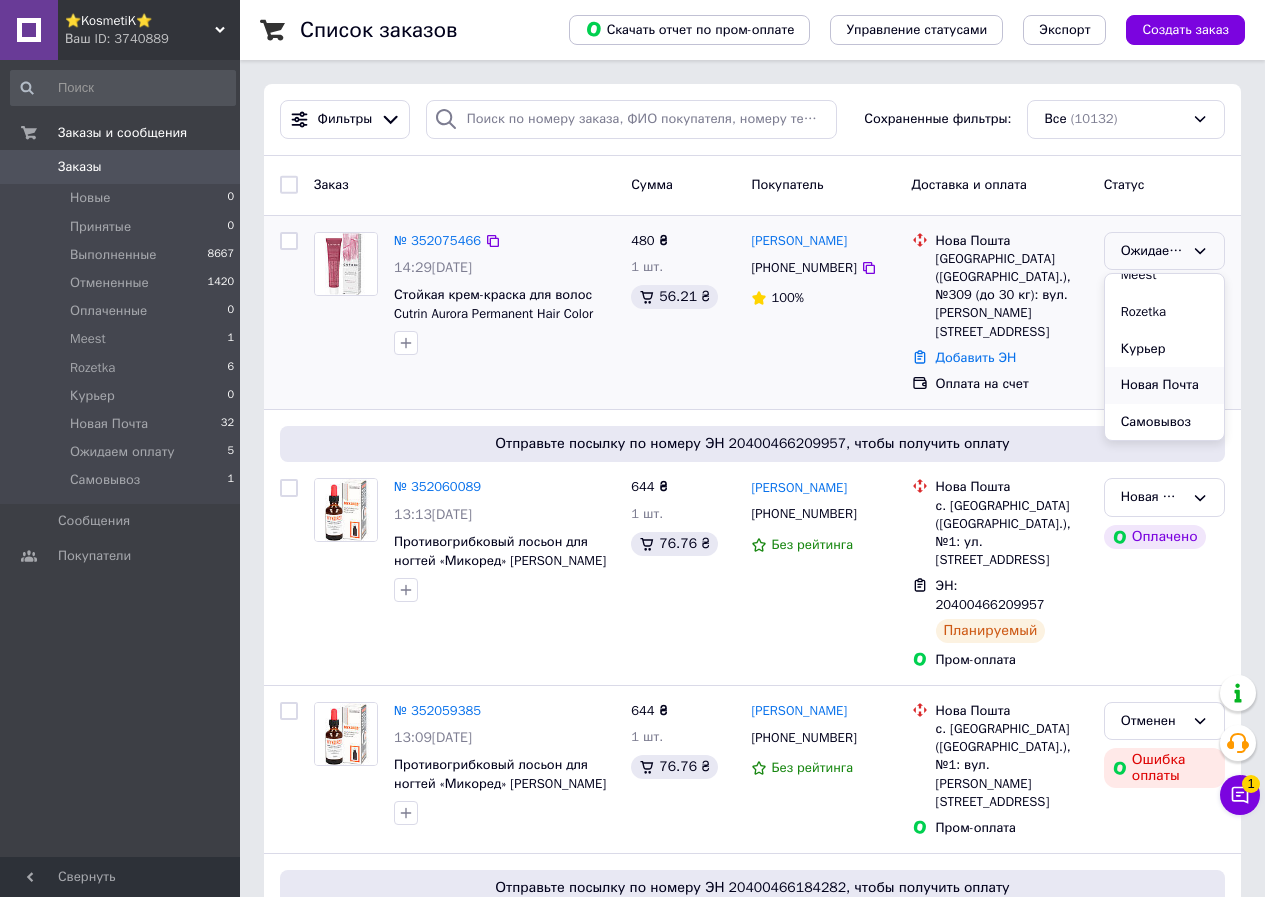 click on "Новая Почта" at bounding box center (1164, 385) 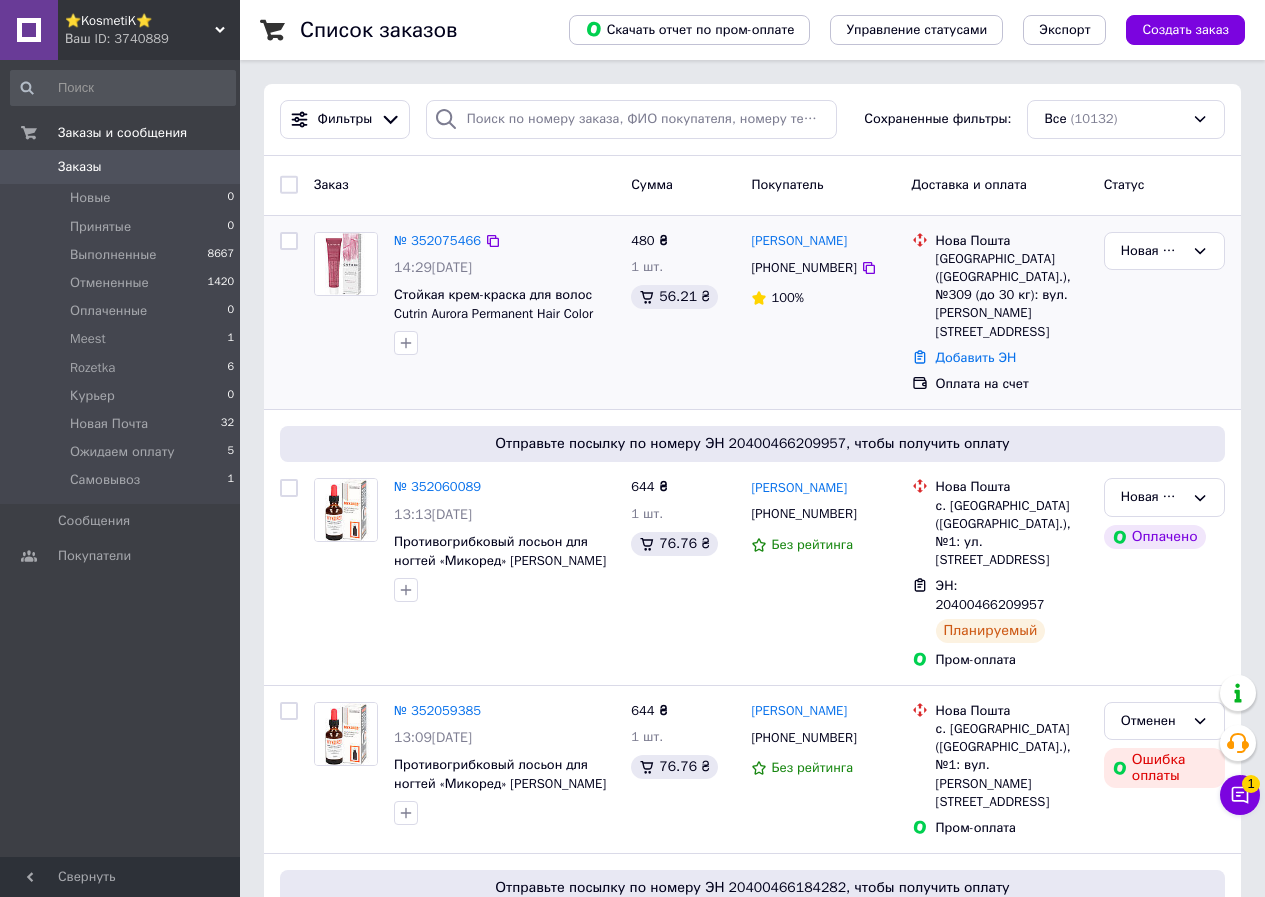 click on "№ 352075466" at bounding box center (437, 241) 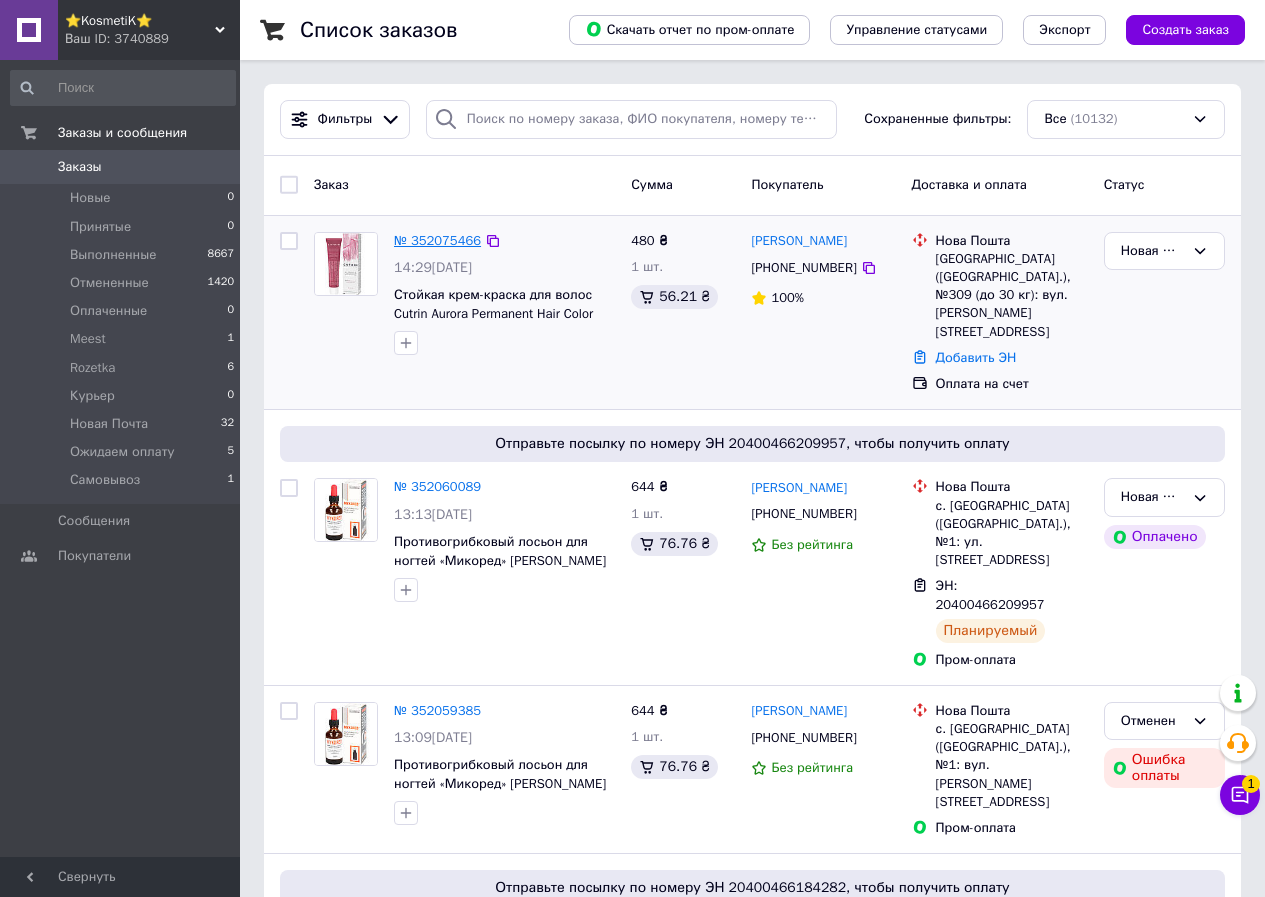 click on "№ 352075466" at bounding box center (437, 240) 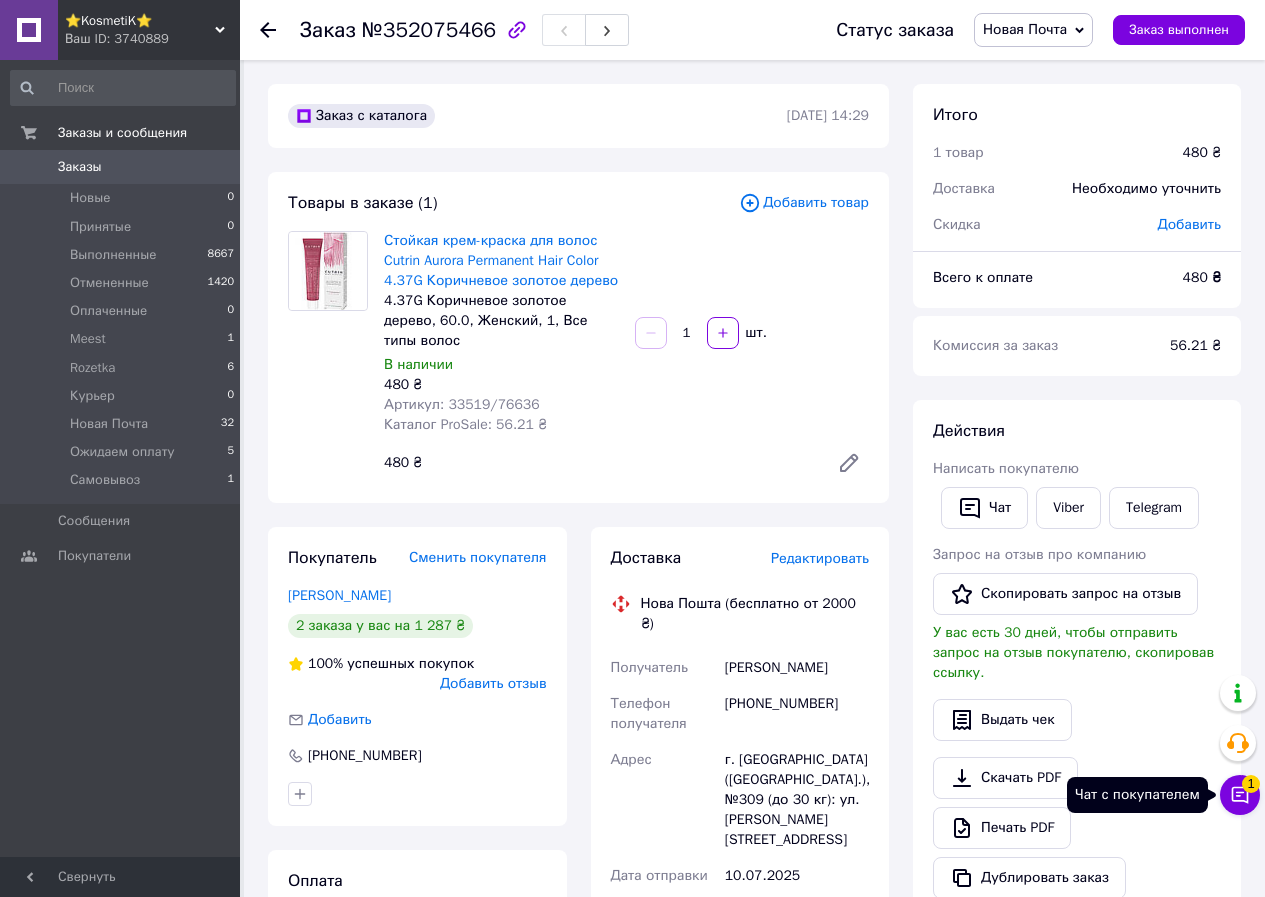 click on "1" at bounding box center (1251, 784) 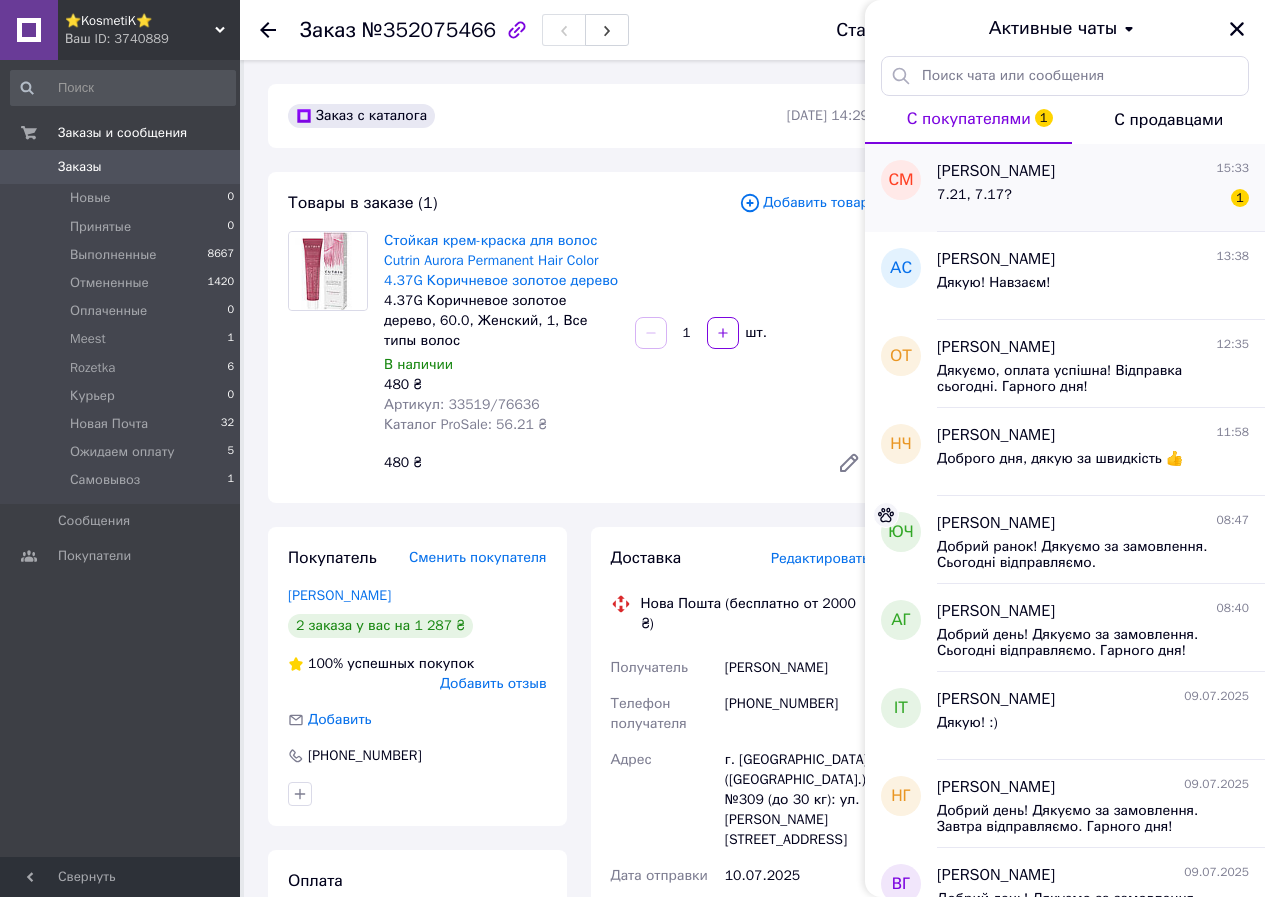 click on "7.21, 7.17? 1" at bounding box center [1093, 199] 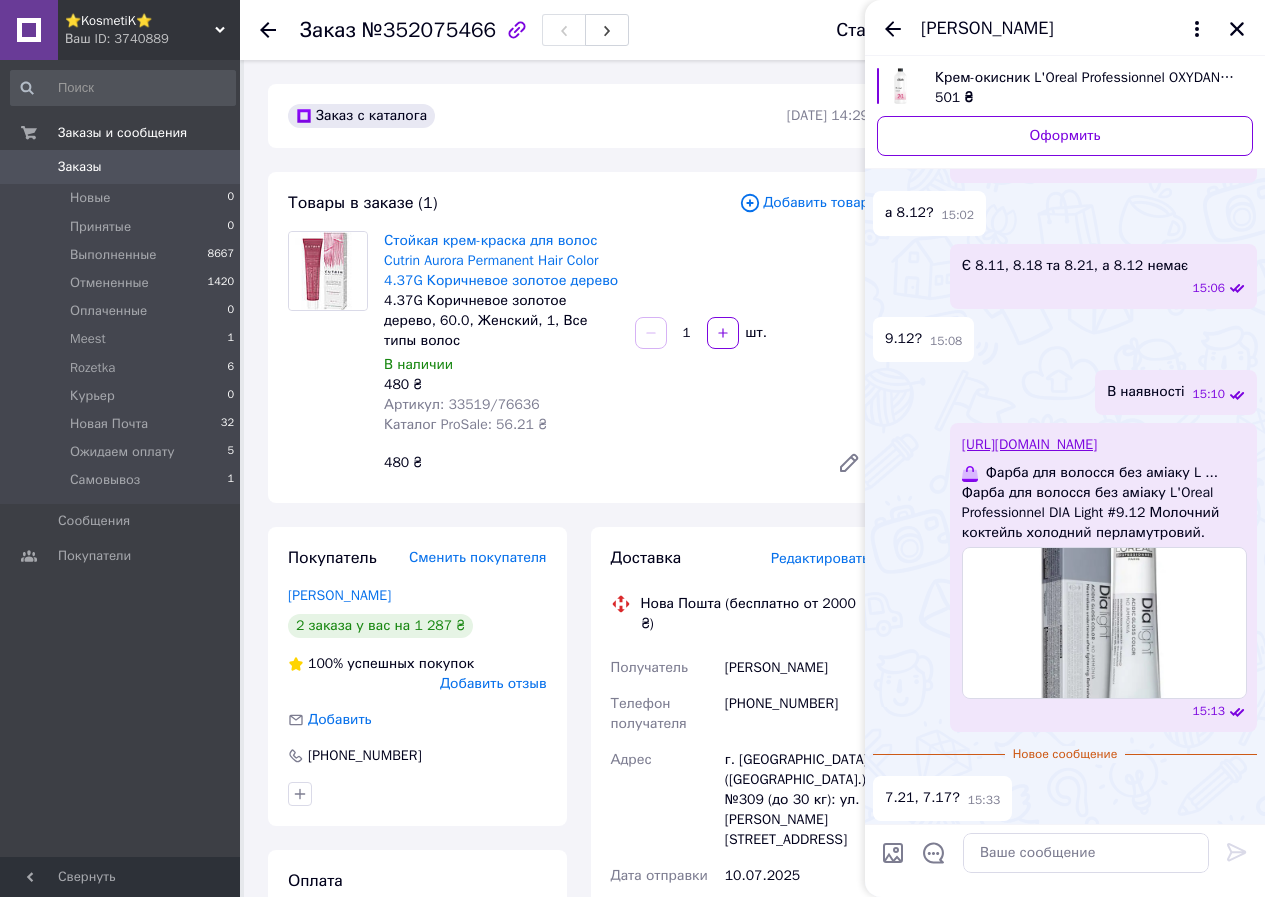 scroll, scrollTop: 1196, scrollLeft: 0, axis: vertical 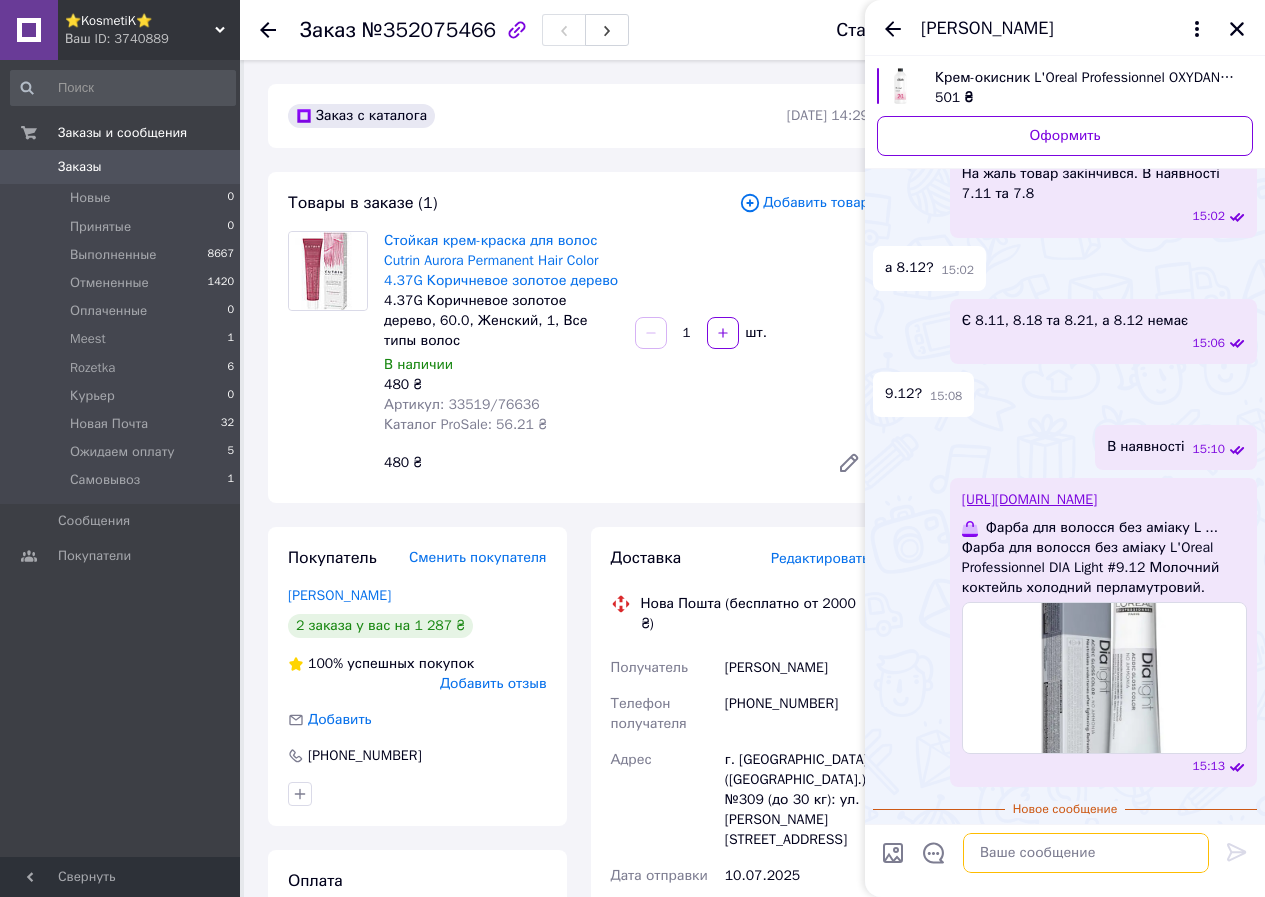 click at bounding box center (1086, 853) 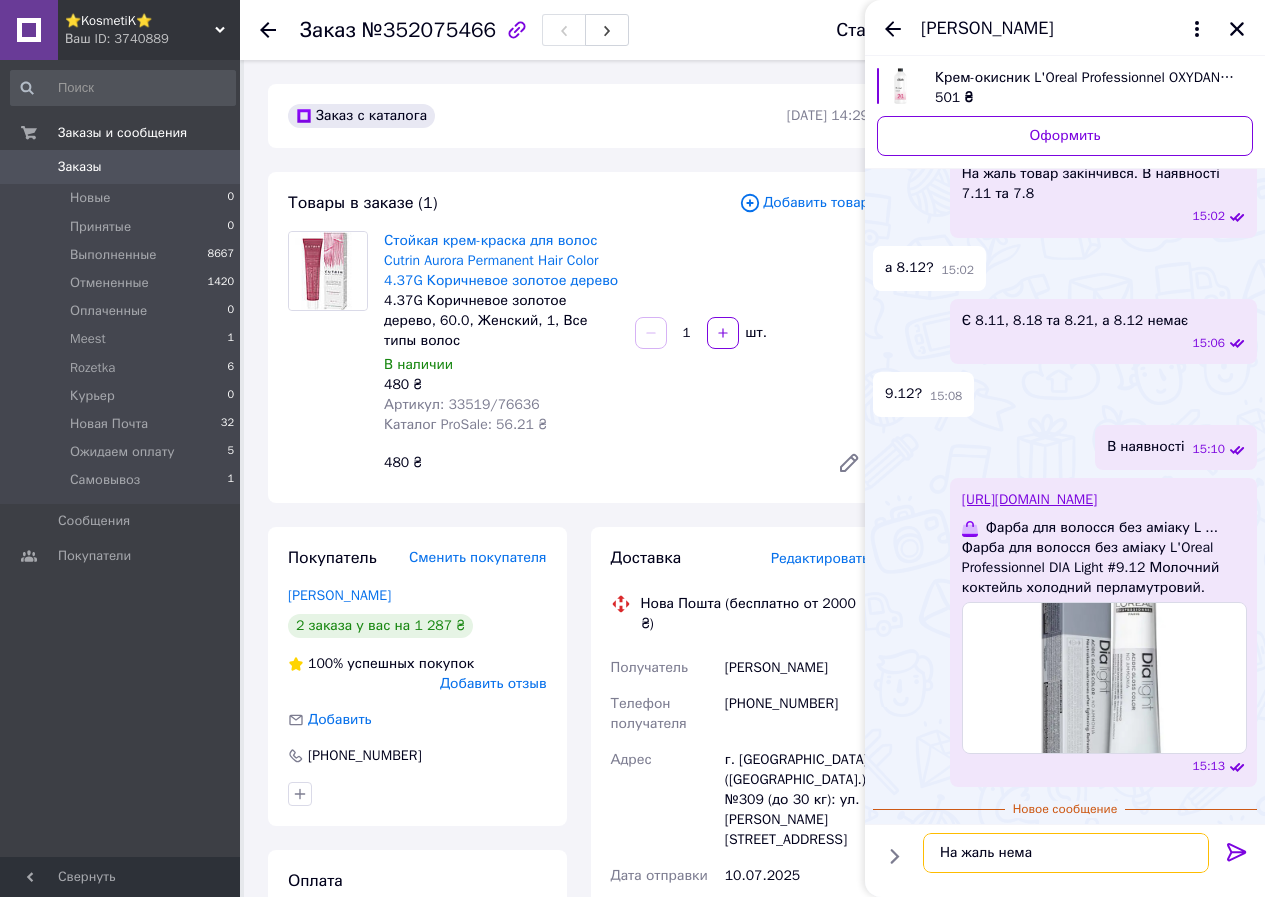 type on "На жаль немає" 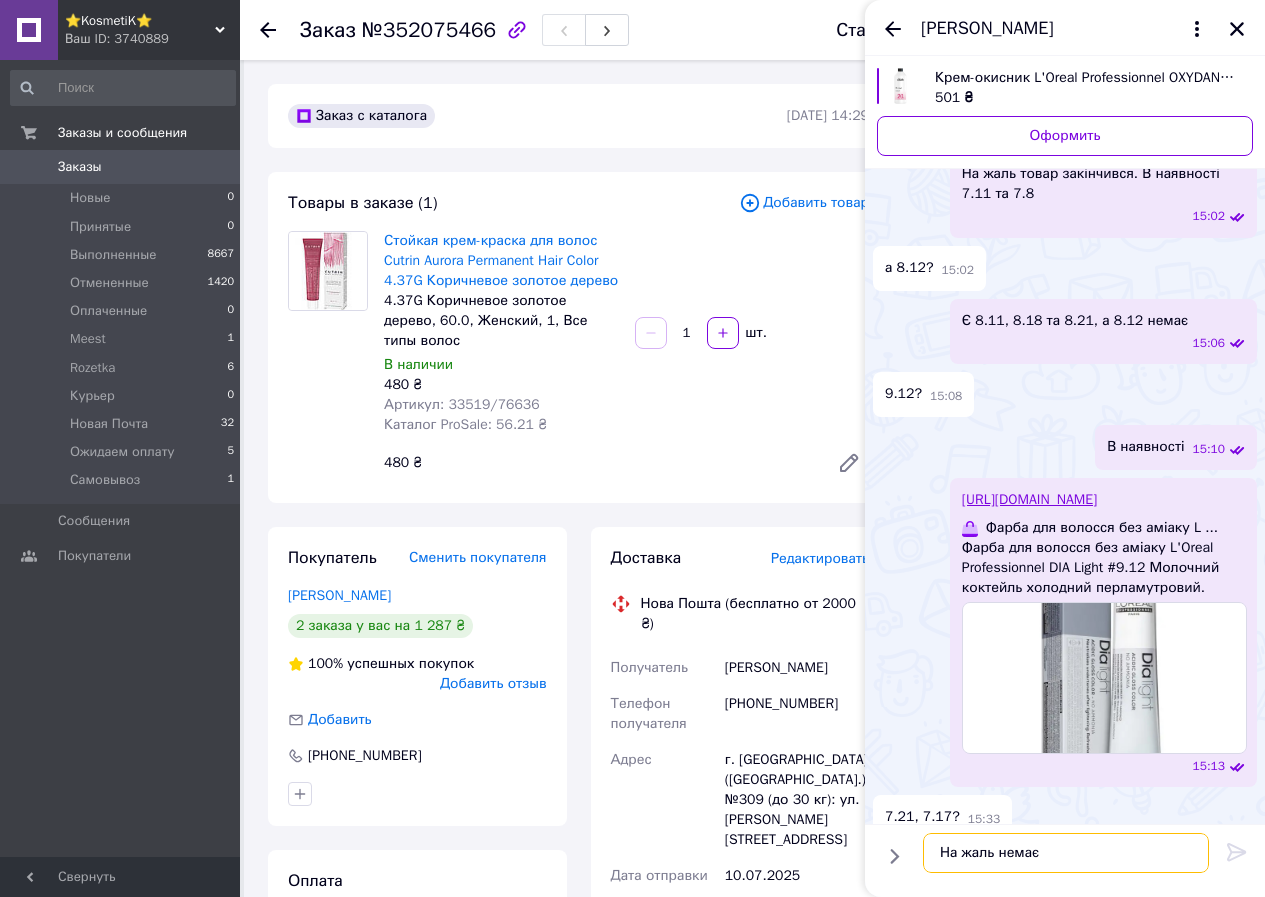 type 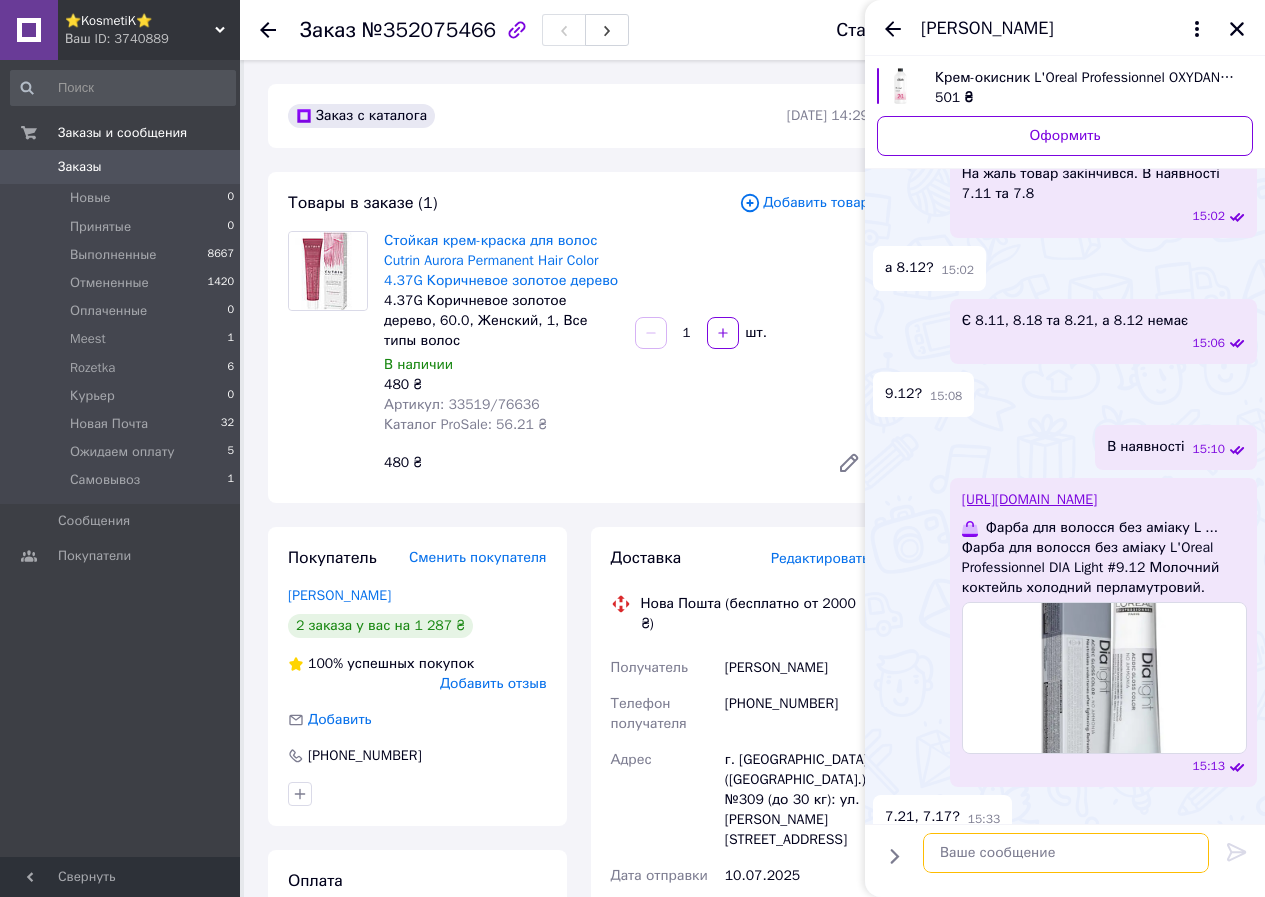 scroll, scrollTop: 1214, scrollLeft: 0, axis: vertical 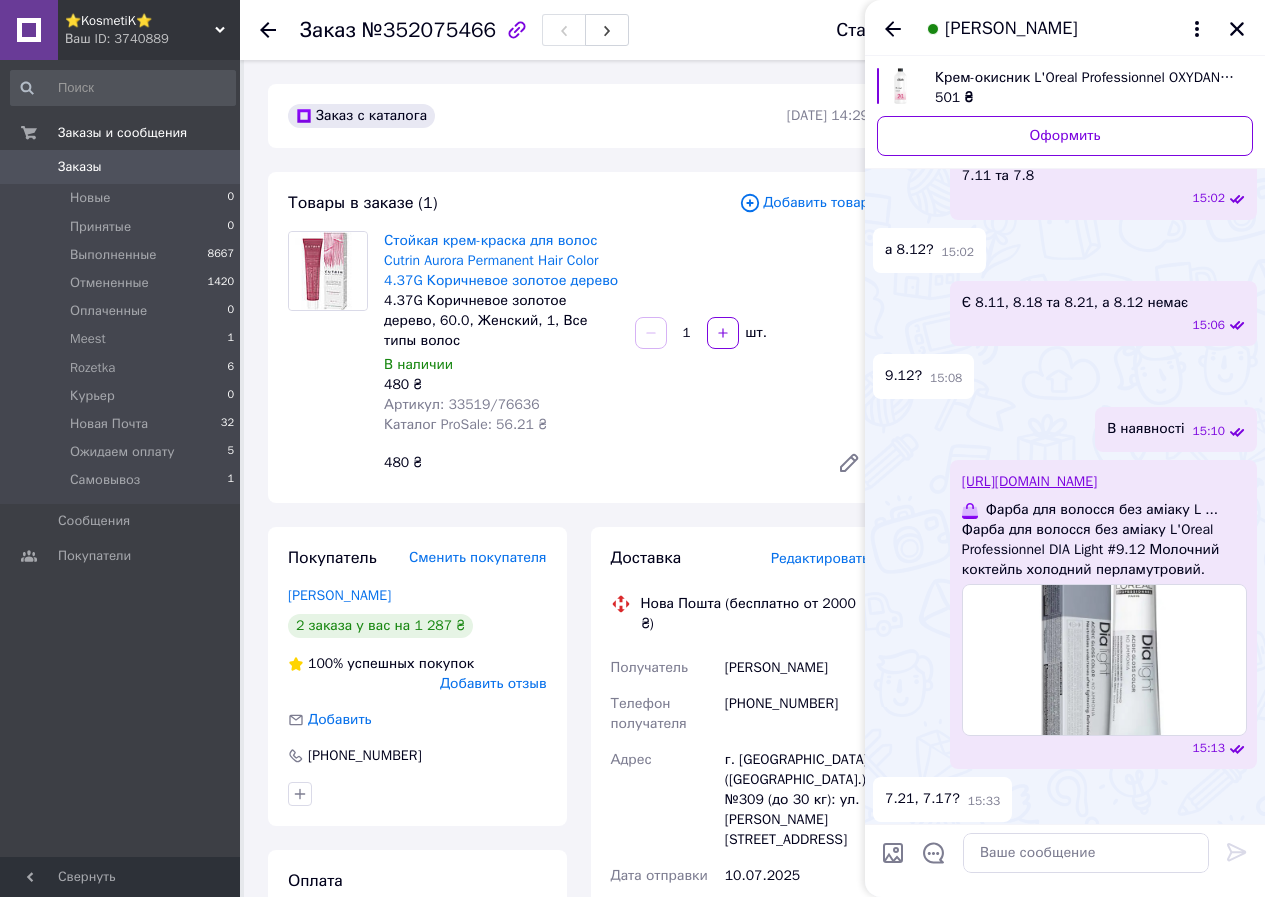 click at bounding box center (1237, 29) 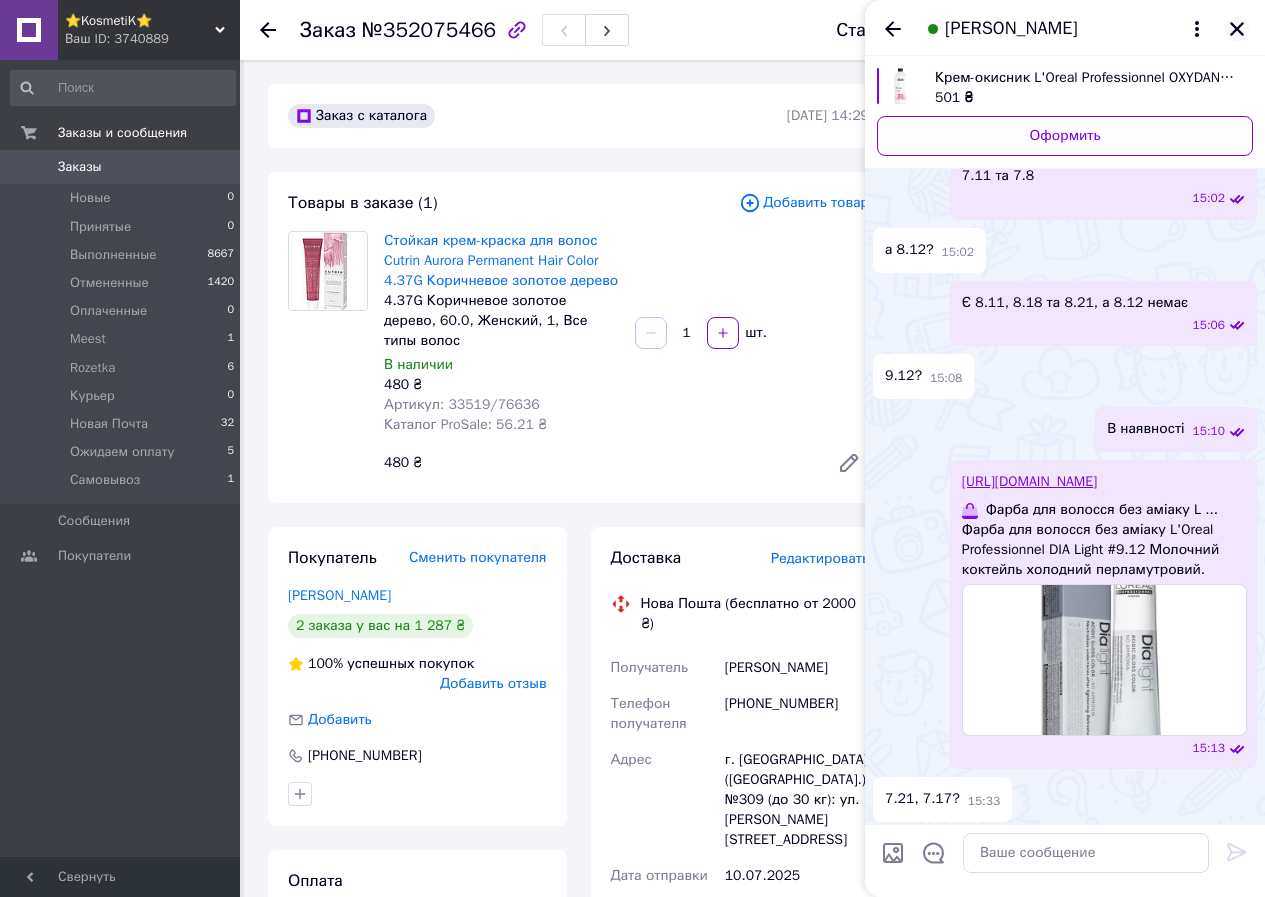 click 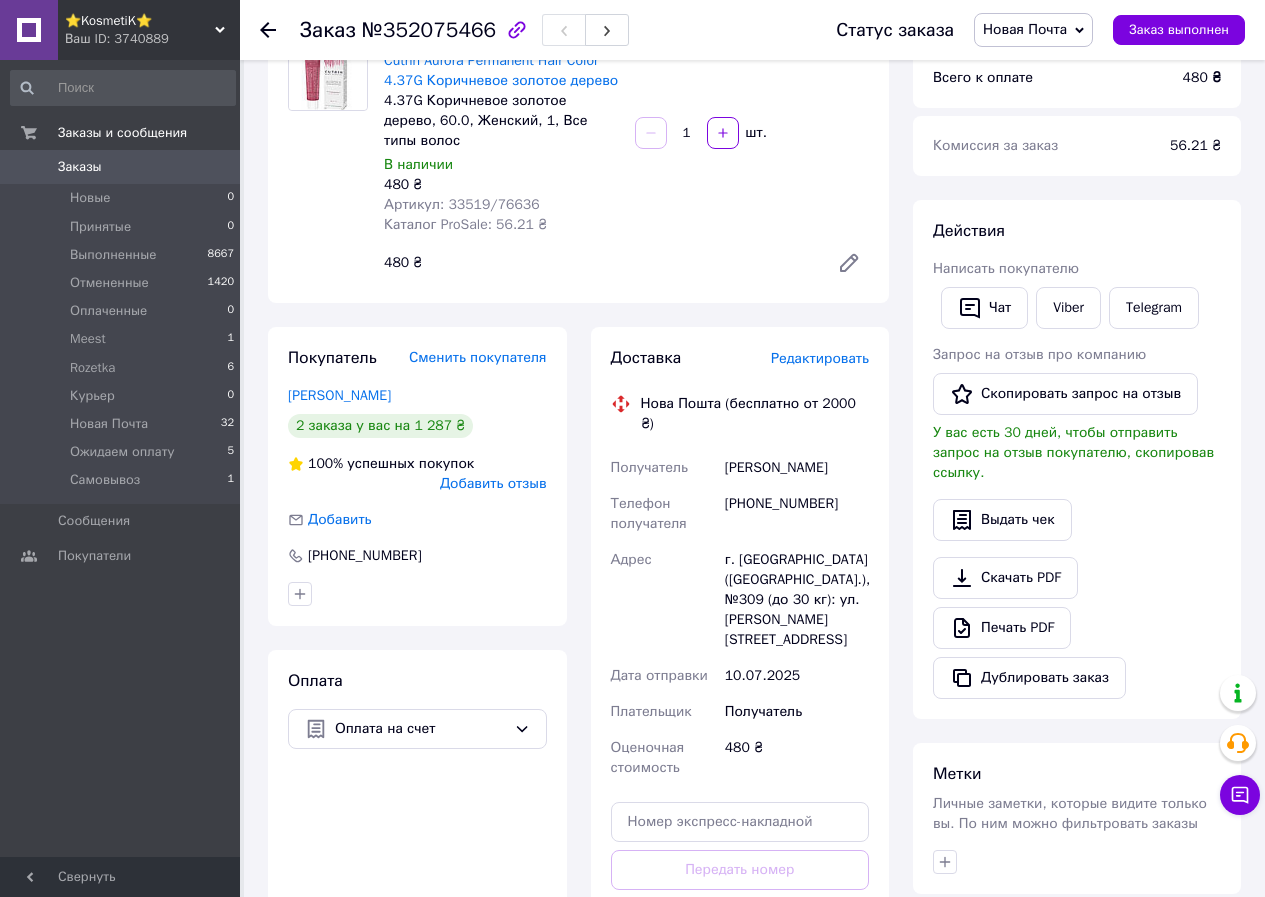 scroll, scrollTop: 300, scrollLeft: 0, axis: vertical 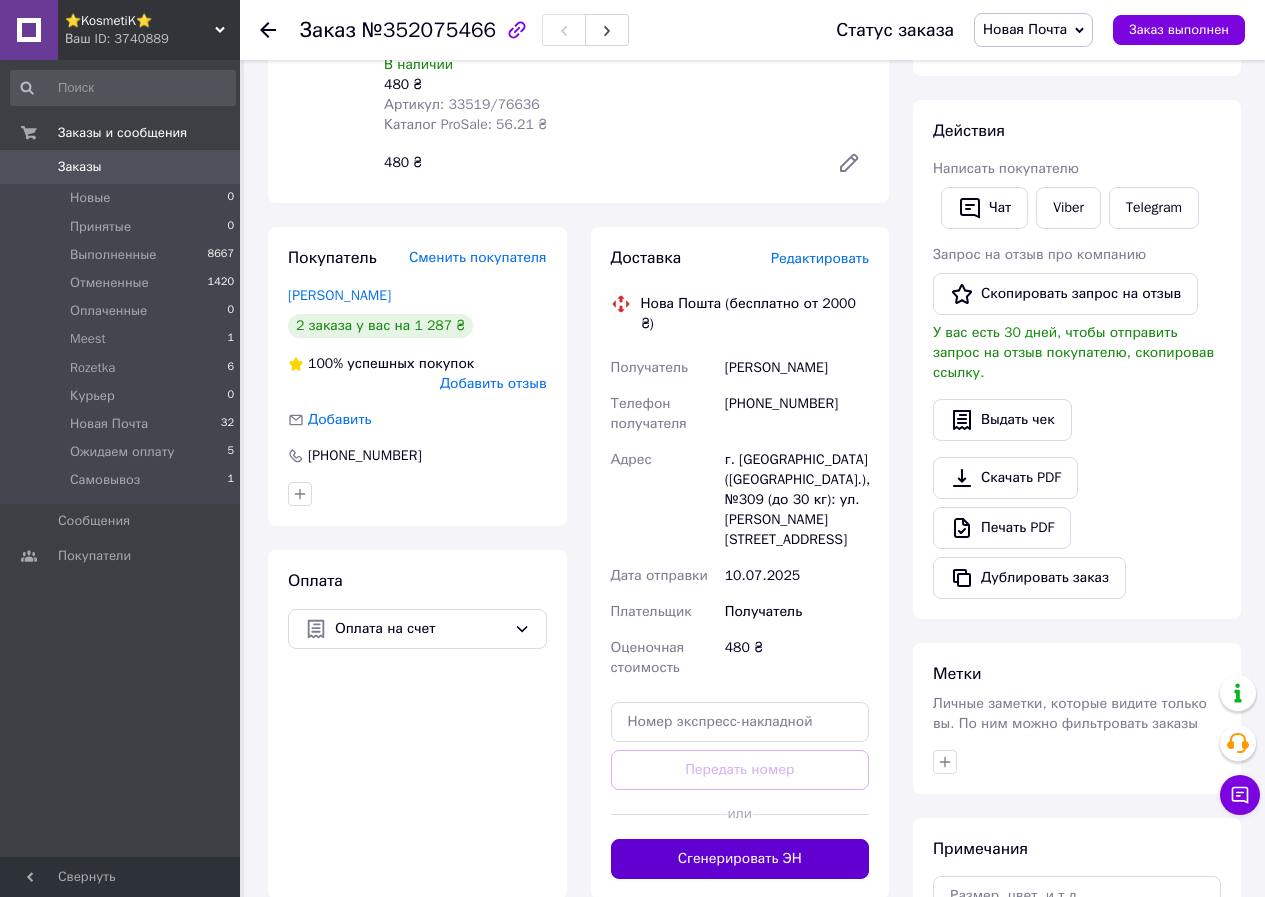 click on "Сгенерировать ЭН" at bounding box center (740, 859) 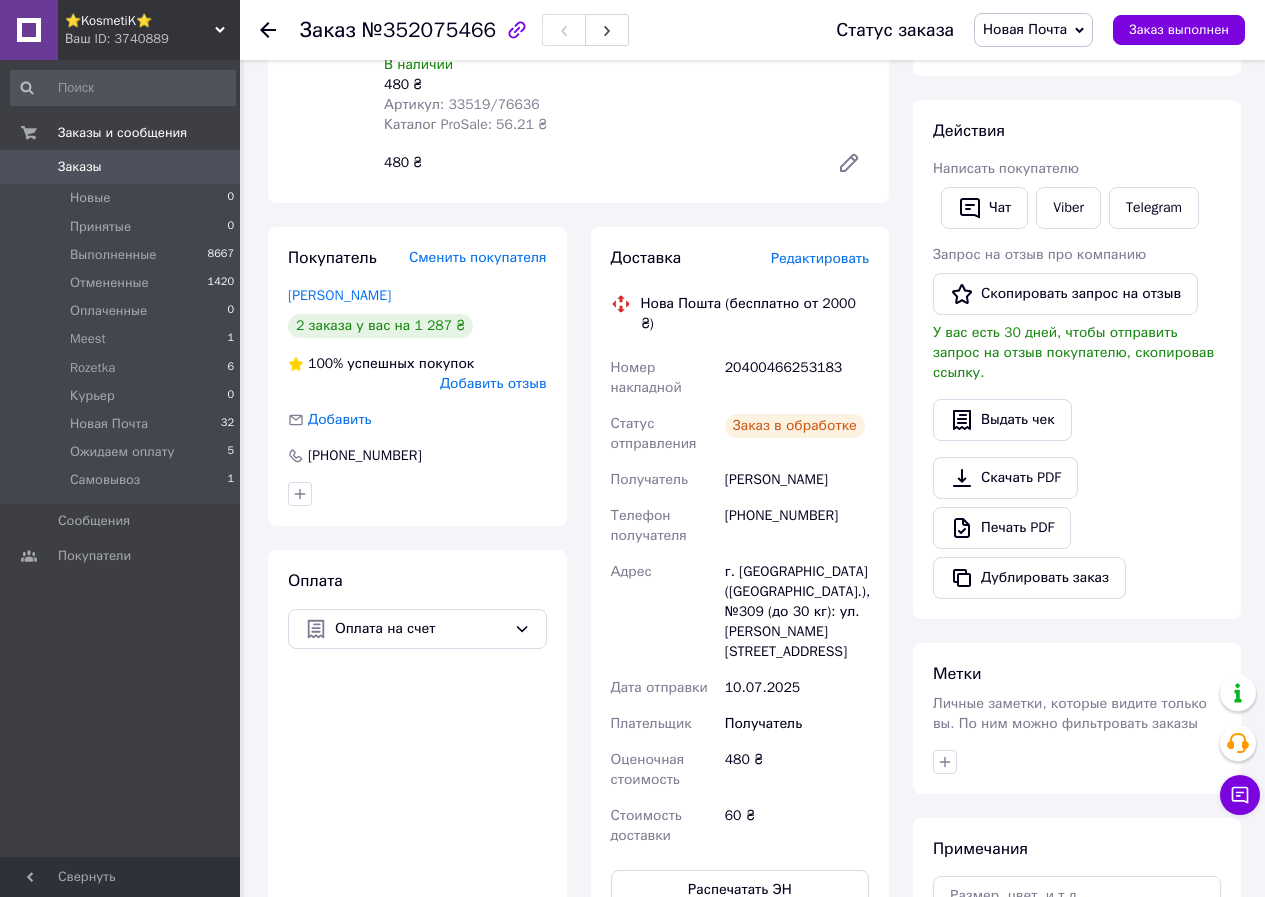 click on "20400466253183" at bounding box center (797, 378) 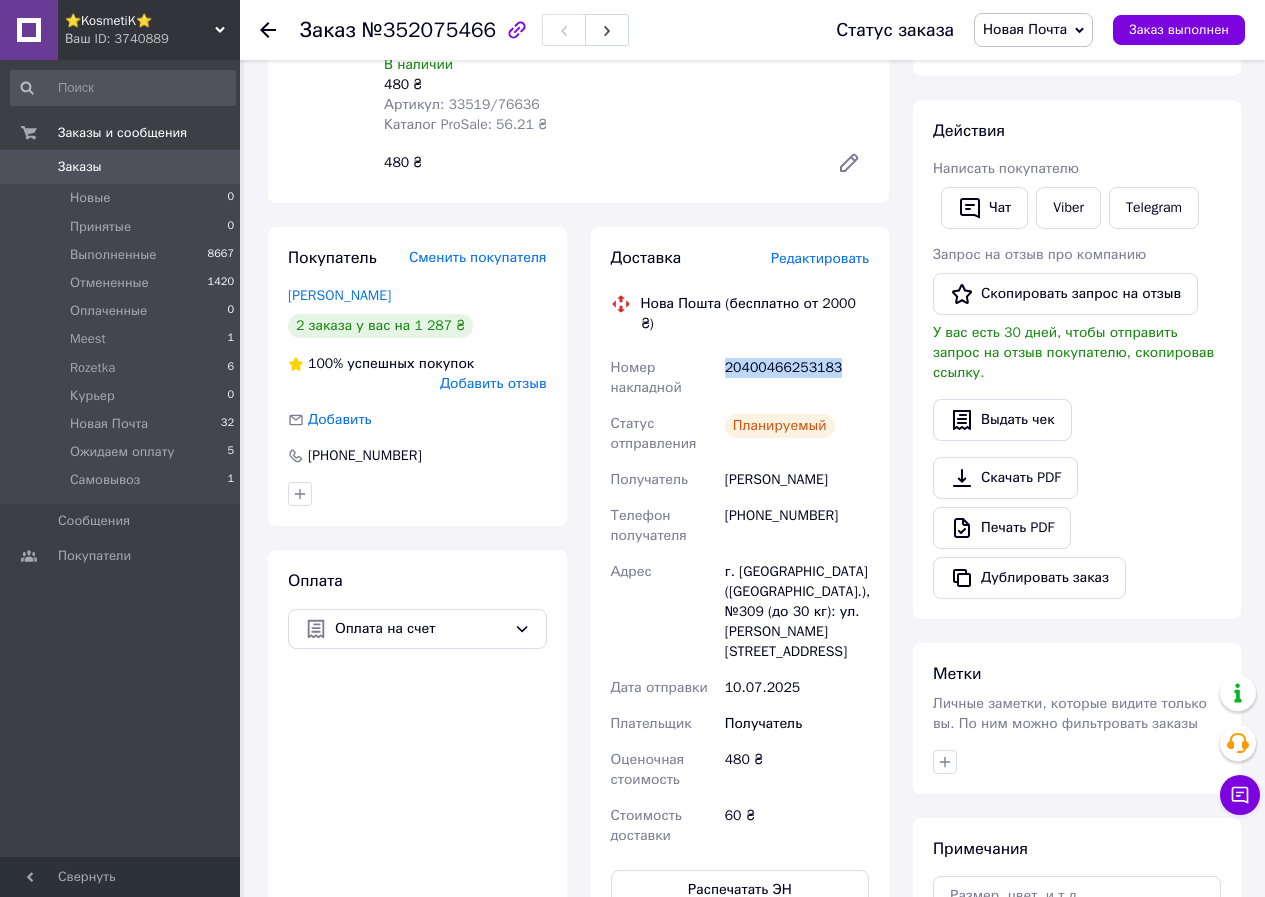 click on "20400466253183" at bounding box center [797, 378] 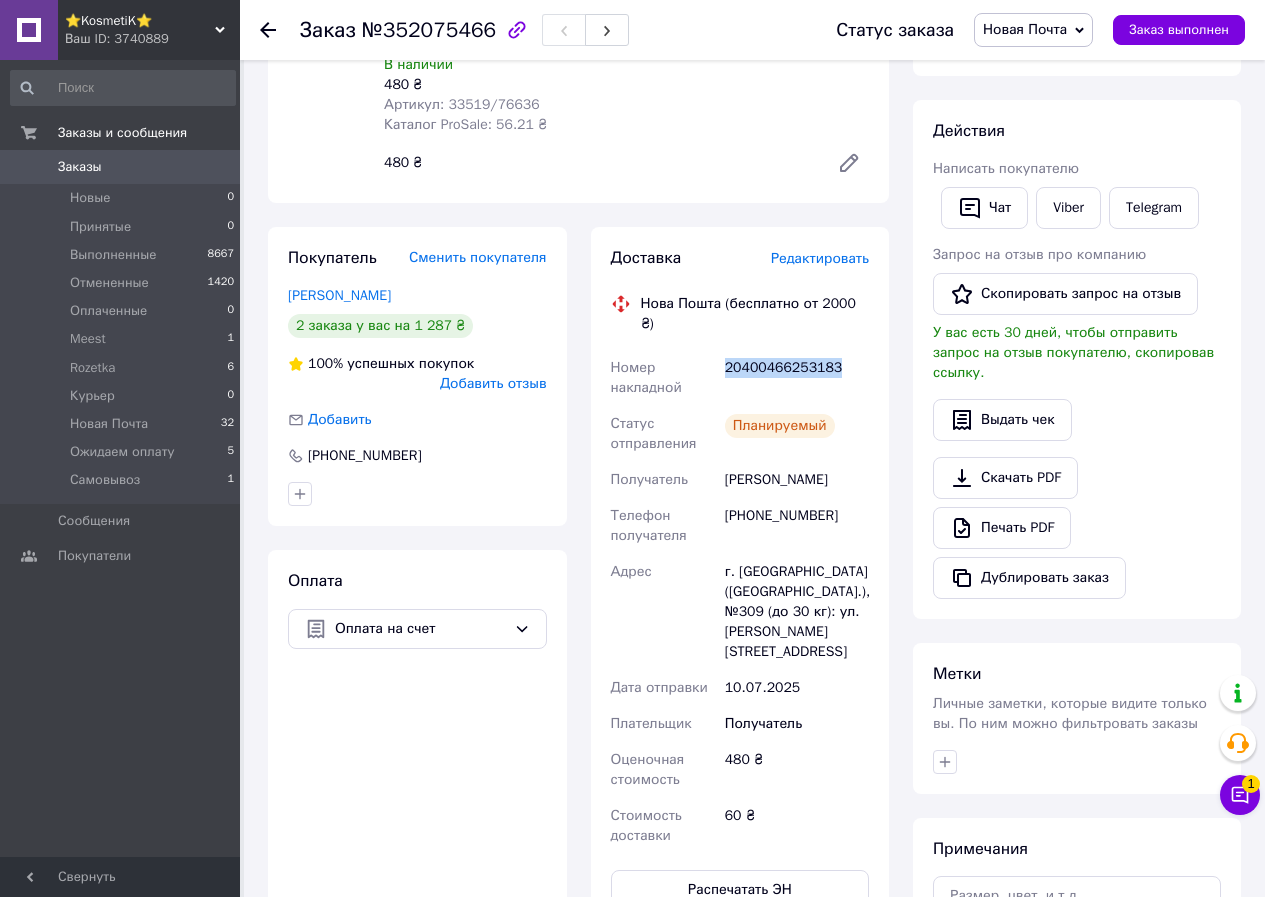 scroll, scrollTop: 0, scrollLeft: 0, axis: both 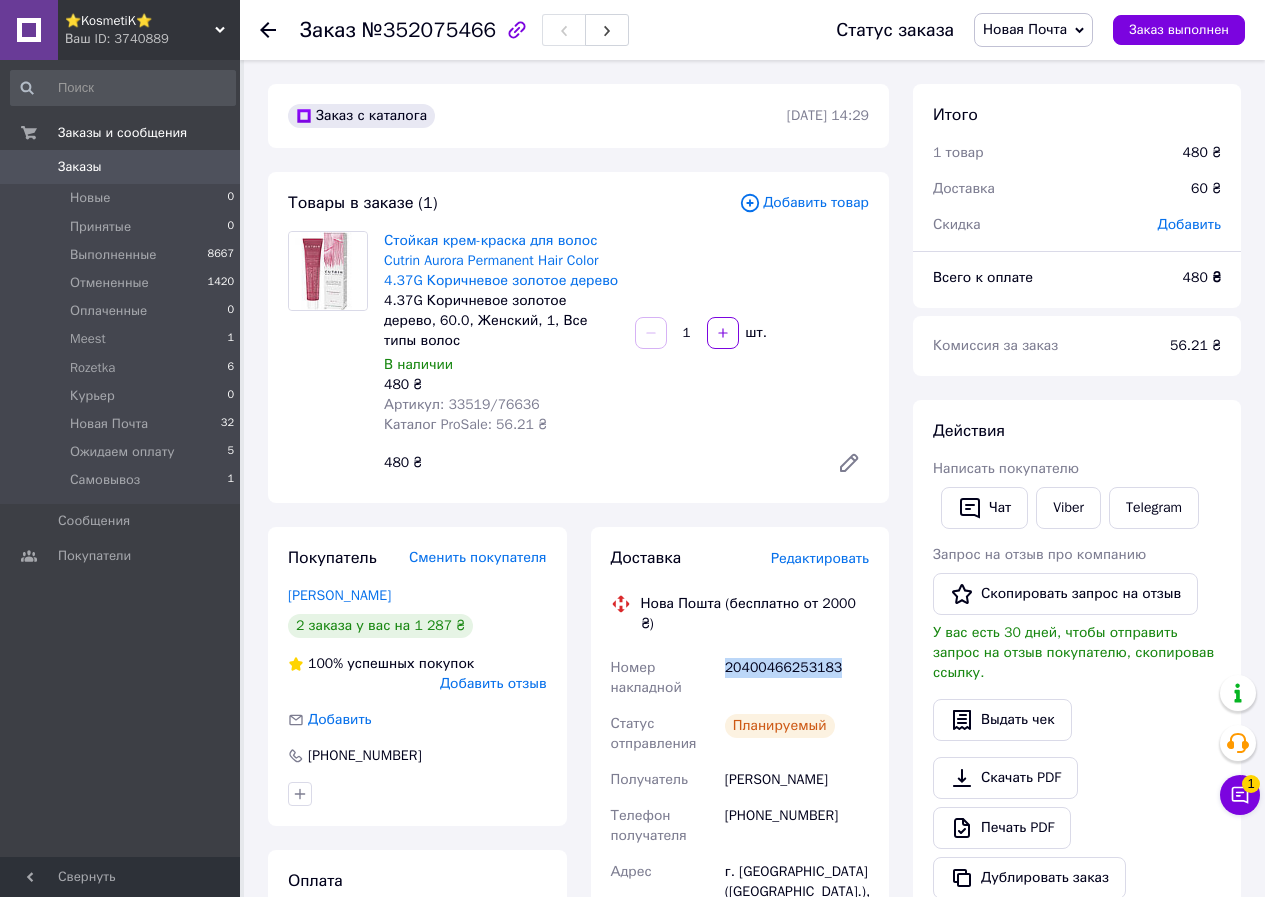 click on "Заказы" at bounding box center [80, 167] 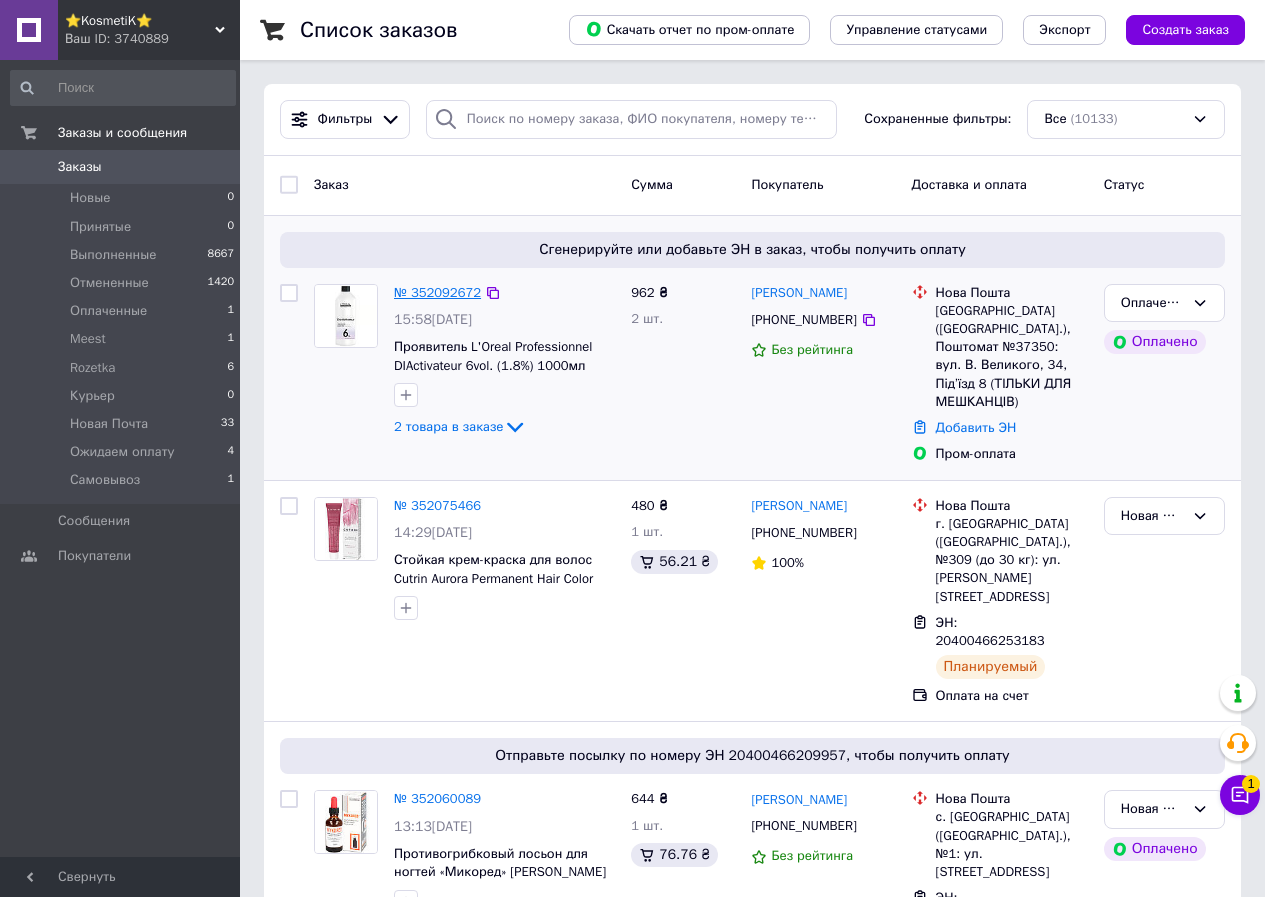 click on "№ 352092672" at bounding box center [437, 292] 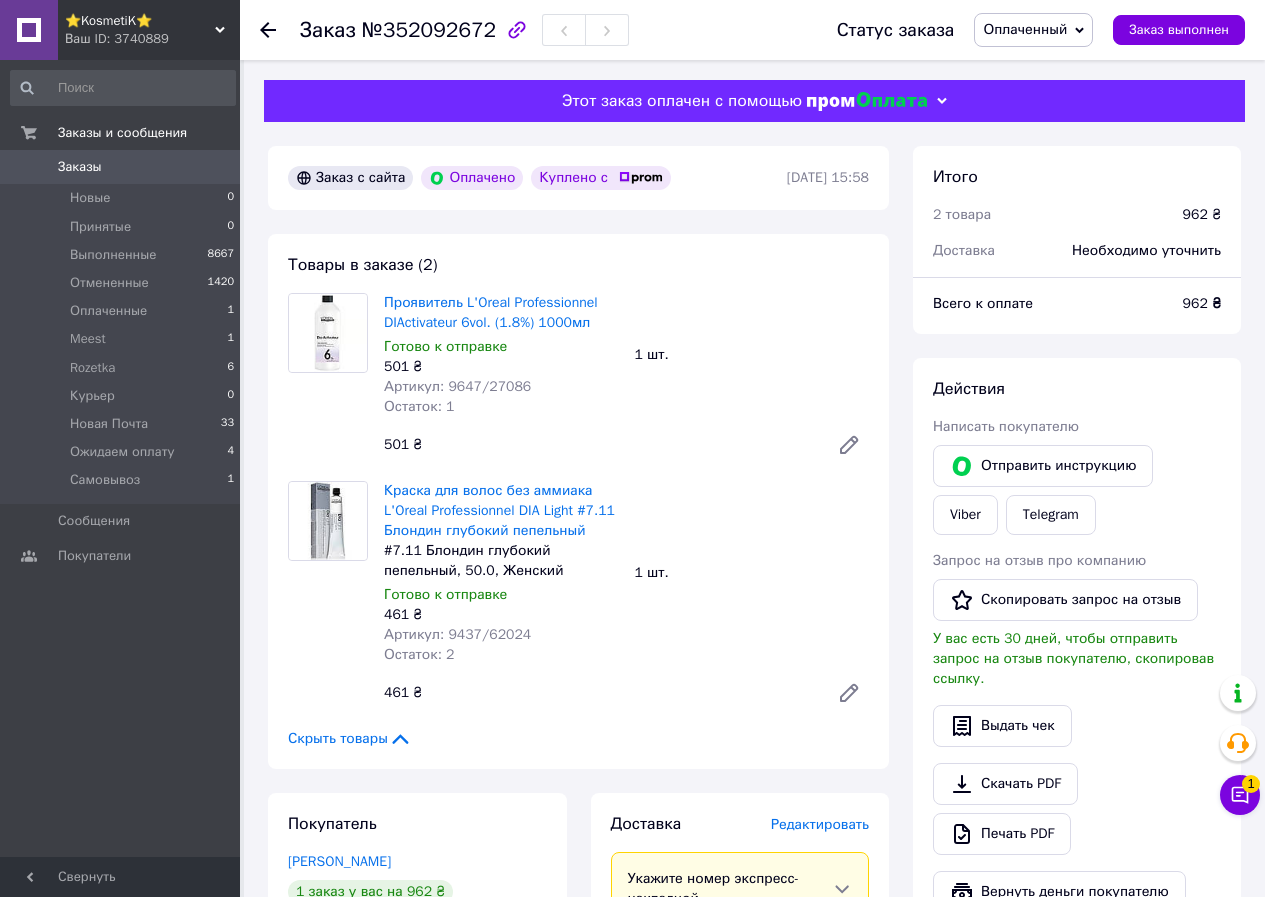 click on "Оплаченный" at bounding box center [1025, 29] 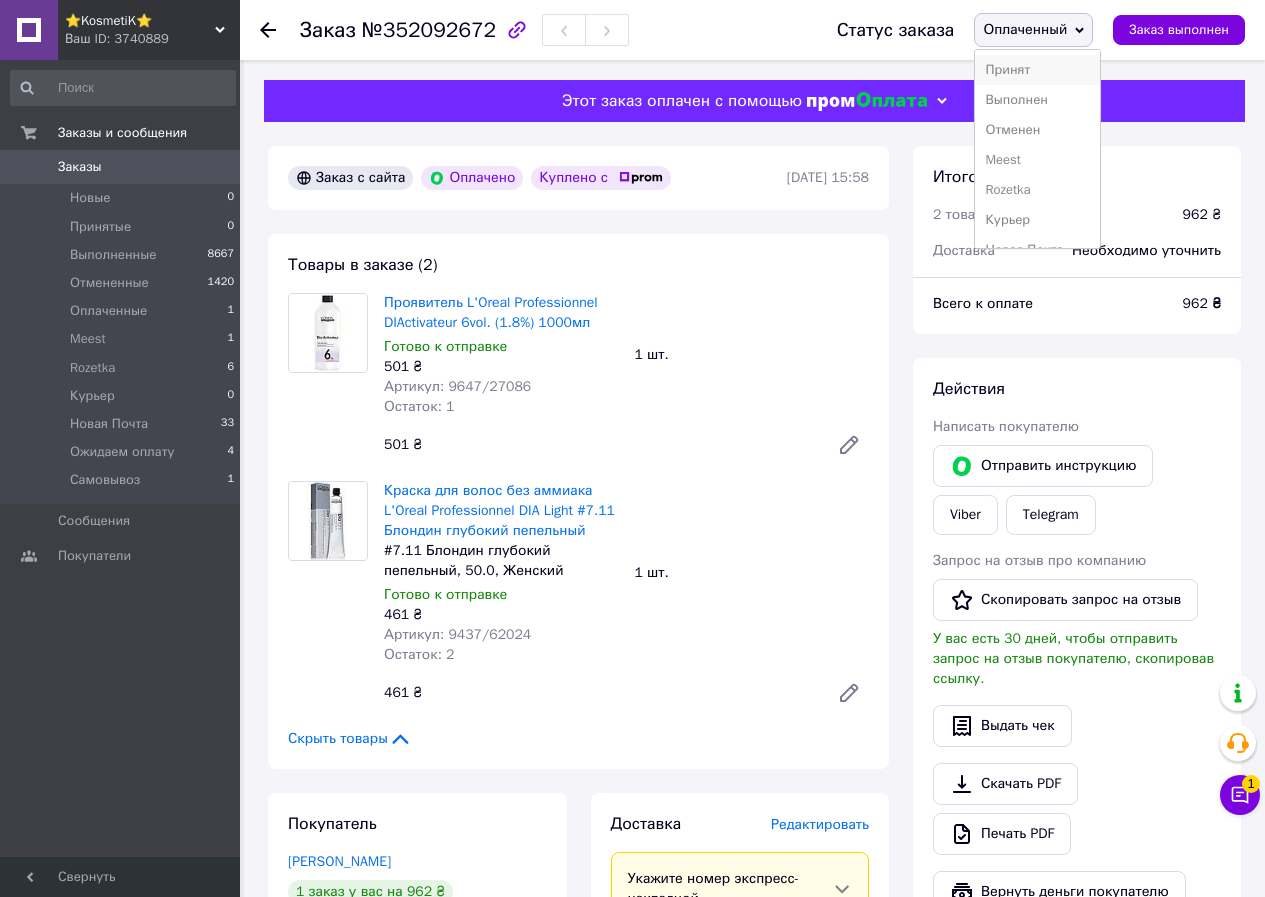 click on "Принят" at bounding box center [1037, 70] 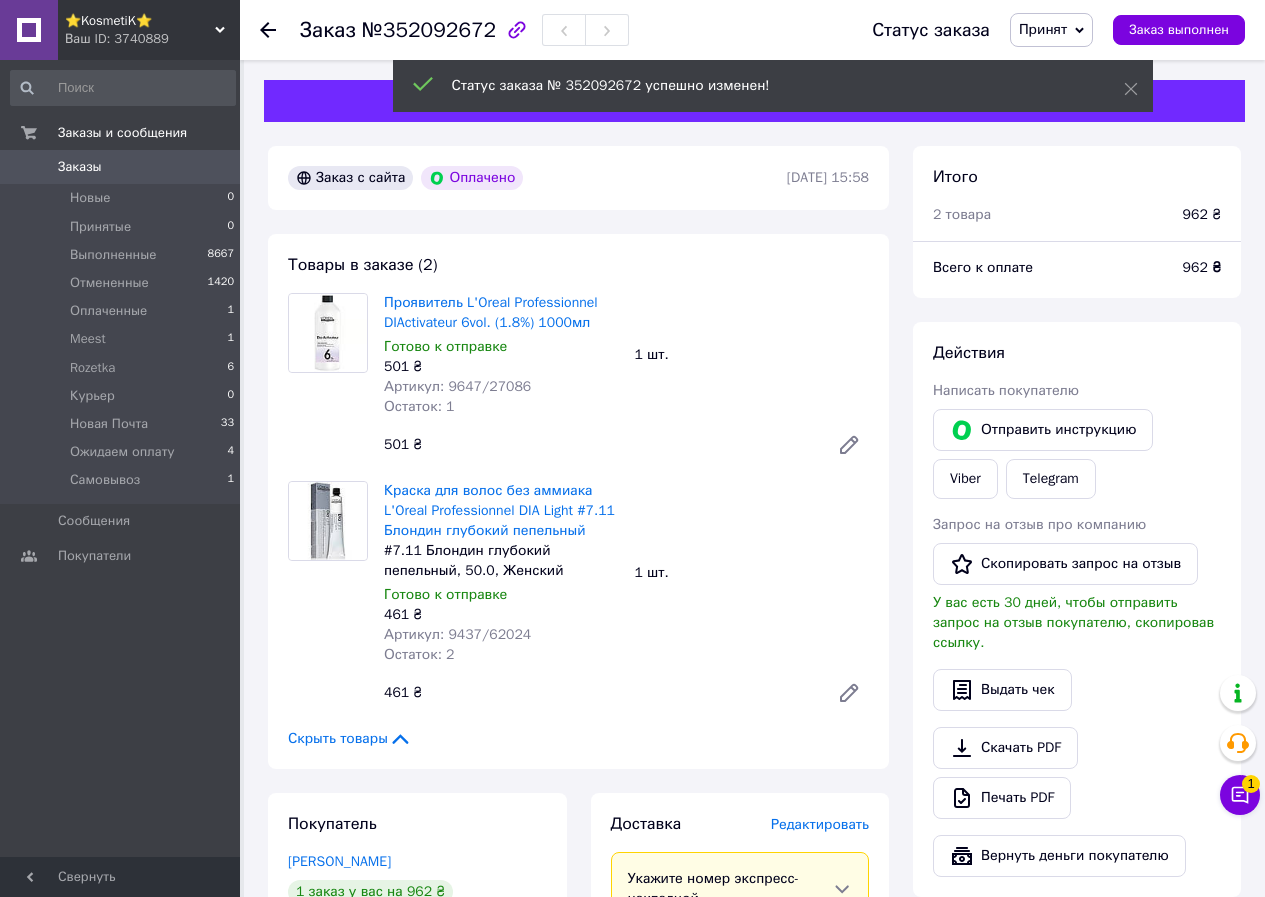 click on "Артикул: 9647/27086" at bounding box center (457, 386) 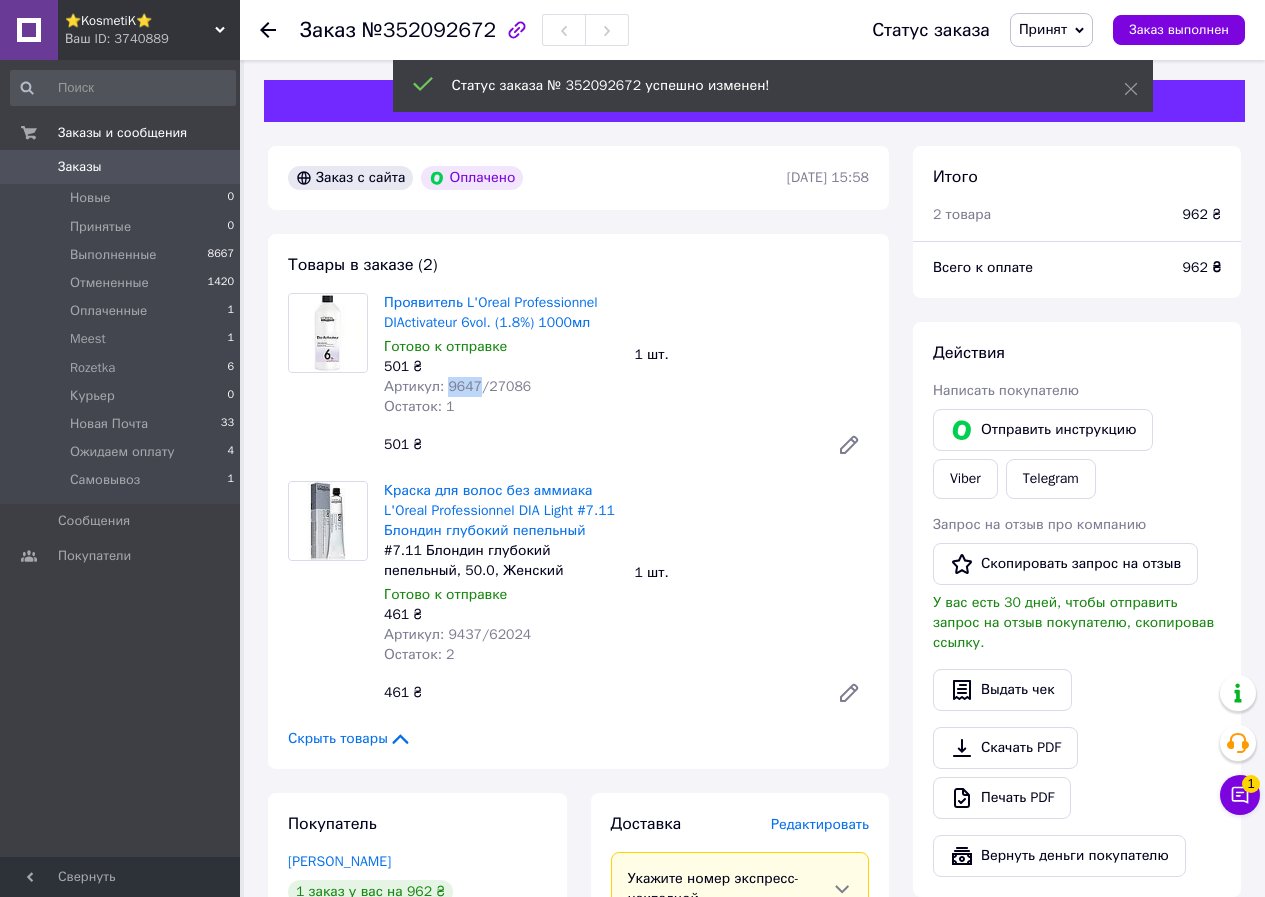 click on "Артикул: 9647/27086" at bounding box center (457, 386) 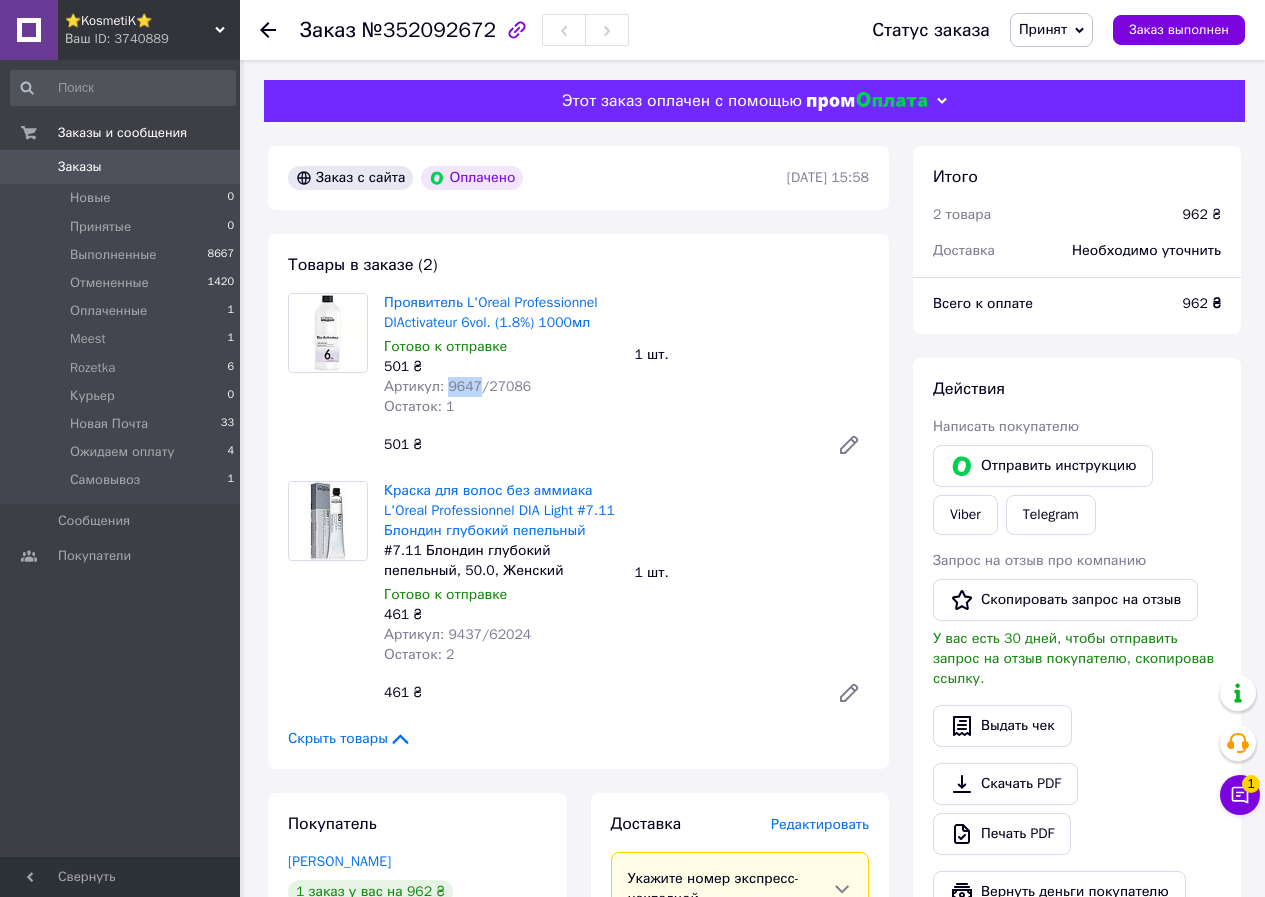 copy on "9647" 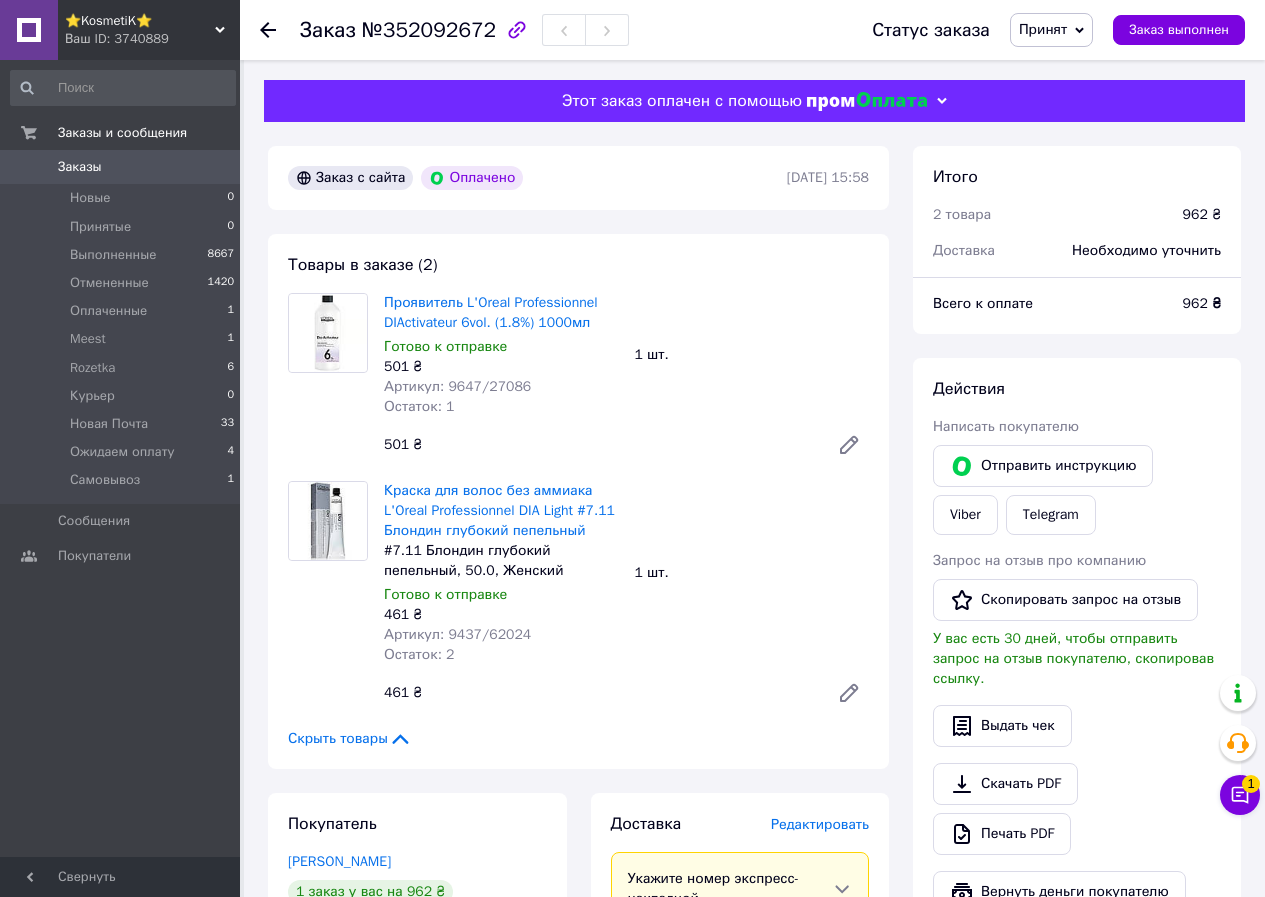 click on "Артикул: 9437/62024" at bounding box center (457, 634) 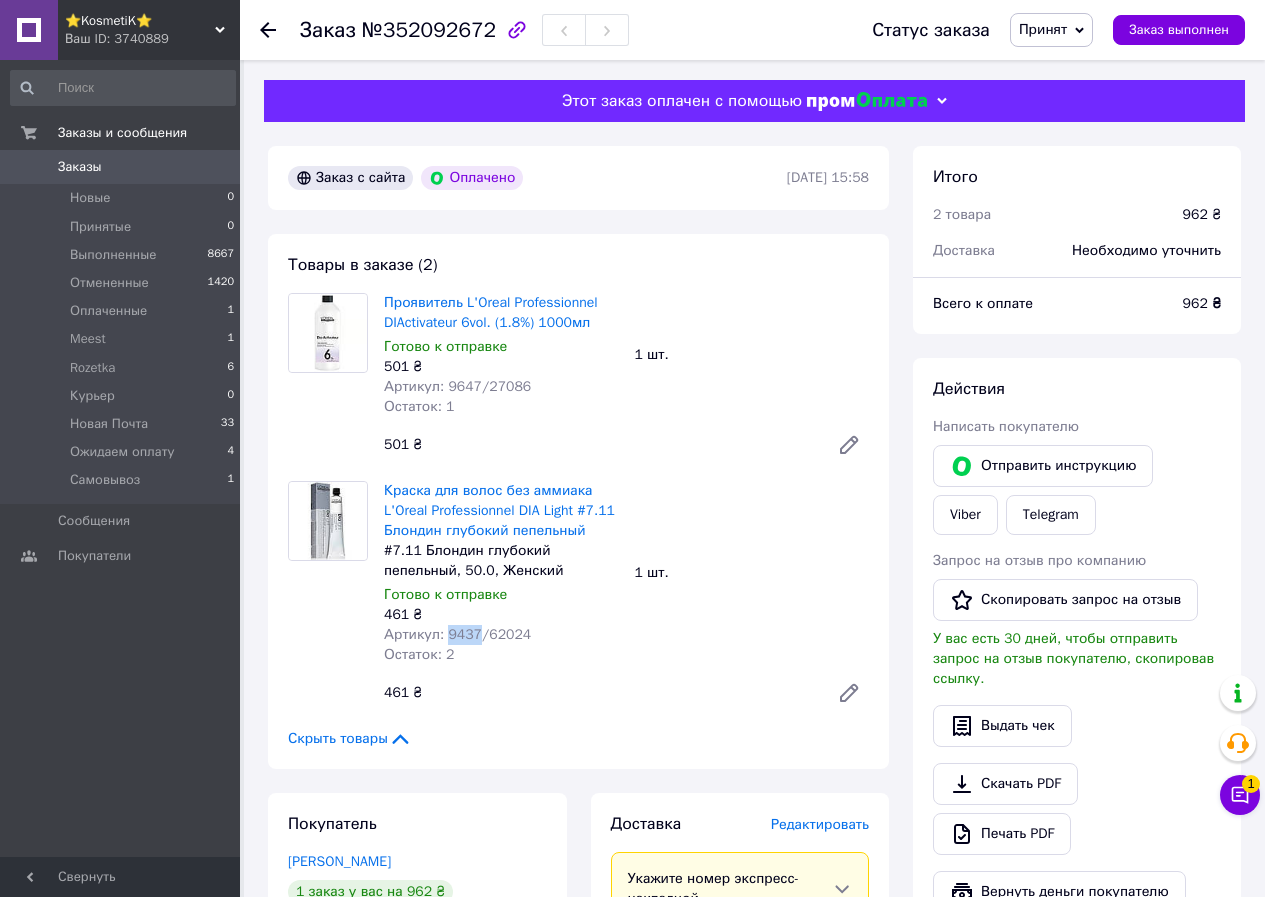 click on "Артикул: 9437/62024" at bounding box center (457, 634) 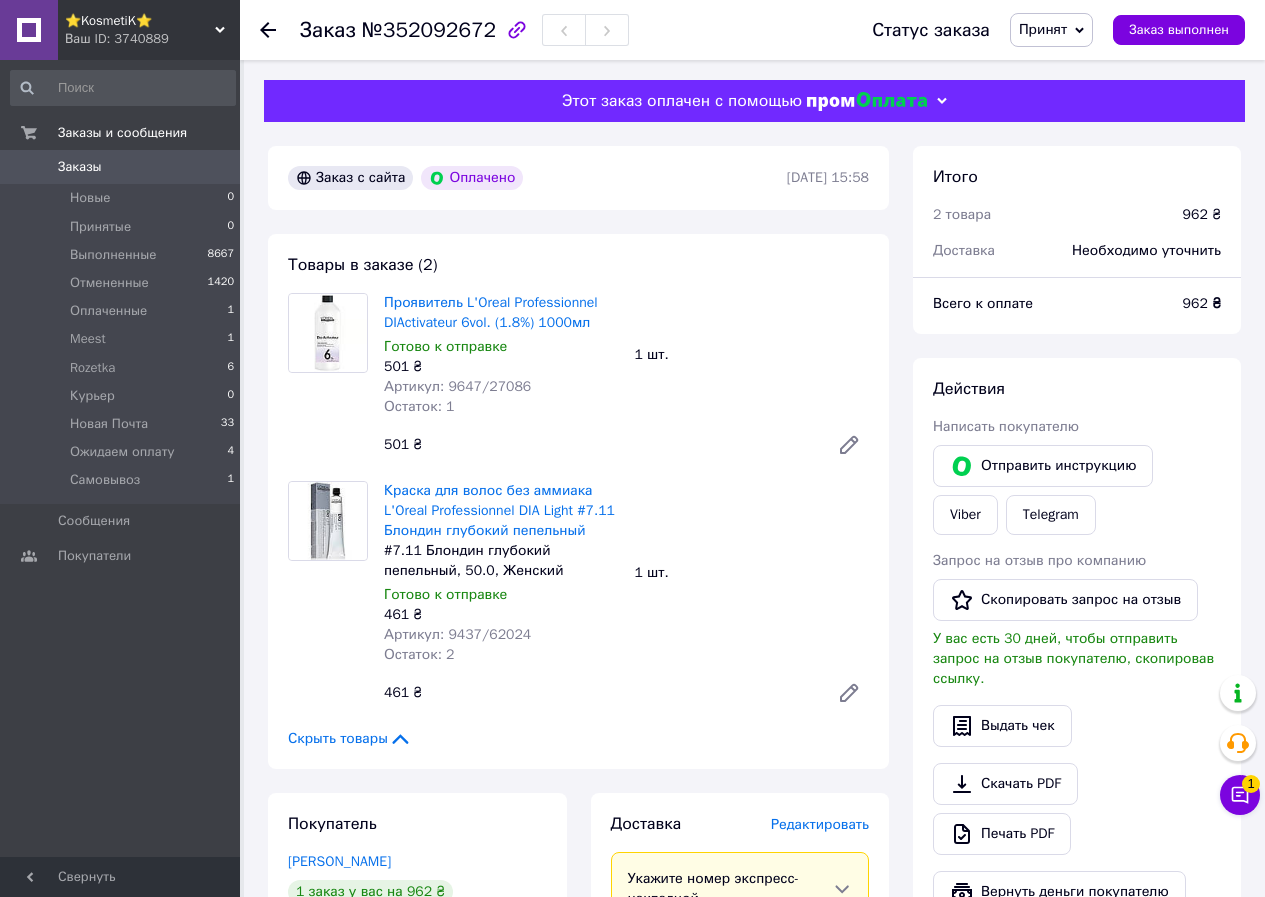 click on "№352092672" at bounding box center [429, 30] 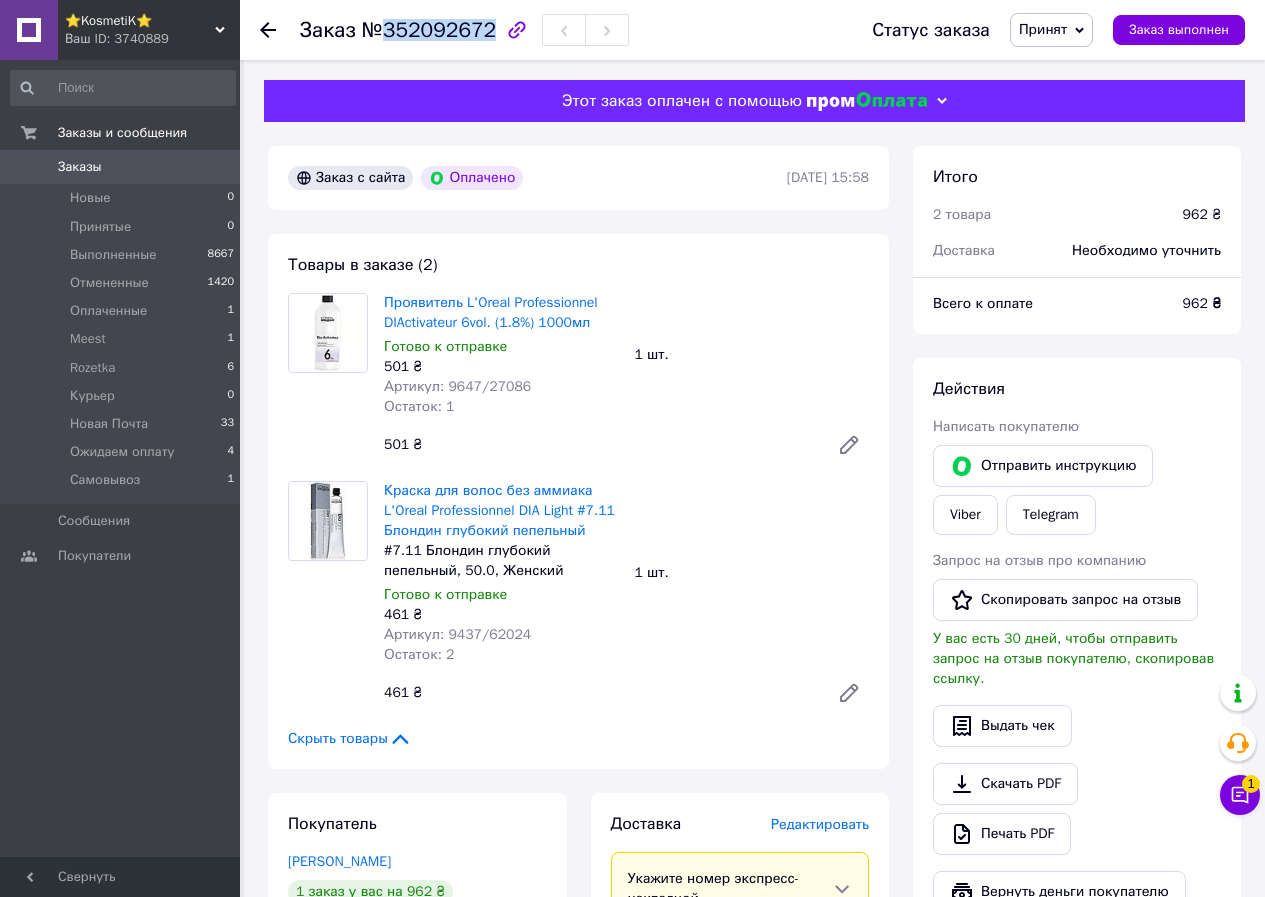 click on "№352092672" at bounding box center [429, 30] 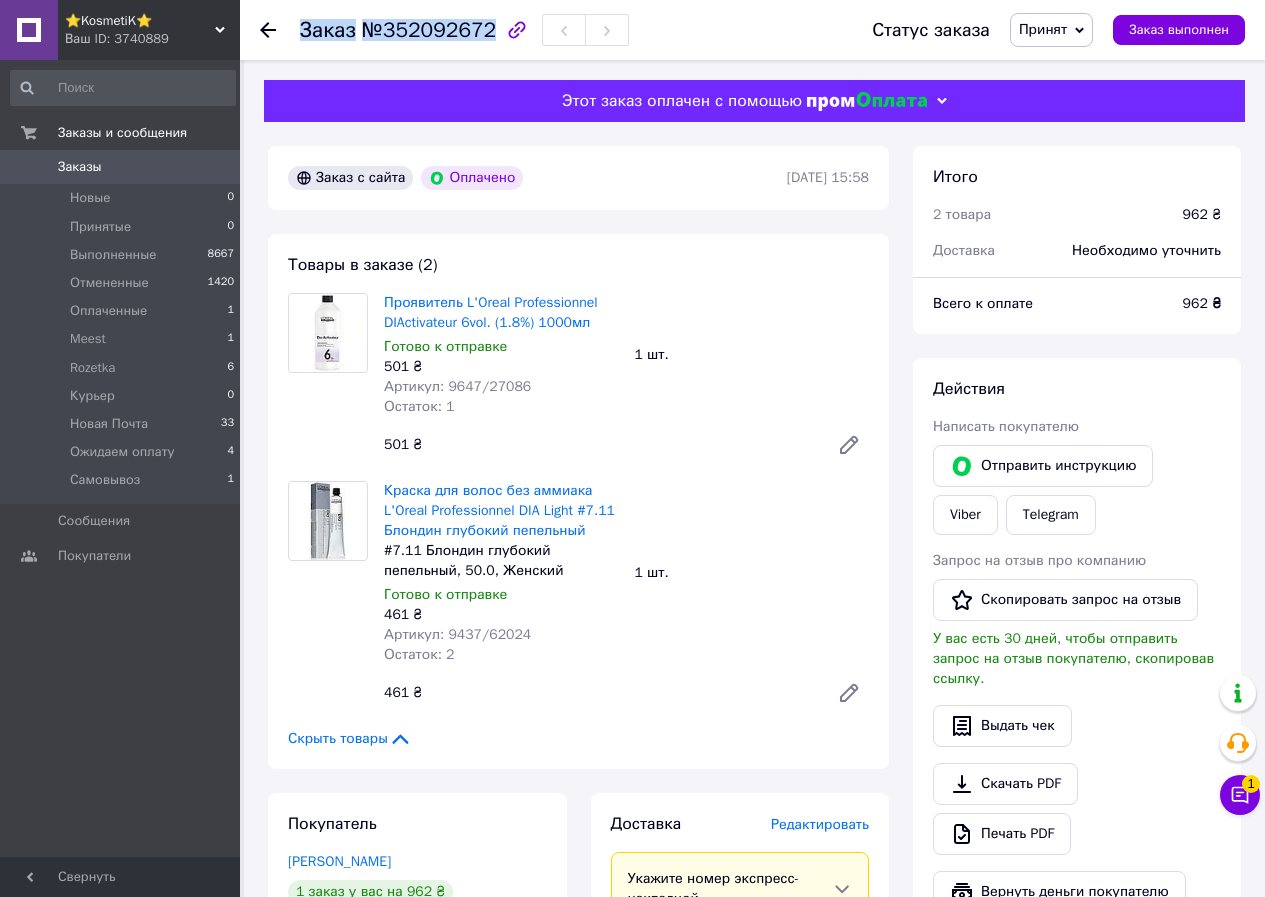 click on "№352092672" at bounding box center [429, 30] 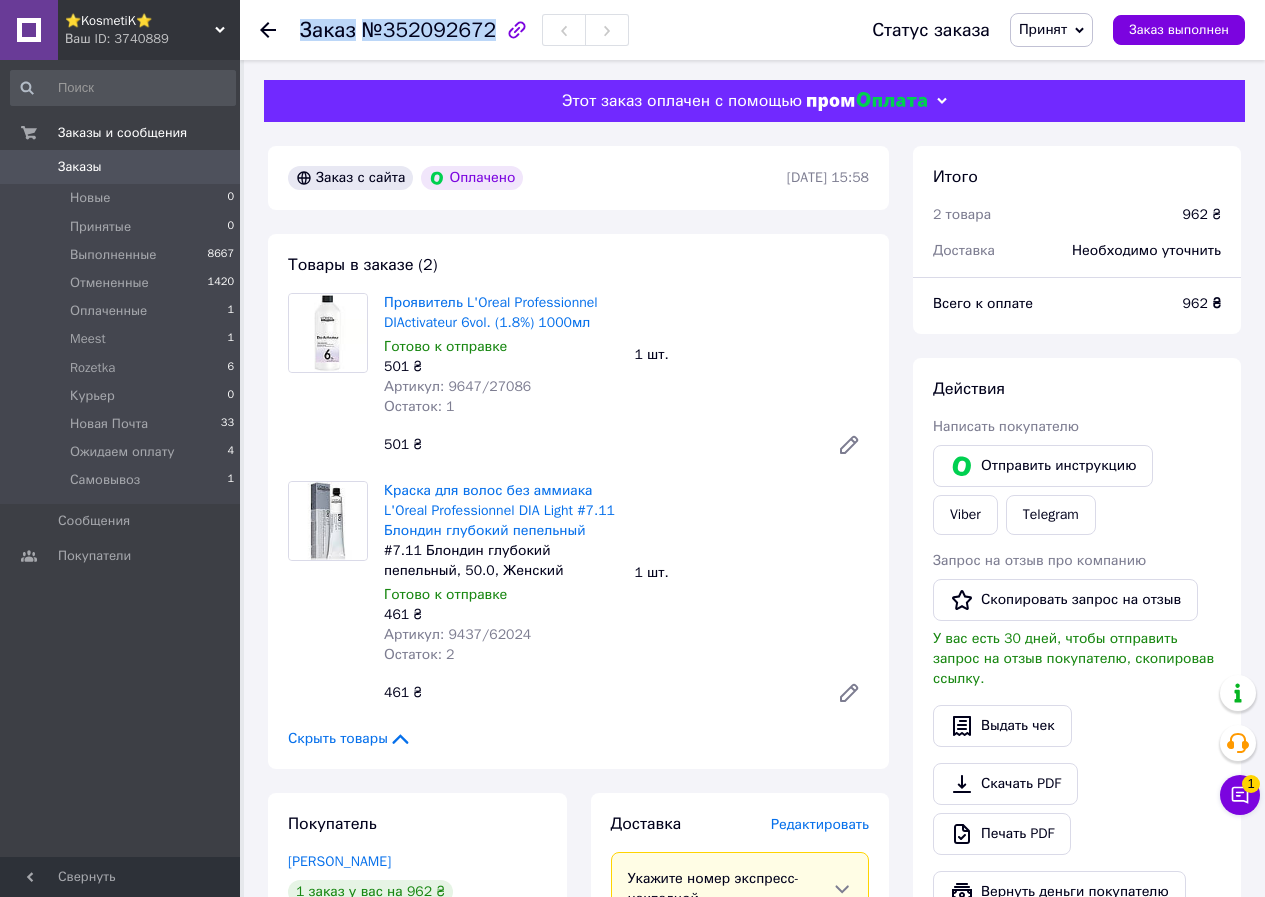 scroll, scrollTop: 600, scrollLeft: 0, axis: vertical 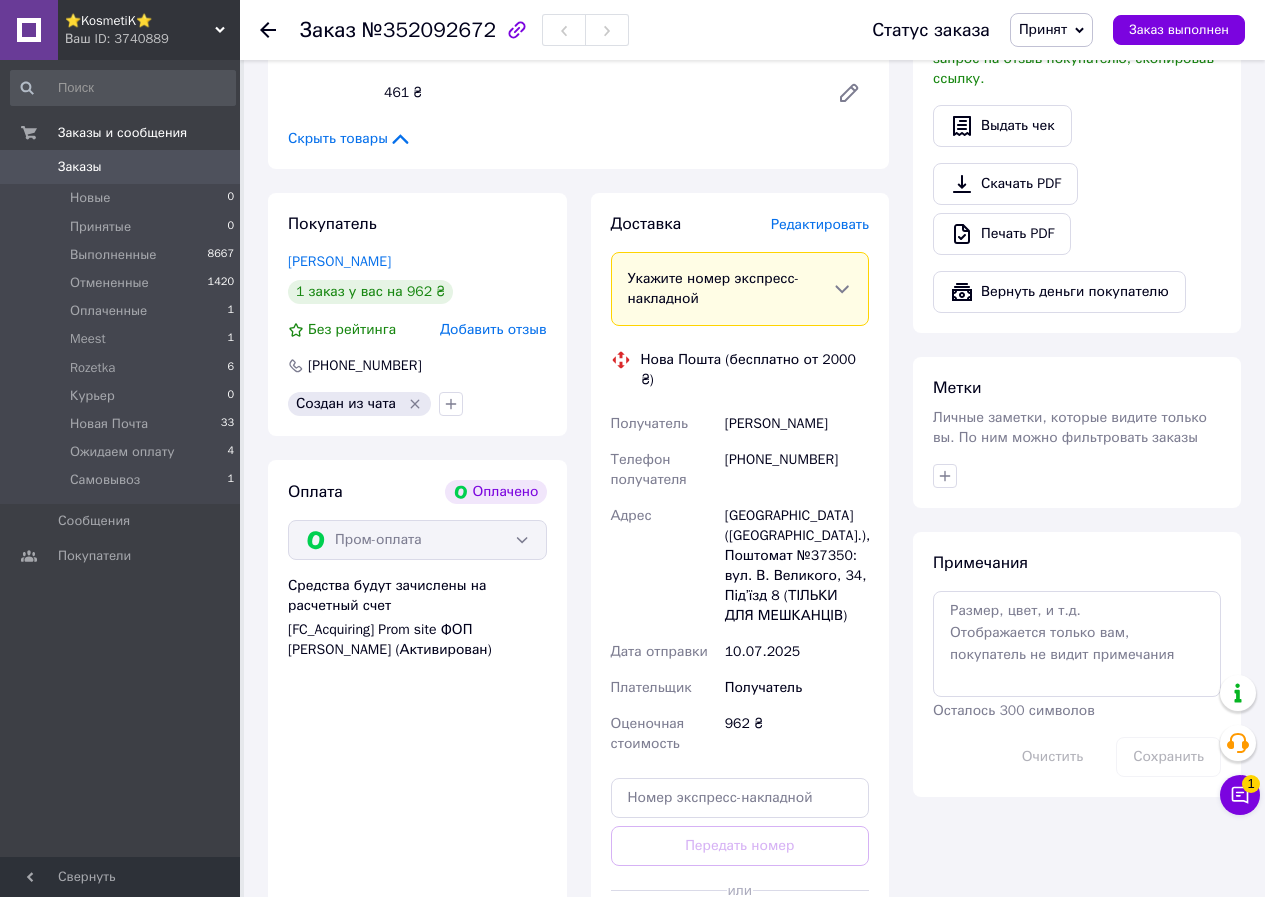 click on "[PERSON_NAME]" at bounding box center (797, 424) 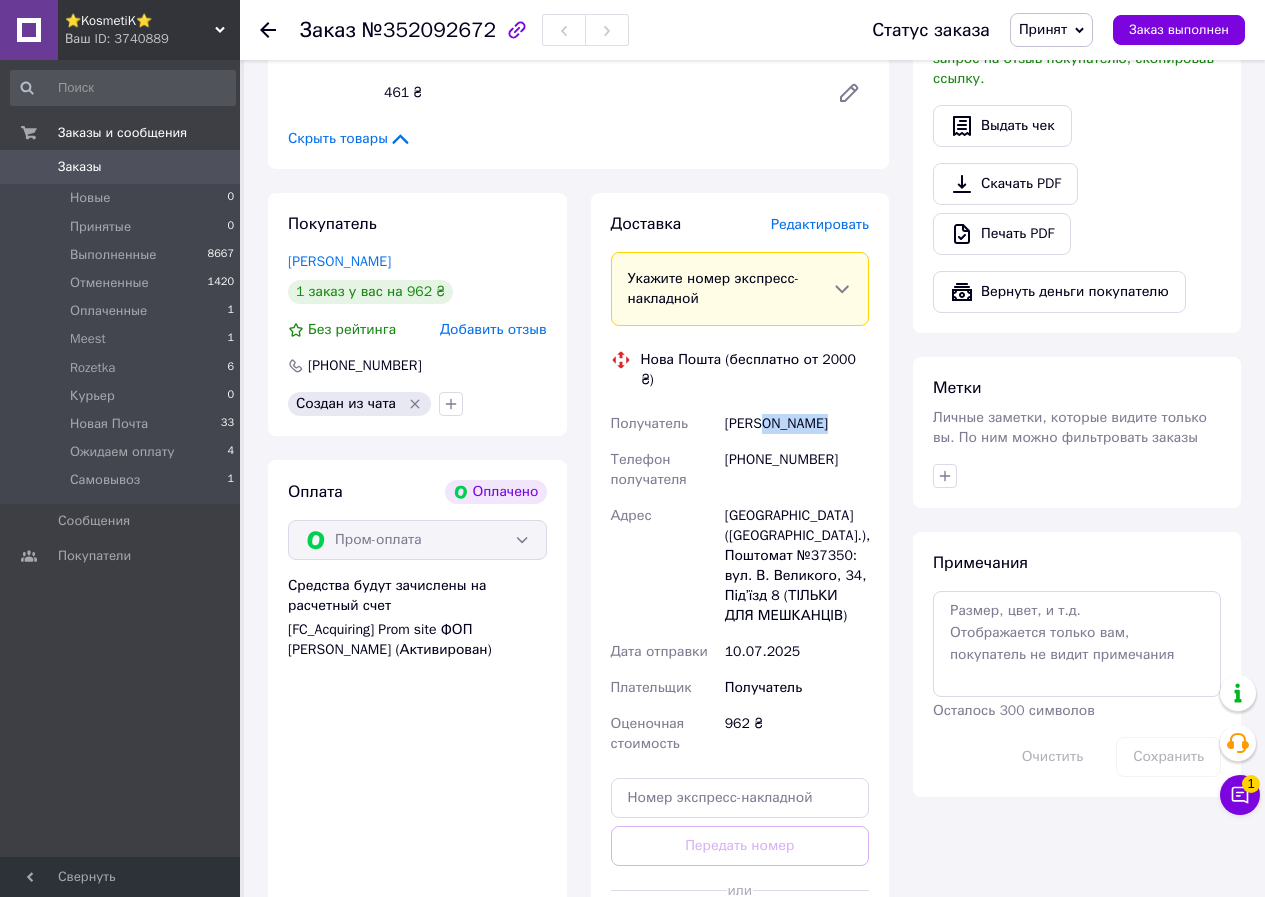 click on "[PERSON_NAME]" at bounding box center [797, 424] 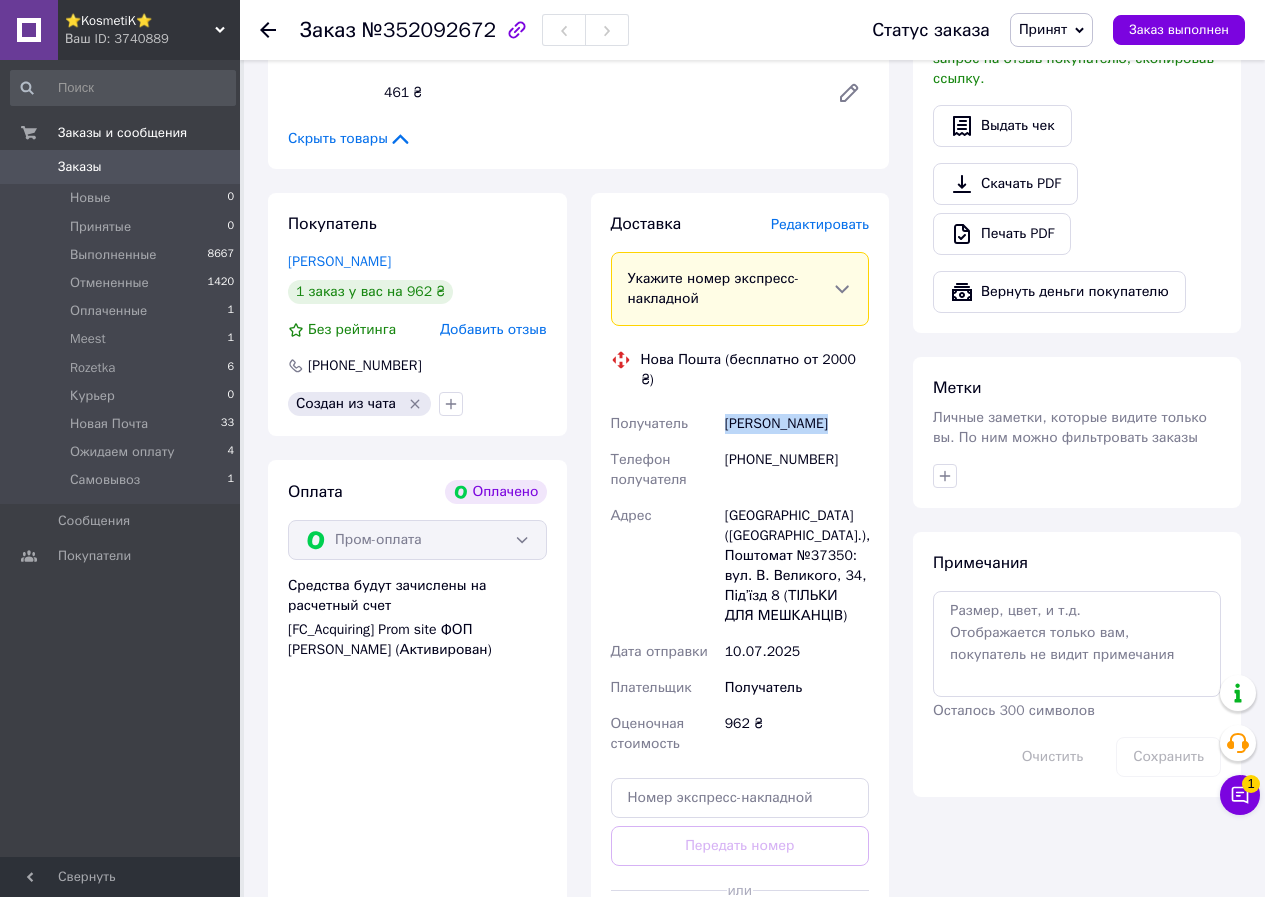 click on "[PERSON_NAME]" at bounding box center (797, 424) 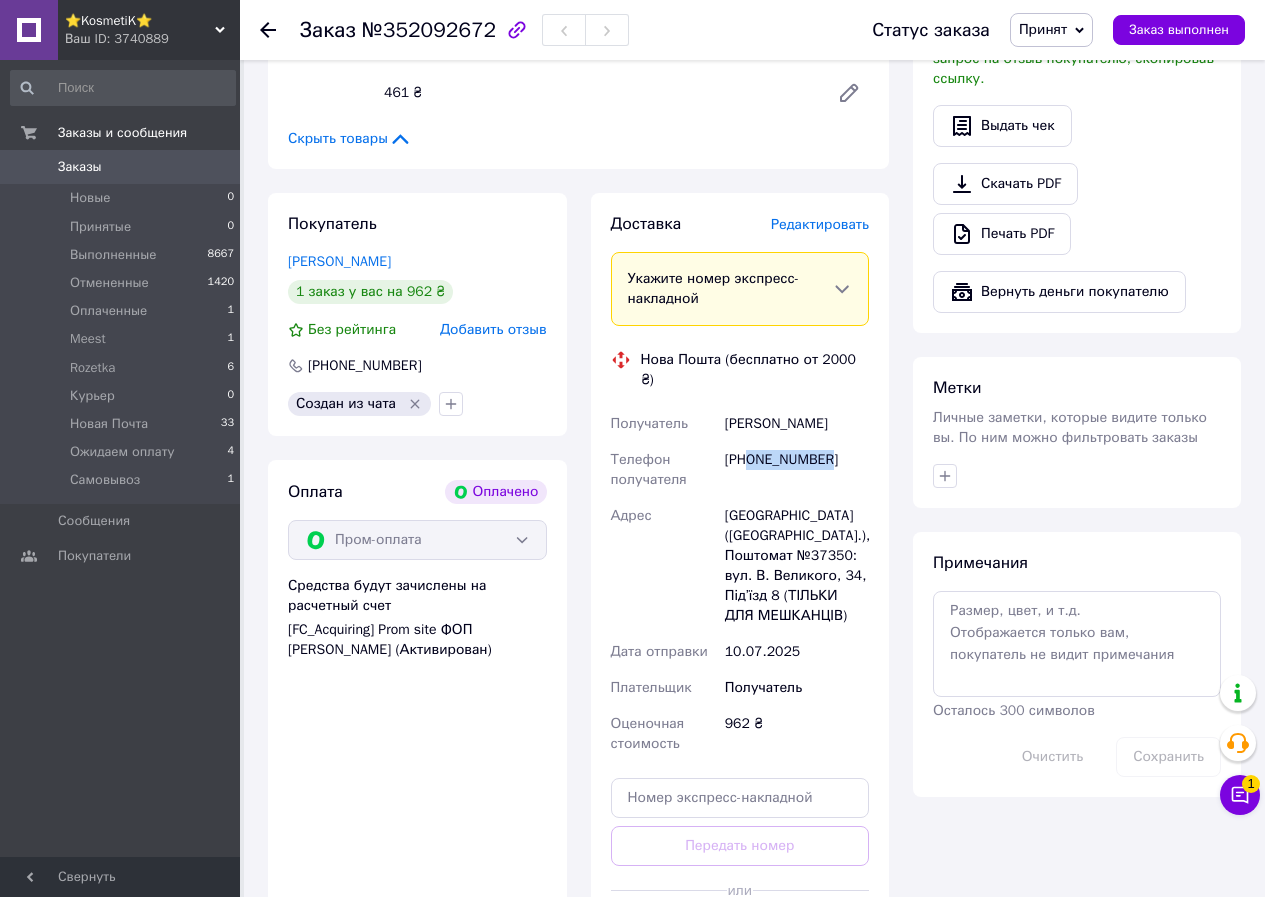 drag, startPoint x: 751, startPoint y: 441, endPoint x: 847, endPoint y: 447, distance: 96.18732 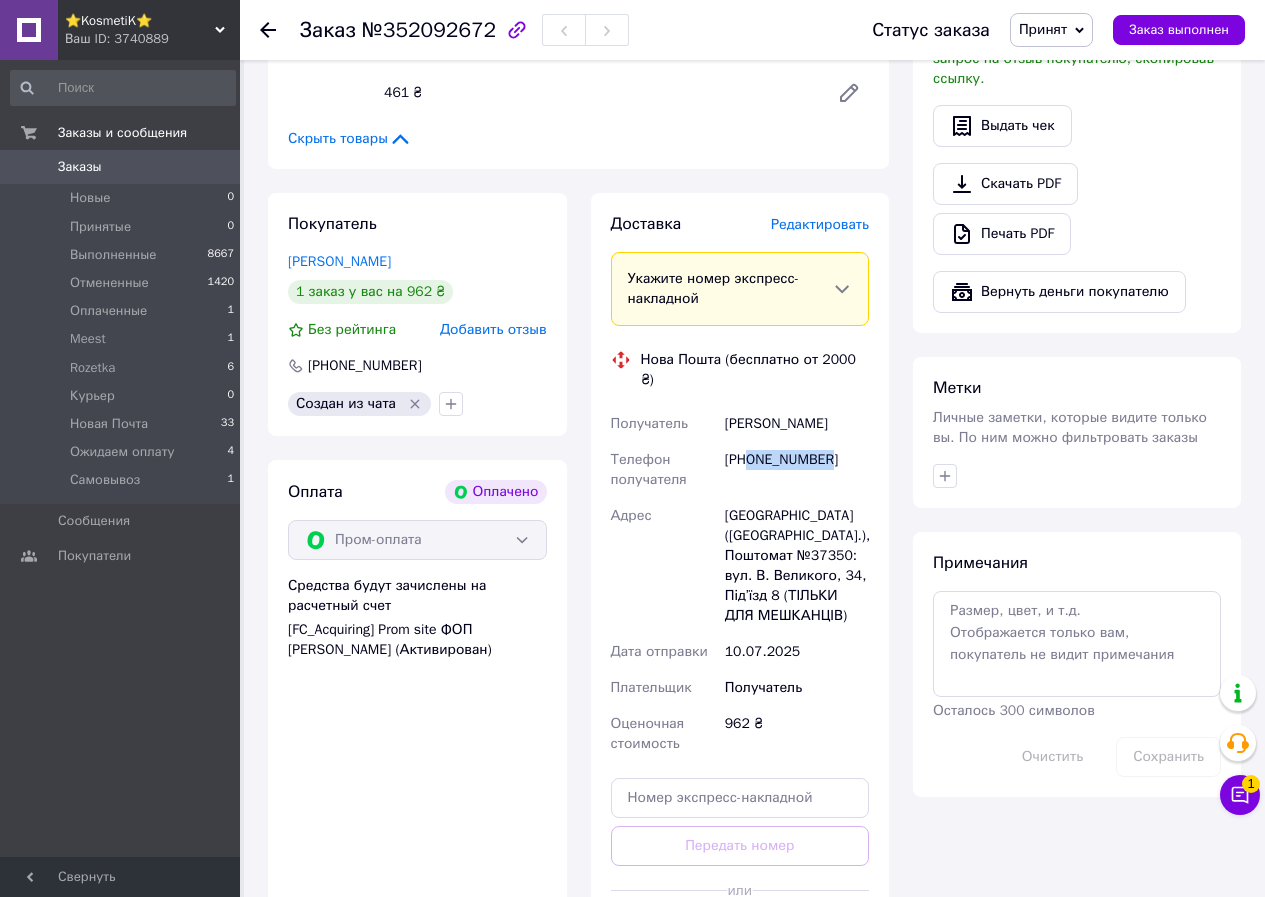 click on "[PHONE_NUMBER]" at bounding box center (797, 470) 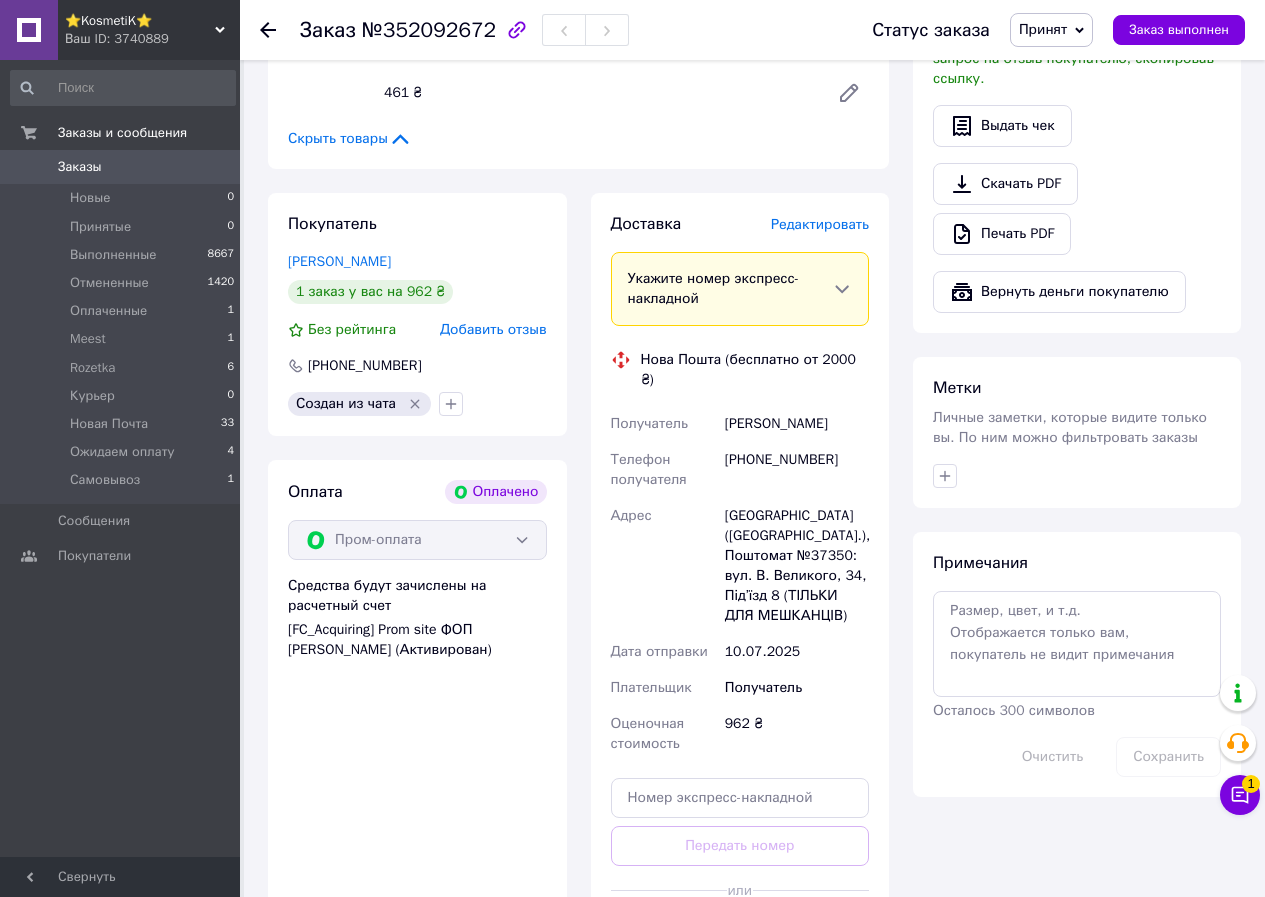 click on "[GEOGRAPHIC_DATA] ([GEOGRAPHIC_DATA].), Поштомат №37350: вул. В. Великого, 34, Під’їзд 8 (ТІЛЬКИ ДЛЯ МЕШКАНЦІВ)" at bounding box center [797, 566] 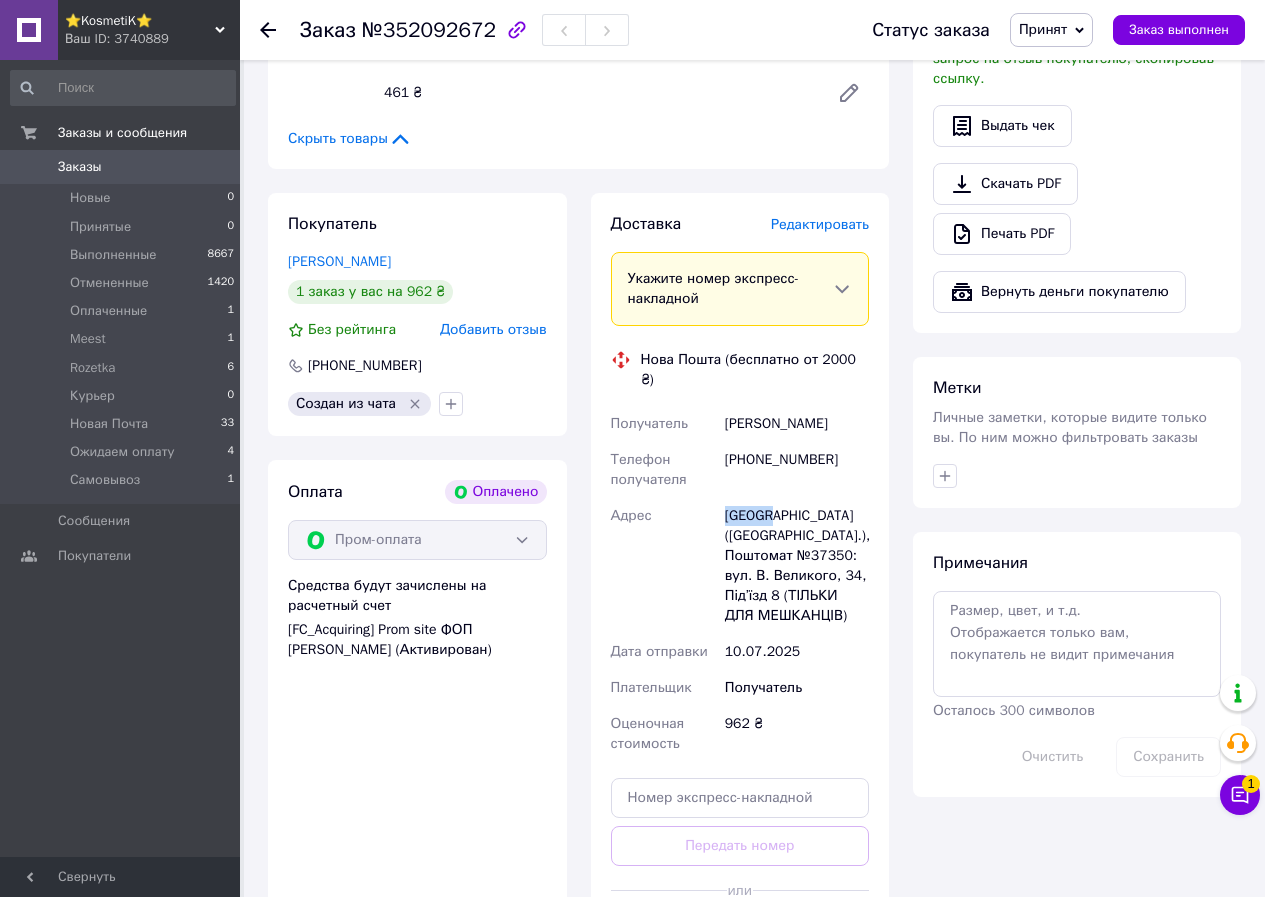 click on "[GEOGRAPHIC_DATA] ([GEOGRAPHIC_DATA].), Поштомат №37350: вул. В. Великого, 34, Під’їзд 8 (ТІЛЬКИ ДЛЯ МЕШКАНЦІВ)" at bounding box center [797, 566] 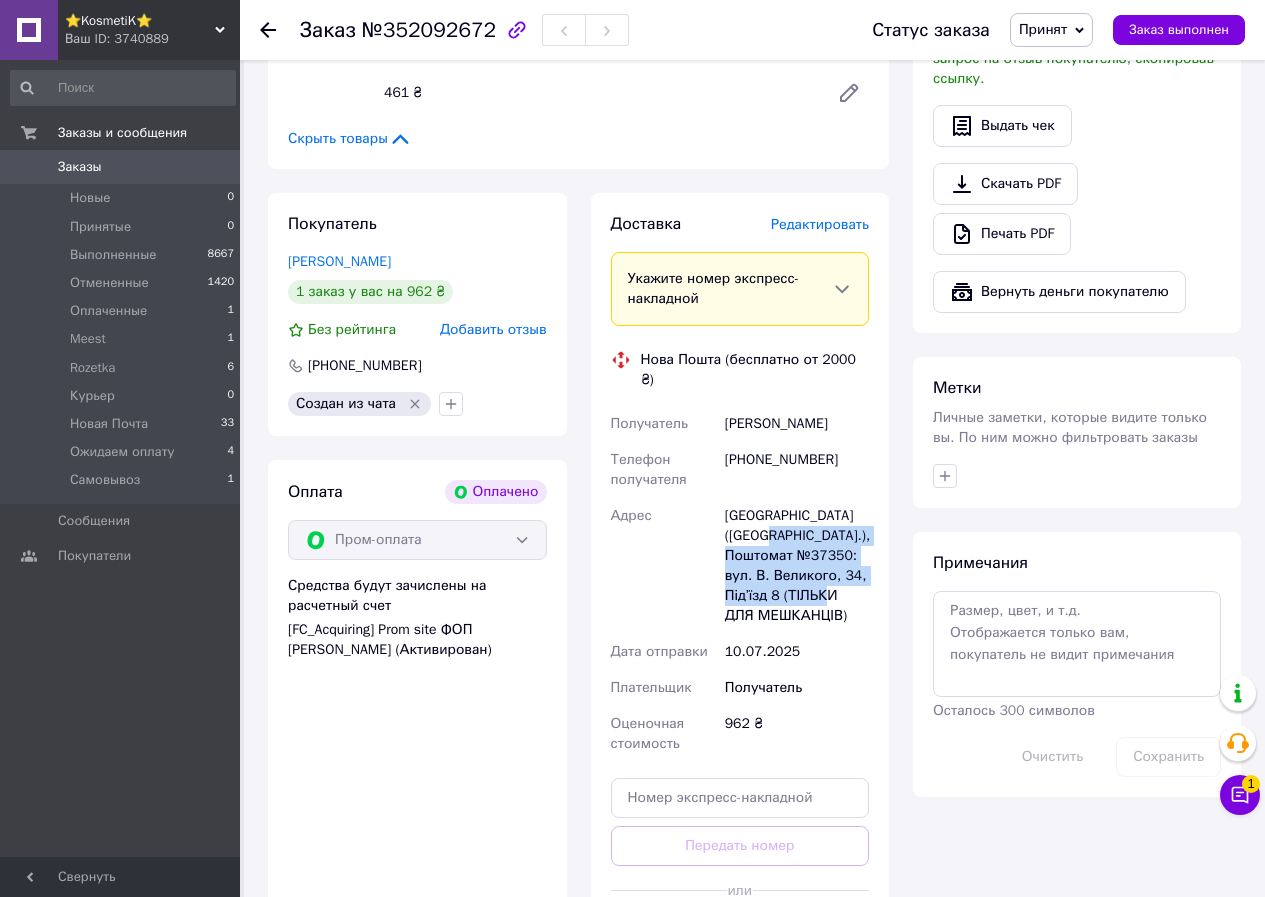 drag, startPoint x: 723, startPoint y: 510, endPoint x: 825, endPoint y: 570, distance: 118.3385 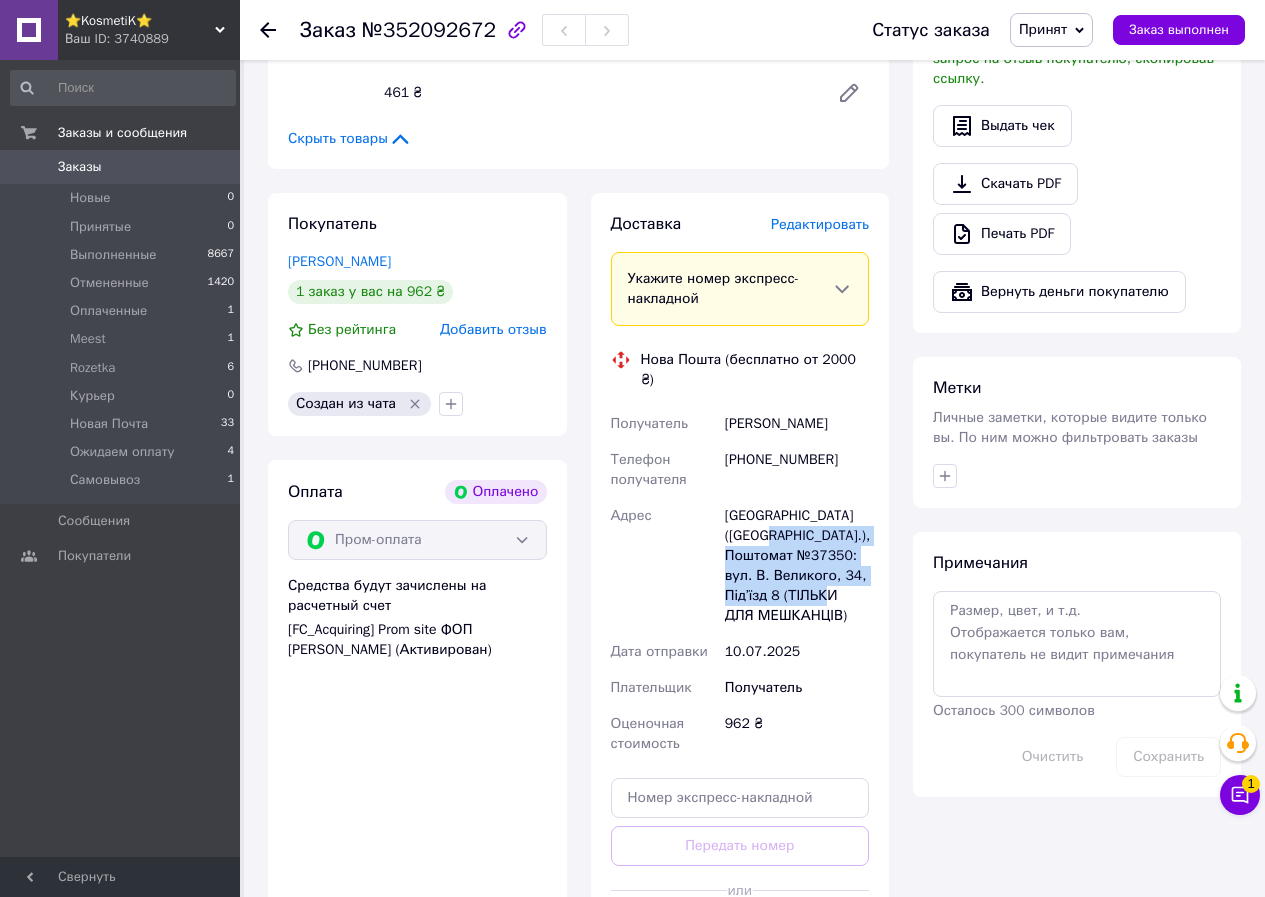 click on "[GEOGRAPHIC_DATA] ([GEOGRAPHIC_DATA].), Поштомат №37350: вул. В. Великого, 34, Під’їзд 8 (ТІЛЬКИ ДЛЯ МЕШКАНЦІВ)" at bounding box center [797, 566] 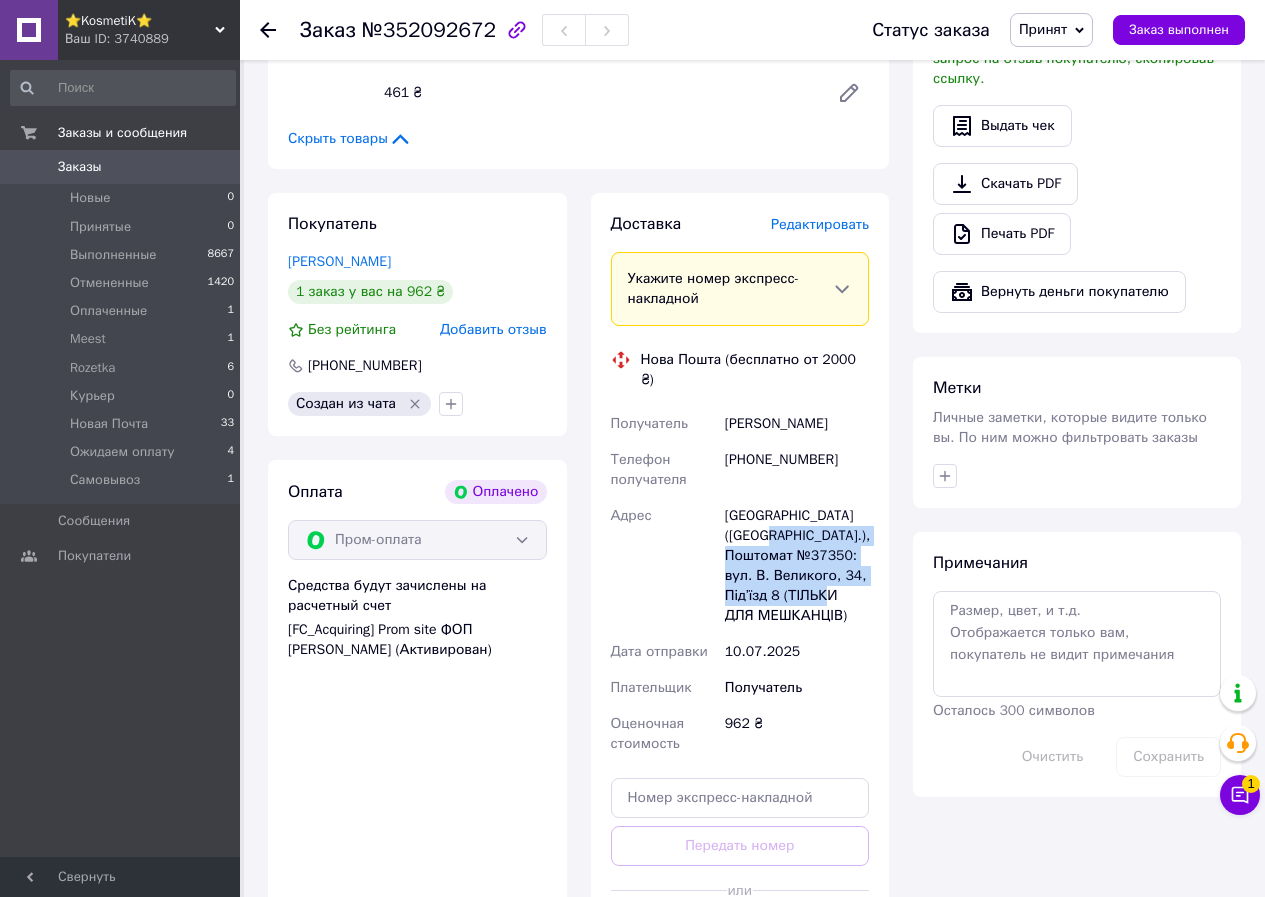 scroll, scrollTop: 400, scrollLeft: 0, axis: vertical 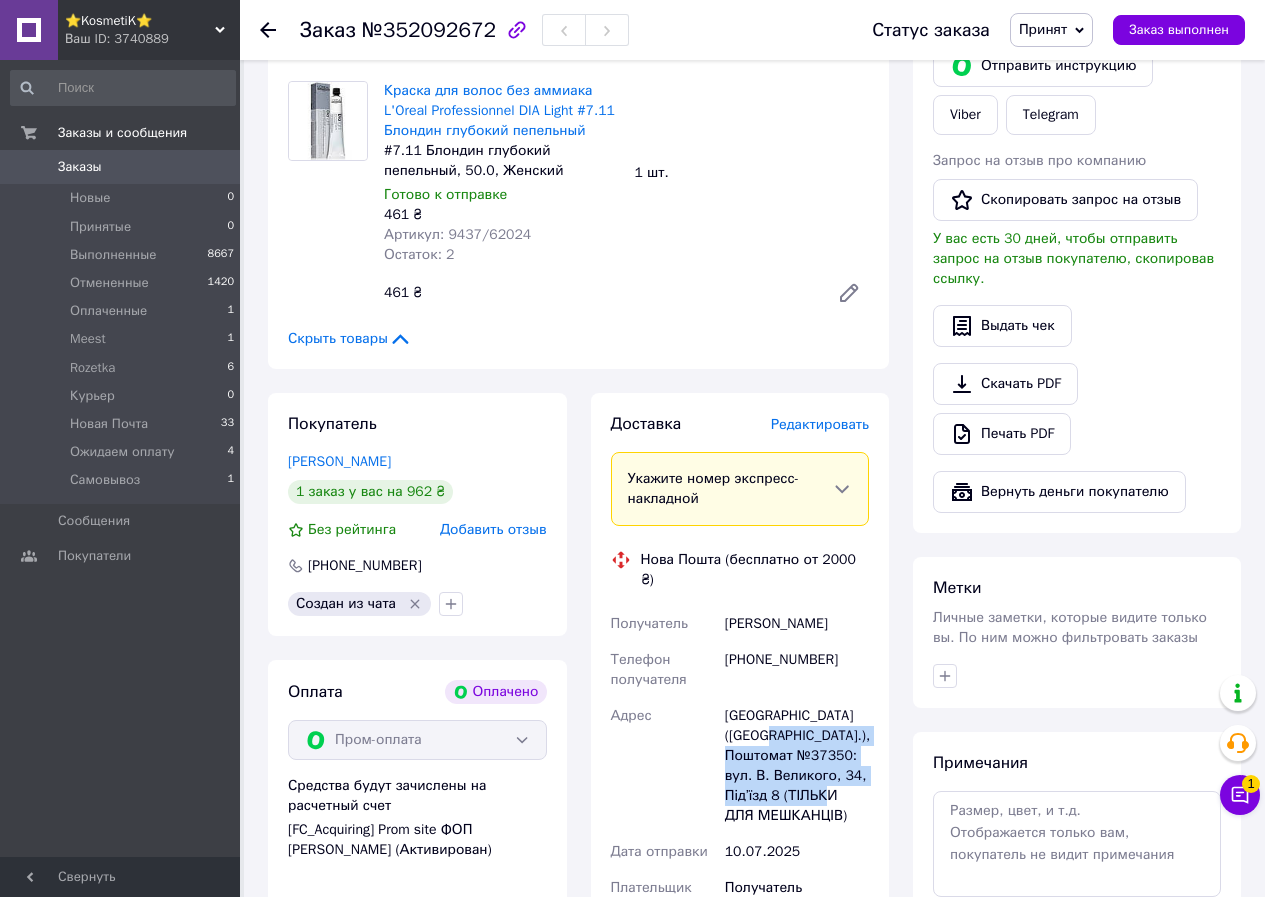 click on "Принят" at bounding box center (1043, 29) 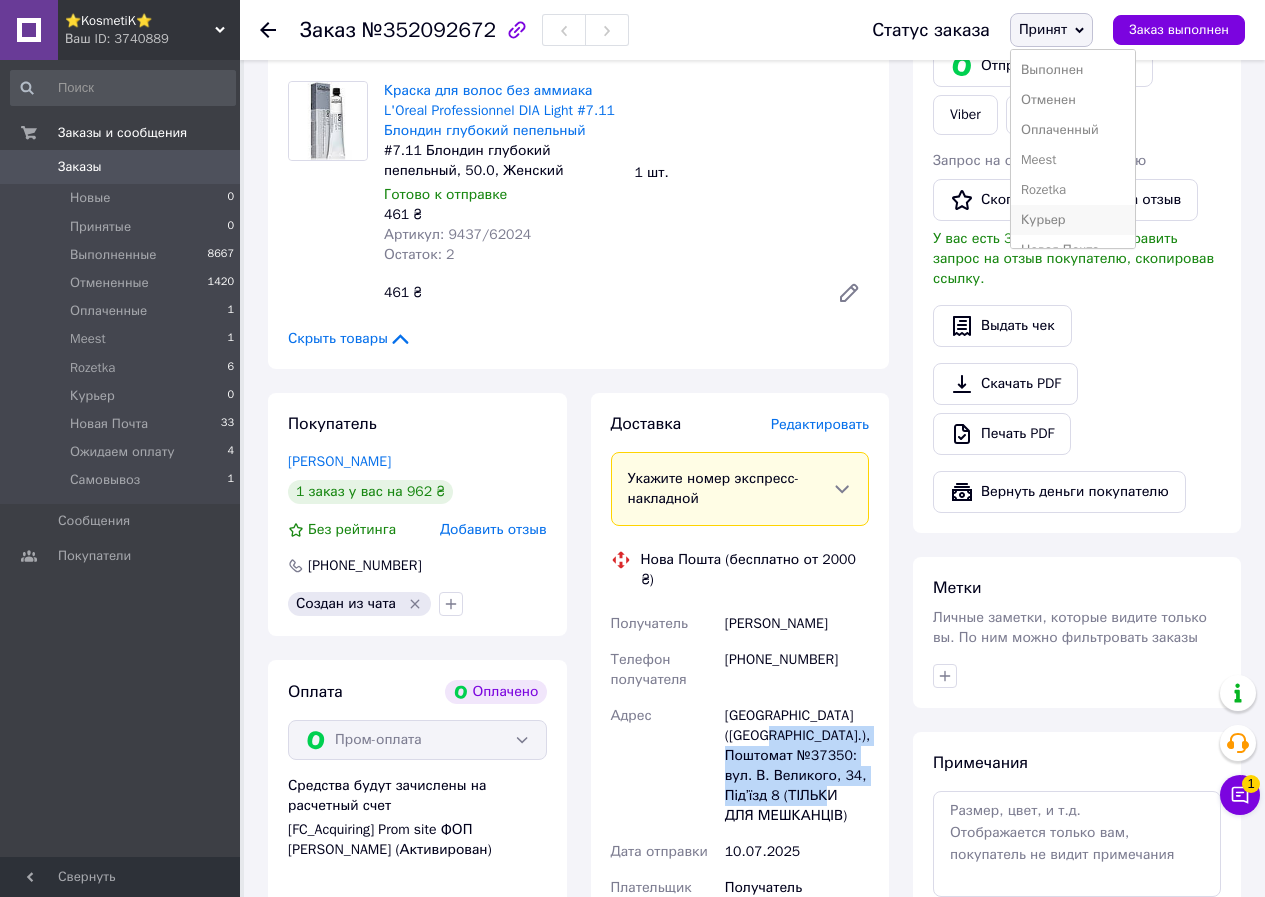 scroll, scrollTop: 82, scrollLeft: 0, axis: vertical 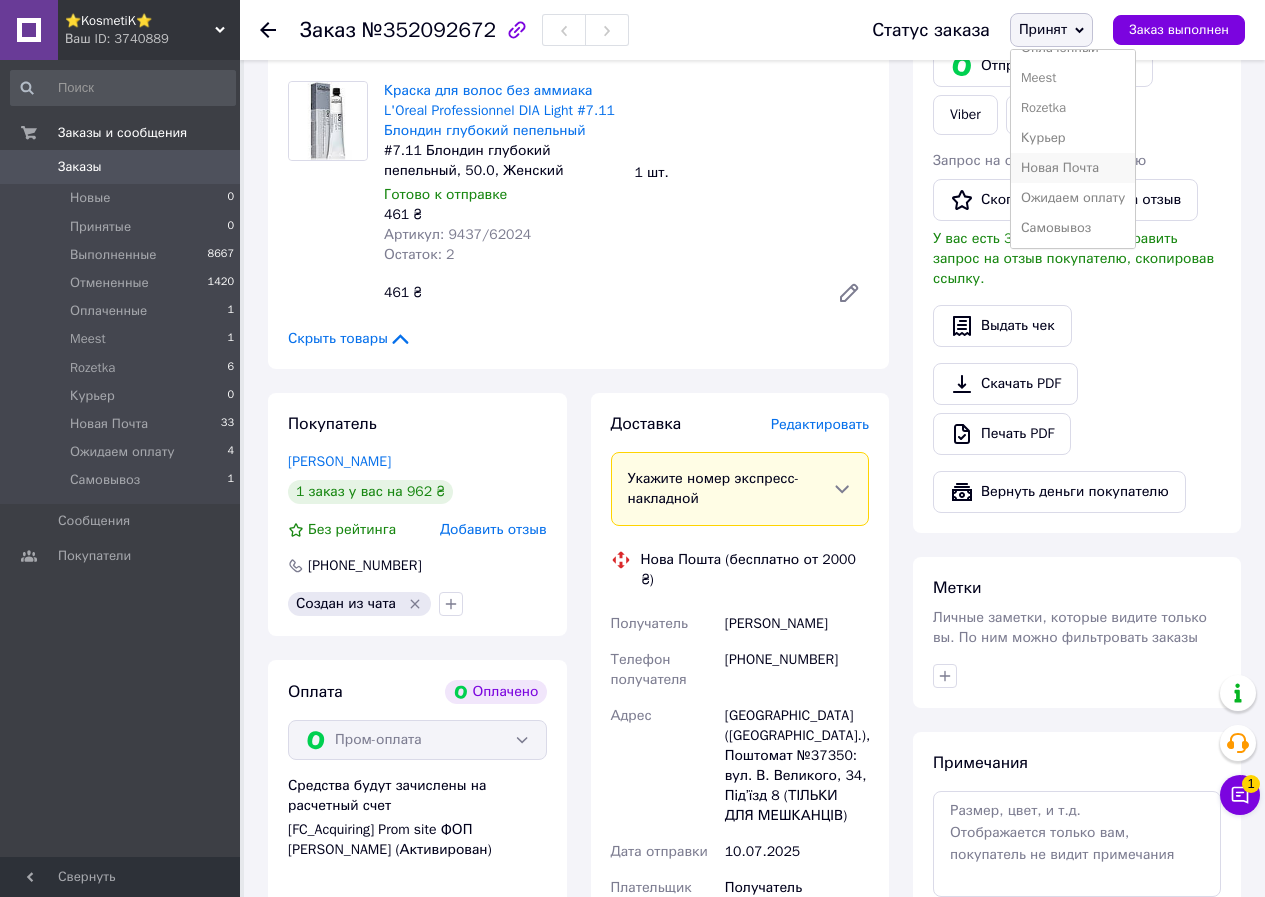 click on "Новая Почта" at bounding box center (1073, 168) 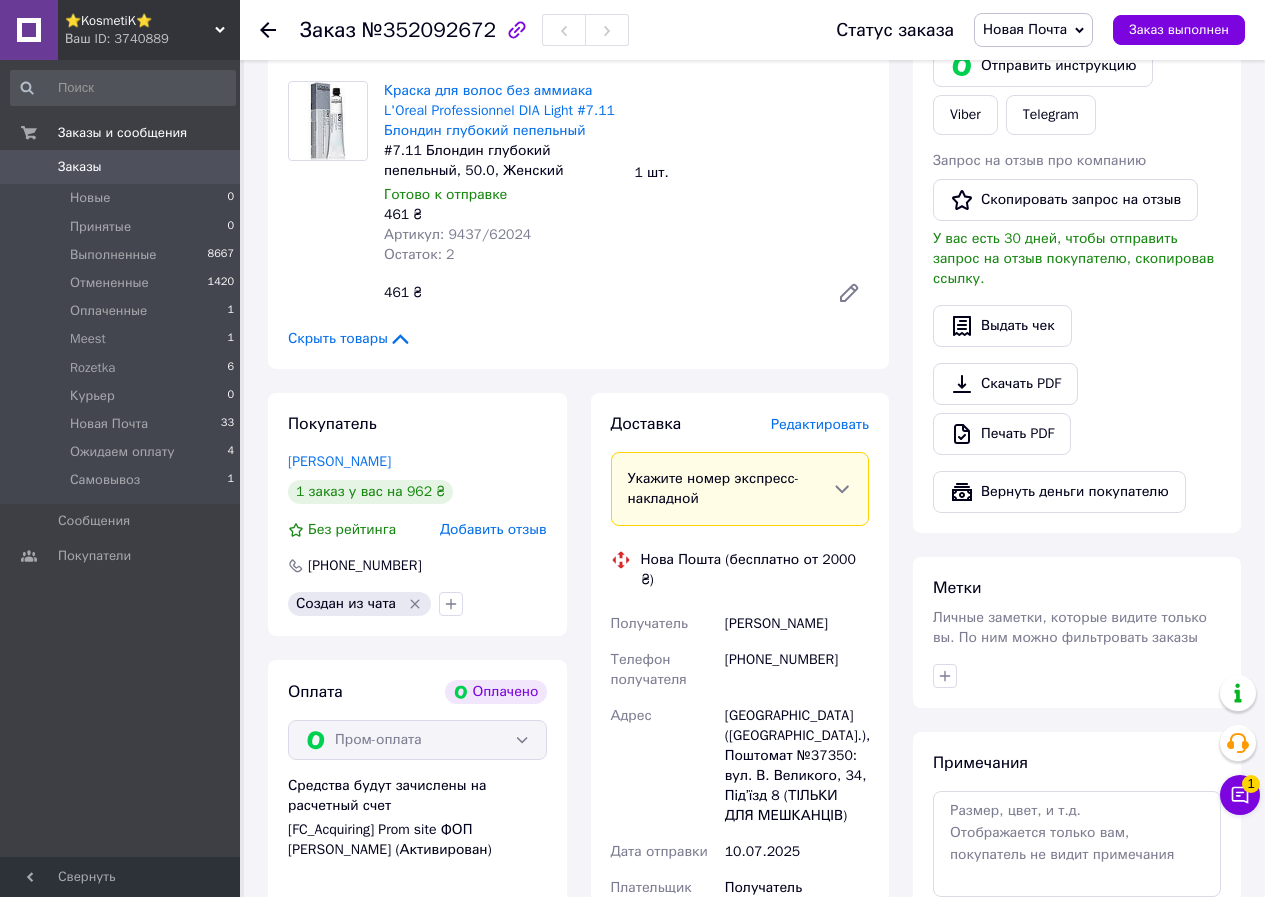scroll, scrollTop: 700, scrollLeft: 0, axis: vertical 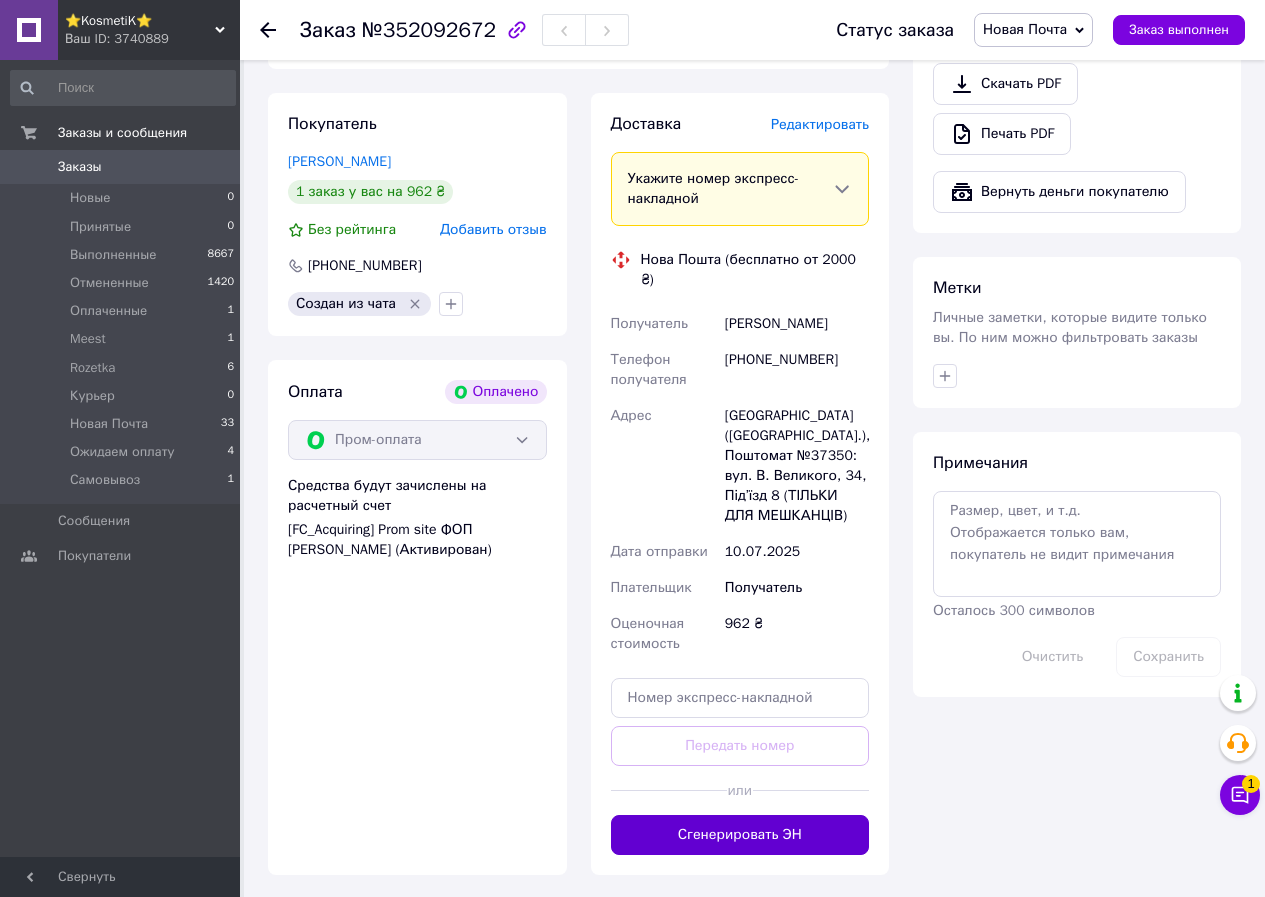 click on "Сгенерировать ЭН" at bounding box center [740, 835] 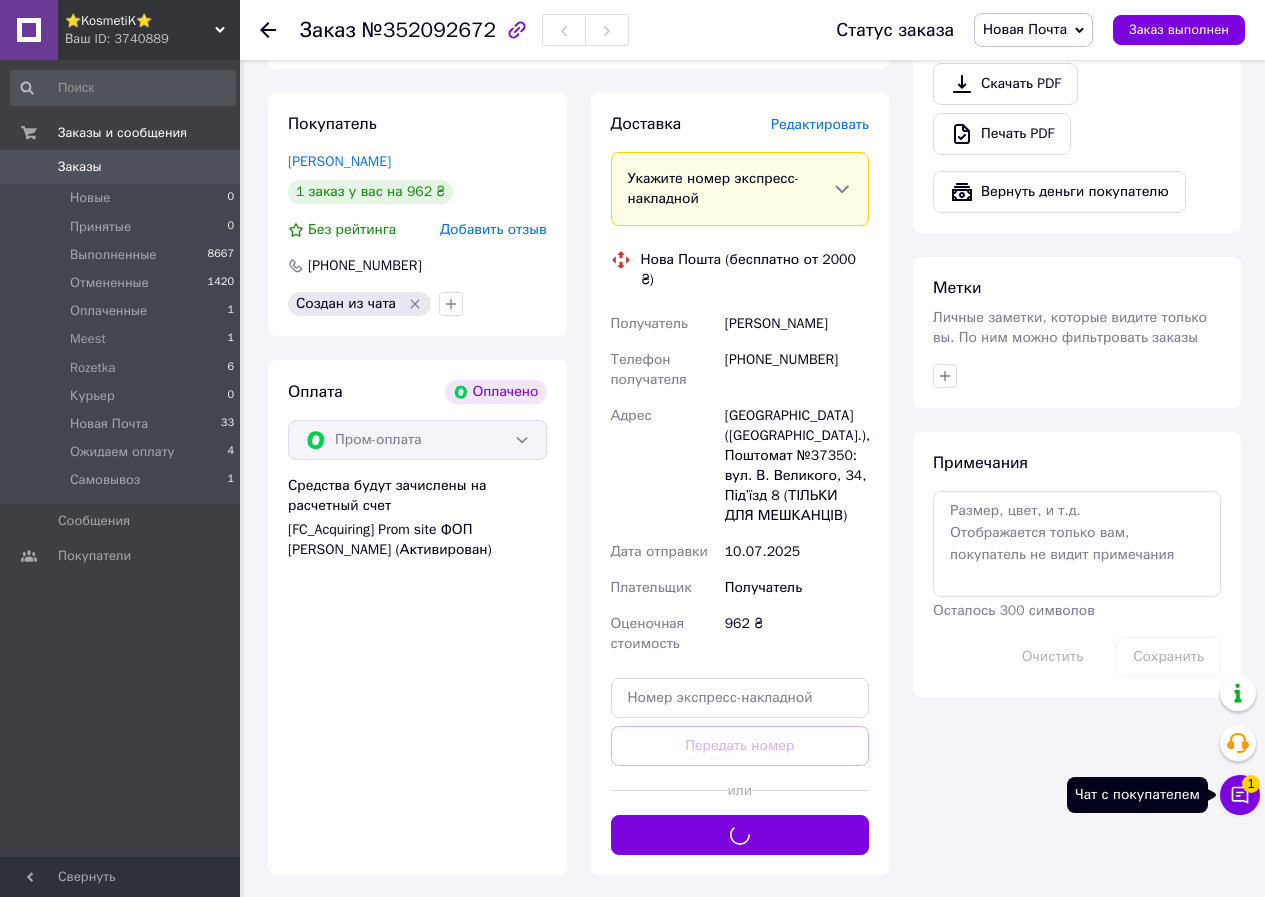 click on "1" at bounding box center (1251, 784) 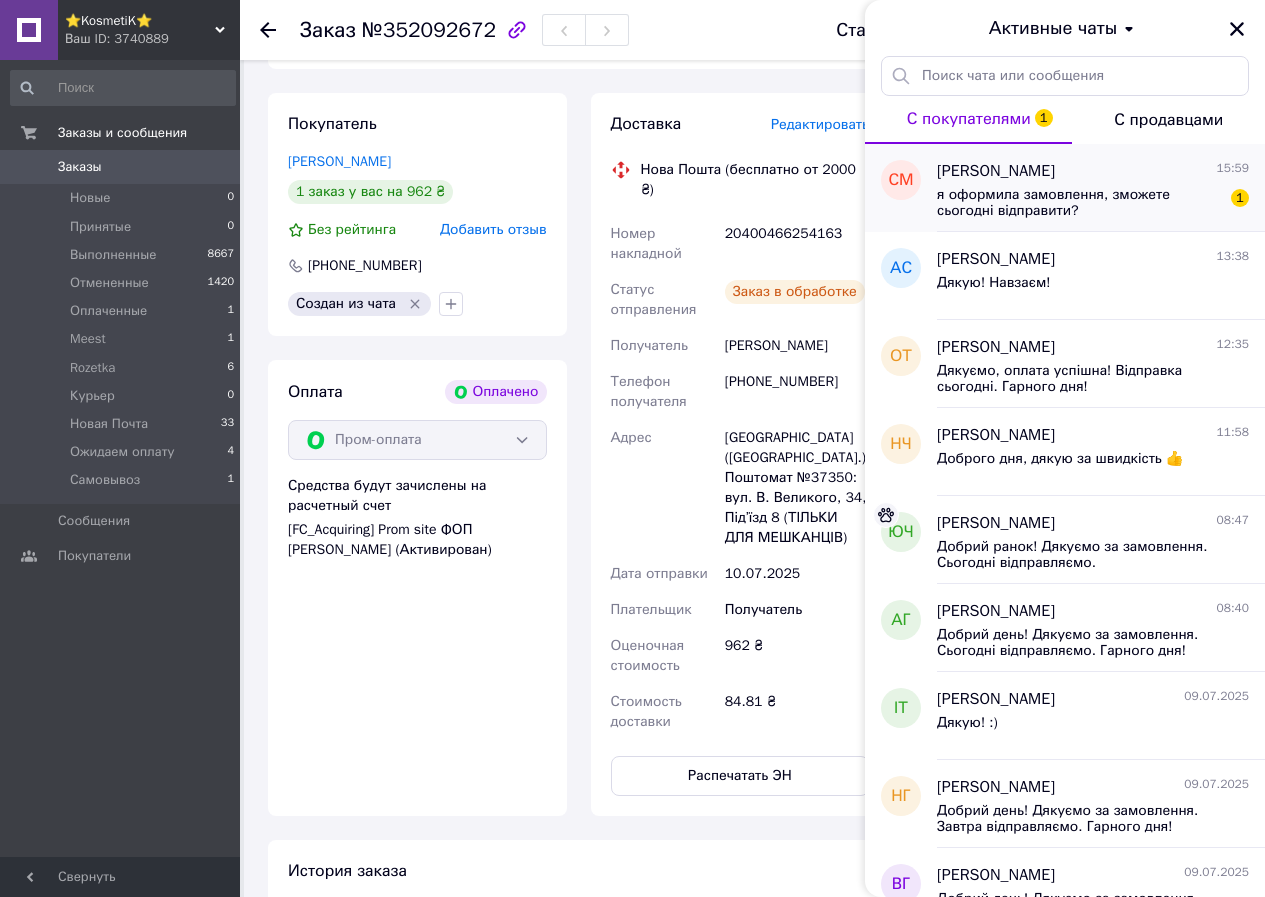 click on "я оформила замовлення, зможете сьогодні відправити?" at bounding box center (1079, 203) 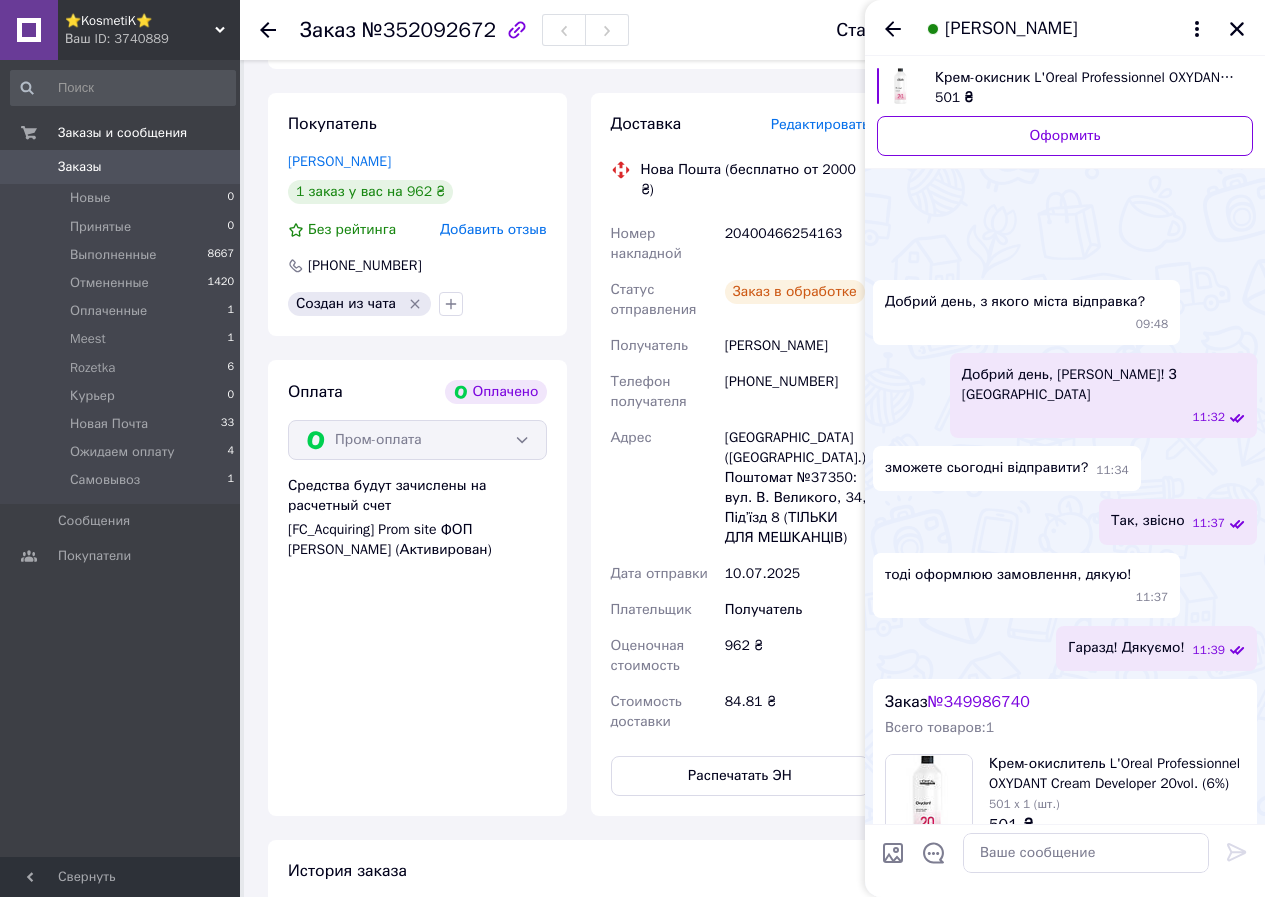 scroll, scrollTop: 1394, scrollLeft: 0, axis: vertical 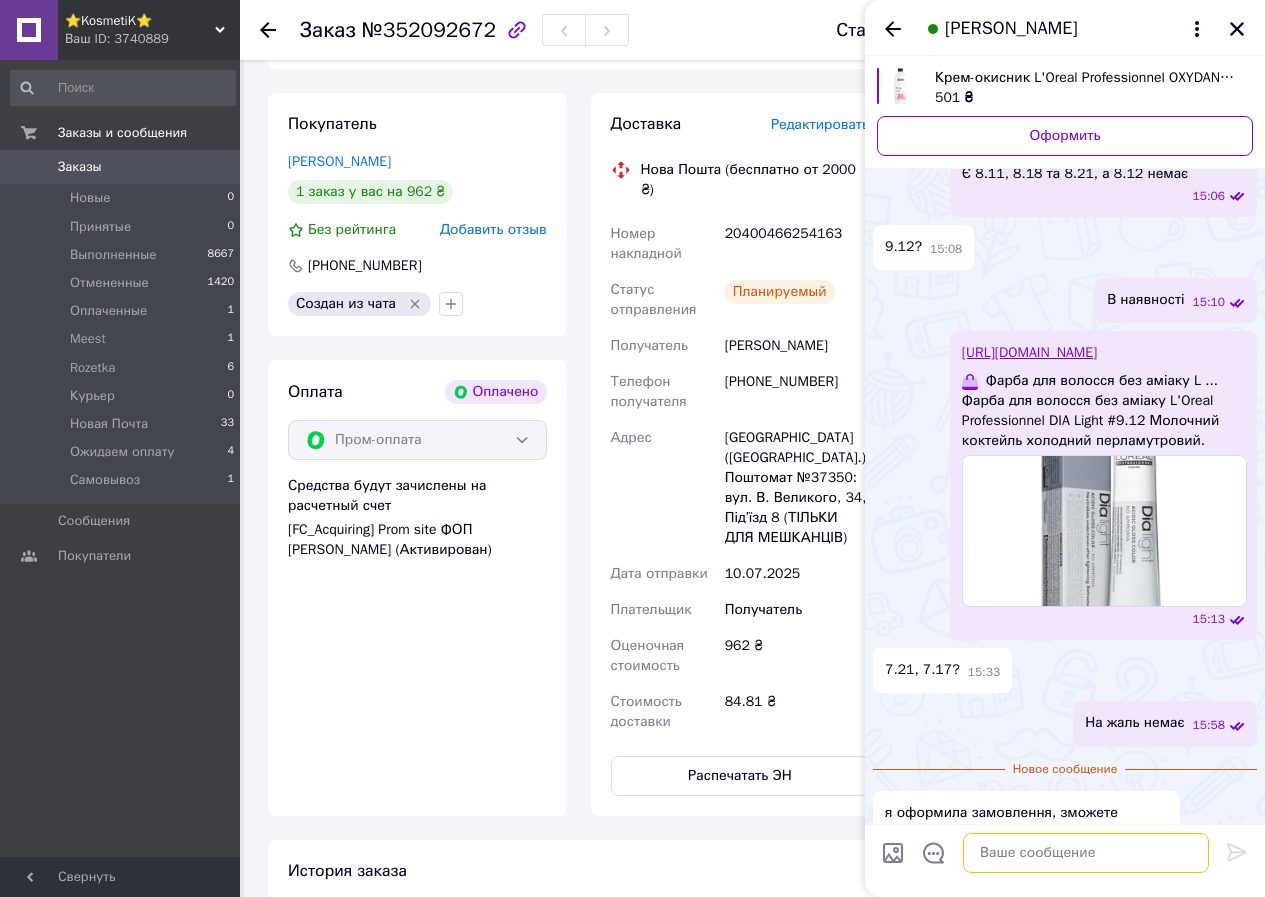drag, startPoint x: 998, startPoint y: 852, endPoint x: 1009, endPoint y: 841, distance: 15.556349 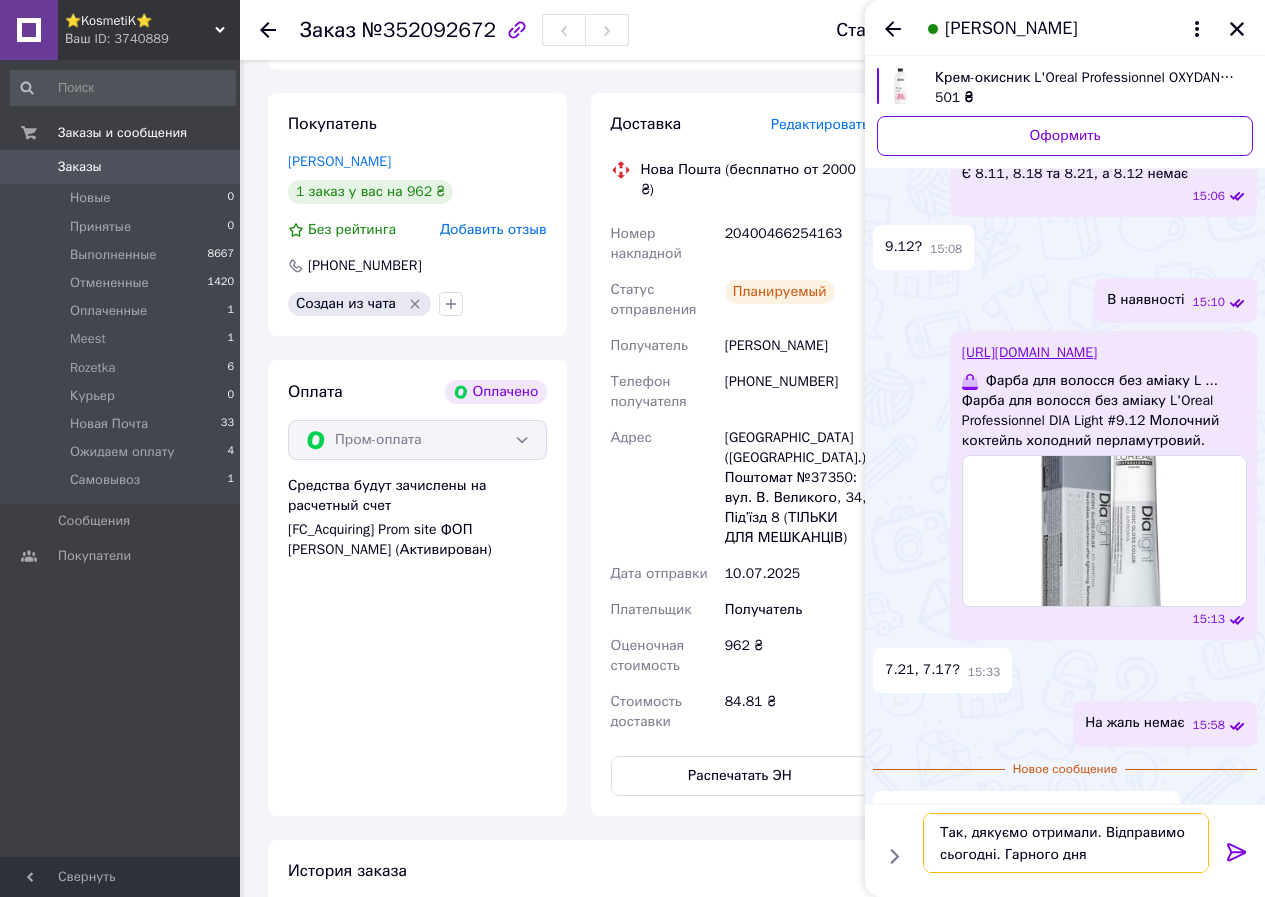type on "Так, дякуємо отримали. Відправимо сьогодні. Гарного дня!" 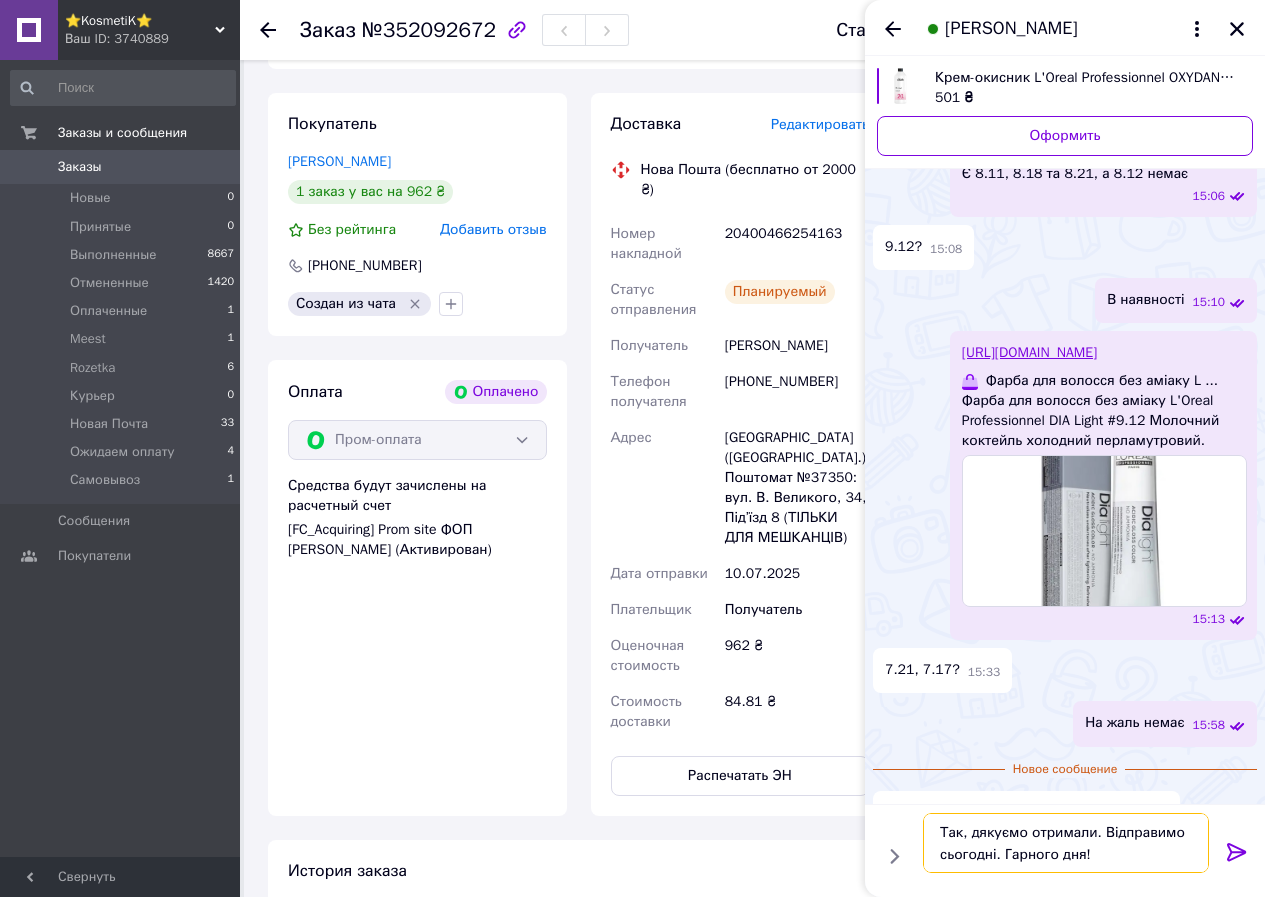 type 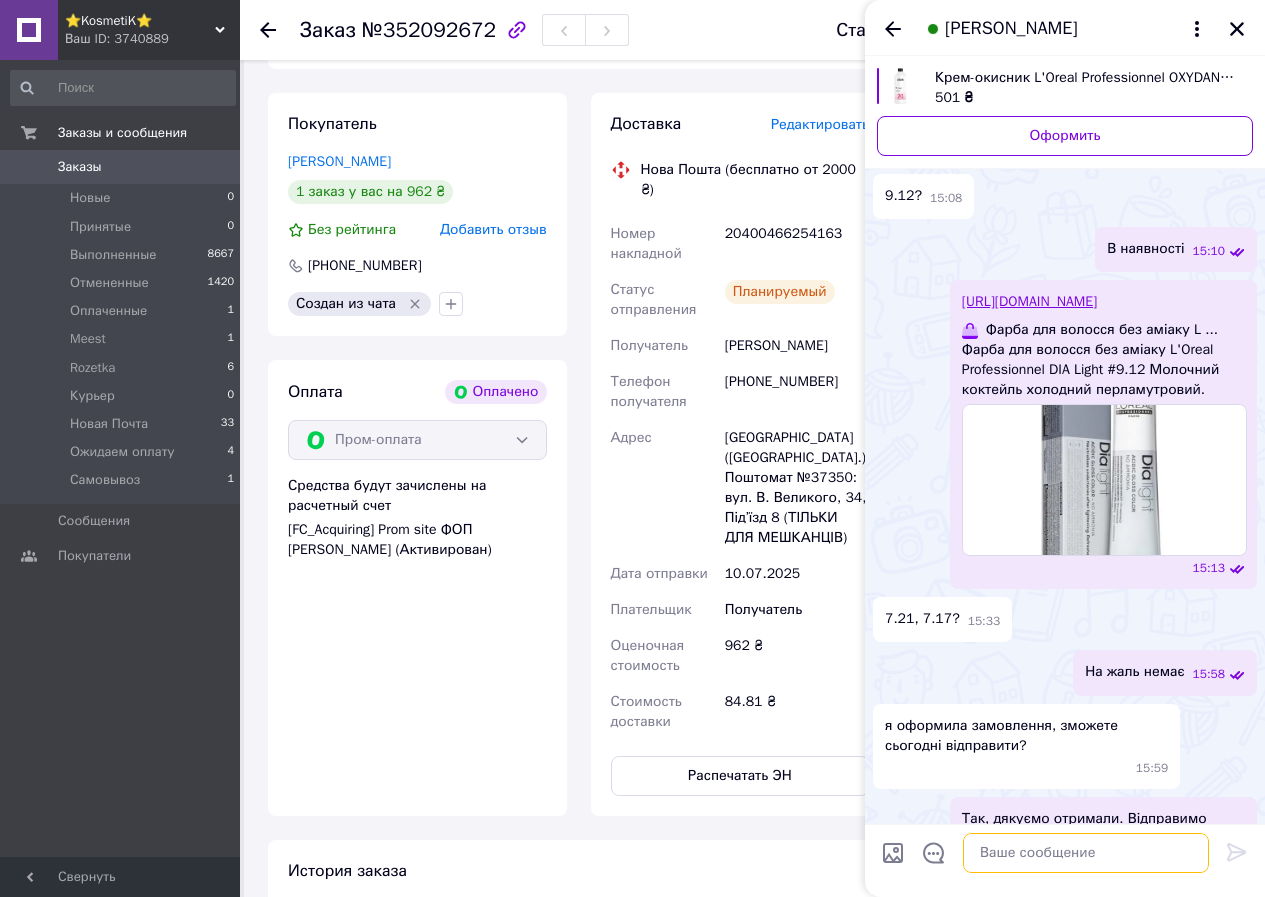 scroll, scrollTop: 1400, scrollLeft: 0, axis: vertical 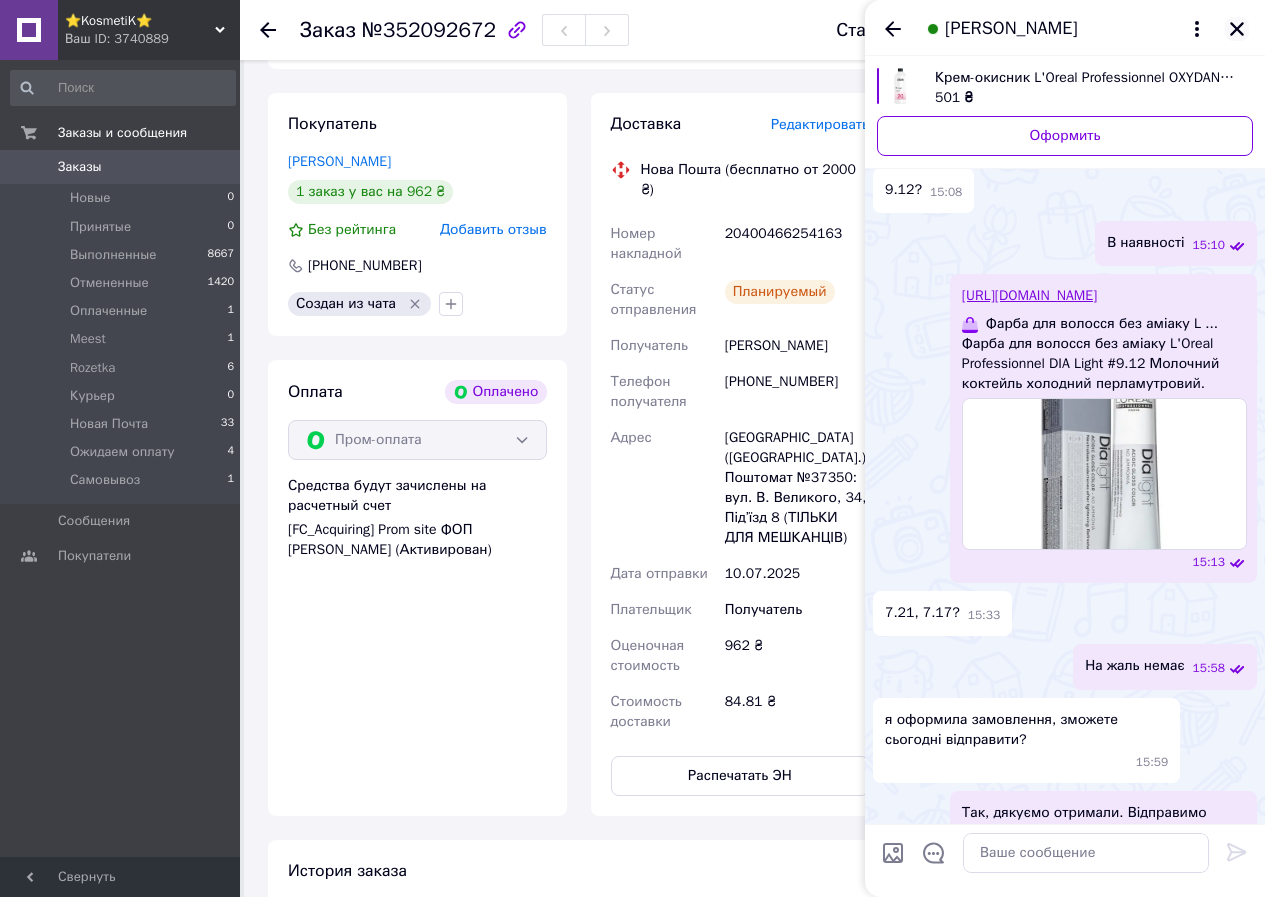 click 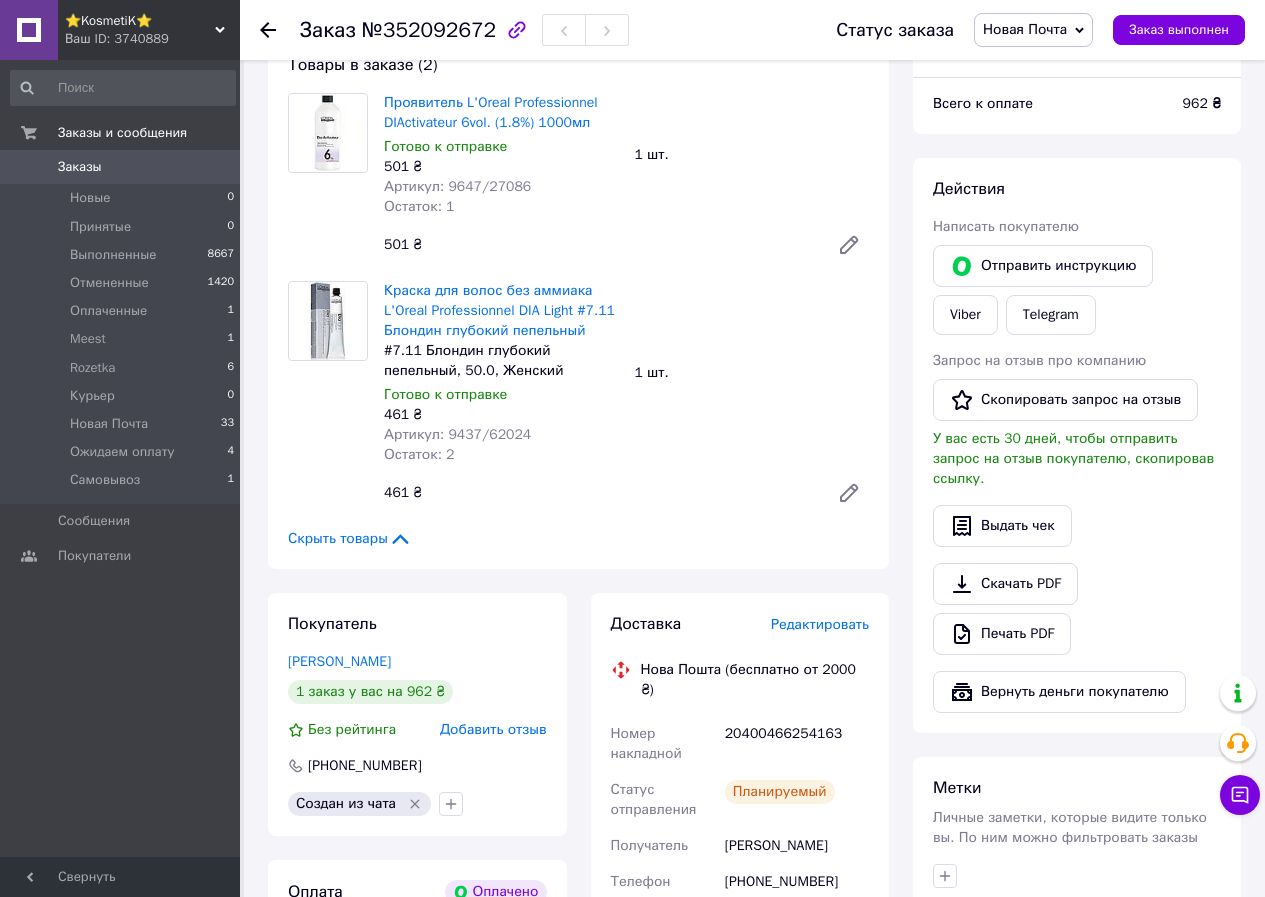 scroll, scrollTop: 100, scrollLeft: 0, axis: vertical 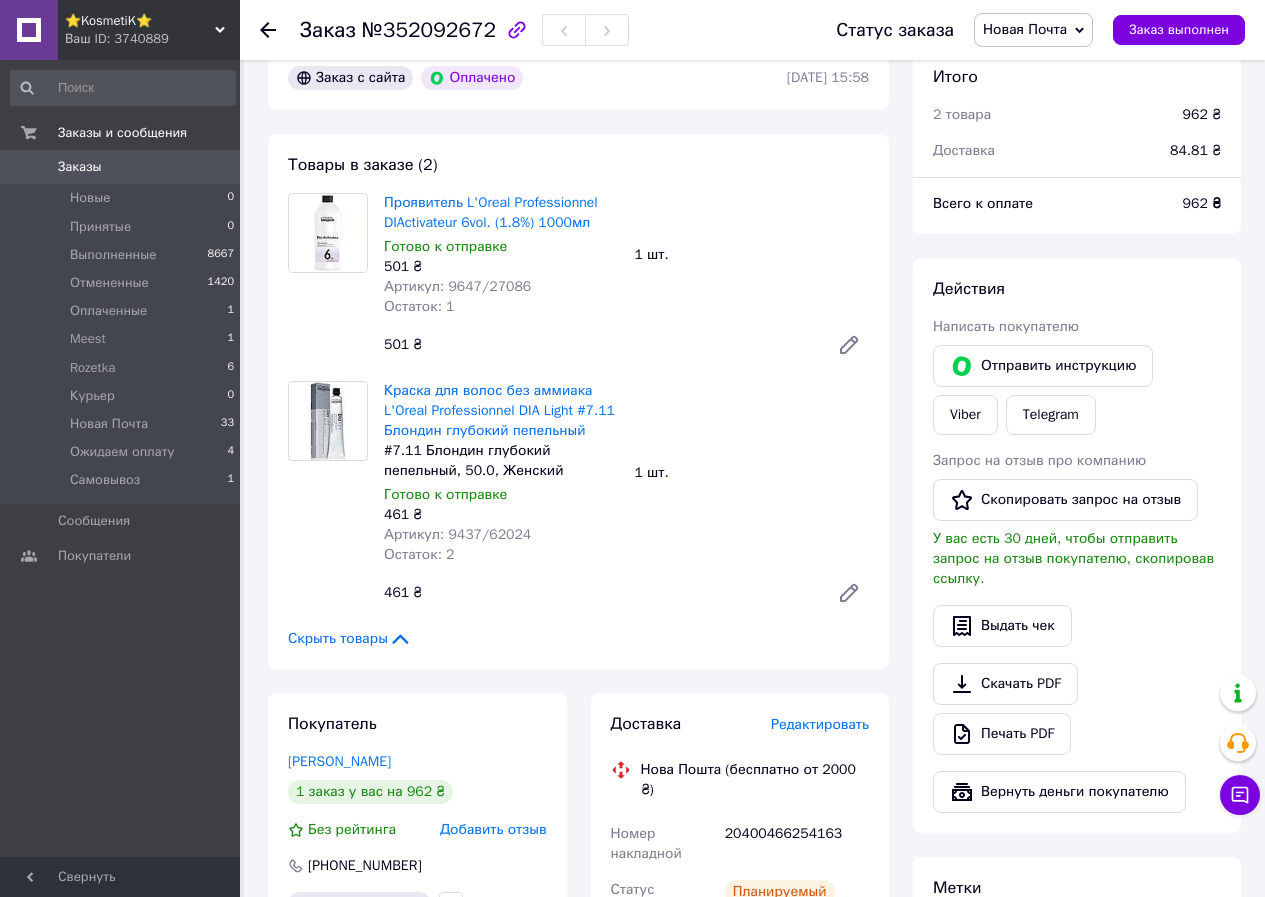 click on "20400466254163" at bounding box center (797, 844) 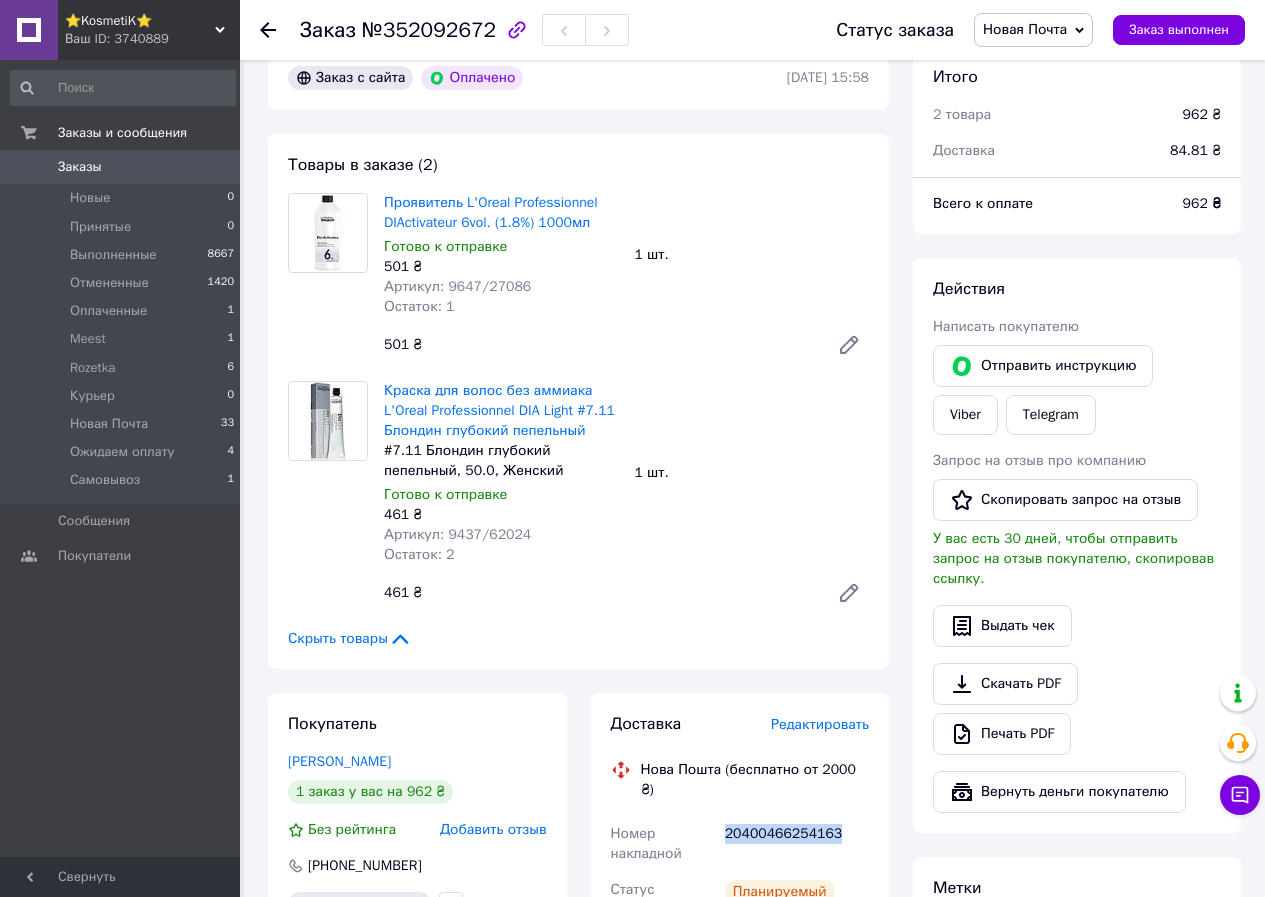 click on "20400466254163" at bounding box center (797, 844) 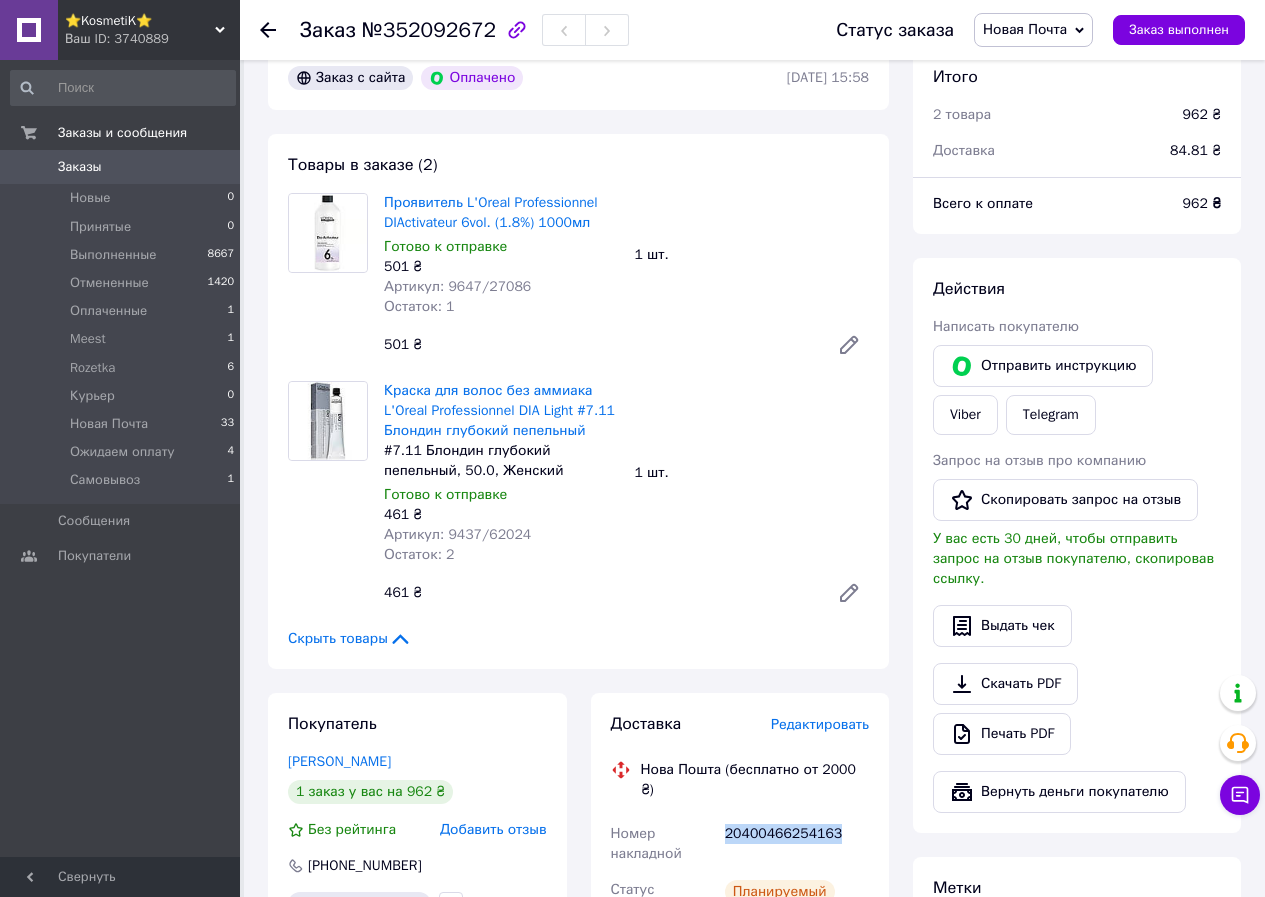 click on "Заказы 0" at bounding box center [123, 167] 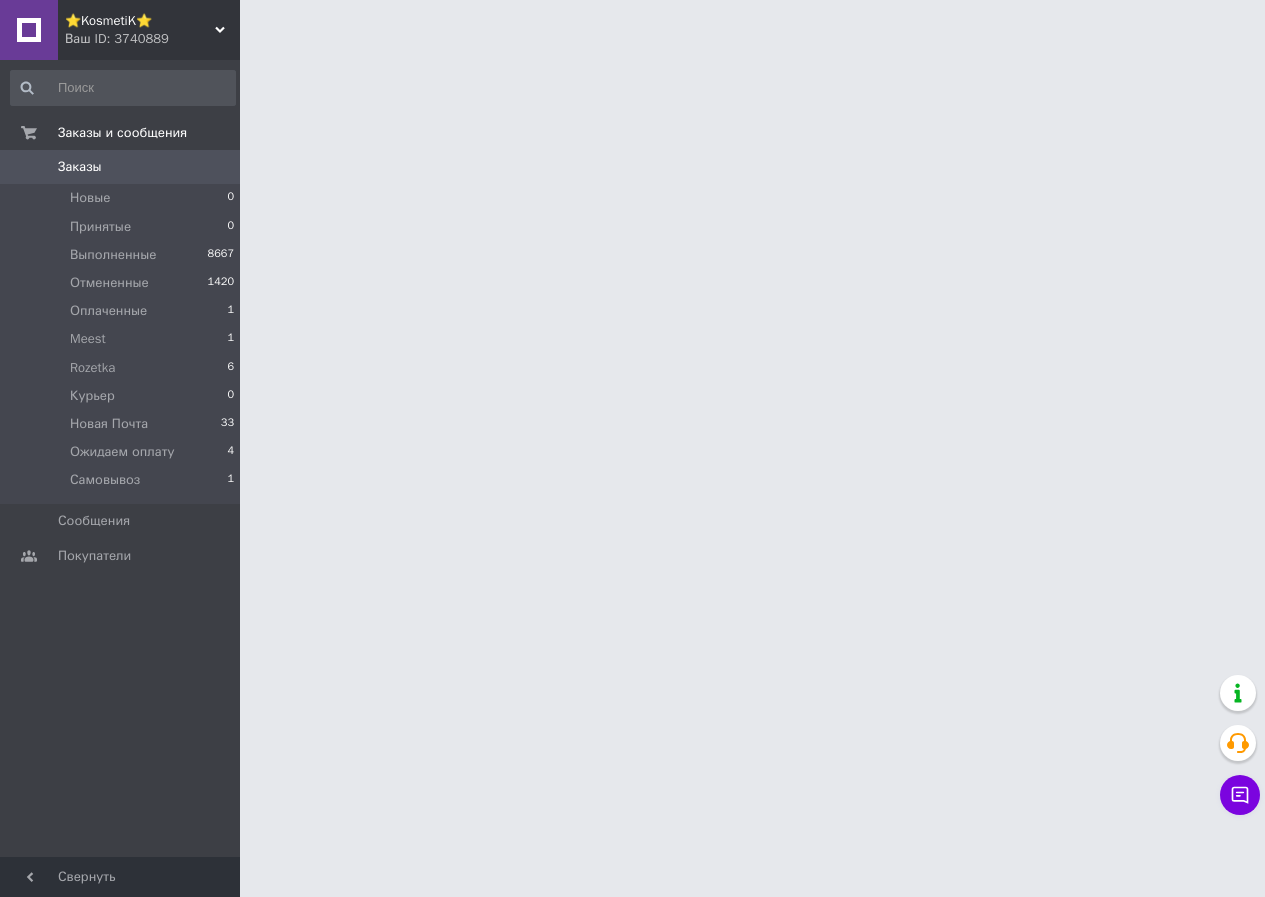 scroll, scrollTop: 0, scrollLeft: 0, axis: both 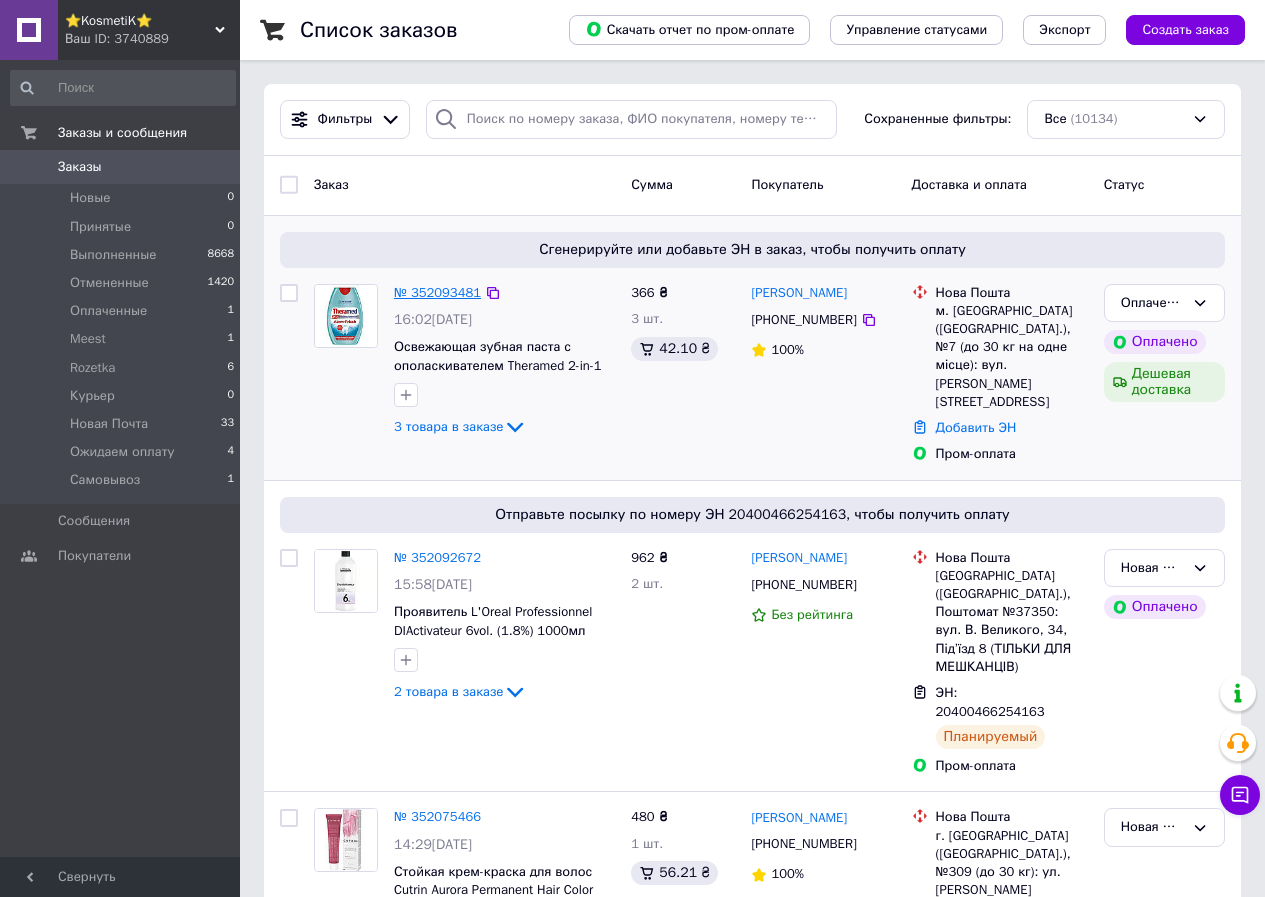 click on "№ 352093481" at bounding box center [437, 292] 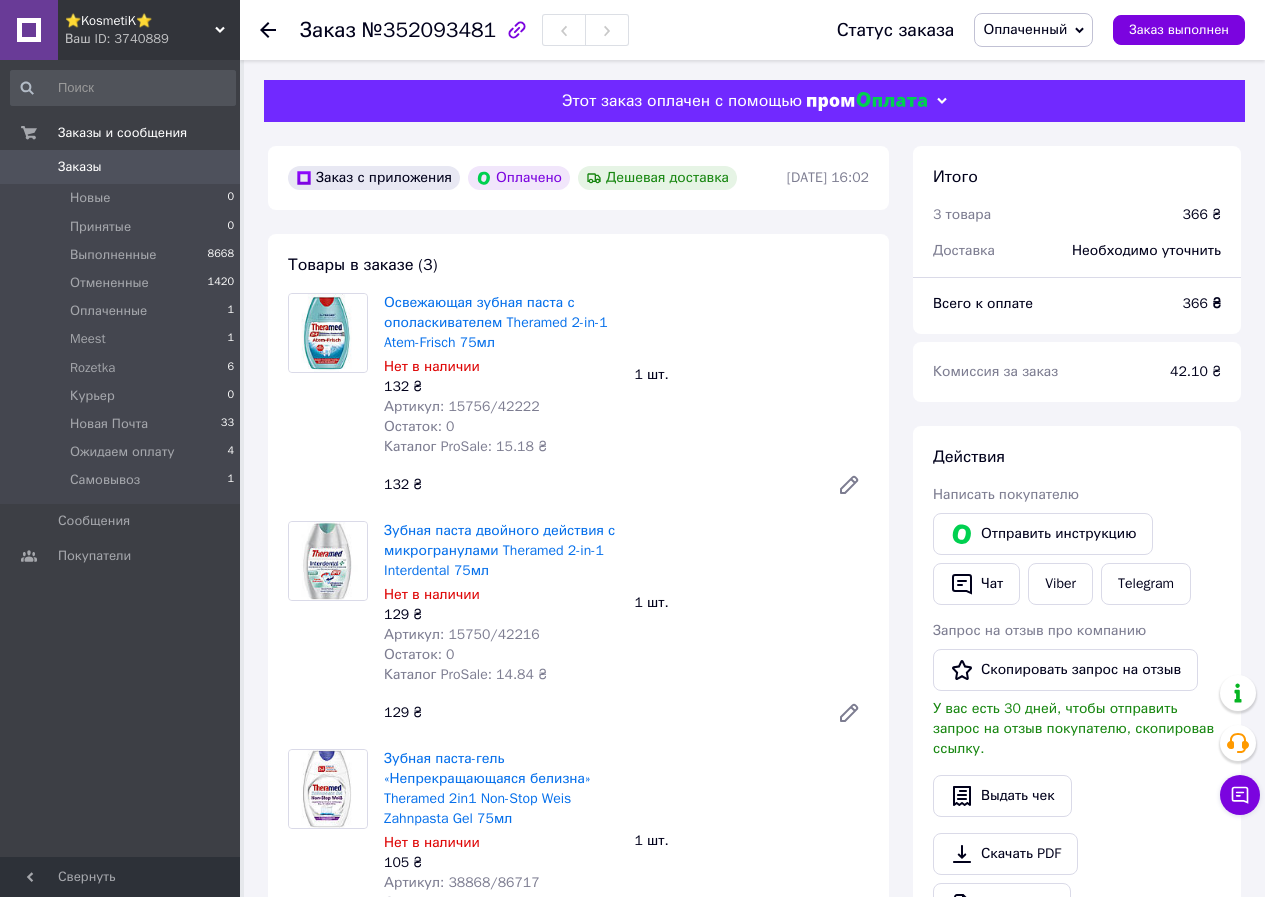 click on "Артикул: 15756/42222" at bounding box center (462, 406) 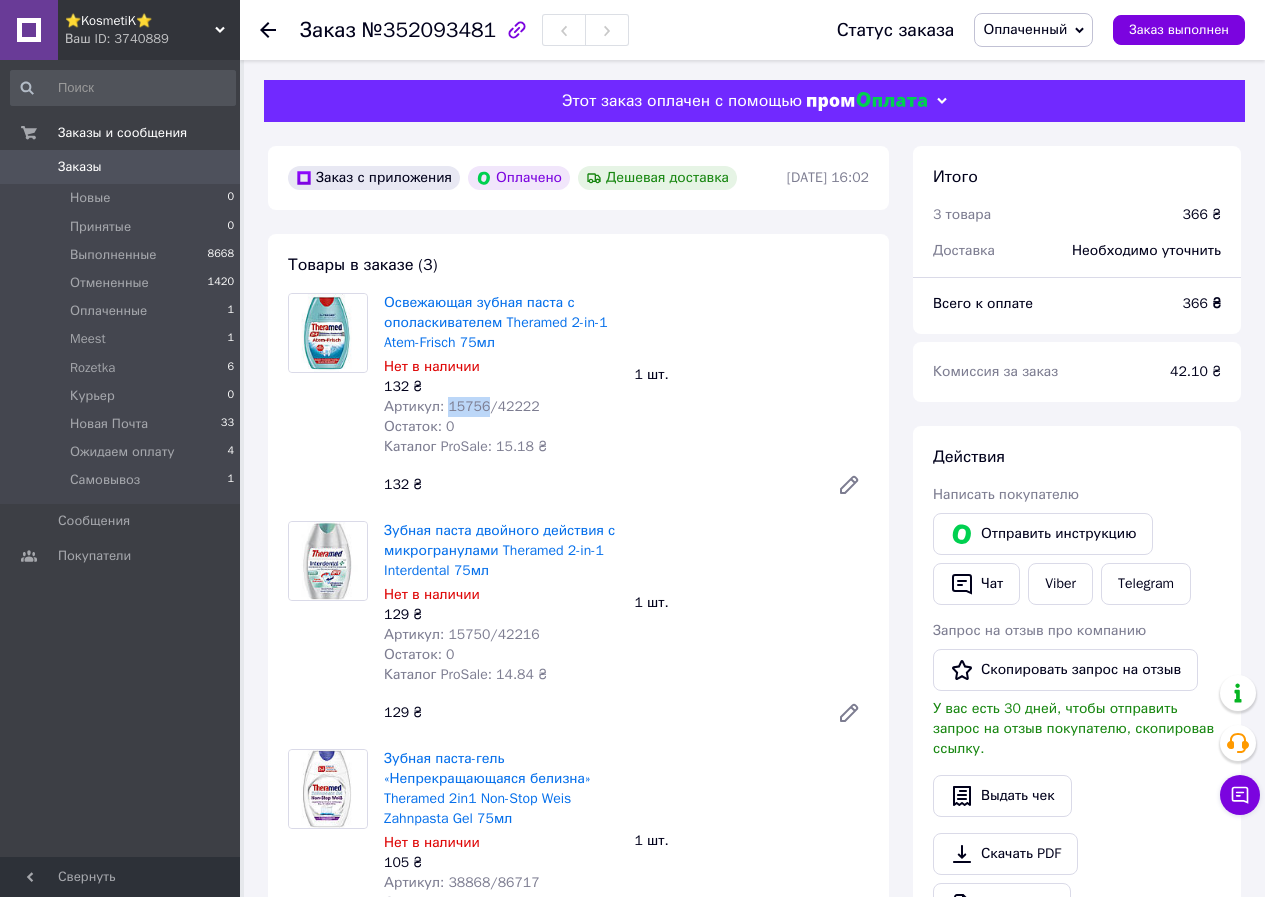 click on "Артикул: 15756/42222" at bounding box center [462, 406] 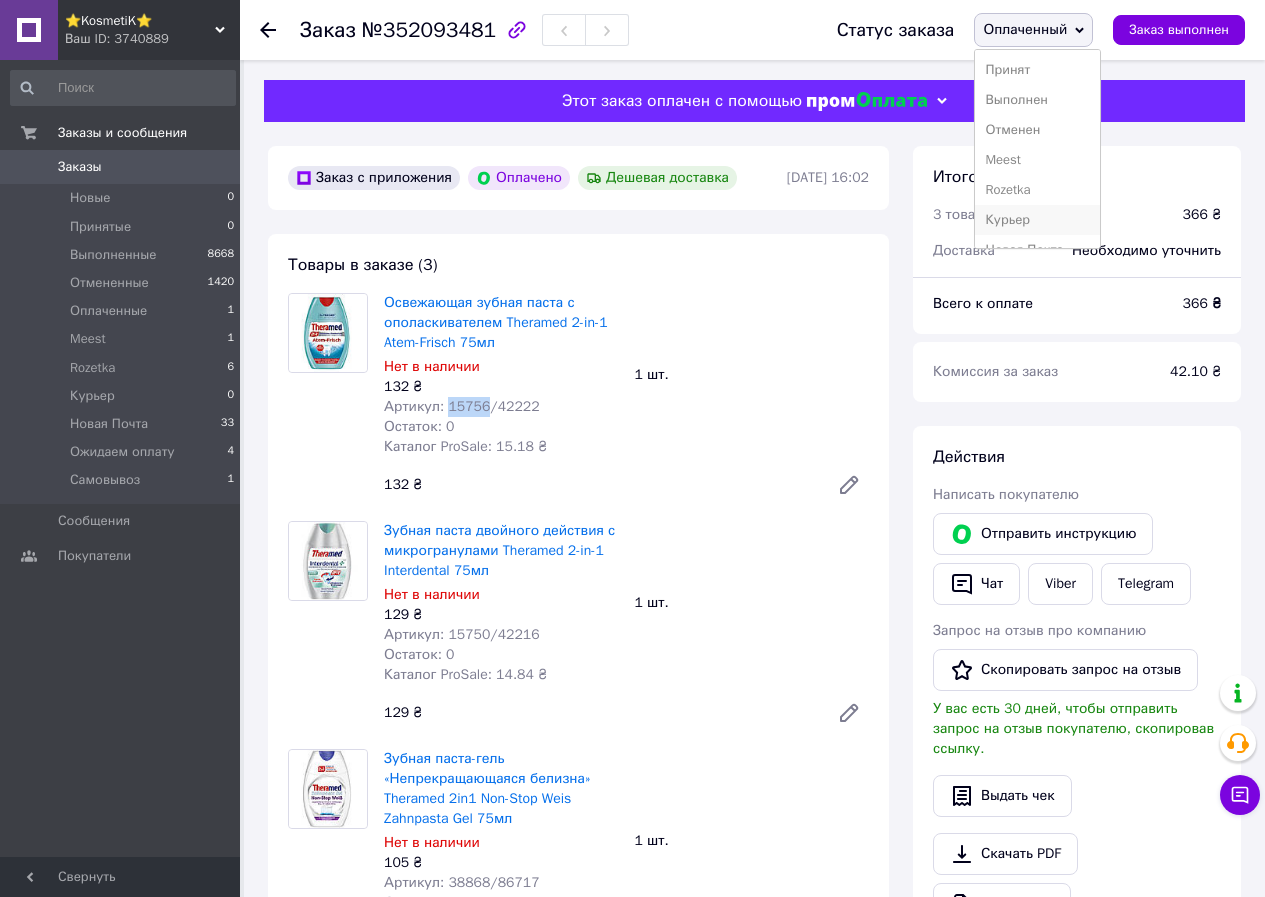 scroll, scrollTop: 82, scrollLeft: 0, axis: vertical 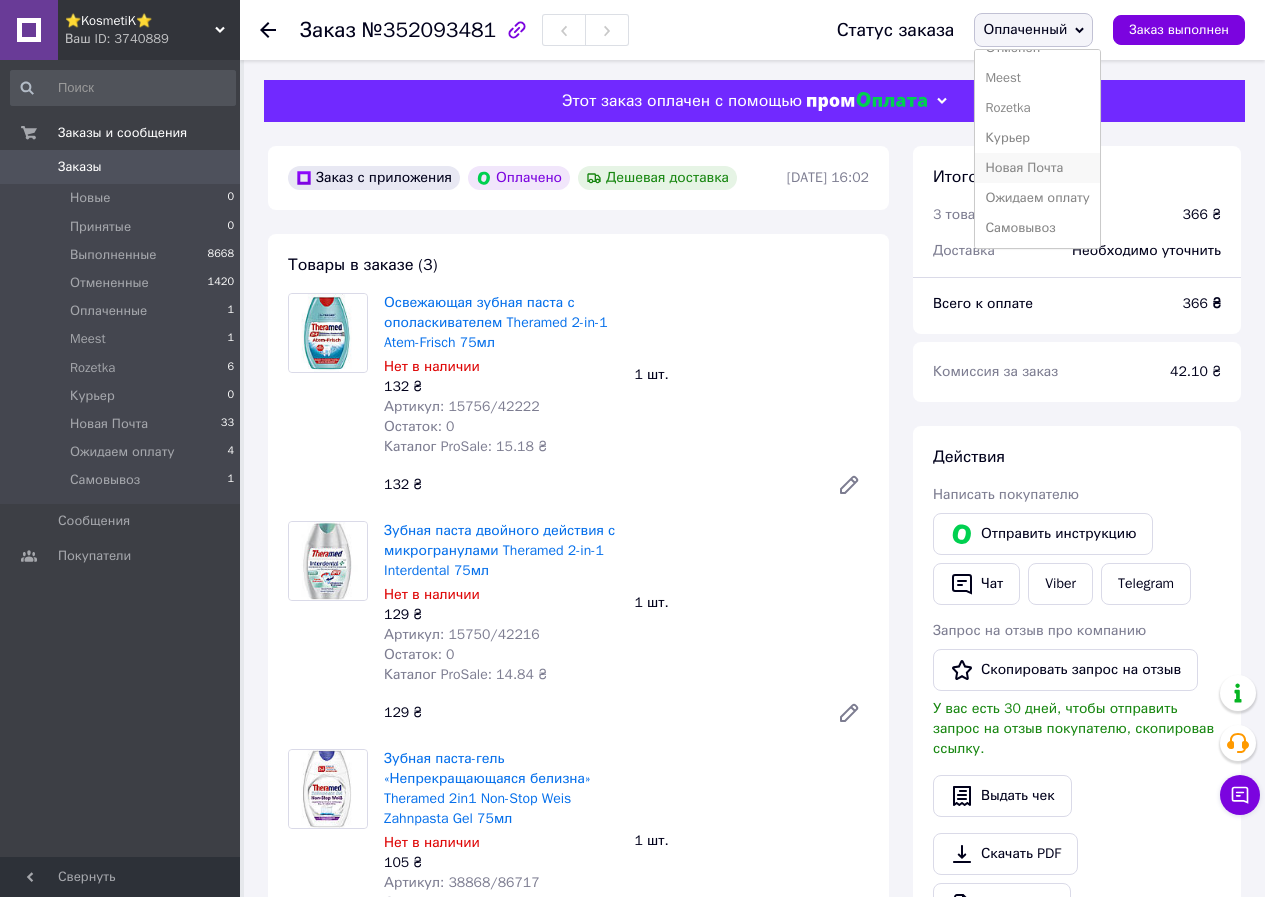 click on "Новая Почта" at bounding box center [1037, 168] 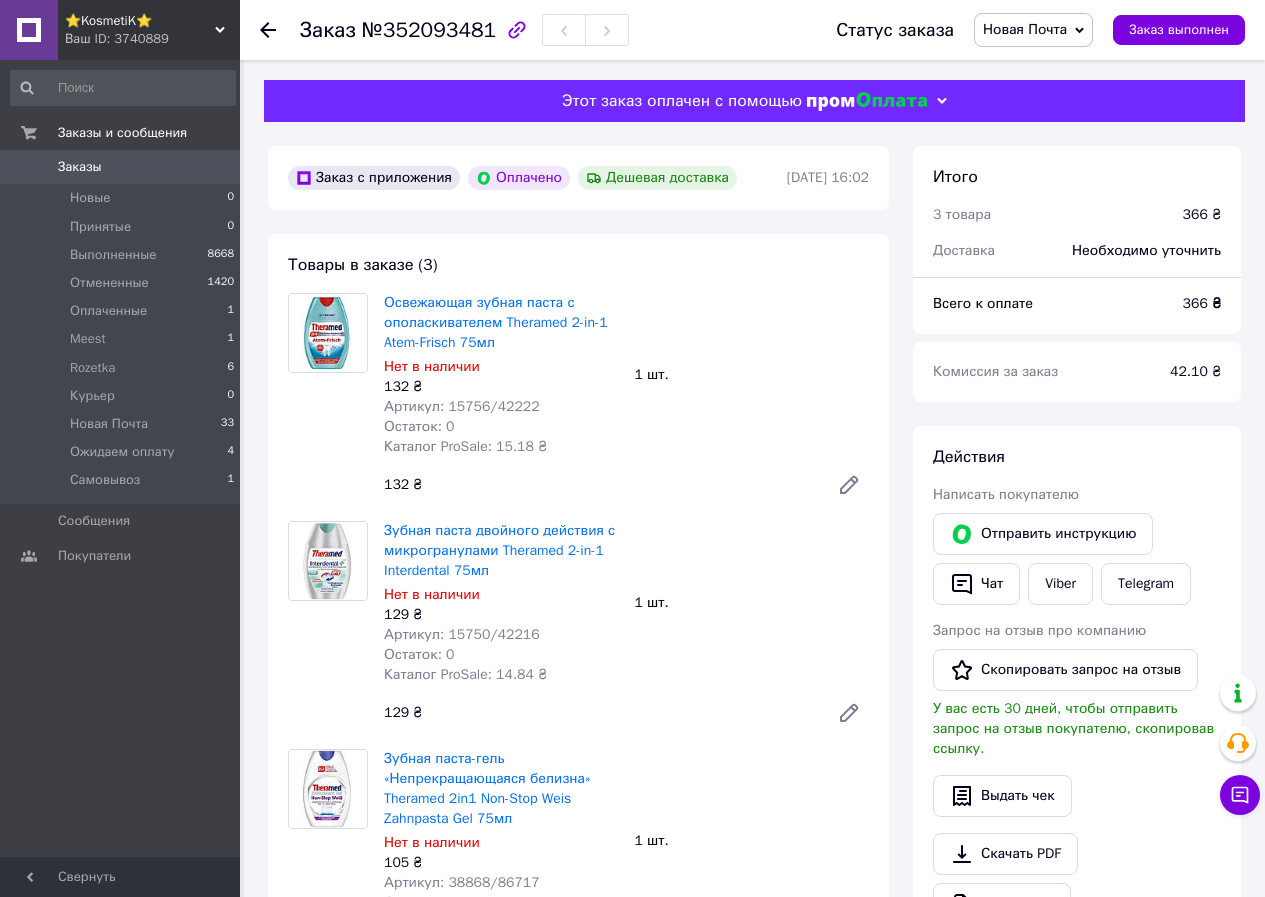 scroll, scrollTop: 200, scrollLeft: 0, axis: vertical 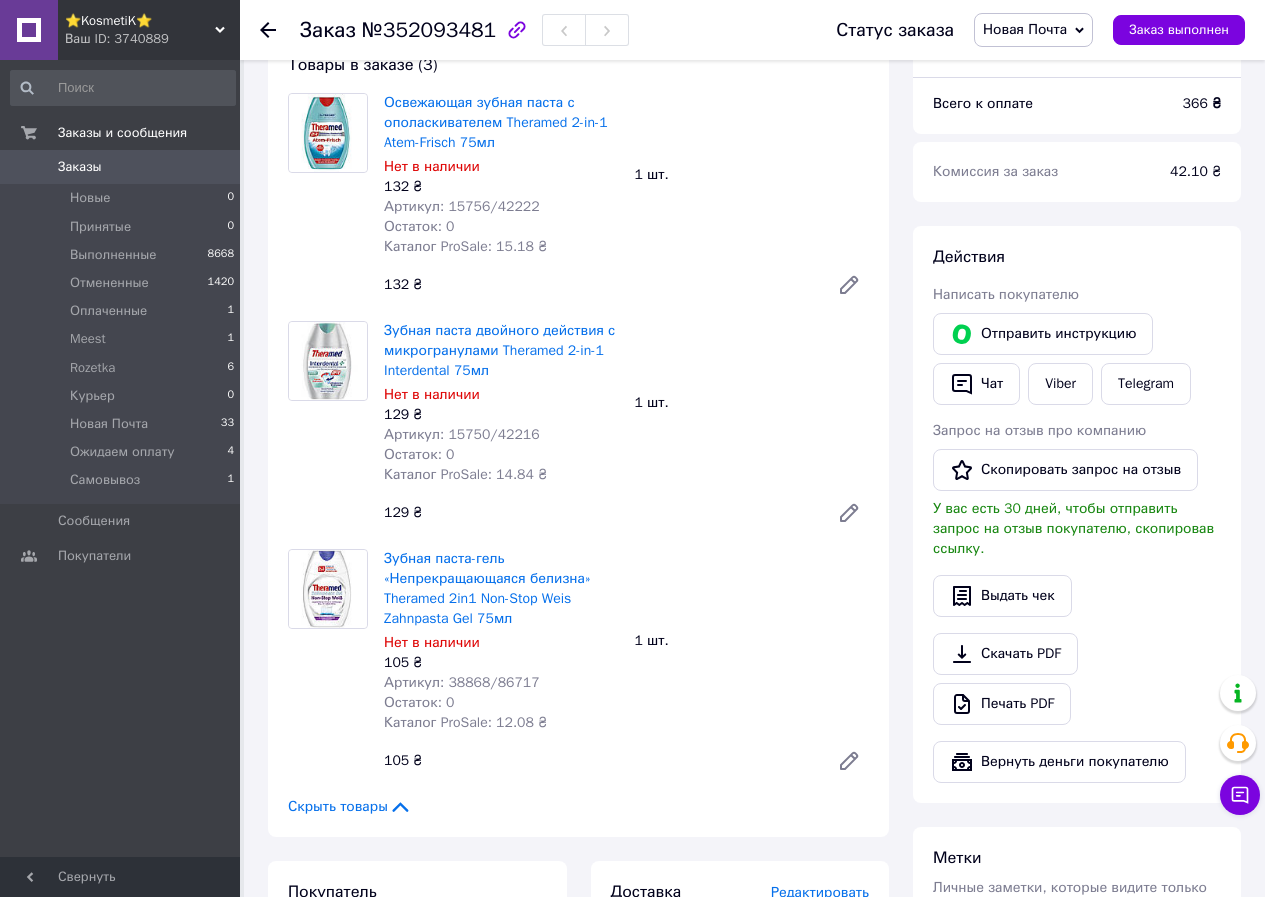 click on "Артикул: 15750/42216" at bounding box center [462, 434] 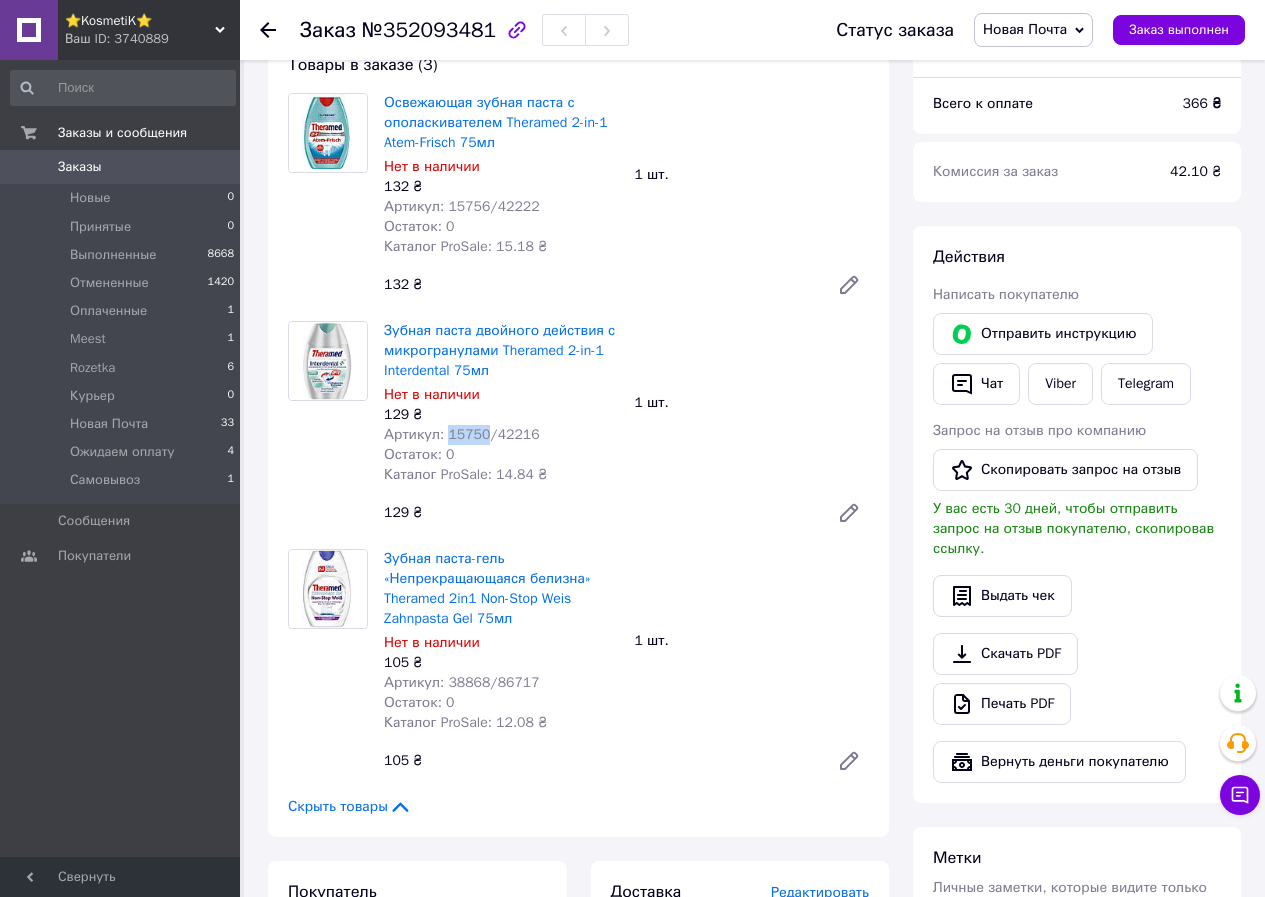 click on "Артикул: 15750/42216" at bounding box center (462, 434) 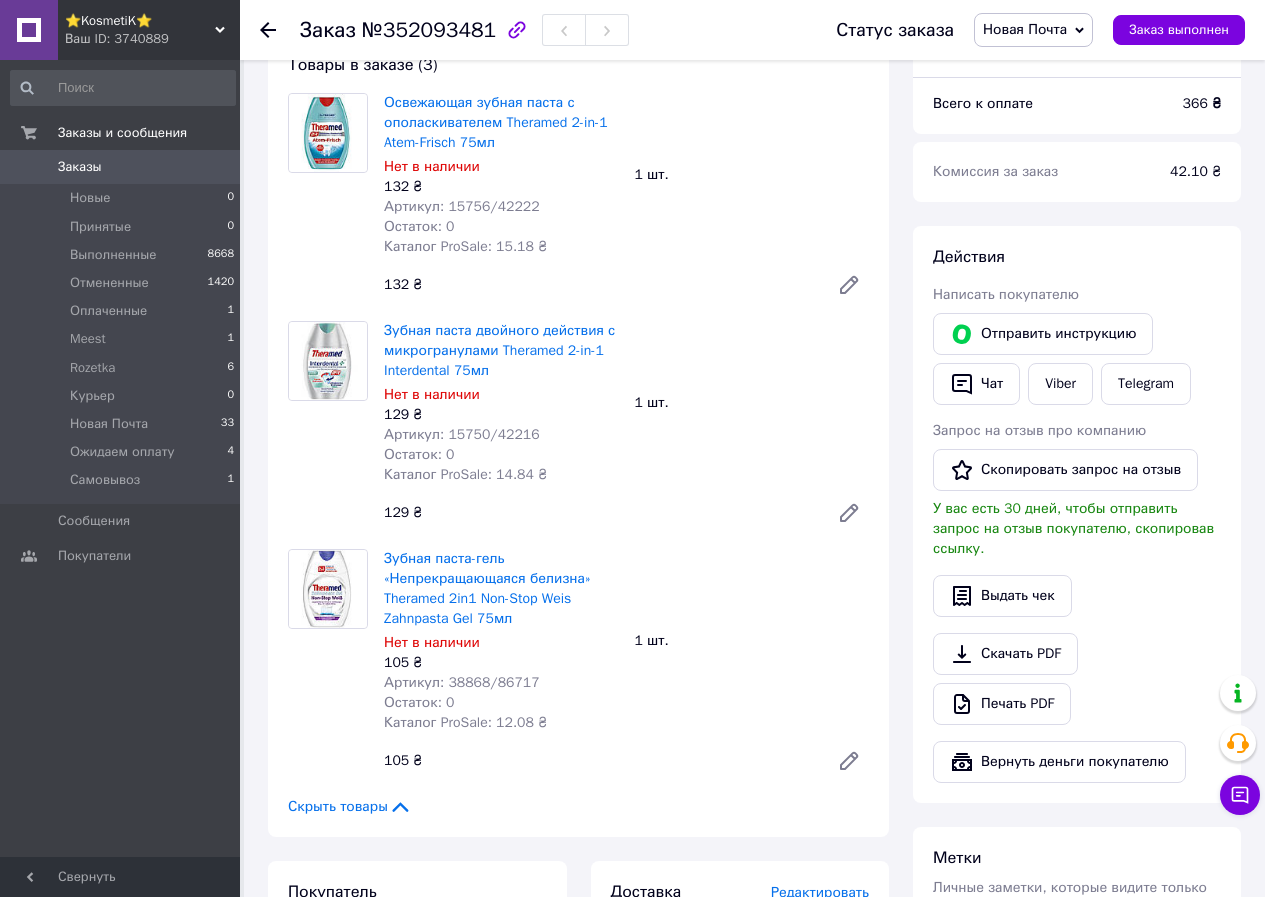 click on "Артикул: 38868/86717" at bounding box center (462, 682) 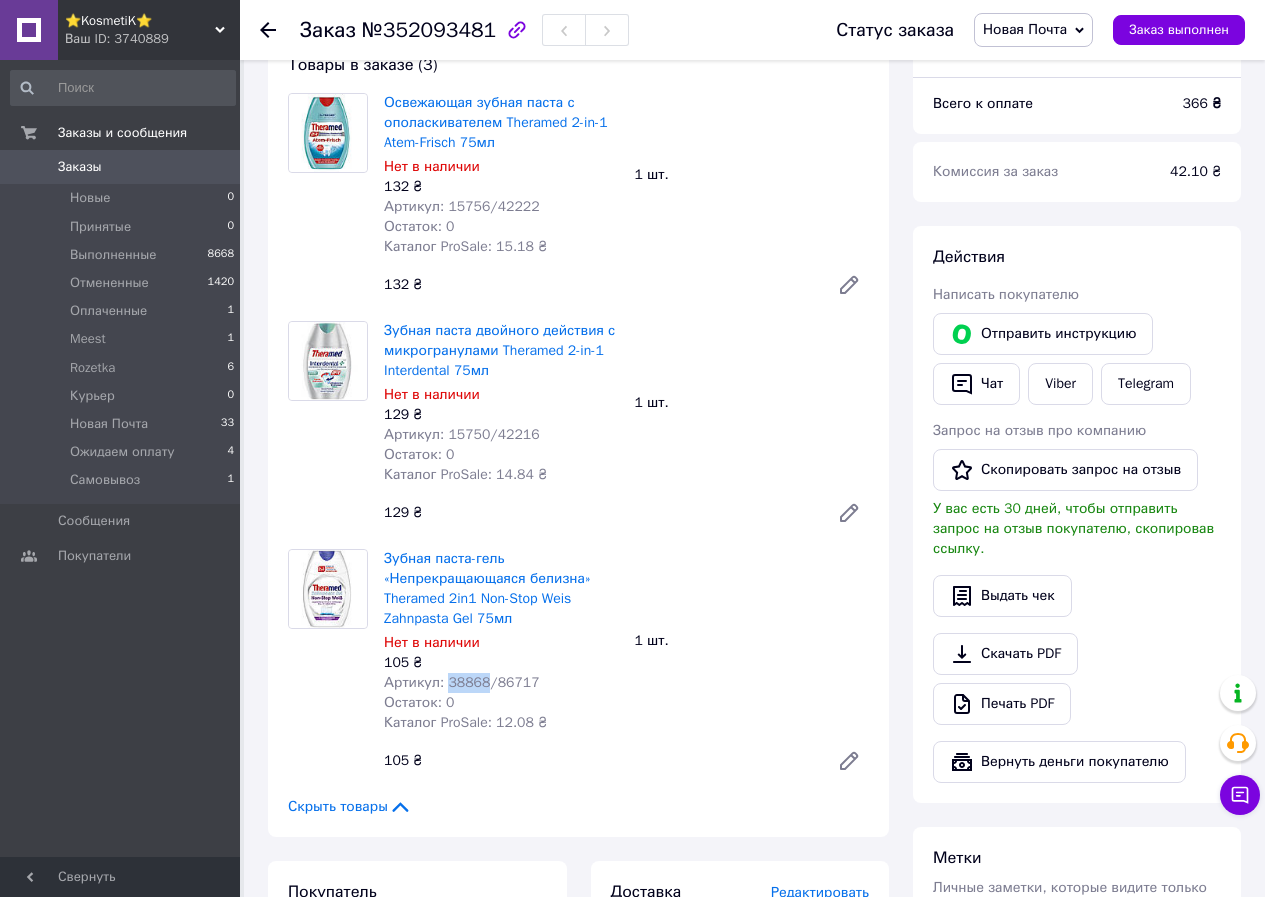 click on "Артикул: 38868/86717" at bounding box center [462, 682] 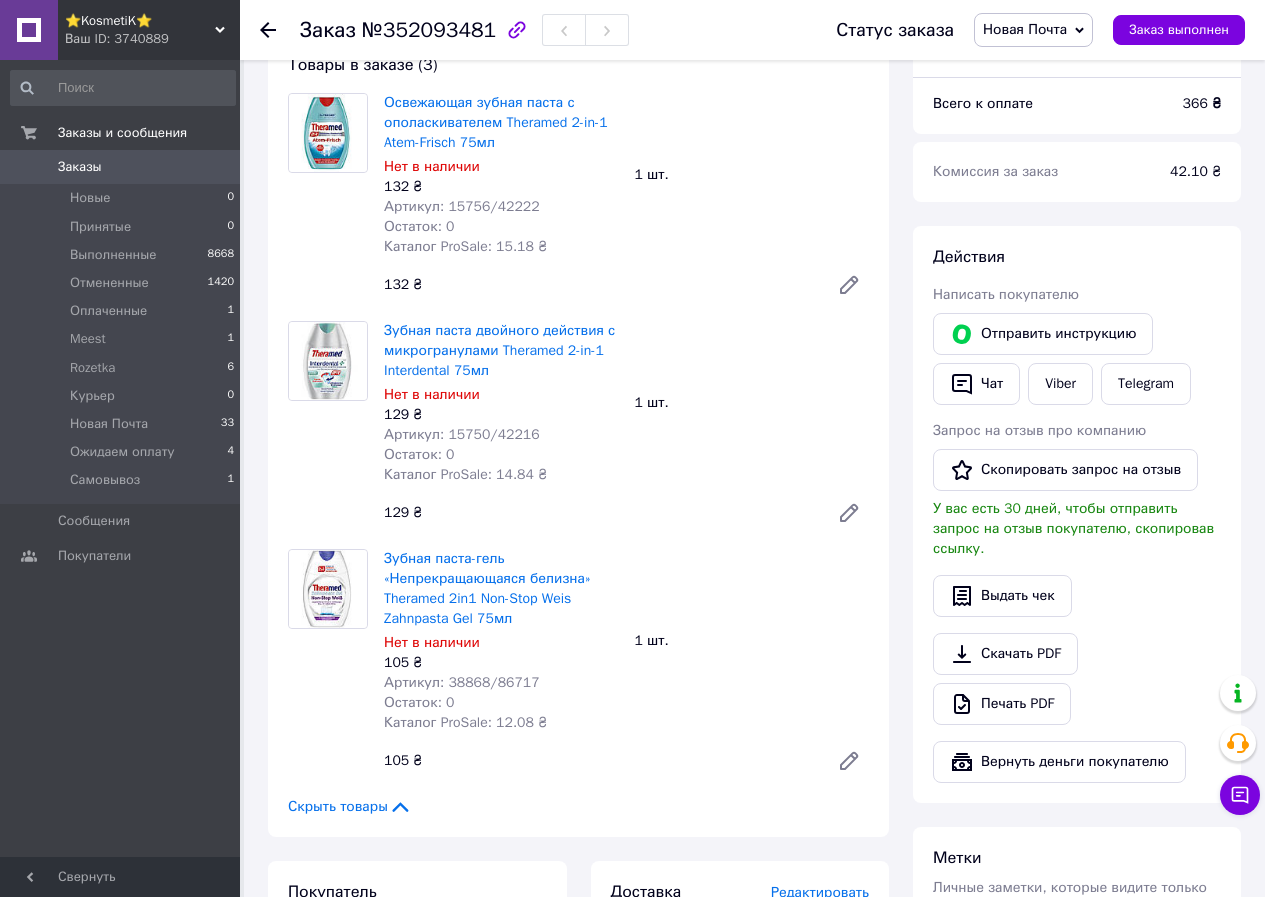 click on "№352093481" at bounding box center [429, 30] 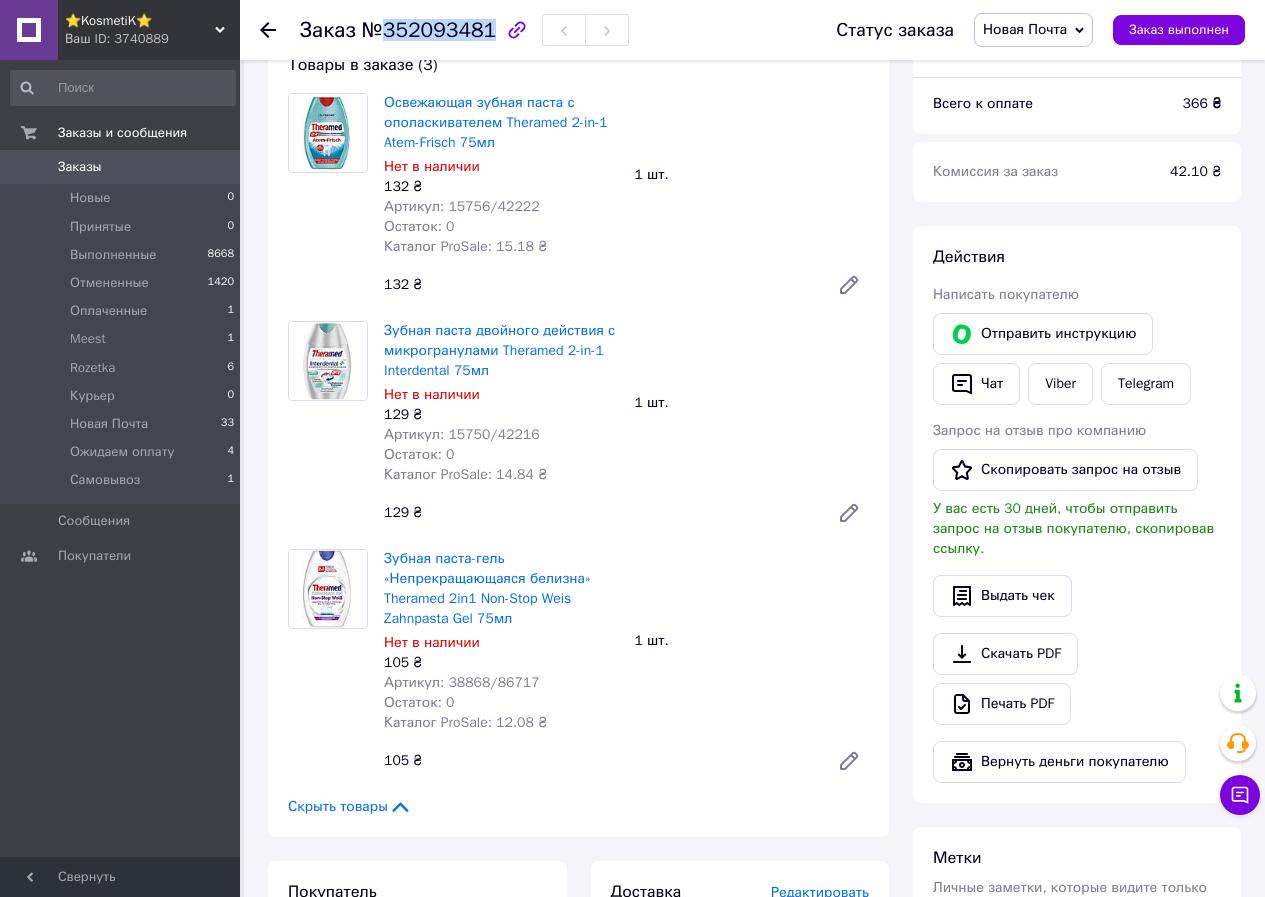 click on "№352093481" at bounding box center [429, 30] 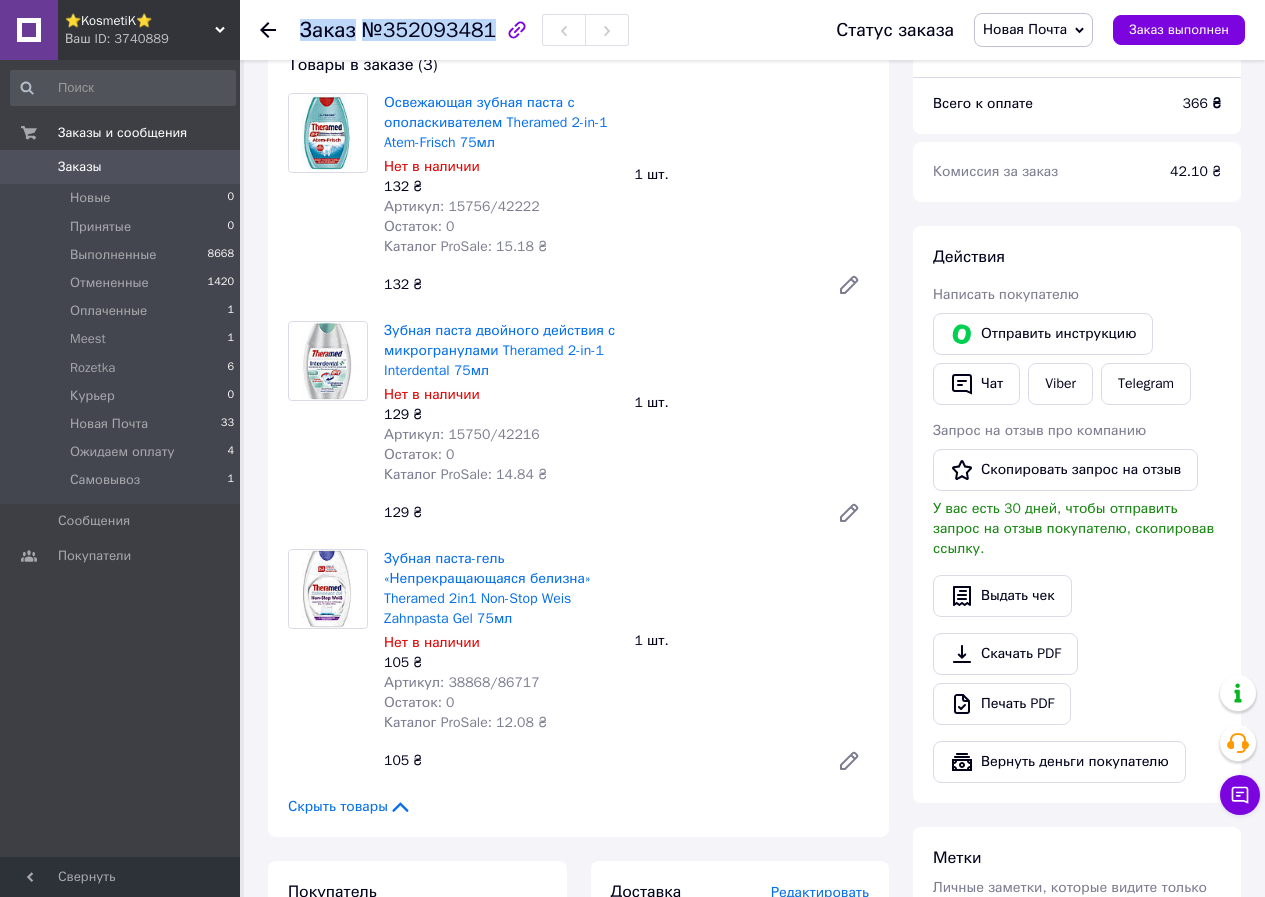 click on "№352093481" at bounding box center [429, 30] 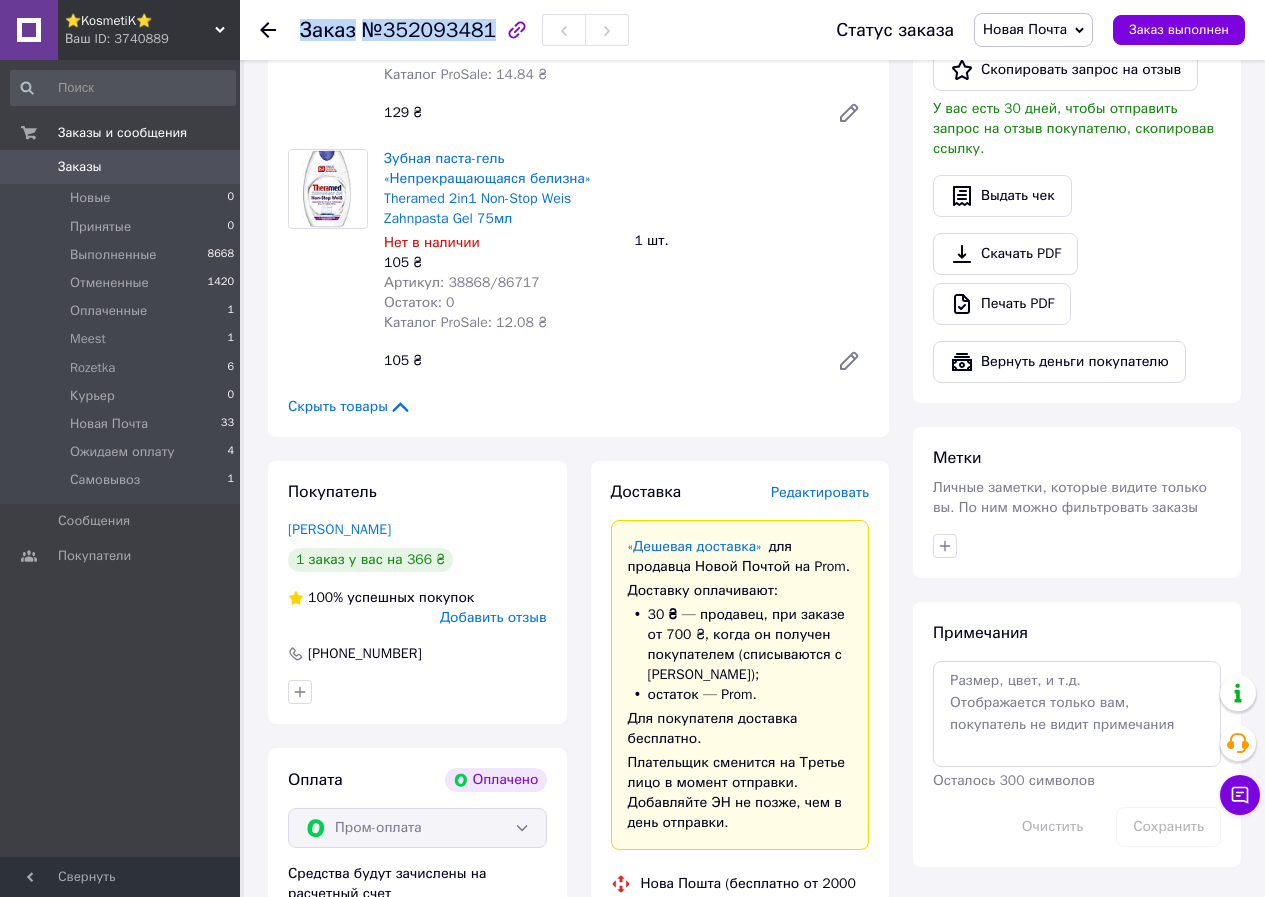 scroll, scrollTop: 800, scrollLeft: 0, axis: vertical 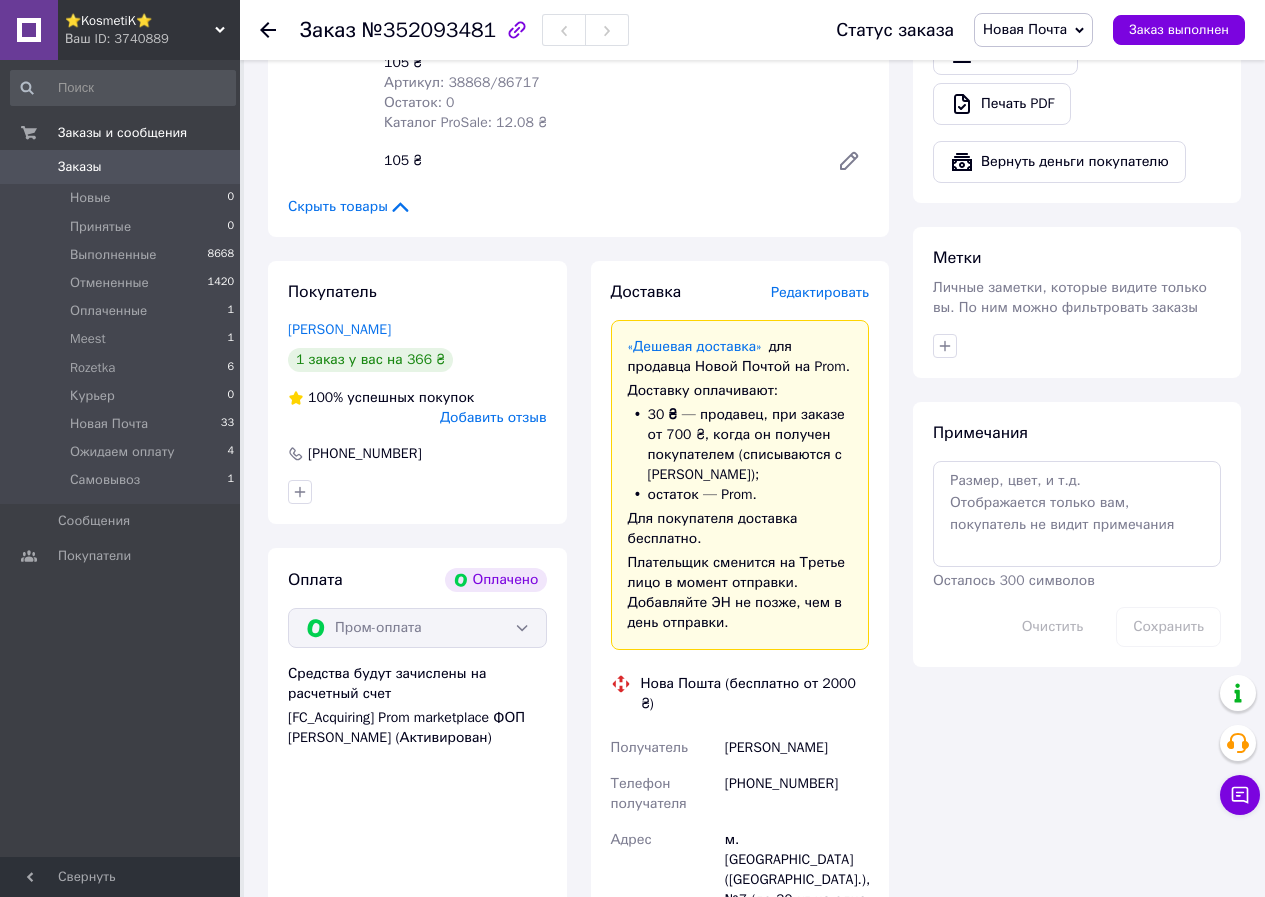 click on "Шульга Елена" at bounding box center (797, 748) 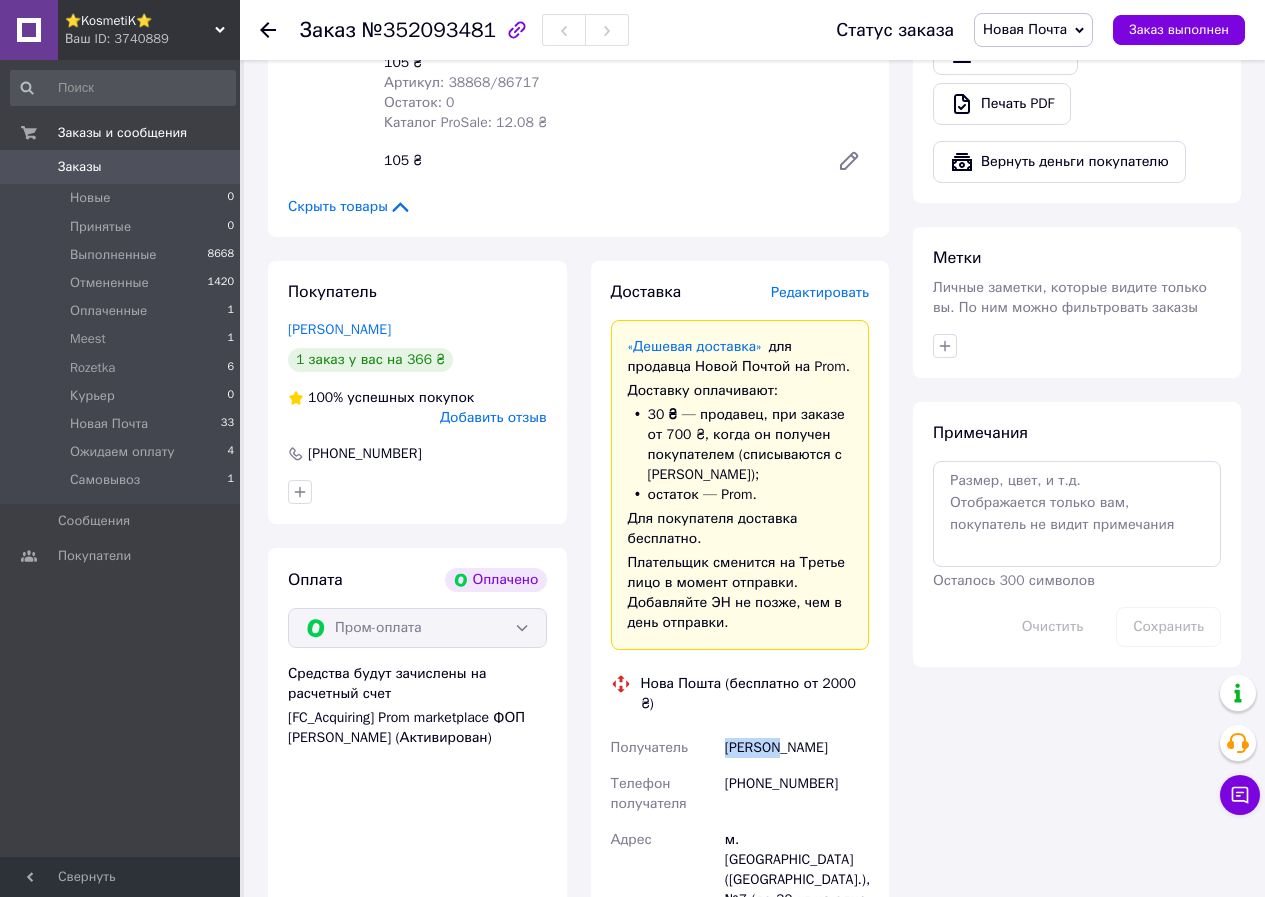 click on "Шульга Елена" at bounding box center [797, 748] 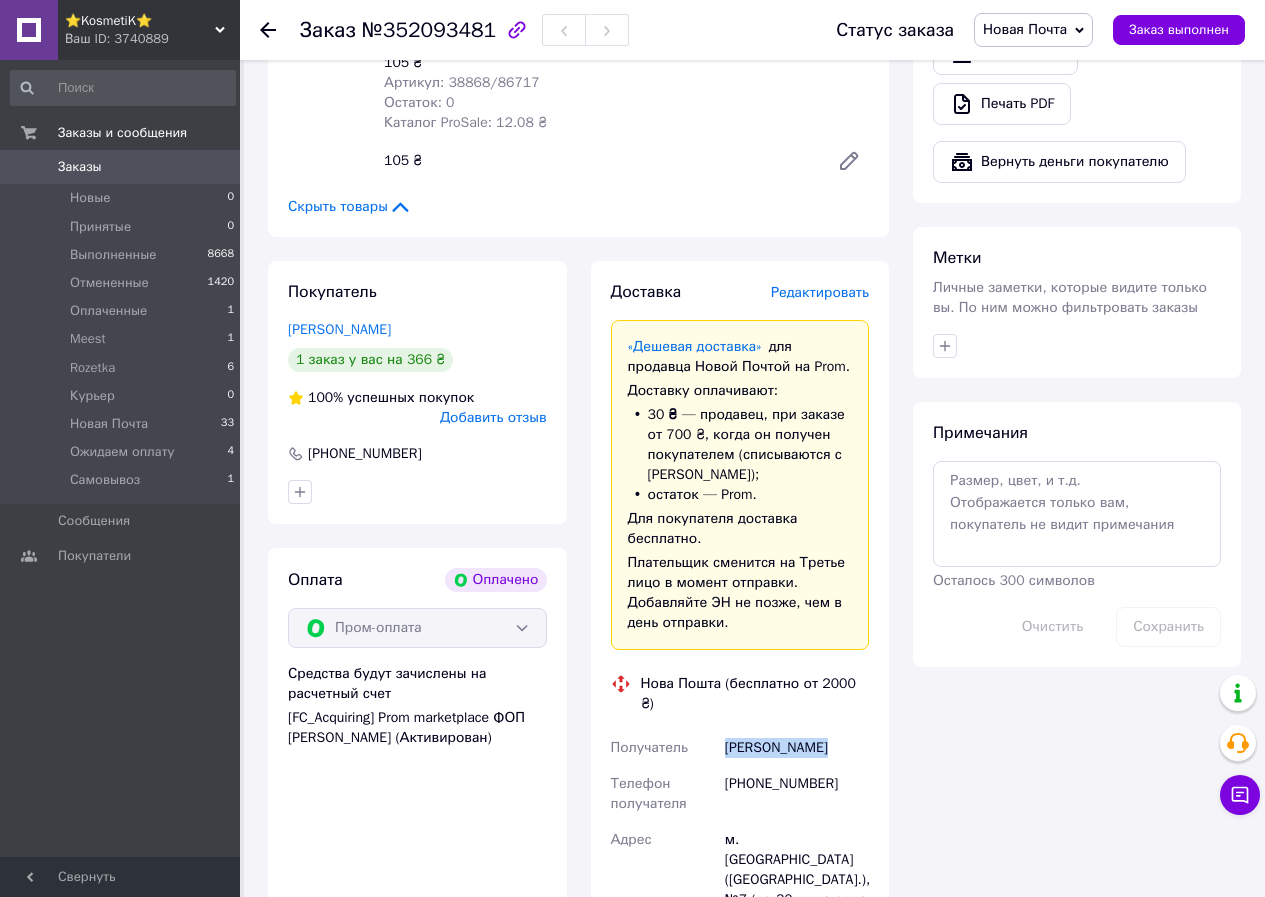 click on "Шульга Елена" at bounding box center [797, 748] 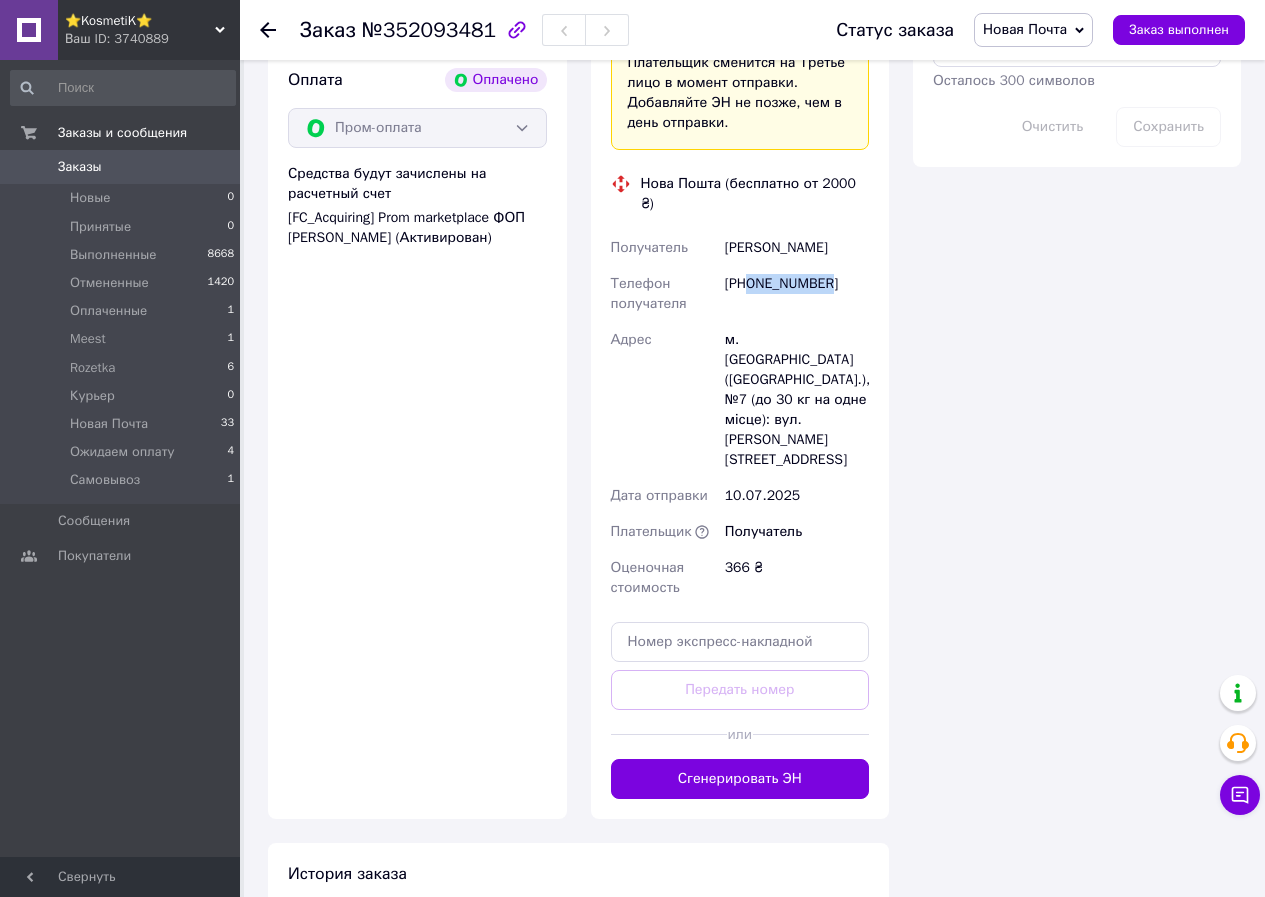 drag, startPoint x: 751, startPoint y: 264, endPoint x: 826, endPoint y: 270, distance: 75.23962 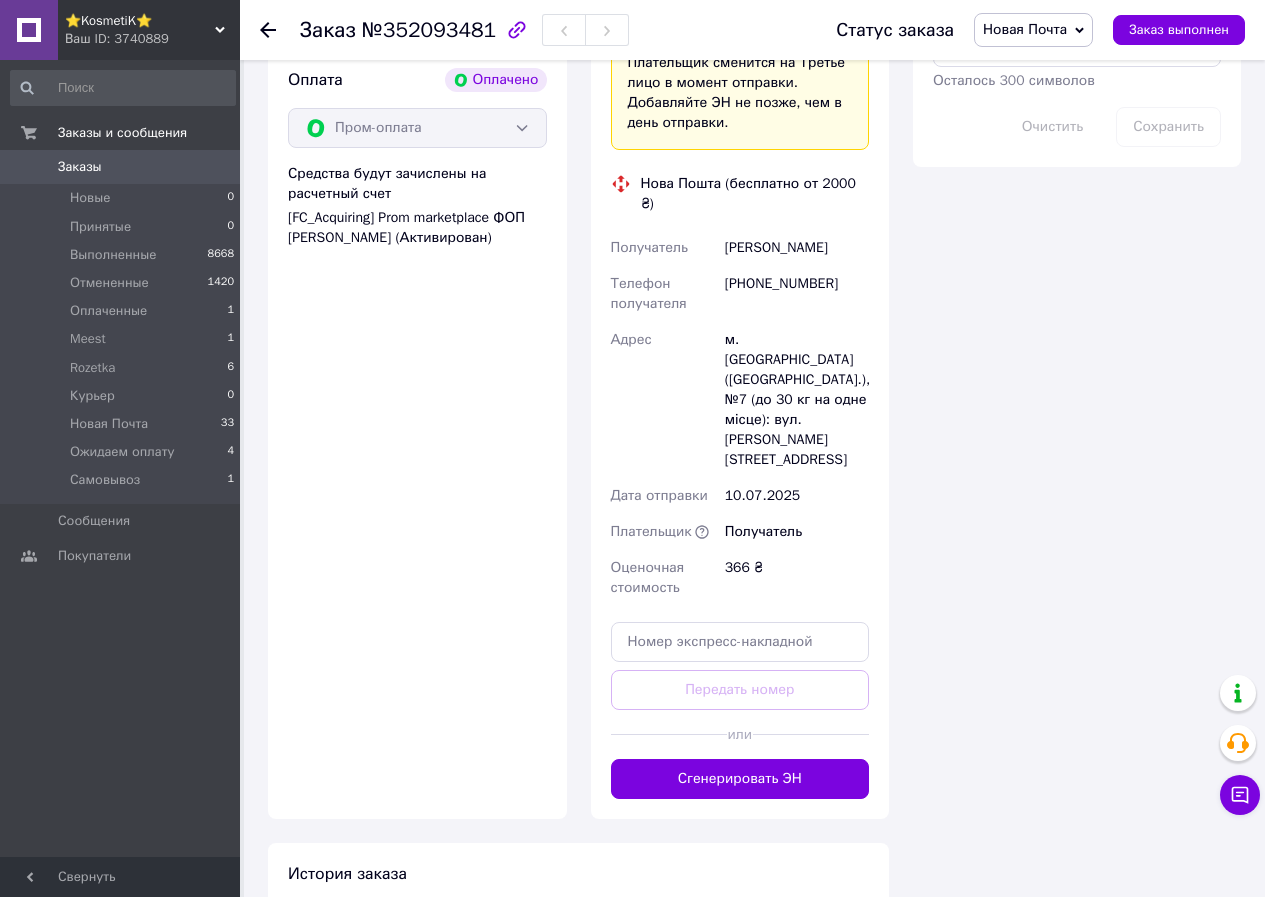 click on "м. Черкаси ([GEOGRAPHIC_DATA].), №7 (до 30 кг на одне місце): вул. [PERSON_NAME][STREET_ADDRESS]" at bounding box center [797, 400] 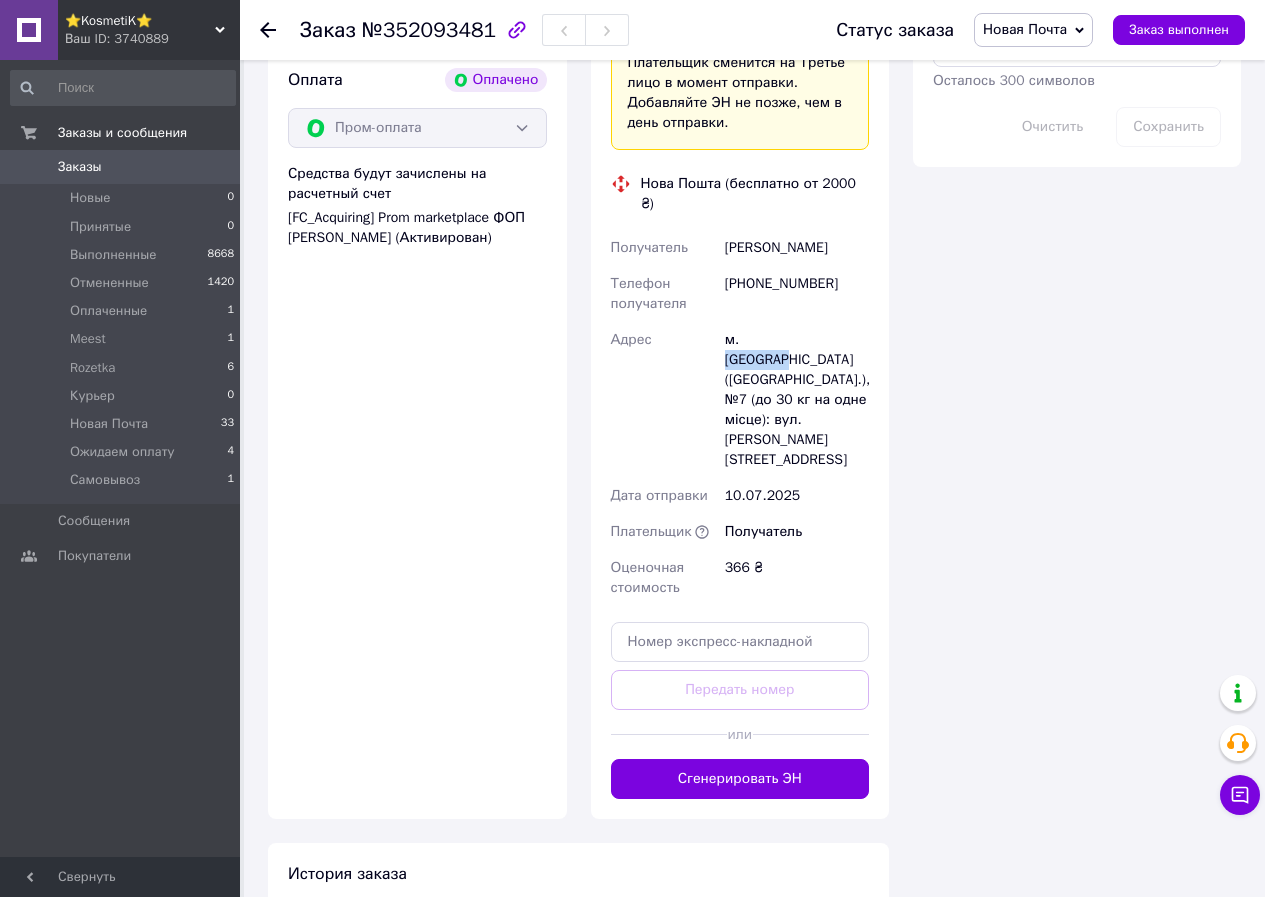 click on "м. Черкаси ([GEOGRAPHIC_DATA].), №7 (до 30 кг на одне місце): вул. [PERSON_NAME][STREET_ADDRESS]" at bounding box center [797, 400] 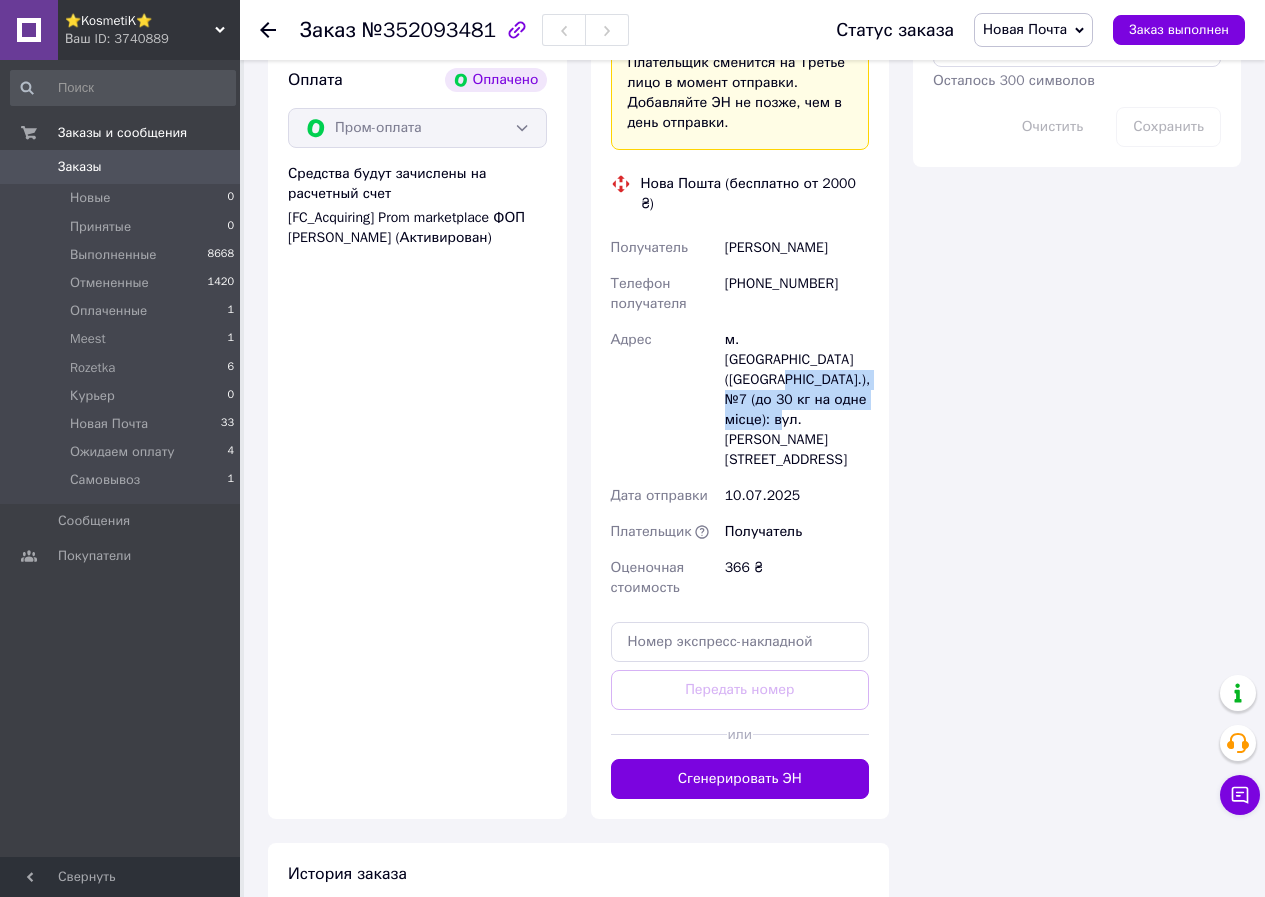 drag, startPoint x: 839, startPoint y: 338, endPoint x: 883, endPoint y: 375, distance: 57.48913 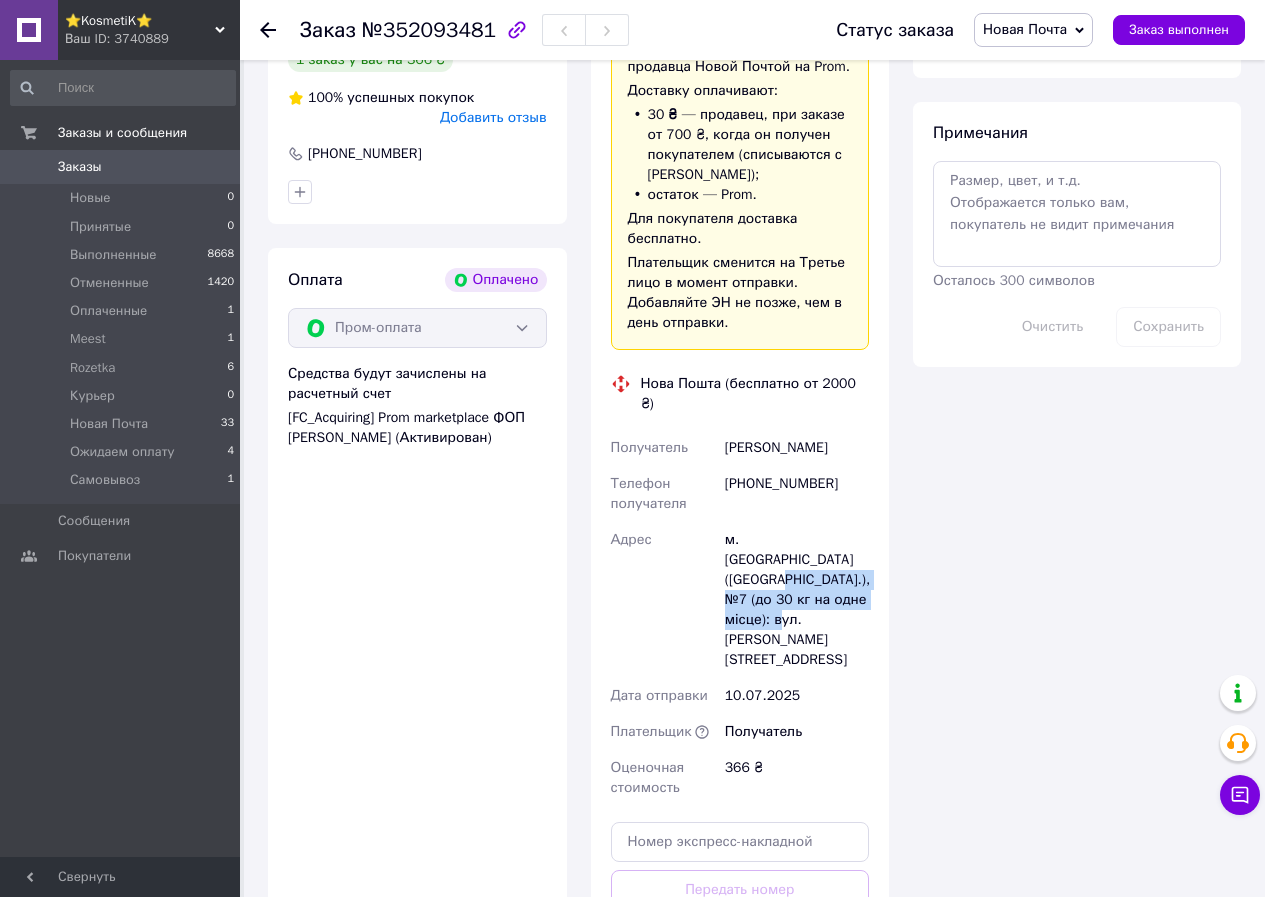 scroll, scrollTop: 1500, scrollLeft: 0, axis: vertical 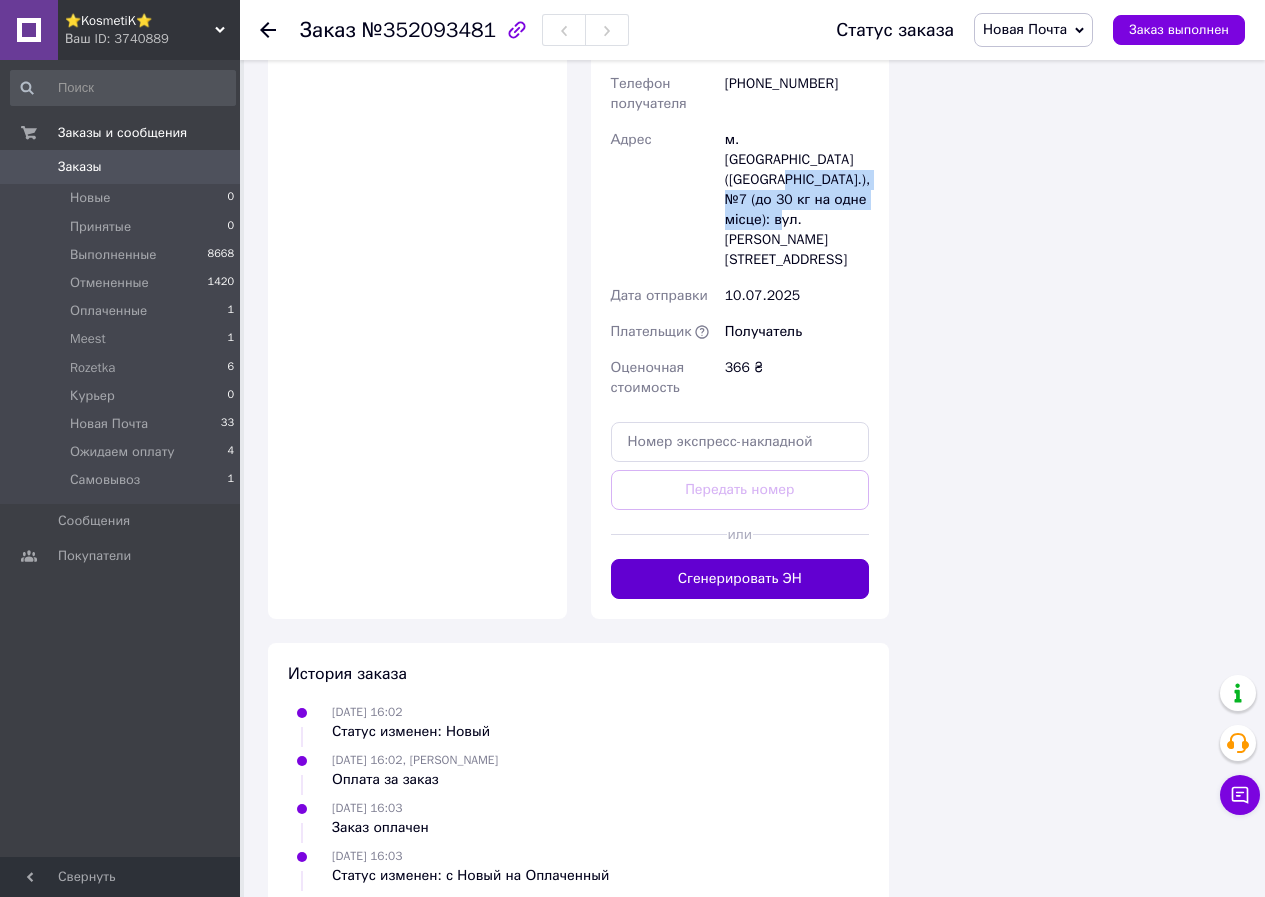 click on "Сгенерировать ЭН" at bounding box center [740, 579] 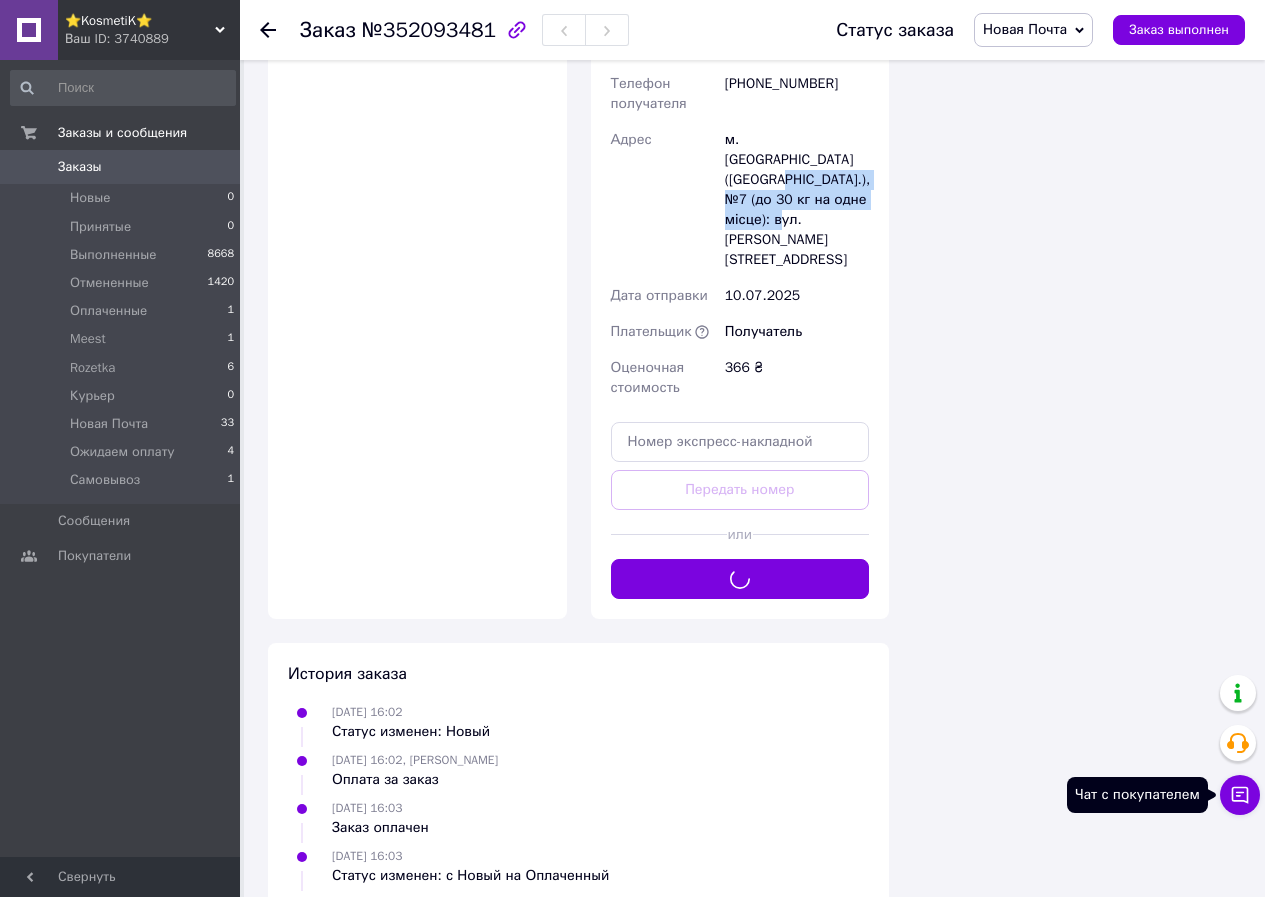 click 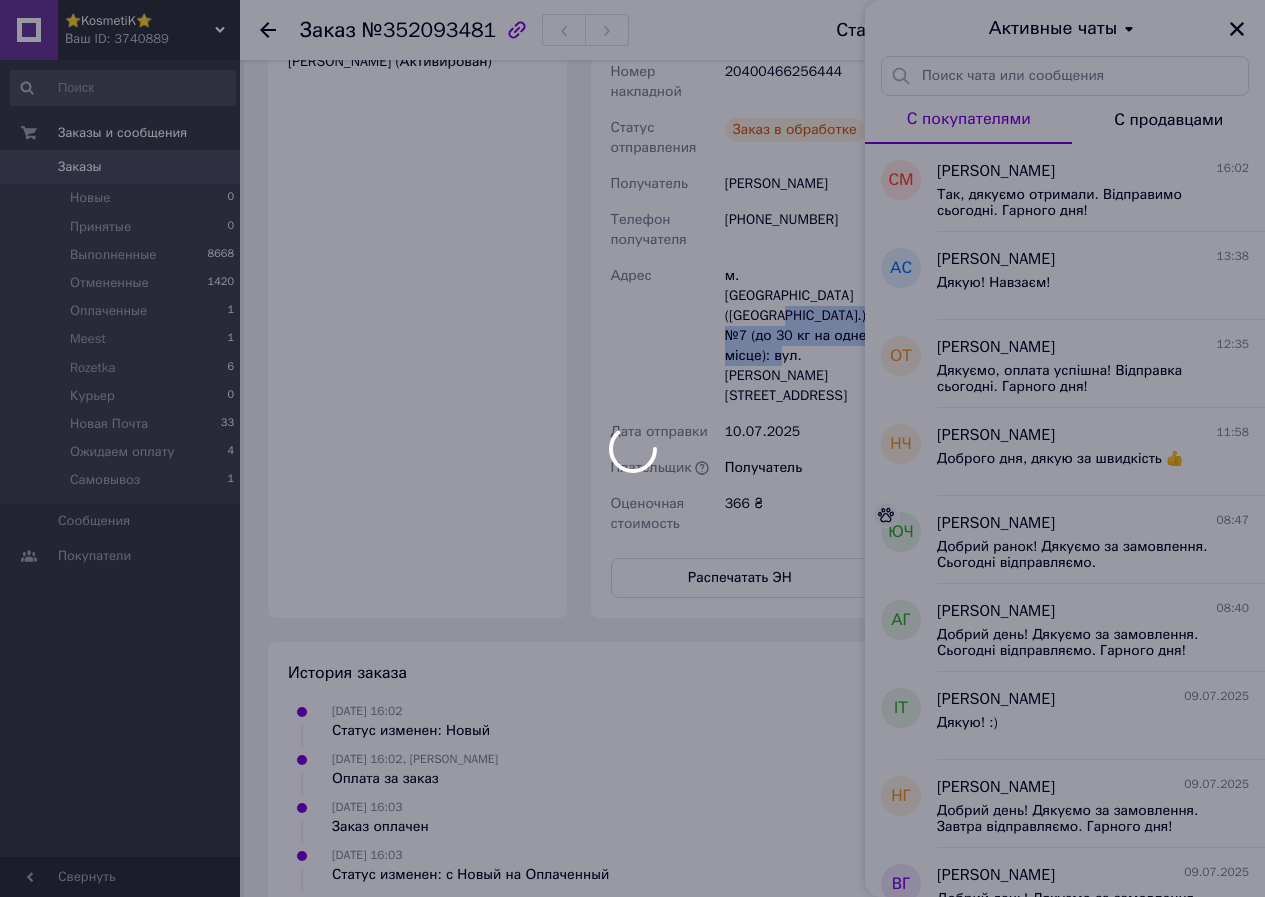 scroll, scrollTop: 1500, scrollLeft: 0, axis: vertical 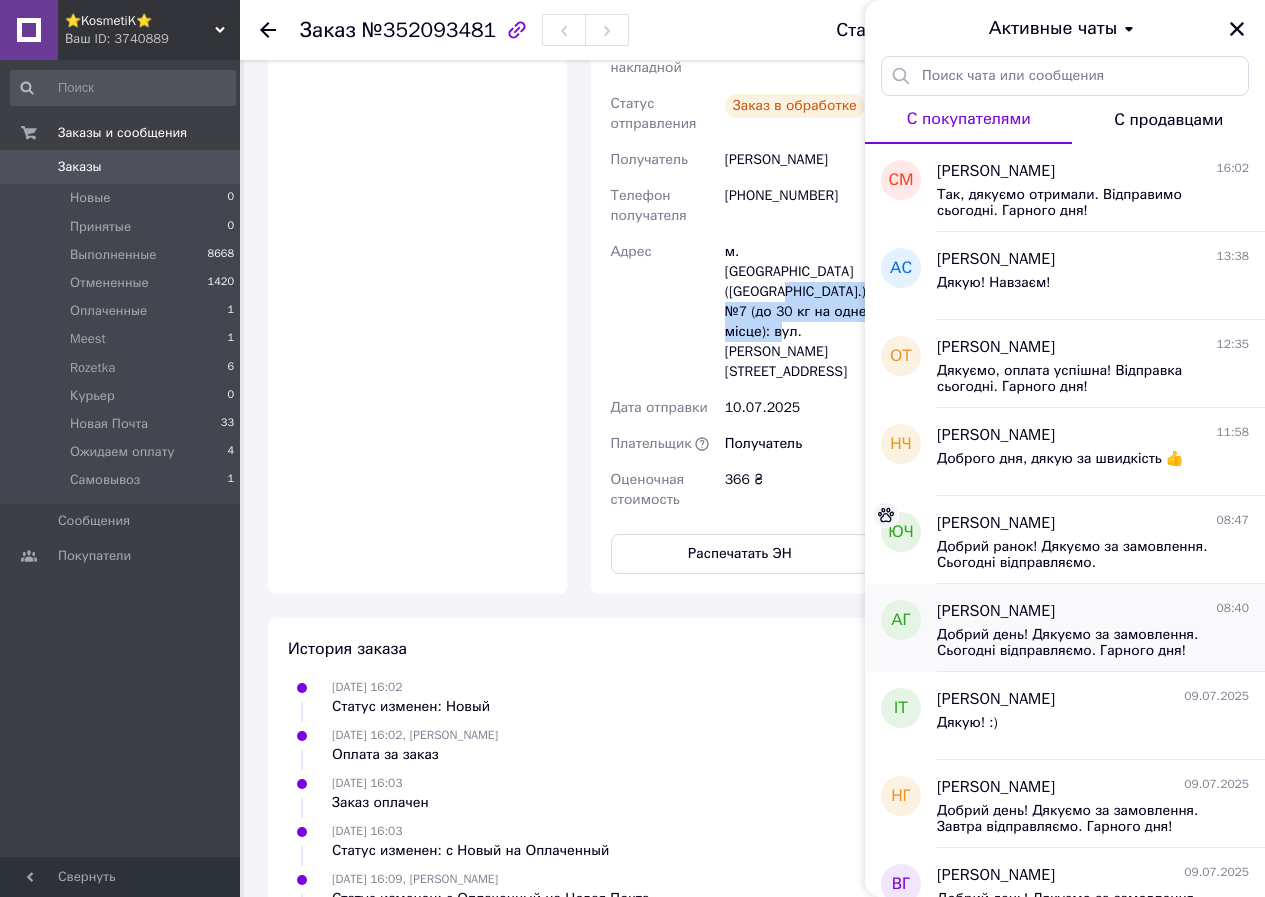 click on "Добрий день! Дякуємо за замовлення. Сьогодні відправляємо. Гарного дня!" at bounding box center (1079, 643) 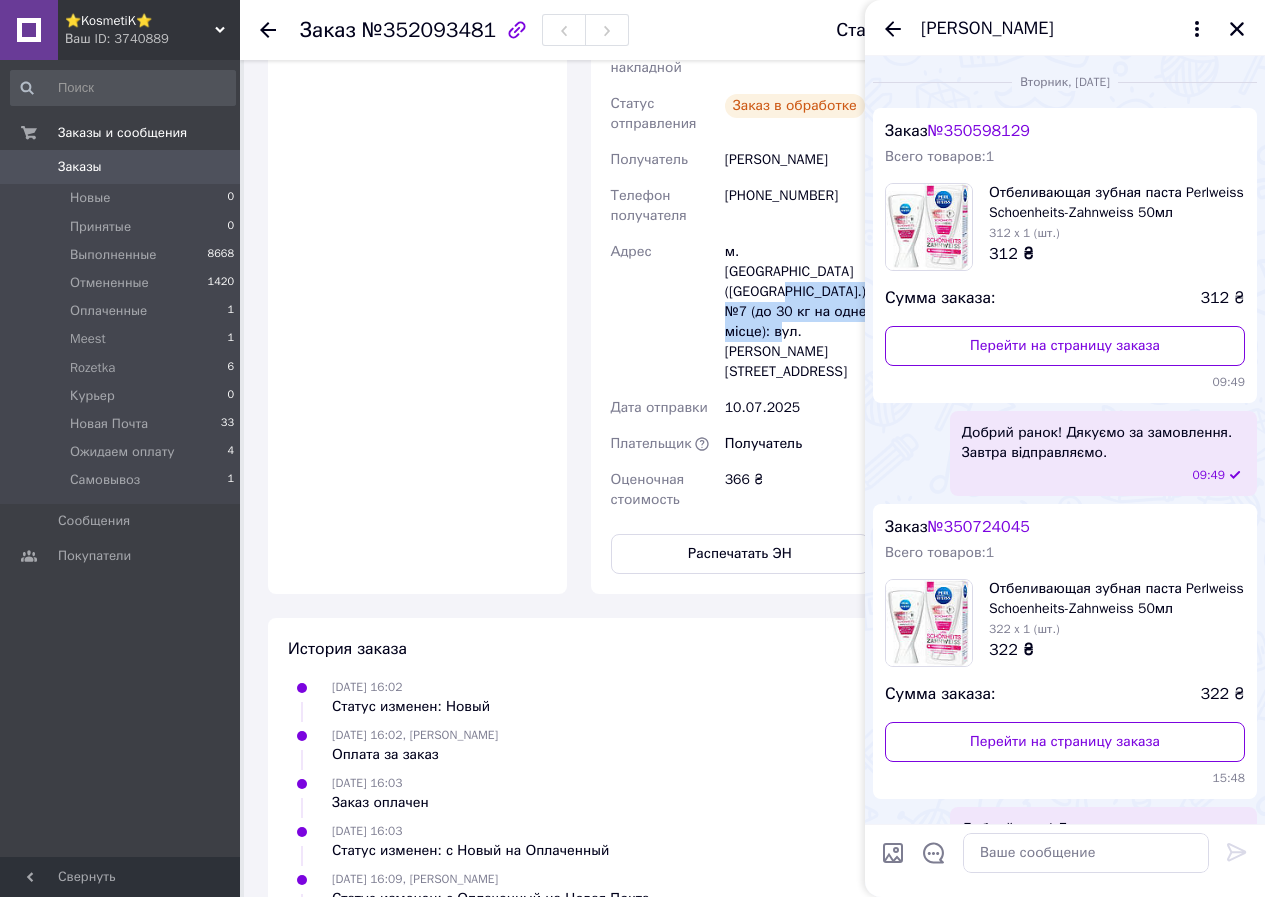 scroll, scrollTop: 524, scrollLeft: 0, axis: vertical 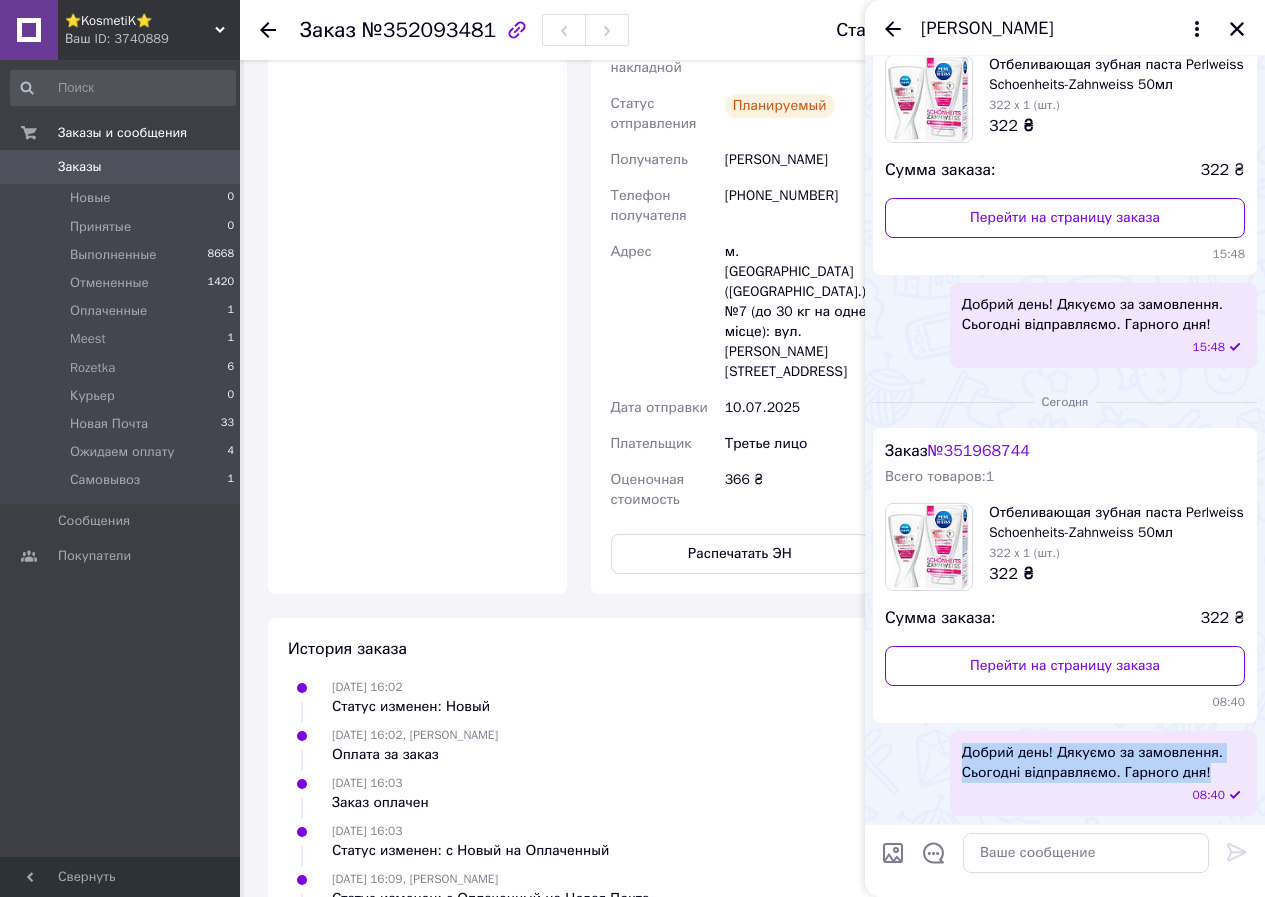 drag, startPoint x: 1204, startPoint y: 773, endPoint x: 924, endPoint y: 743, distance: 281.60257 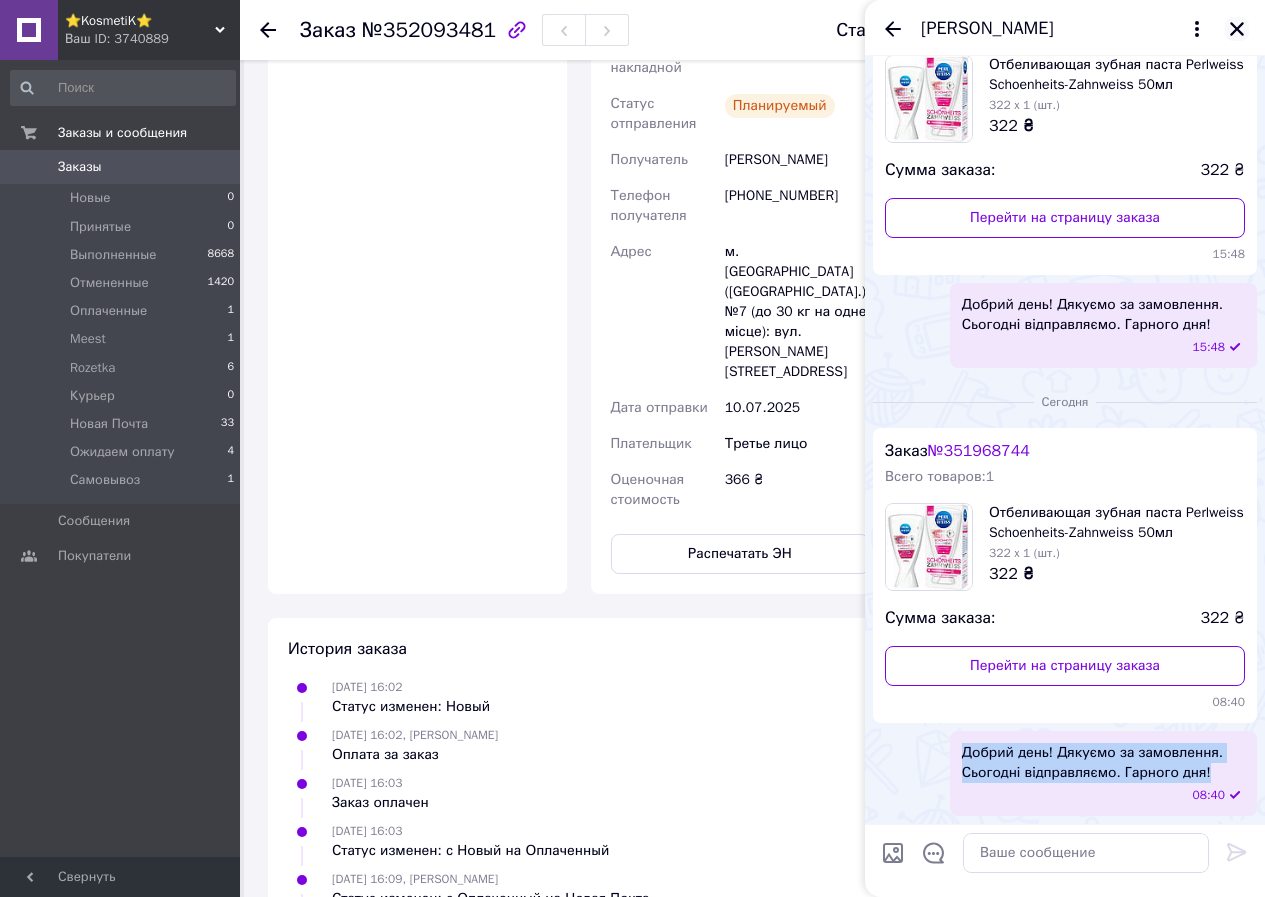 click 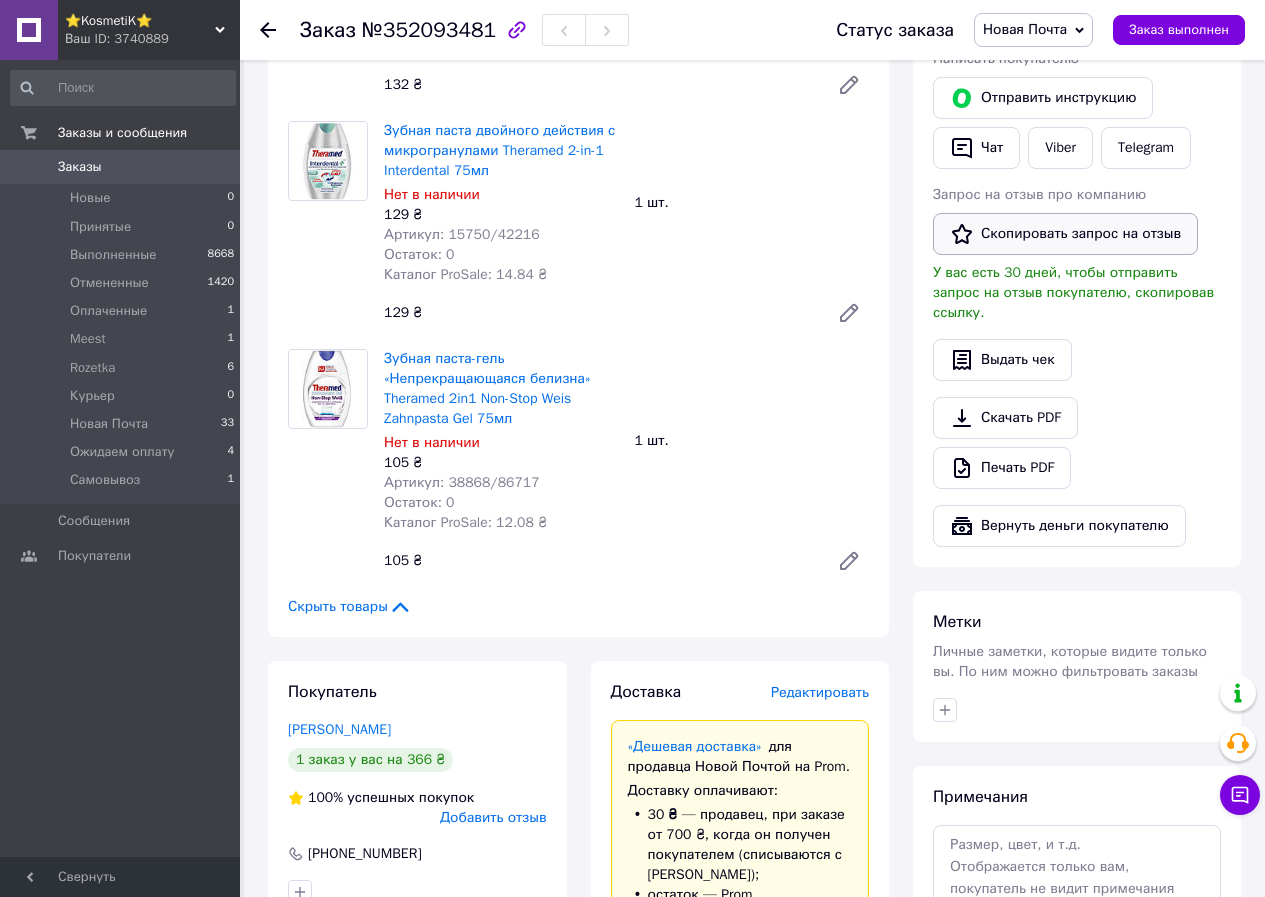 scroll, scrollTop: 200, scrollLeft: 0, axis: vertical 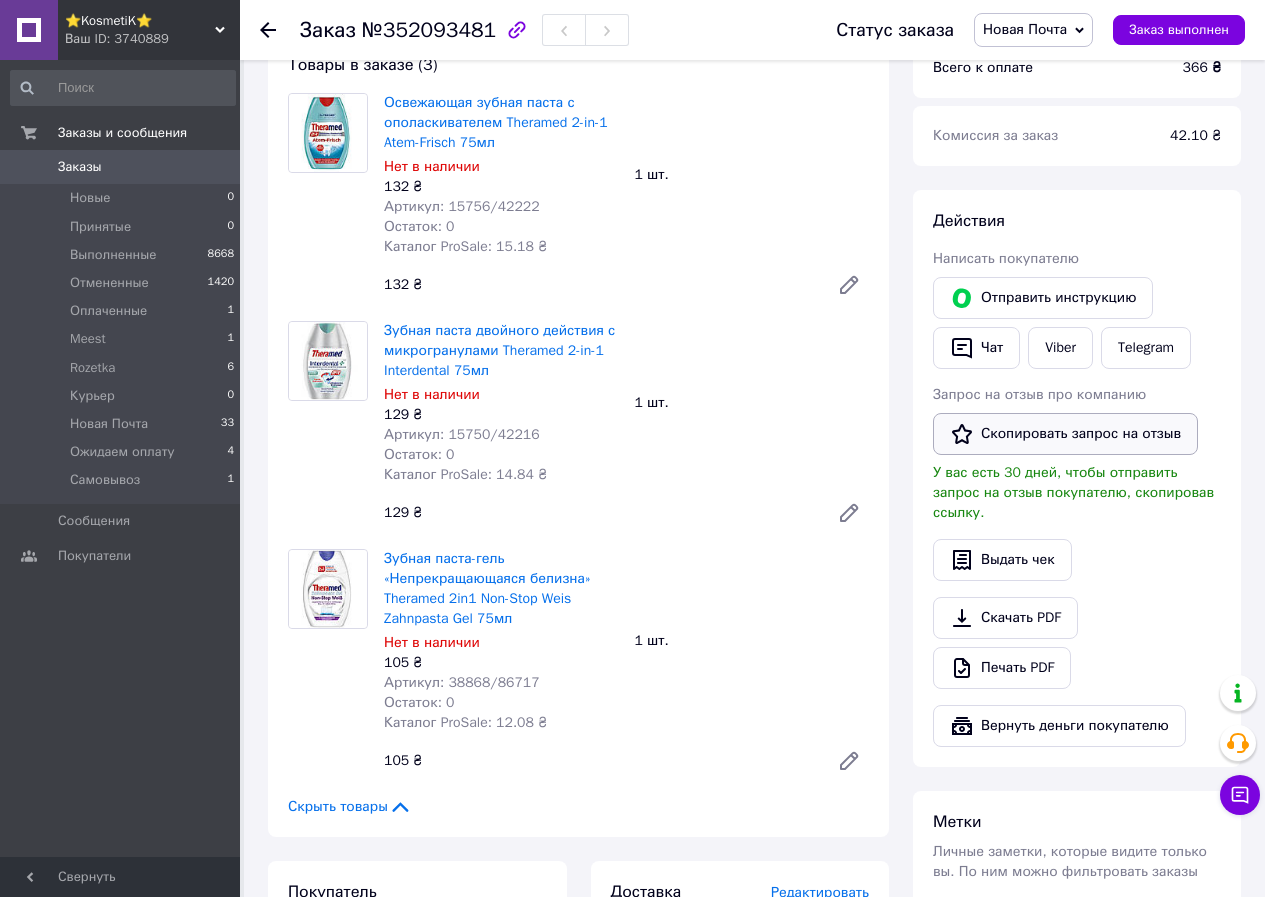 click on "Чат" at bounding box center [976, 348] 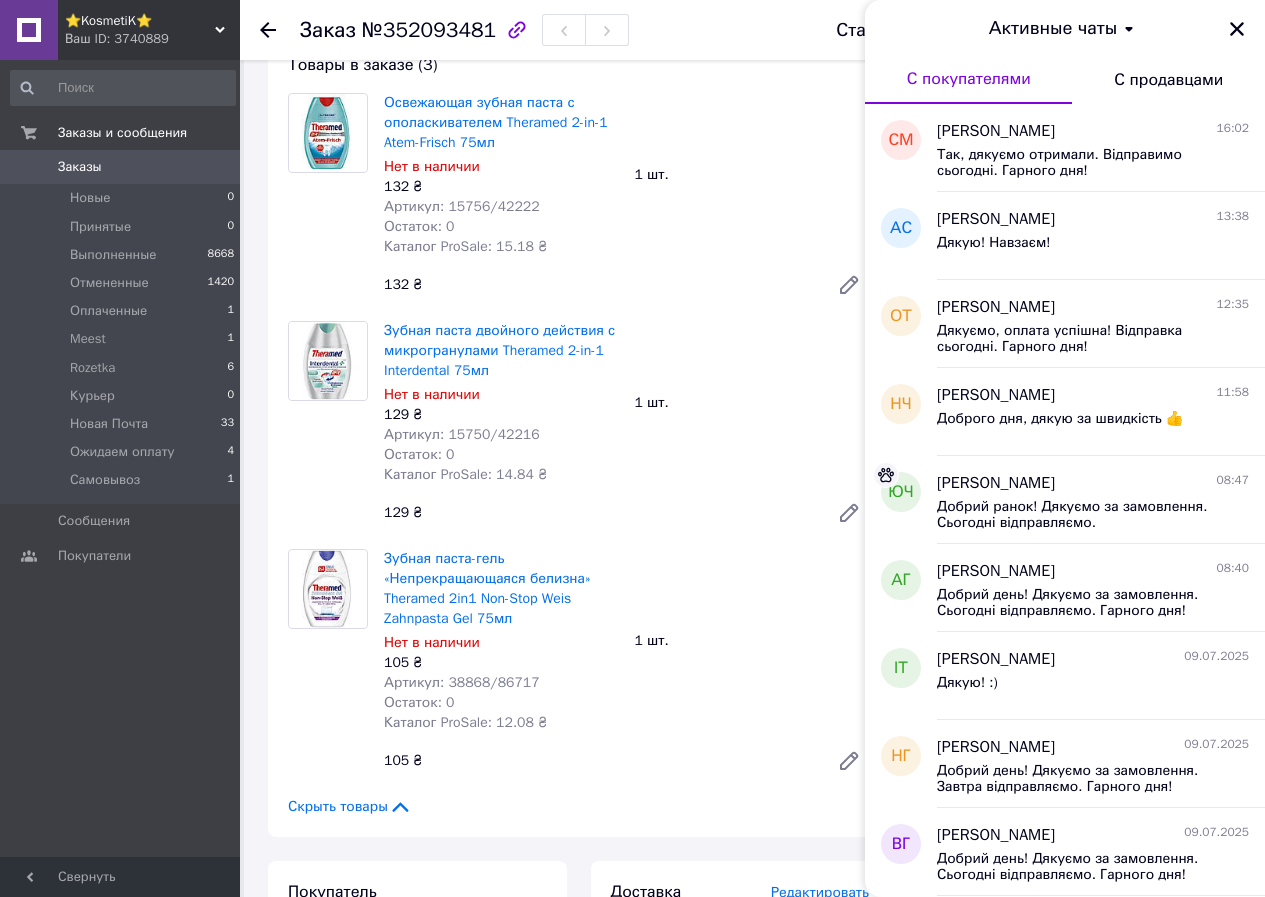 scroll, scrollTop: 0, scrollLeft: 0, axis: both 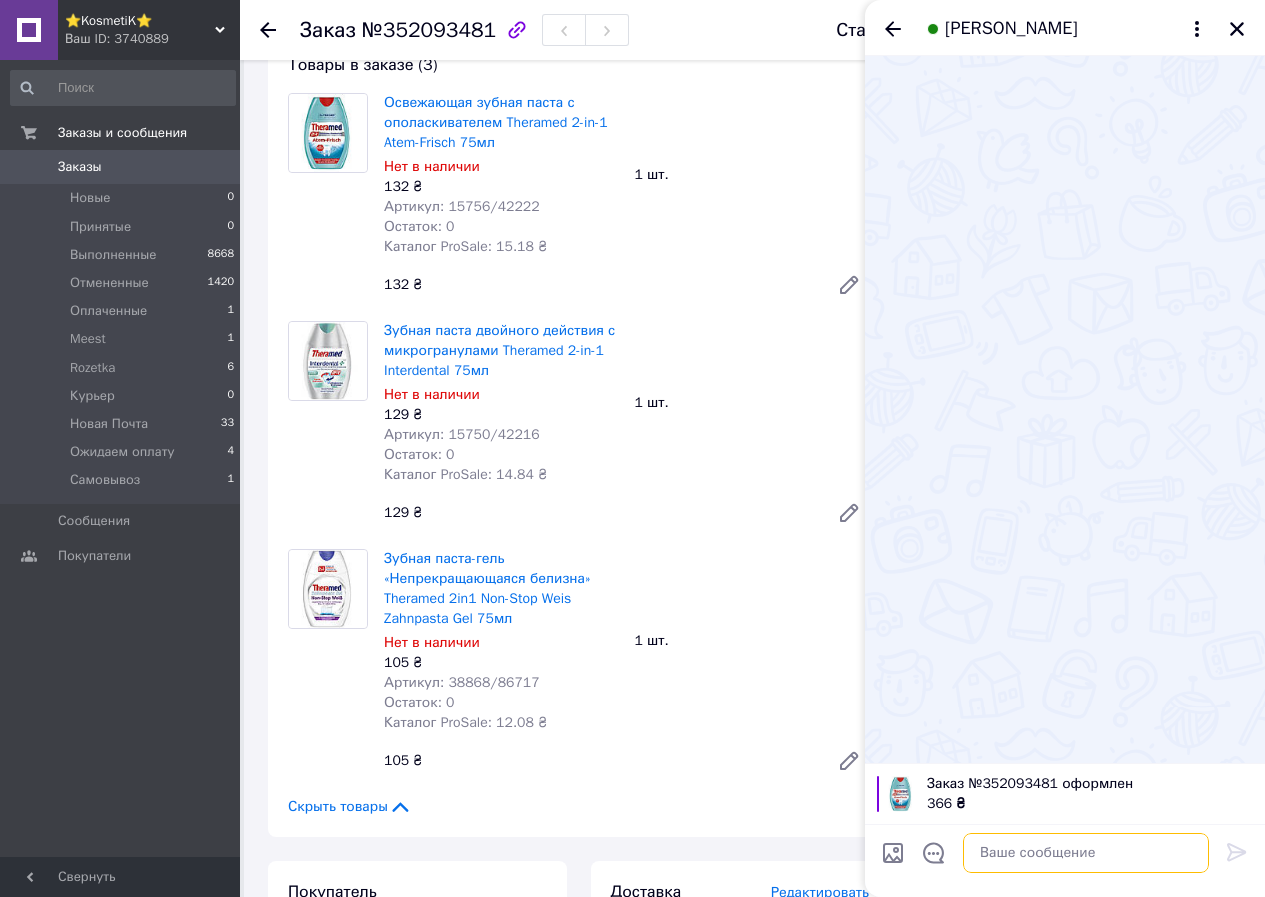 click at bounding box center [1086, 853] 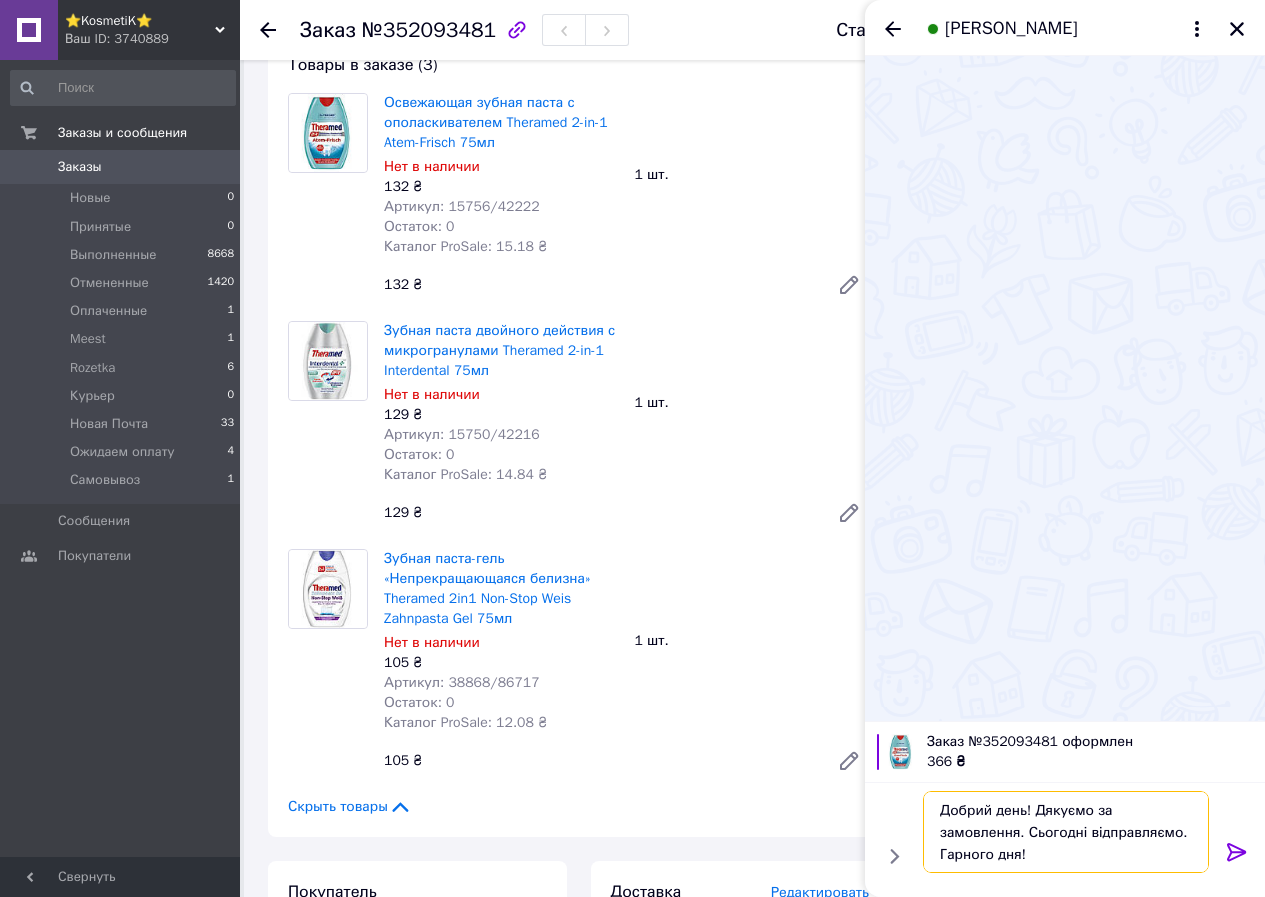 type on "Добрий день! Дякуємо за замовлення. Сьогодні відправляємо. Гарного дня!" 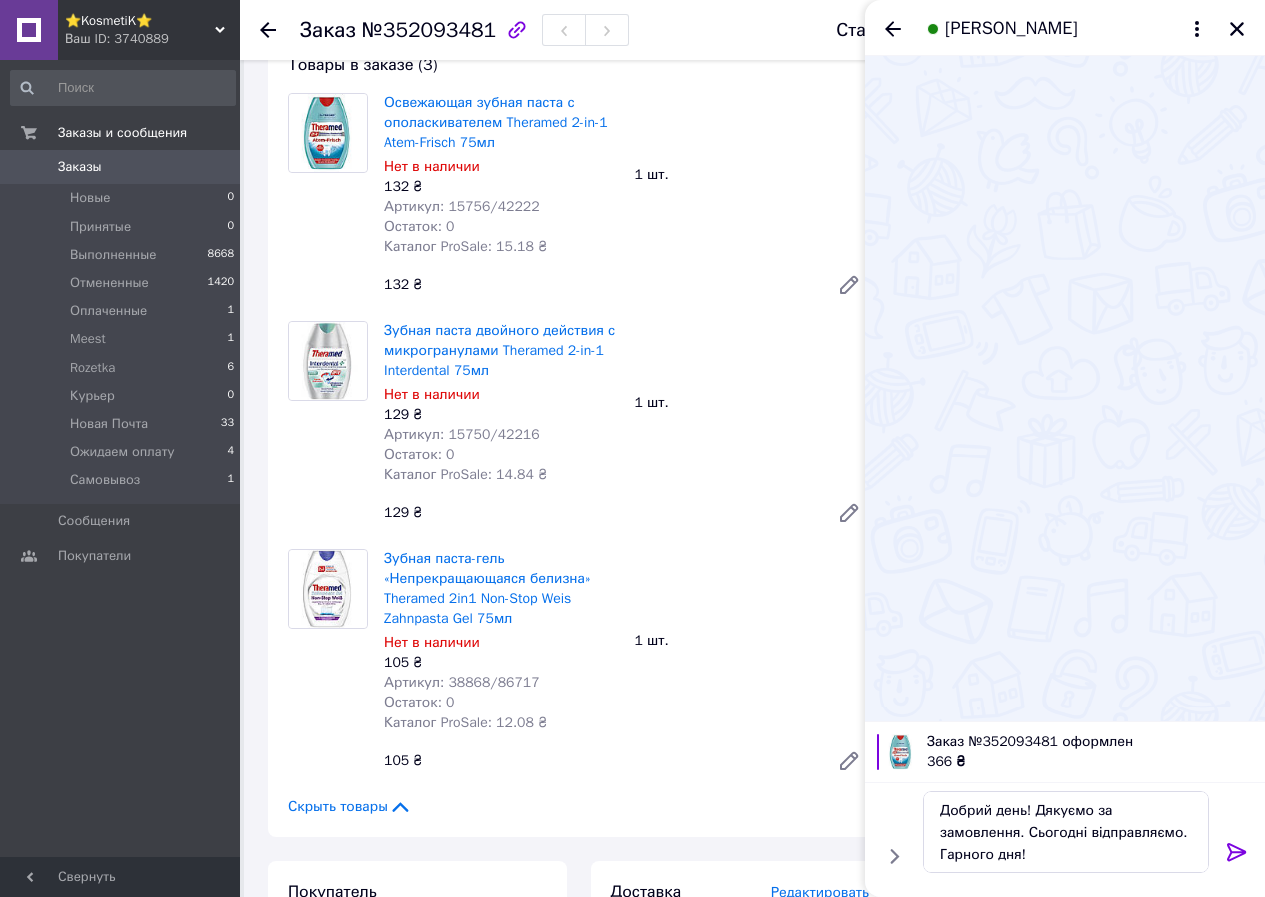 click 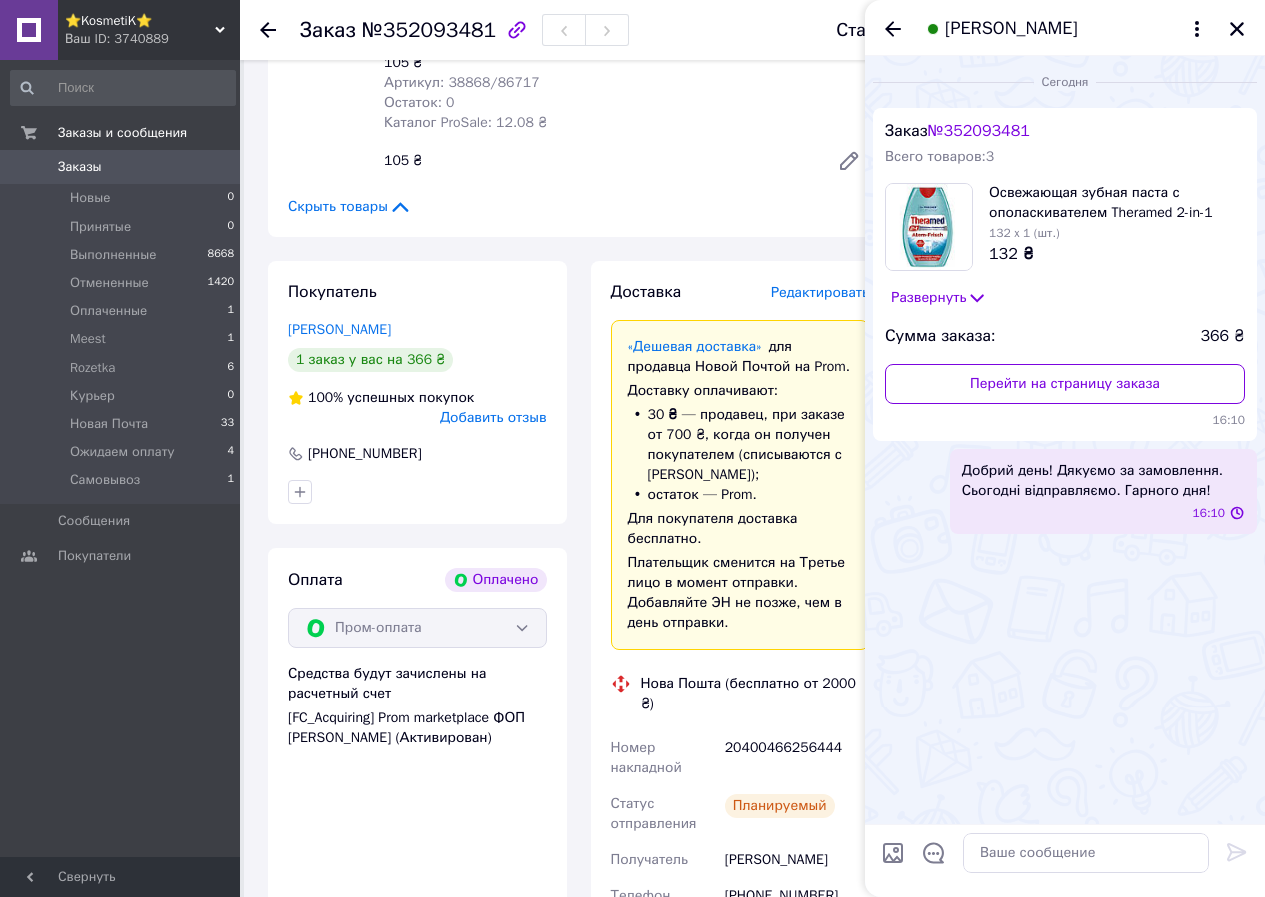 scroll, scrollTop: 1100, scrollLeft: 0, axis: vertical 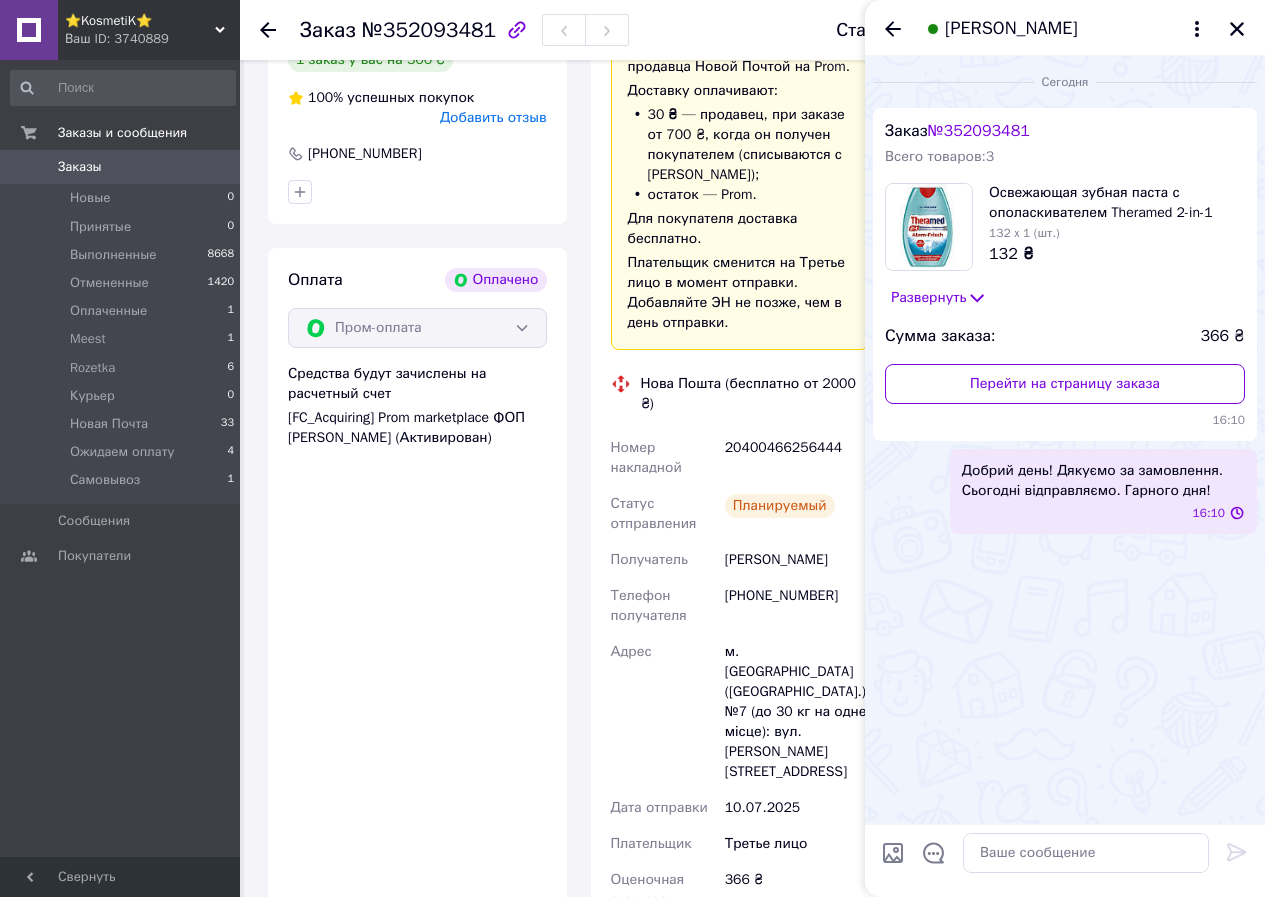 click on "20400466256444" at bounding box center [797, 458] 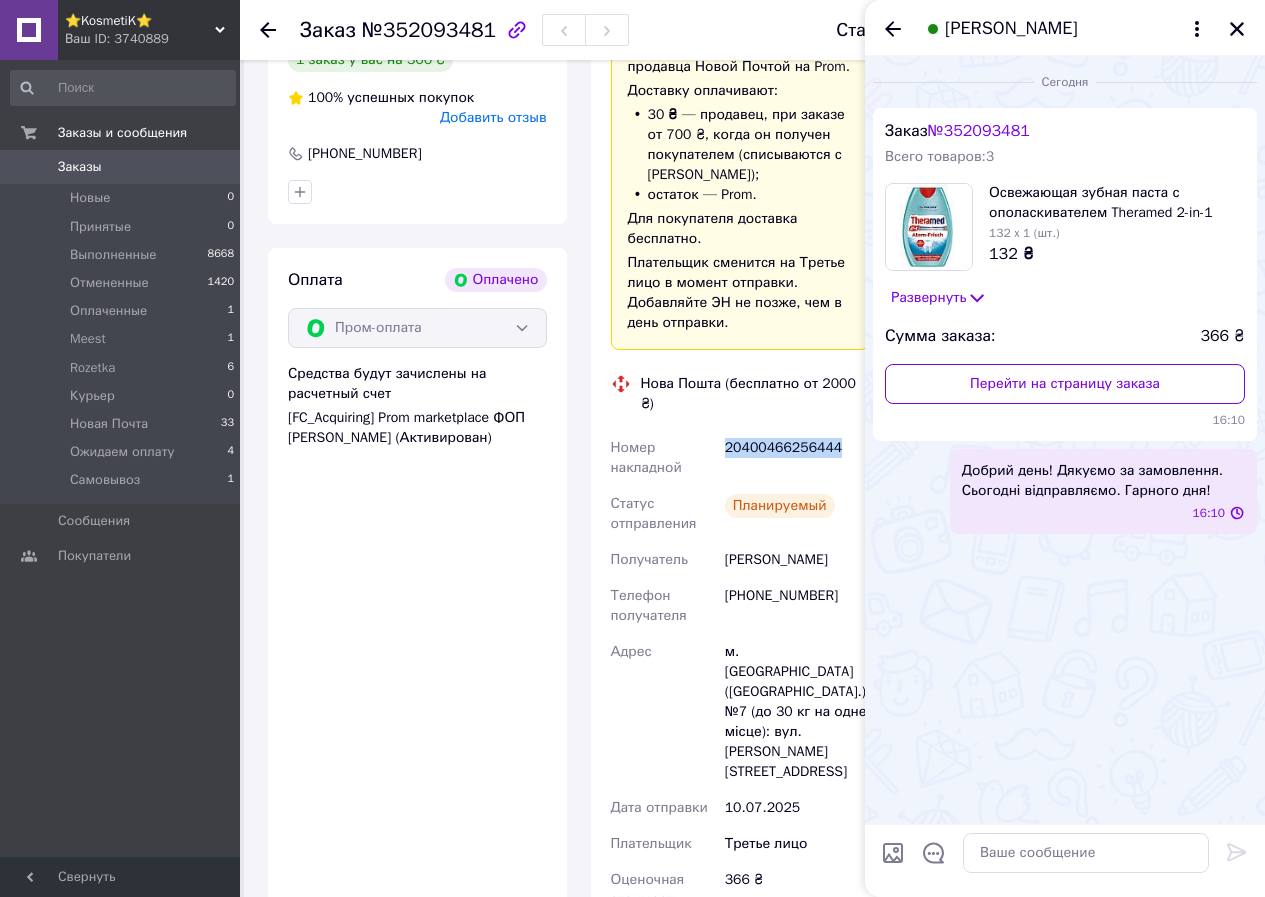 click on "20400466256444" at bounding box center [797, 458] 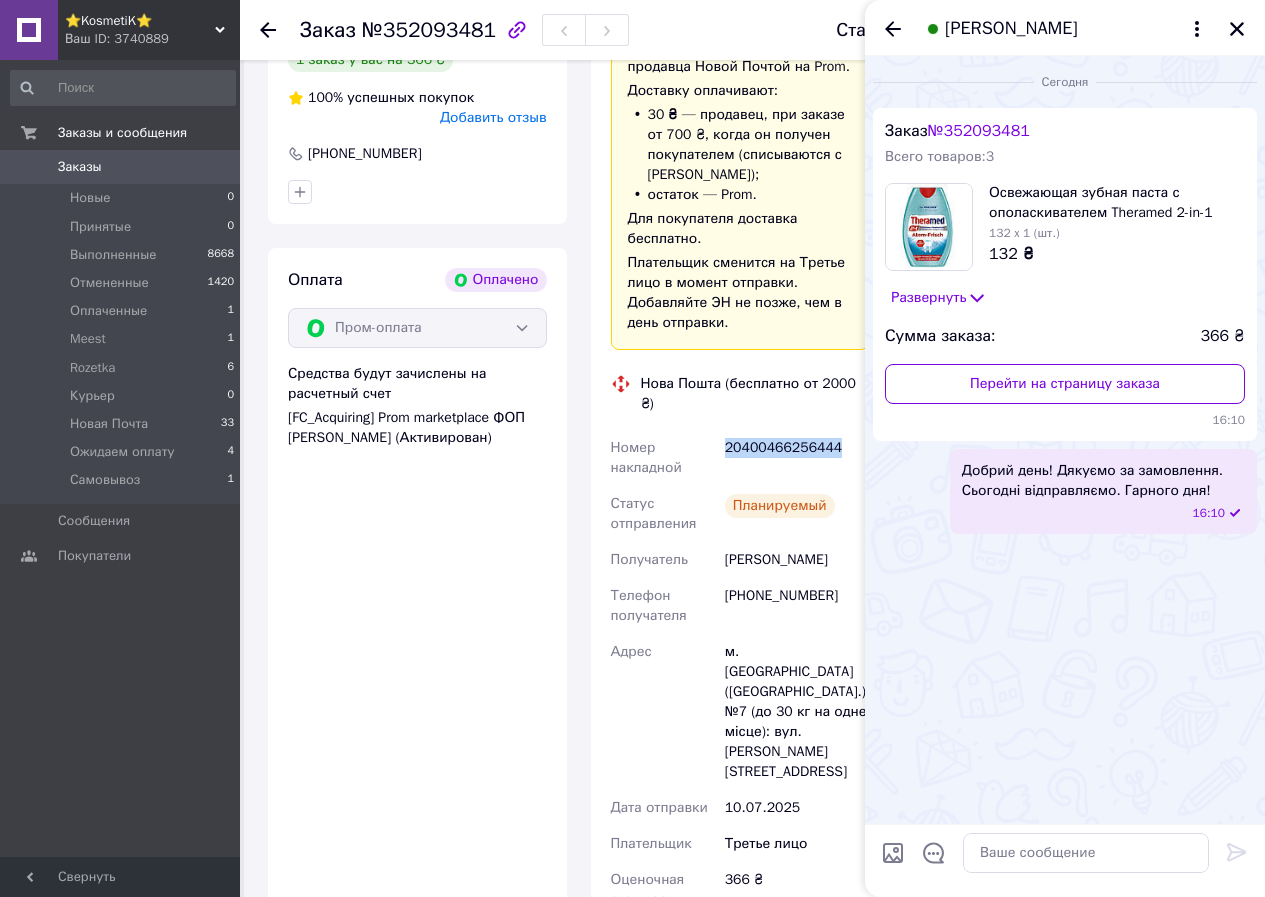 scroll, scrollTop: 1000, scrollLeft: 0, axis: vertical 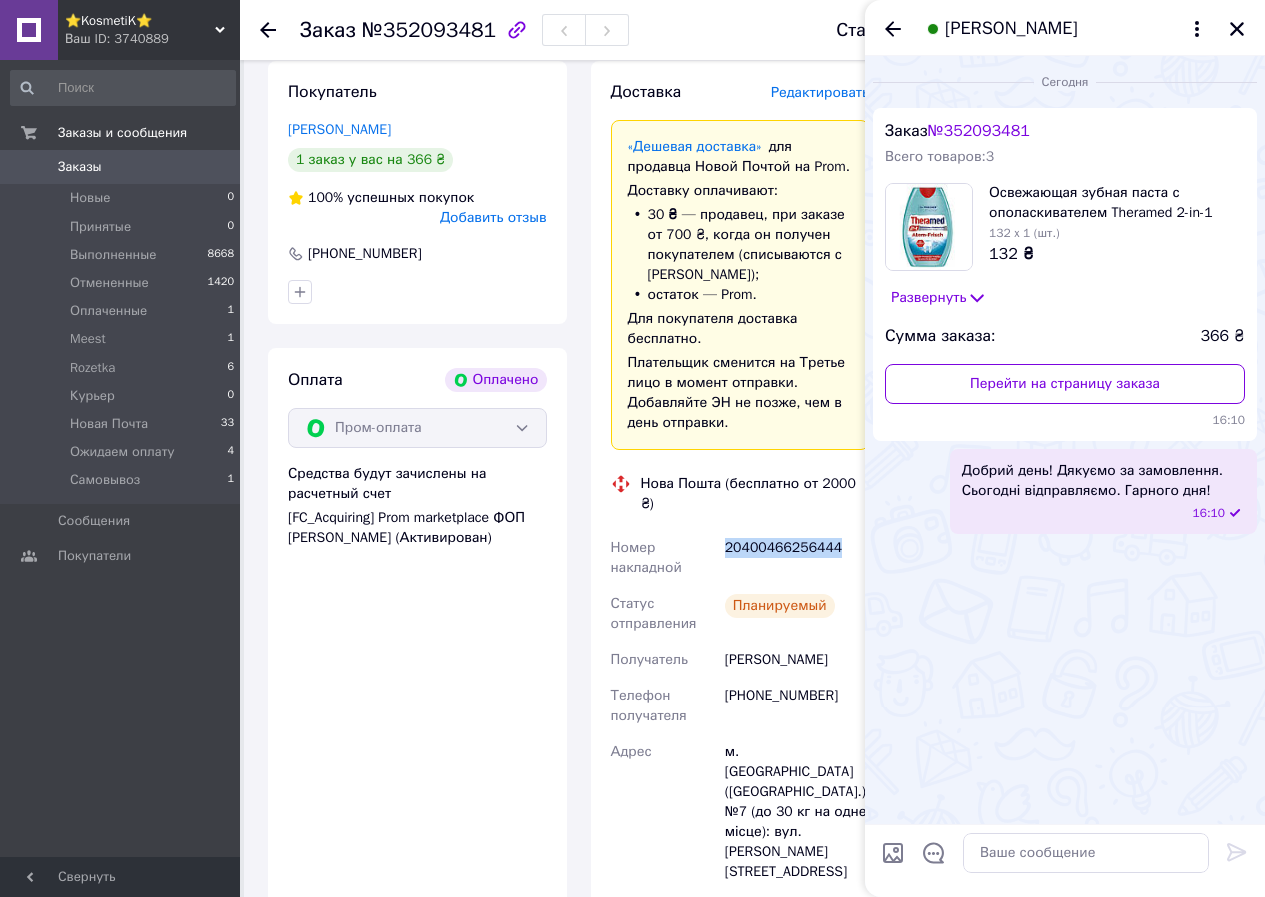 click on "Заказы" at bounding box center (80, 167) 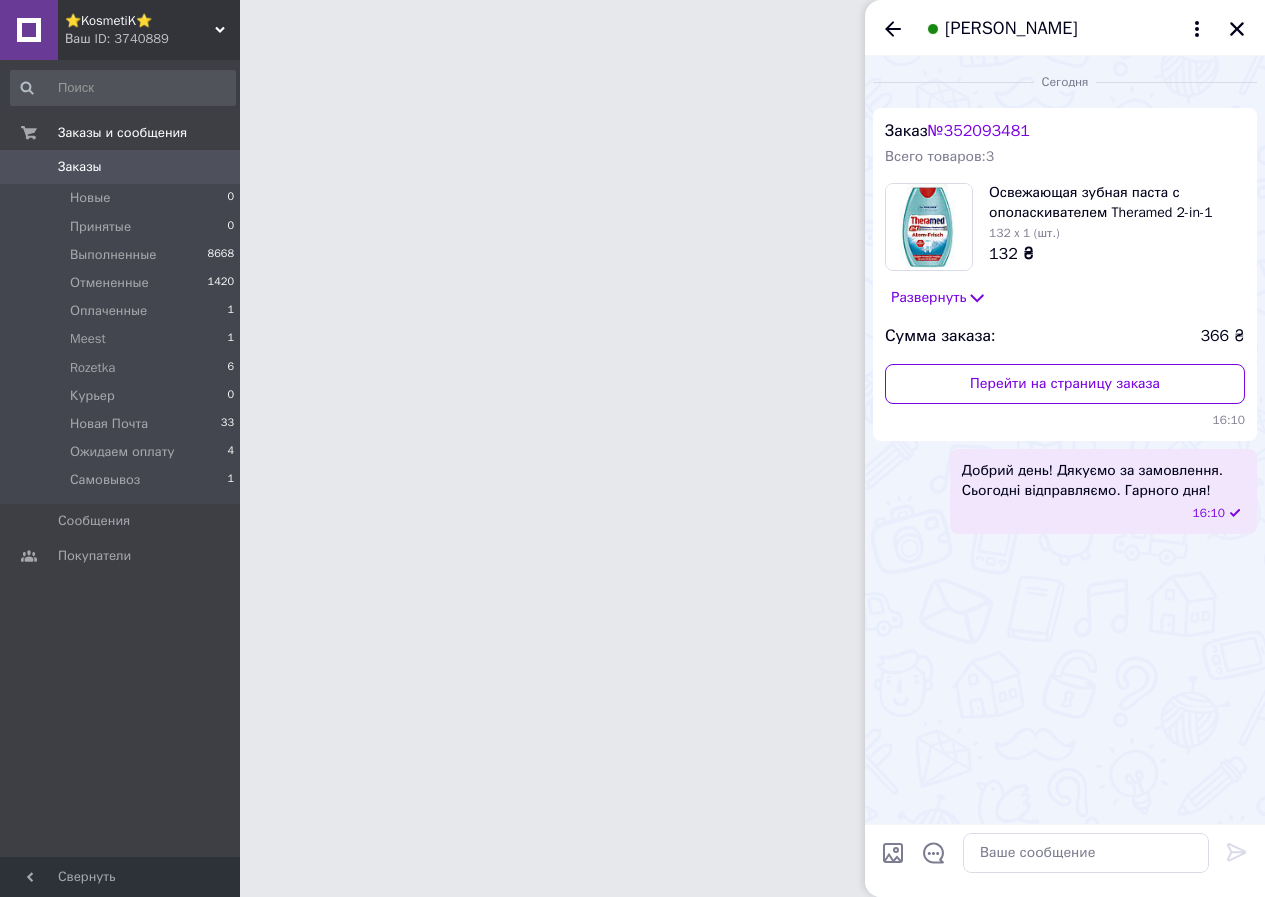 scroll, scrollTop: 0, scrollLeft: 0, axis: both 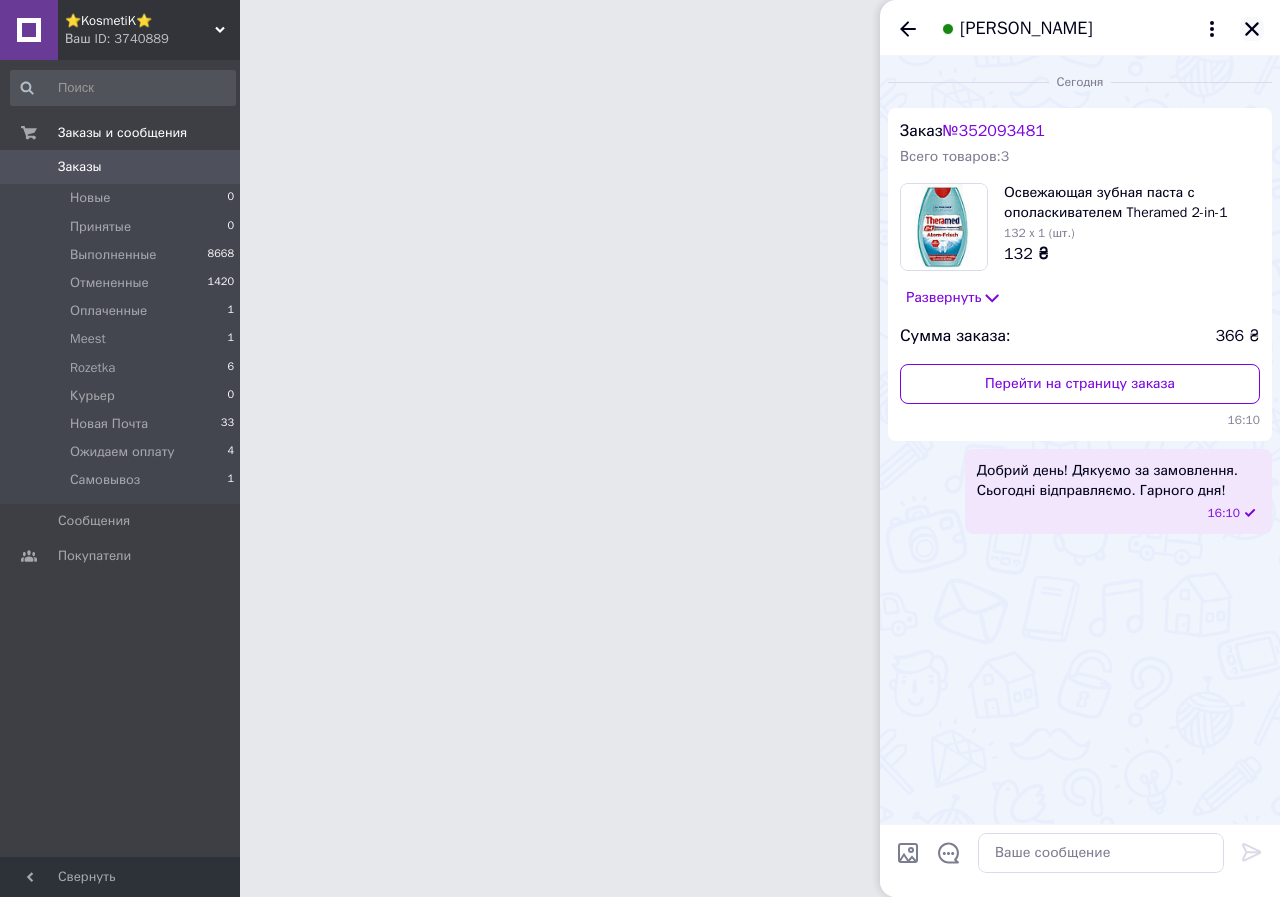 click 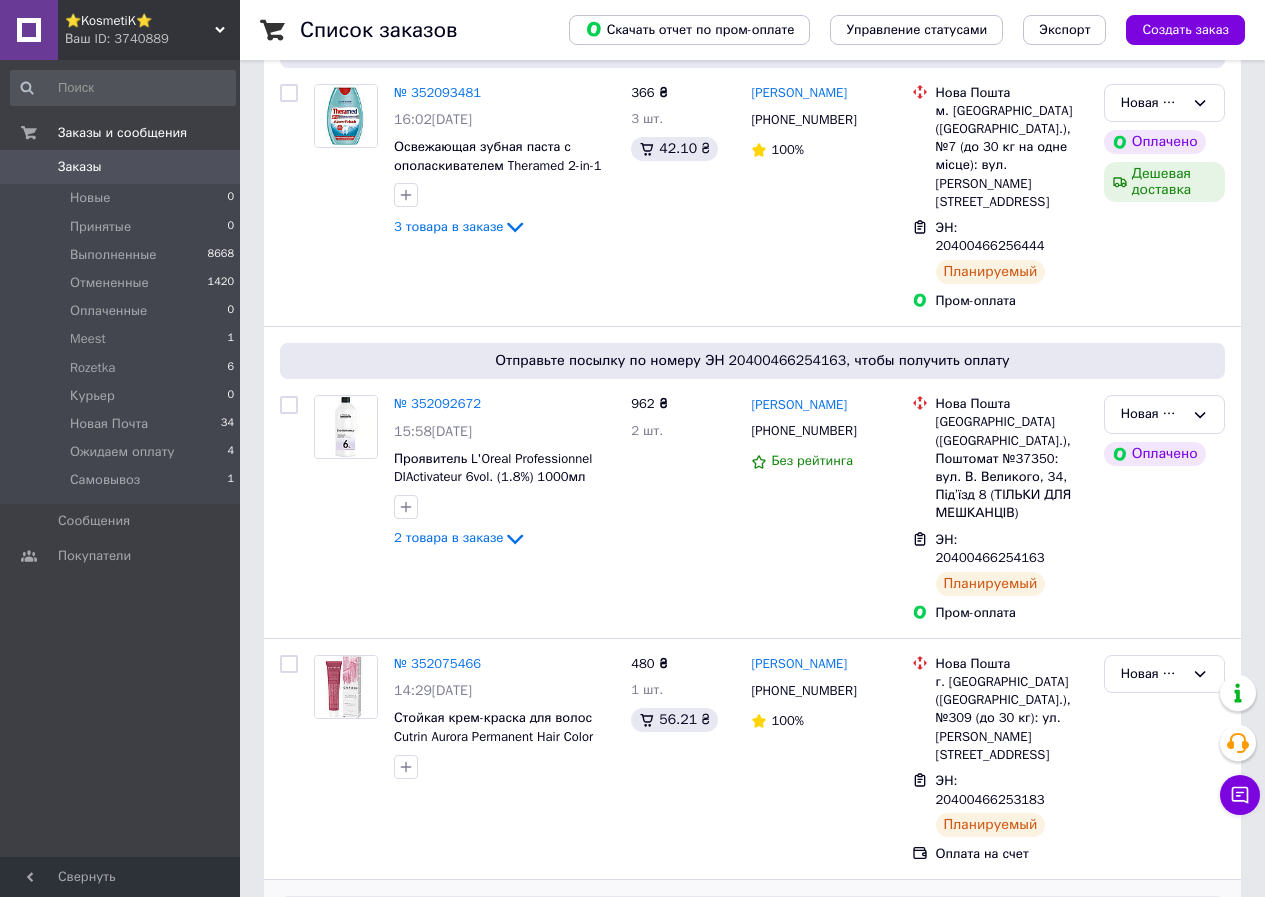 scroll, scrollTop: 400, scrollLeft: 0, axis: vertical 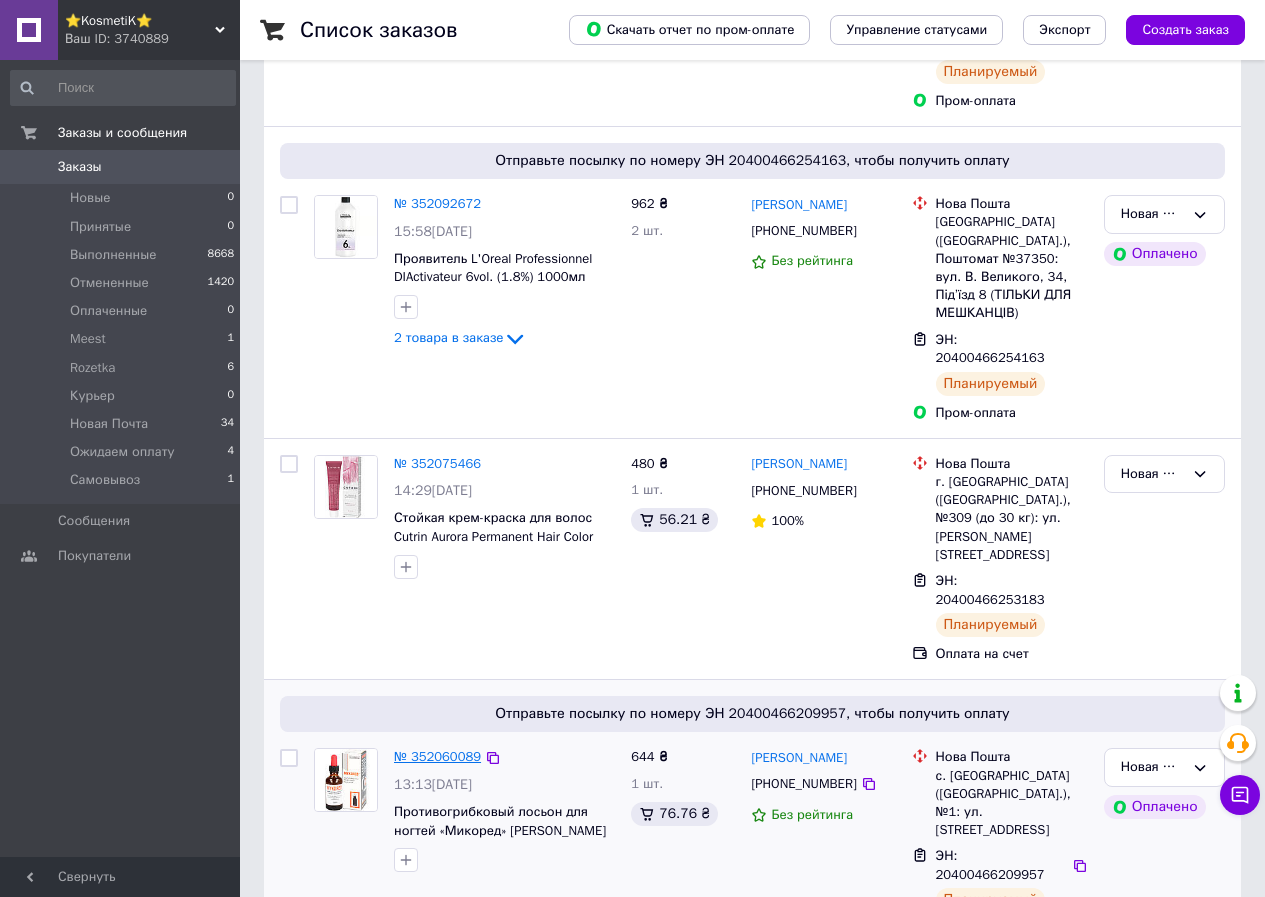 click on "№ 352060089" at bounding box center (437, 756) 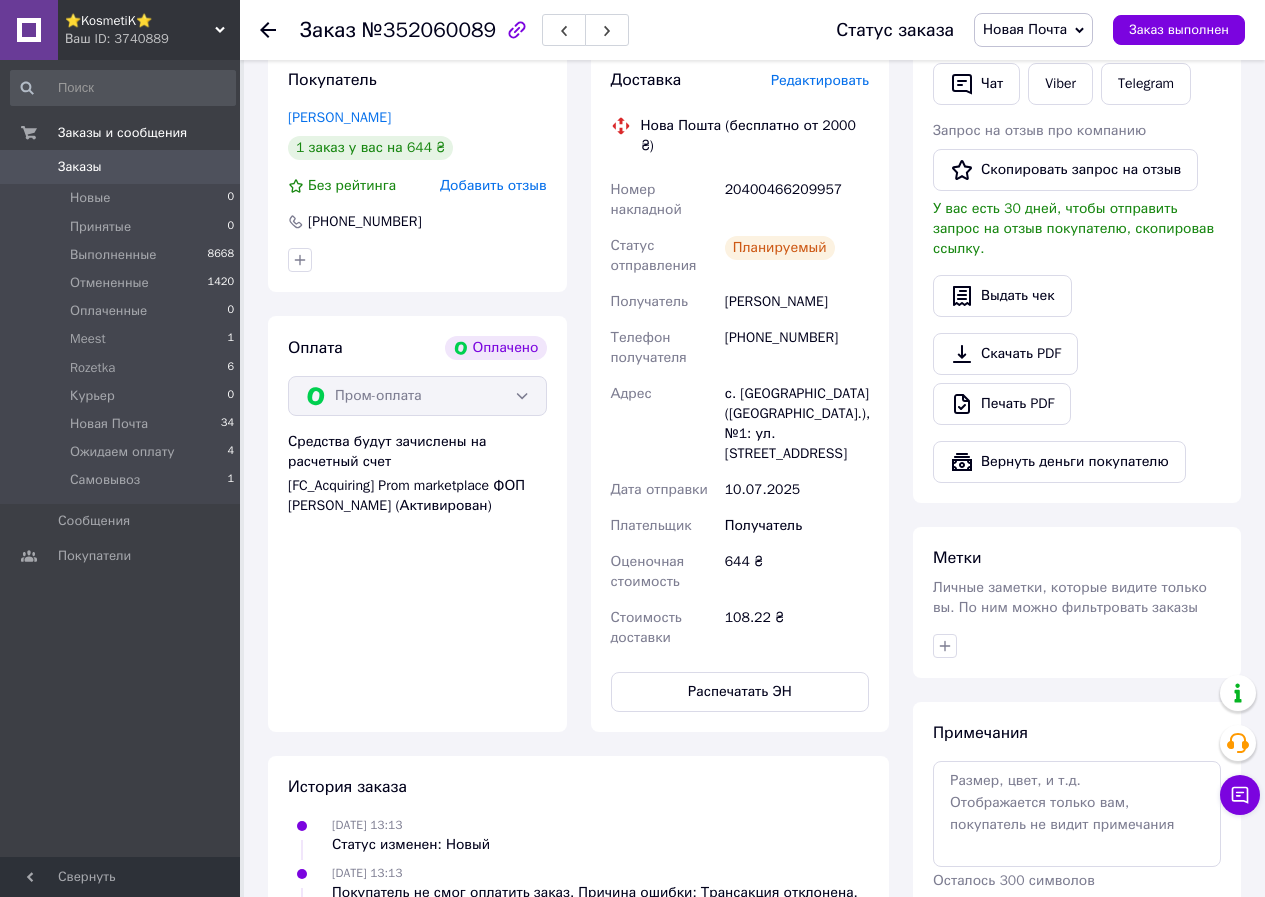 scroll, scrollTop: 300, scrollLeft: 0, axis: vertical 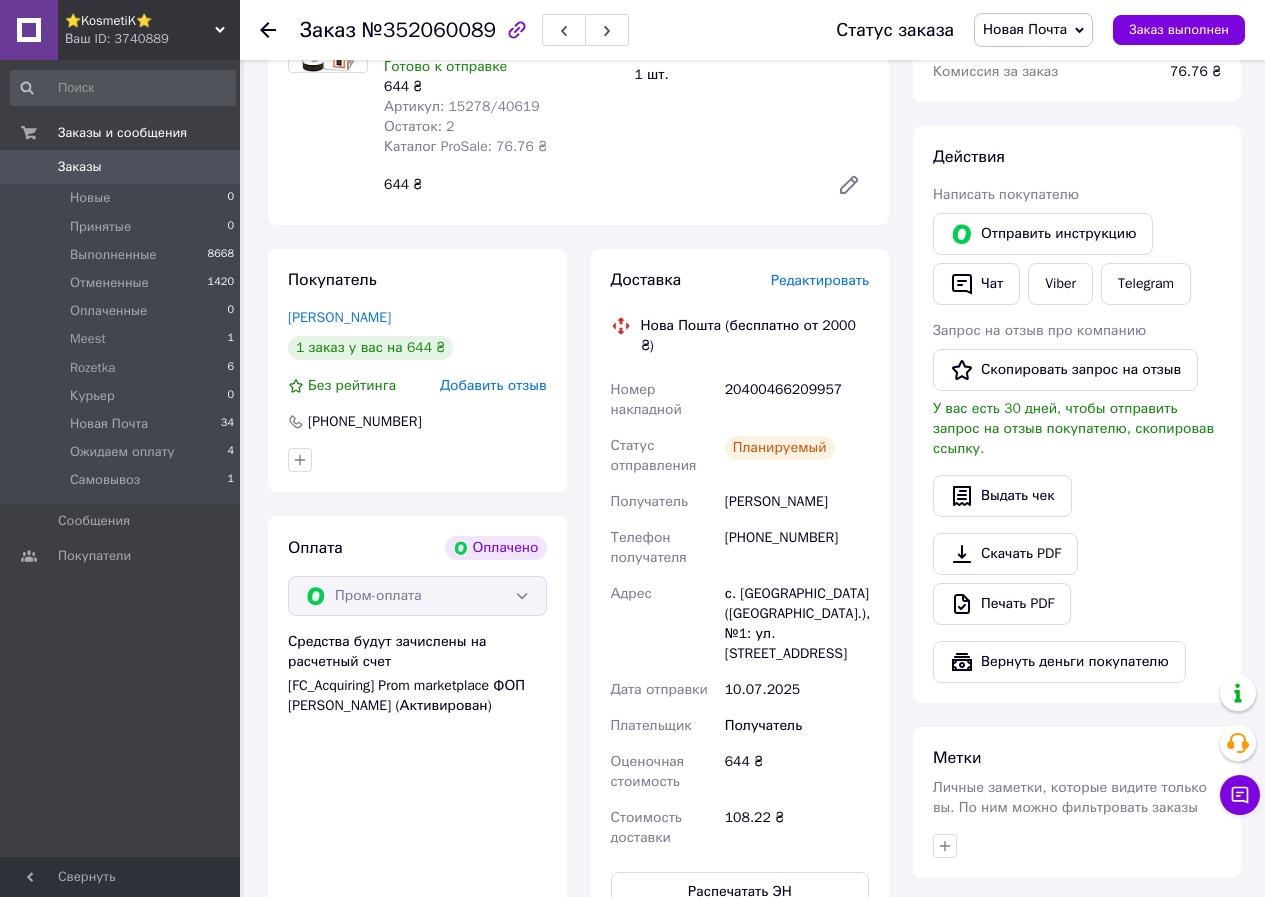 click on "20400466209957" at bounding box center (797, 400) 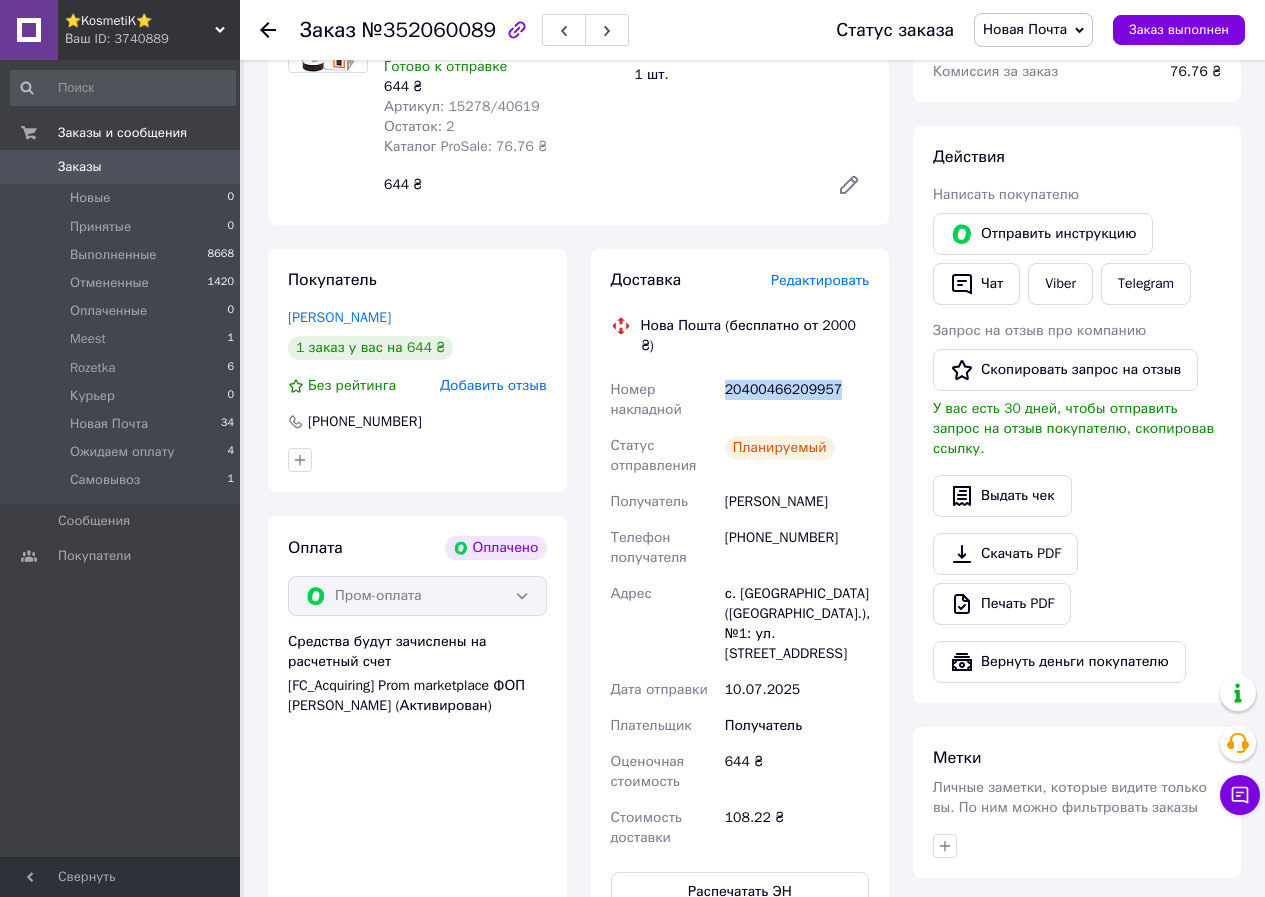 click on "20400466209957" at bounding box center [797, 400] 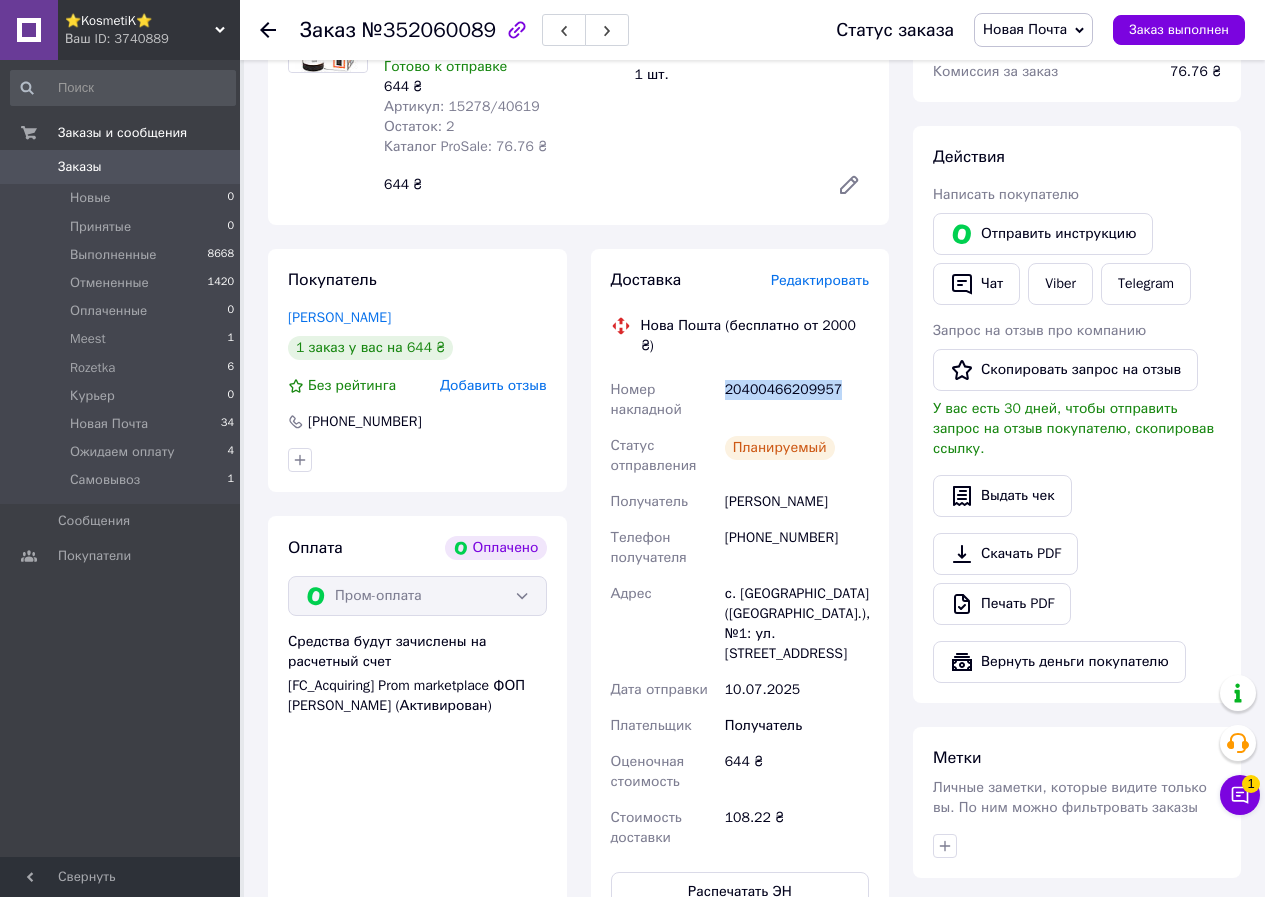scroll, scrollTop: 0, scrollLeft: 0, axis: both 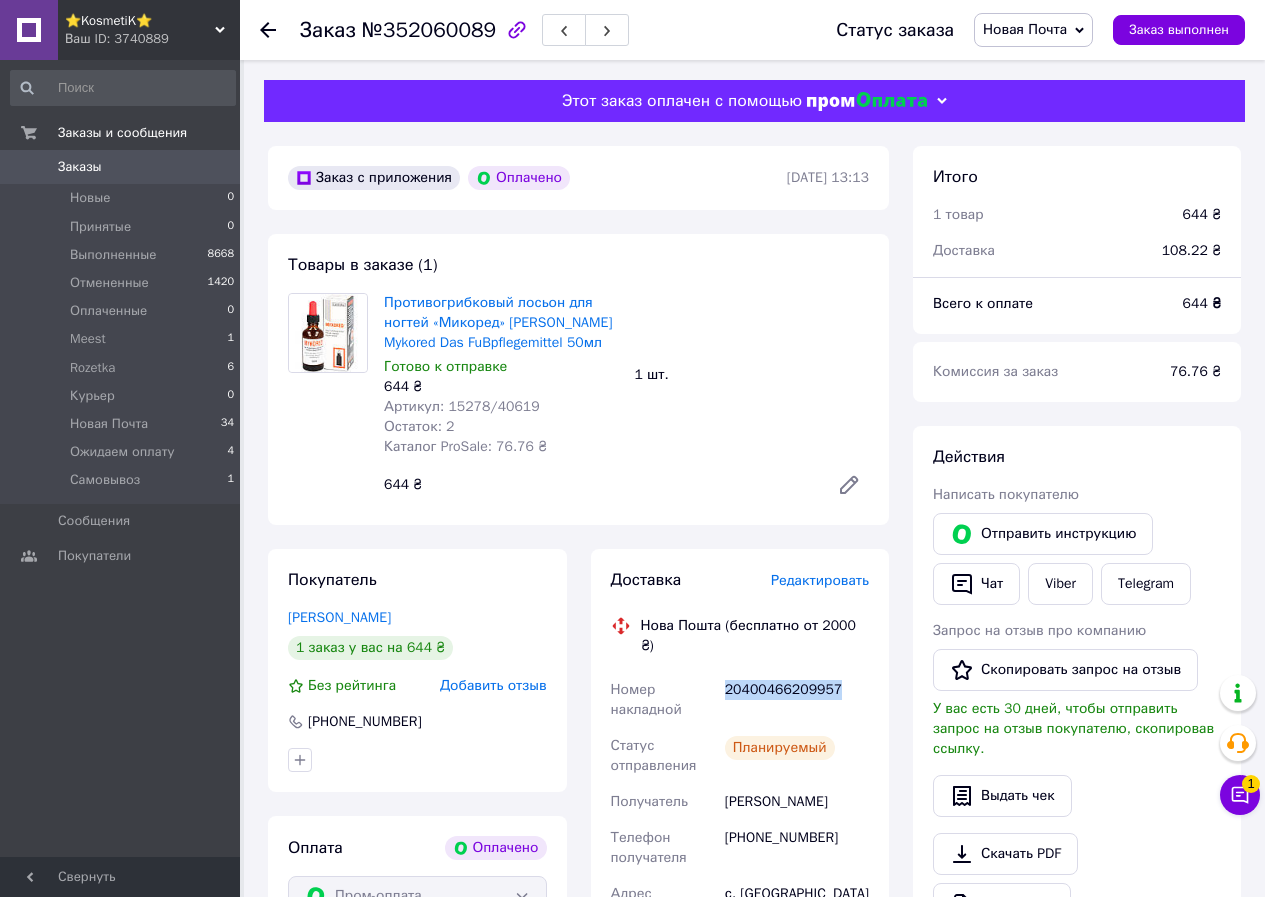 click on "Заказы" at bounding box center [121, 167] 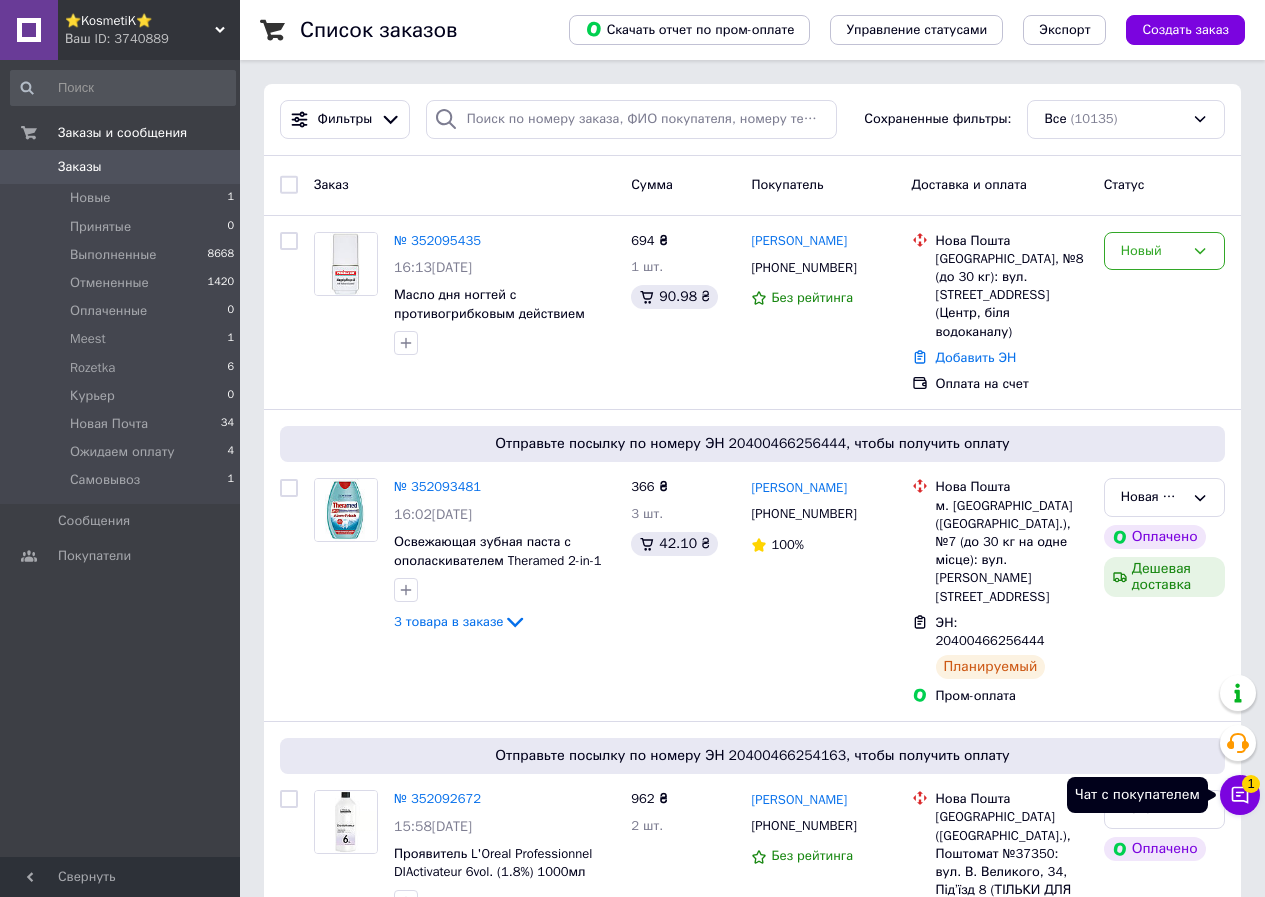 click 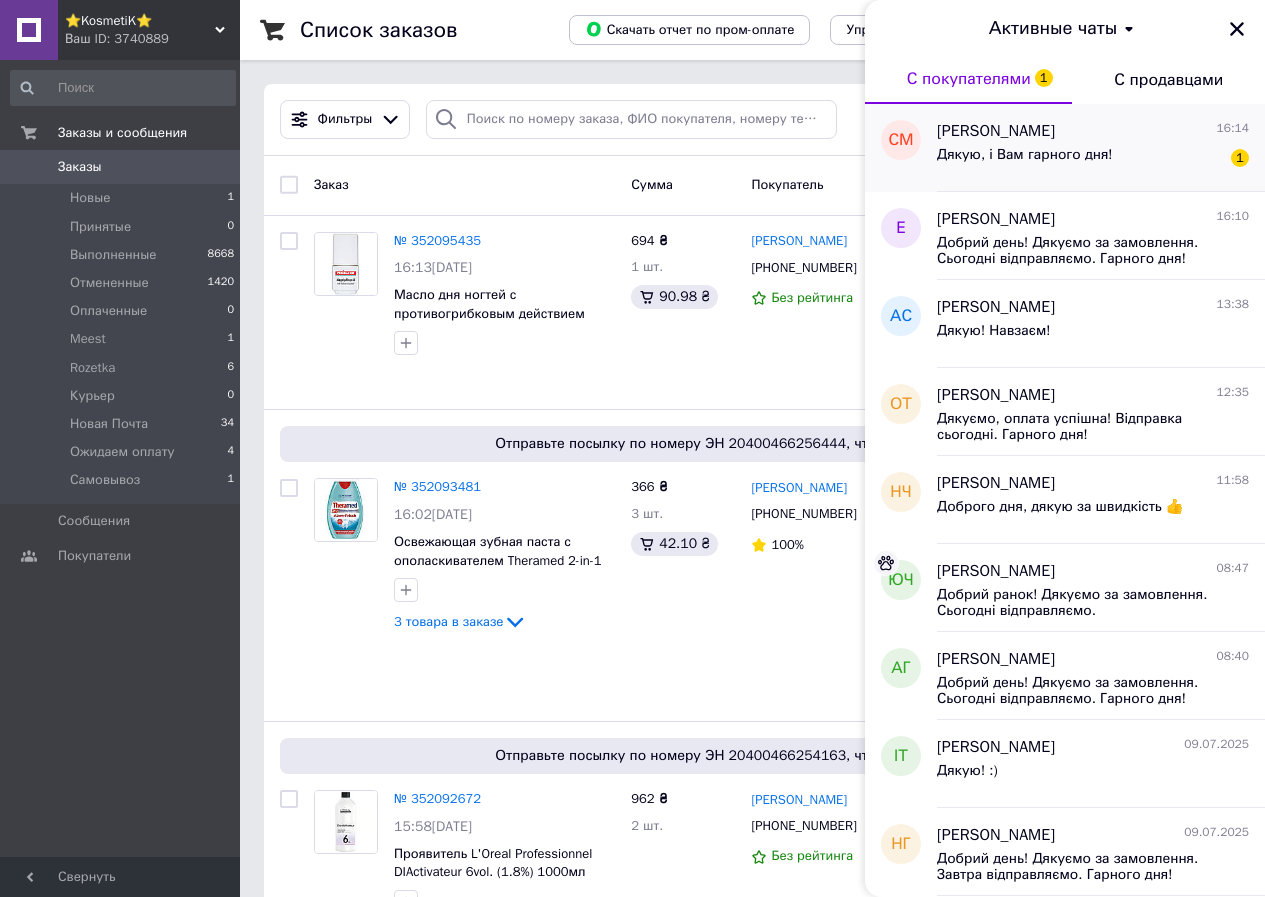 click on "Дякую, і Вам гарного дня!" at bounding box center (1025, 161) 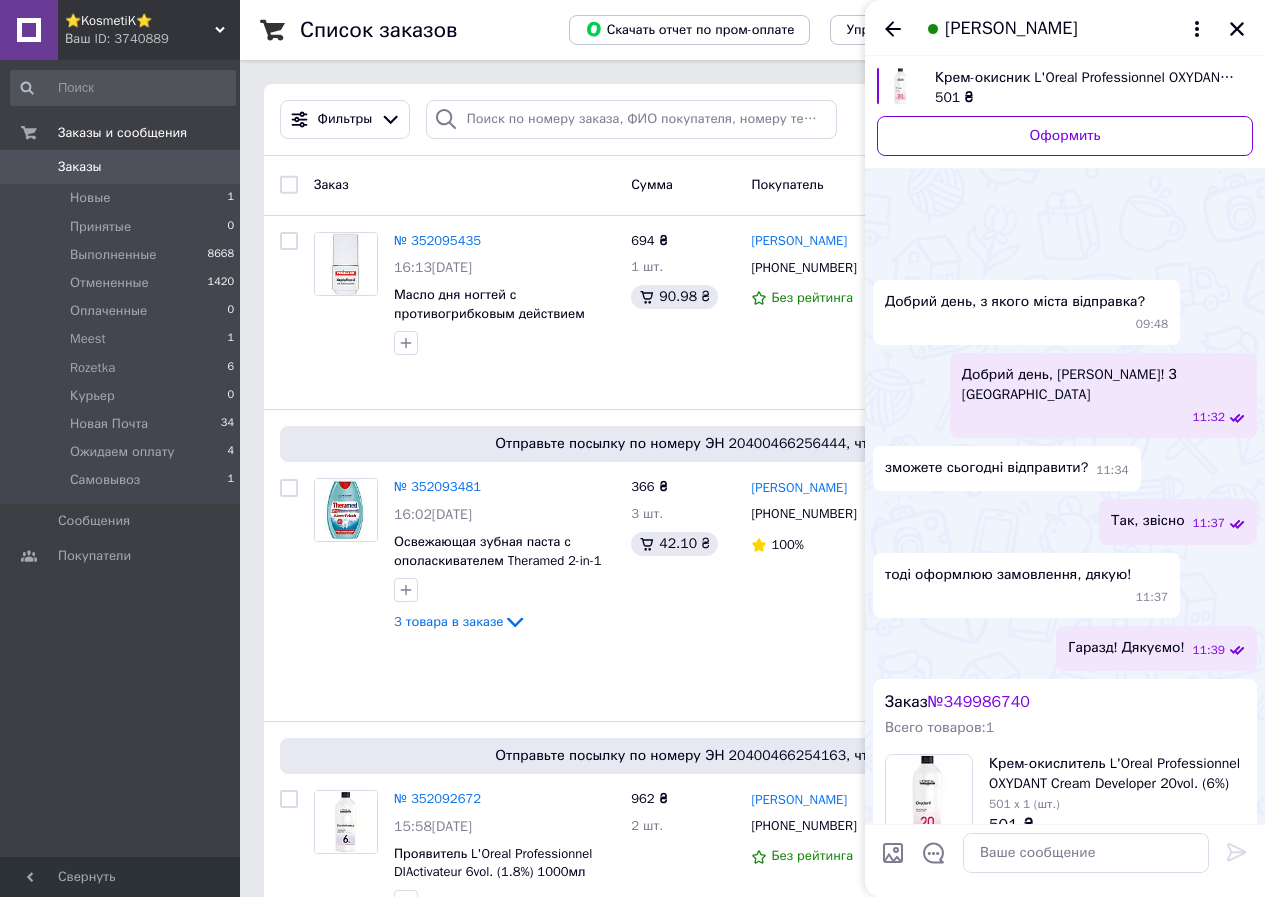 scroll, scrollTop: 1540, scrollLeft: 0, axis: vertical 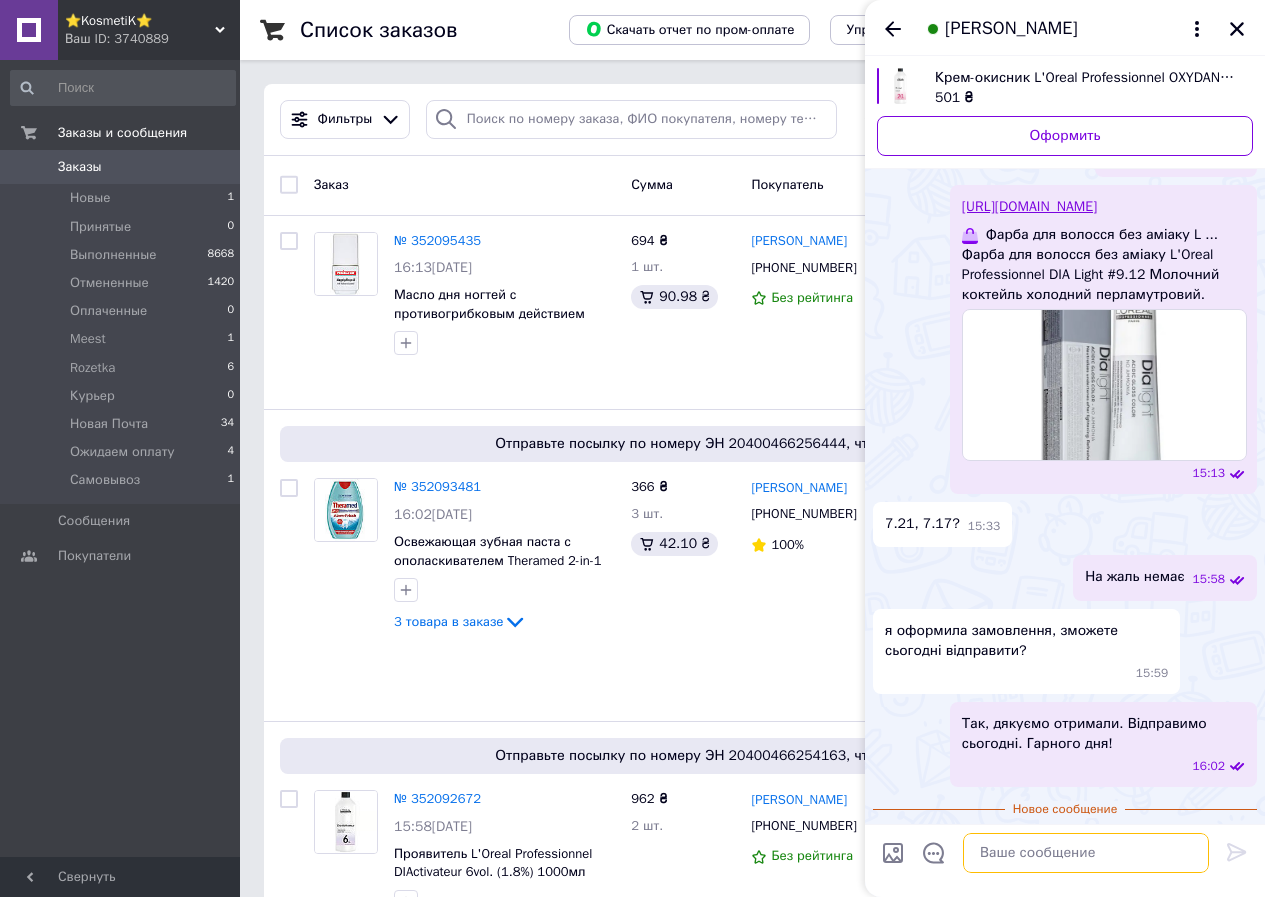 click at bounding box center [1086, 853] 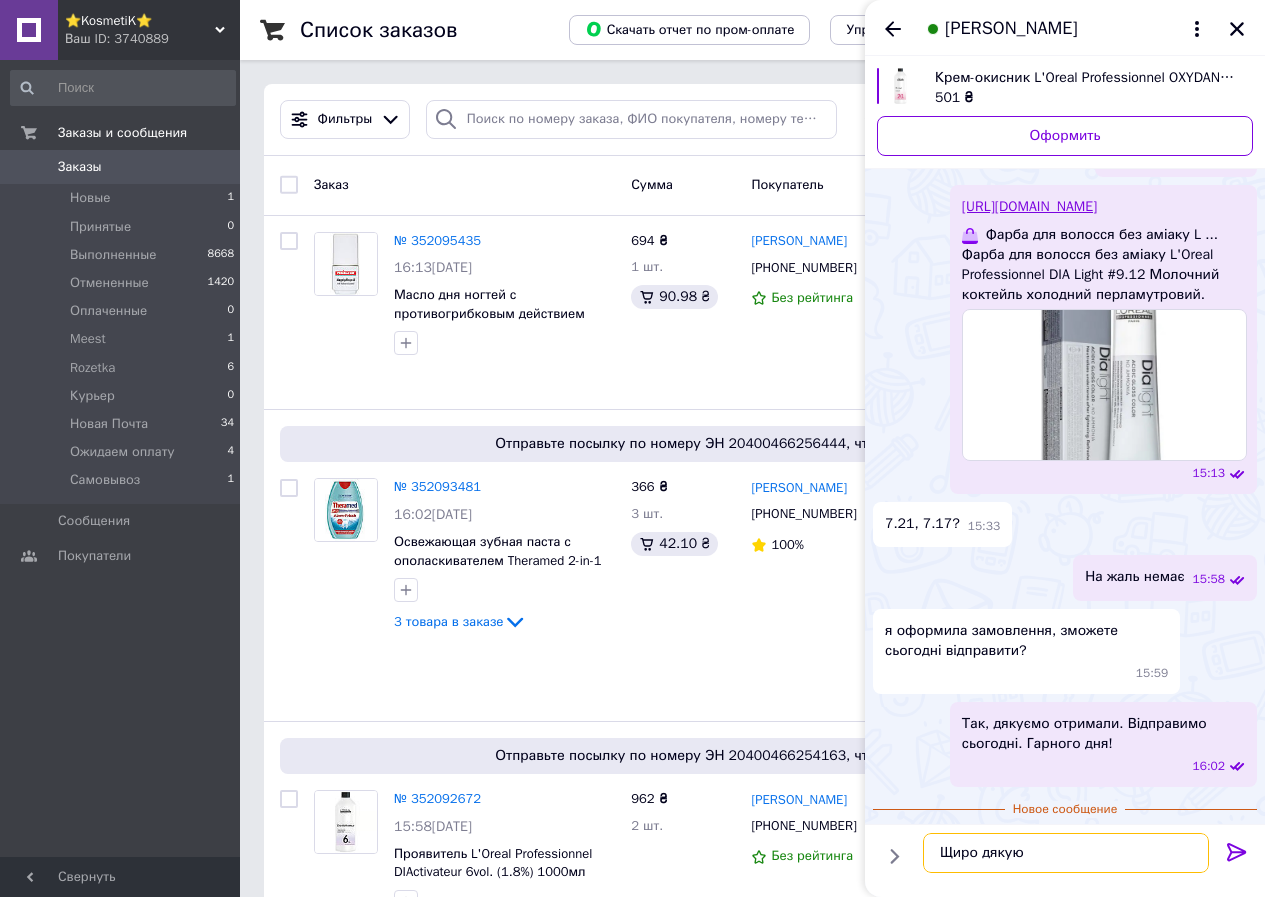 type on "Щиро дякую!" 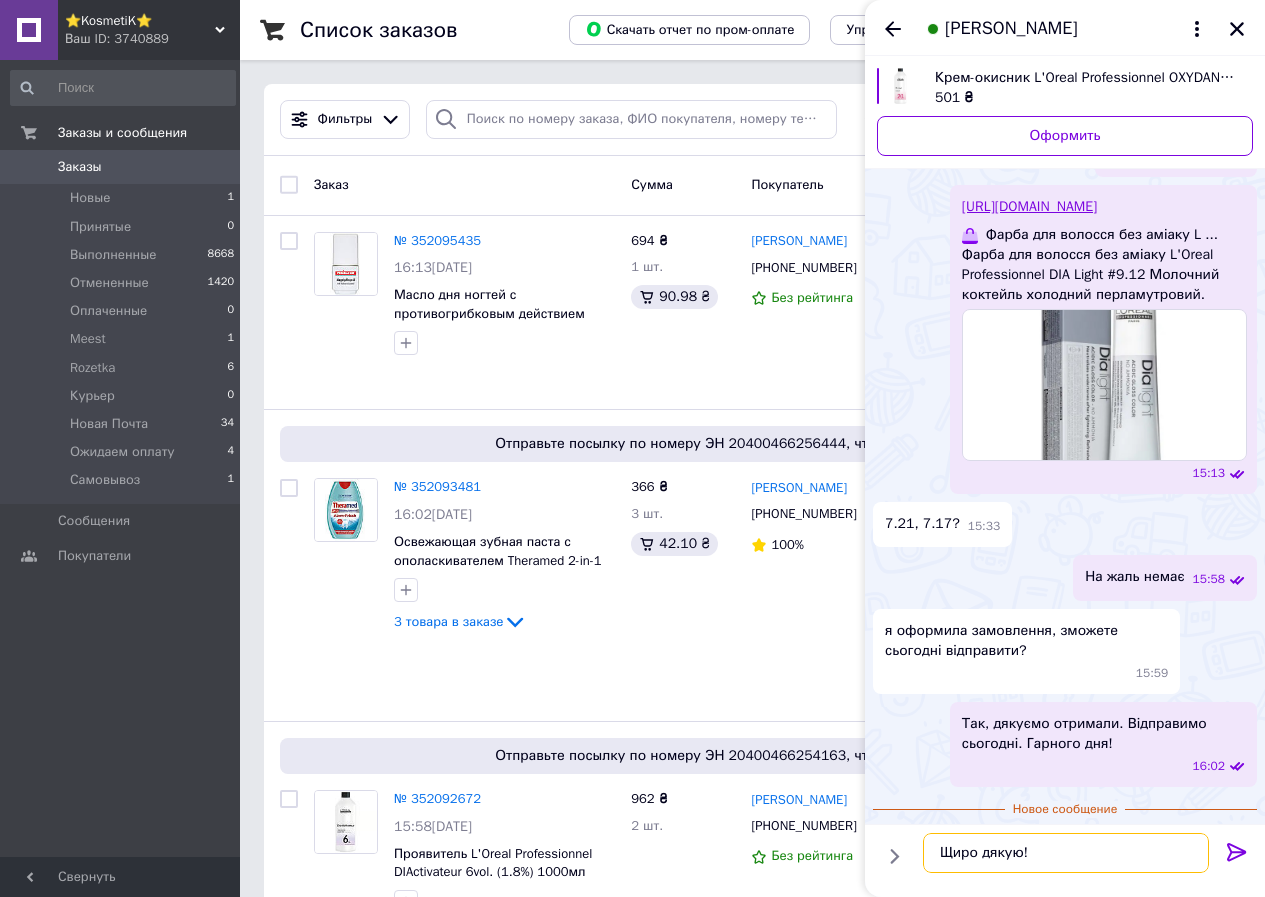 type 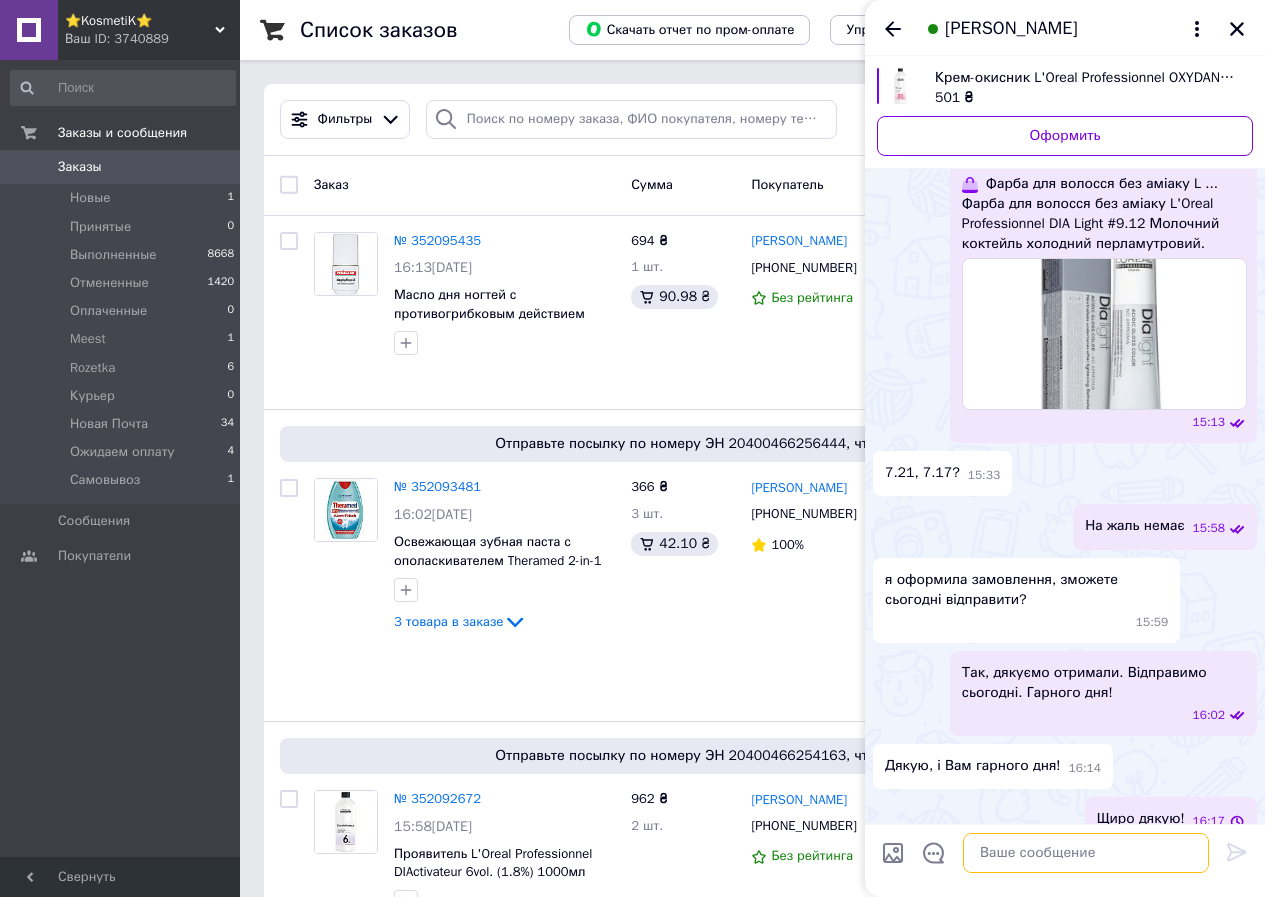 scroll, scrollTop: 1506, scrollLeft: 0, axis: vertical 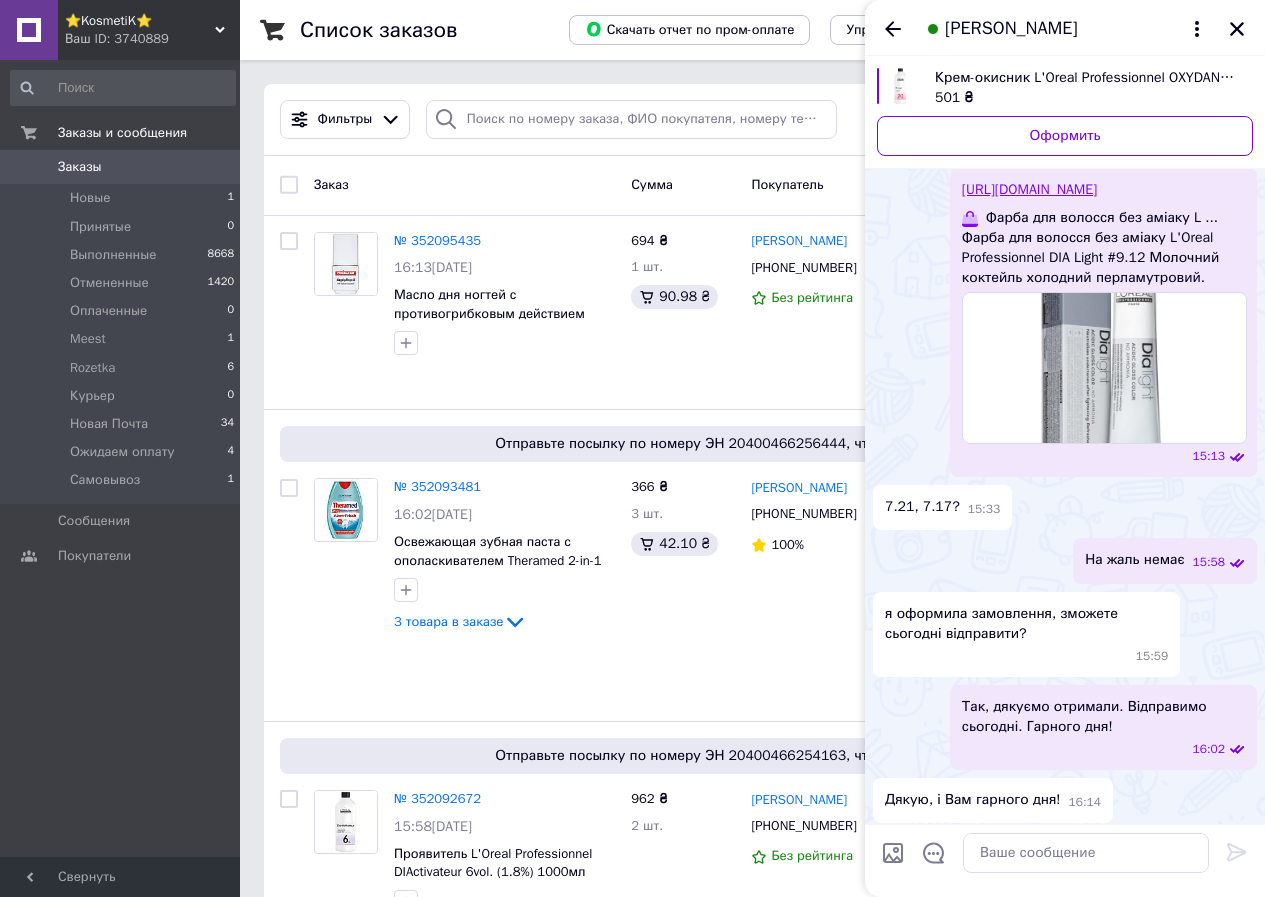 click on "Крем-окисник L'Oreal Professionnel OXYDANT Cream Developer 20vol. (6%) 1000ml 501 ₴ Оформить" at bounding box center [1065, 112] 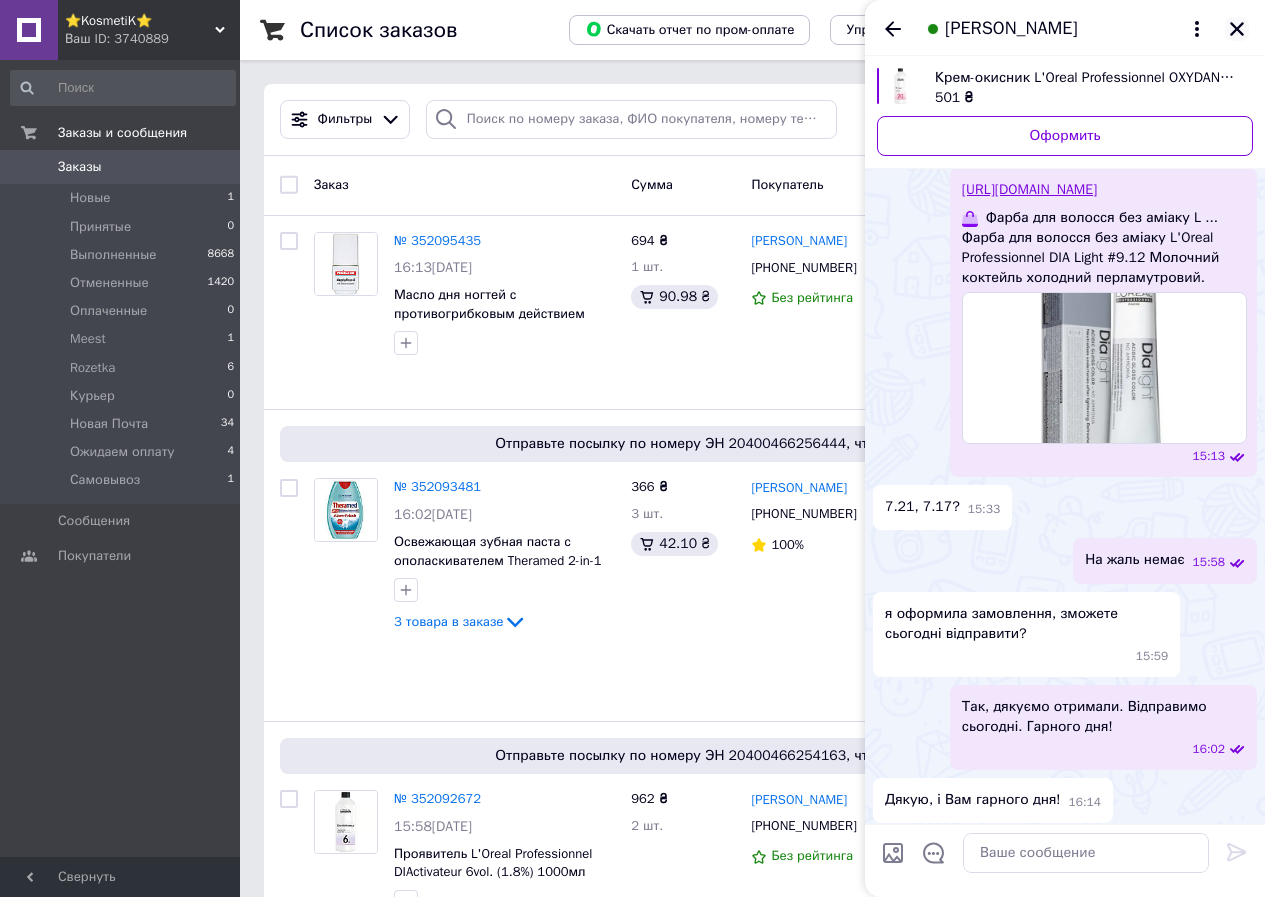 click 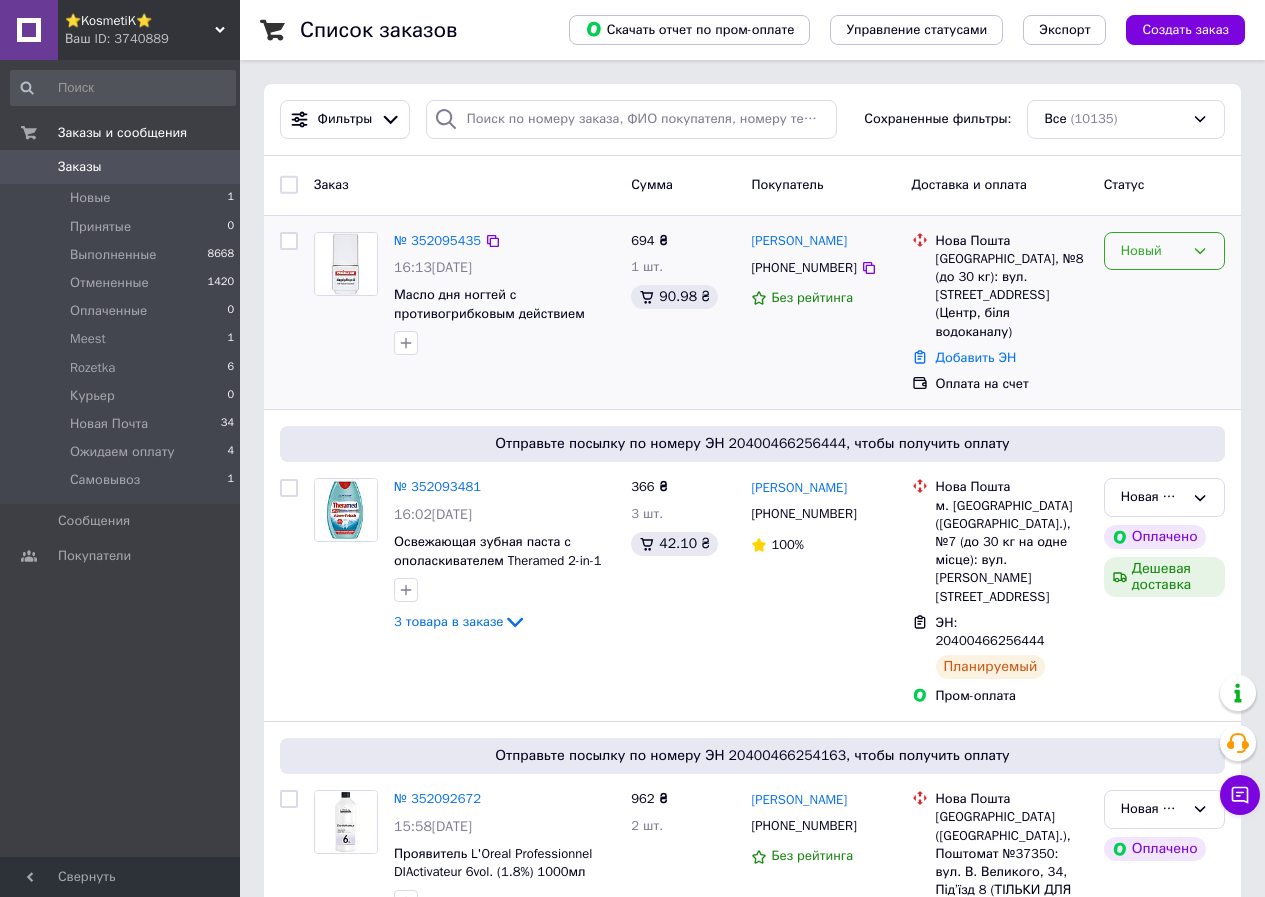 click on "Новый" at bounding box center (1164, 251) 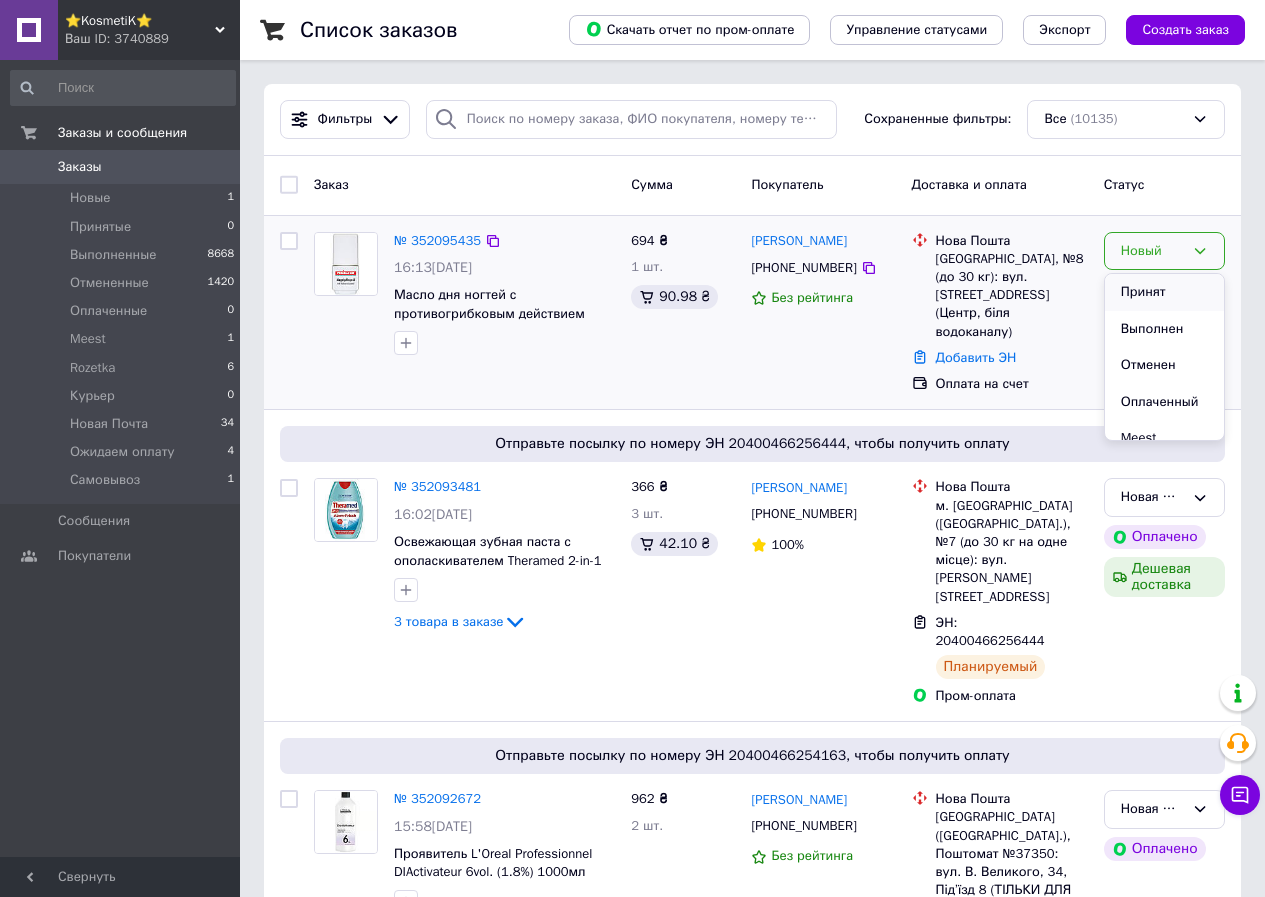 click on "Принят" at bounding box center (1164, 292) 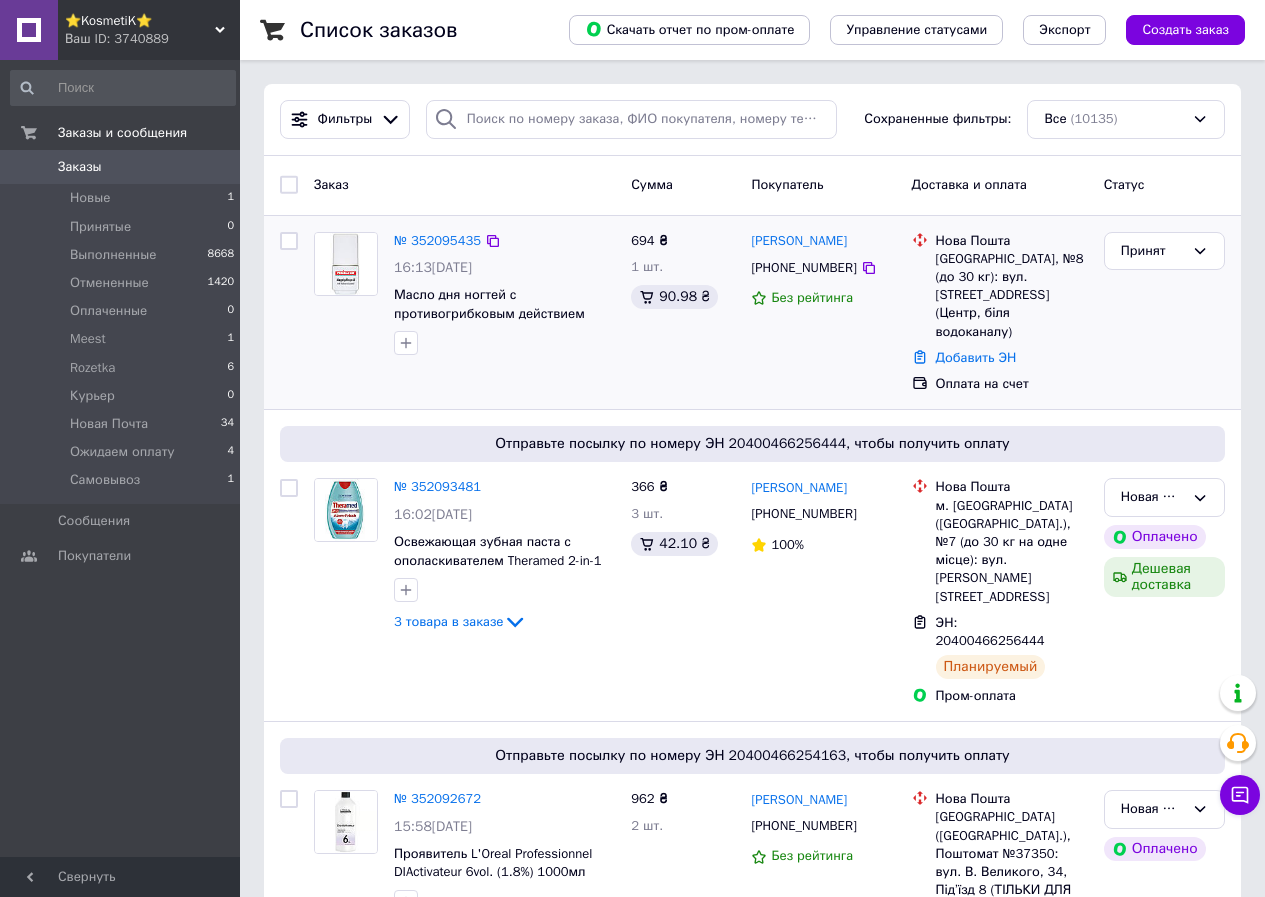 click on "№ 352095435 16:13, 10.07.2025 Масло дня ногтей с противогрибковым действием Pedibaehr Nagelpflegeol mit Nelkenblutenol 11мл 694 ₴ 1 шт. 90.98 ₴ Іванна Дорош +380982165736 Без рейтинга Нова Пошта Тернопіль, №8 (до 30 кг): вул. Медова, 6 (Центр, біля водоканалу) Добавить ЭН Оплата на счет Принят" at bounding box center [752, 313] 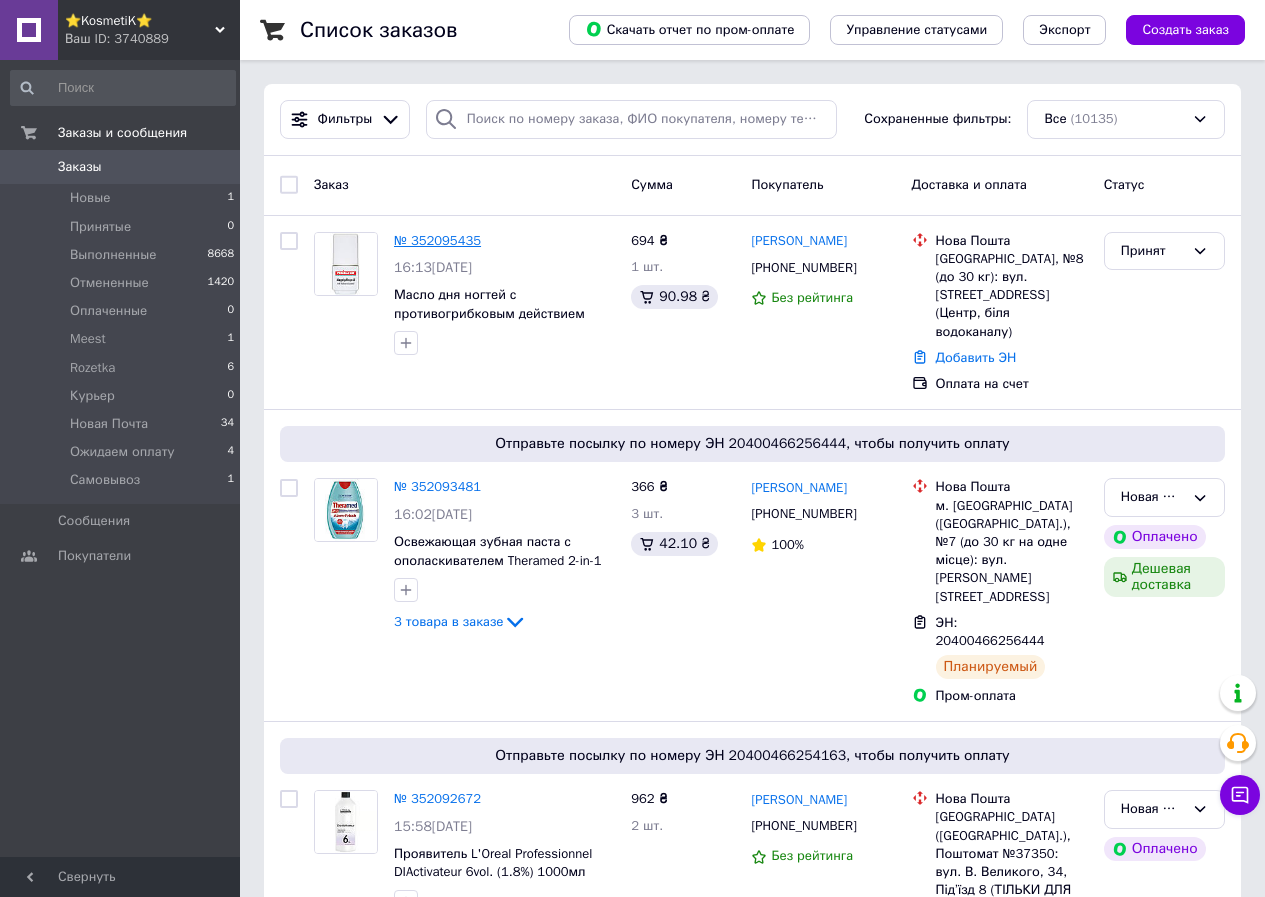 click on "№ 352095435" at bounding box center (437, 240) 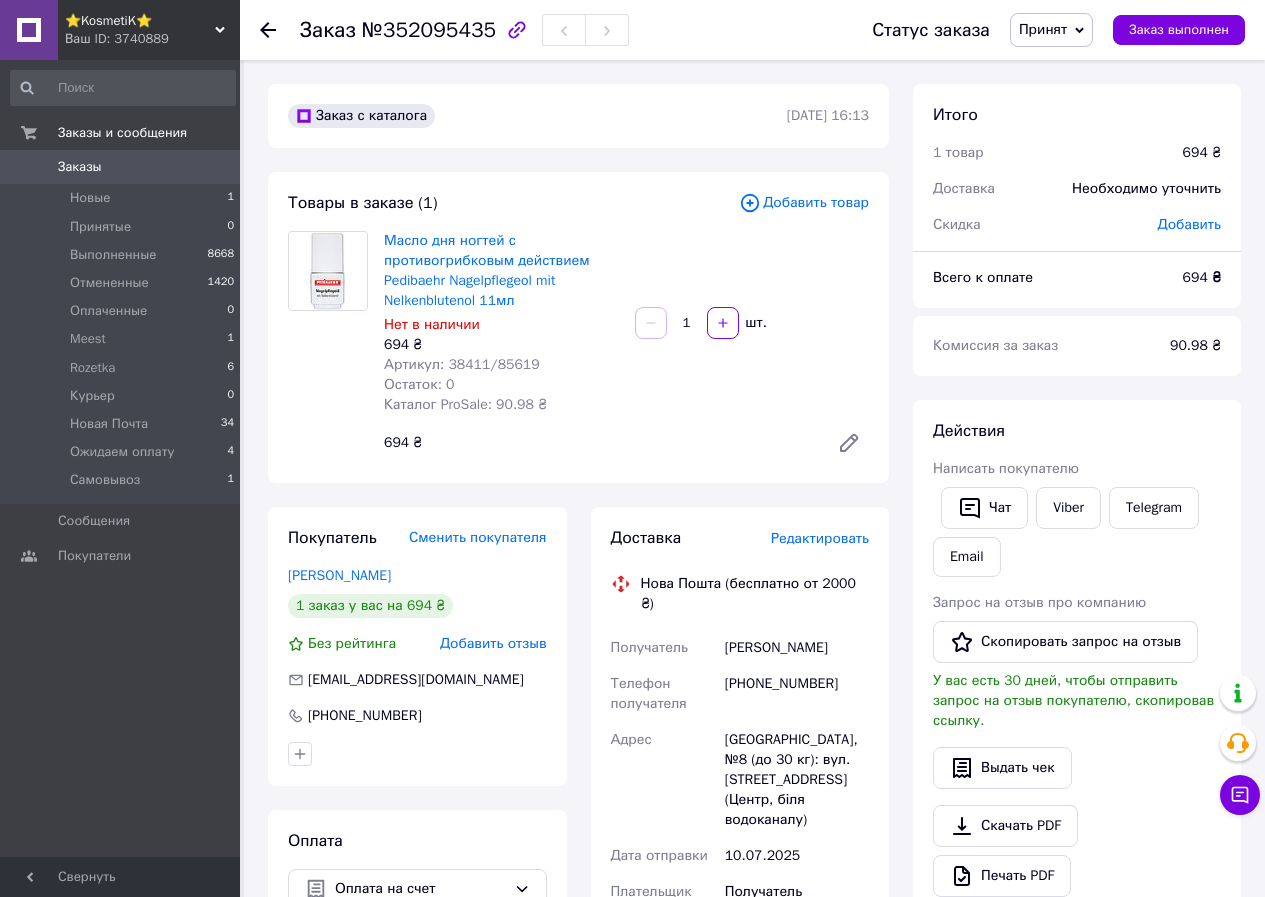 click on "Артикул: 38411/85619" at bounding box center (462, 364) 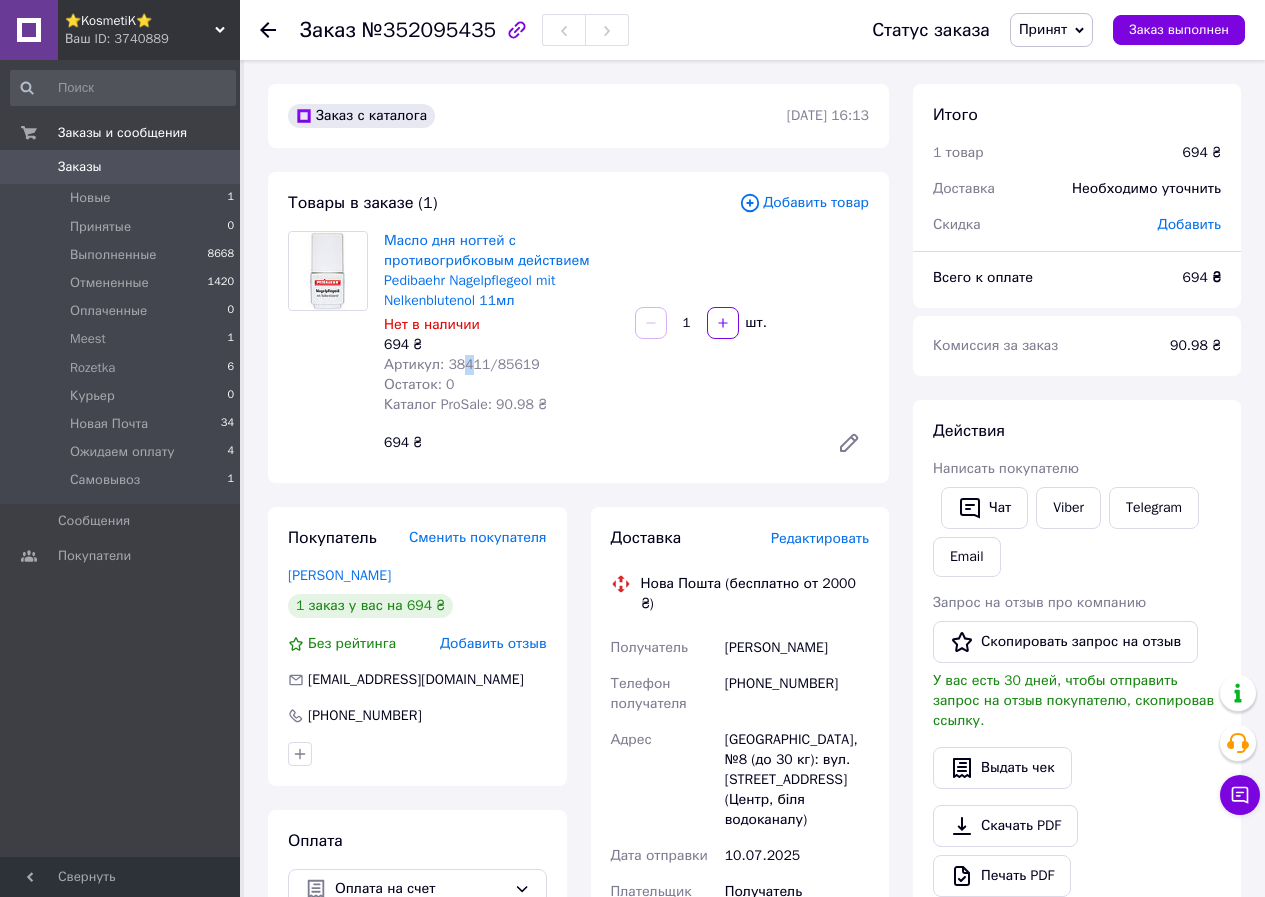 click on "Артикул: 38411/85619" at bounding box center (462, 364) 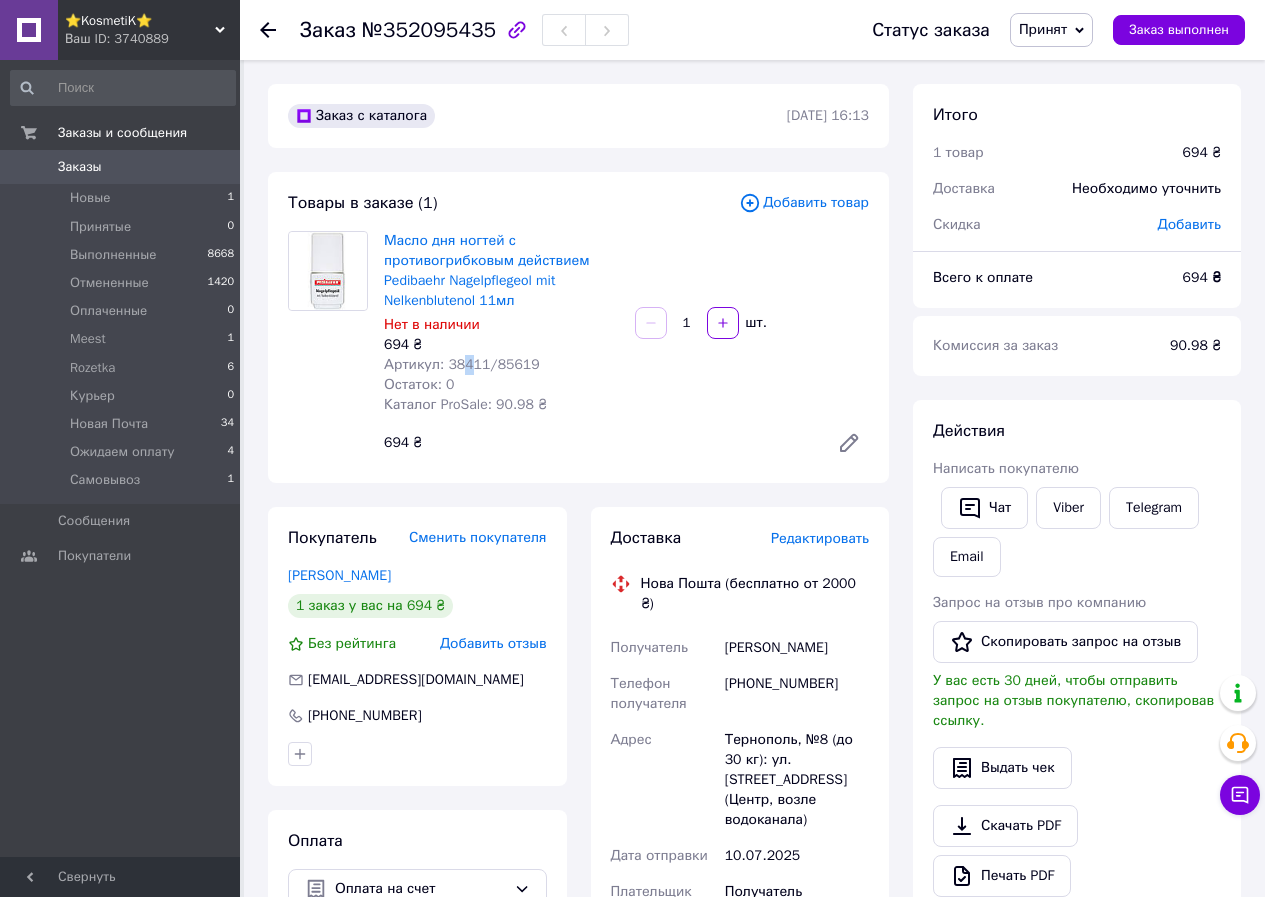 click on "Артикул: 38411/85619" at bounding box center [462, 364] 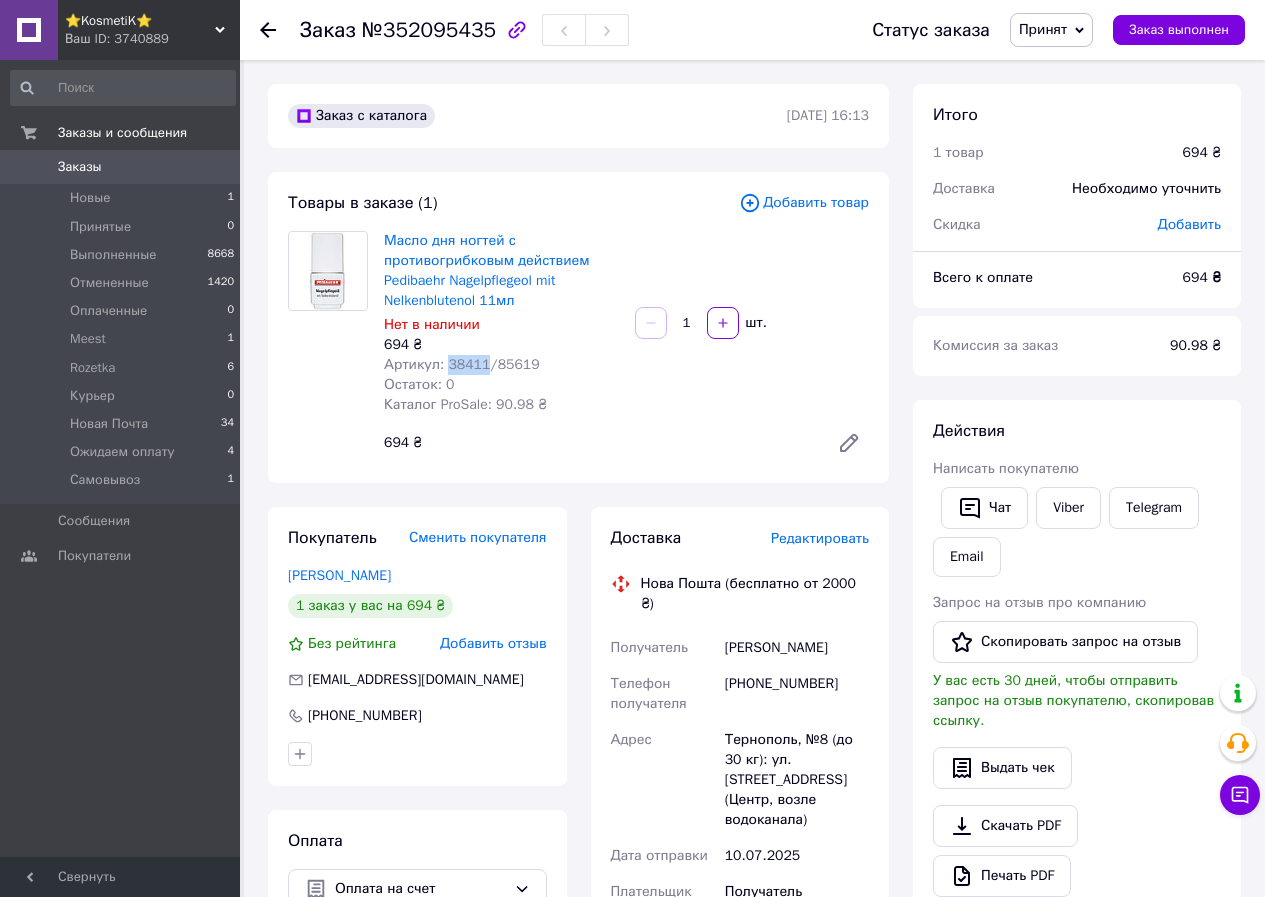 click on "Артикул: 38411/85619" at bounding box center [462, 364] 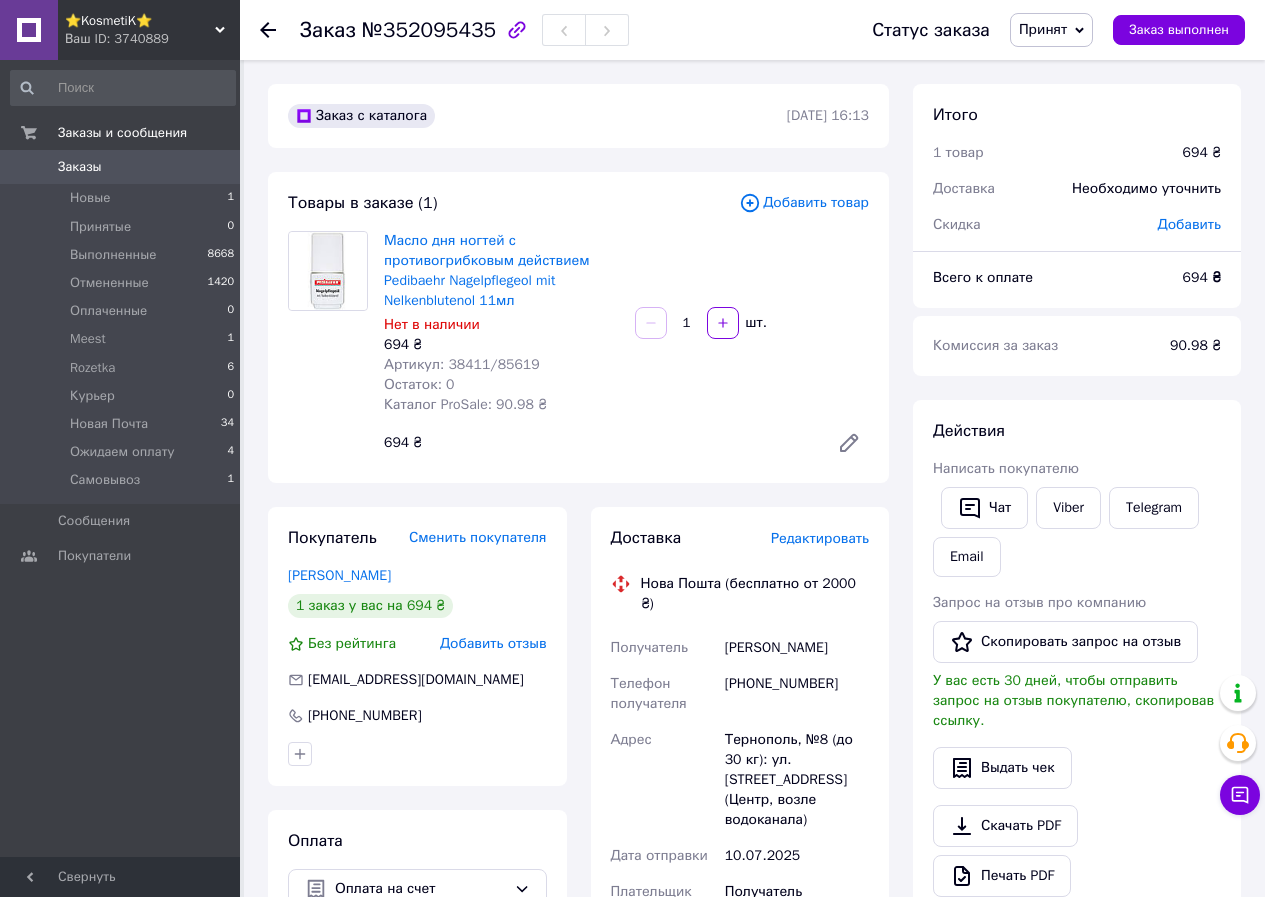 click on "Статус заказа Принят Выполнен Отменен Оплаченный Meest Rozetka Курьер Новая Почта Ожидаем оплату Самовывоз Заказ выполнен" at bounding box center (1038, 30) 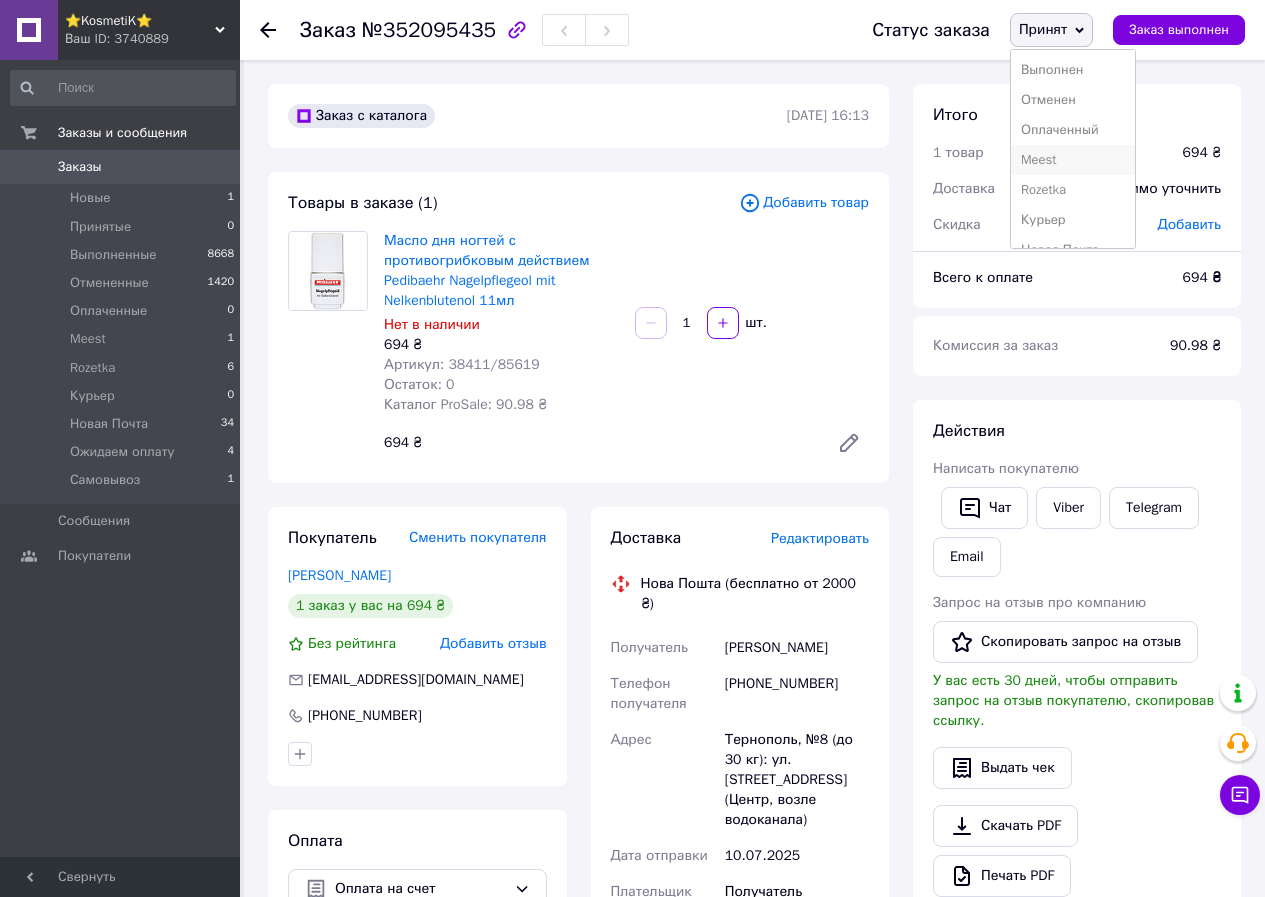 scroll, scrollTop: 82, scrollLeft: 0, axis: vertical 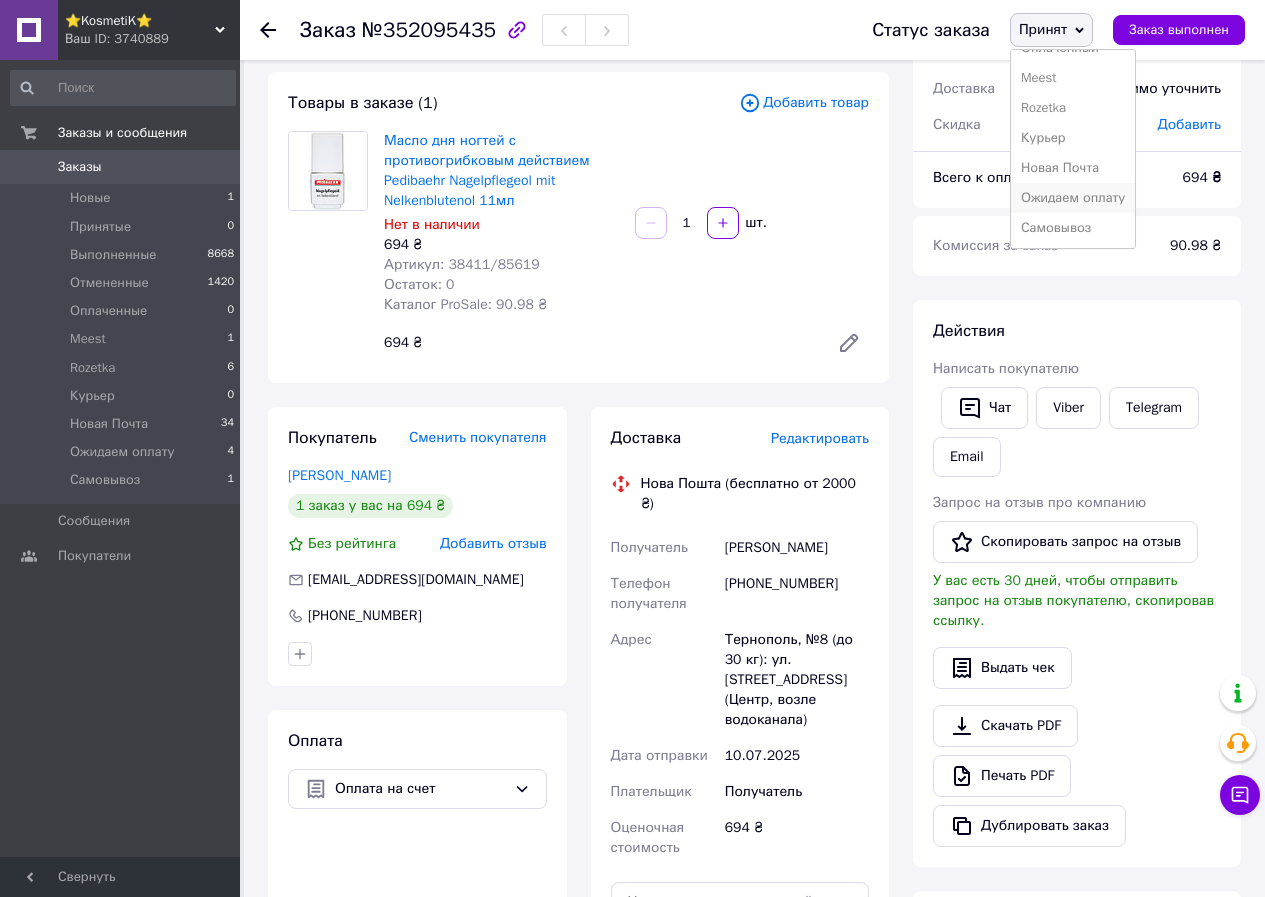 click on "Ожидаем оплату" at bounding box center (1073, 198) 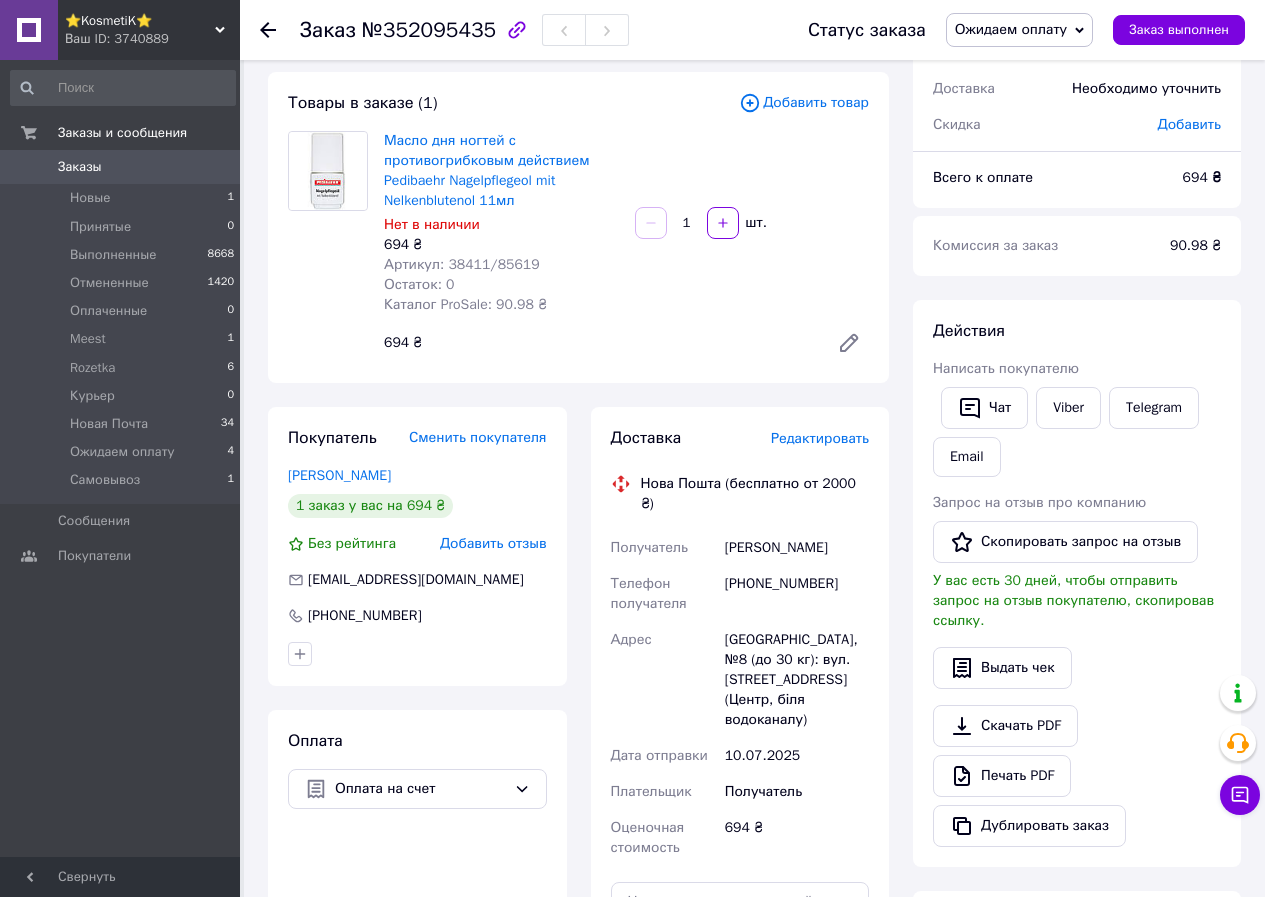 click on "Заказ №352095435" at bounding box center (464, 30) 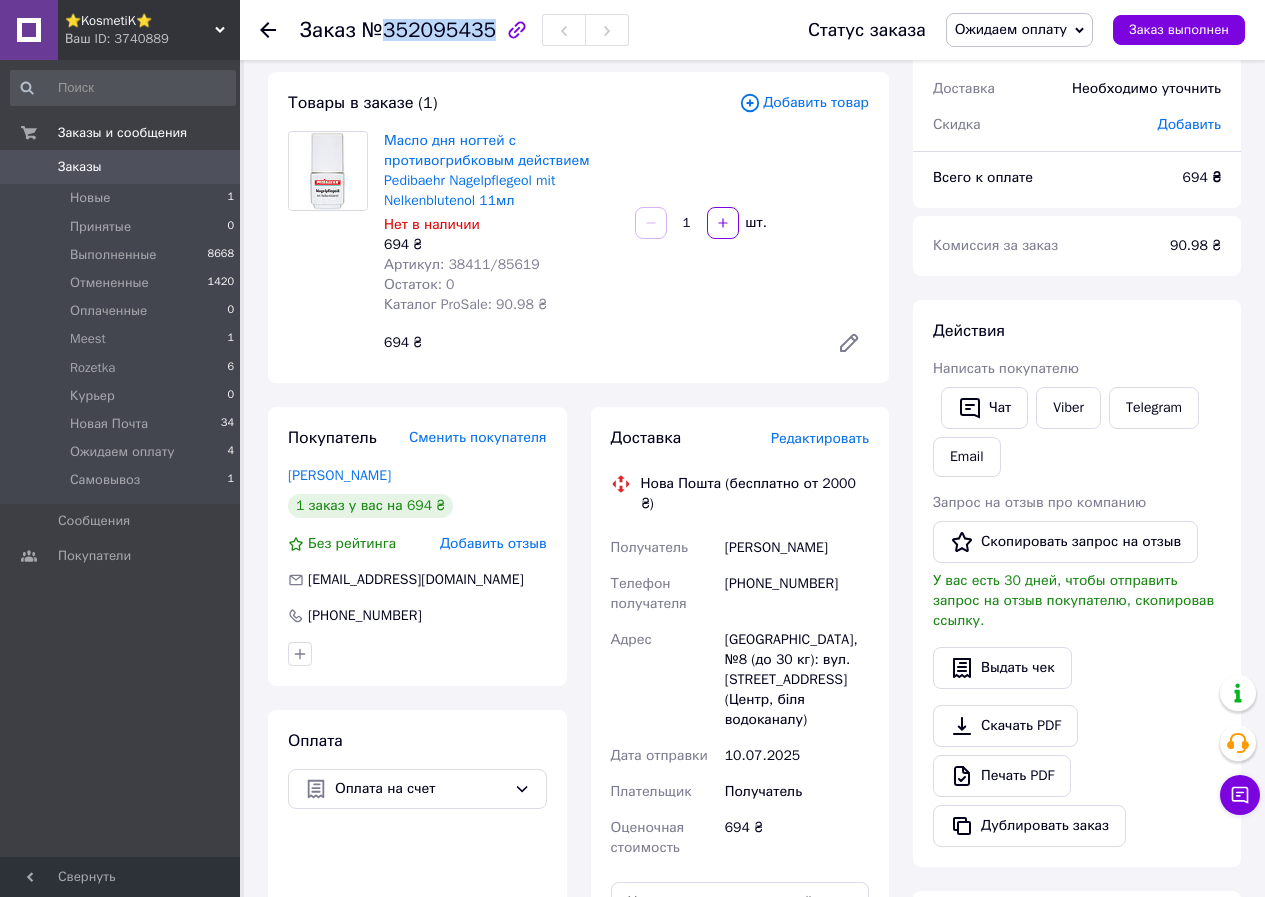 click on "Заказ №352095435" at bounding box center [464, 30] 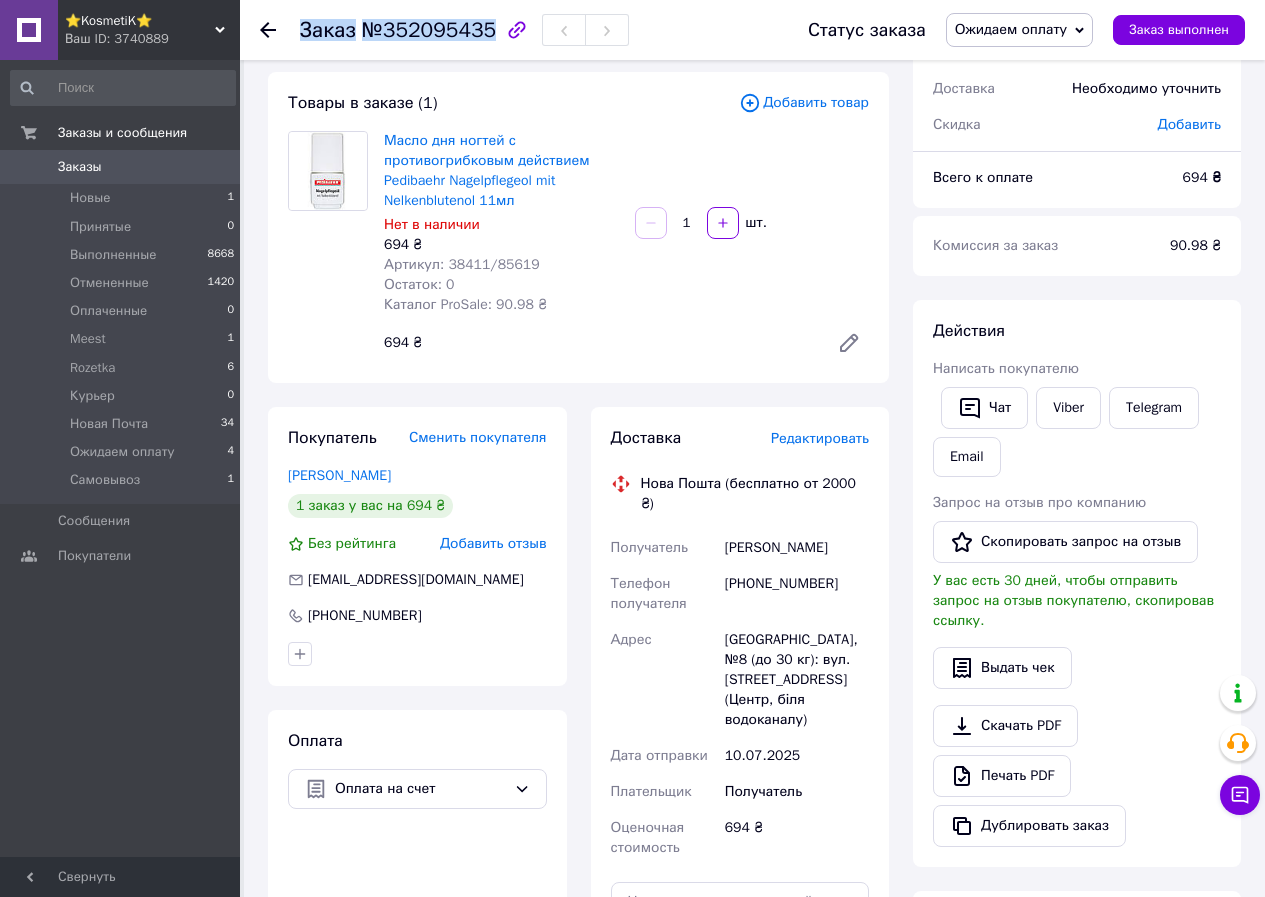 click on "Заказ №352095435" at bounding box center [464, 30] 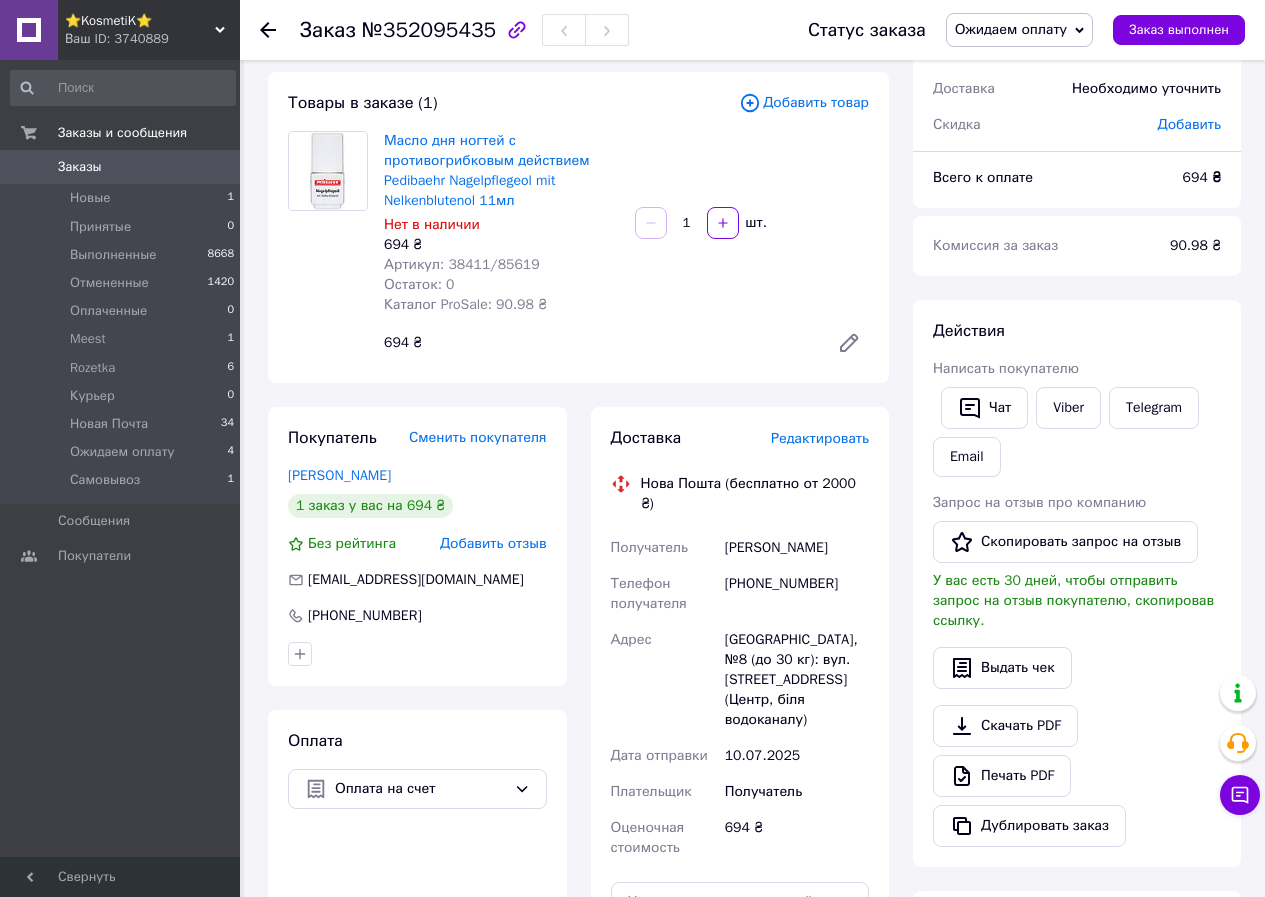 click on "Дорош Іванна" at bounding box center (797, 548) 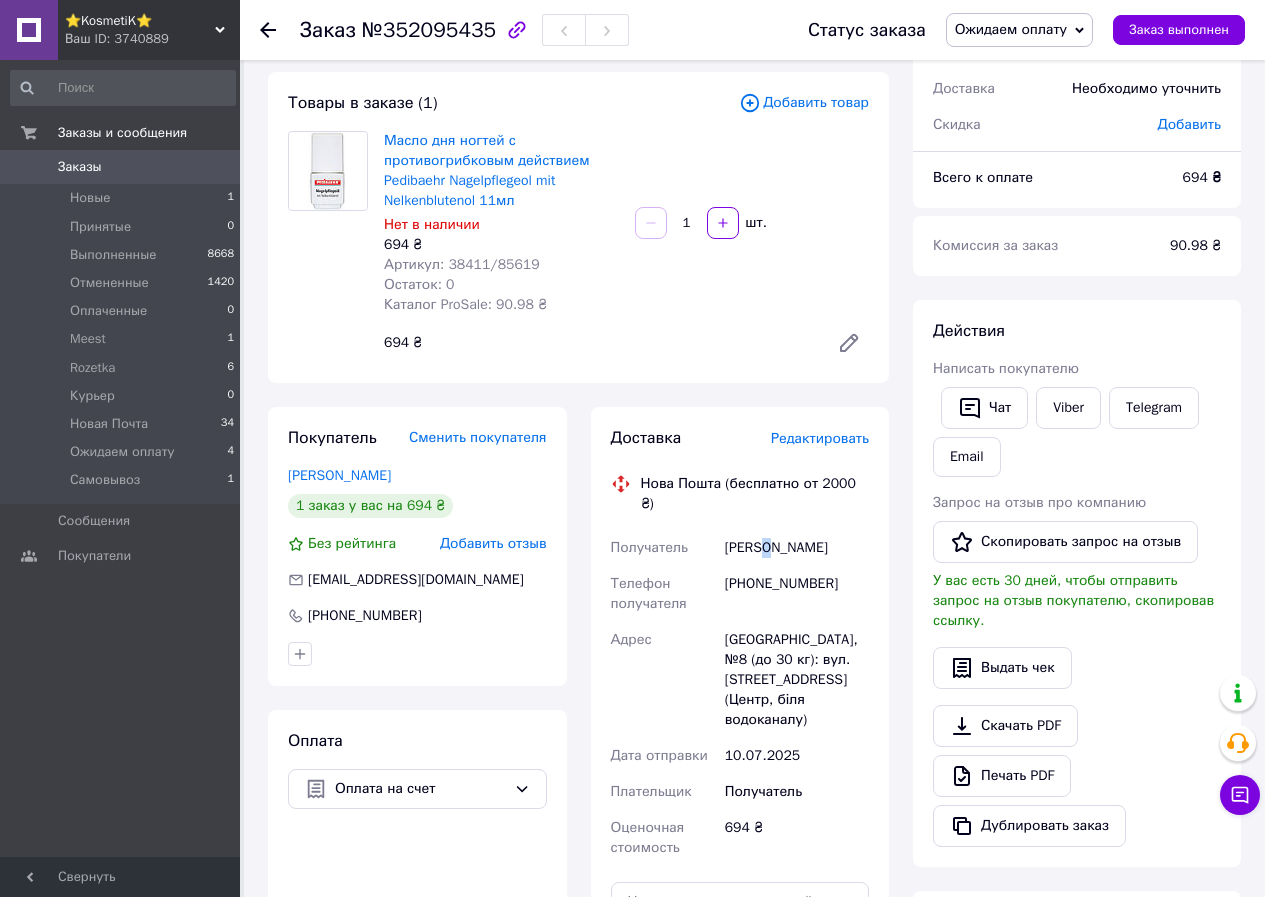 click on "Дорош Іванна" at bounding box center [797, 548] 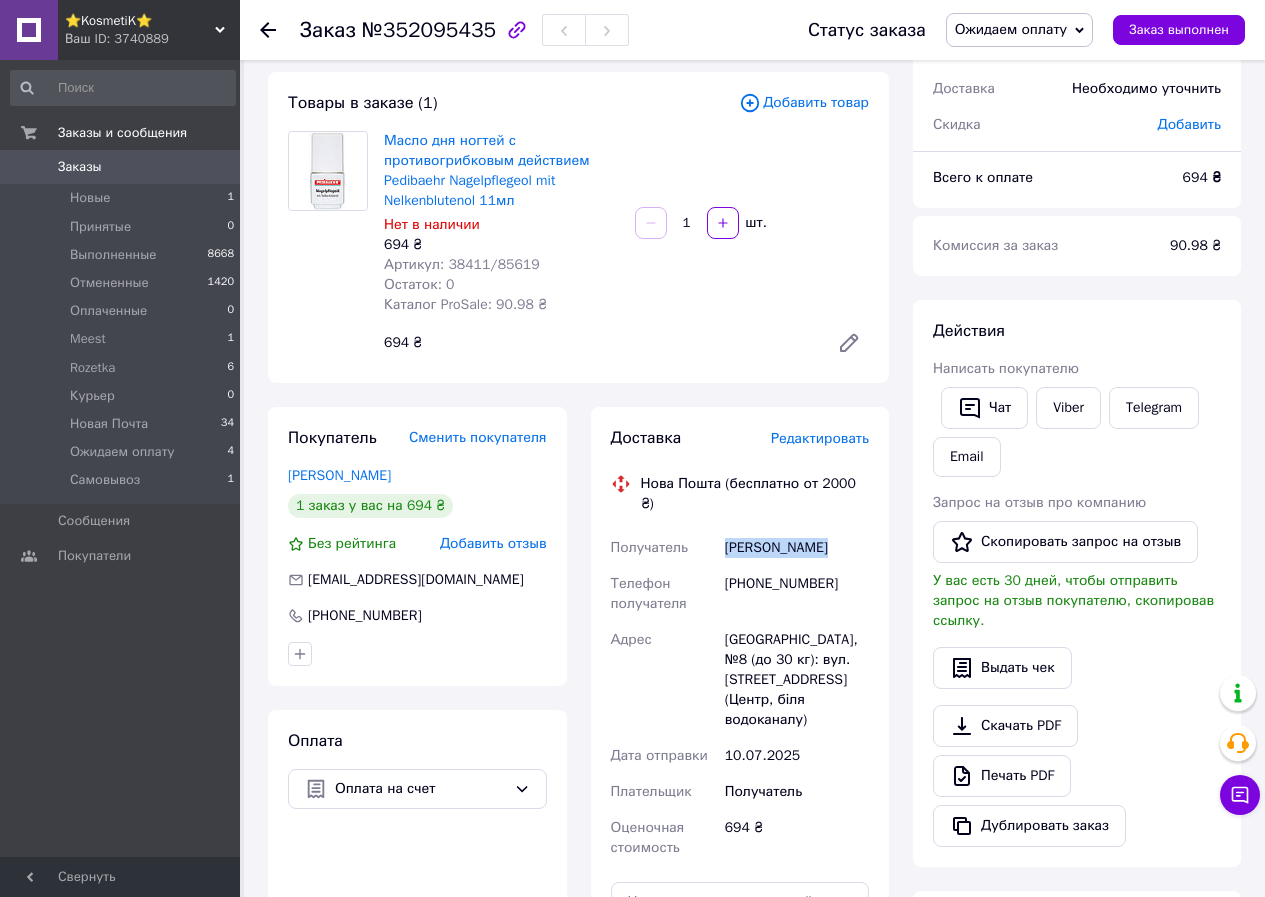click on "Дорош Іванна" at bounding box center (797, 548) 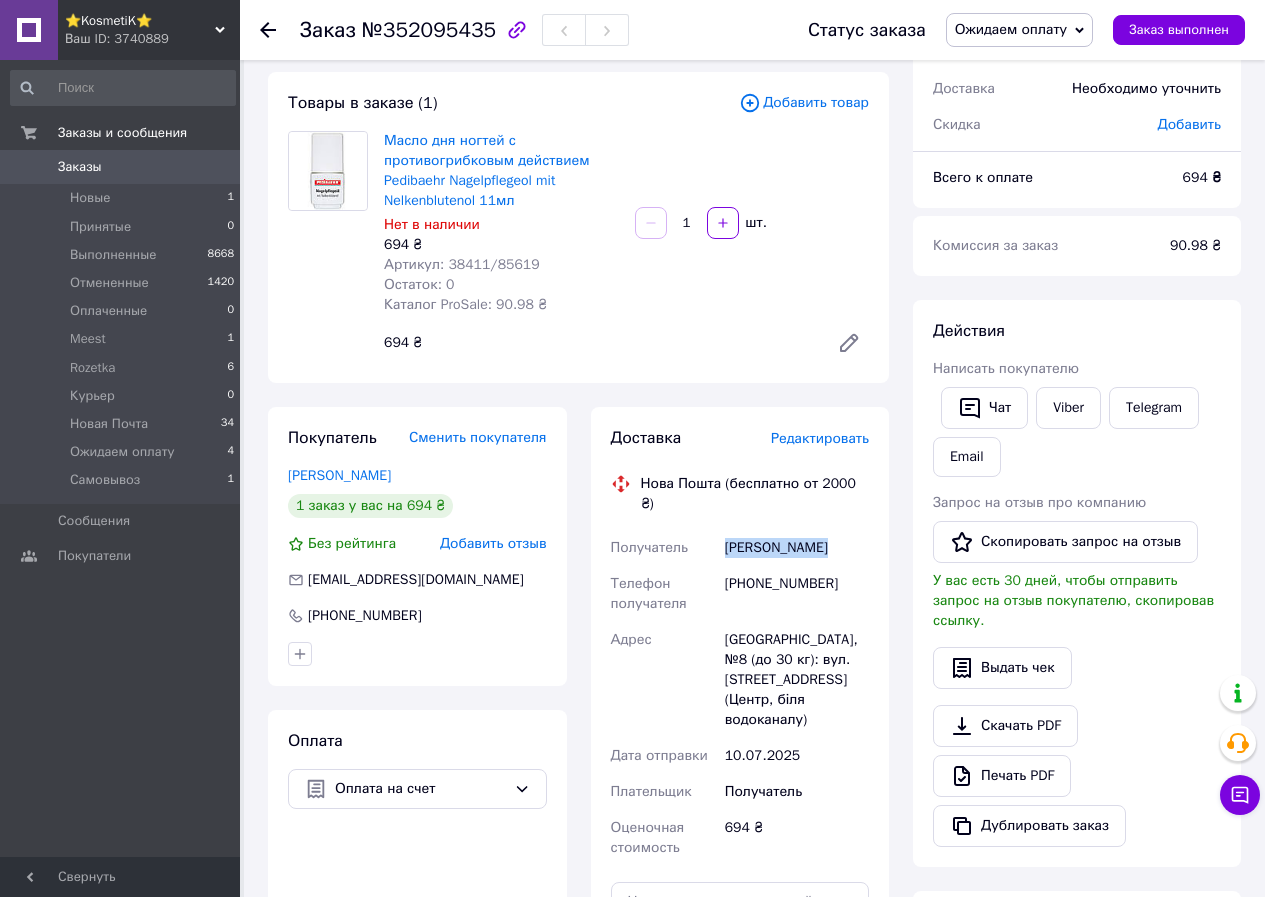 scroll, scrollTop: 300, scrollLeft: 0, axis: vertical 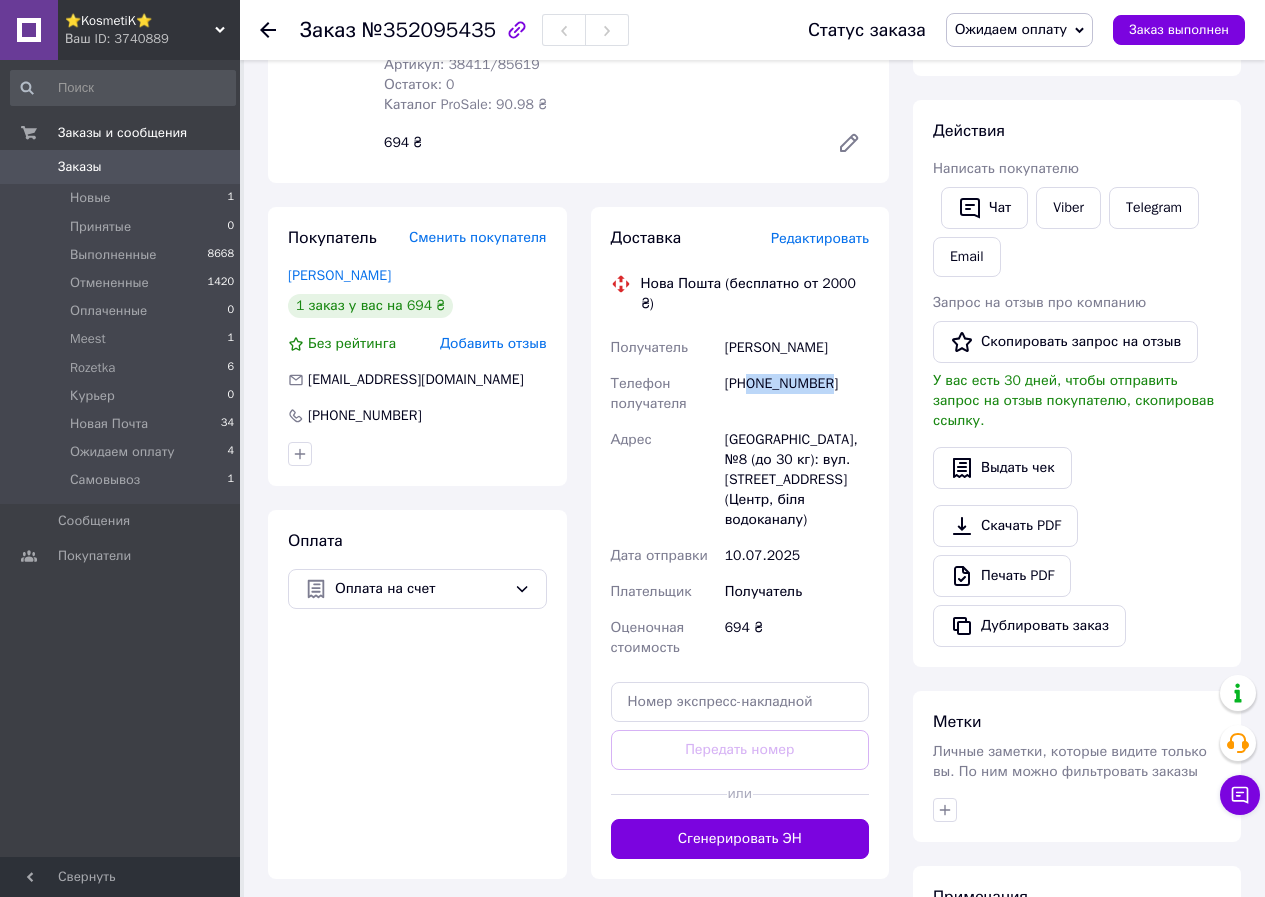 drag, startPoint x: 749, startPoint y: 366, endPoint x: 837, endPoint y: 369, distance: 88.051125 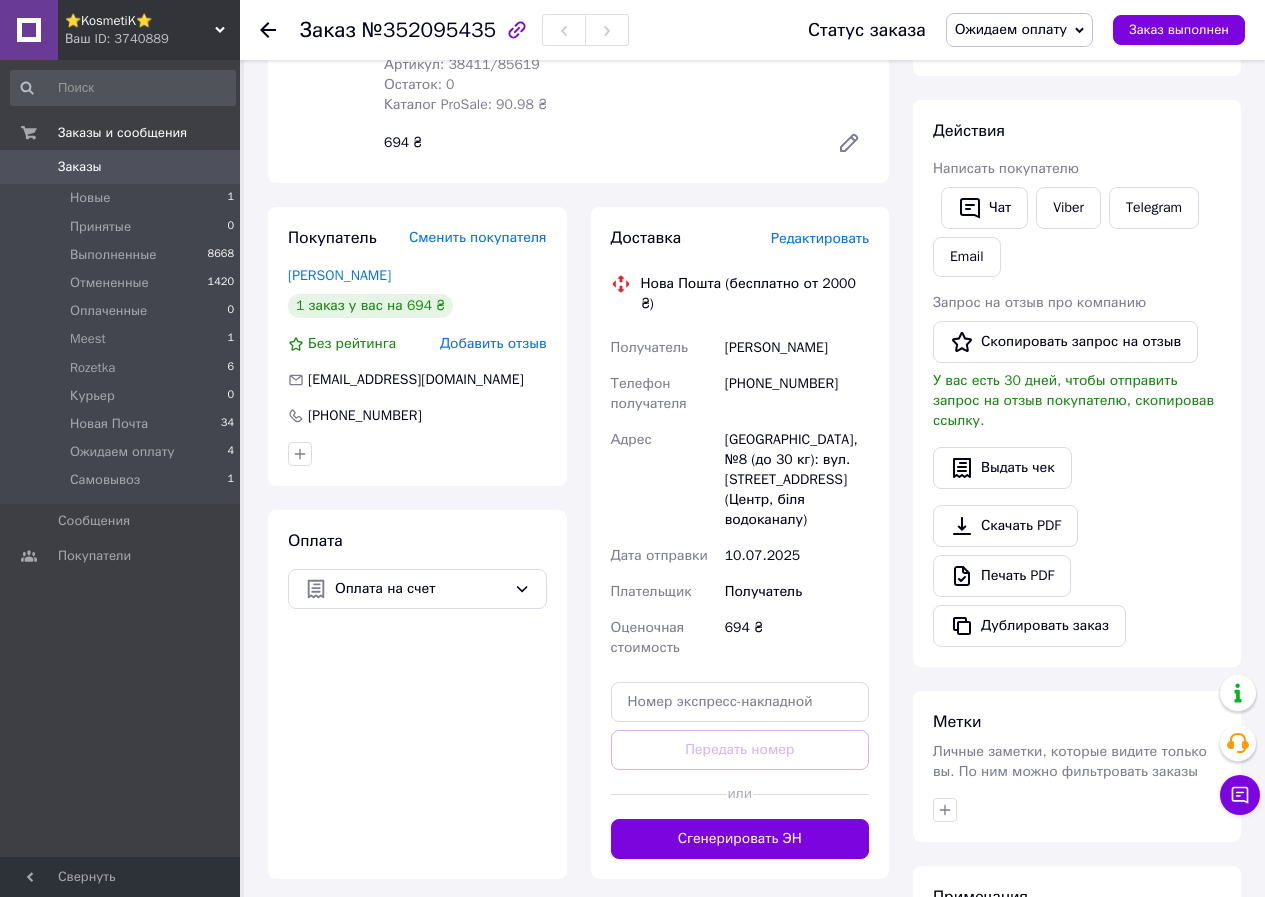 click on "[GEOGRAPHIC_DATA], №8 (до 30 кг): вул. [STREET_ADDRESS] (Центр, біля водоканалу)" at bounding box center (797, 480) 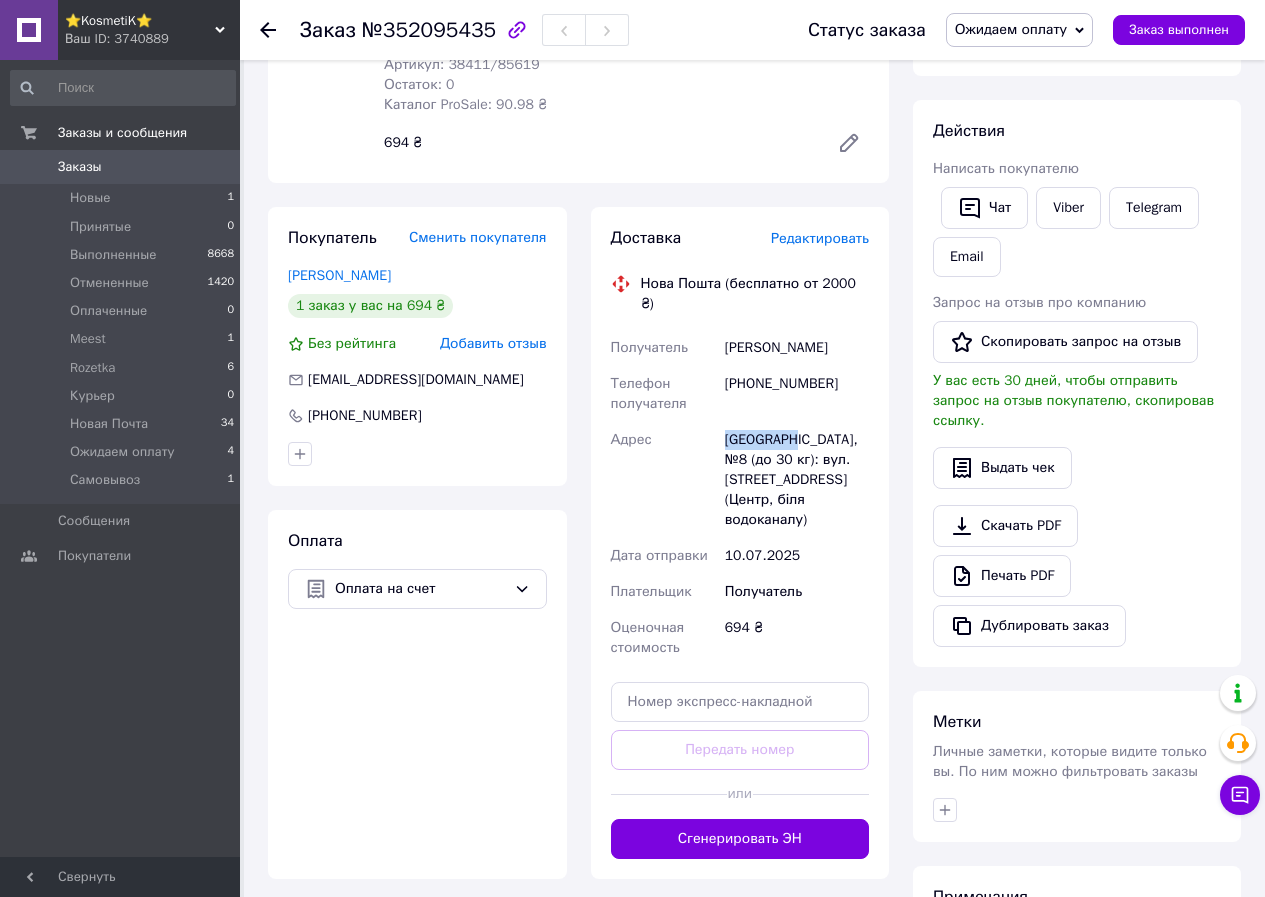 click on "[GEOGRAPHIC_DATA], №8 (до 30 кг): вул. [STREET_ADDRESS] (Центр, біля водоканалу)" at bounding box center (797, 480) 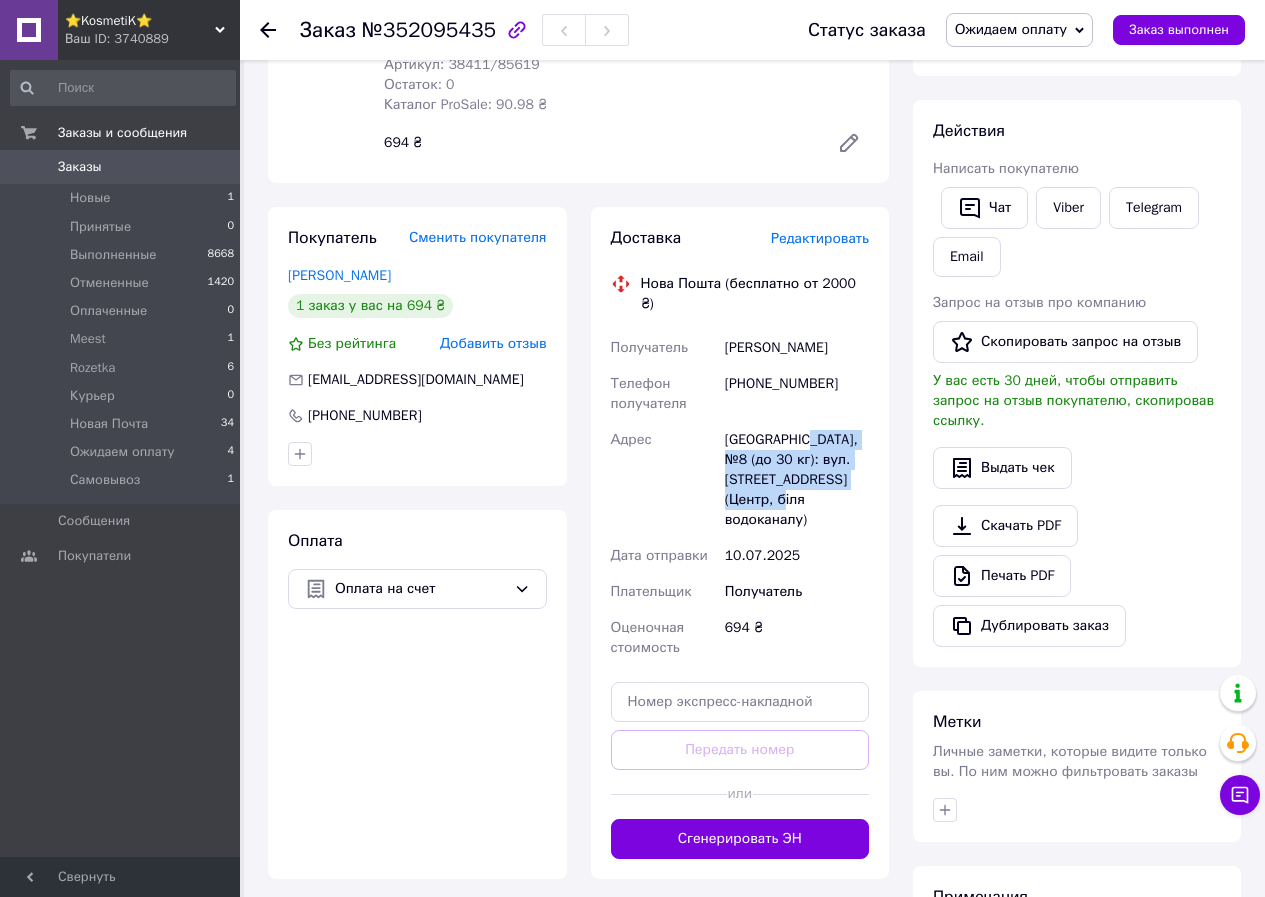 drag, startPoint x: 798, startPoint y: 417, endPoint x: 828, endPoint y: 478, distance: 67.977936 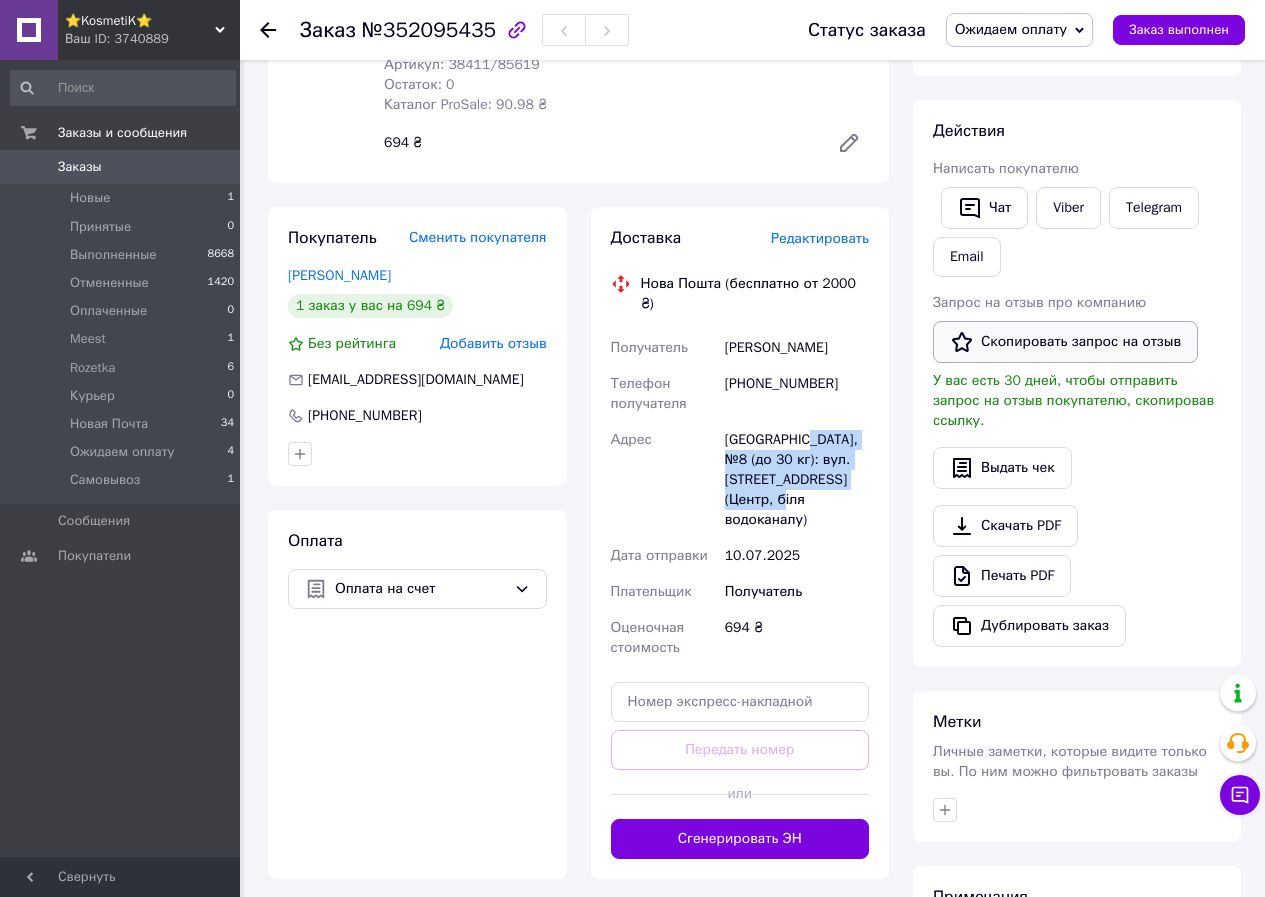 scroll, scrollTop: 0, scrollLeft: 0, axis: both 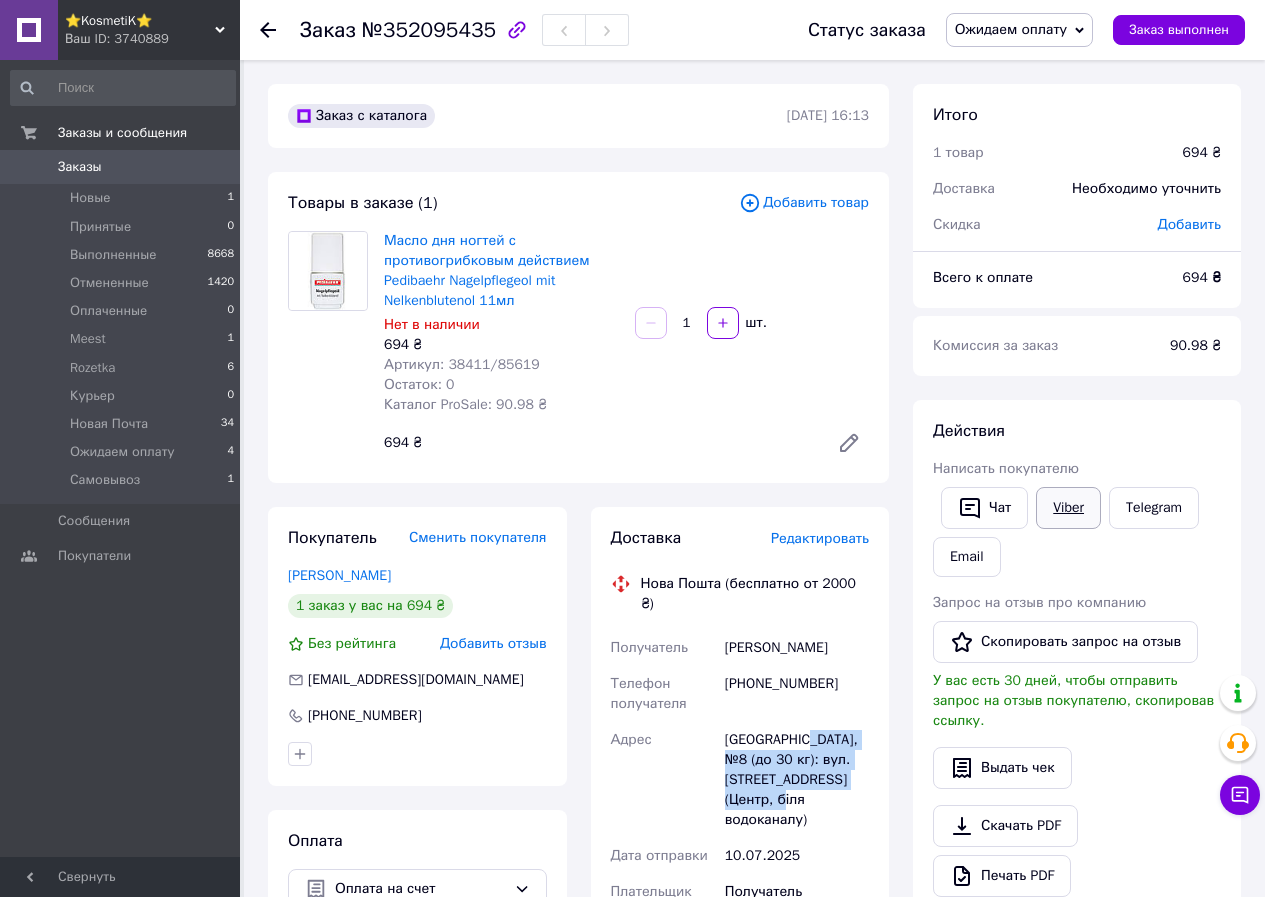 click on "Viber" at bounding box center [1068, 508] 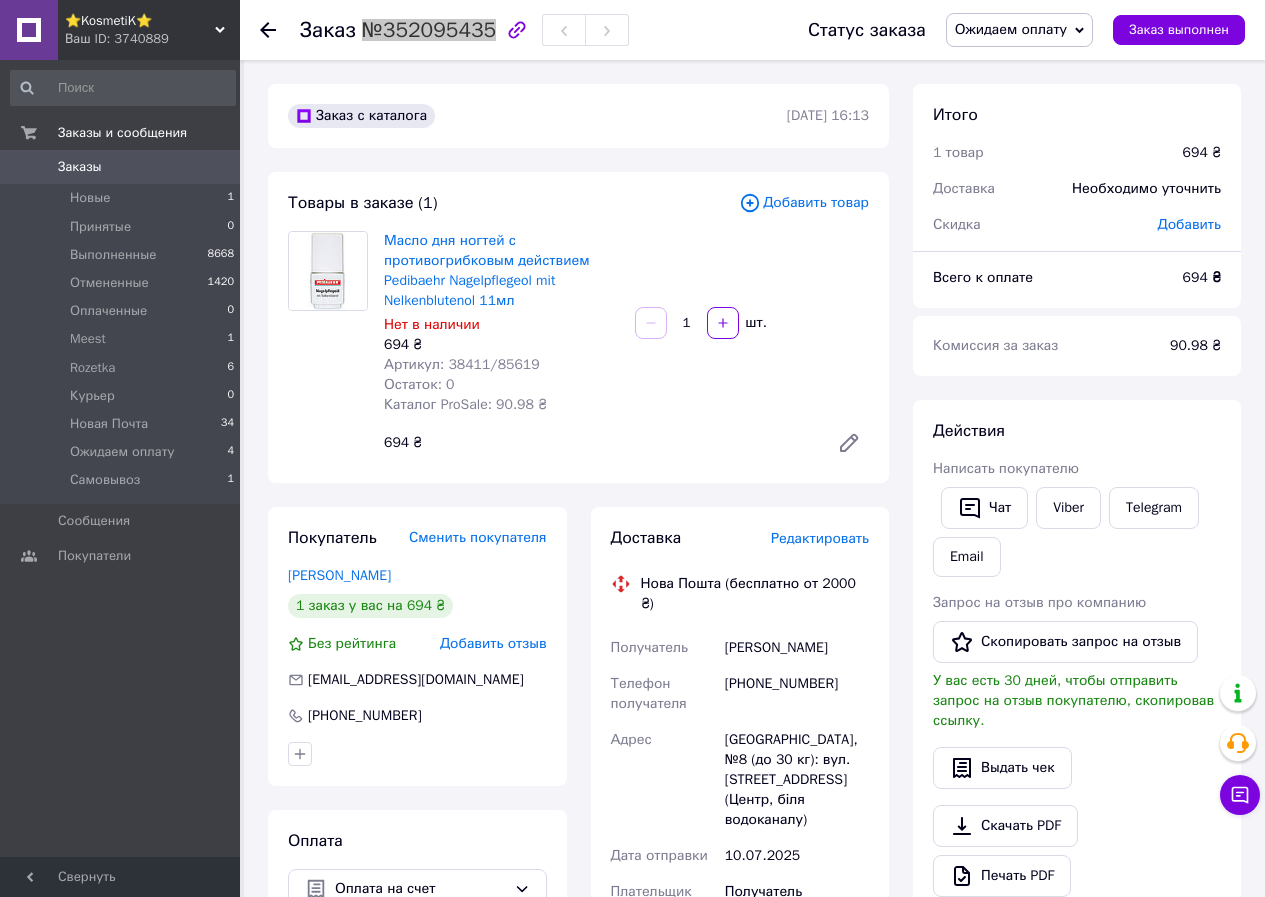drag, startPoint x: 362, startPoint y: 32, endPoint x: 483, endPoint y: 18, distance: 121.80723 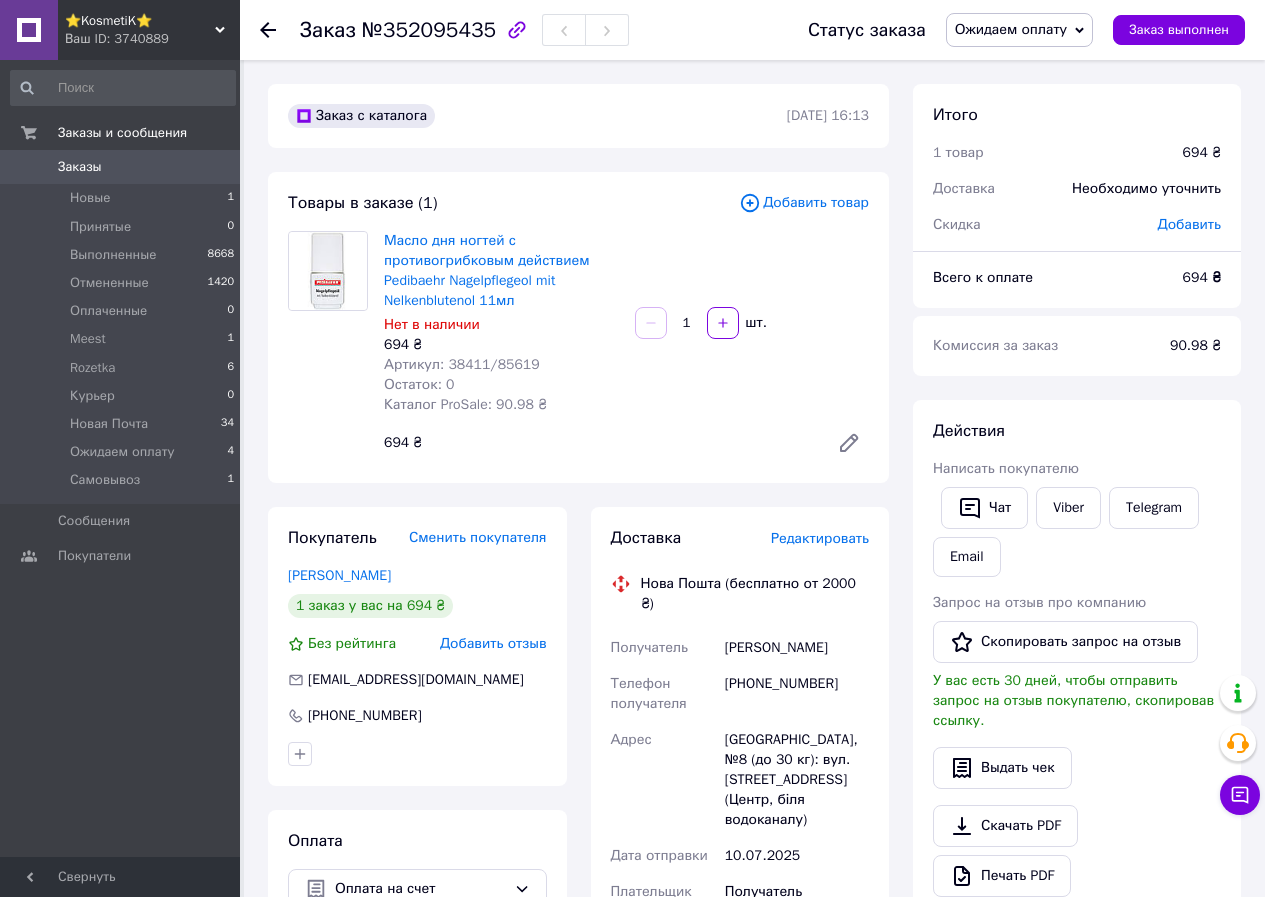 click on "Заказ №352095435" at bounding box center (534, 30) 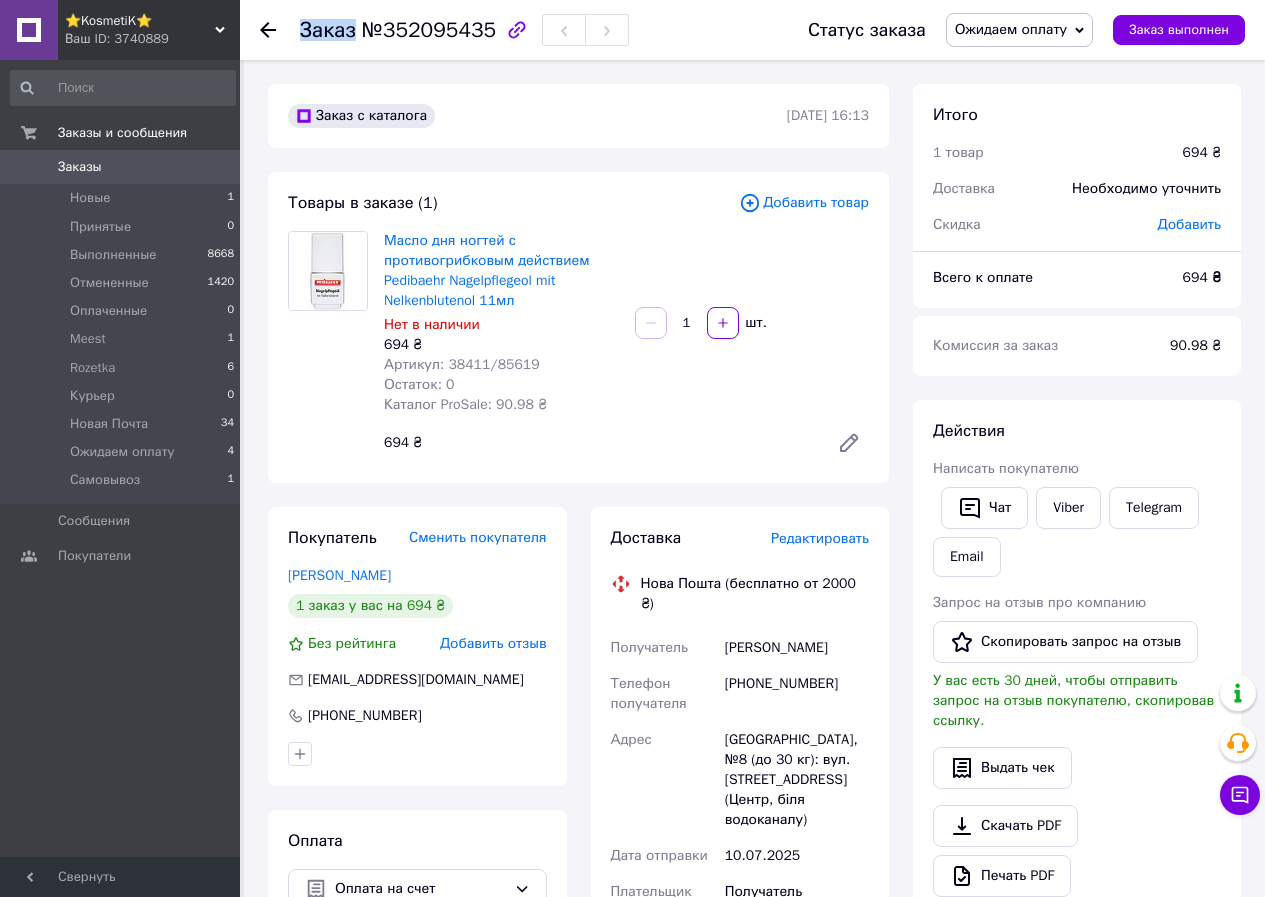 drag, startPoint x: 358, startPoint y: 30, endPoint x: 485, endPoint y: 32, distance: 127.01575 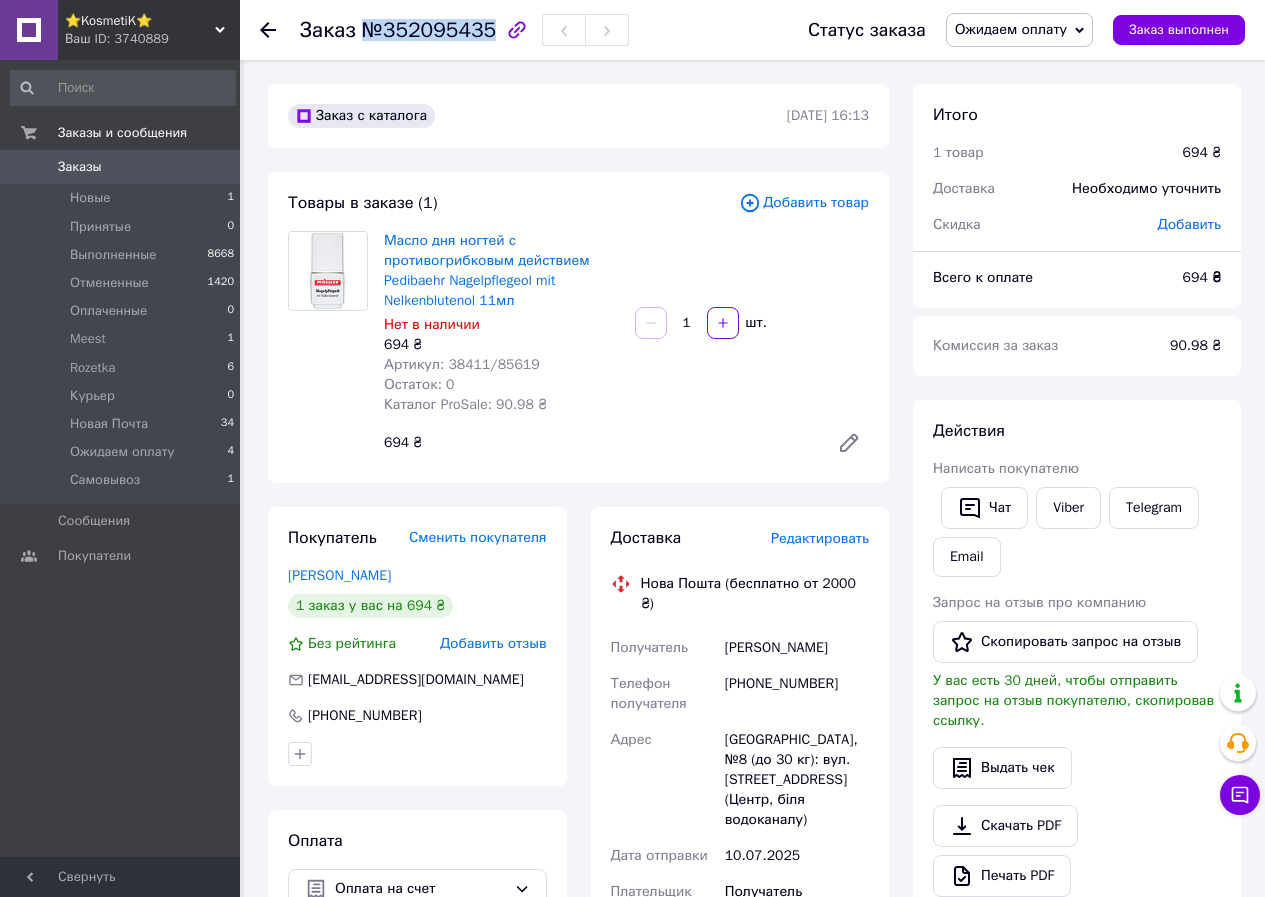 drag, startPoint x: 361, startPoint y: 27, endPoint x: 481, endPoint y: 38, distance: 120.50311 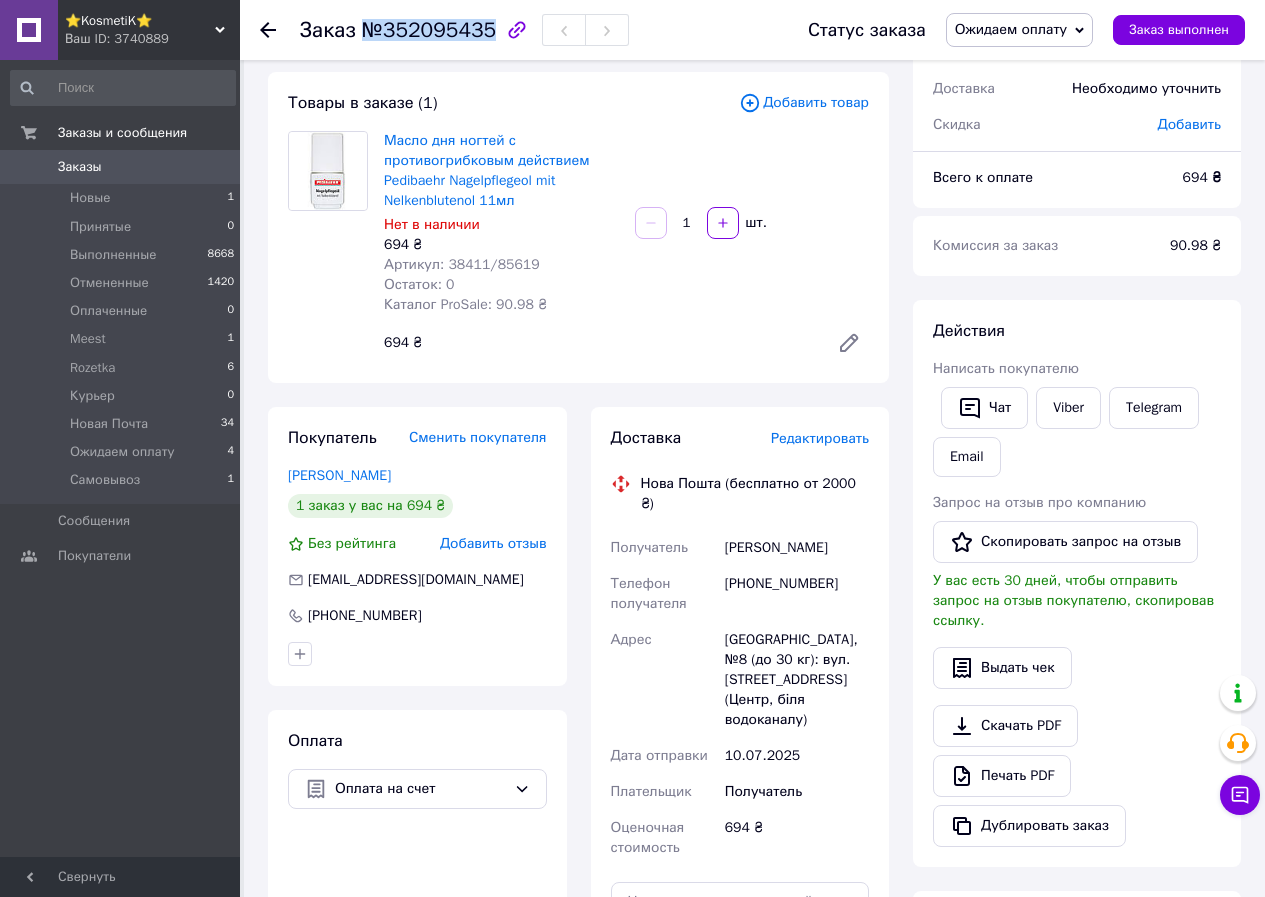 scroll, scrollTop: 200, scrollLeft: 0, axis: vertical 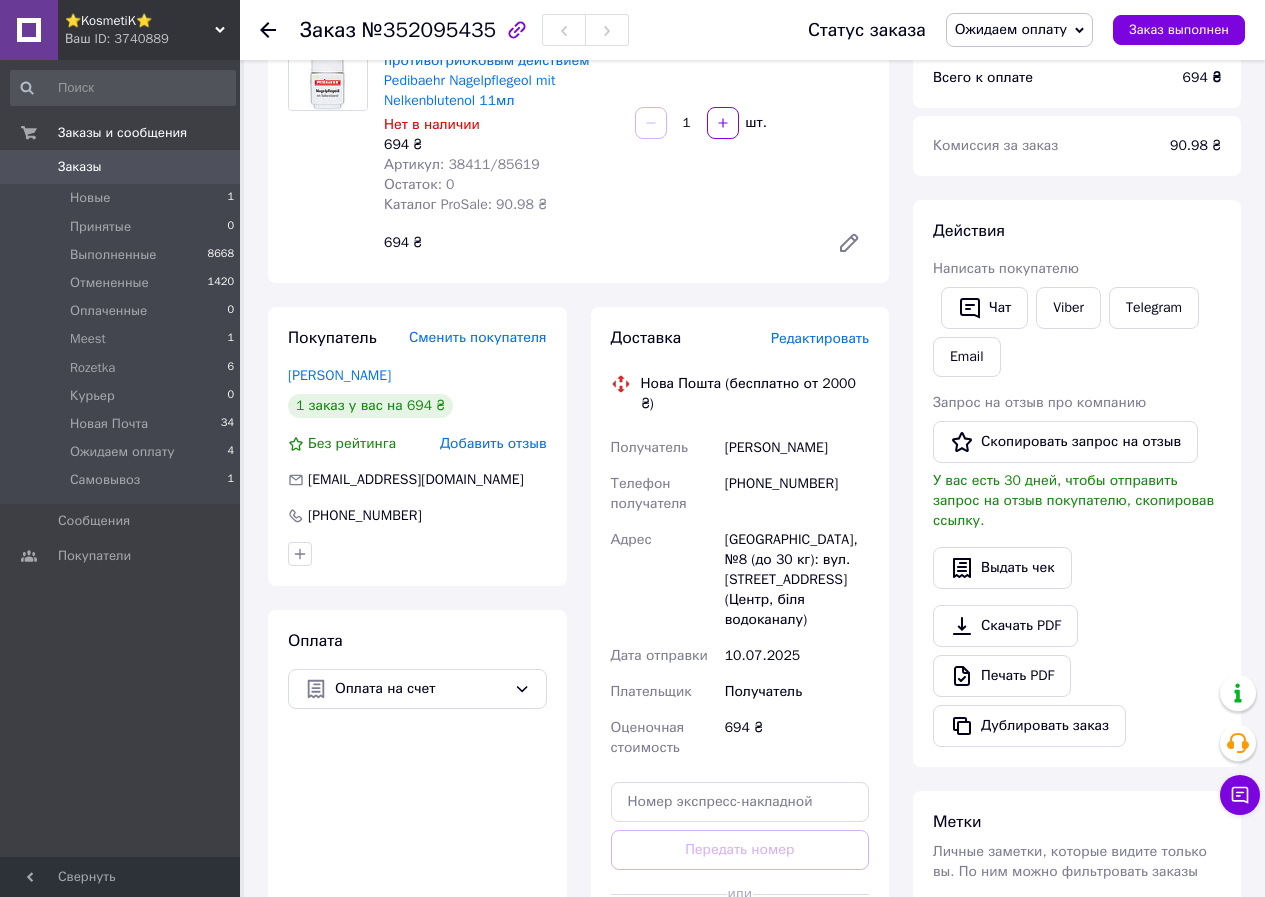 click on "Скачать PDF   Печать PDF   Дублировать заказ" at bounding box center (1077, 676) 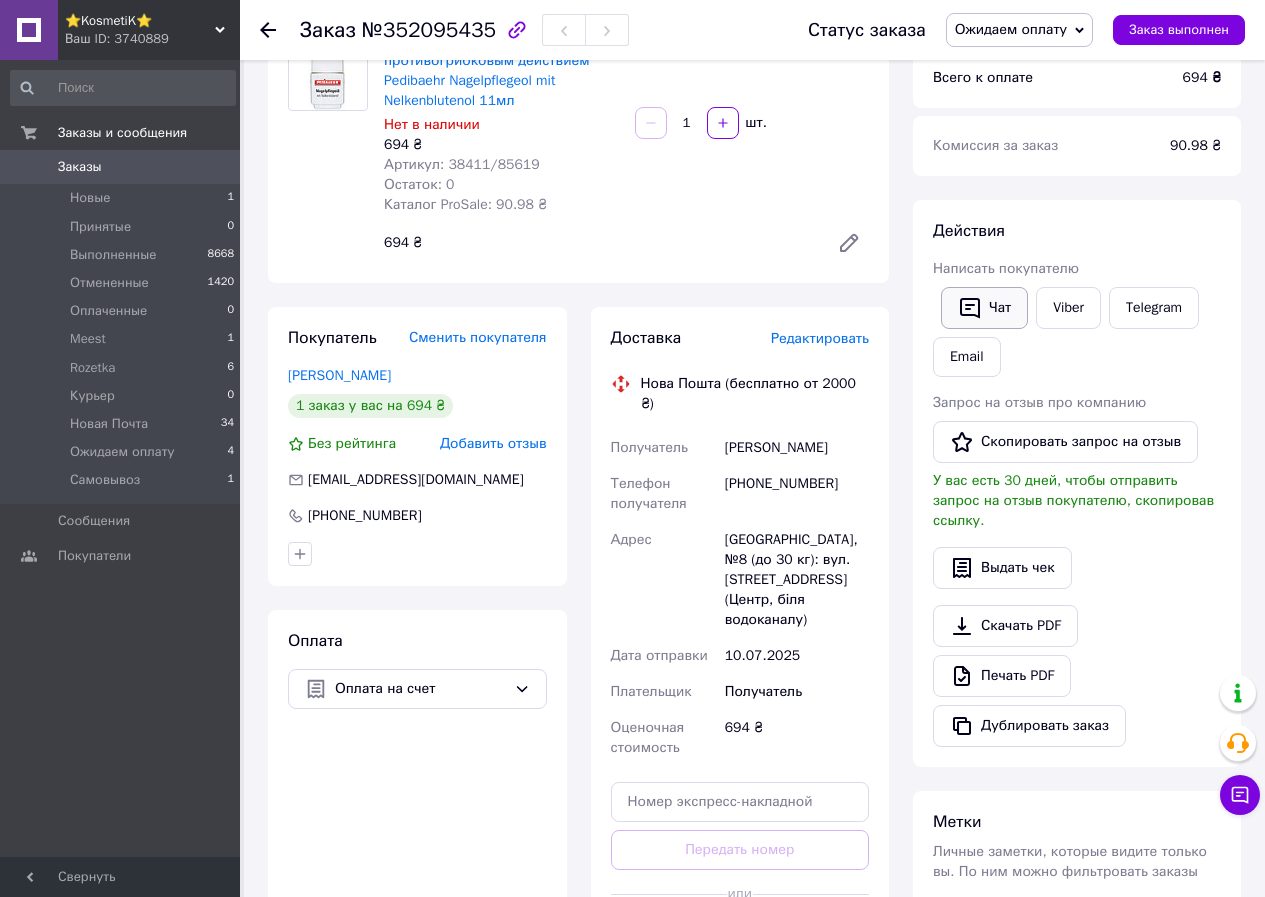 click 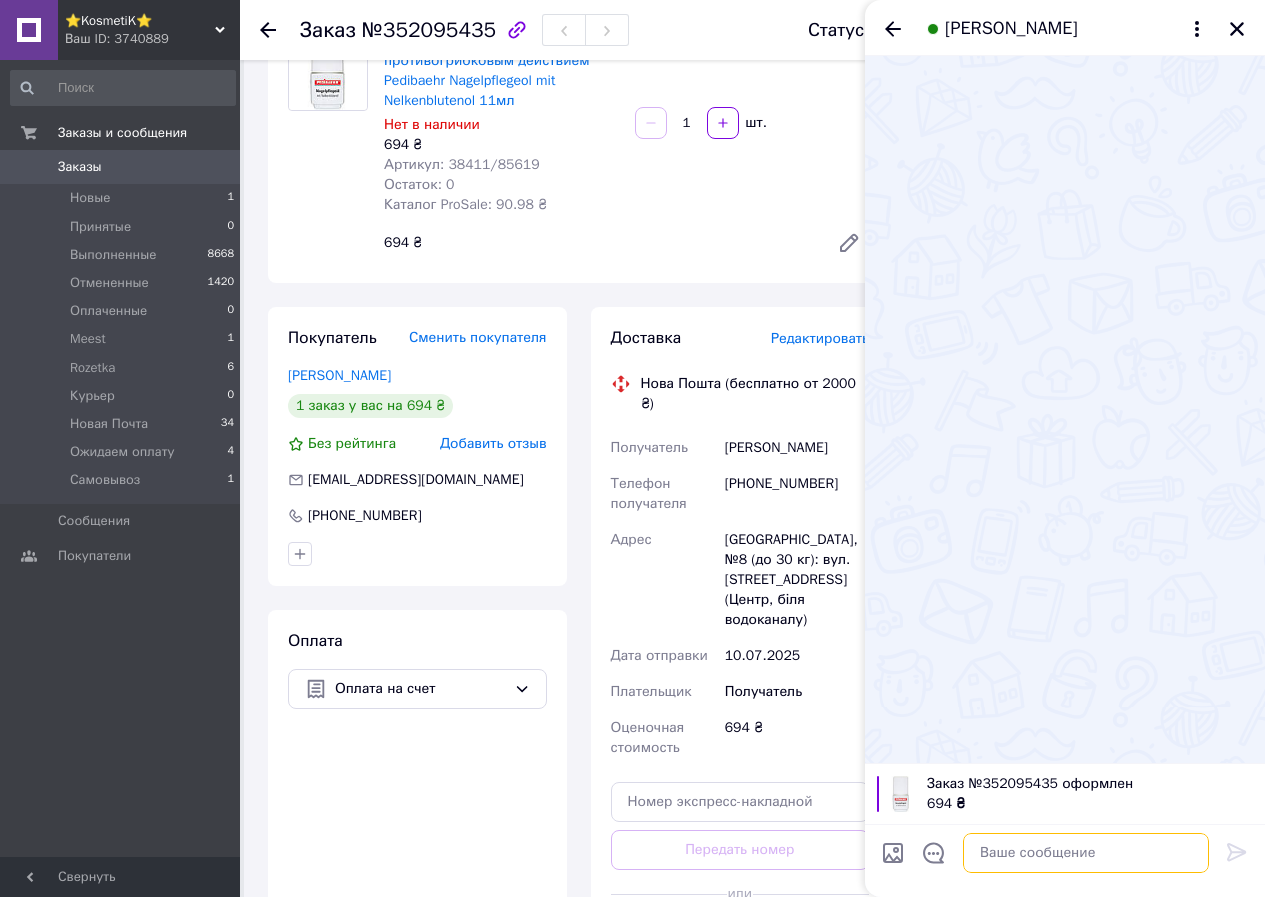 click at bounding box center [1086, 853] 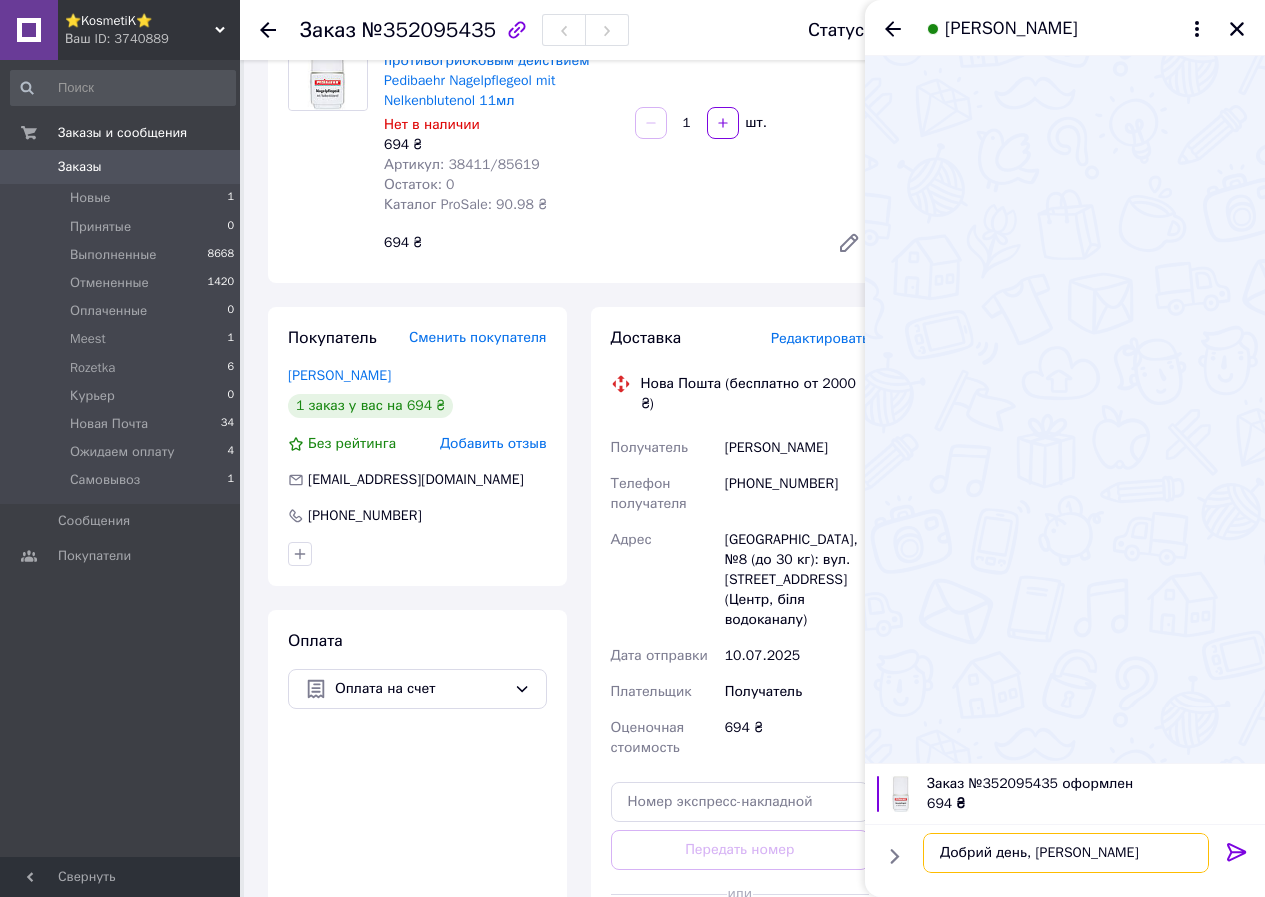 click on "Добрий день, Іванна" at bounding box center [1066, 853] 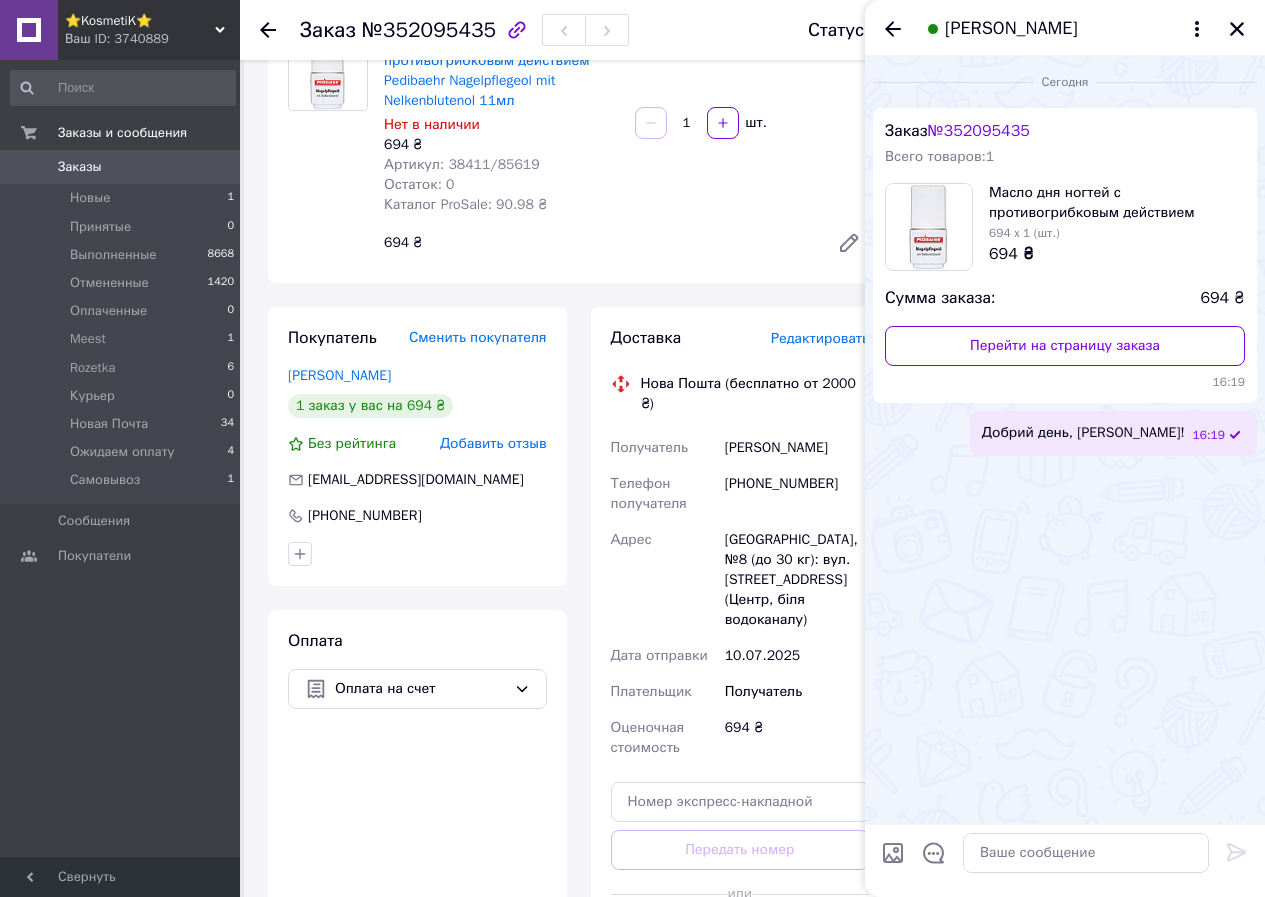 click on "Сегодня Заказ  № 352095435 Всего товаров:  1 Масло дня ногтей с противогрибковым действием Pedibaehr Nagelpflegeol mit Nelkenblutenol 11мл 694 x 1 (шт.) 694 ₴ Сумма заказа: 694 ₴ Перейти на страницу заказа 16:19 Добрий день, Іванна! 16:19" at bounding box center [1065, 440] 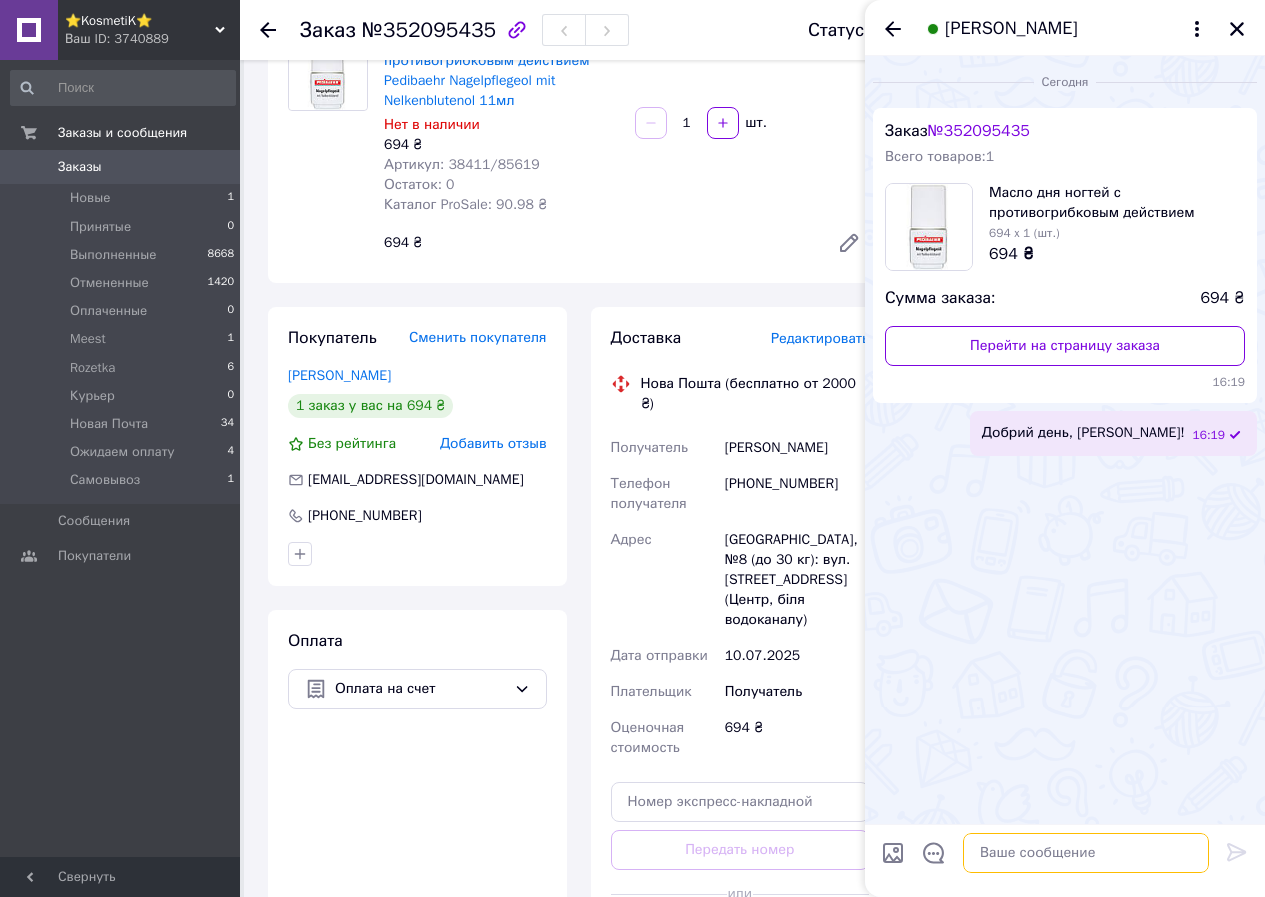 click at bounding box center [1086, 853] 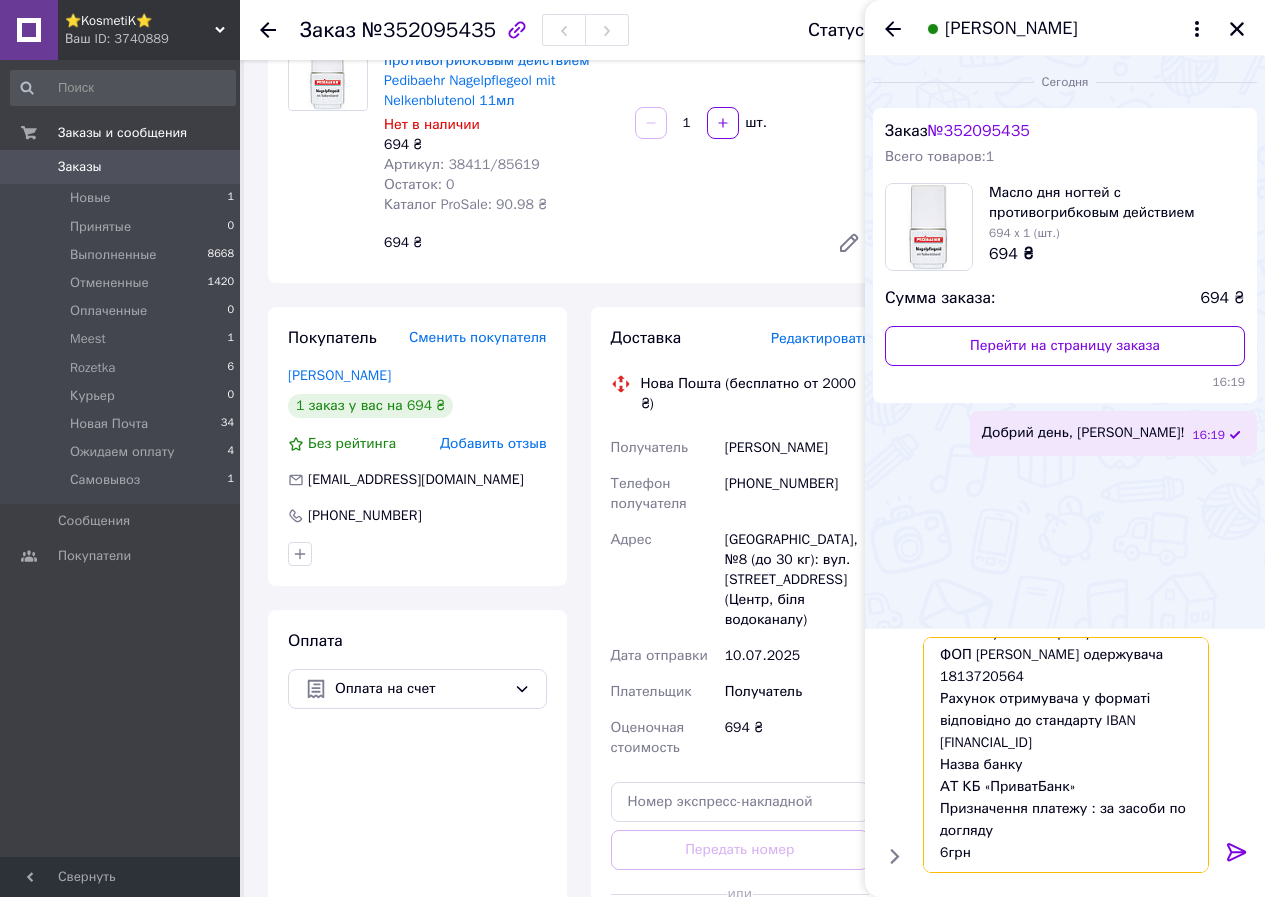 scroll, scrollTop: 80, scrollLeft: 0, axis: vertical 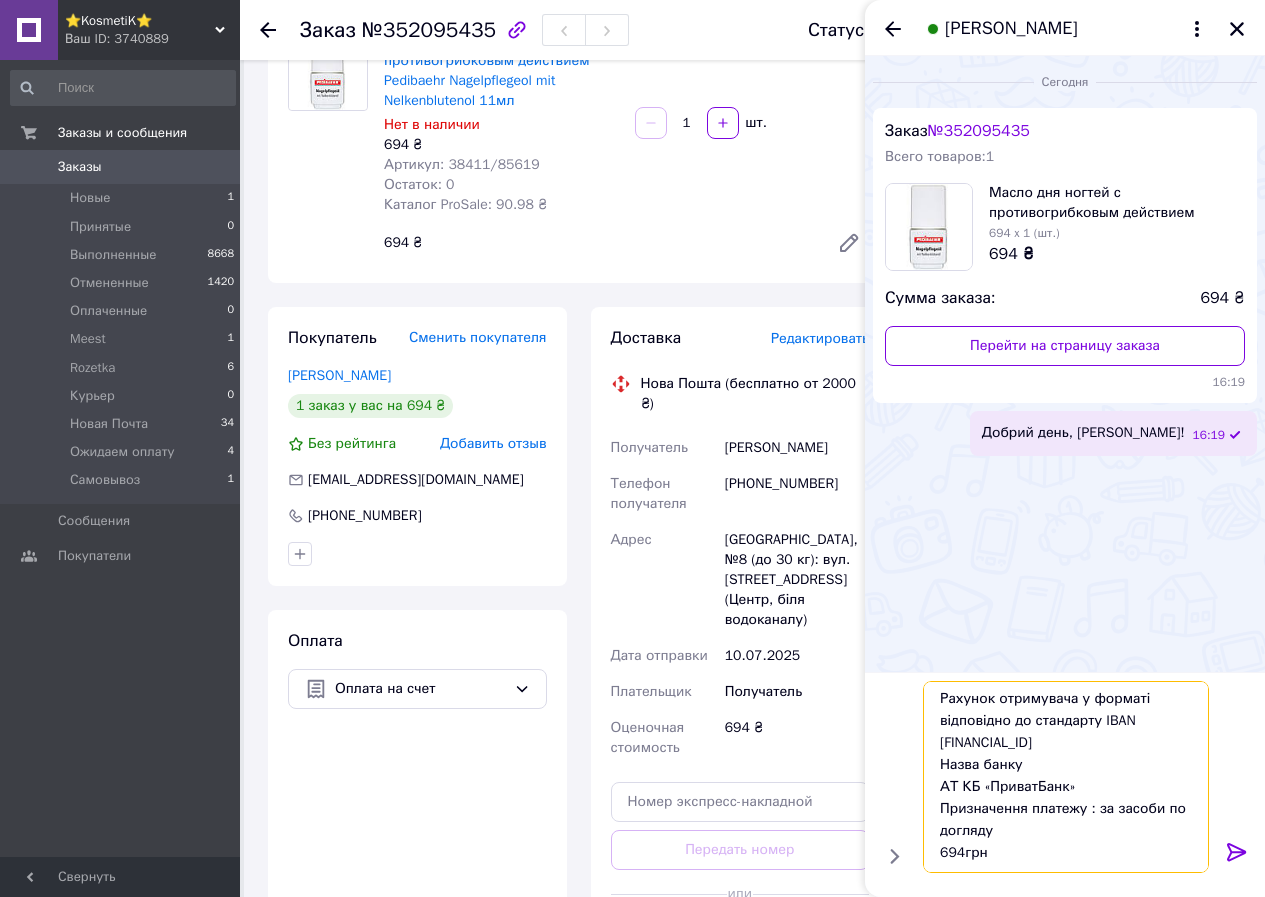 type on "Найменування отримувача
ФОП Зеря Тетяна Прокопівна
Код одержувача
1813720564
Рахунок отримувача у форматі відповідно до стандарту IBAN
UA533052990000026006005010939
Назва банку
АТ КБ «ПриватБанк»
Призначення платежу : за засоби по догляду
694 грн" 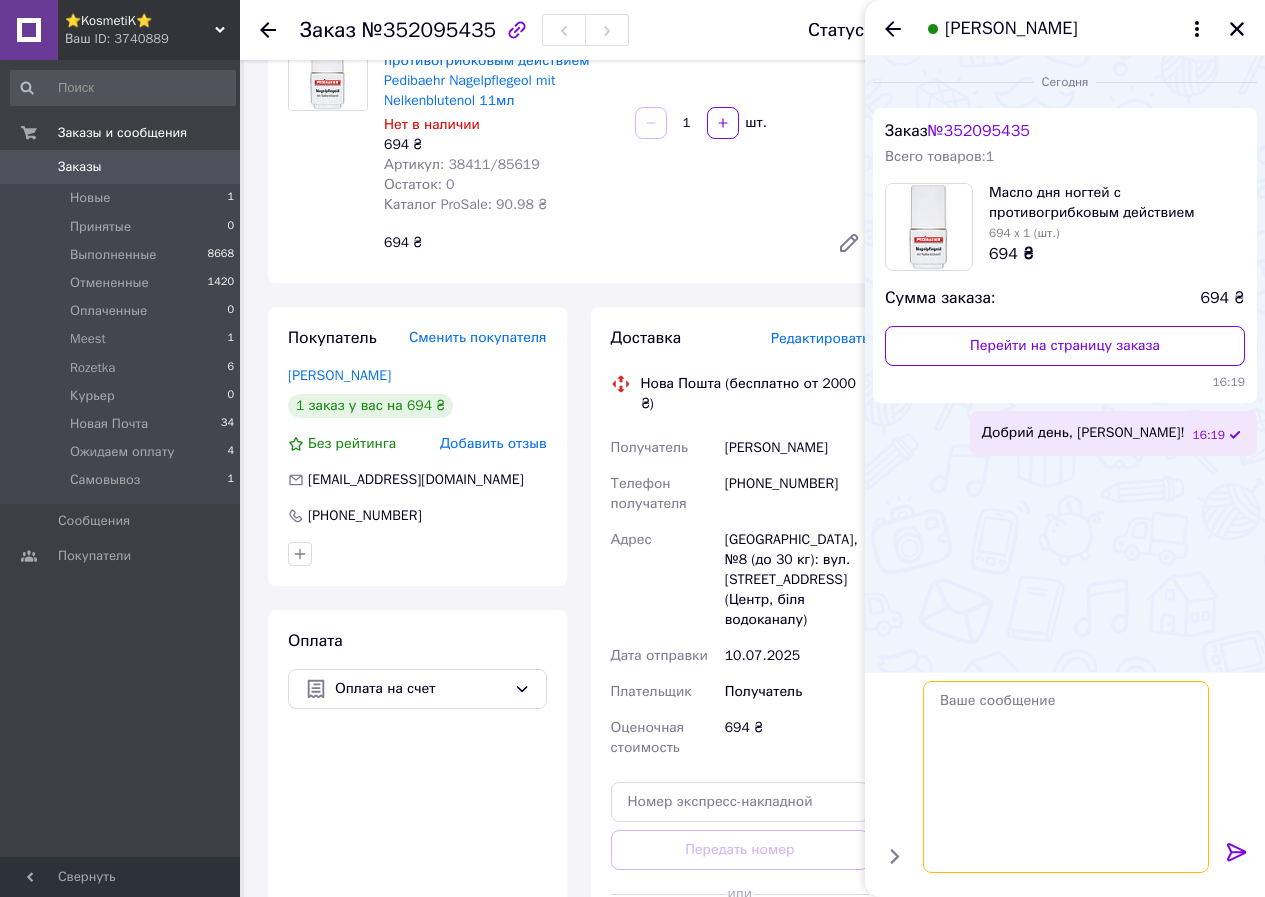 scroll, scrollTop: 0, scrollLeft: 0, axis: both 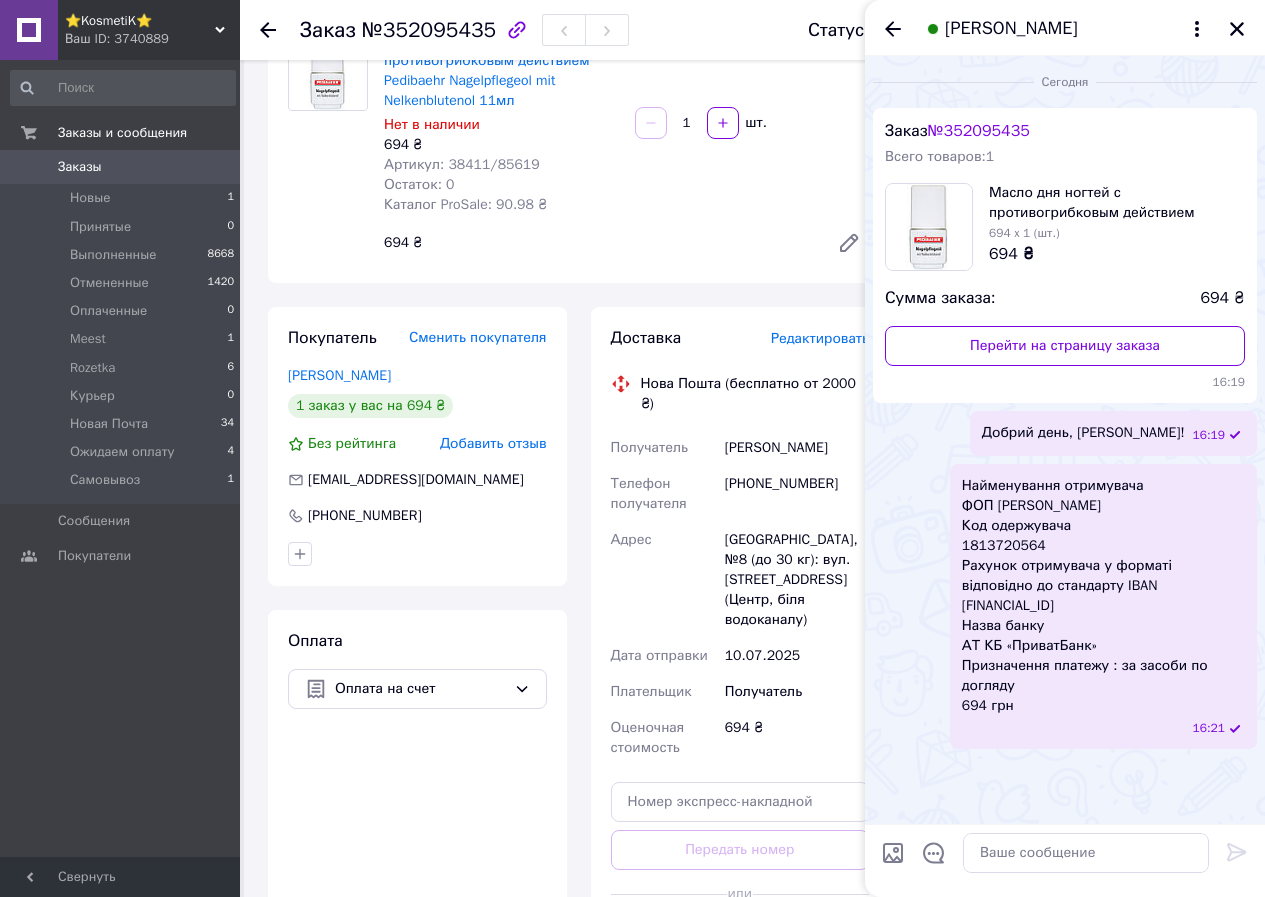 click on "Найменування отримувача ФОП Зеря Тетяна Прокопівна Код одержувача 1813720564 Рахунок отримувача у форматі відповідно до стандарту IBAN  UA533052990000026006005010939 Назва банку АТ КБ «ПриватБанк»	 Призначення платежу : за засоби по догляду	 694 грн" at bounding box center (1103, 596) 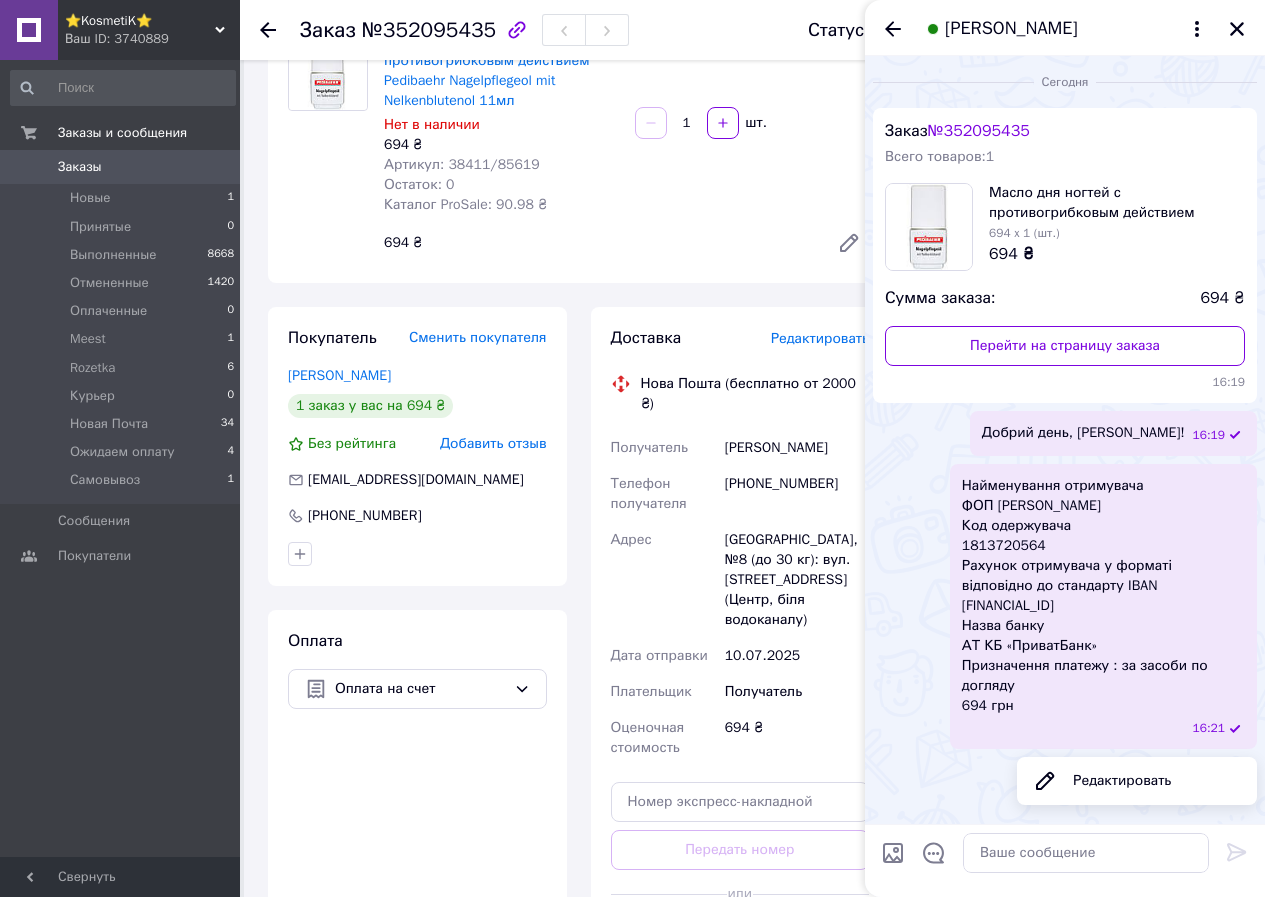 click on "Найменування отримувача ФОП Зеря Тетяна Прокопівна Код одержувача 1813720564 Рахунок отримувача у форматі відповідно до стандарту IBAN  UA533052990000026006005010939 Назва банку АТ КБ «ПриватБанк»	 Призначення платежу : за засоби по догляду	 694 грн" at bounding box center [1103, 596] 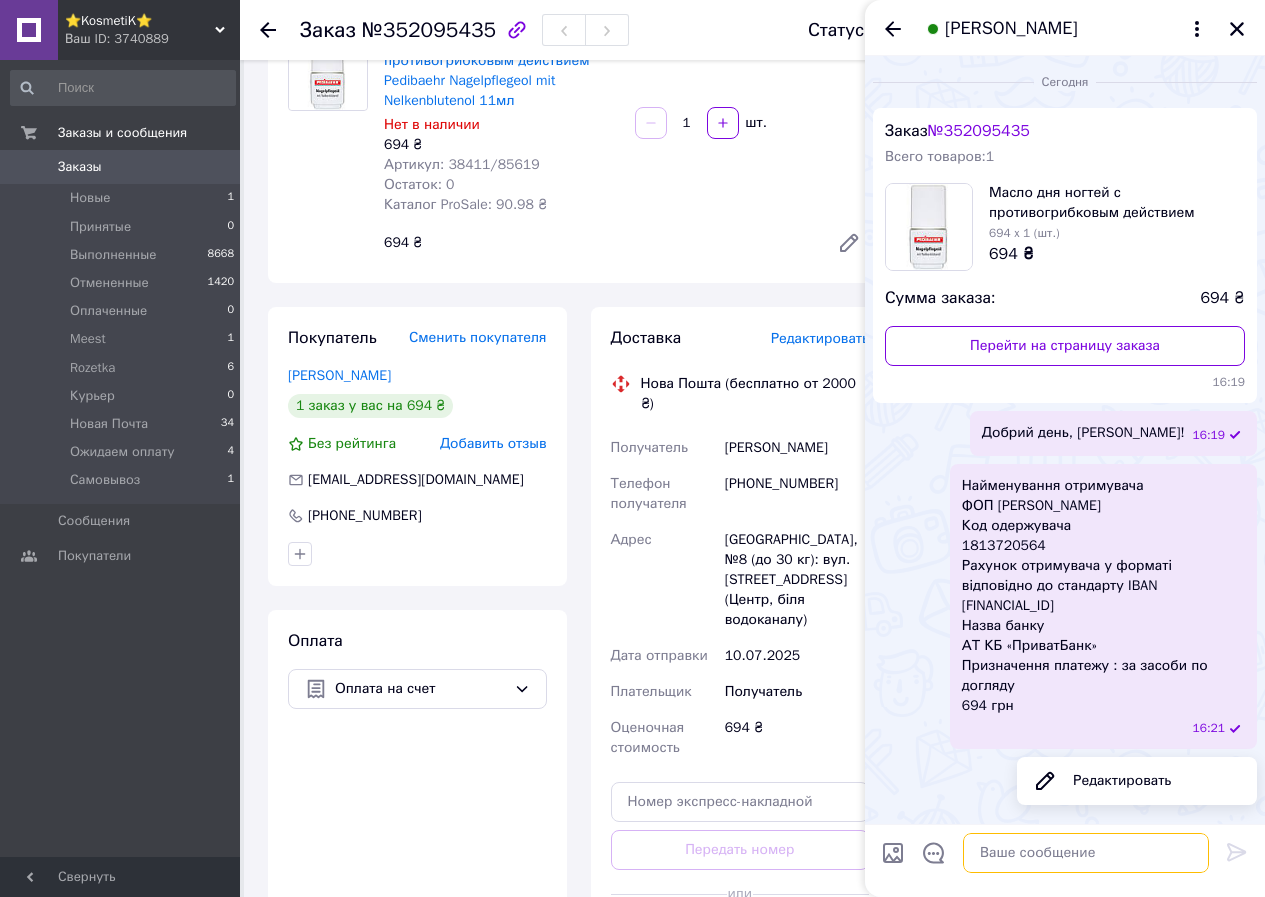 click at bounding box center (1086, 853) 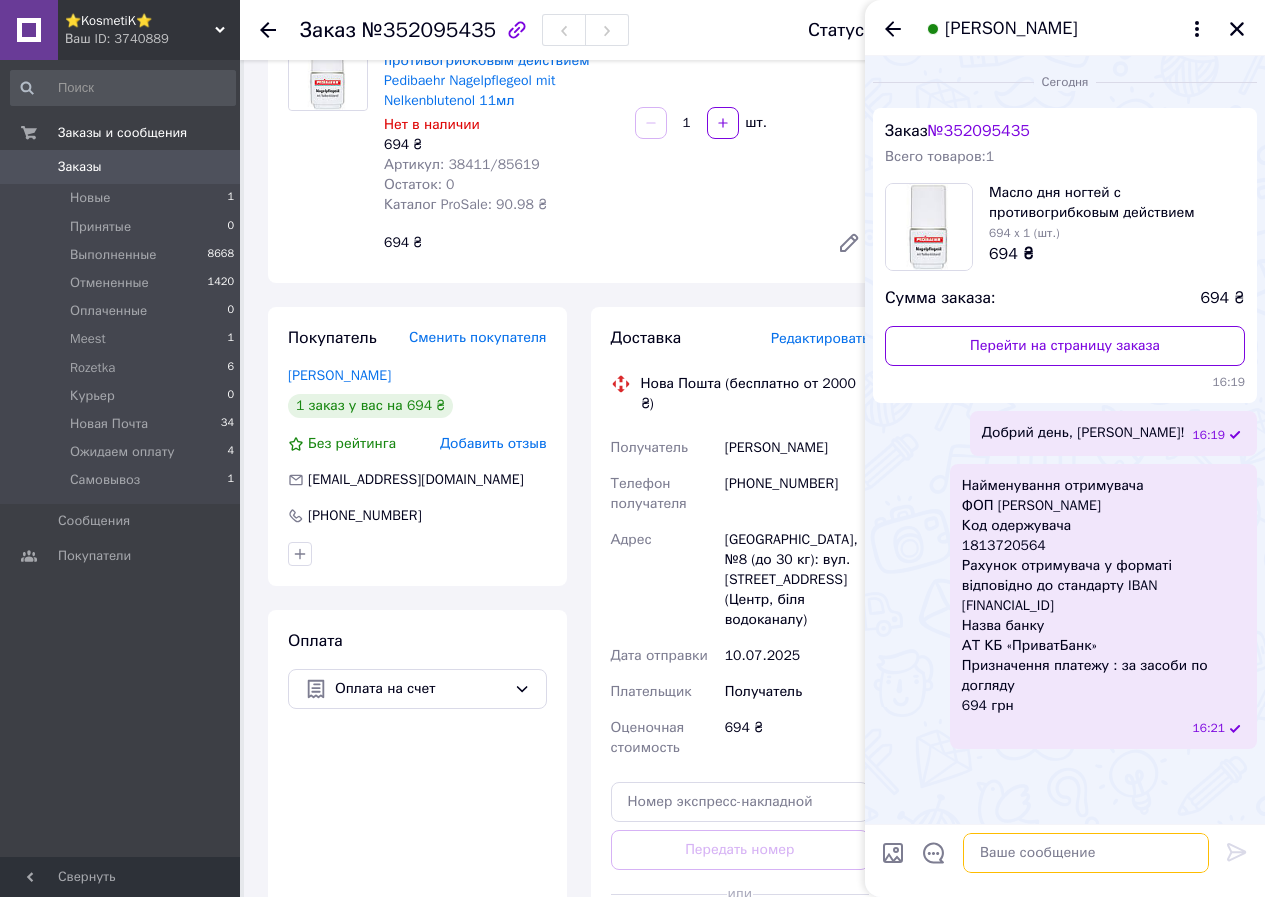 paste on "UA533052990000026006005010939" 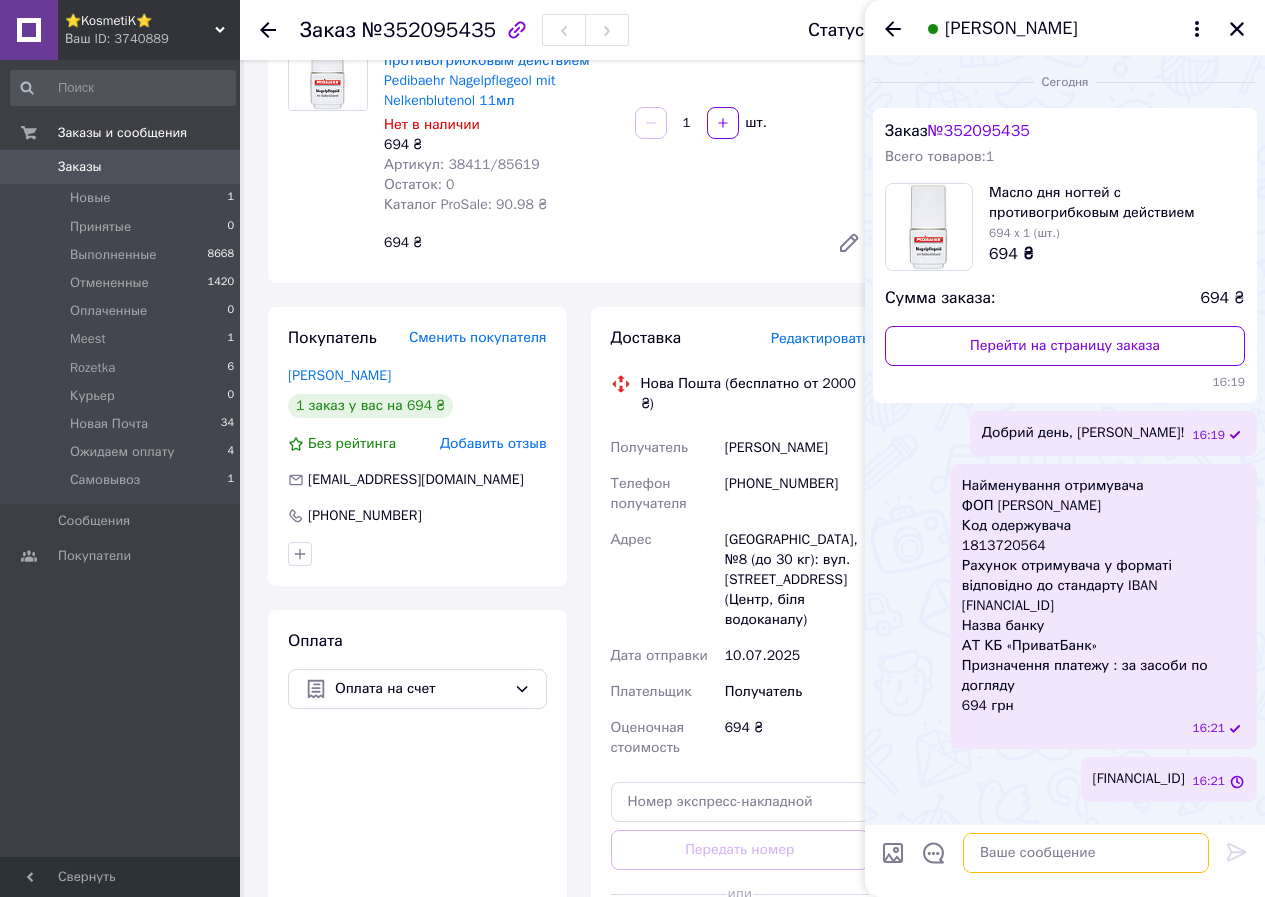 scroll, scrollTop: 0, scrollLeft: 0, axis: both 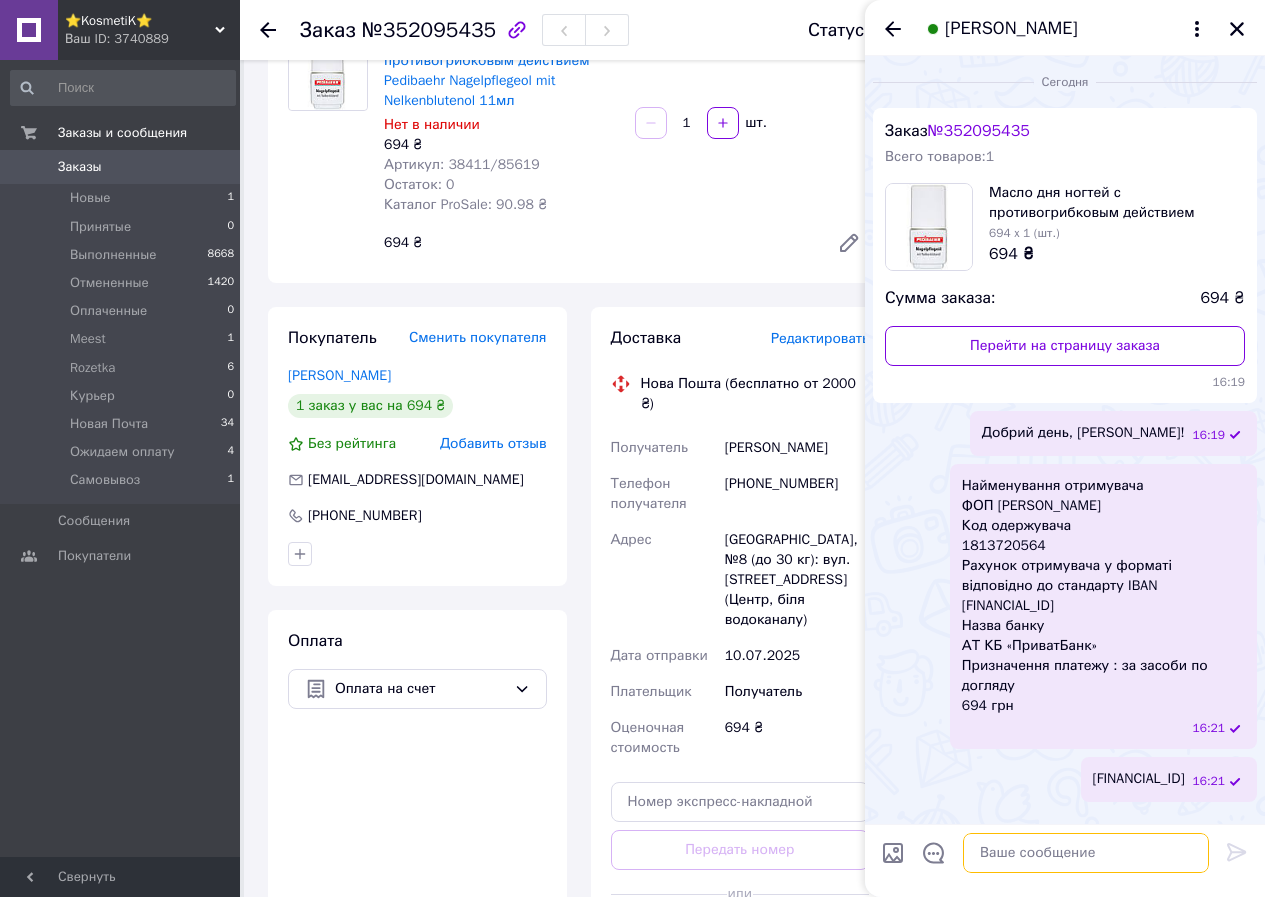click at bounding box center (1086, 853) 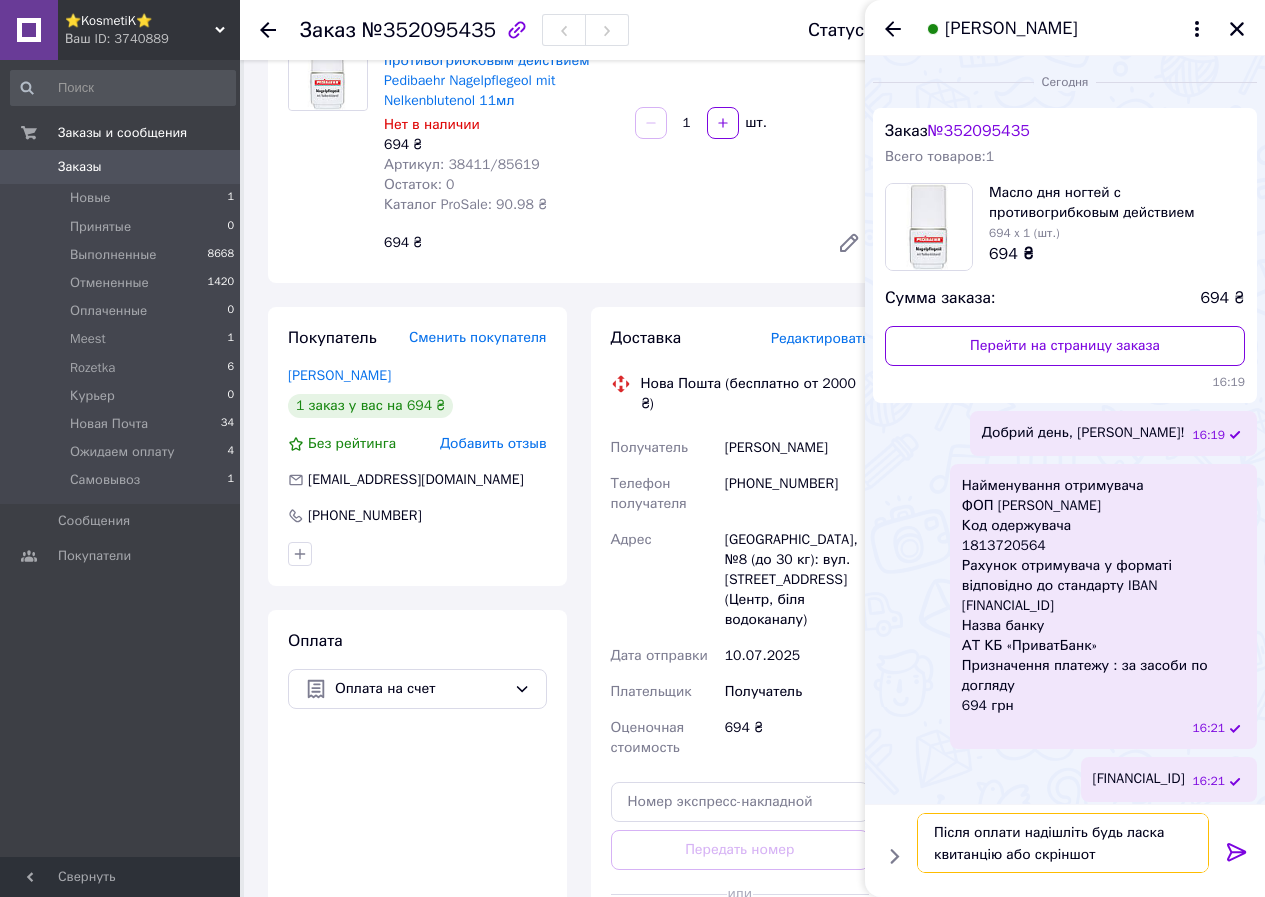 type 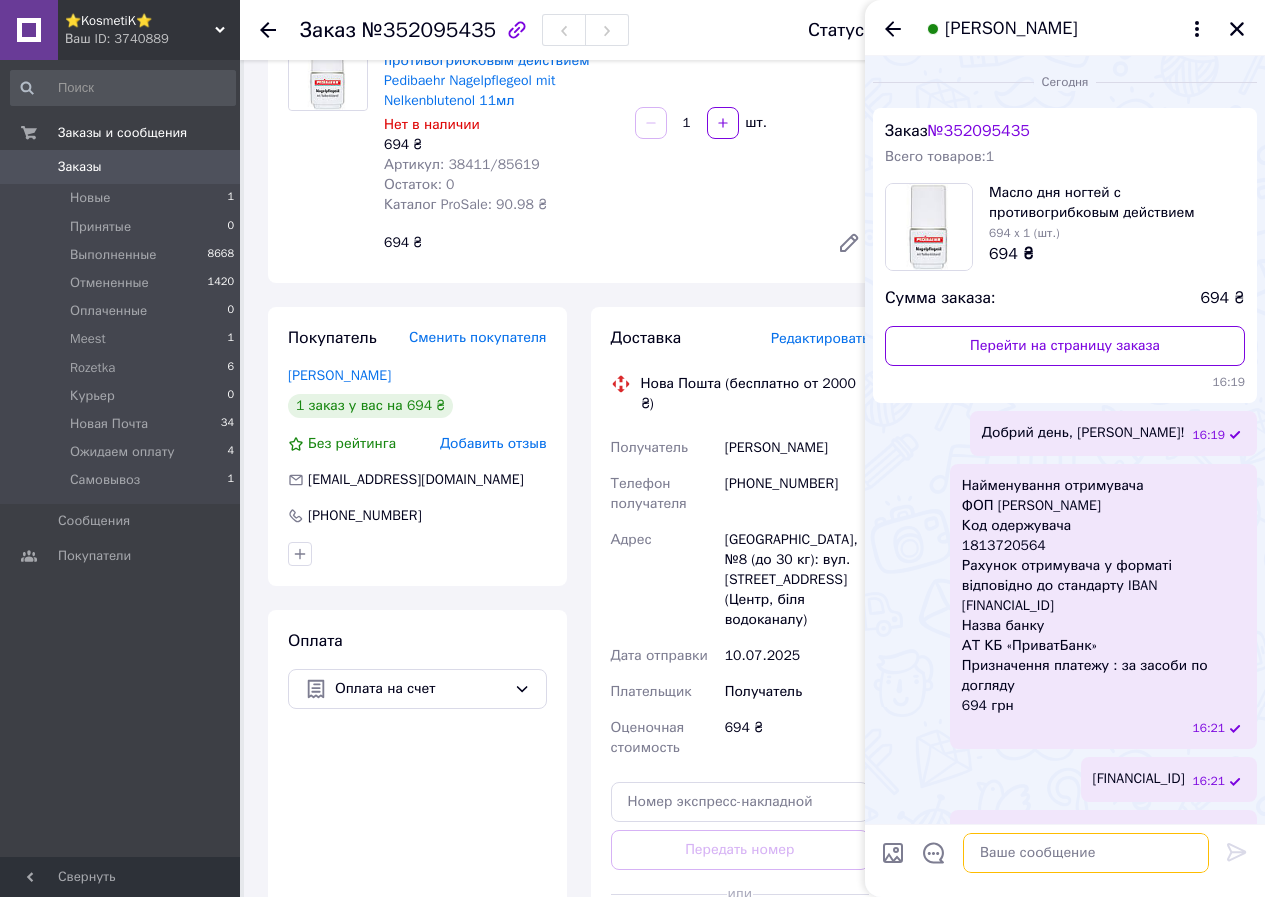 scroll, scrollTop: 79, scrollLeft: 0, axis: vertical 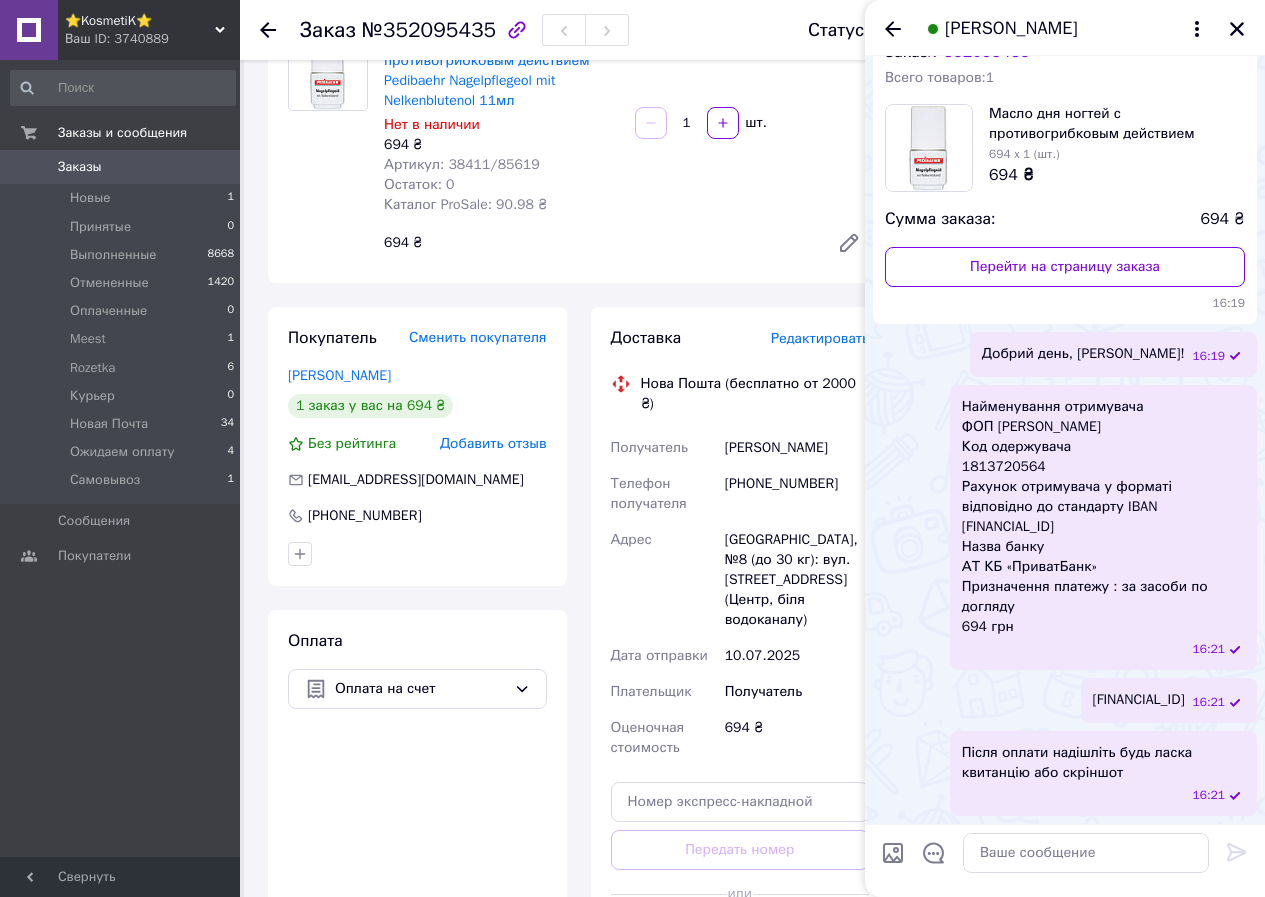 drag, startPoint x: 1074, startPoint y: 581, endPoint x: 1162, endPoint y: 552, distance: 92.65527 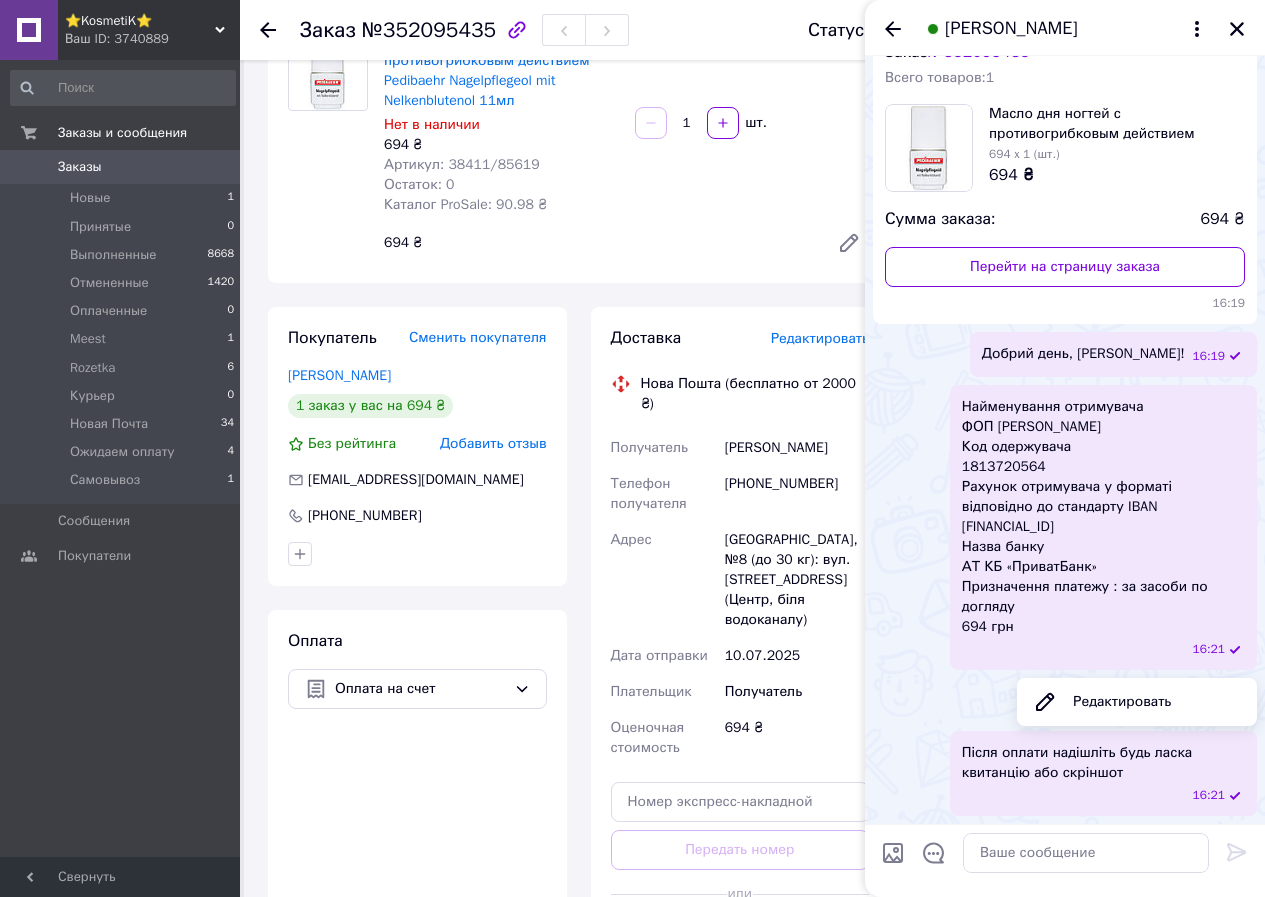 drag, startPoint x: 1083, startPoint y: 618, endPoint x: 1159, endPoint y: 640, distance: 79.12016 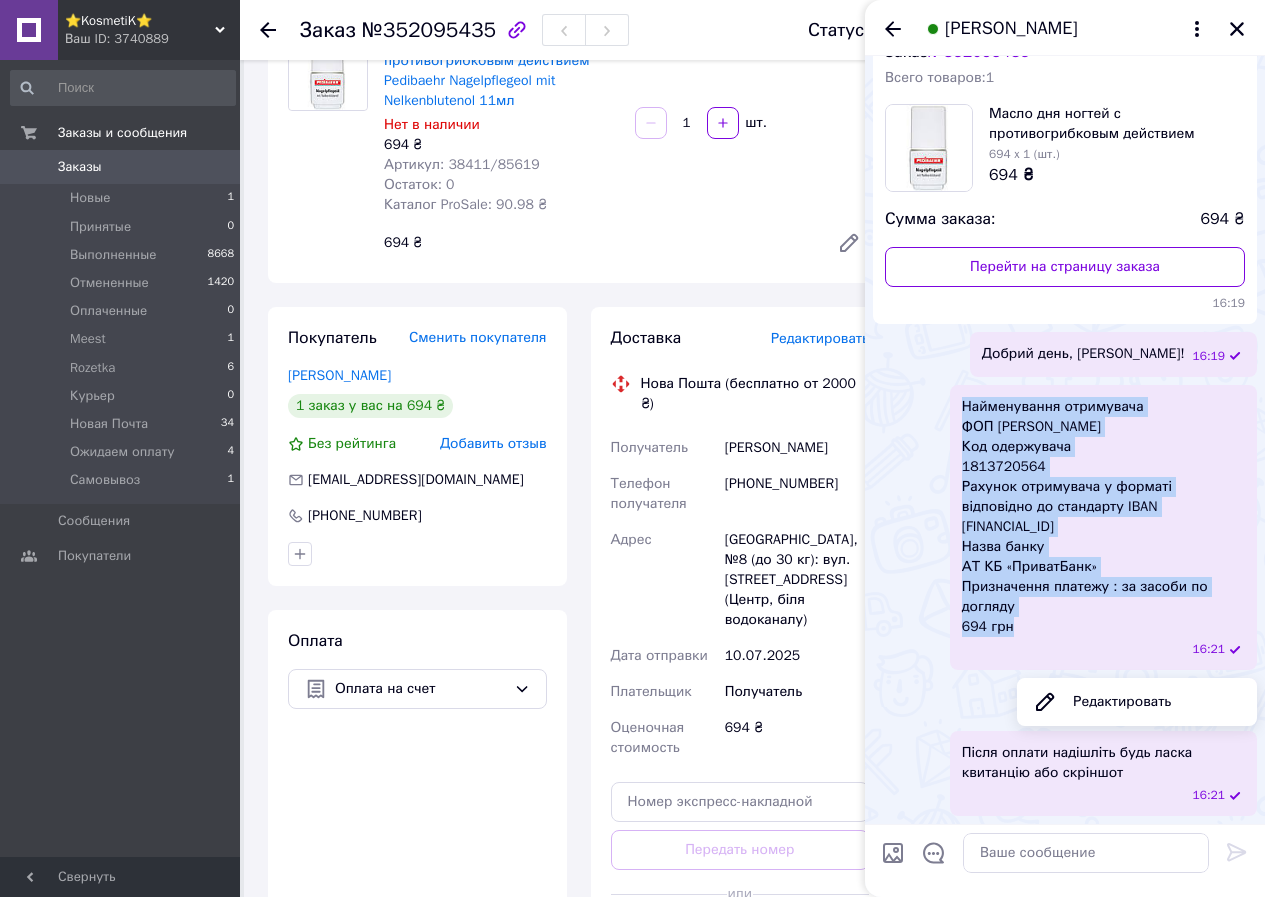 drag, startPoint x: 1025, startPoint y: 630, endPoint x: 941, endPoint y: 409, distance: 236.42546 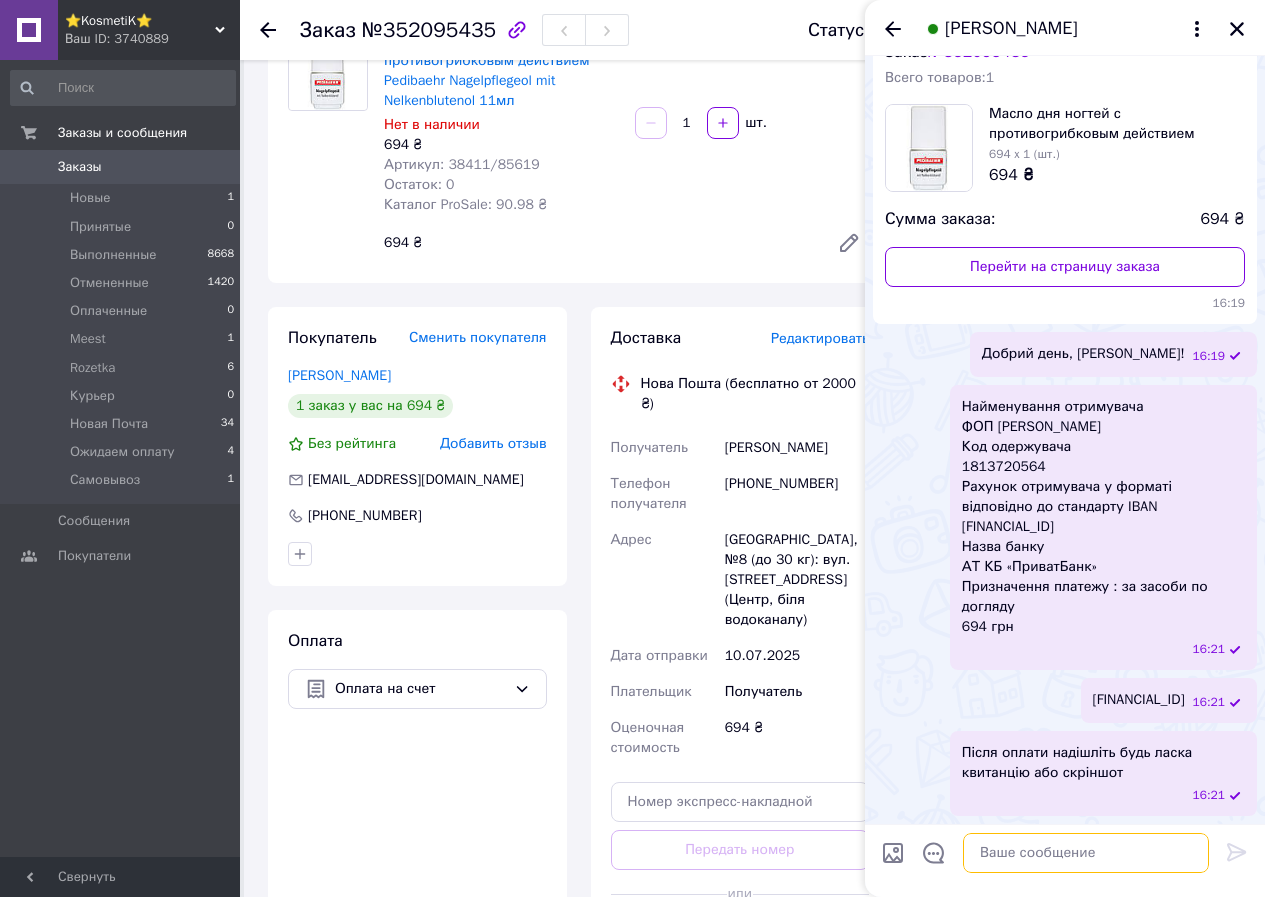 click at bounding box center [1086, 853] 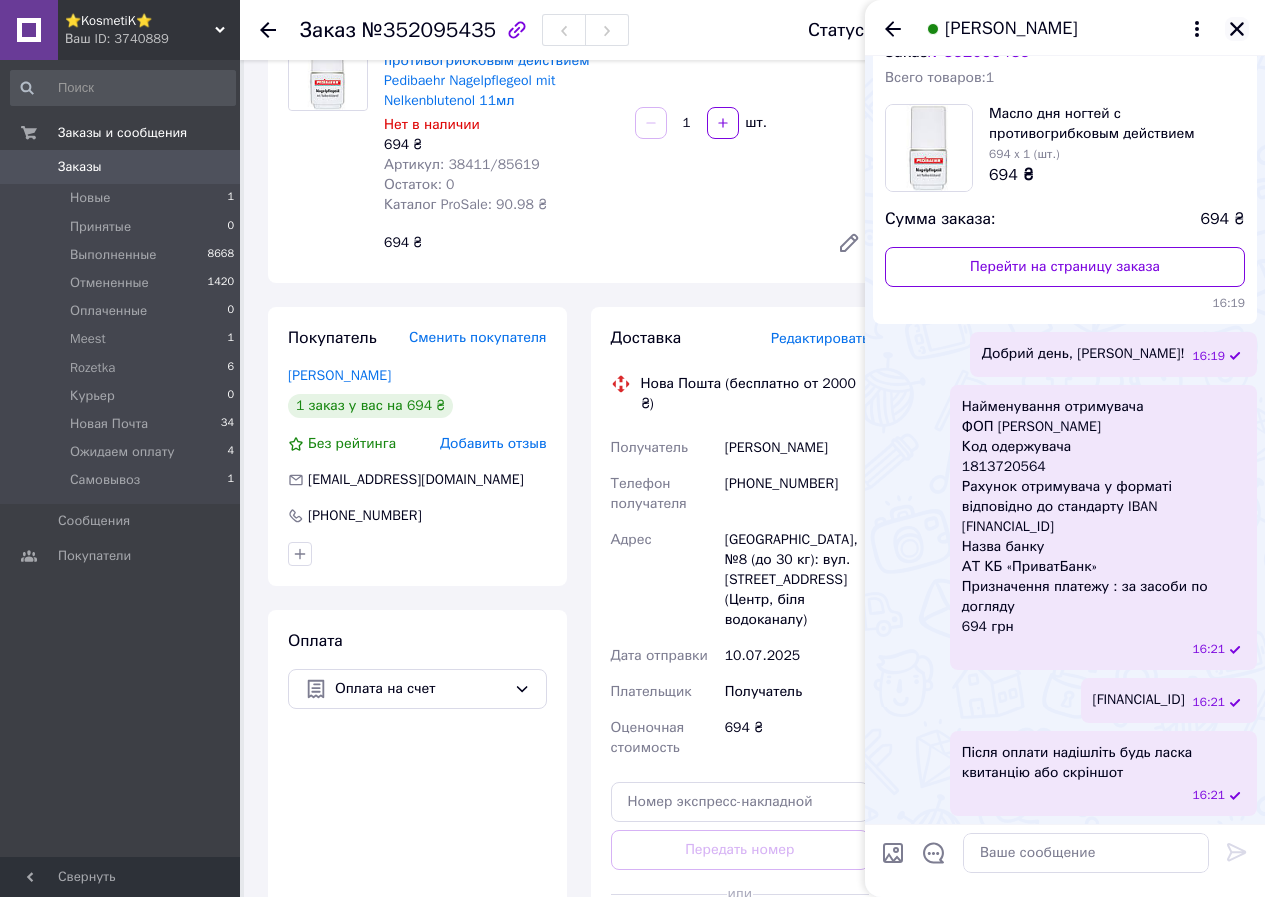 click 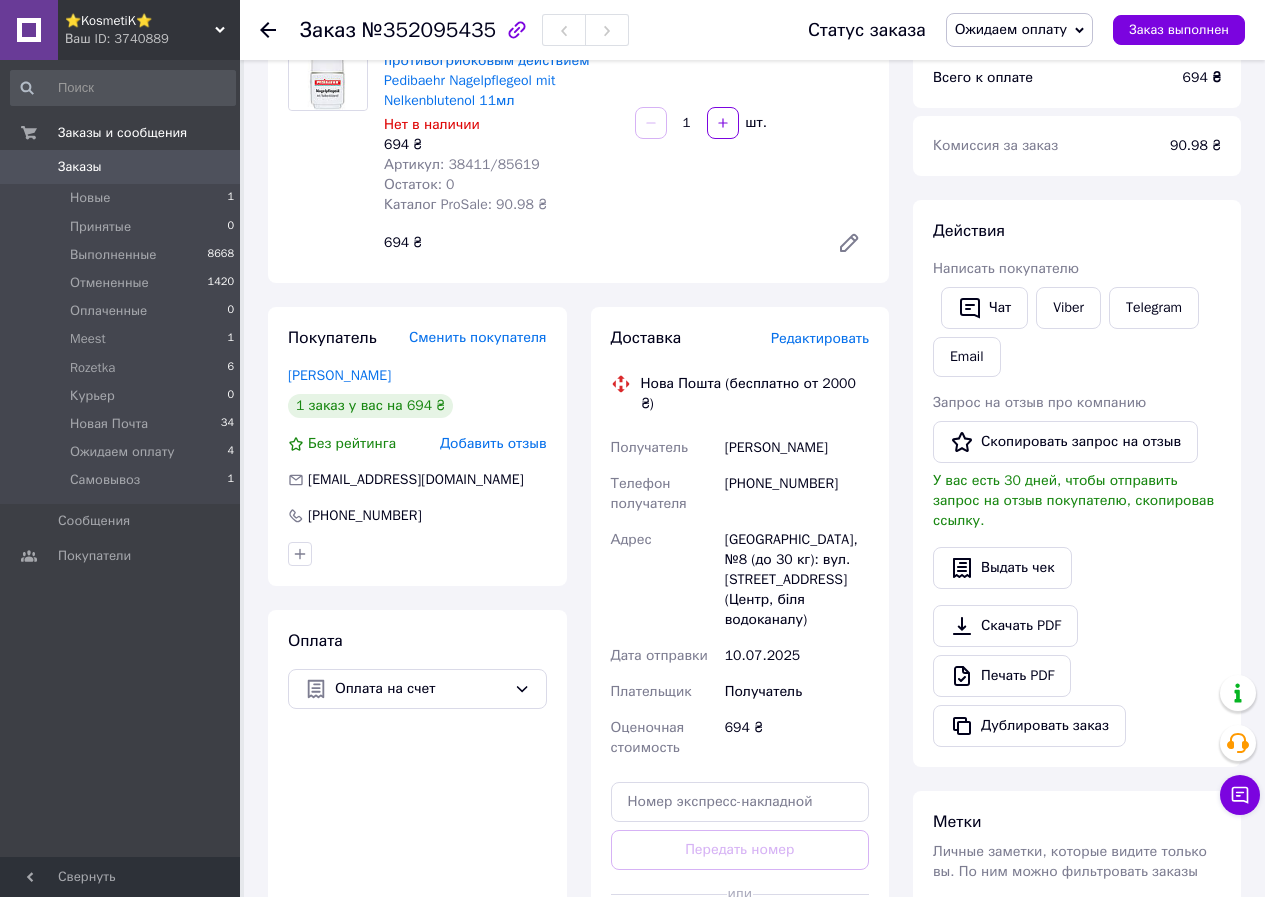 click on "Заказы" at bounding box center (80, 167) 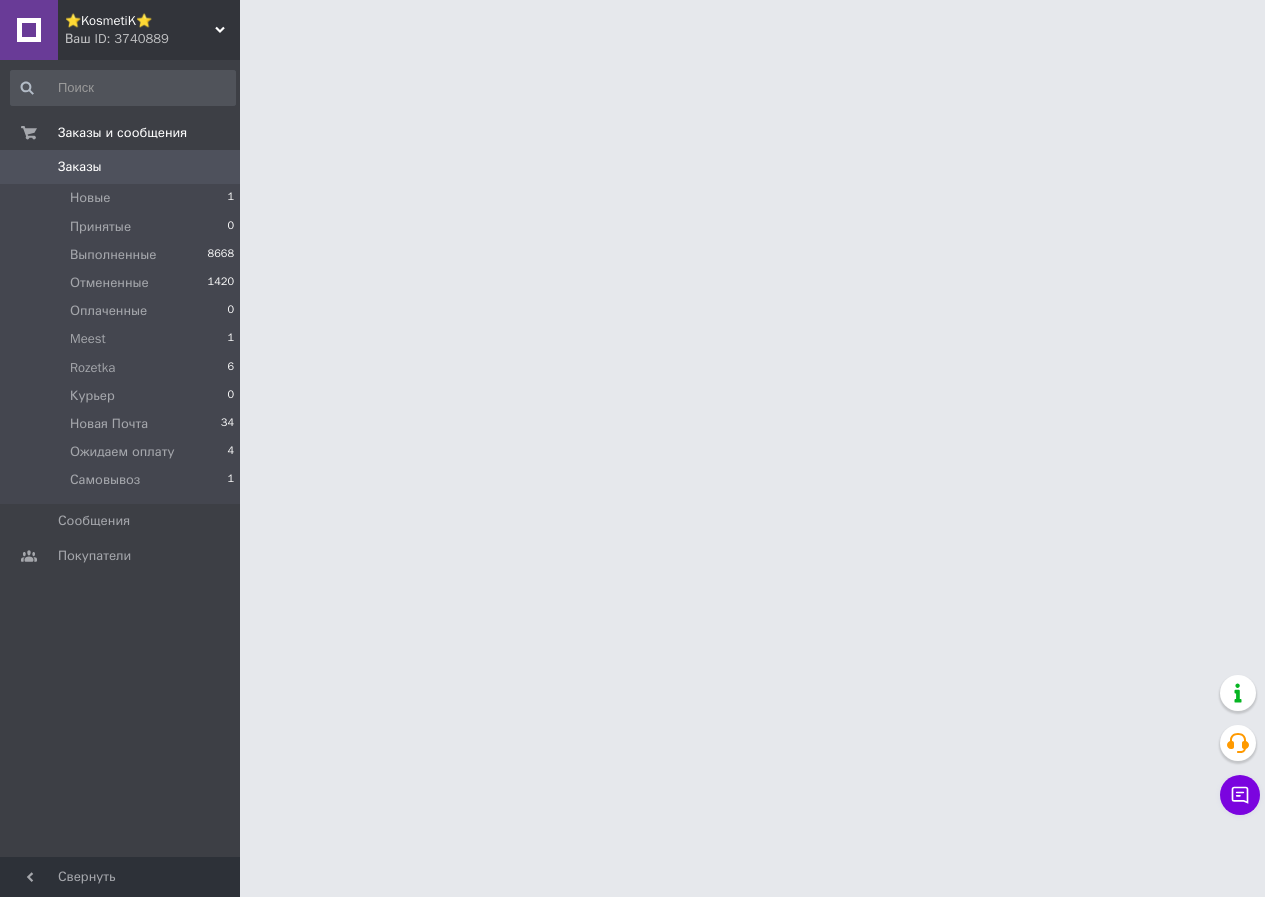 scroll, scrollTop: 0, scrollLeft: 0, axis: both 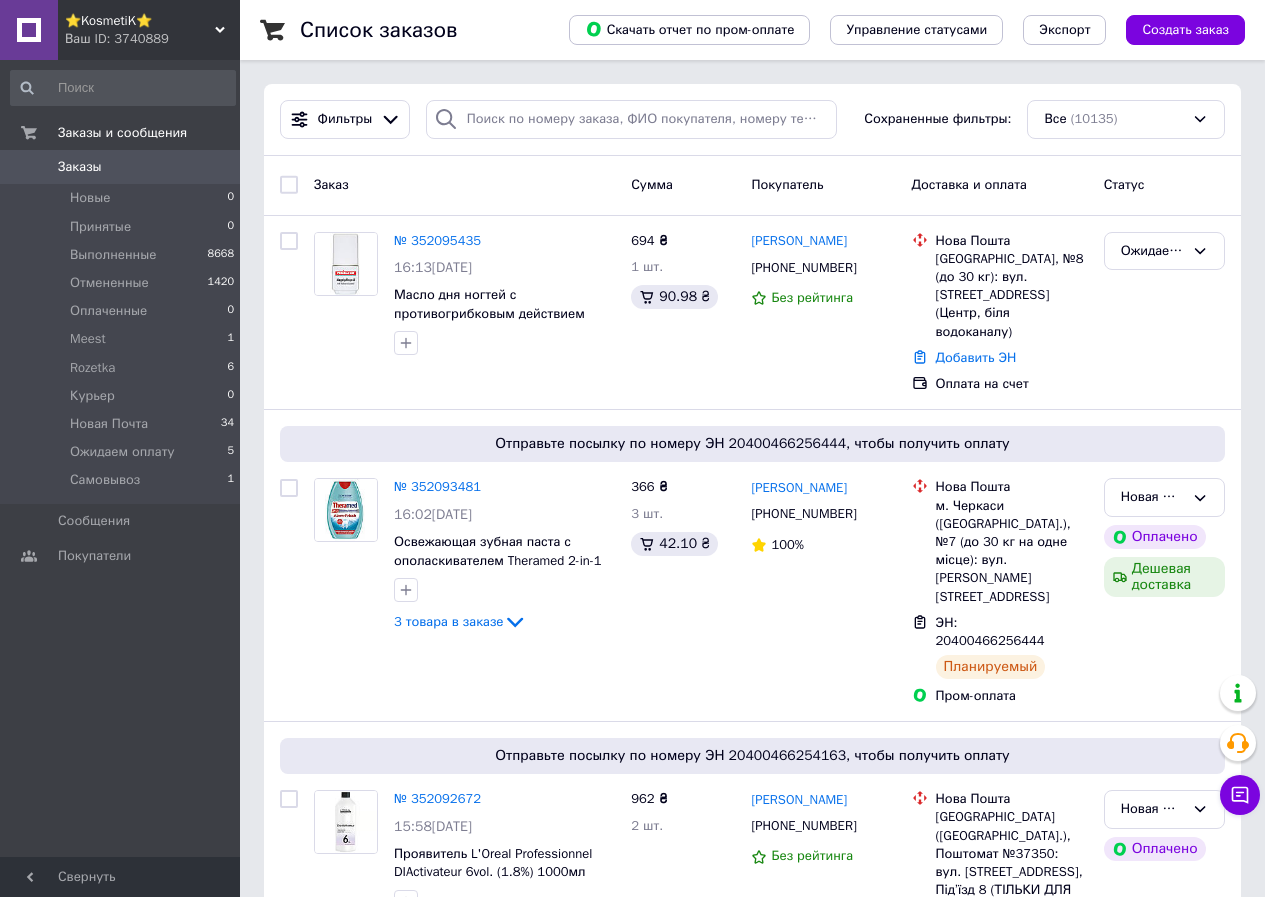 click on "Заказы" at bounding box center [80, 167] 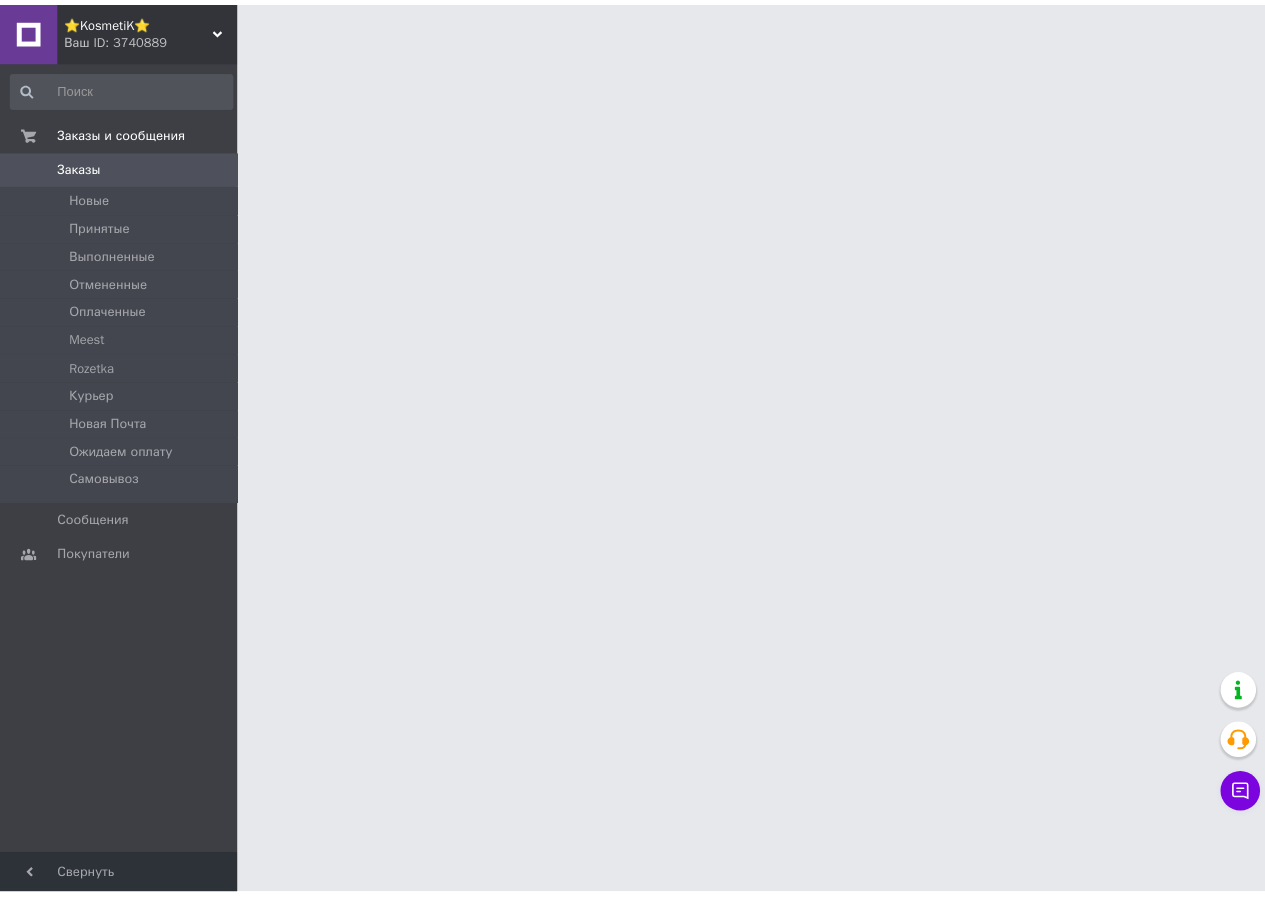scroll, scrollTop: 0, scrollLeft: 0, axis: both 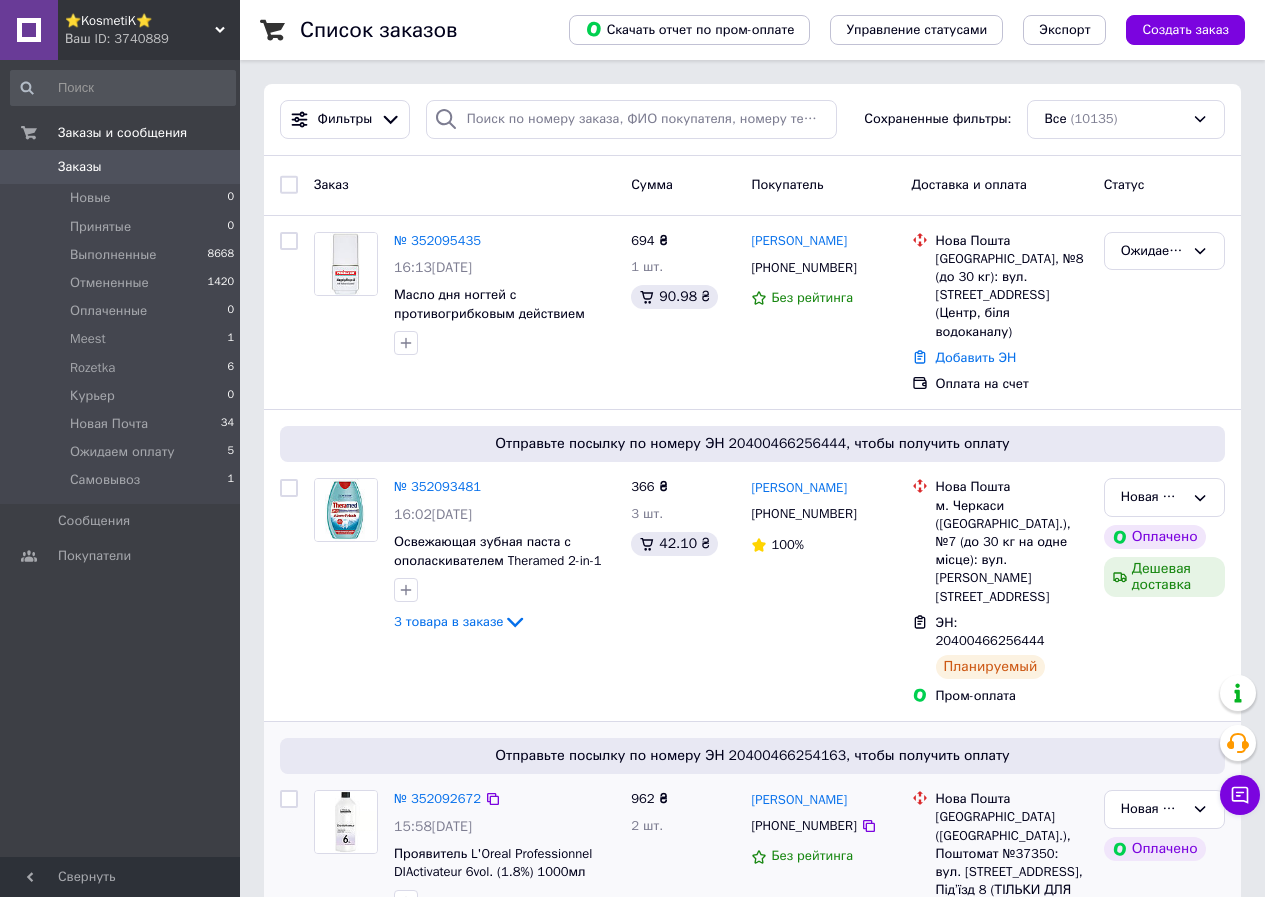 click at bounding box center [346, 868] 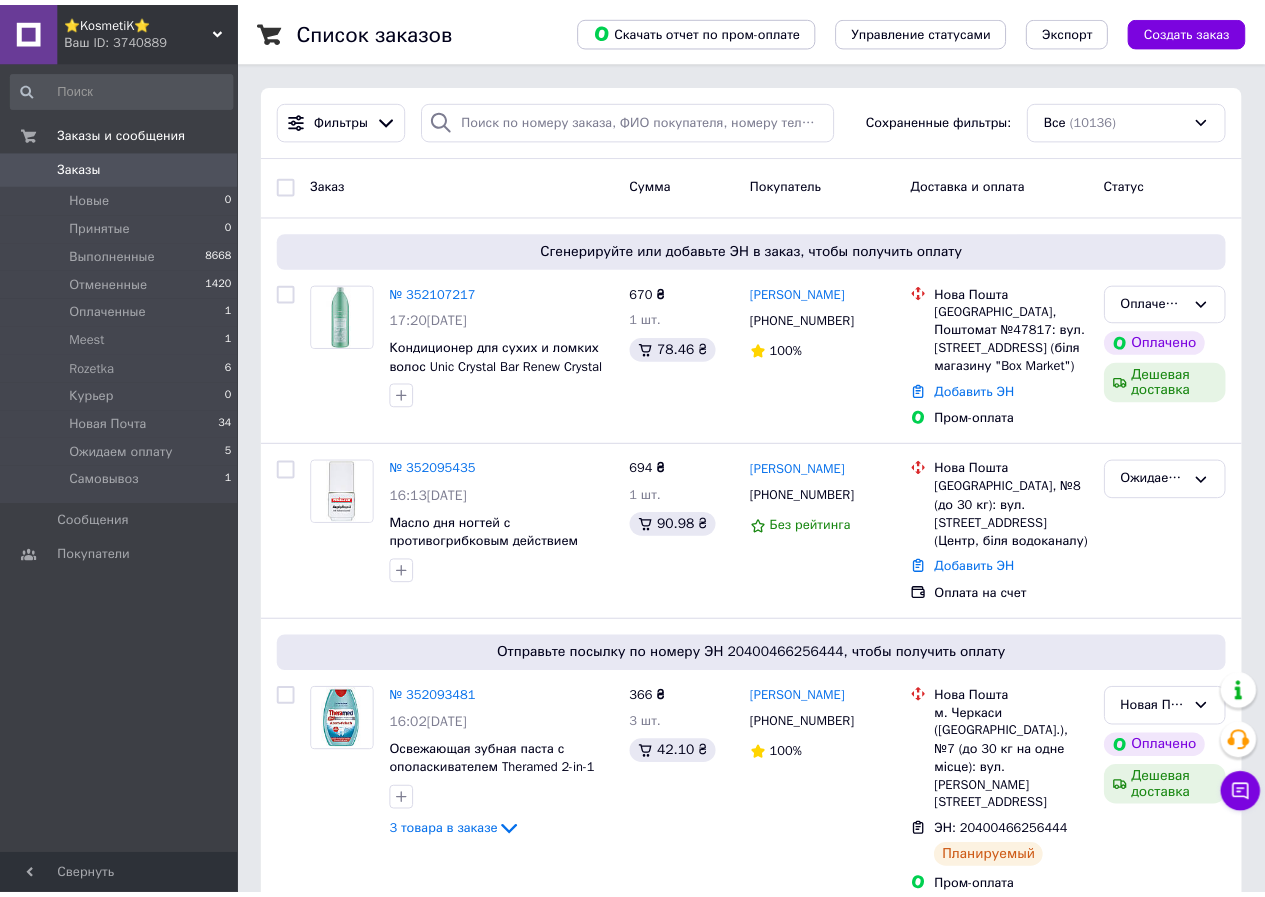 scroll, scrollTop: 0, scrollLeft: 0, axis: both 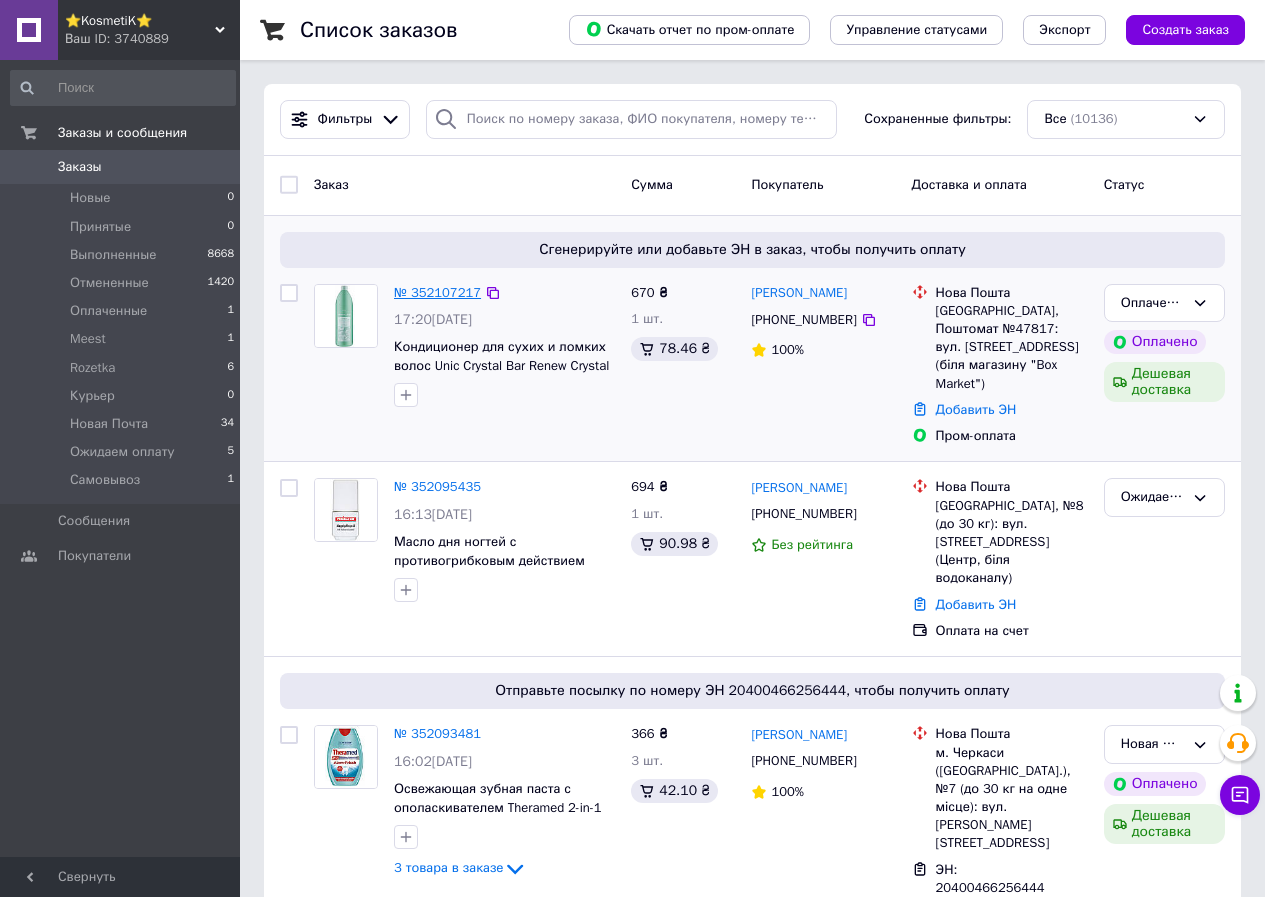 click on "№ 352107217" at bounding box center (437, 292) 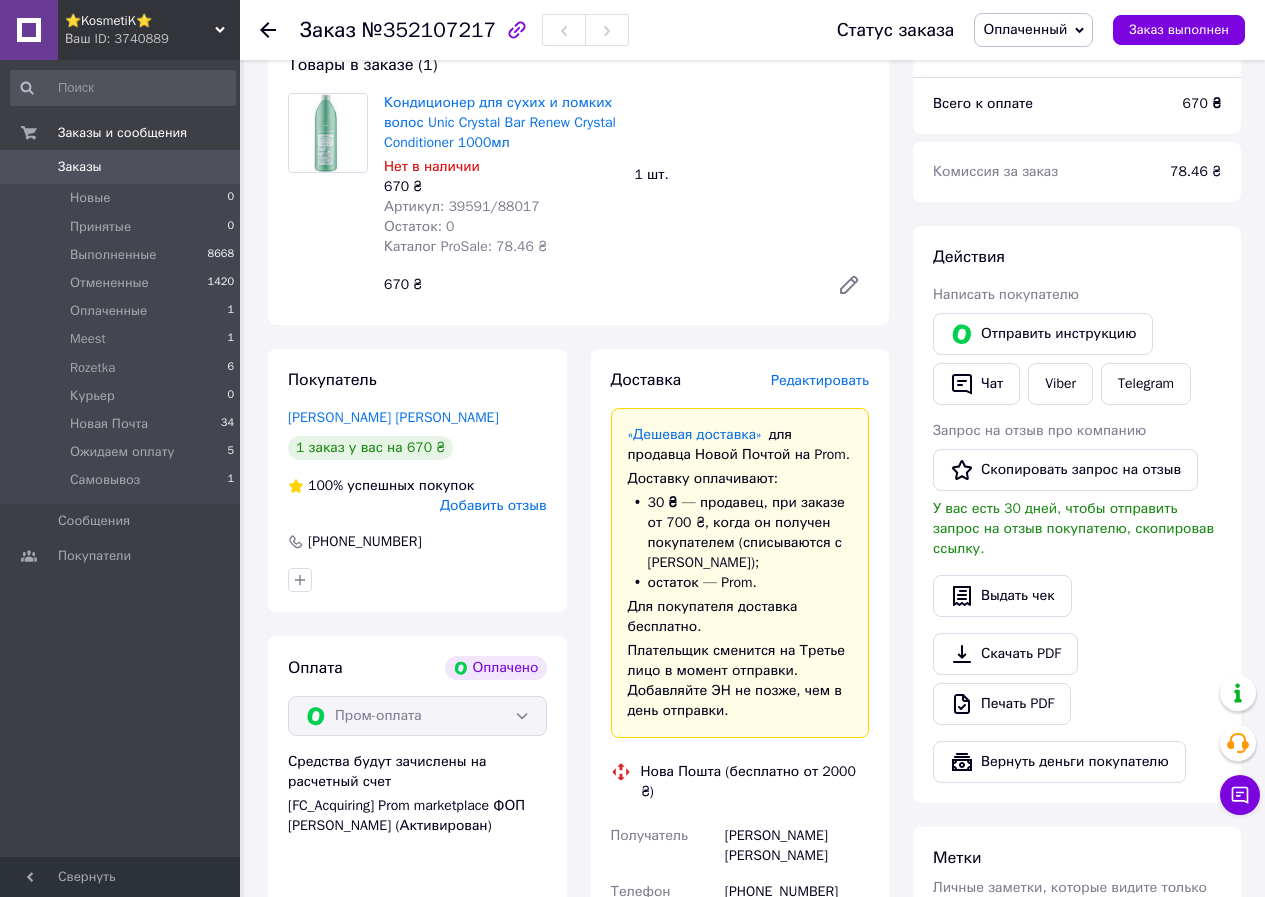 scroll, scrollTop: 0, scrollLeft: 0, axis: both 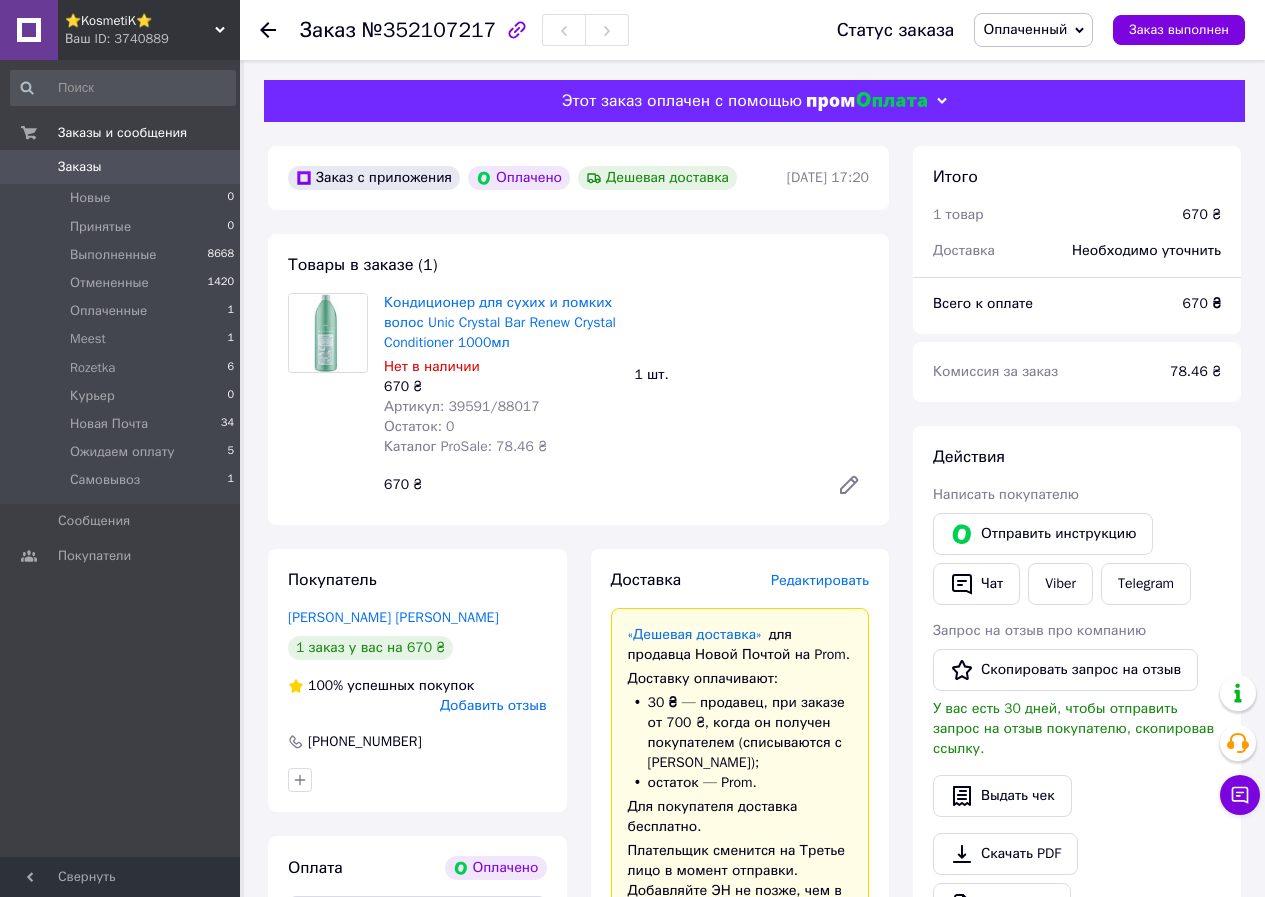 click on "Артикул: 39591/88017" at bounding box center (462, 406) 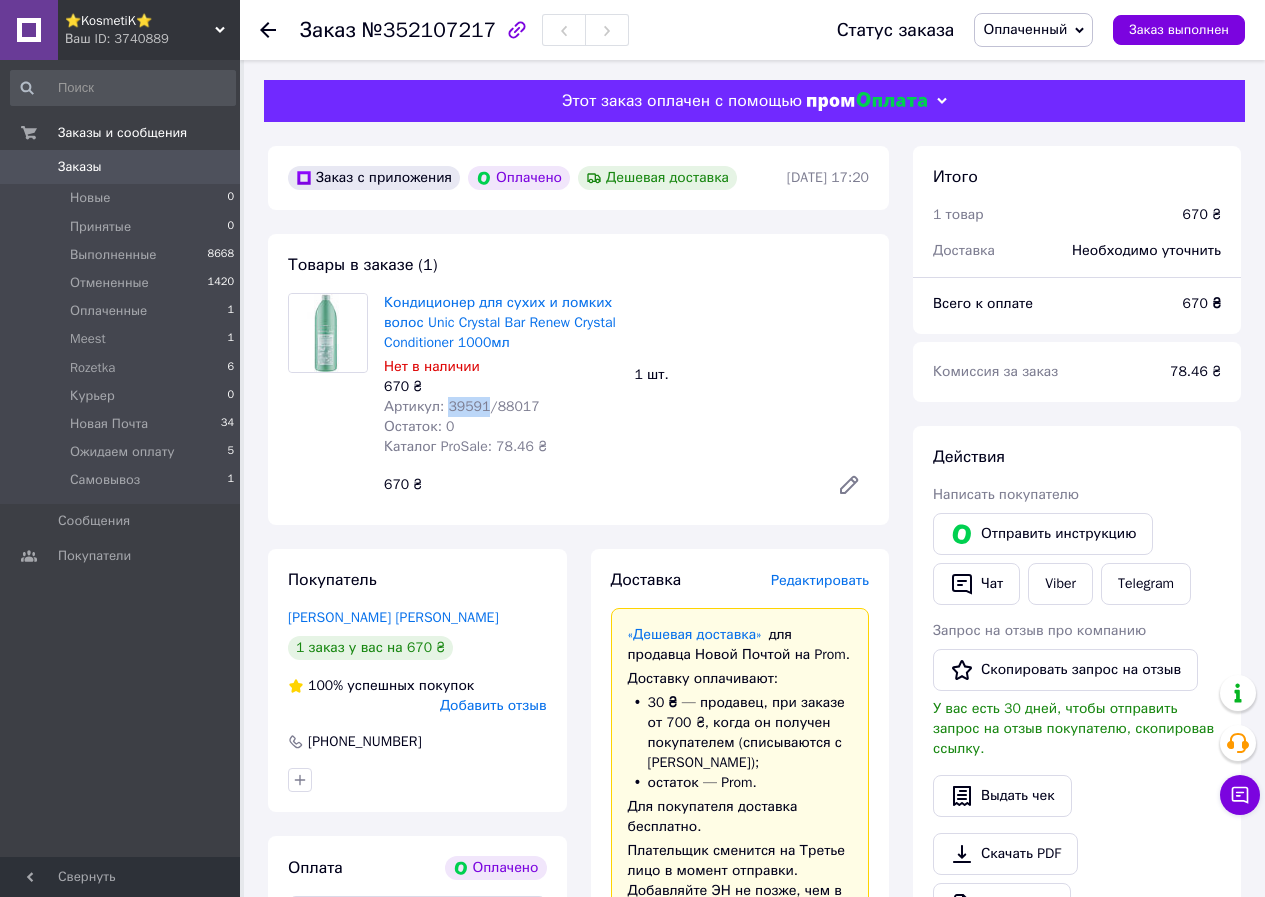 click on "Артикул: 39591/88017" at bounding box center (462, 406) 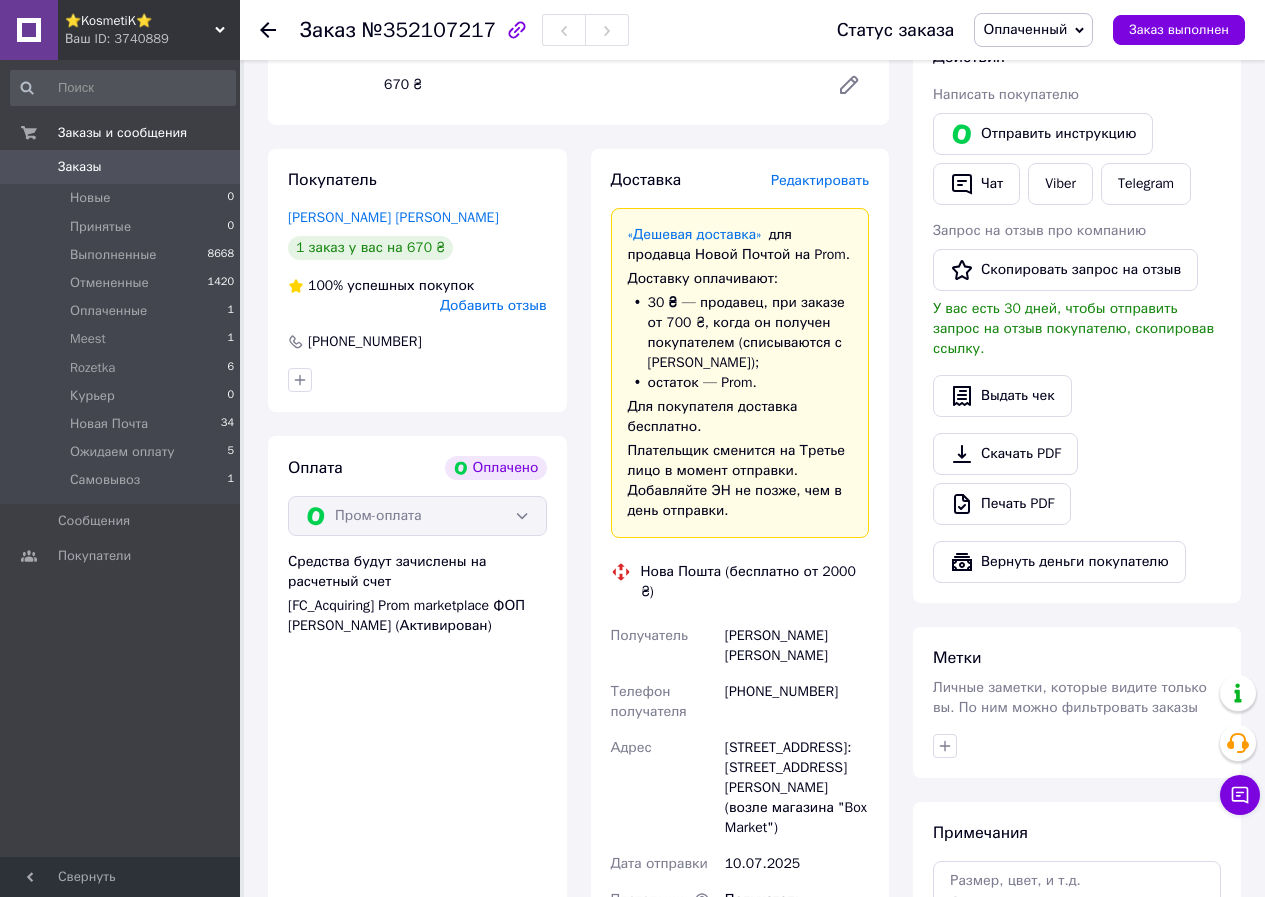 click on "Оплаченный" at bounding box center (1025, 29) 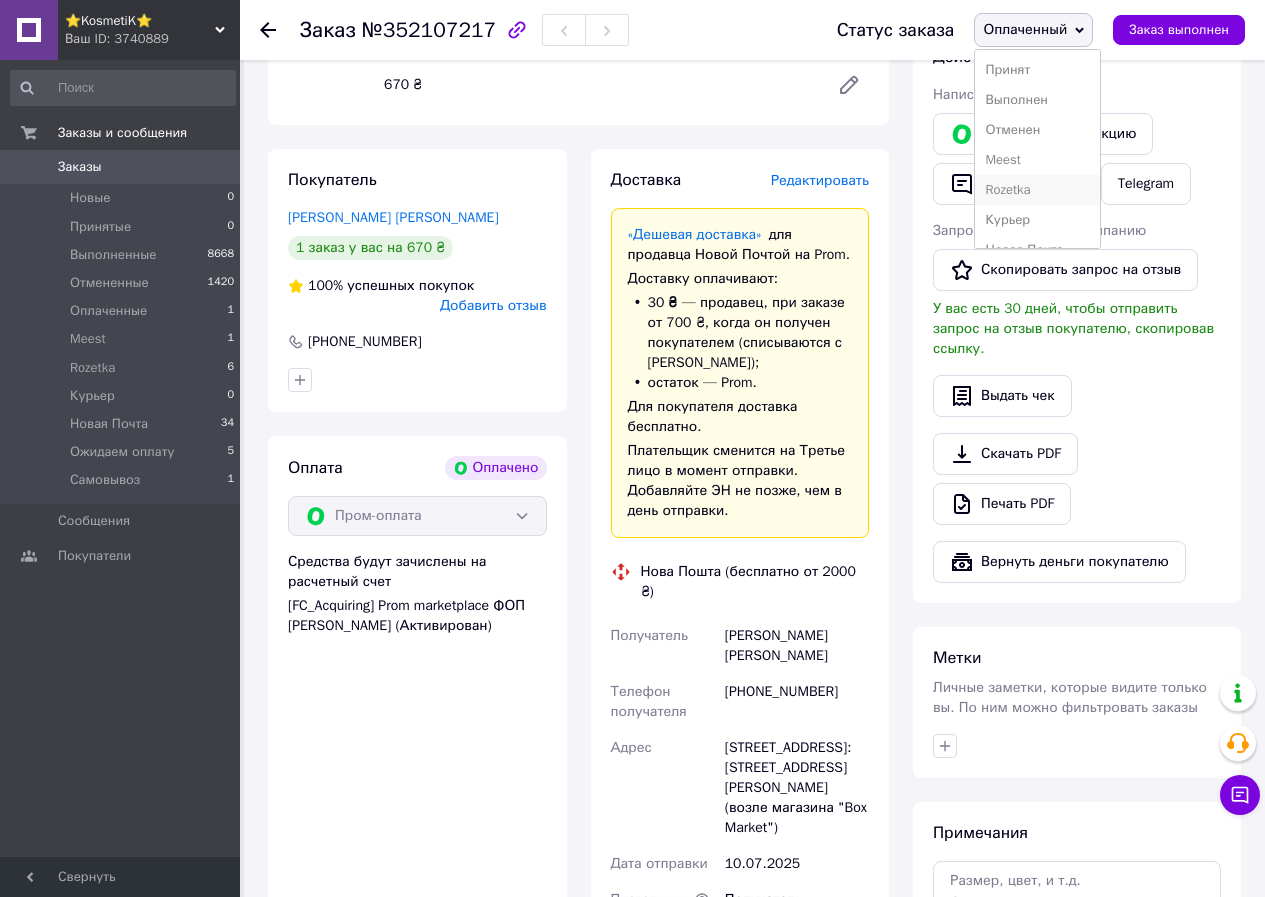 scroll, scrollTop: 82, scrollLeft: 0, axis: vertical 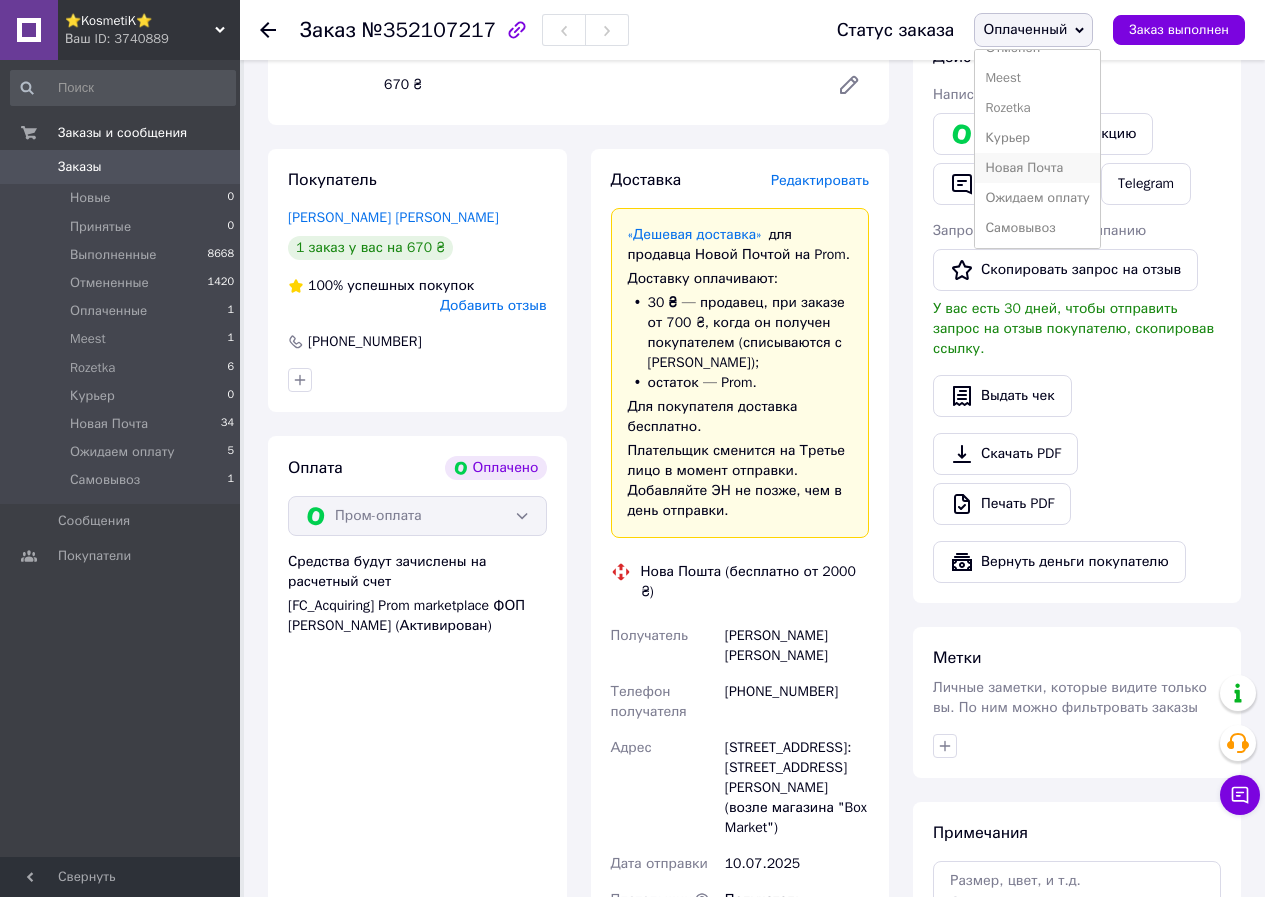 click on "Новая Почта" at bounding box center [1037, 168] 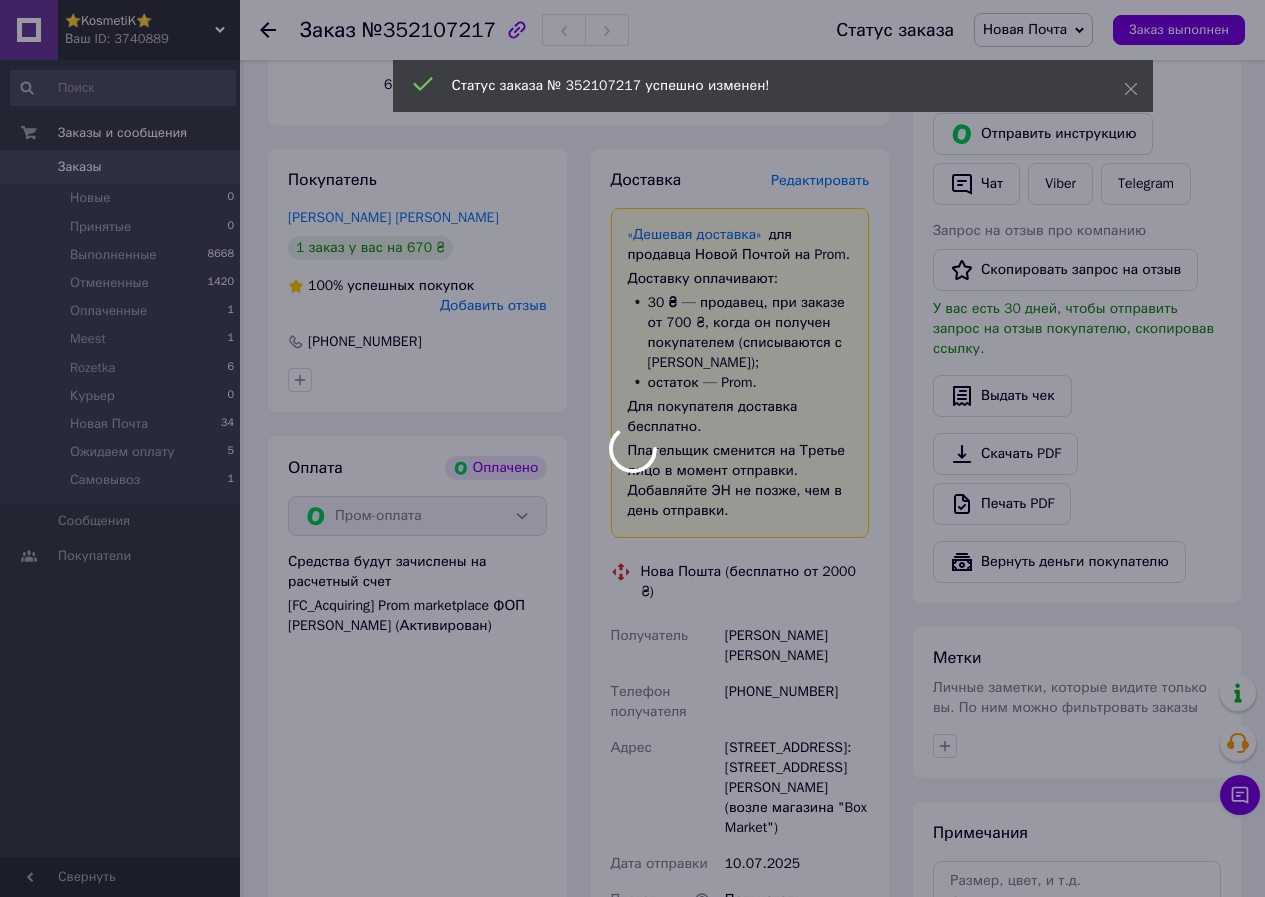 scroll, scrollTop: 800, scrollLeft: 0, axis: vertical 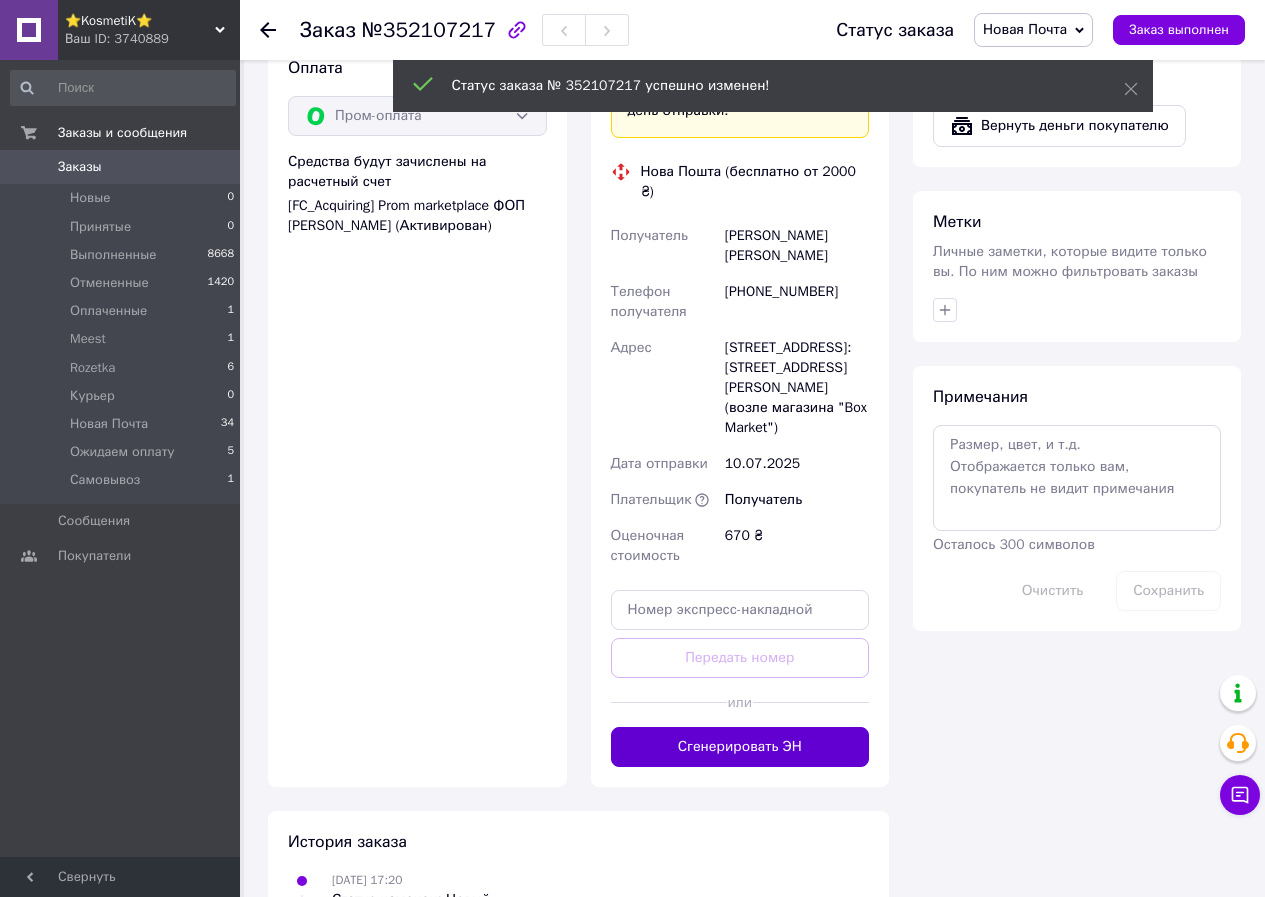 click on "Сгенерировать ЭН" at bounding box center (740, 747) 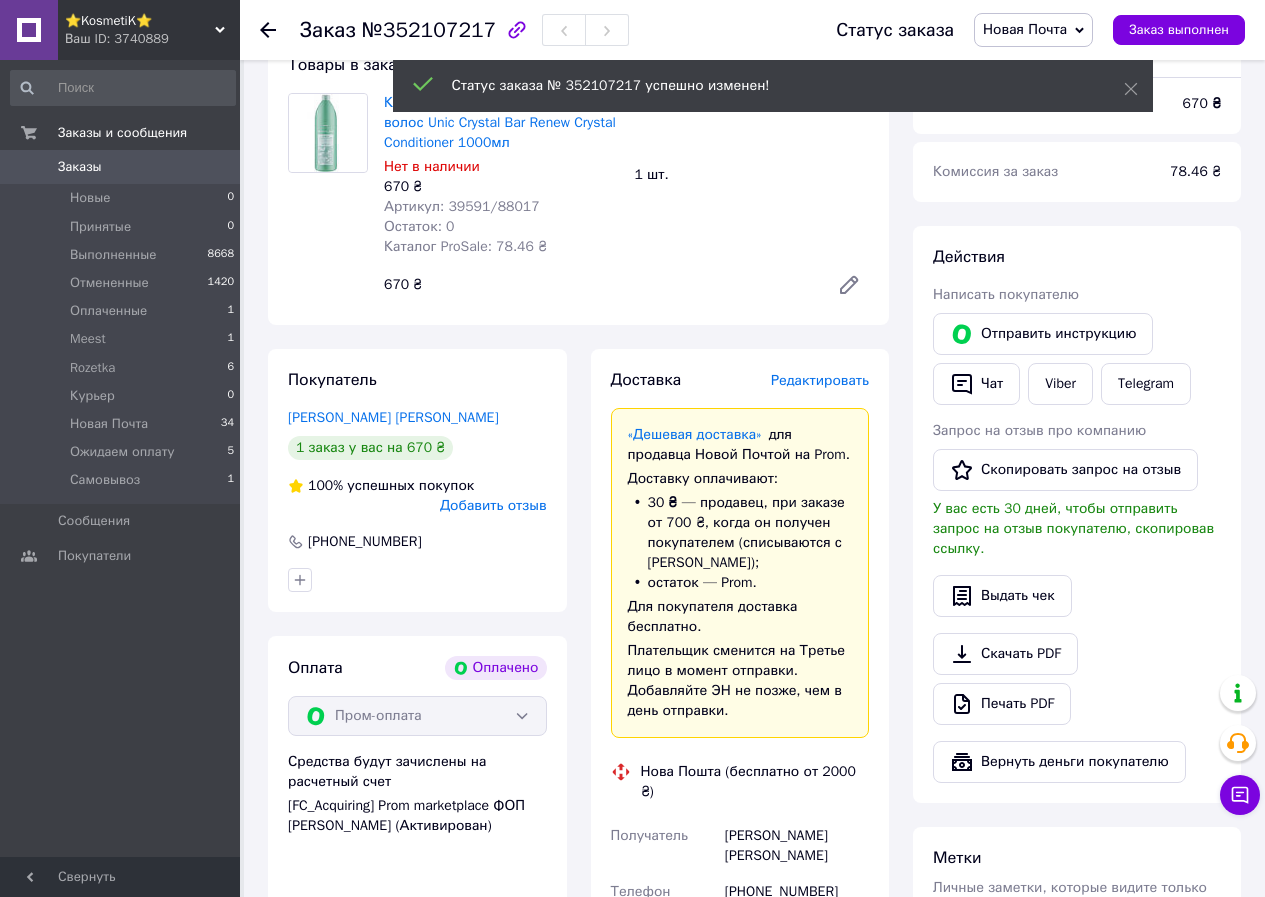 scroll, scrollTop: 0, scrollLeft: 0, axis: both 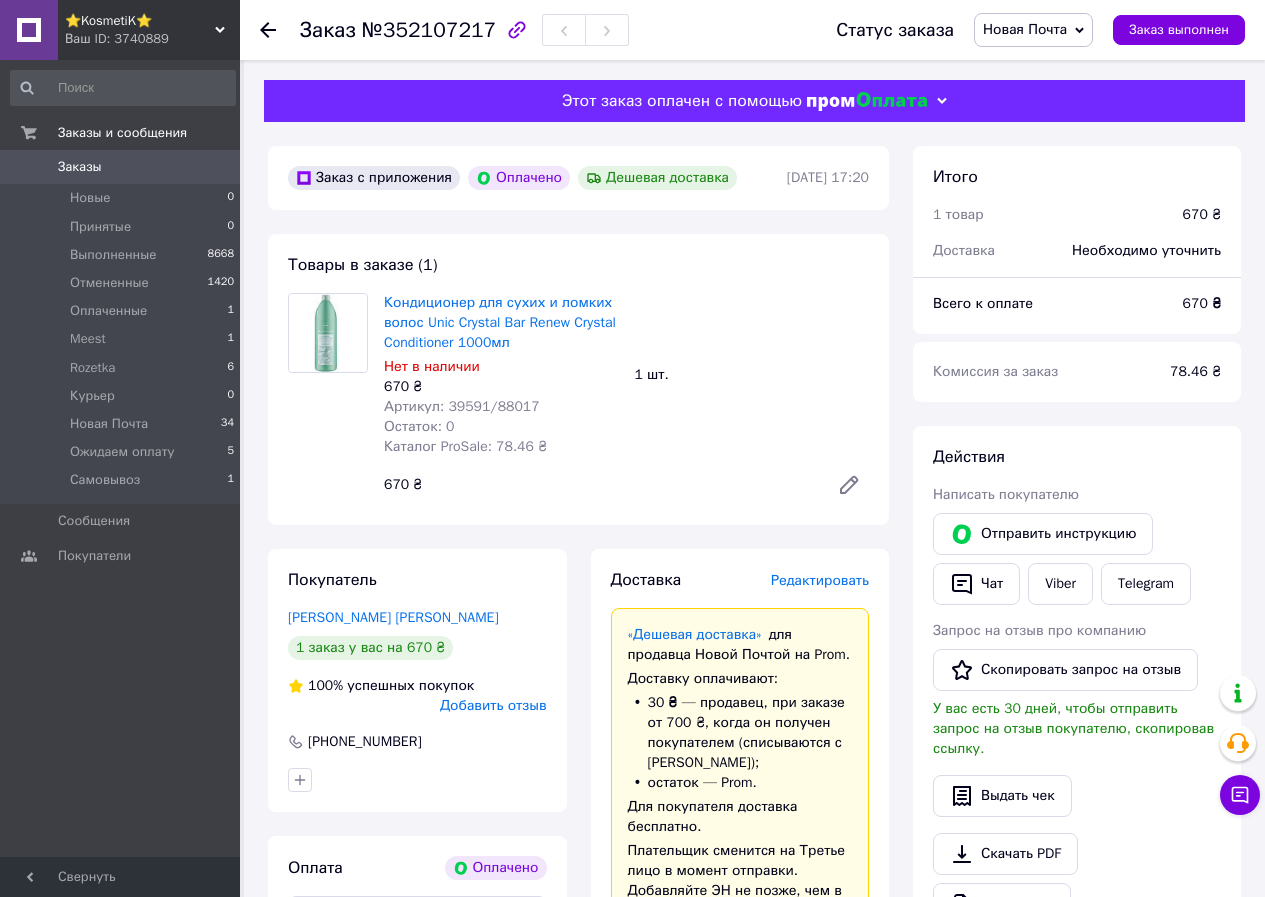 click on "№352107217" at bounding box center (429, 30) 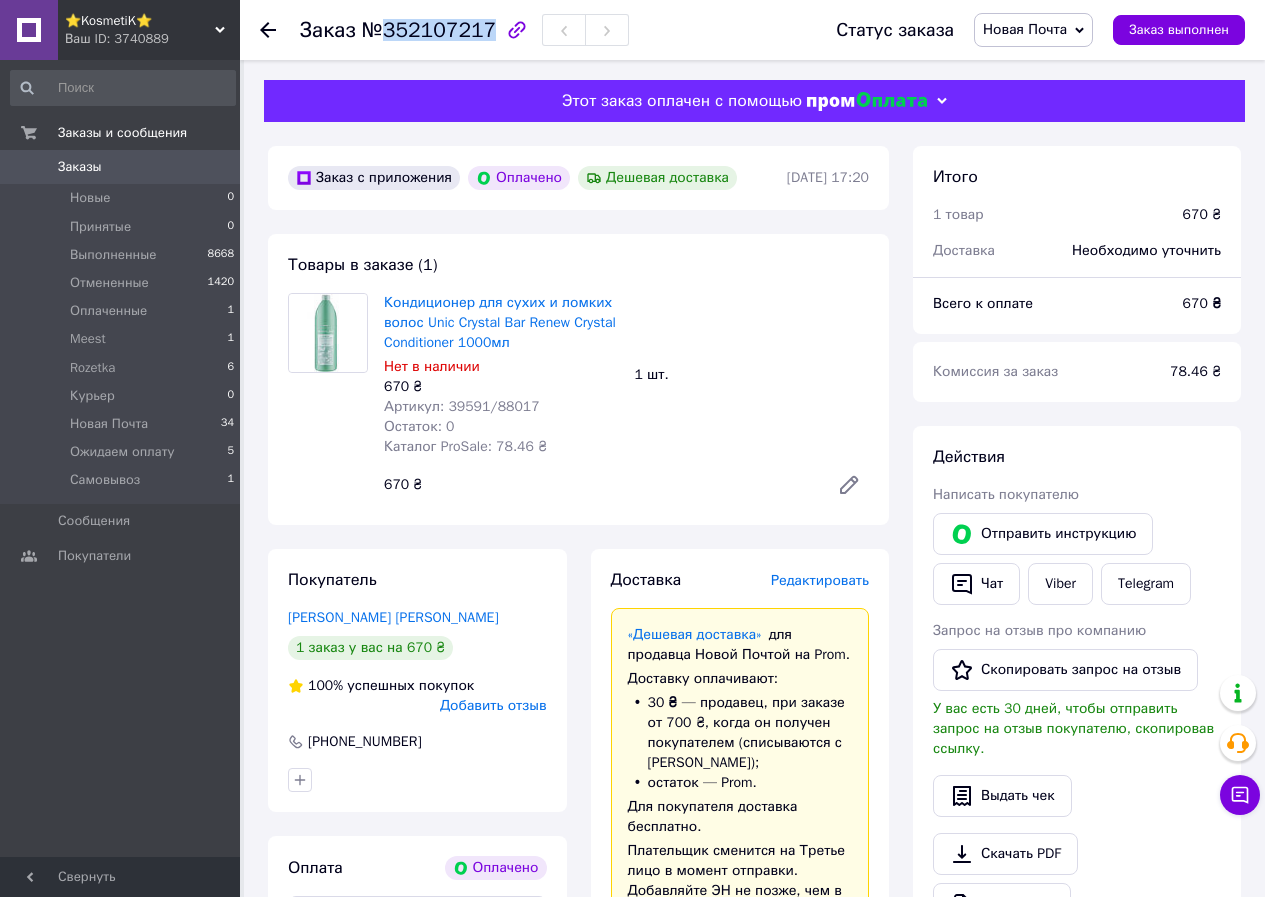 click on "№352107217" at bounding box center (429, 30) 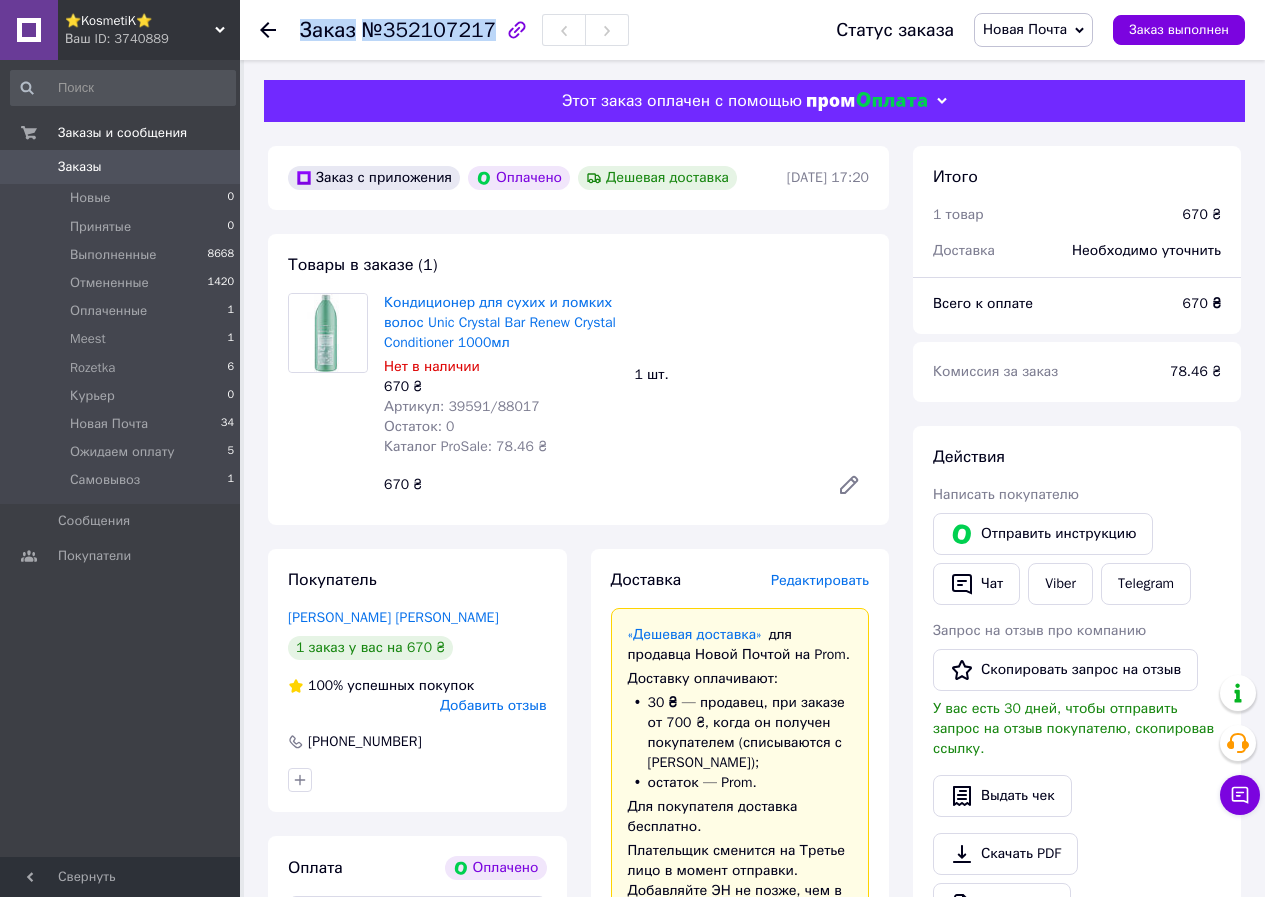 click on "№352107217" at bounding box center [429, 30] 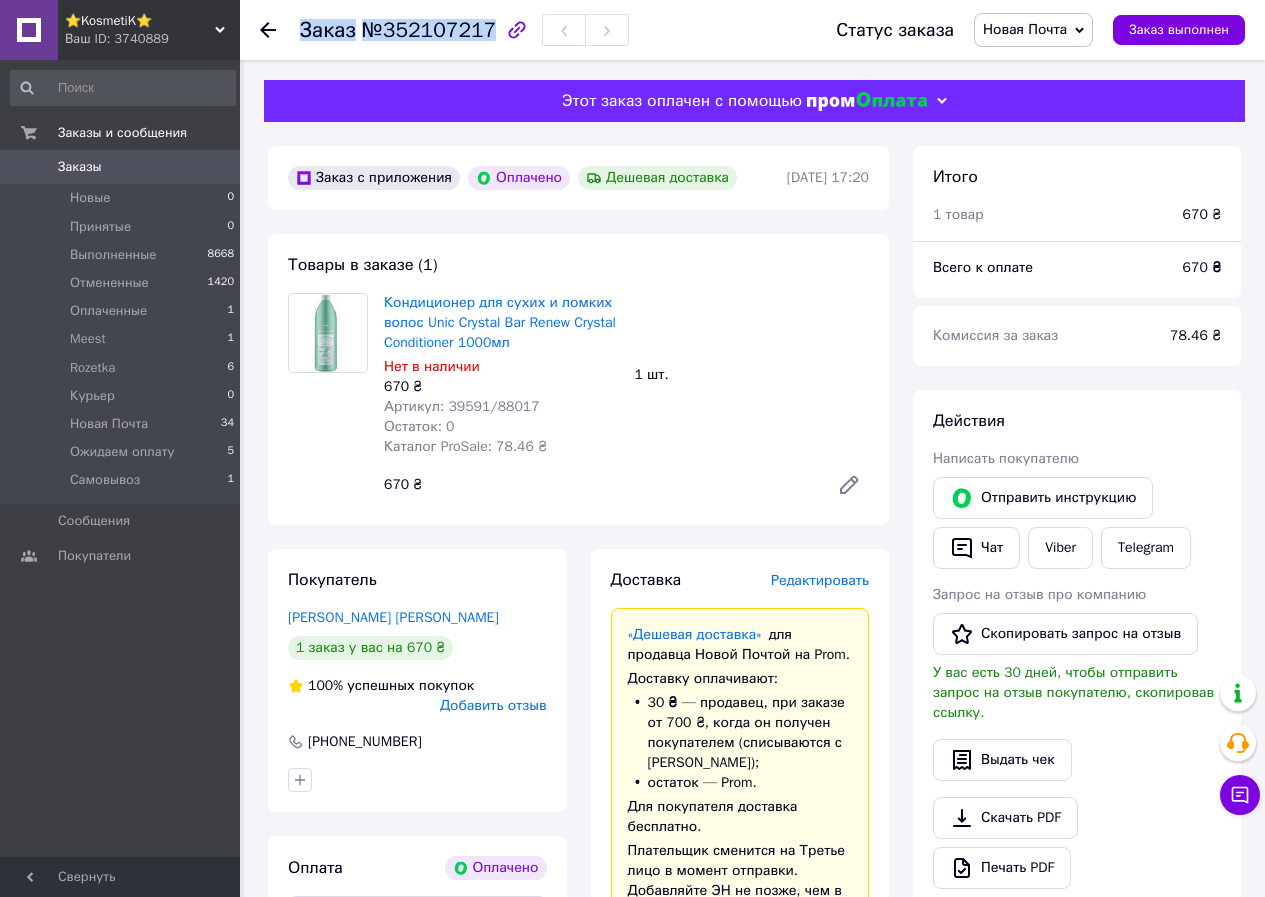 scroll, scrollTop: 400, scrollLeft: 0, axis: vertical 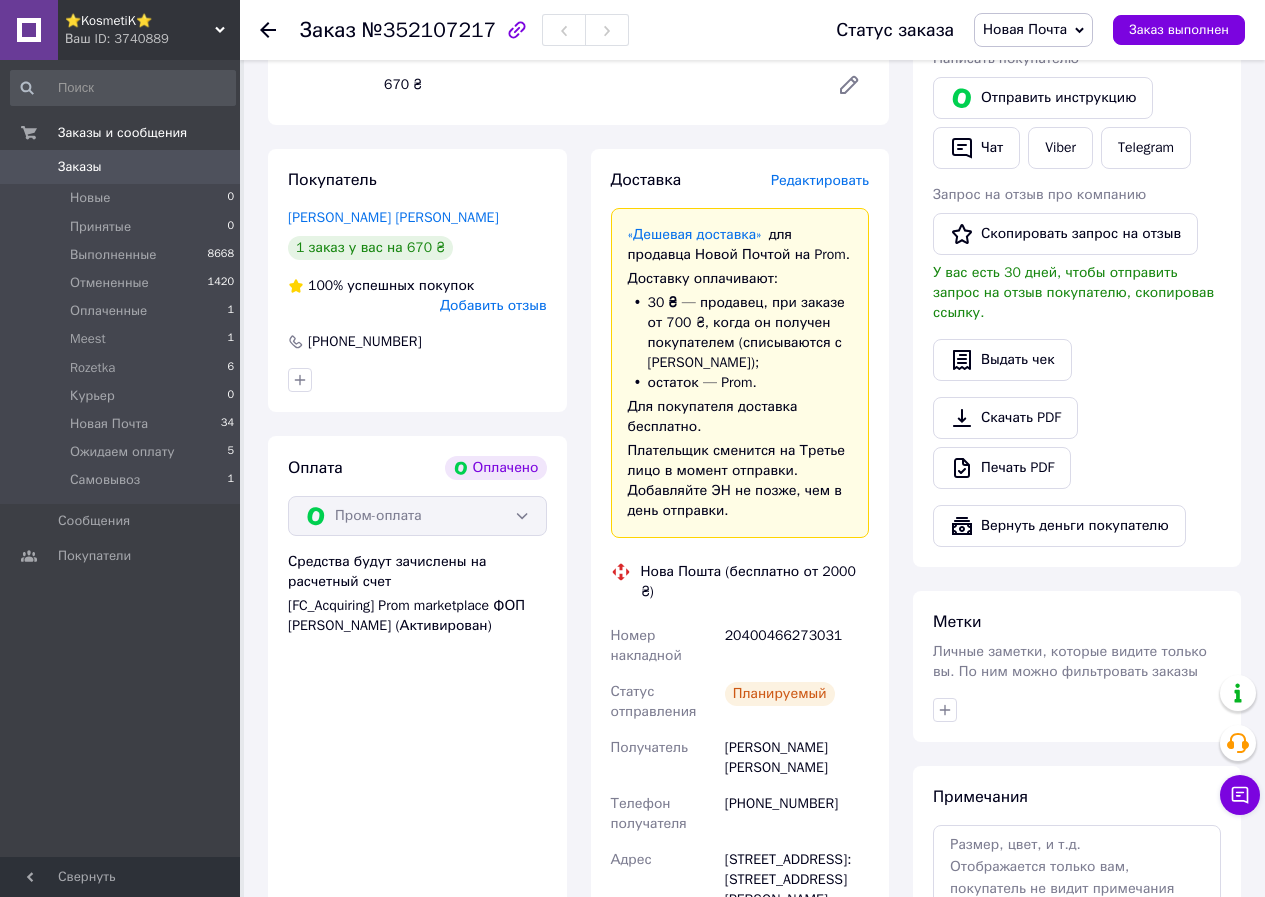 click on "[PERSON_NAME]" at bounding box center [797, 758] 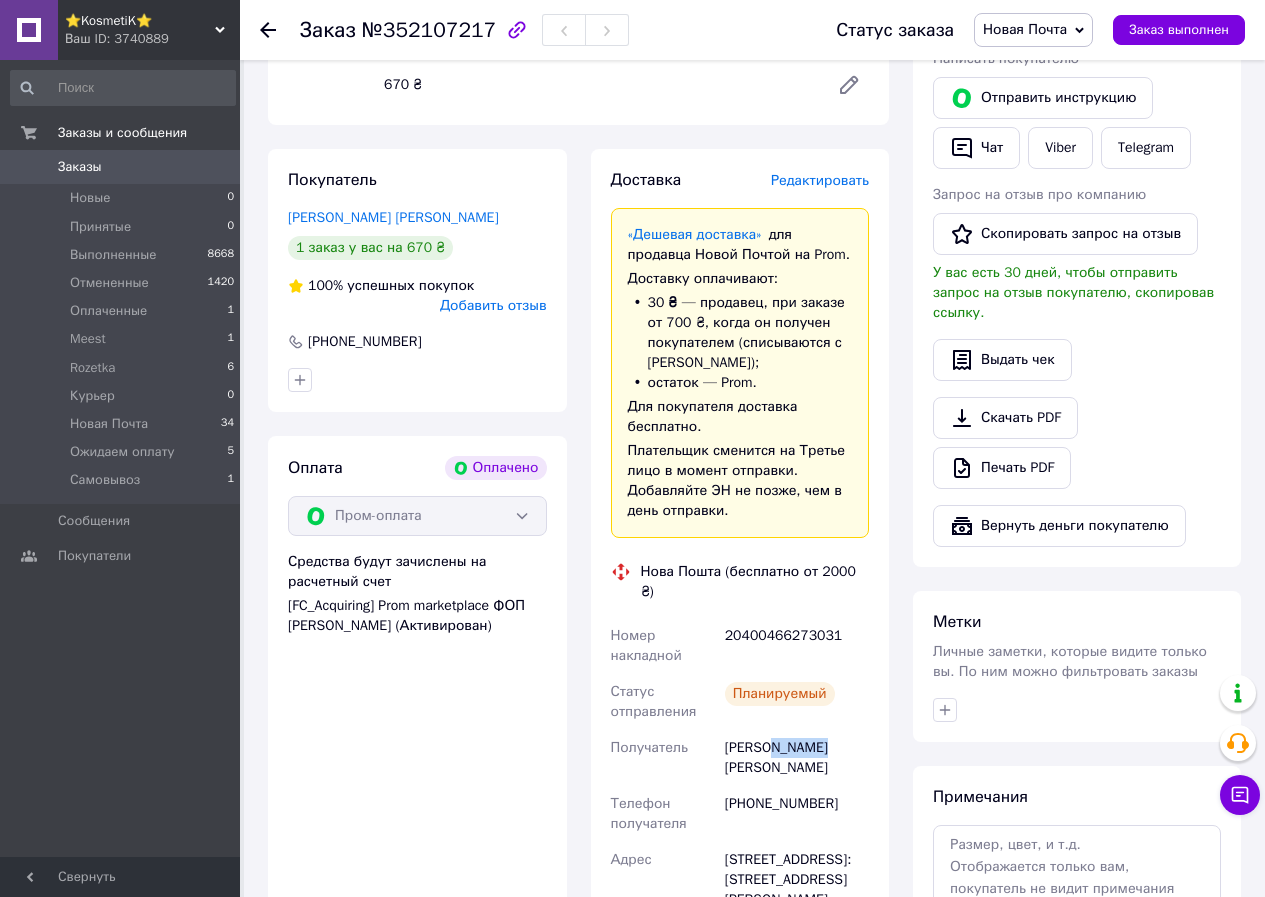 click on "[PERSON_NAME]" at bounding box center (797, 758) 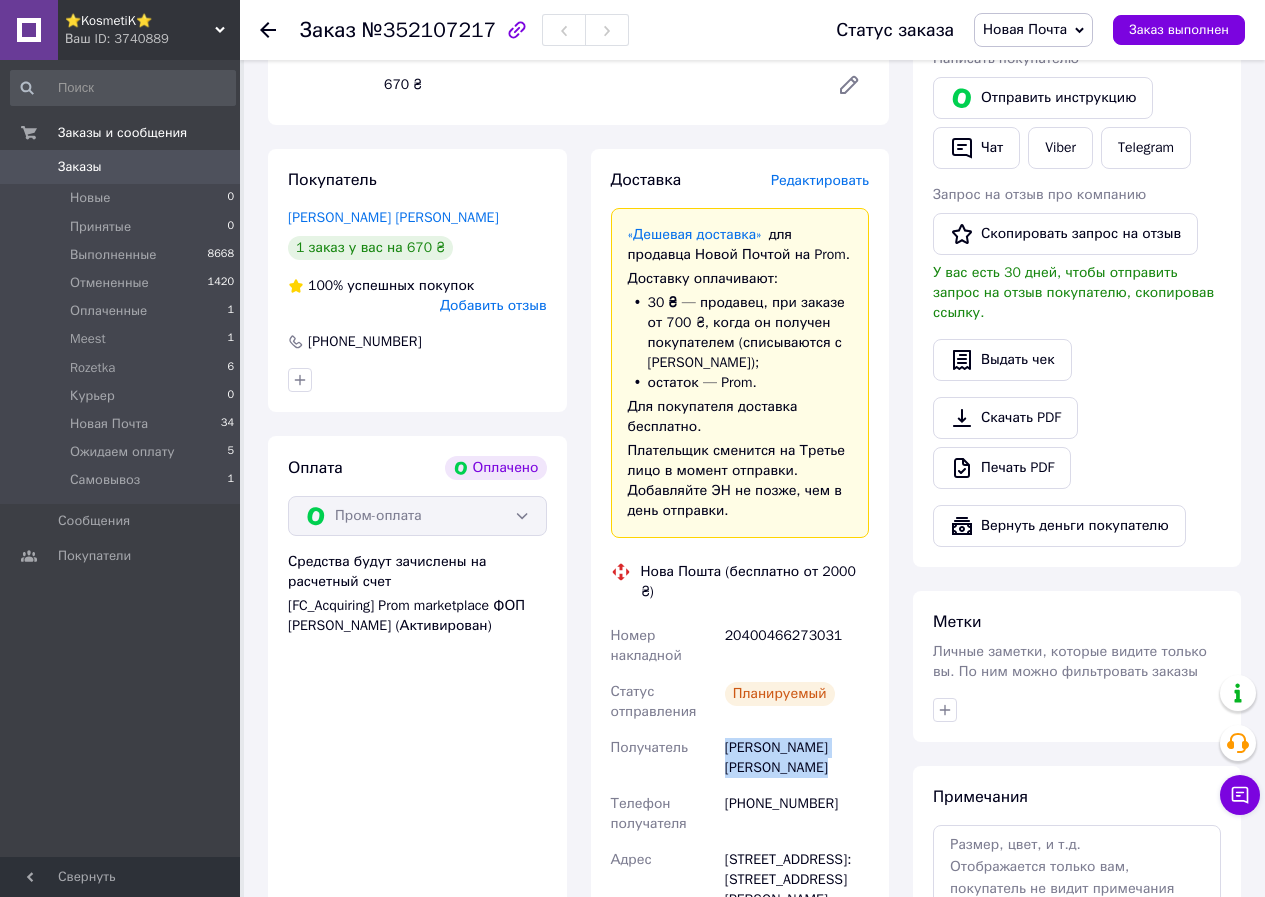 click on "[PERSON_NAME]" at bounding box center (797, 758) 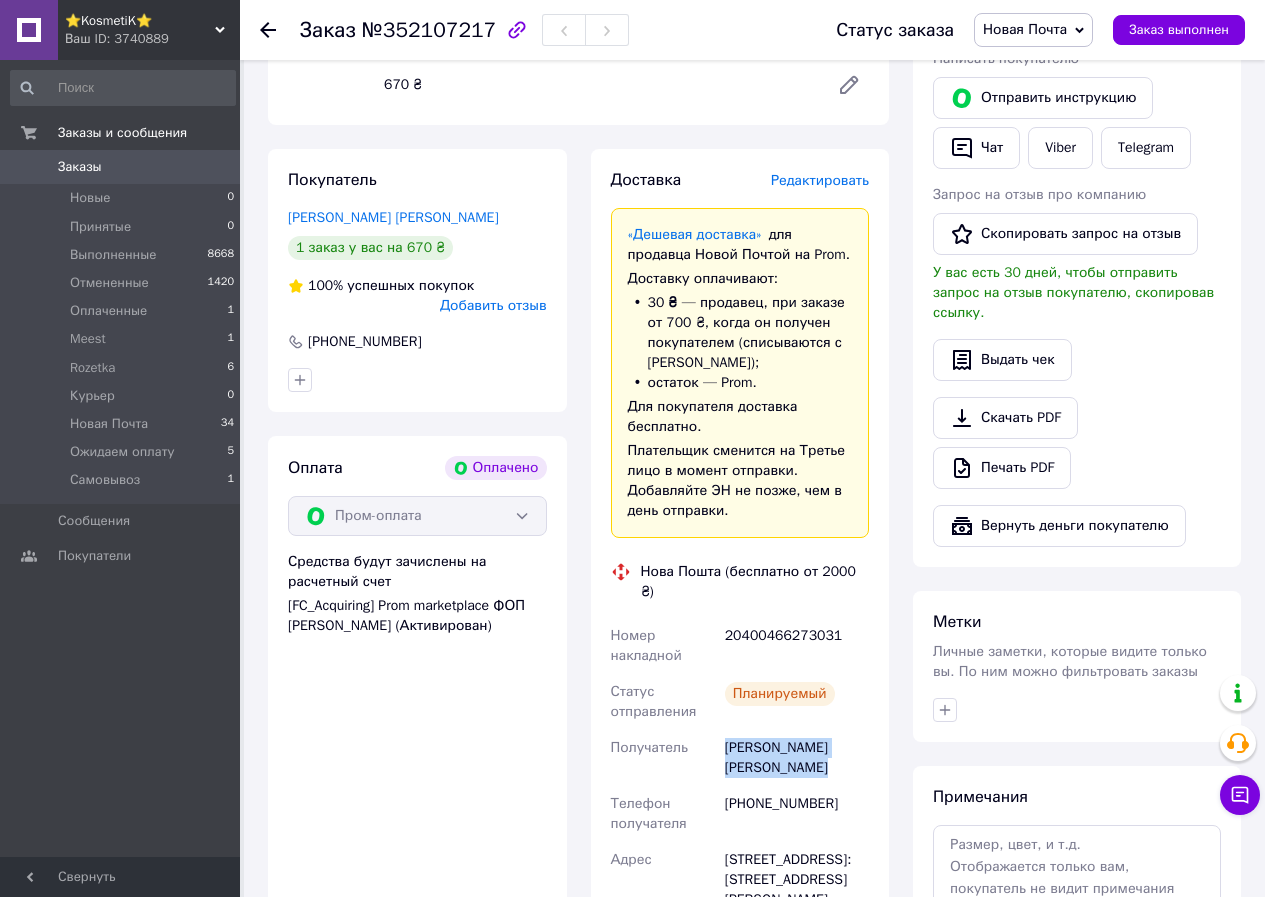 scroll, scrollTop: 800, scrollLeft: 0, axis: vertical 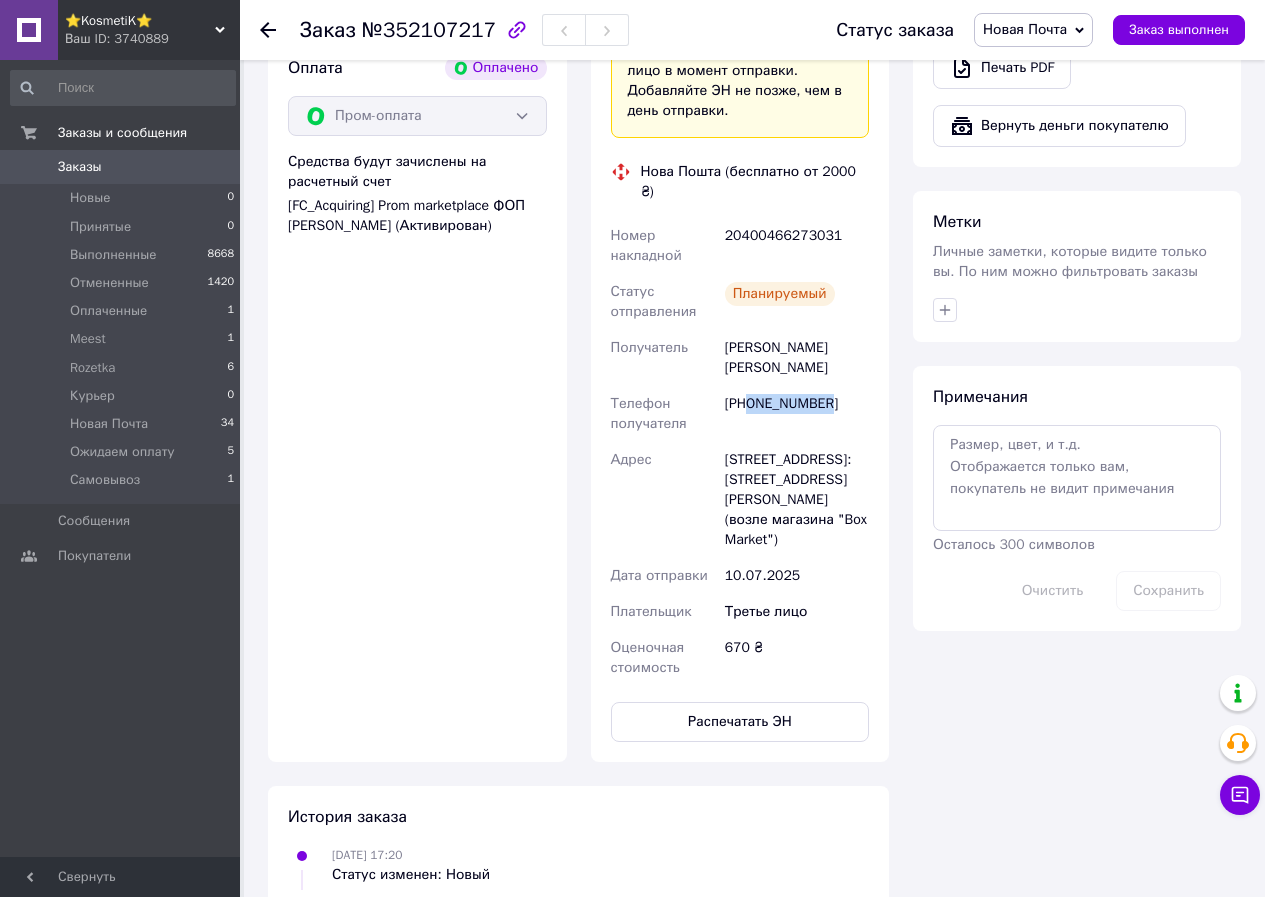 drag, startPoint x: 749, startPoint y: 362, endPoint x: 833, endPoint y: 375, distance: 85 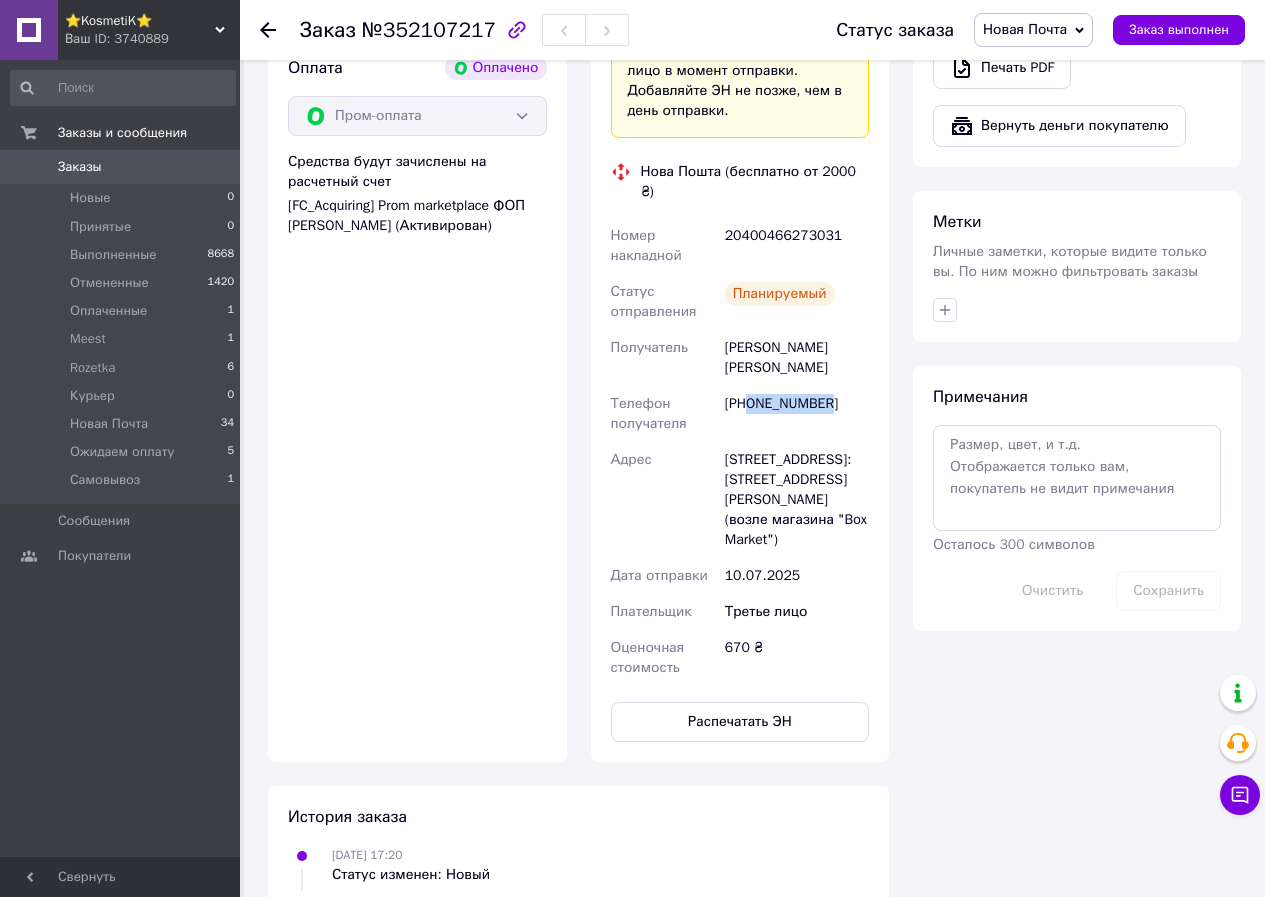 drag, startPoint x: 765, startPoint y: 440, endPoint x: 865, endPoint y: 515, distance: 125 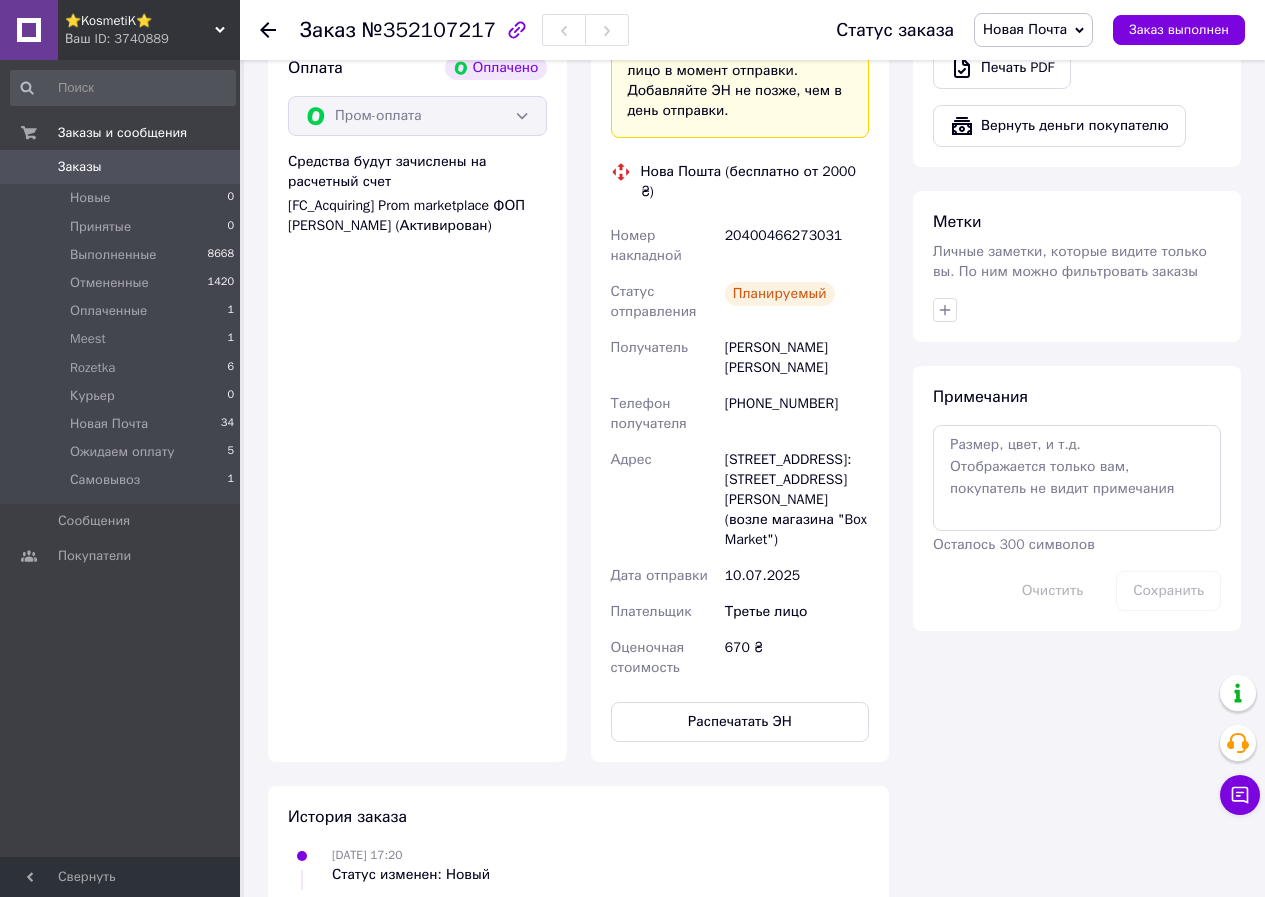 click on "20400466273031" at bounding box center [797, 246] 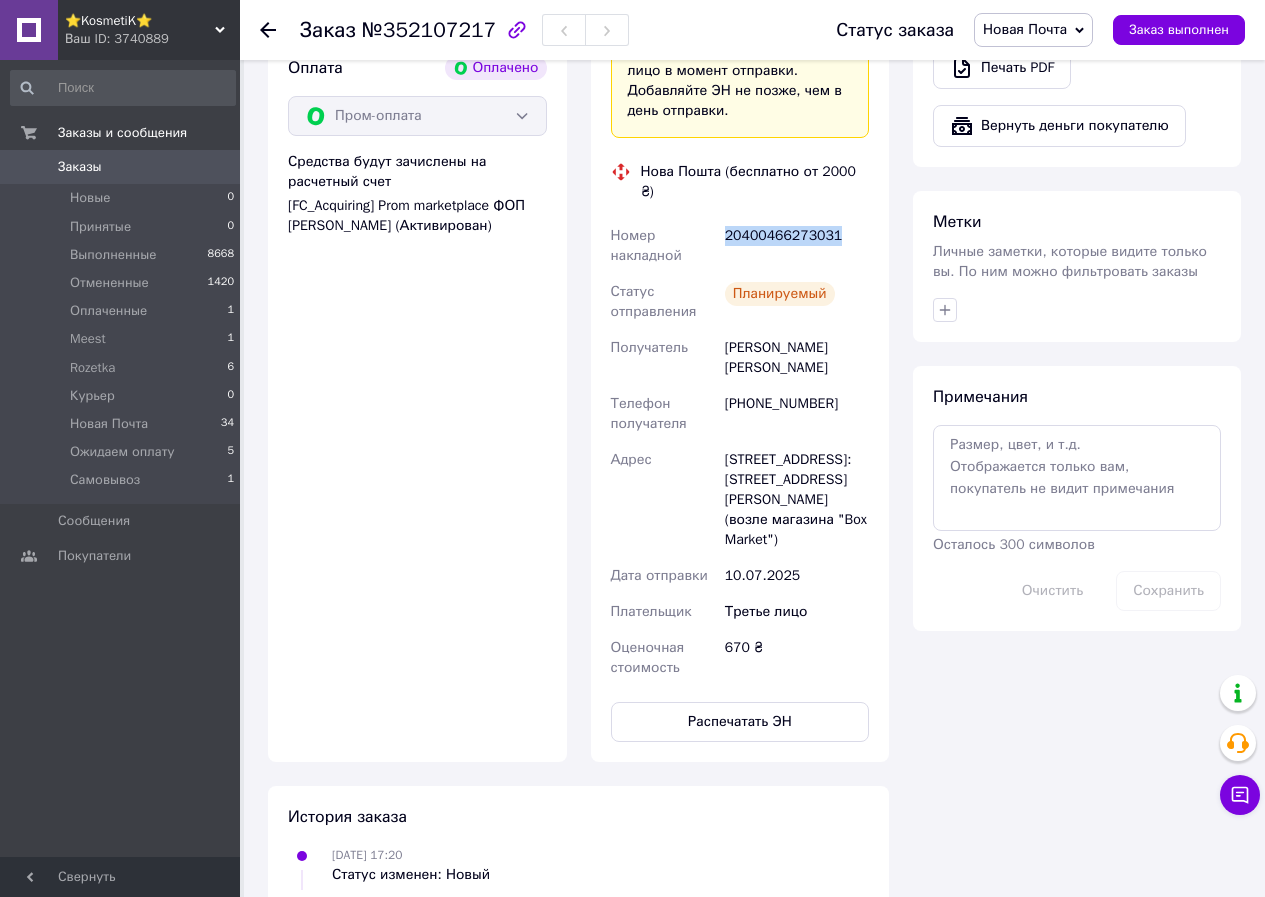 click on "20400466273031" at bounding box center [797, 246] 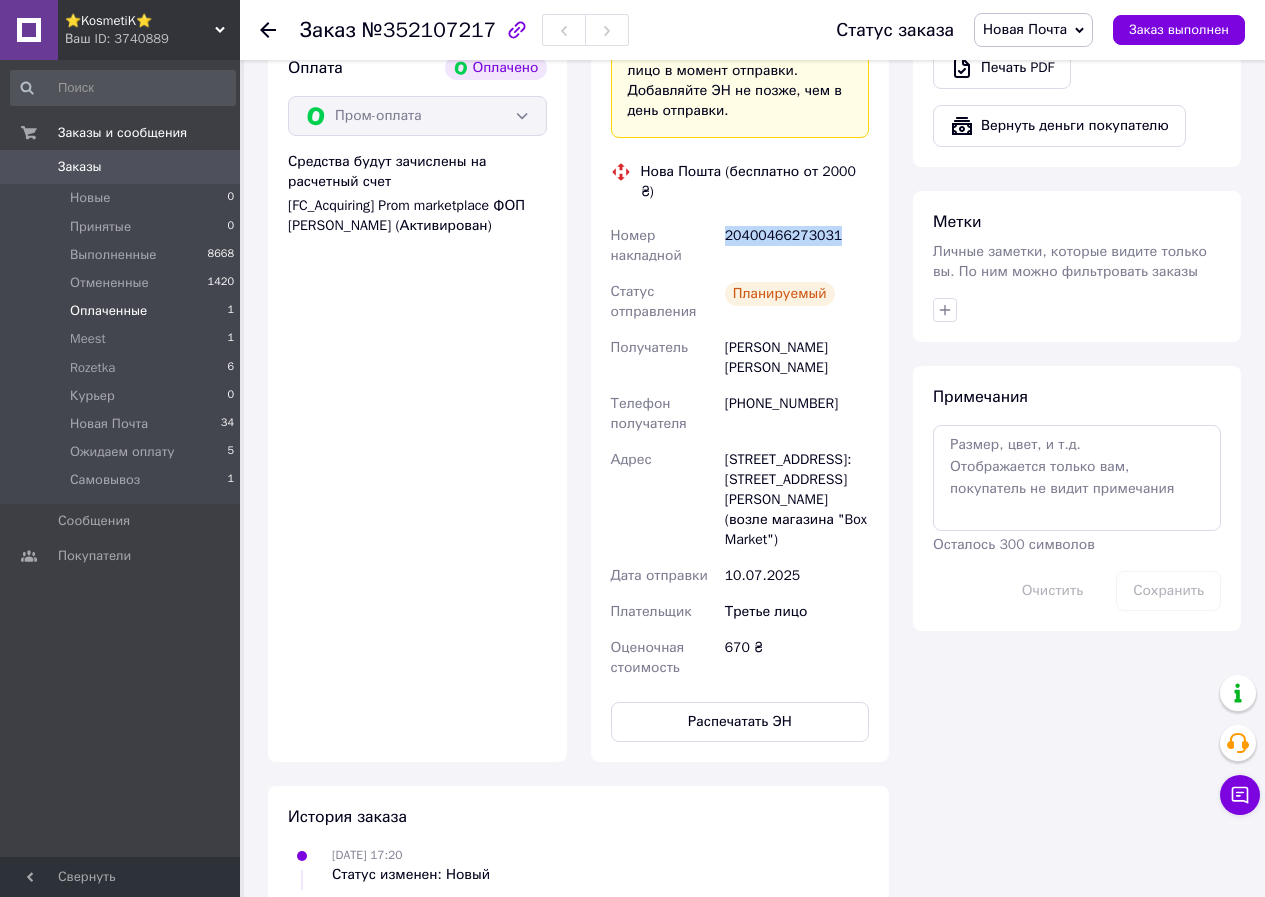 copy on "20400466273031" 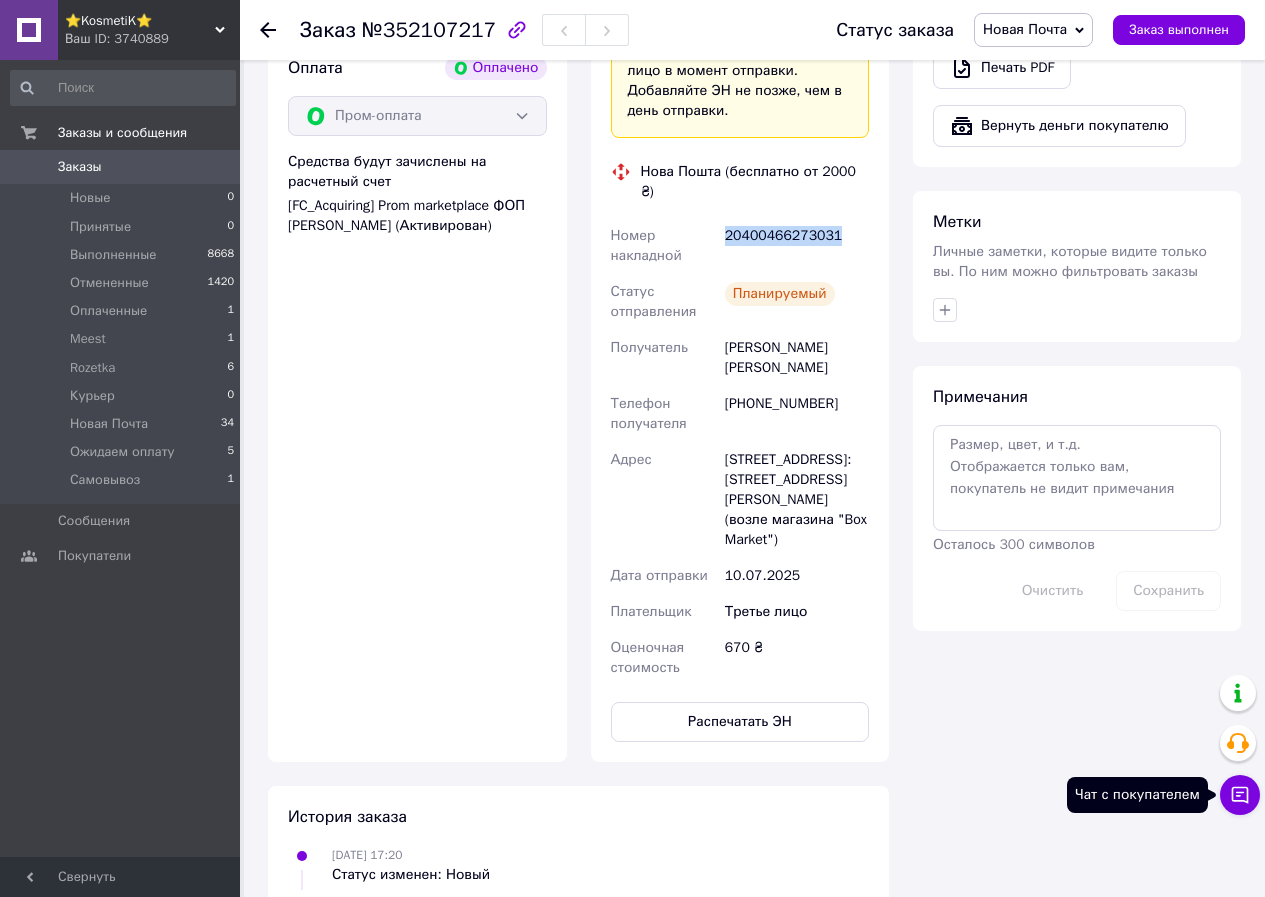 click 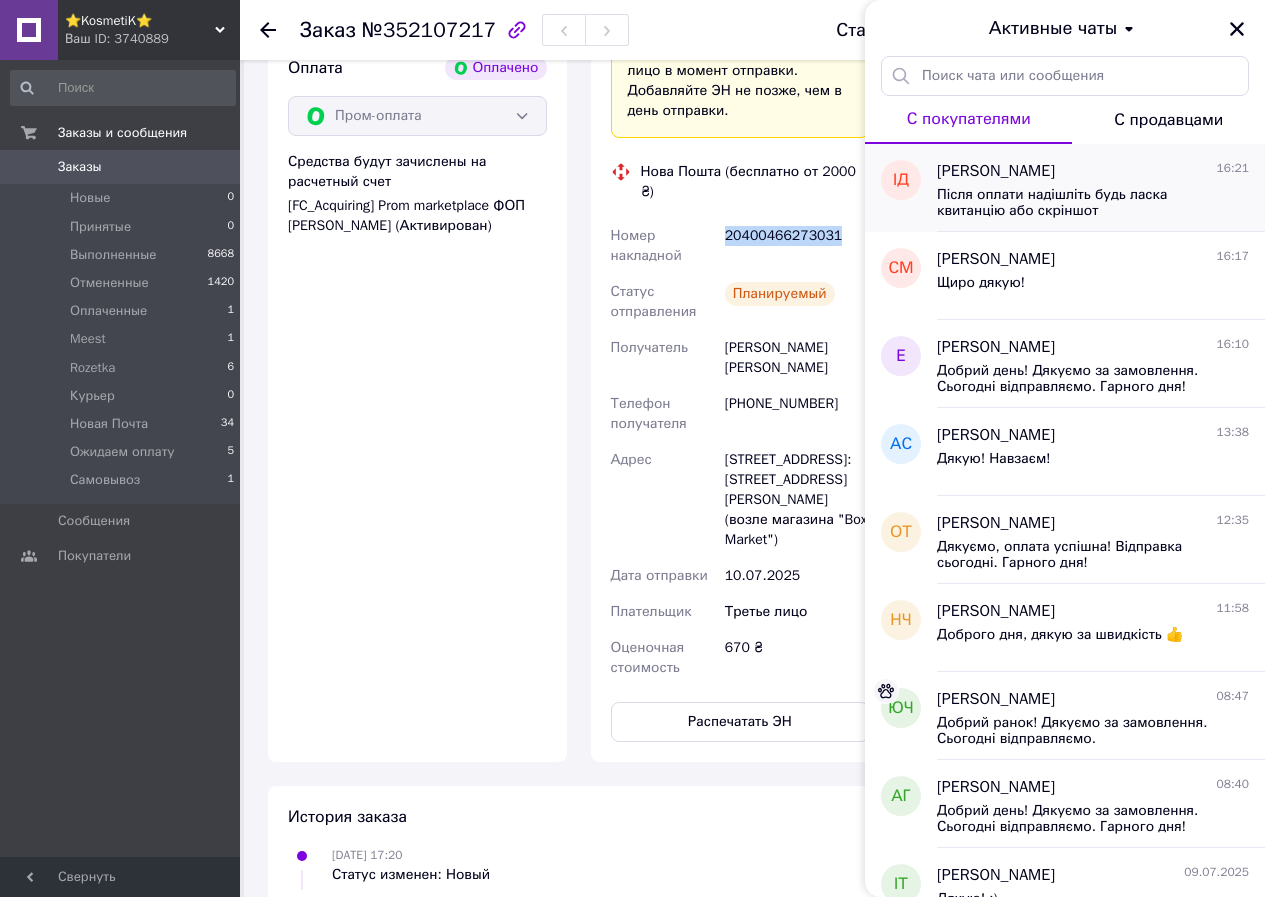 click on "Після оплати надішліть будь ласка квитанцію або скріншот" at bounding box center (1079, 203) 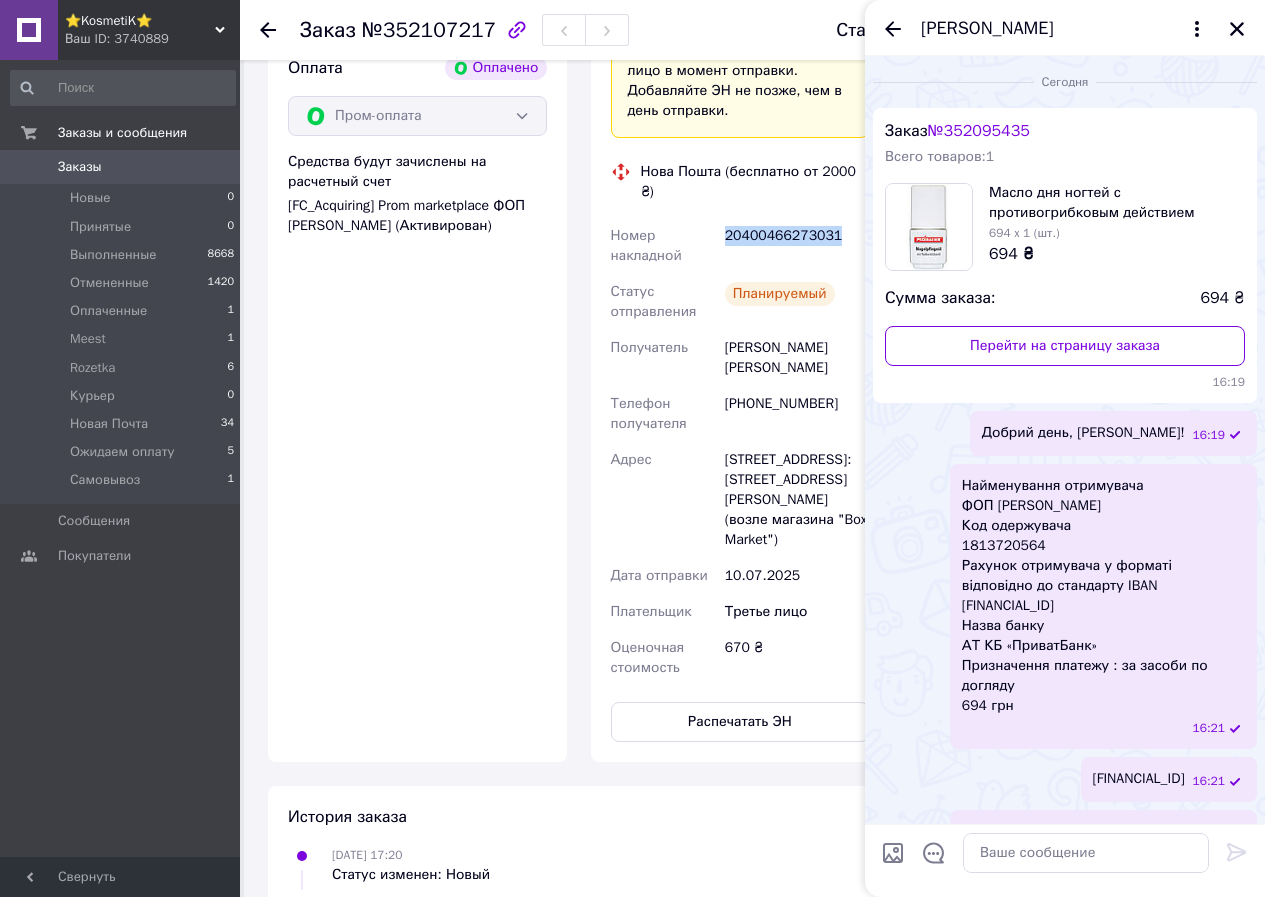 scroll, scrollTop: 79, scrollLeft: 0, axis: vertical 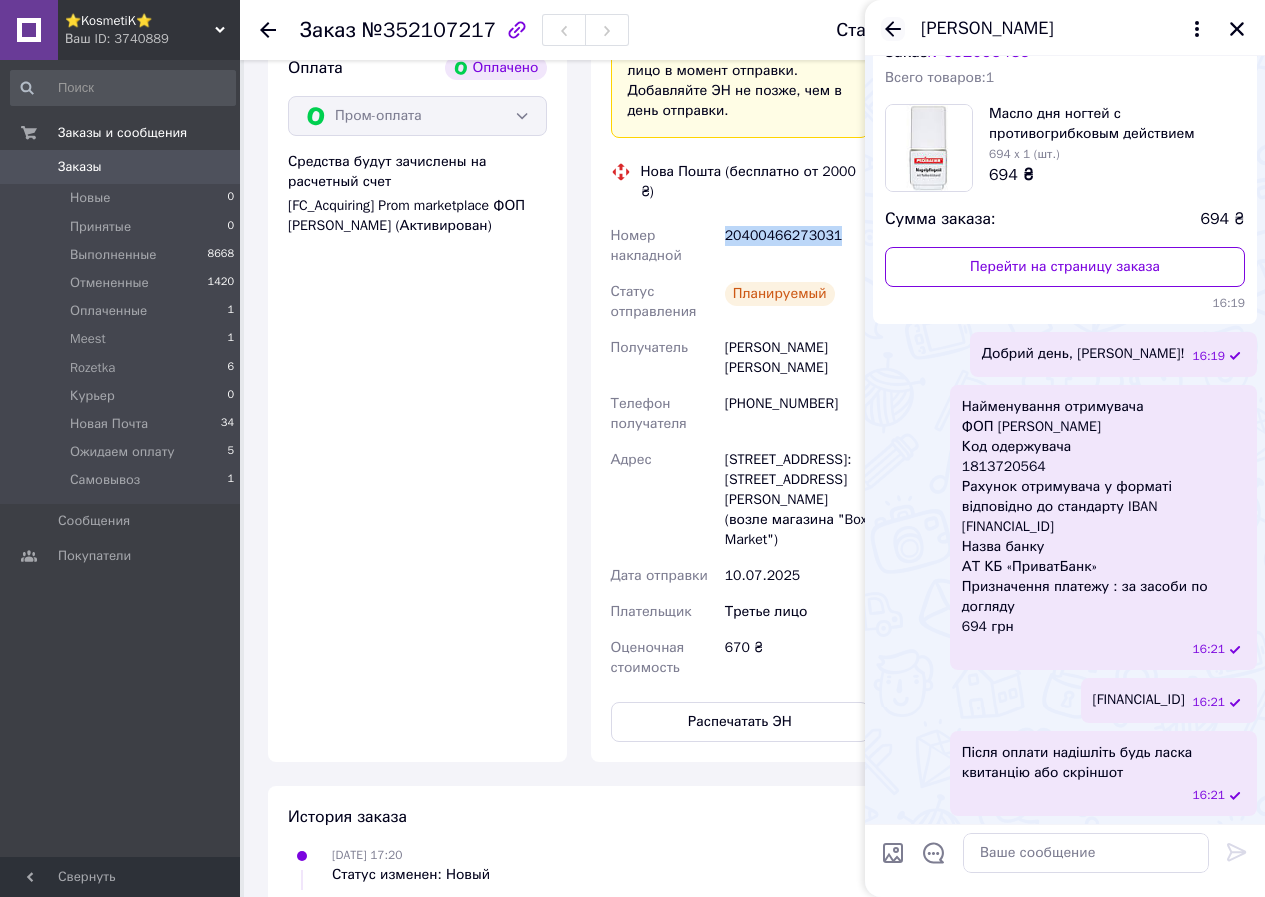 click 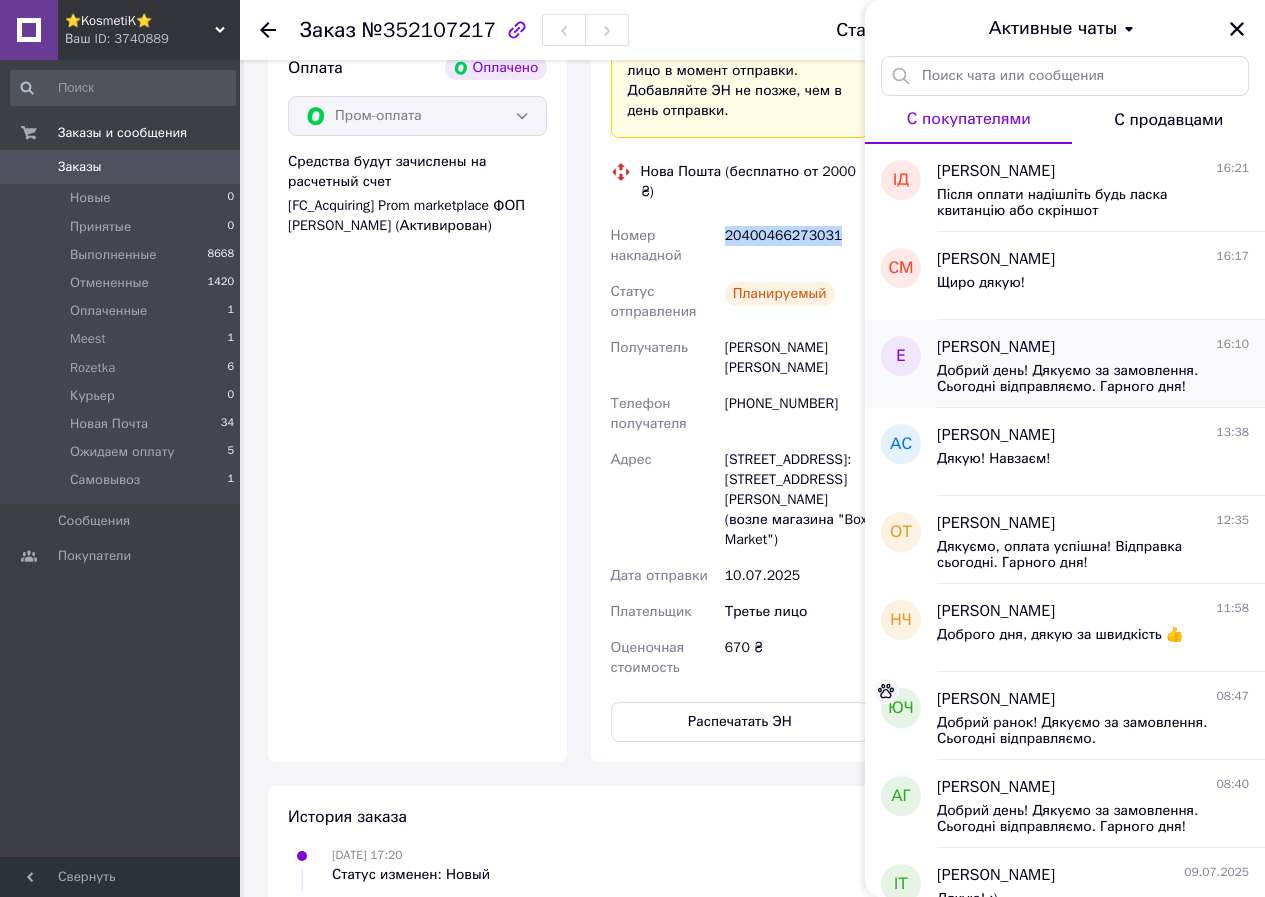 click on "Добрий день! Дякуємо за замовлення. Сьогодні відправляємо. Гарного дня!" at bounding box center (1079, 379) 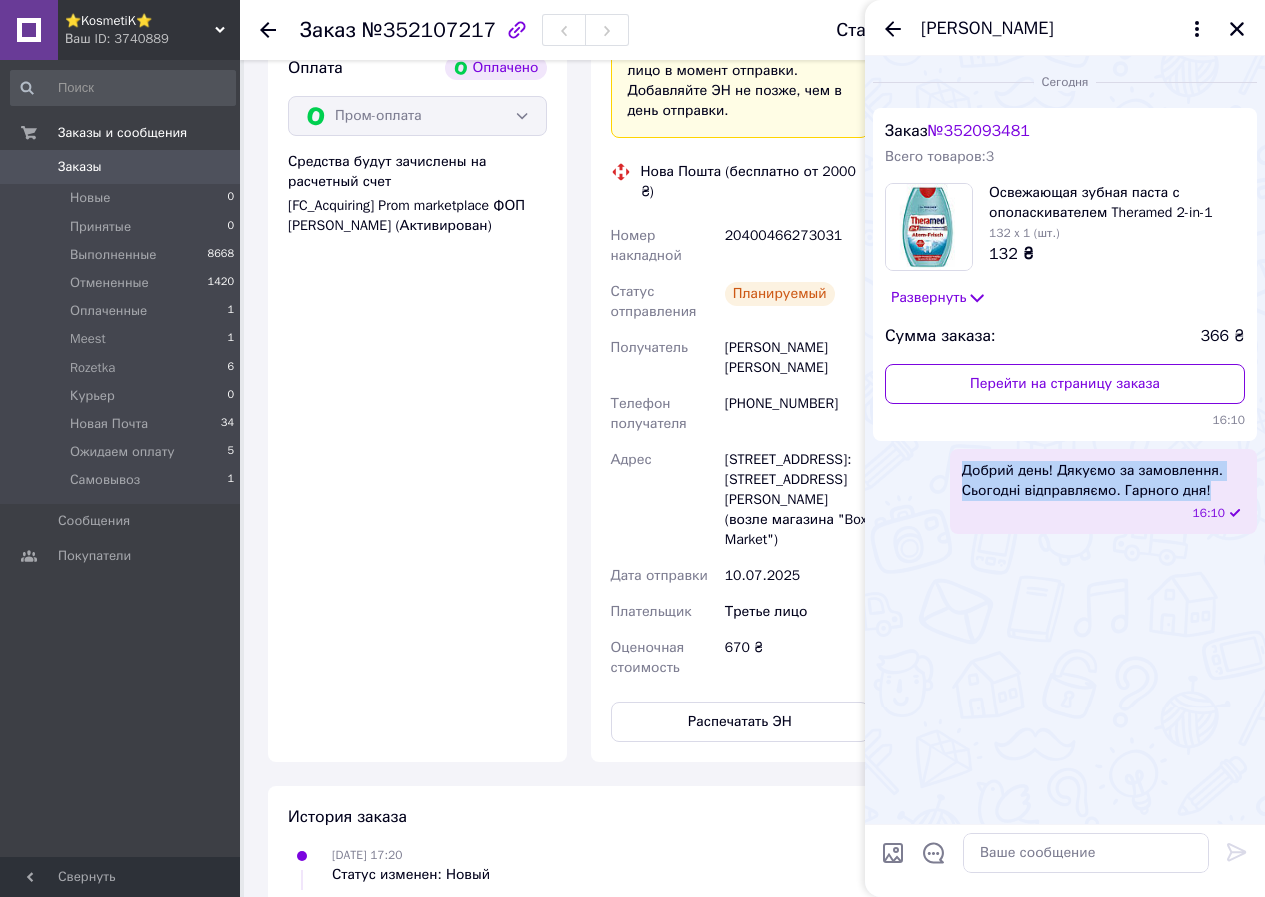 drag, startPoint x: 1219, startPoint y: 487, endPoint x: 949, endPoint y: 475, distance: 270.26654 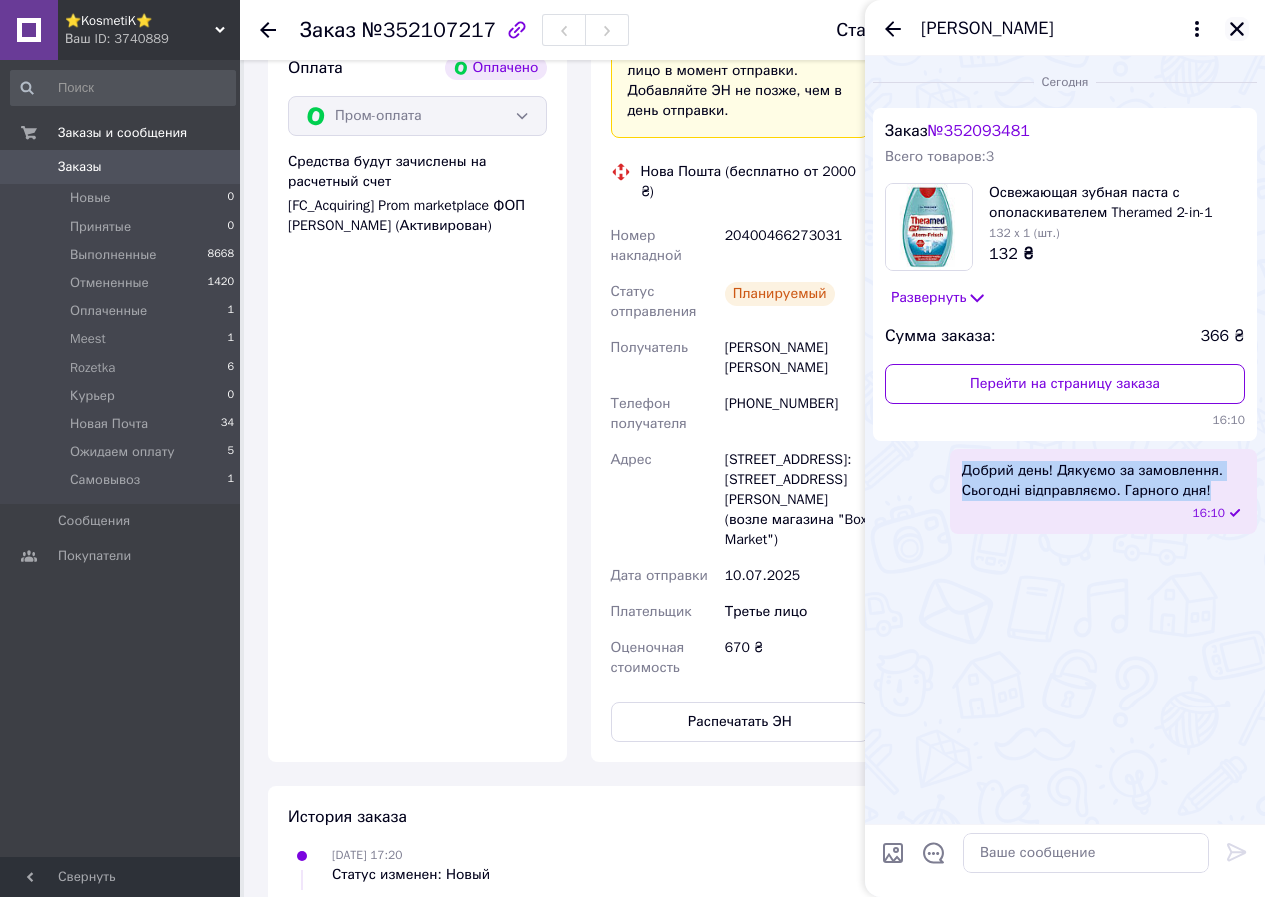 click 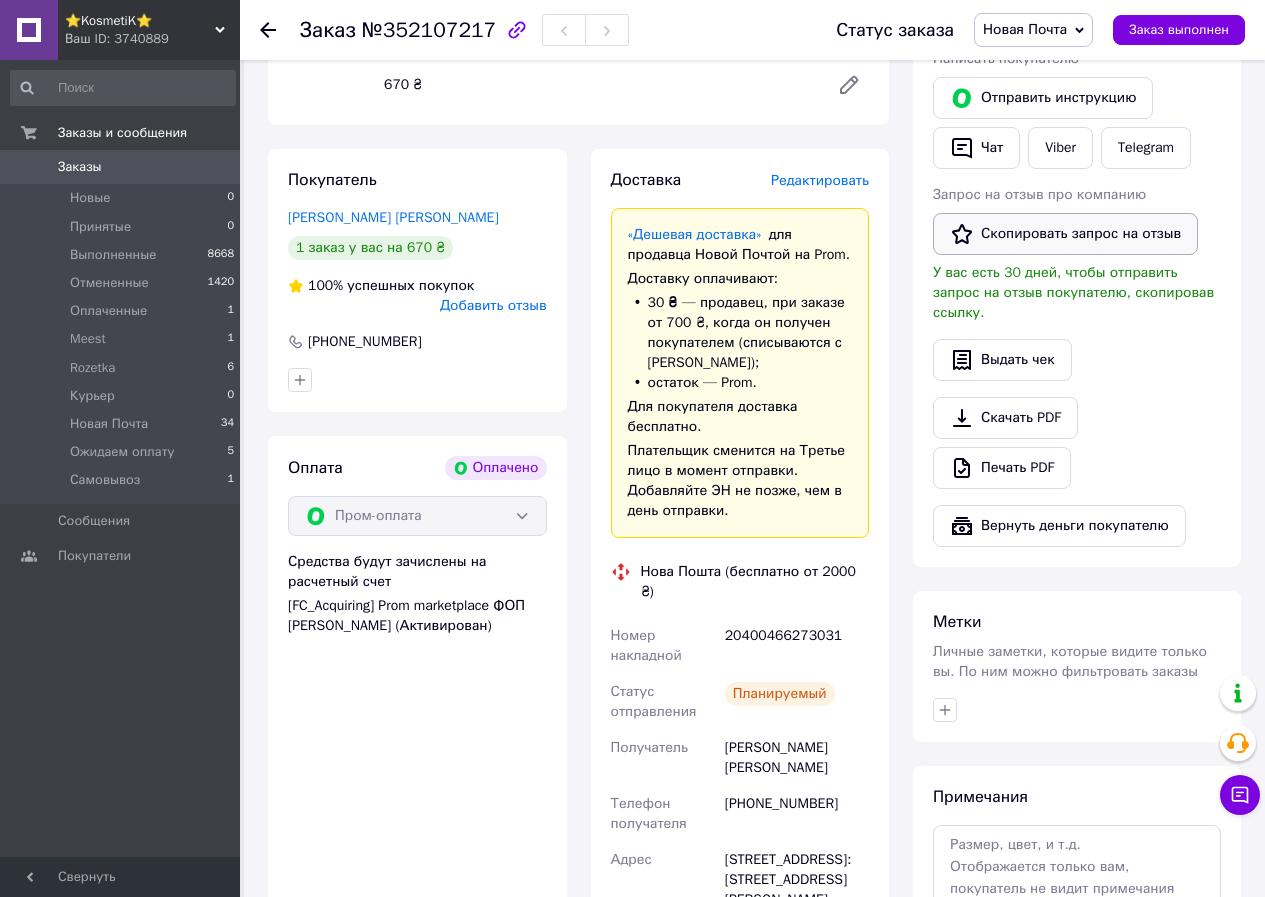 scroll, scrollTop: 300, scrollLeft: 0, axis: vertical 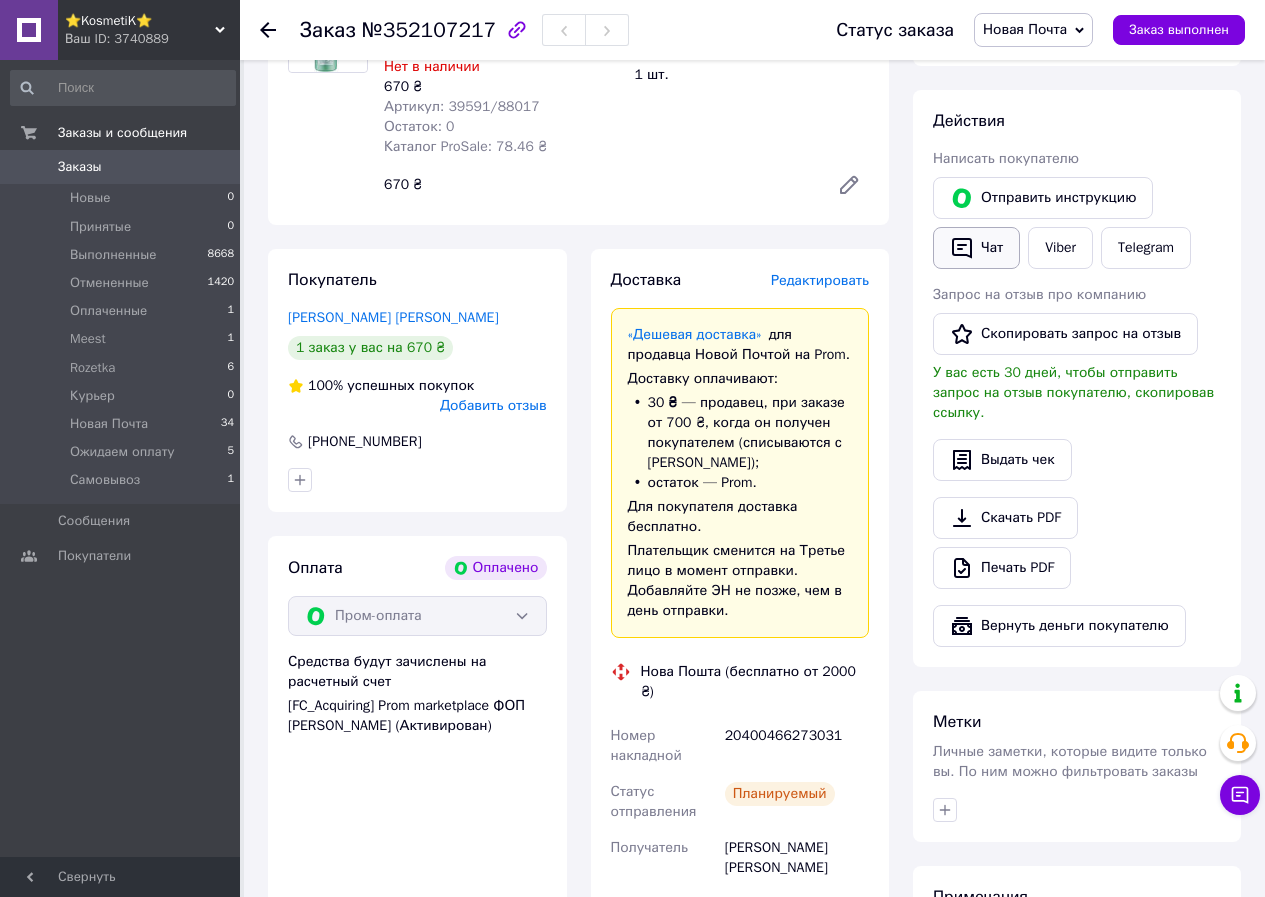click on "Чат" at bounding box center (976, 248) 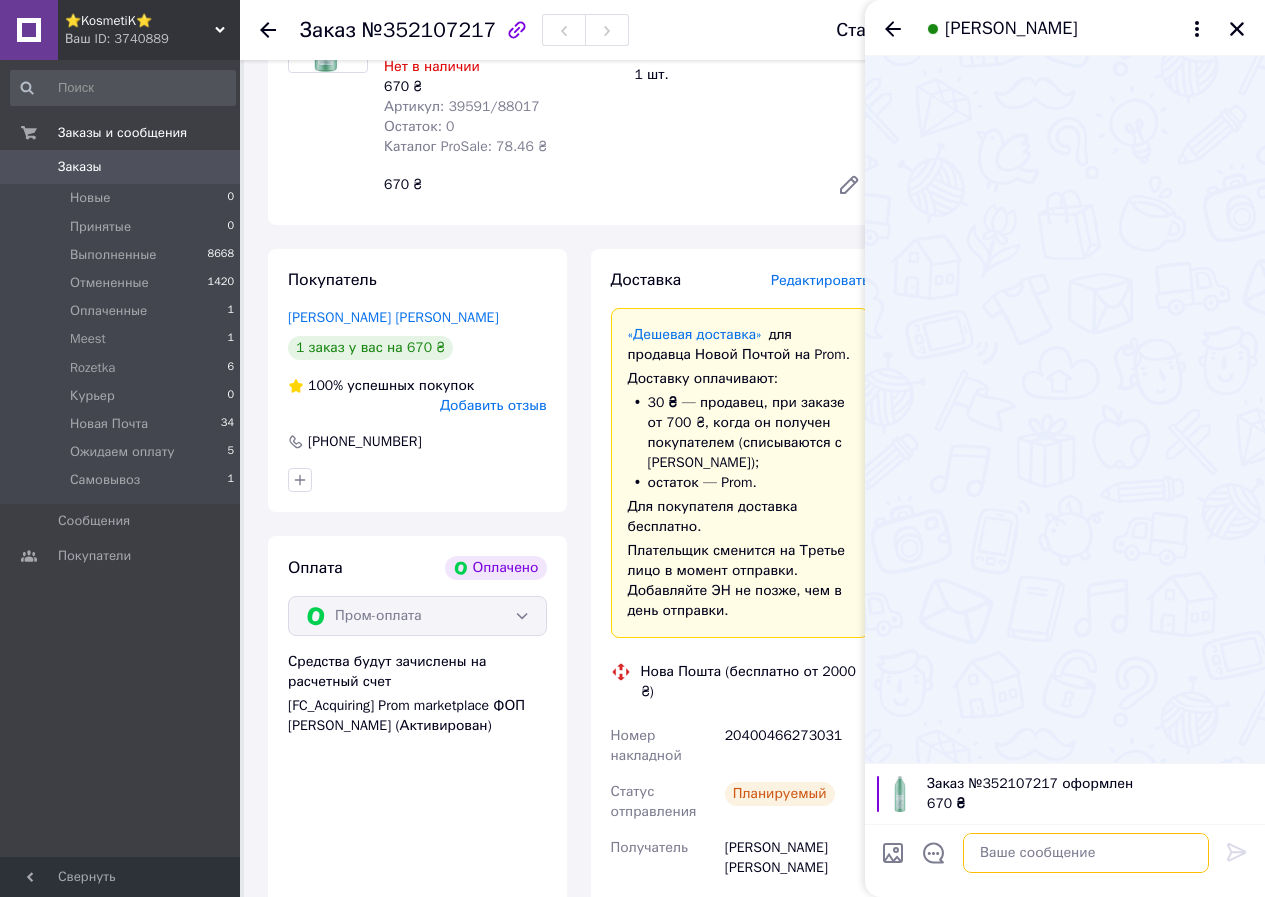 click at bounding box center (1086, 853) 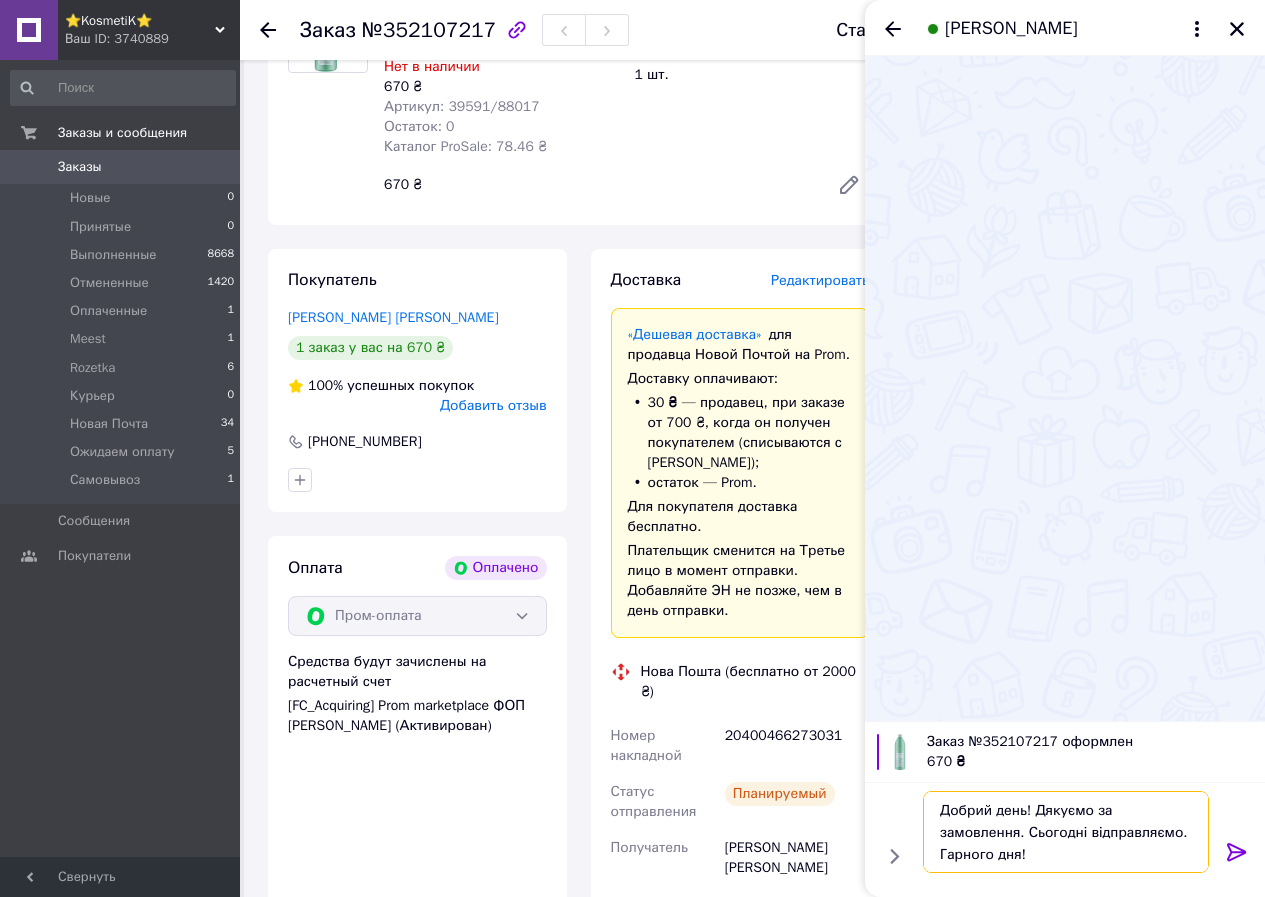type on "Добрий день! Дякуємо за замовлення. Сьогодні відправляємо. Гарного дня!" 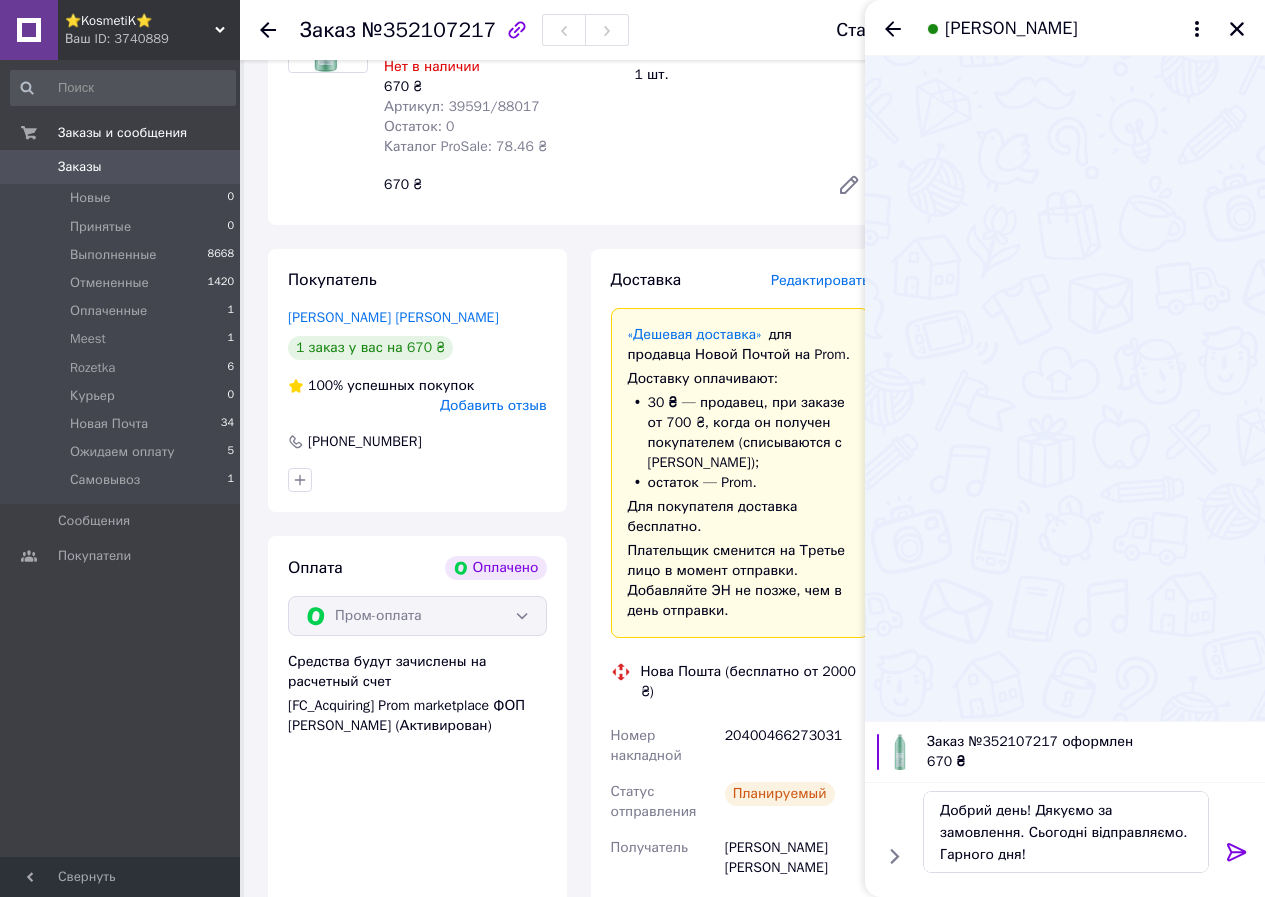 click at bounding box center (1237, 856) 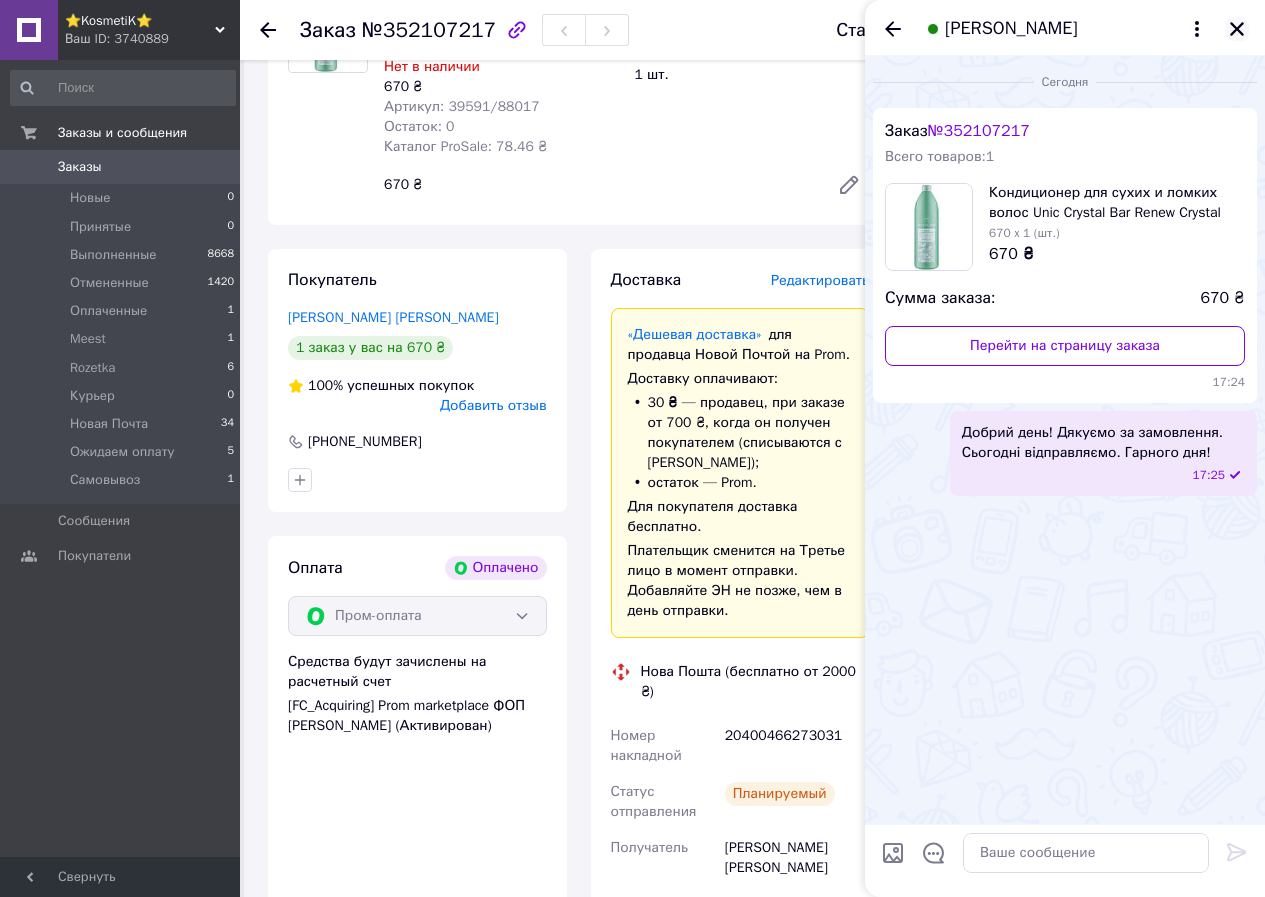 click 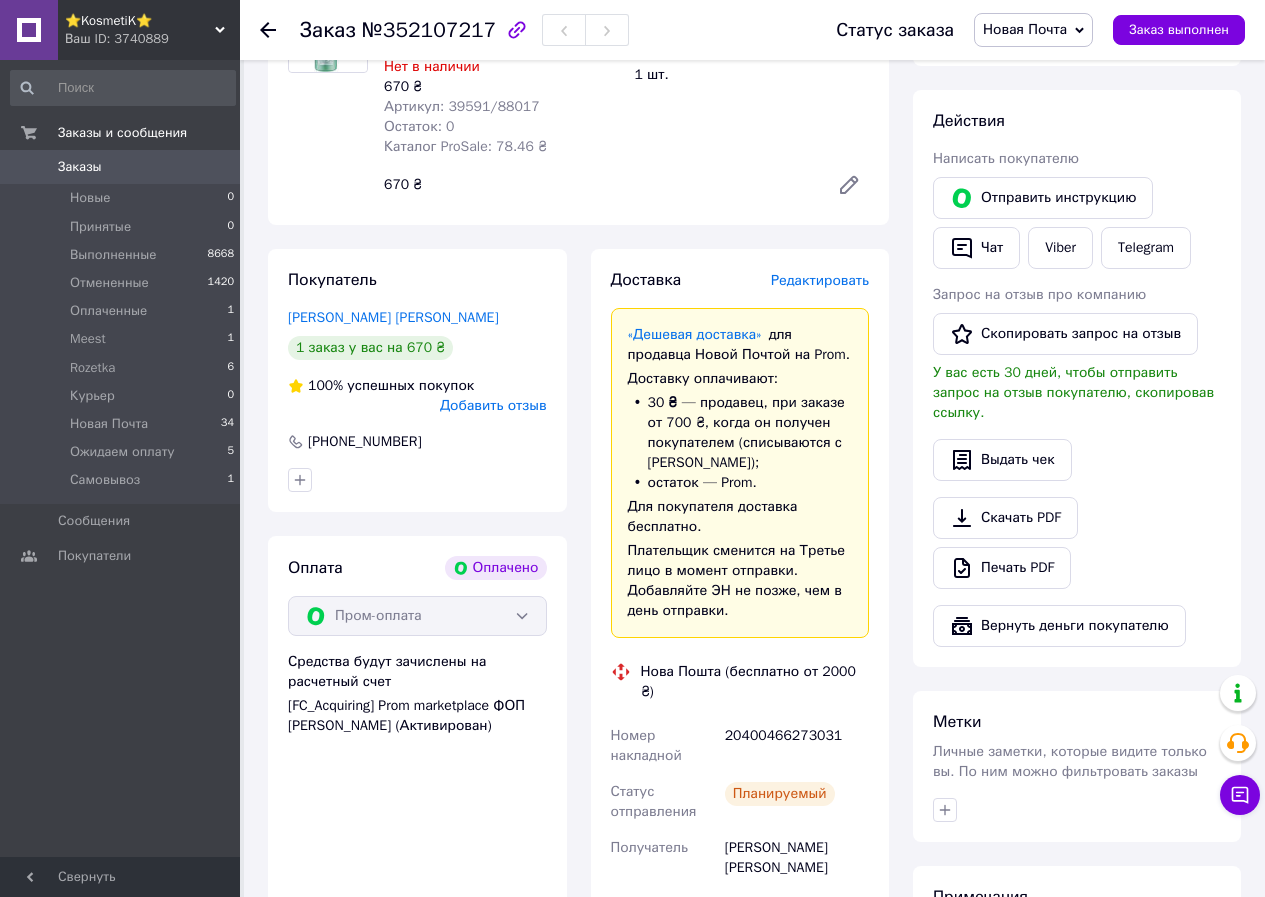 scroll, scrollTop: 0, scrollLeft: 0, axis: both 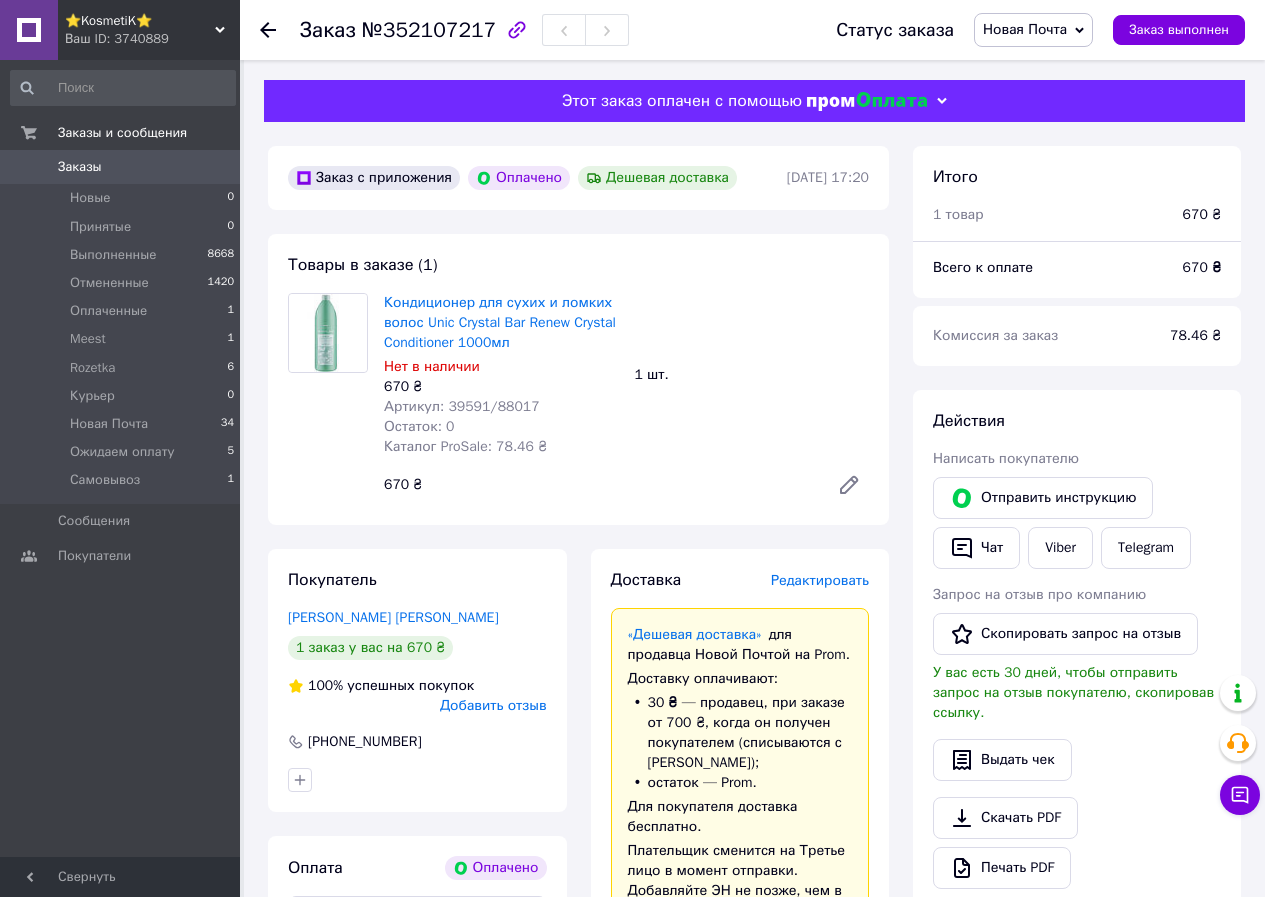 click on "Заказы" at bounding box center [80, 167] 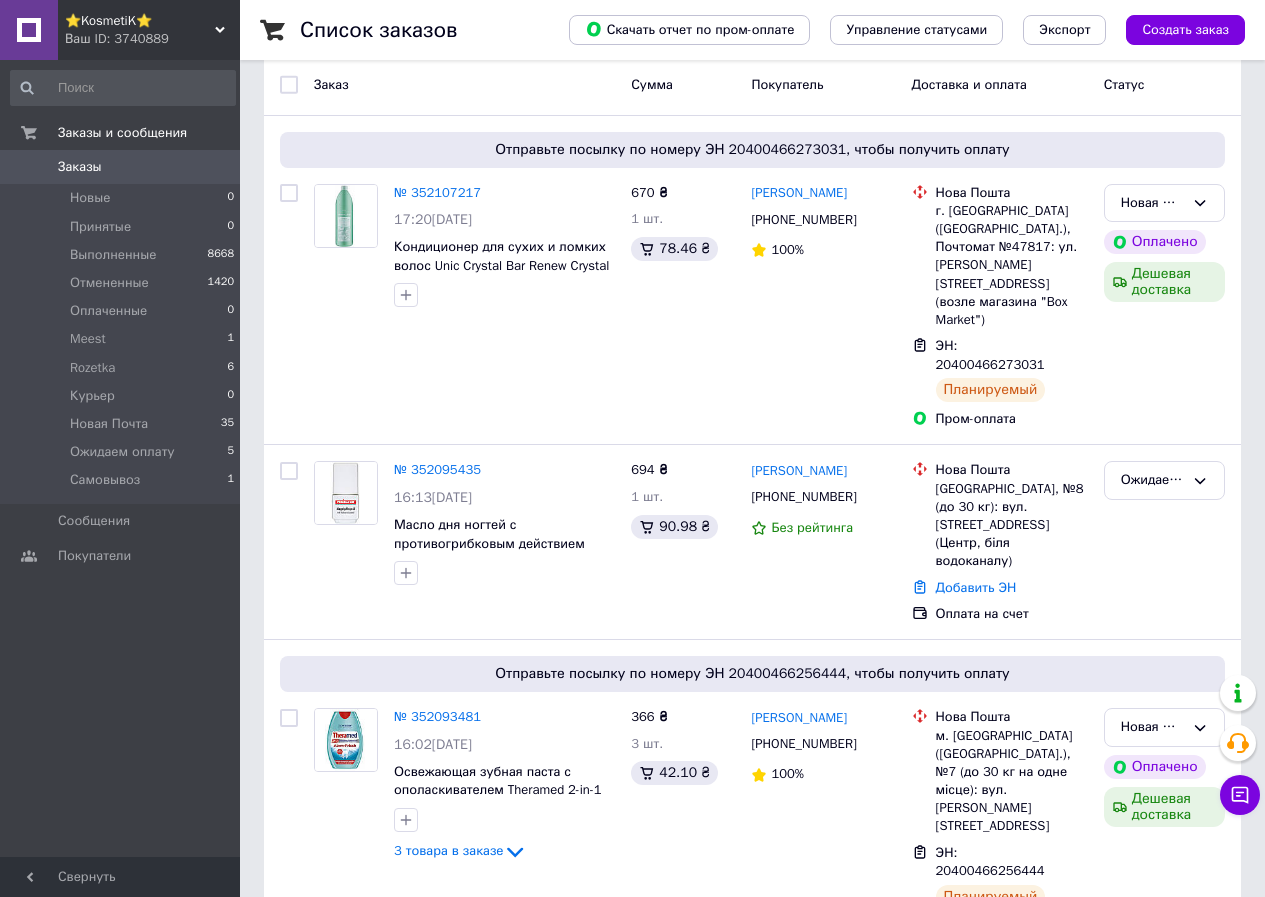 scroll, scrollTop: 0, scrollLeft: 0, axis: both 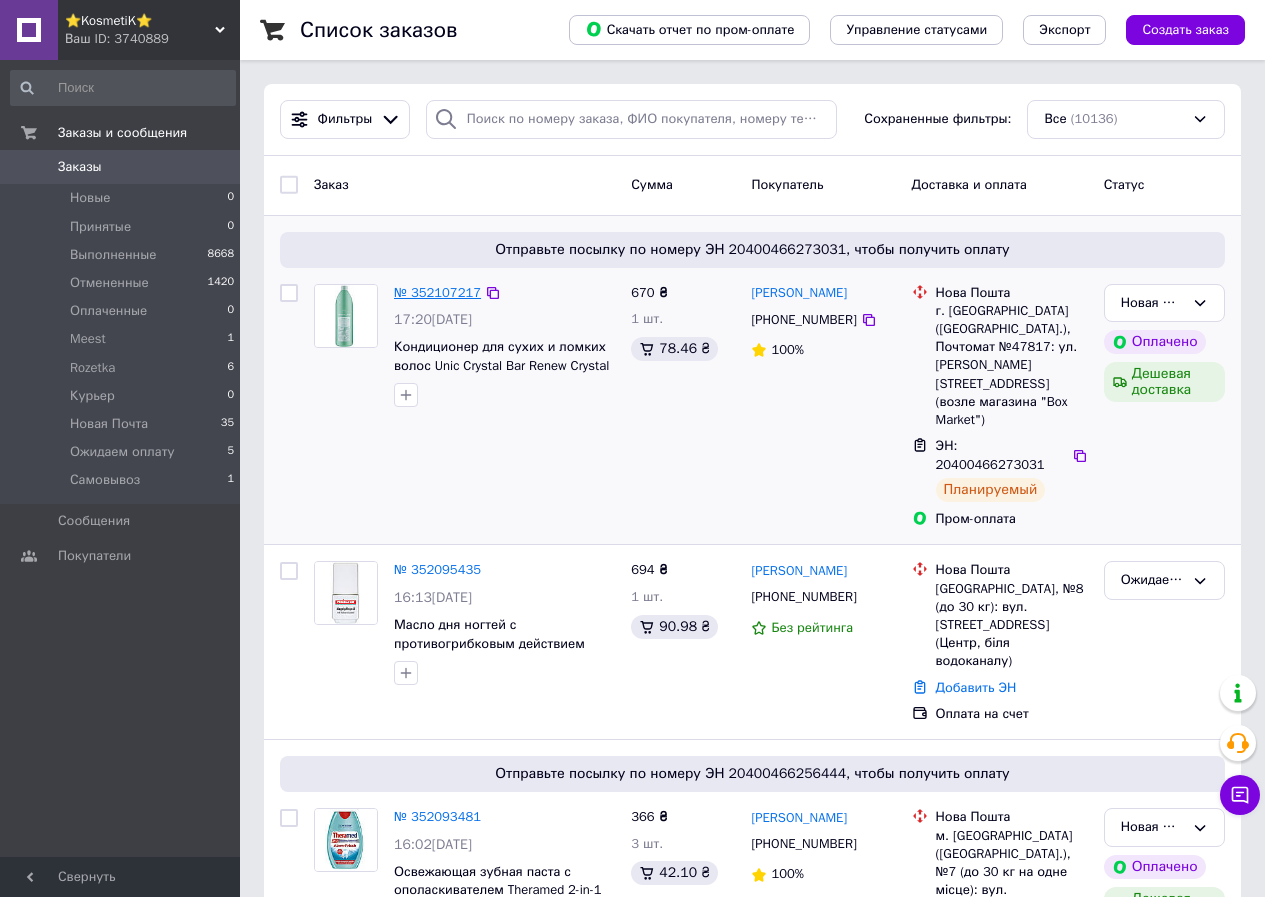 click on "№ 352107217" at bounding box center [437, 292] 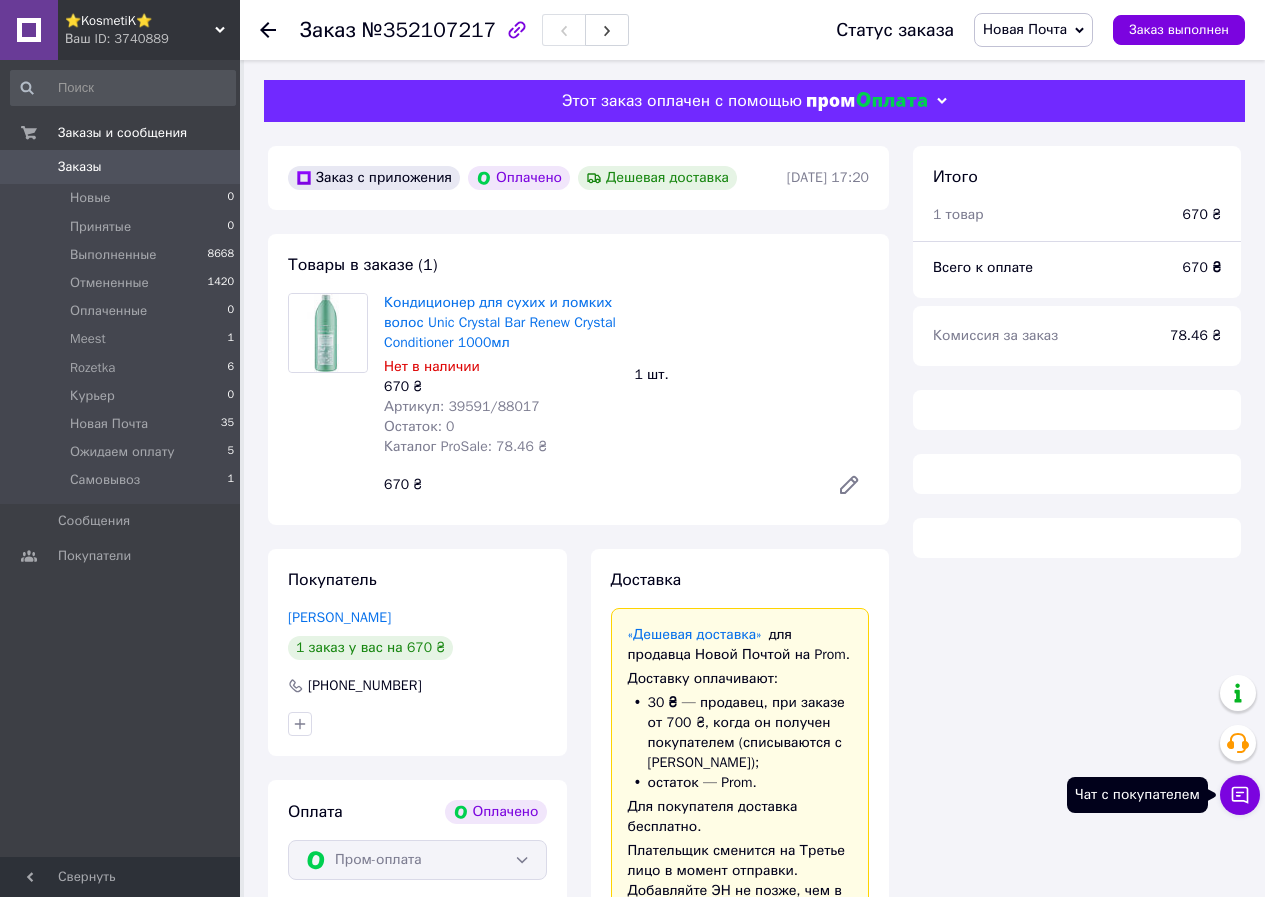 click 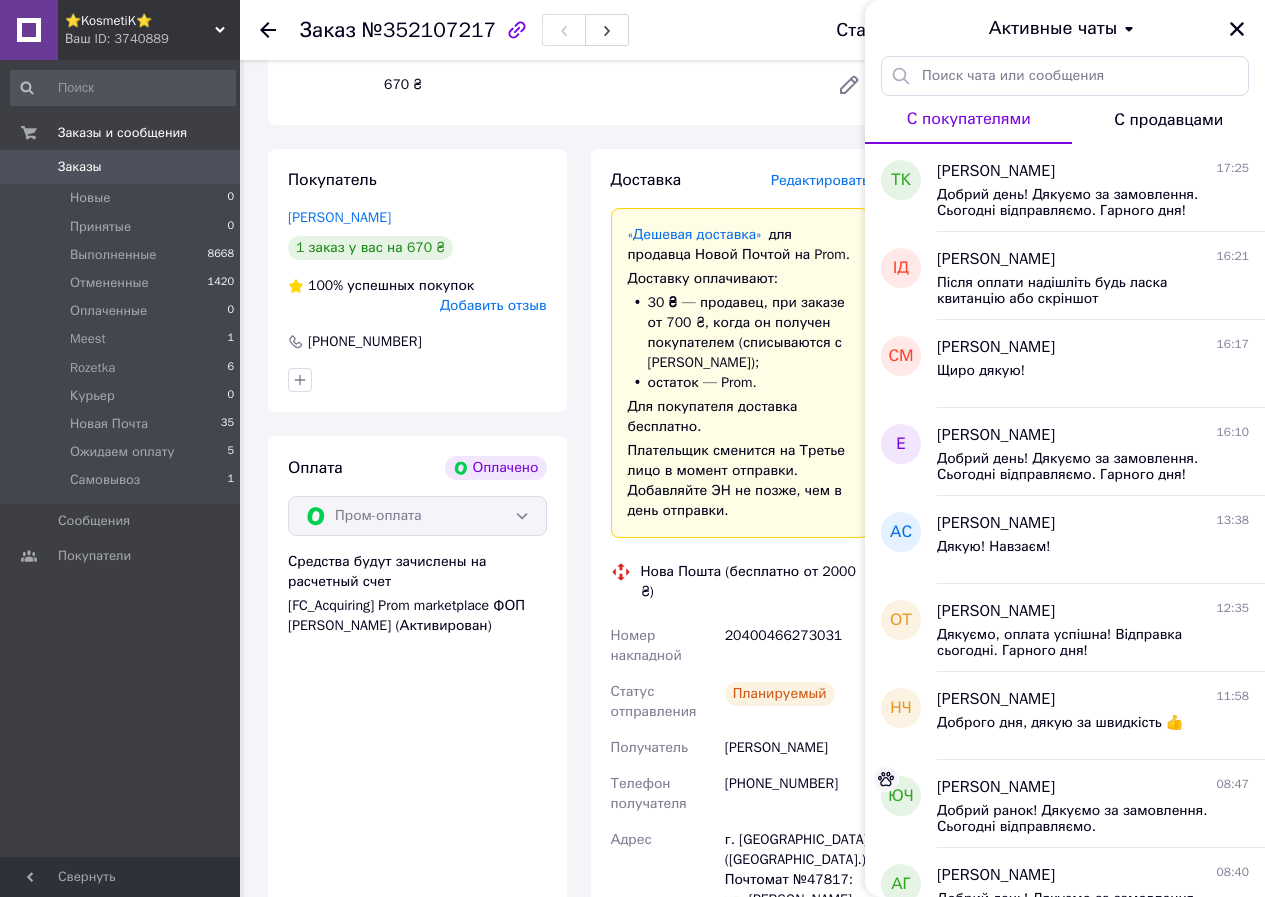 scroll, scrollTop: 0, scrollLeft: 0, axis: both 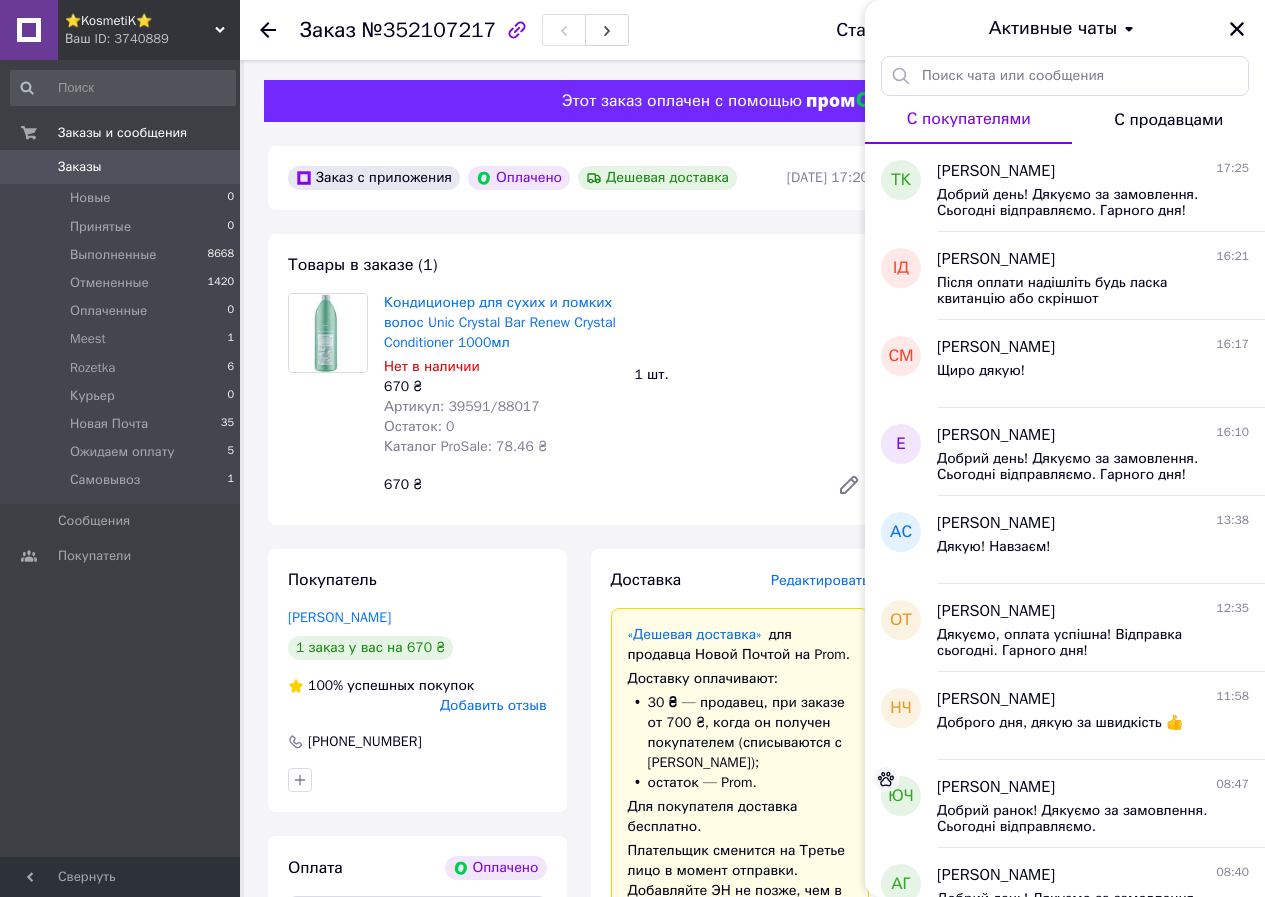 click on "Заказы" at bounding box center (80, 167) 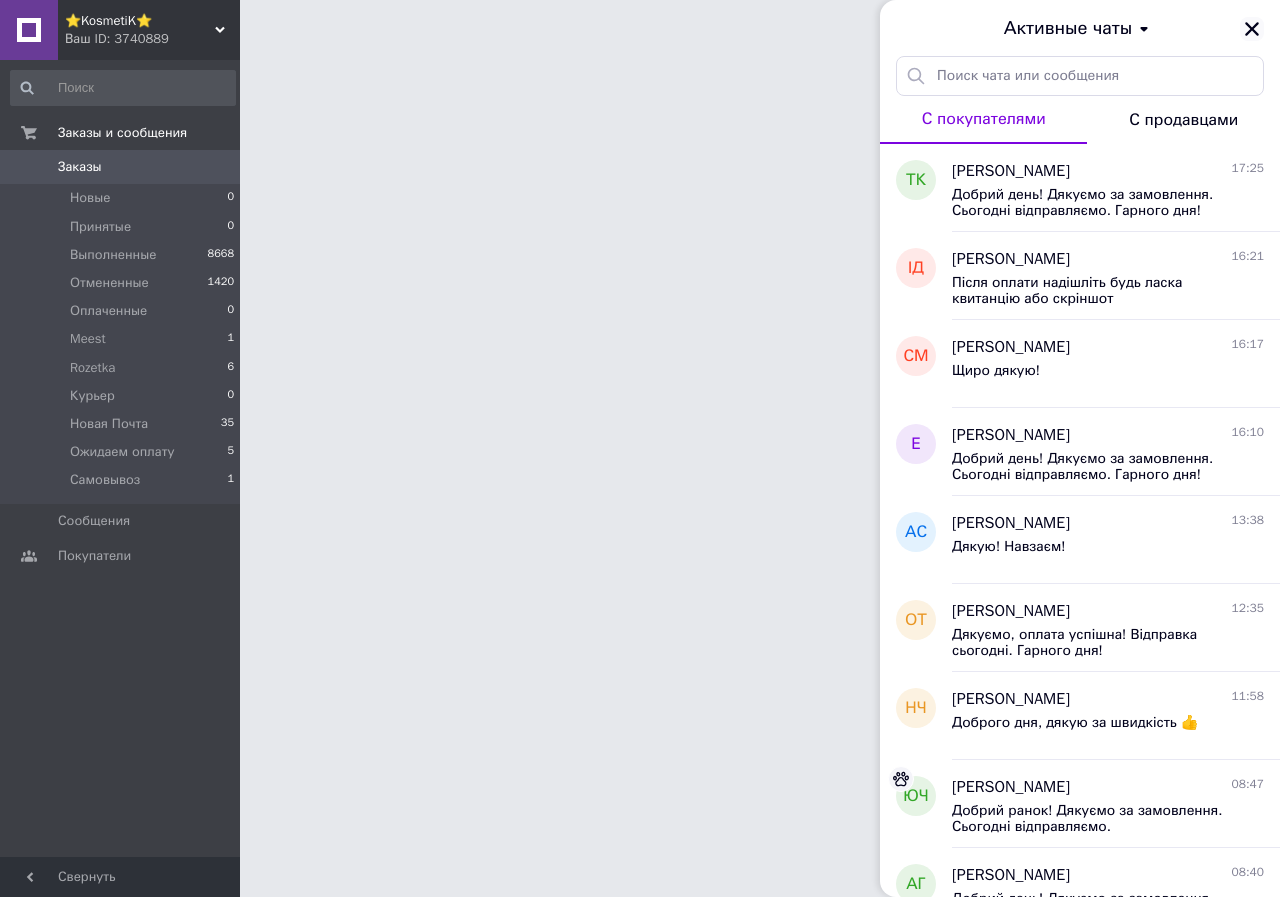 click at bounding box center [1252, 29] 